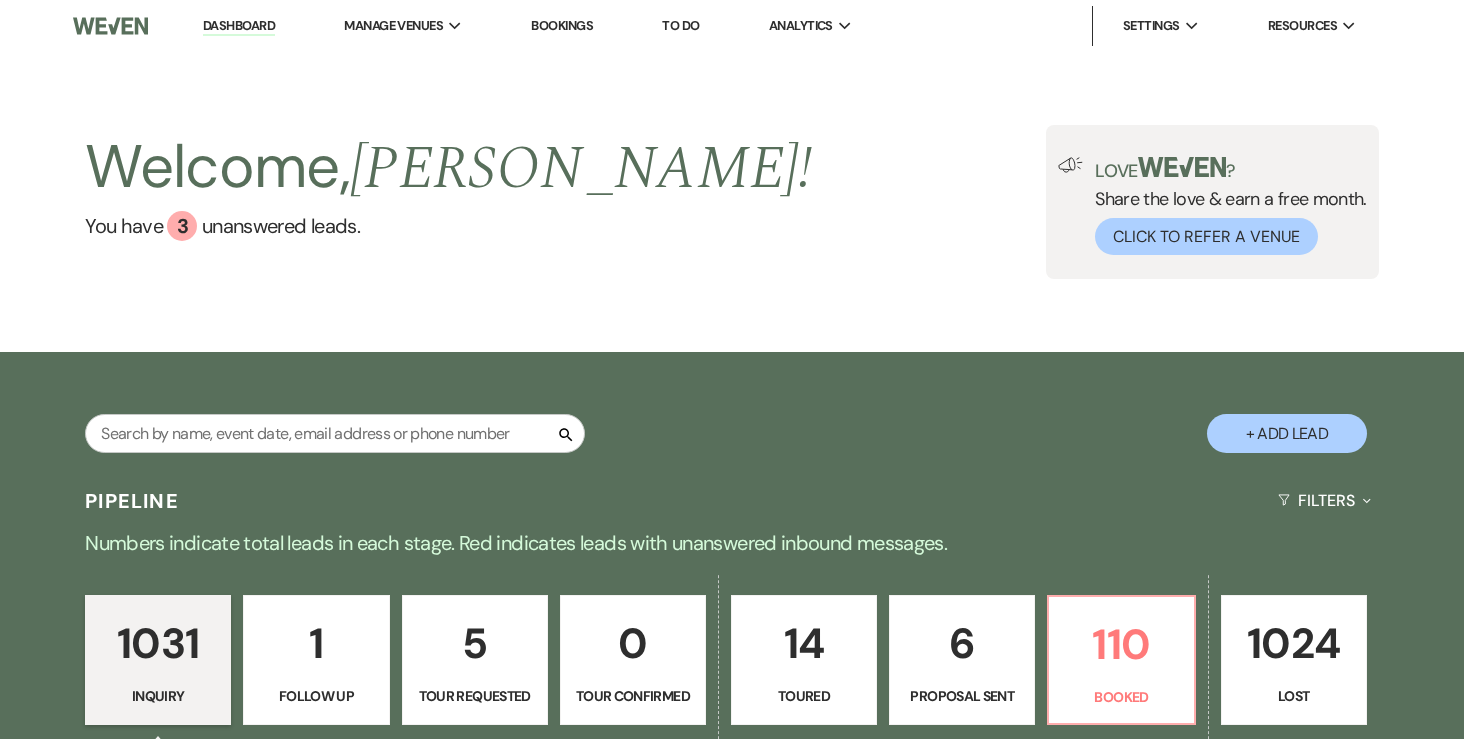 scroll, scrollTop: 282, scrollLeft: 0, axis: vertical 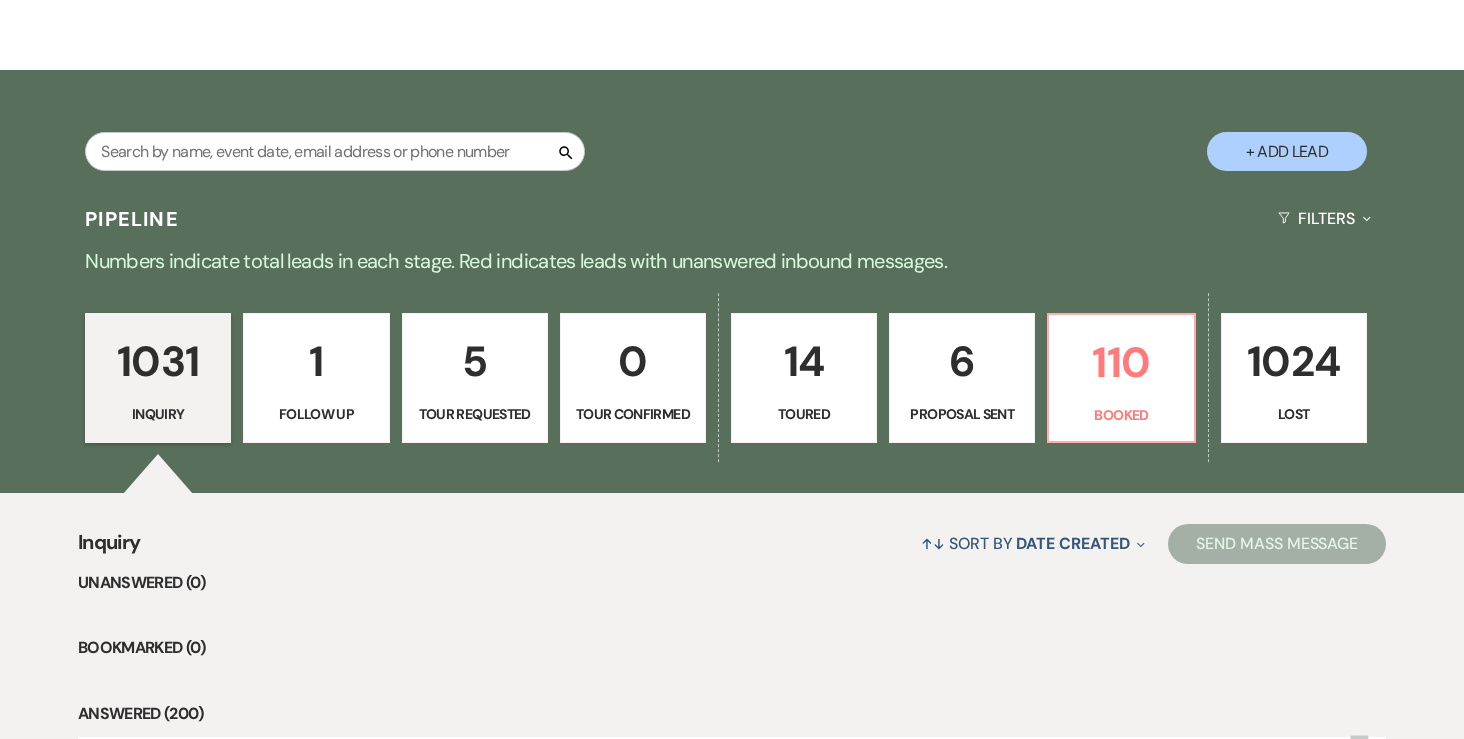 click on "Search" at bounding box center [335, 159] 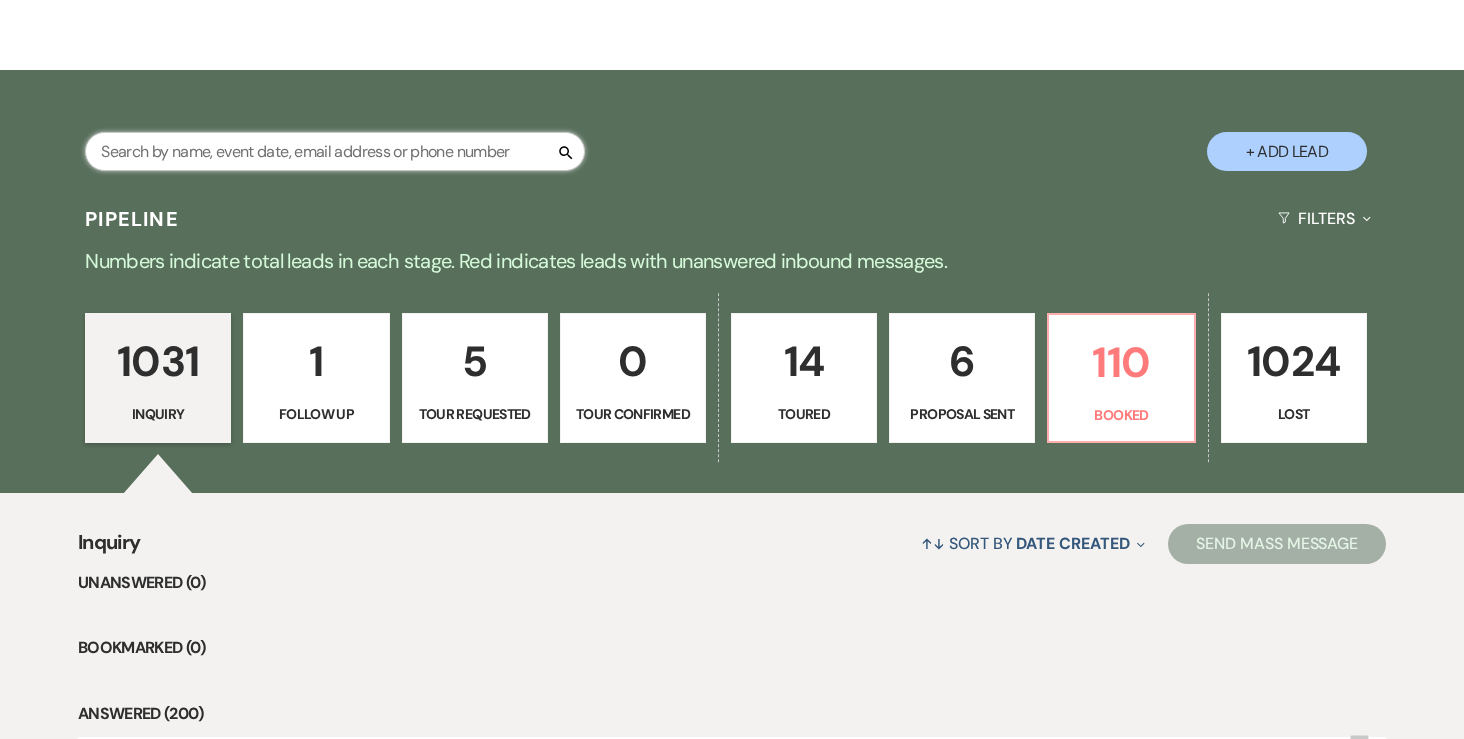 click at bounding box center [335, 151] 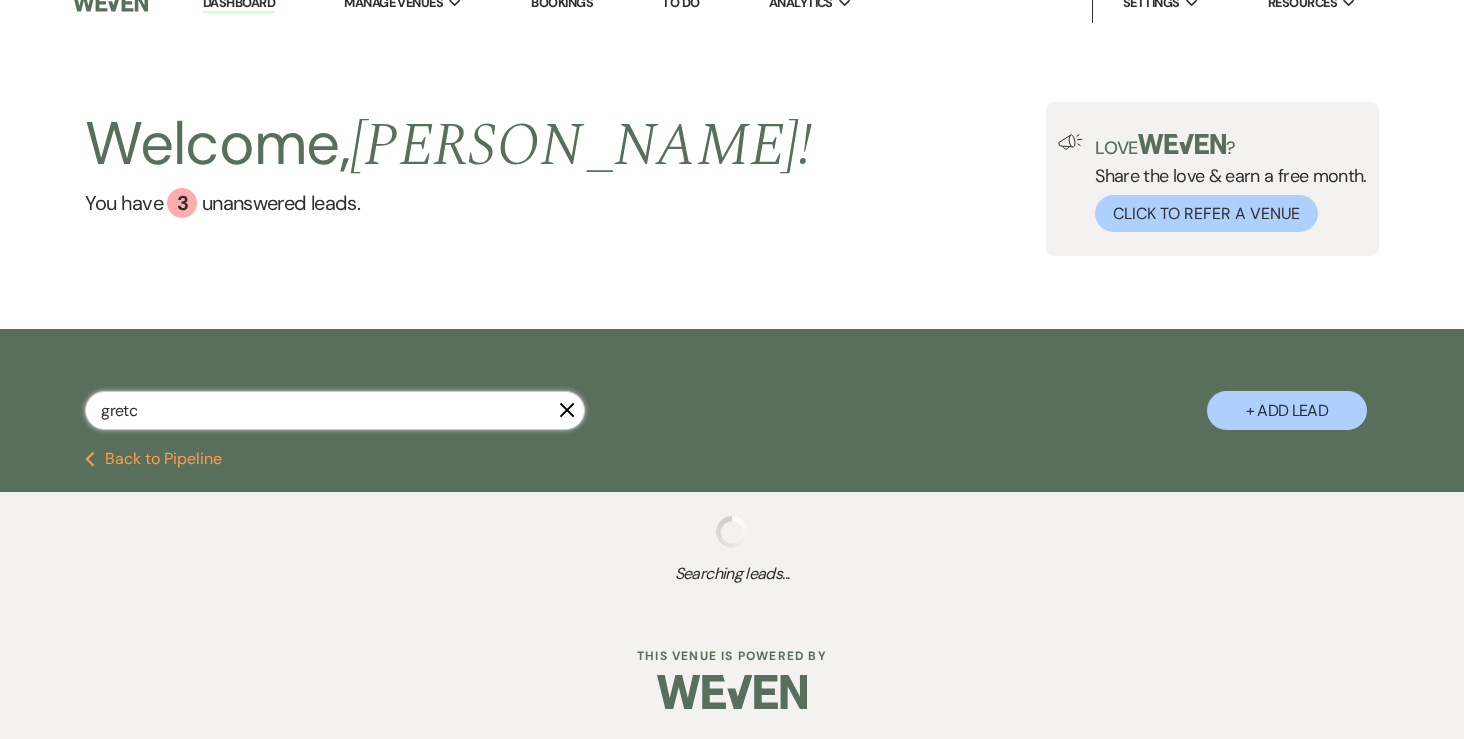 scroll, scrollTop: 0, scrollLeft: 0, axis: both 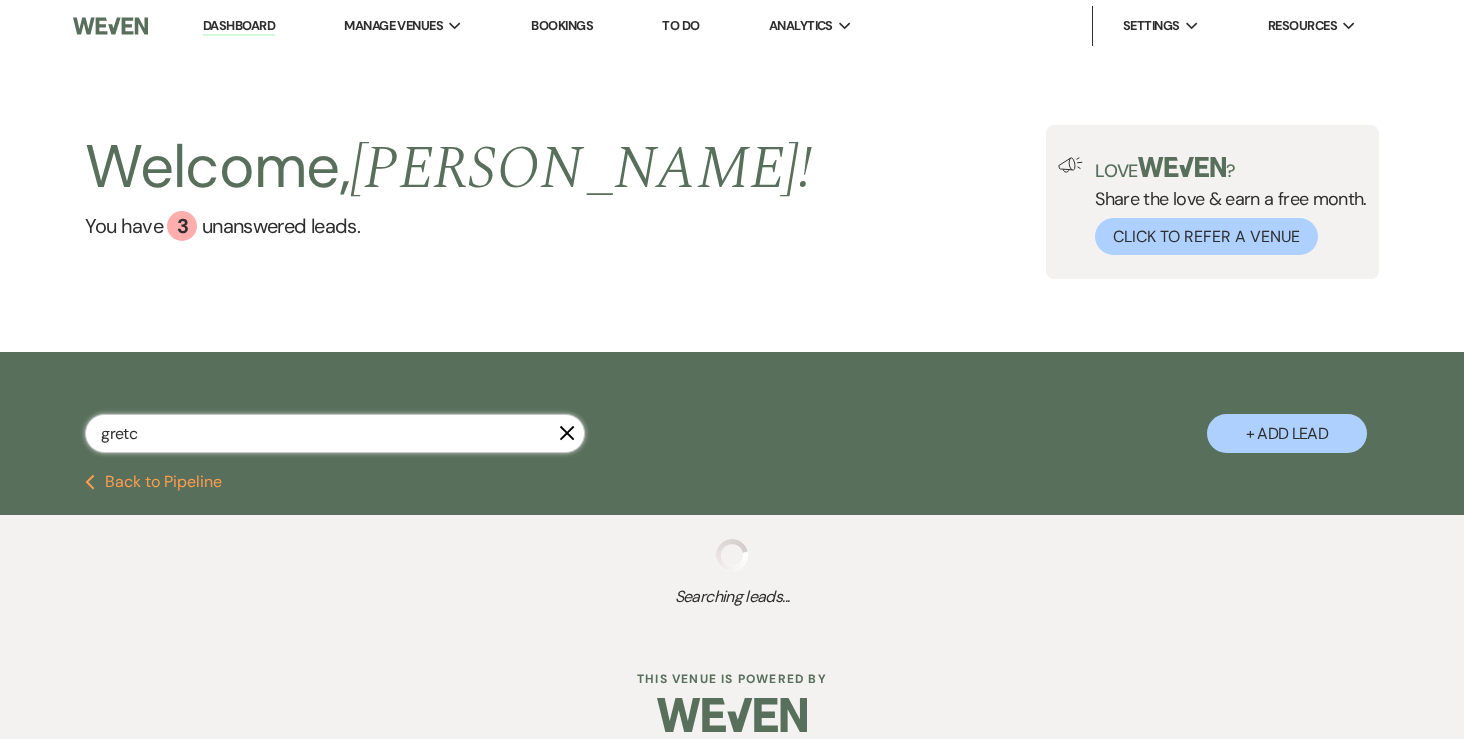 type on "gretch" 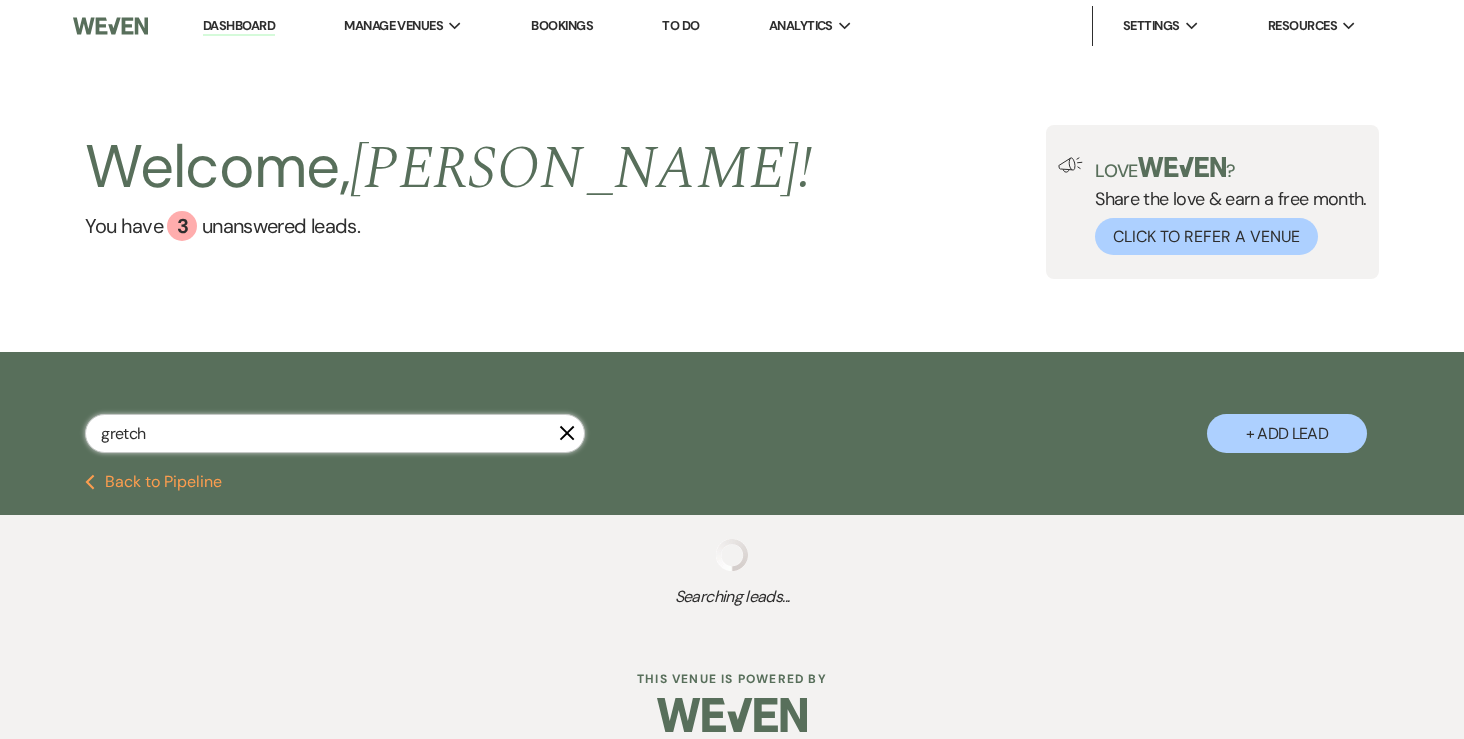 select on "8" 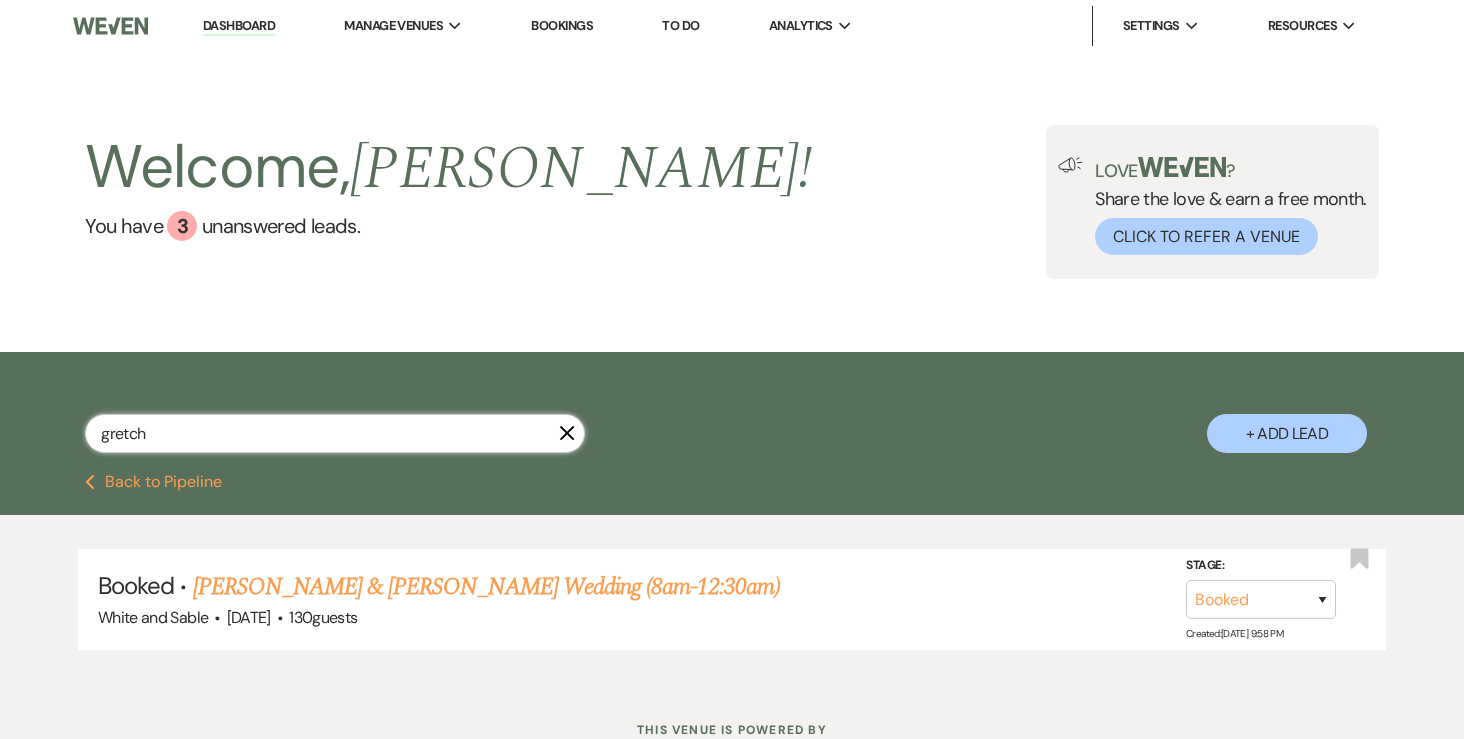 scroll, scrollTop: 73, scrollLeft: 0, axis: vertical 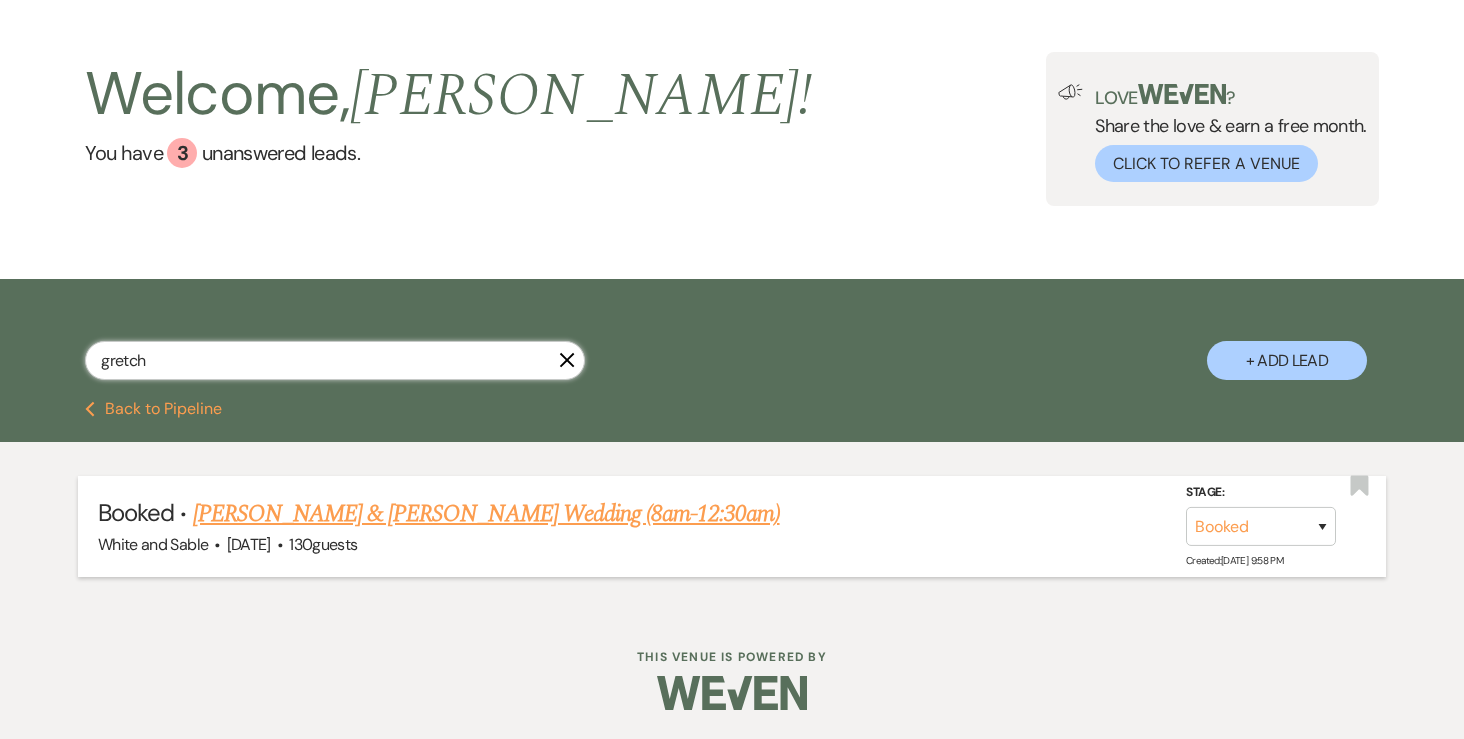 type on "gretch" 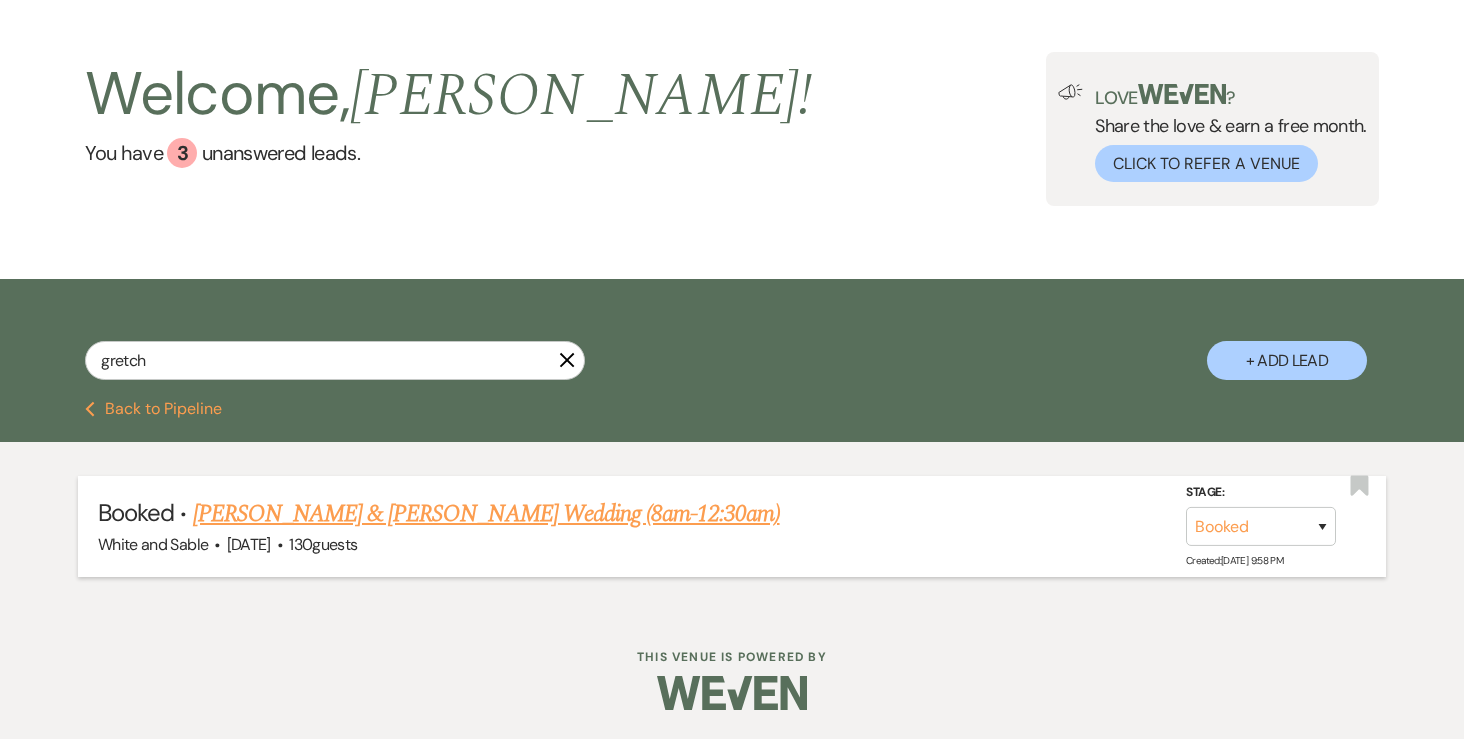 click on "[PERSON_NAME] & [PERSON_NAME] Wedding (8am-12:30am)" at bounding box center (486, 514) 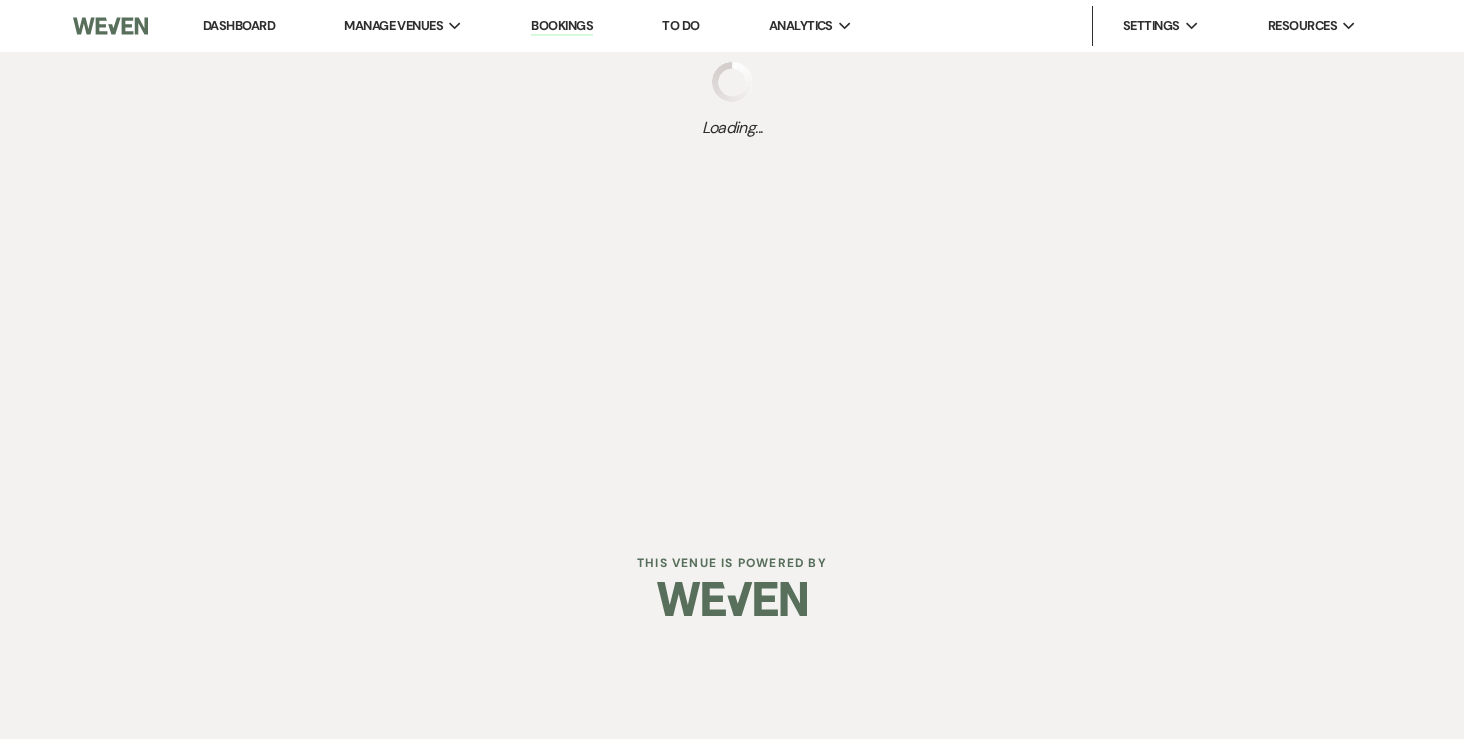scroll, scrollTop: 0, scrollLeft: 0, axis: both 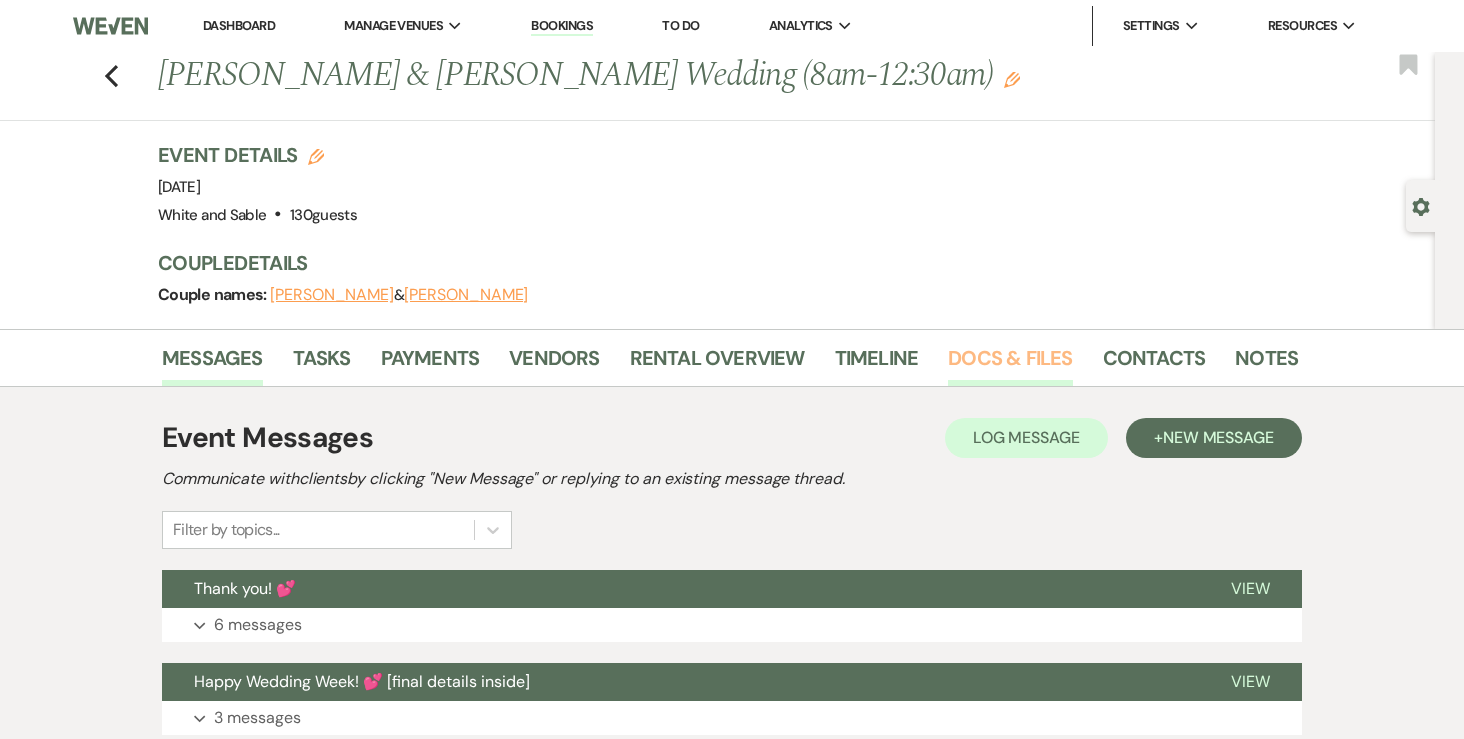 click on "Docs & Files" at bounding box center (1010, 364) 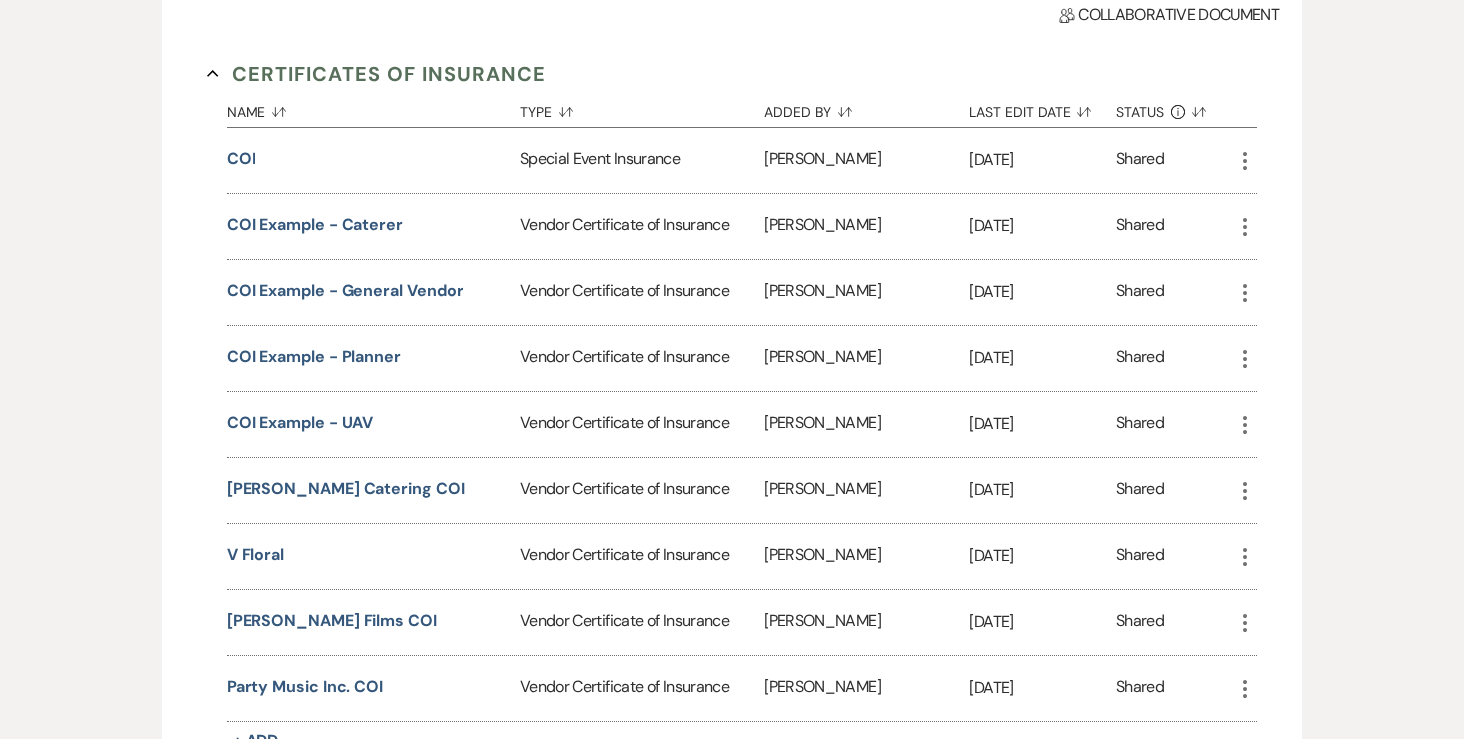 scroll, scrollTop: 740, scrollLeft: 0, axis: vertical 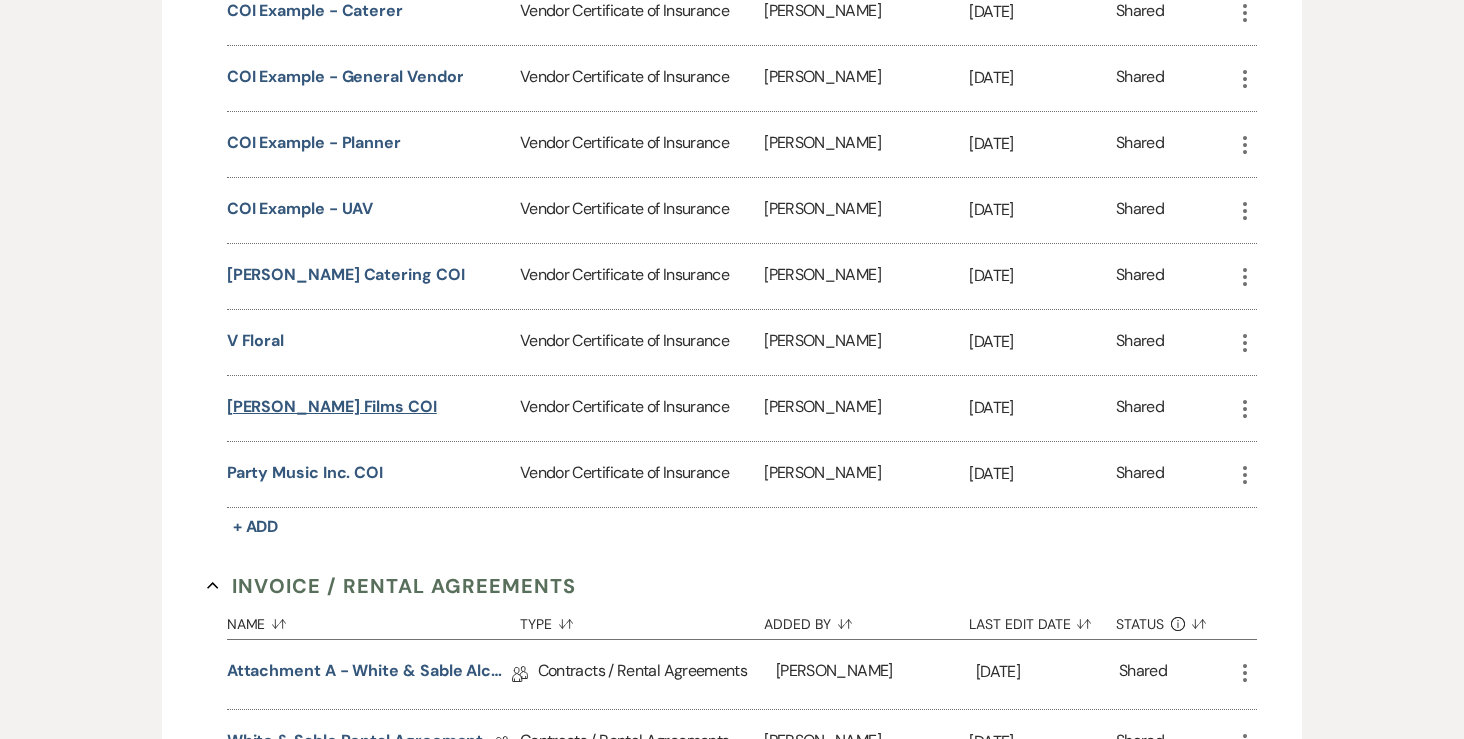 click on "Cooper Films COI" at bounding box center (332, 407) 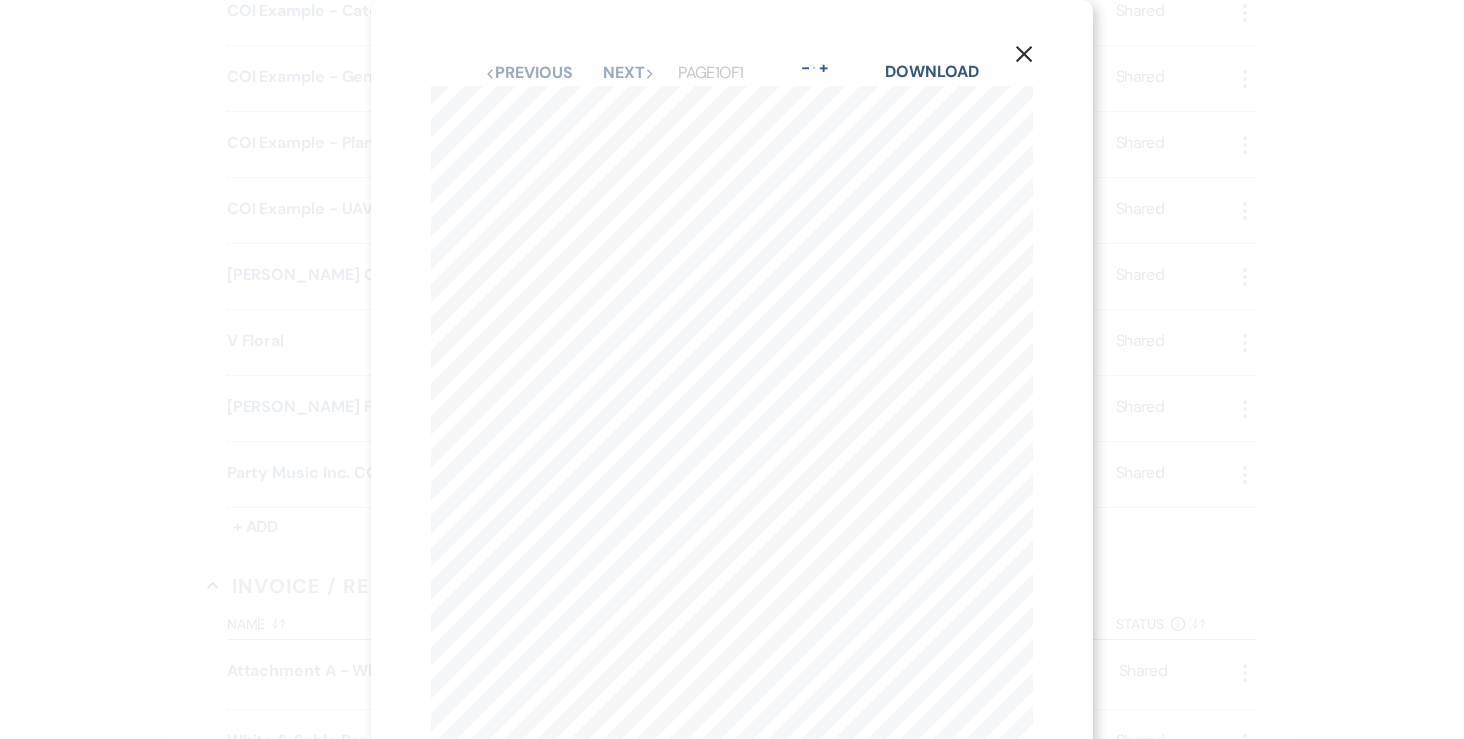 scroll, scrollTop: 1, scrollLeft: 0, axis: vertical 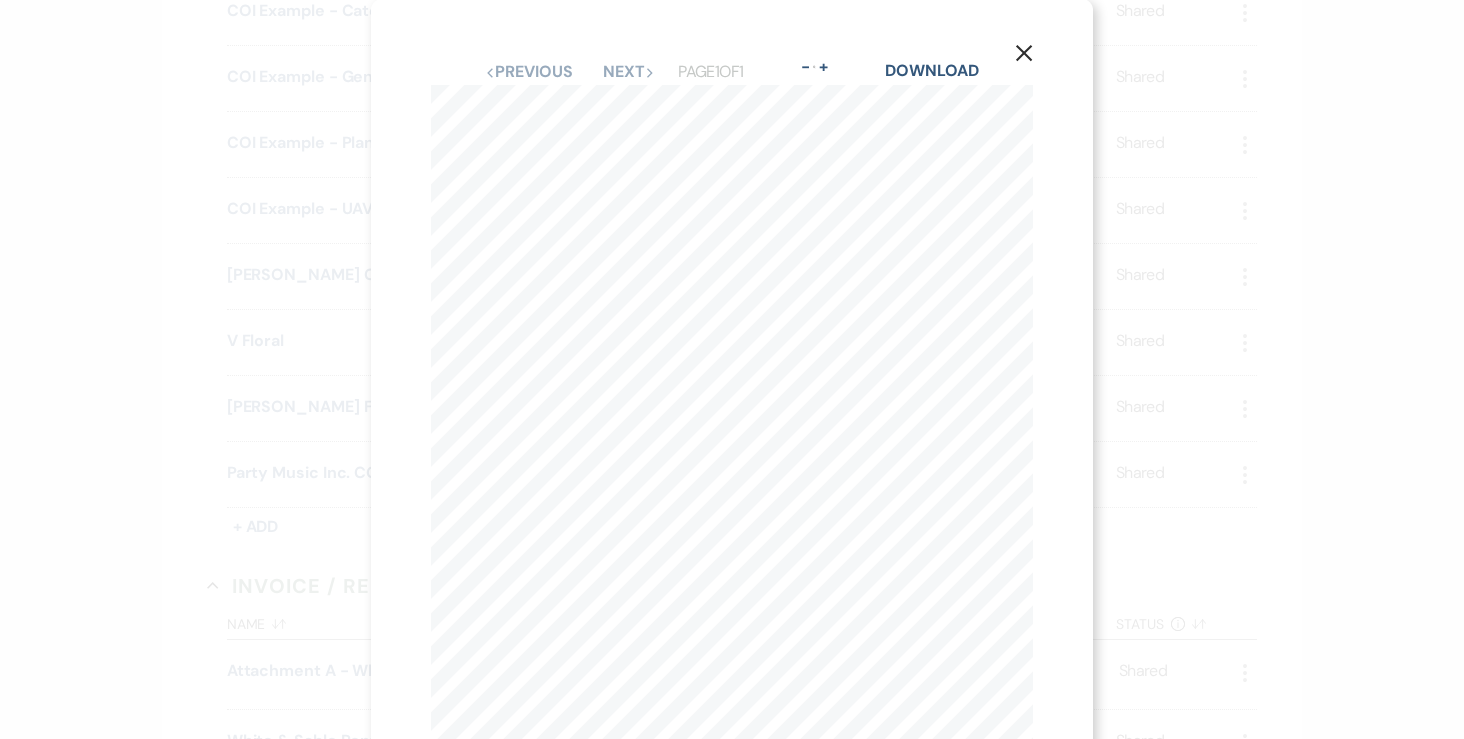 click on "X Previous  Previous Next  Next Page  1  of  1 - Zoom + Download 1001486  2005  155279  205  01-19-2023 INSR  LTR TYPE OF INSURANCE ADD  INSD SUB  WVD POLICY NUMBER POLICY EFF  (MM/DD/YYYY) POLICY EXP  (MM/DD/YYYY) LIMITS A COMMERCIAL GENERAL LIABILITY CLAIMS-MADE OCCUR GEN'L AGGREGATE LIMIT APPLIES PER: POLICY PRO-  JECT LOC OTHER: N N 93-AJ-C775-9 08/20/2024 08/20/2025 EACH OCCURRENCE 1,000,000 $ DAMAGE TO RENTED  PREMISES (Ea occurrence) 300,000 $ MED EXP (Any one person) 5,000 $ PERSONAL & ADV INJURY 1,000,000 $ GENERAL AGGREGATE 2,000,000 $ PRODUCTS - COMP/OP AGG 2,000,000 $ $ AUTOMOBILE LIABILITY ANY AUTO OWNED   AUTOS ONLY SCHEDULED   AUTOS HIRED  AUTOS ONLY NON-OWNED  AUTOS ONLY COMBINED SINGLE LIMIT  (Ea accident) $ BODILY INJURY (Per person) $ BODILY INJURY (Per accident) $ PROPERTY DAMAGE  (Per accident) $ $ UMBRELLA LIAB OCCUR EXCESS LIAB CLAIMS-MADE DED RETENTION $ EACH OCCURRENCE $ AGGREGATE $ $ WORKERS COMPENSATION    AND EMPLOYERS' LIABILITY  ANY PROPRIETOR/PARTNER/EXECUTIVE  Y / N N / A PER" at bounding box center [732, 462] 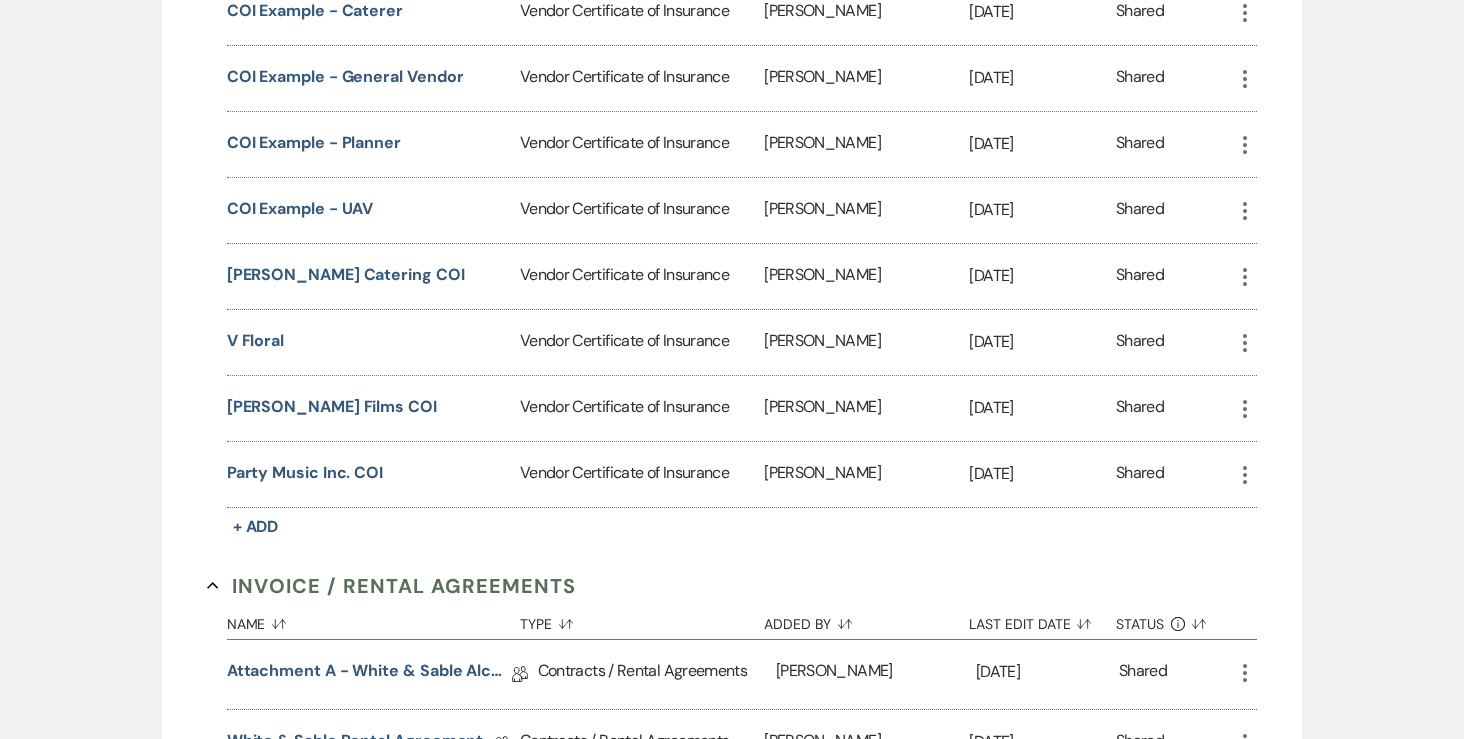 scroll, scrollTop: 0, scrollLeft: 0, axis: both 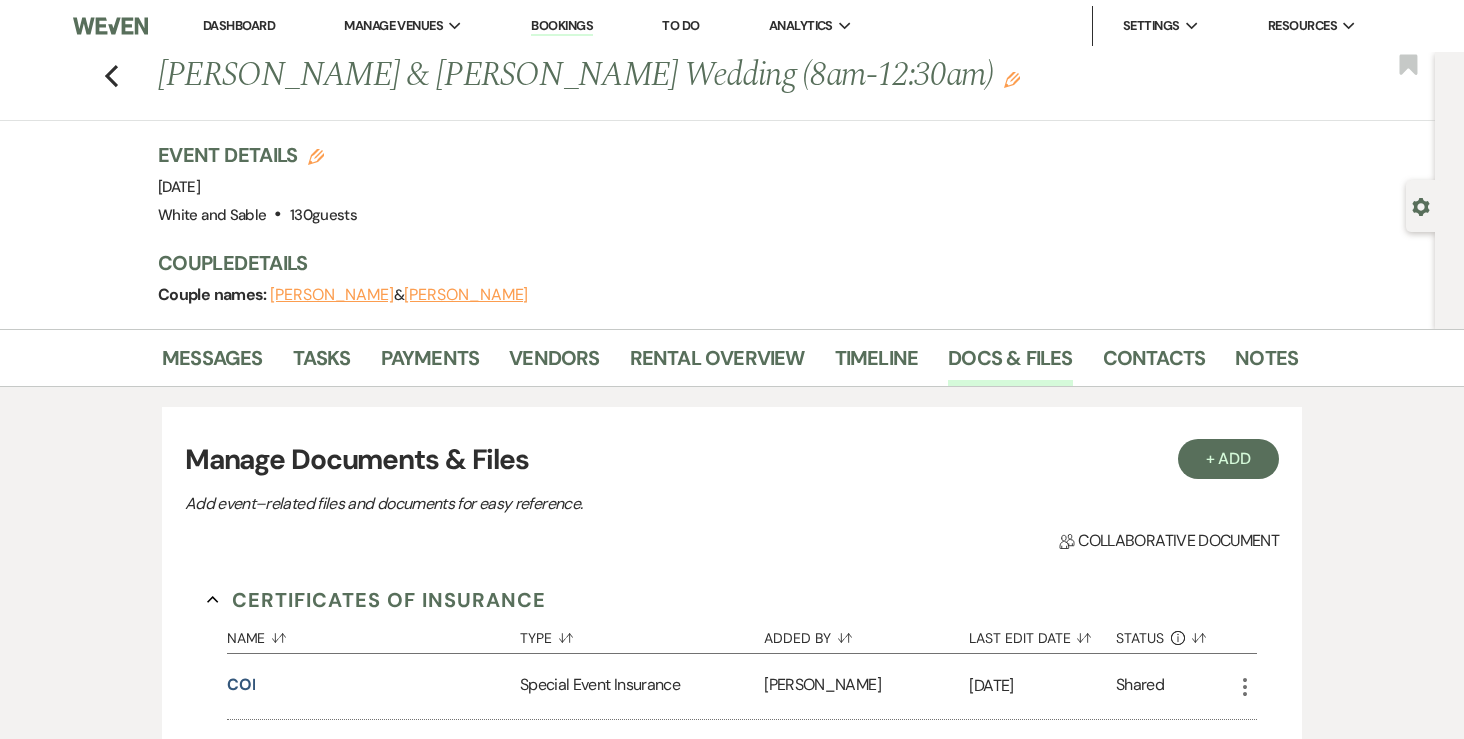 click on "Dashboard" at bounding box center (239, 25) 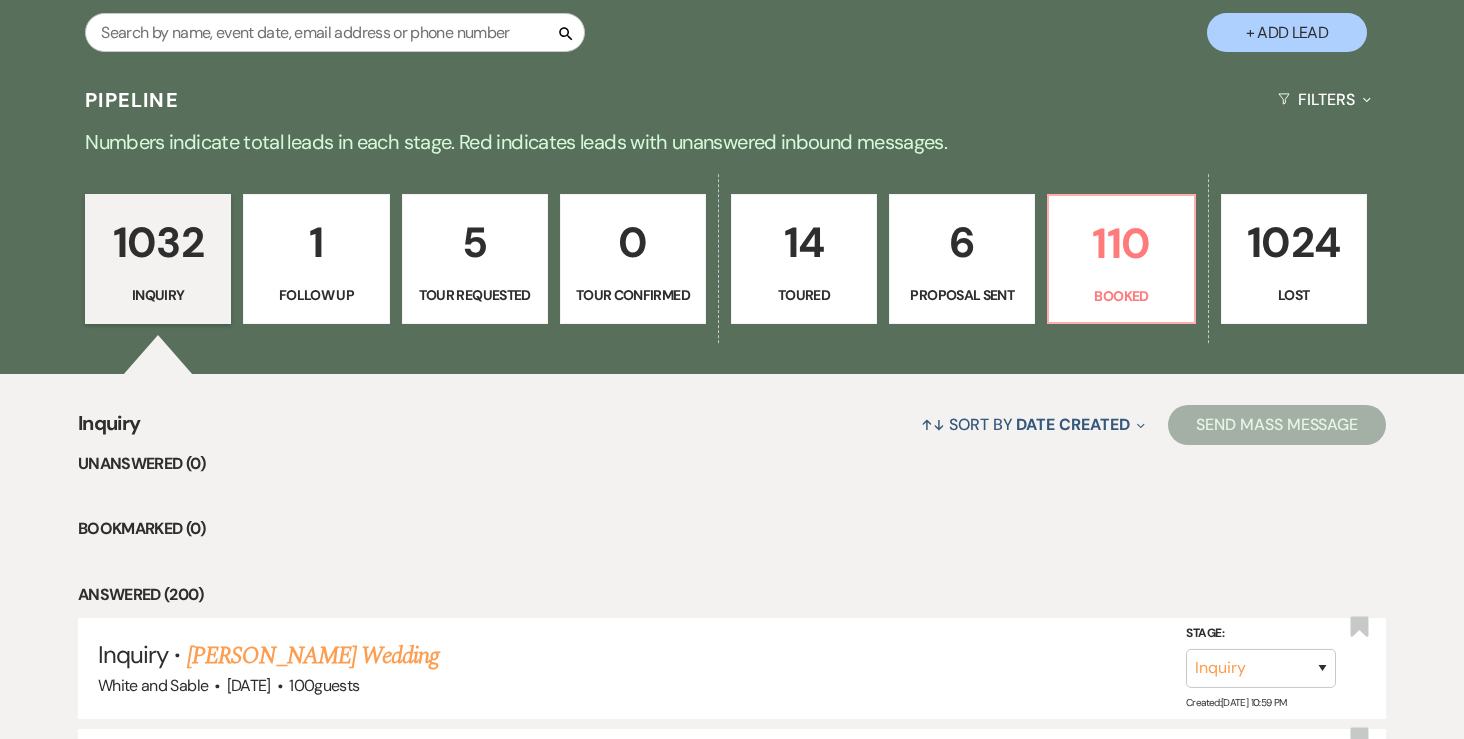 scroll, scrollTop: 402, scrollLeft: 0, axis: vertical 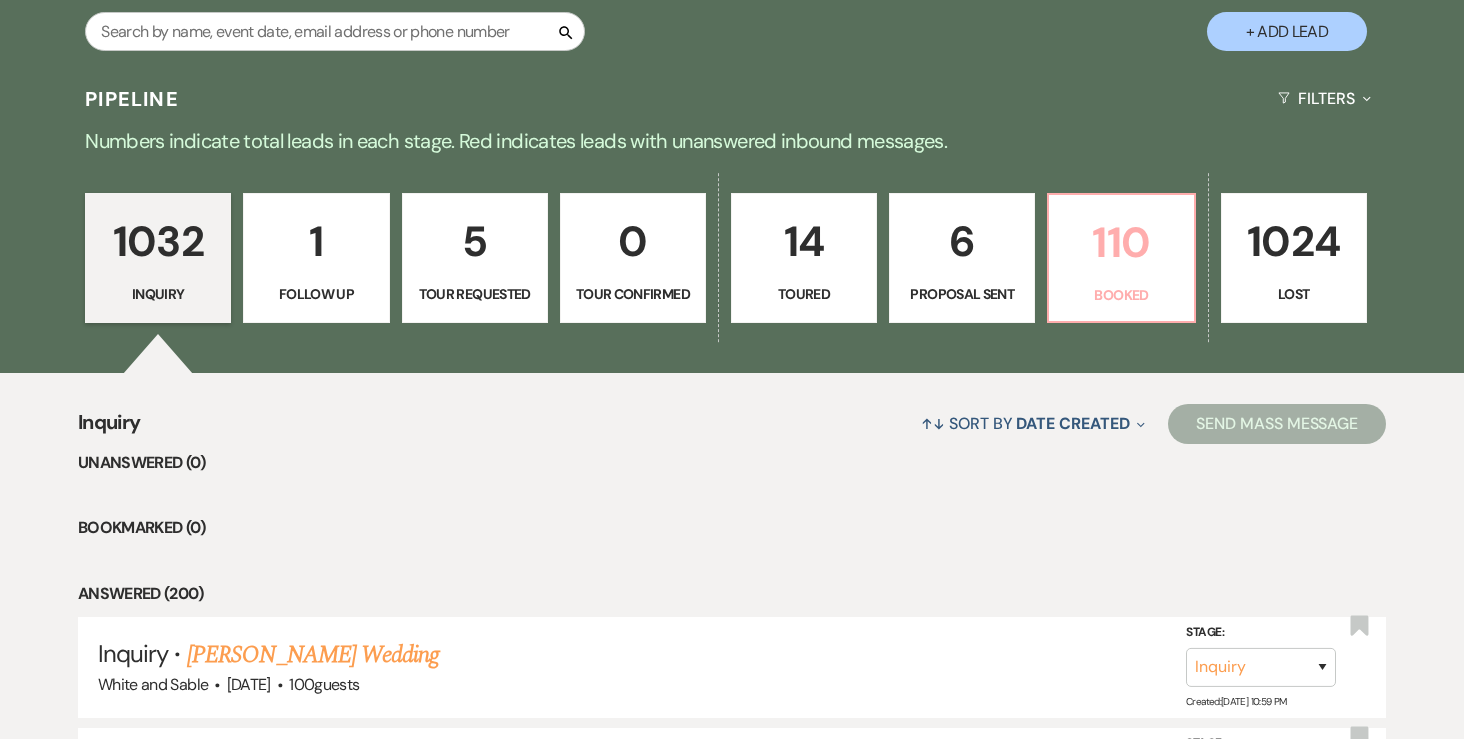 click on "Booked" at bounding box center [1121, 295] 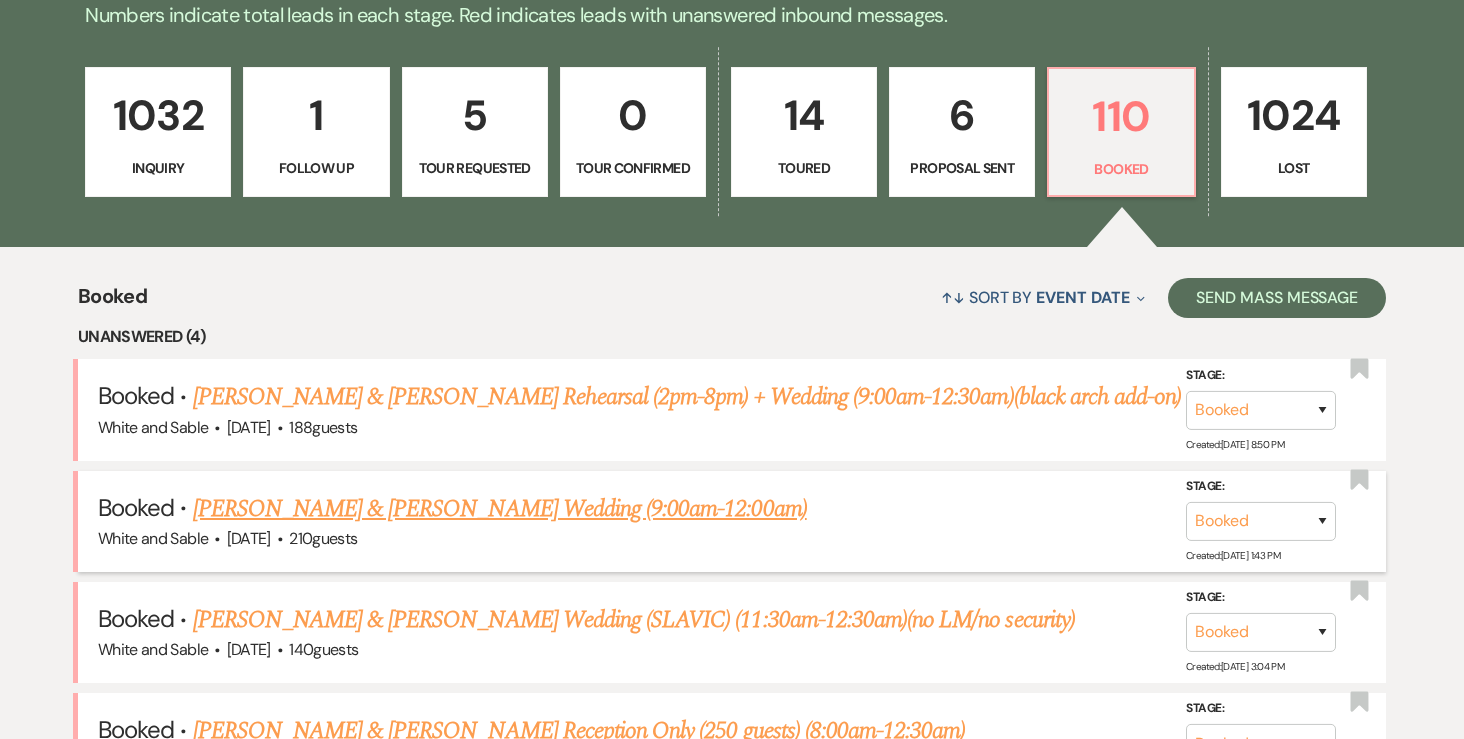 scroll, scrollTop: 477, scrollLeft: 0, axis: vertical 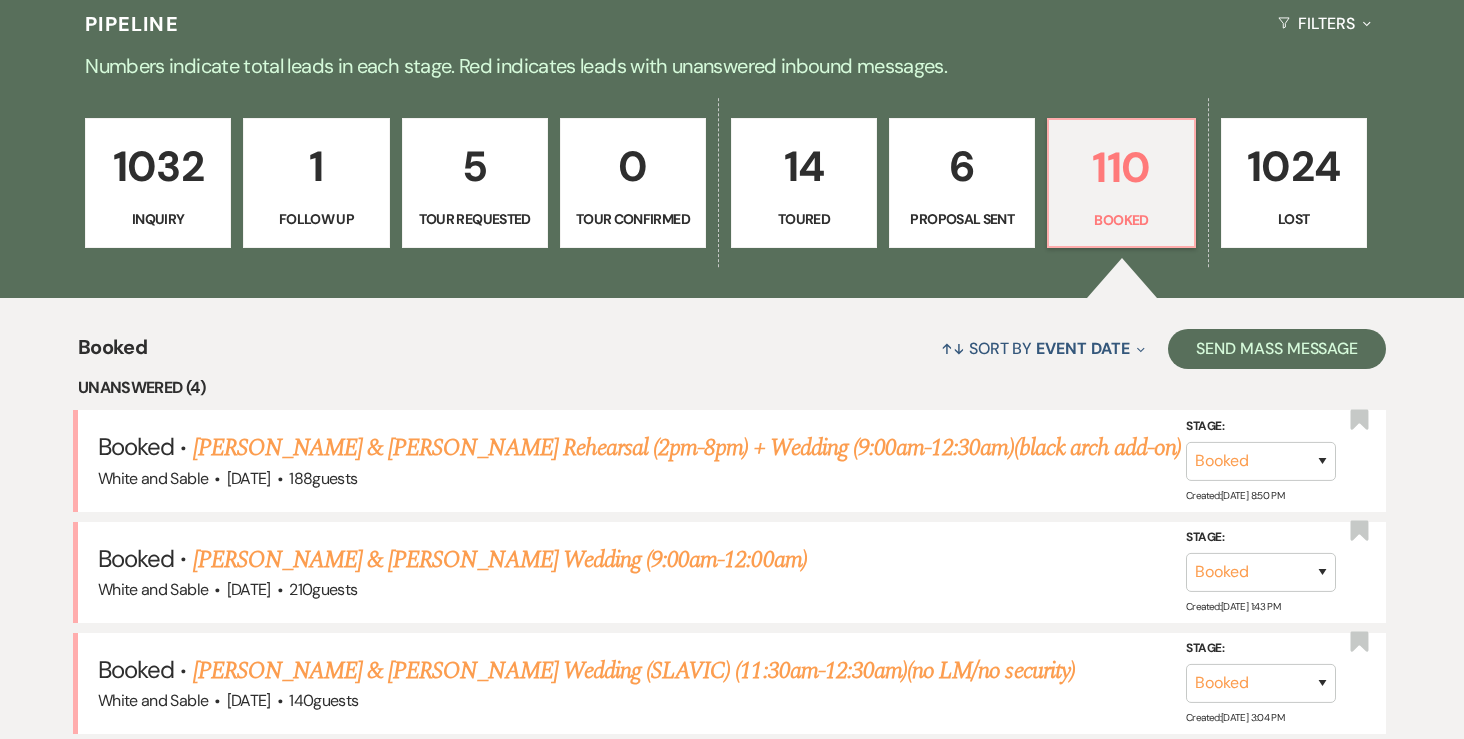 click on "Follow Up" at bounding box center (316, 219) 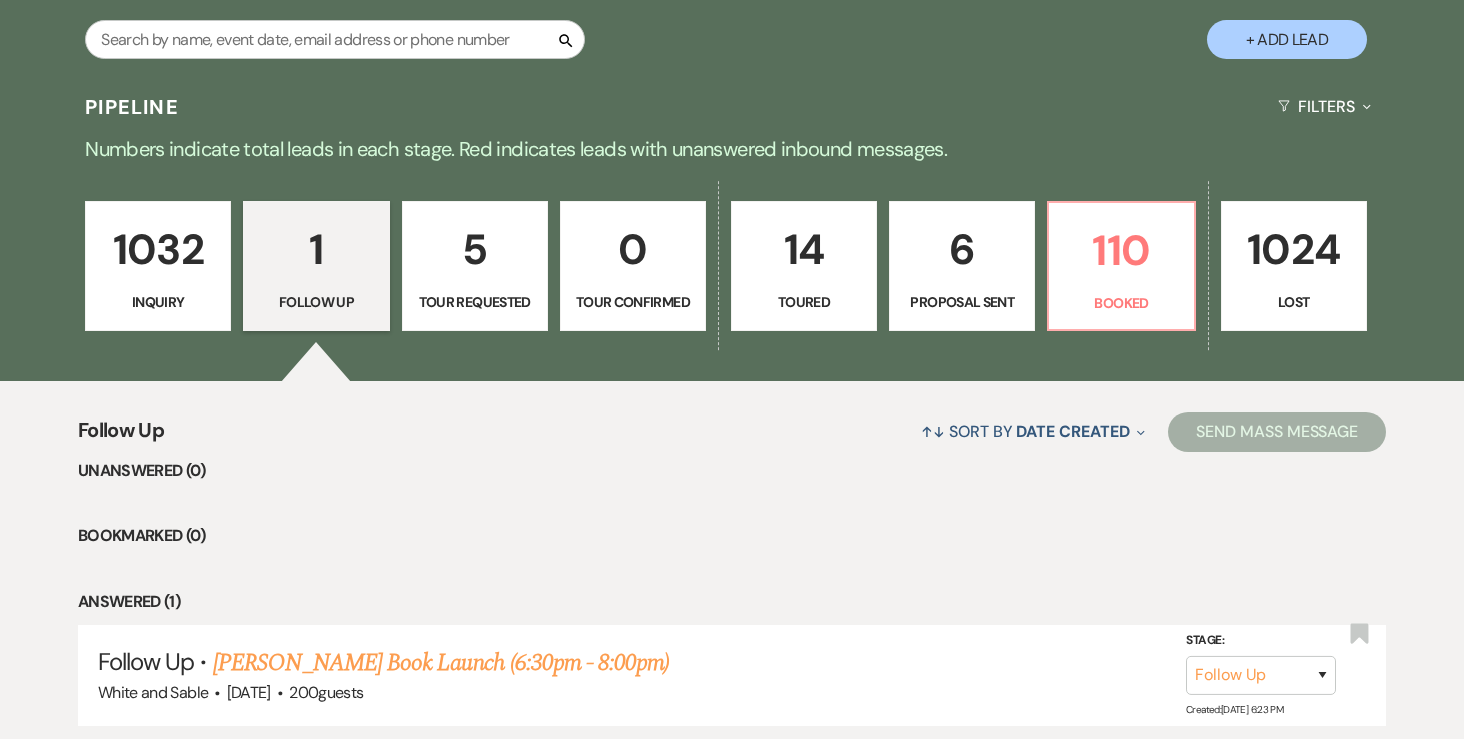 scroll, scrollTop: 543, scrollLeft: 0, axis: vertical 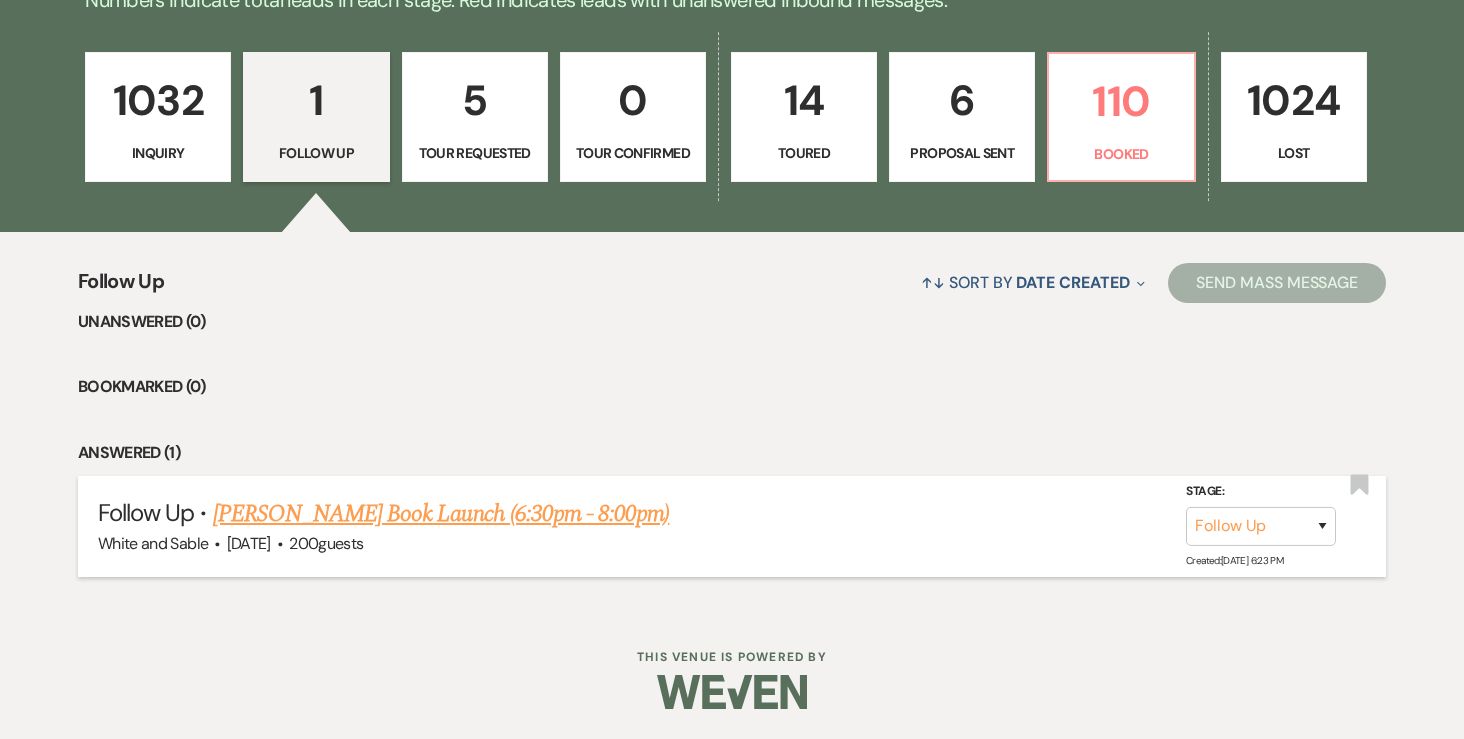 click on "[PERSON_NAME] Book Launch (6:30pm - 8:00pm)" at bounding box center [441, 514] 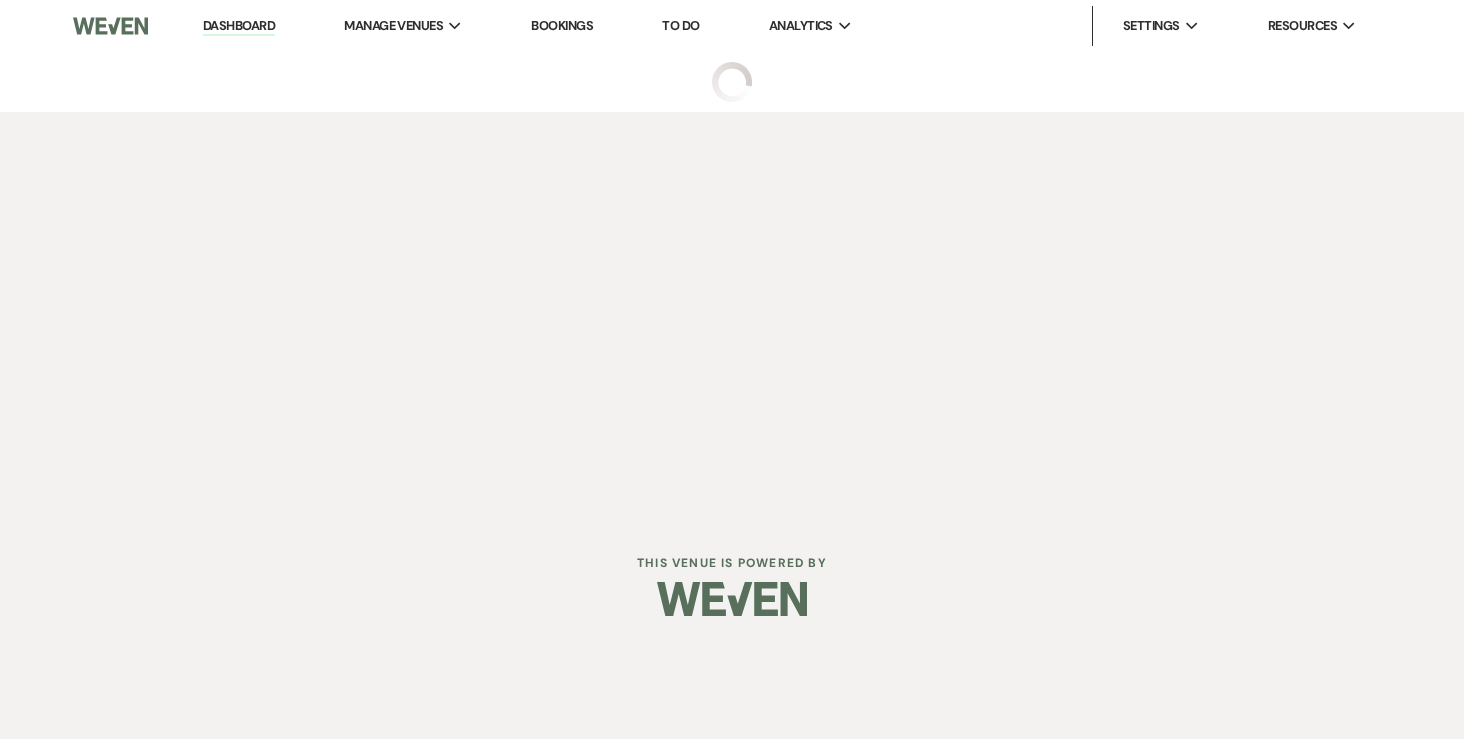 select on "9" 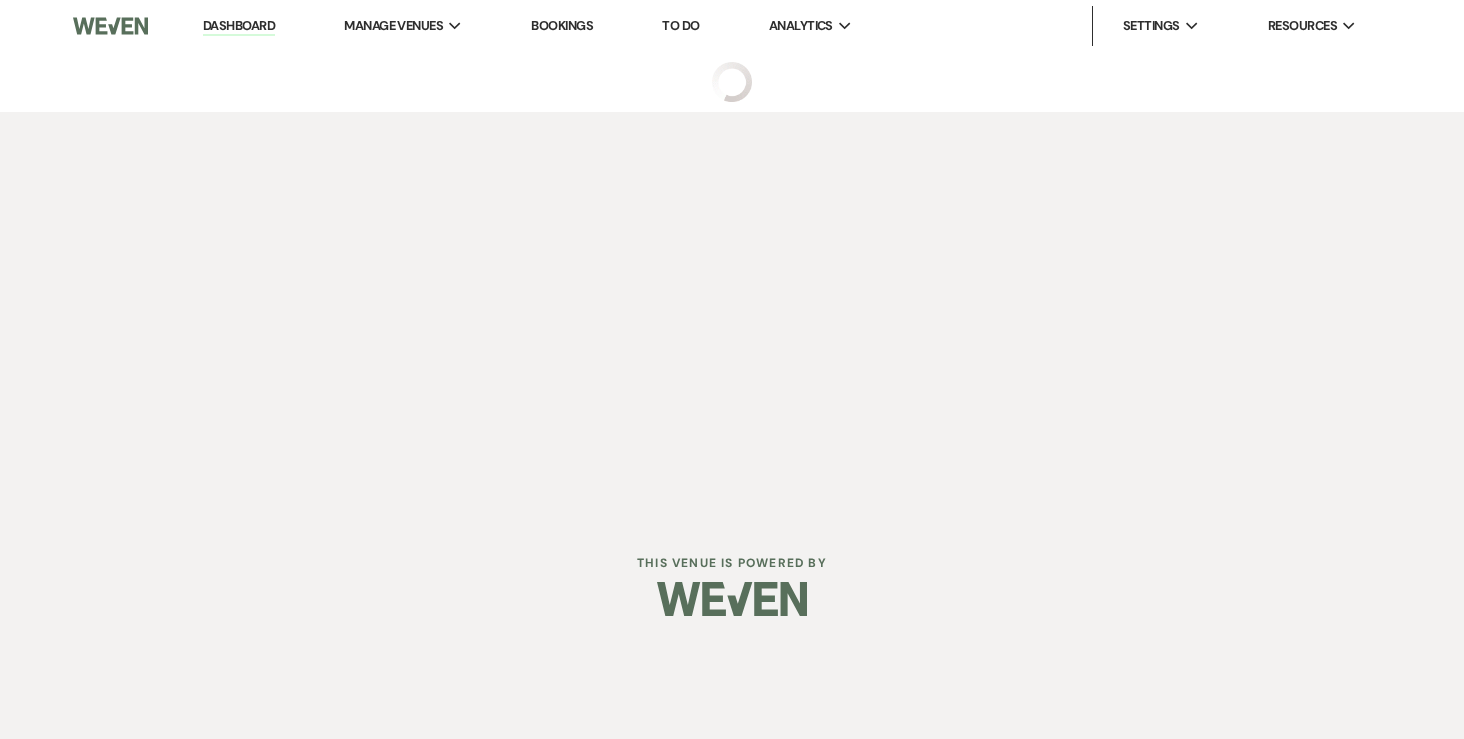 select on "12" 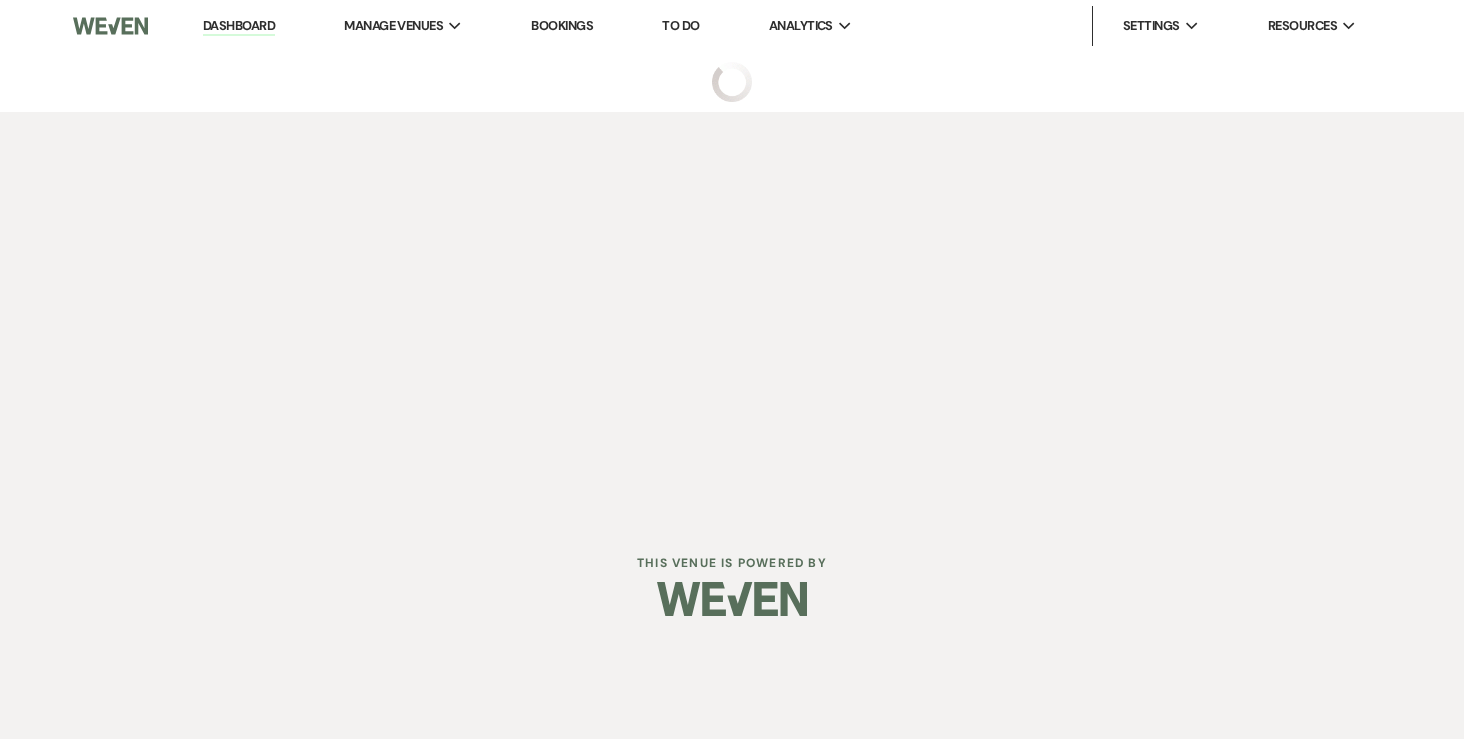 select on "7" 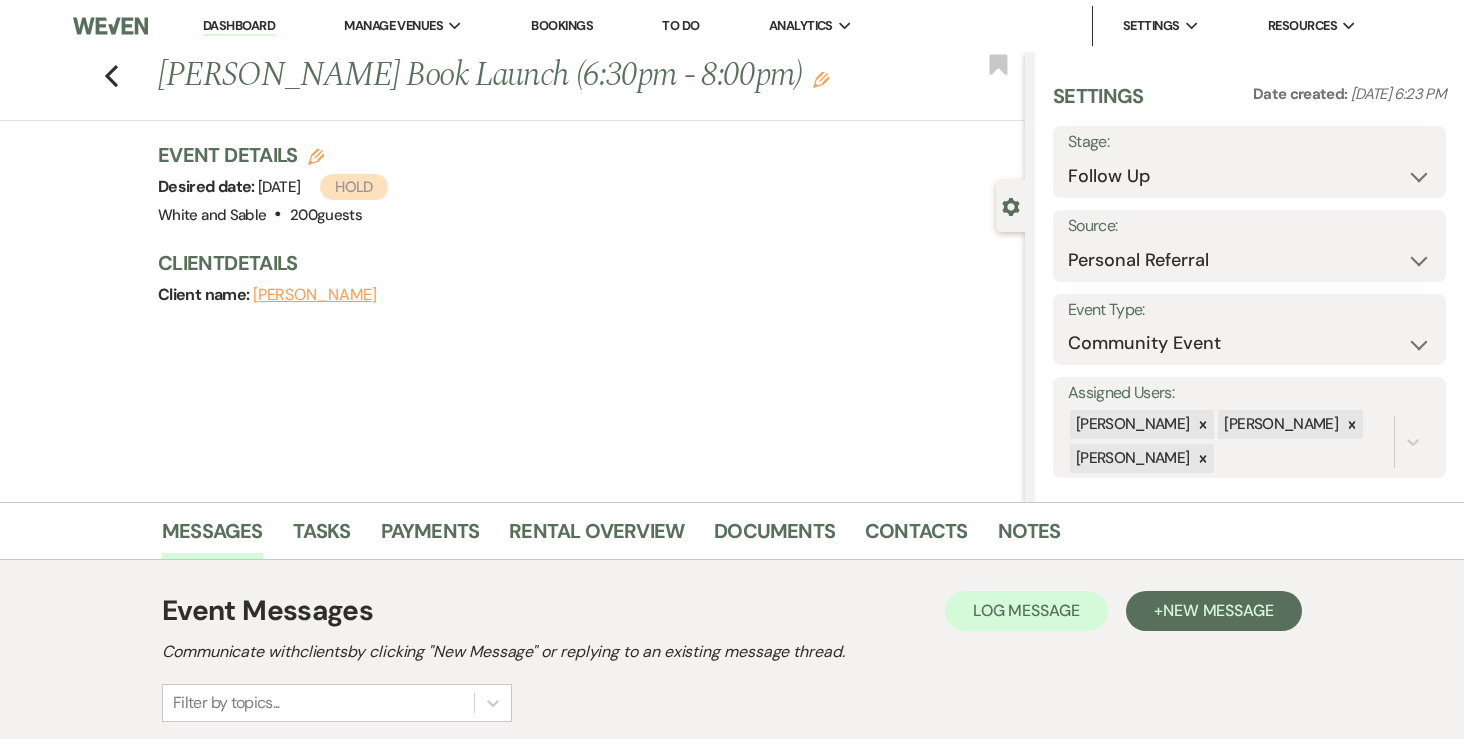 scroll, scrollTop: 249, scrollLeft: 0, axis: vertical 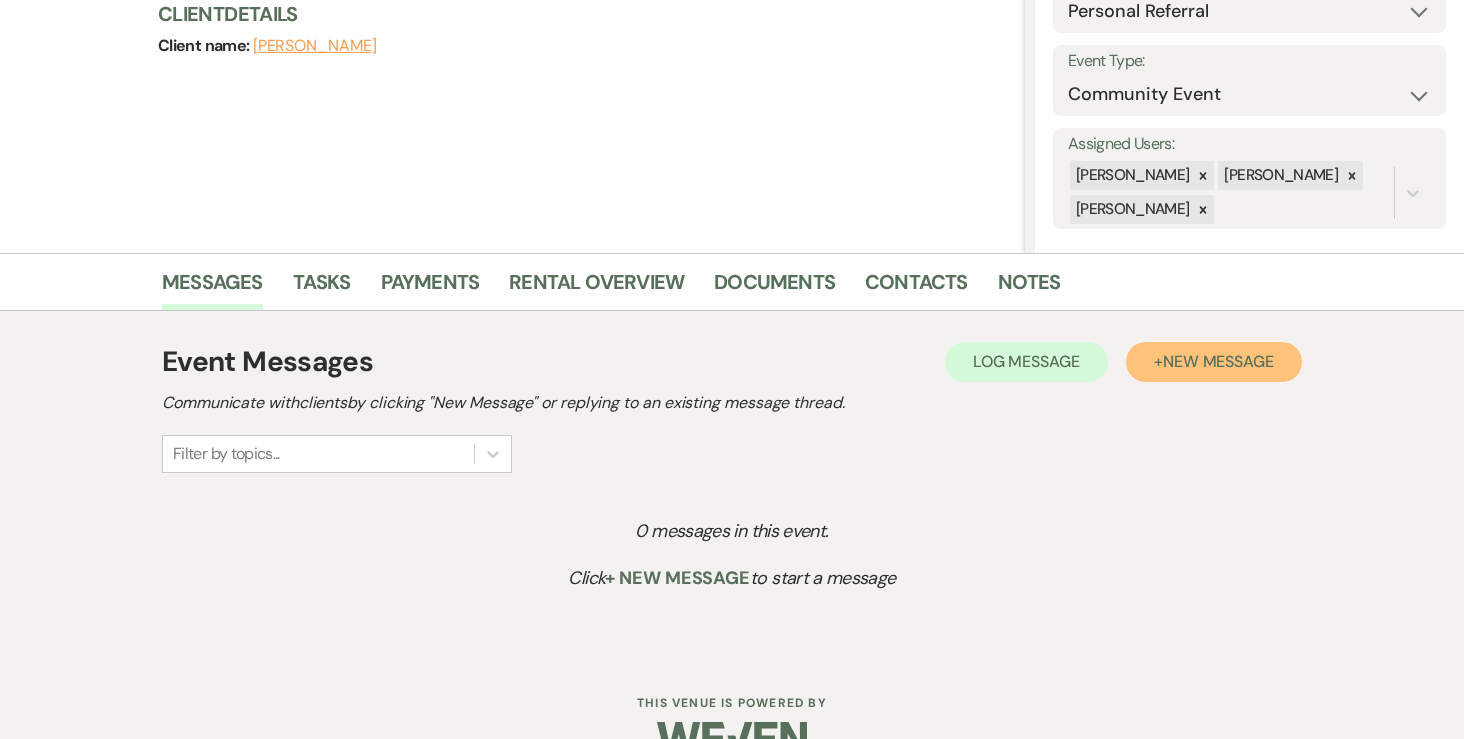 click on "+  New Message" at bounding box center (1214, 362) 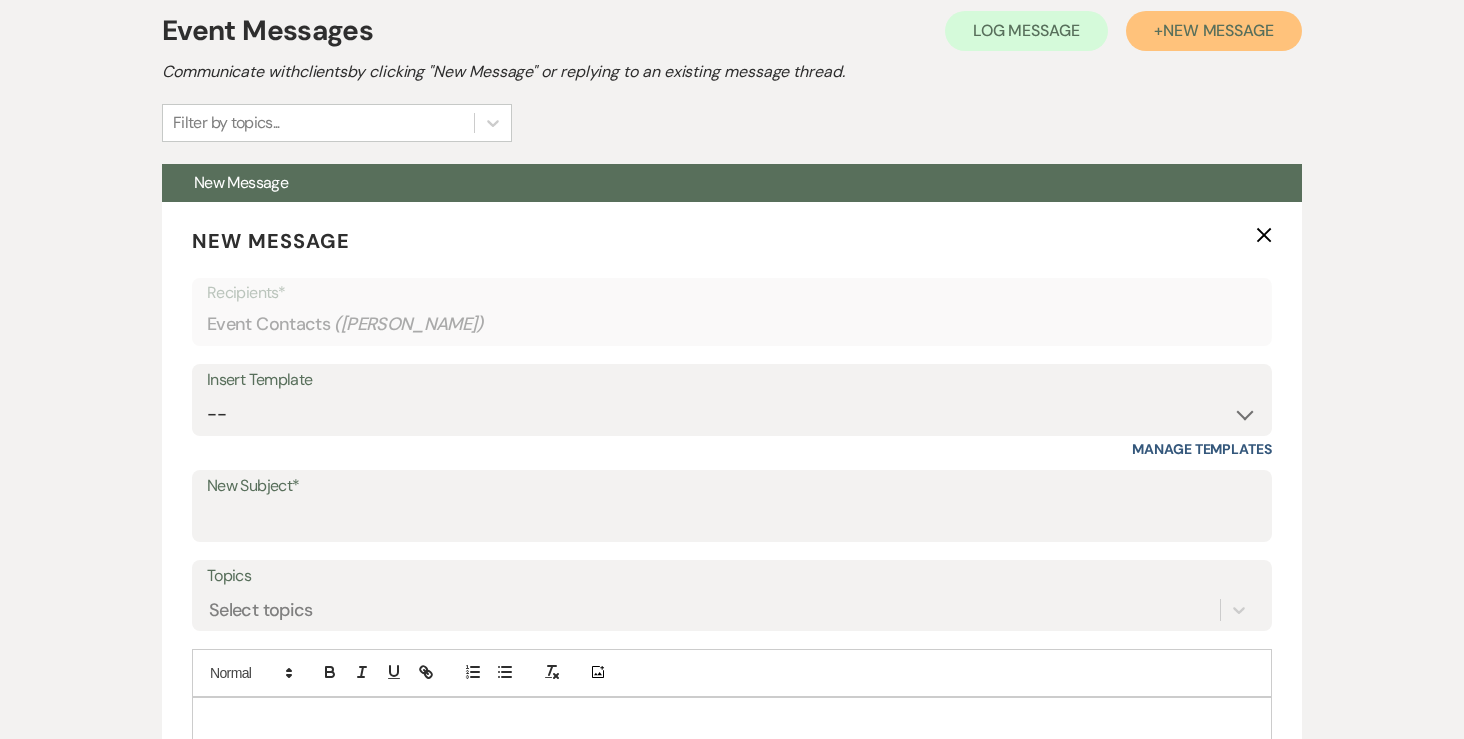 scroll, scrollTop: 582, scrollLeft: 0, axis: vertical 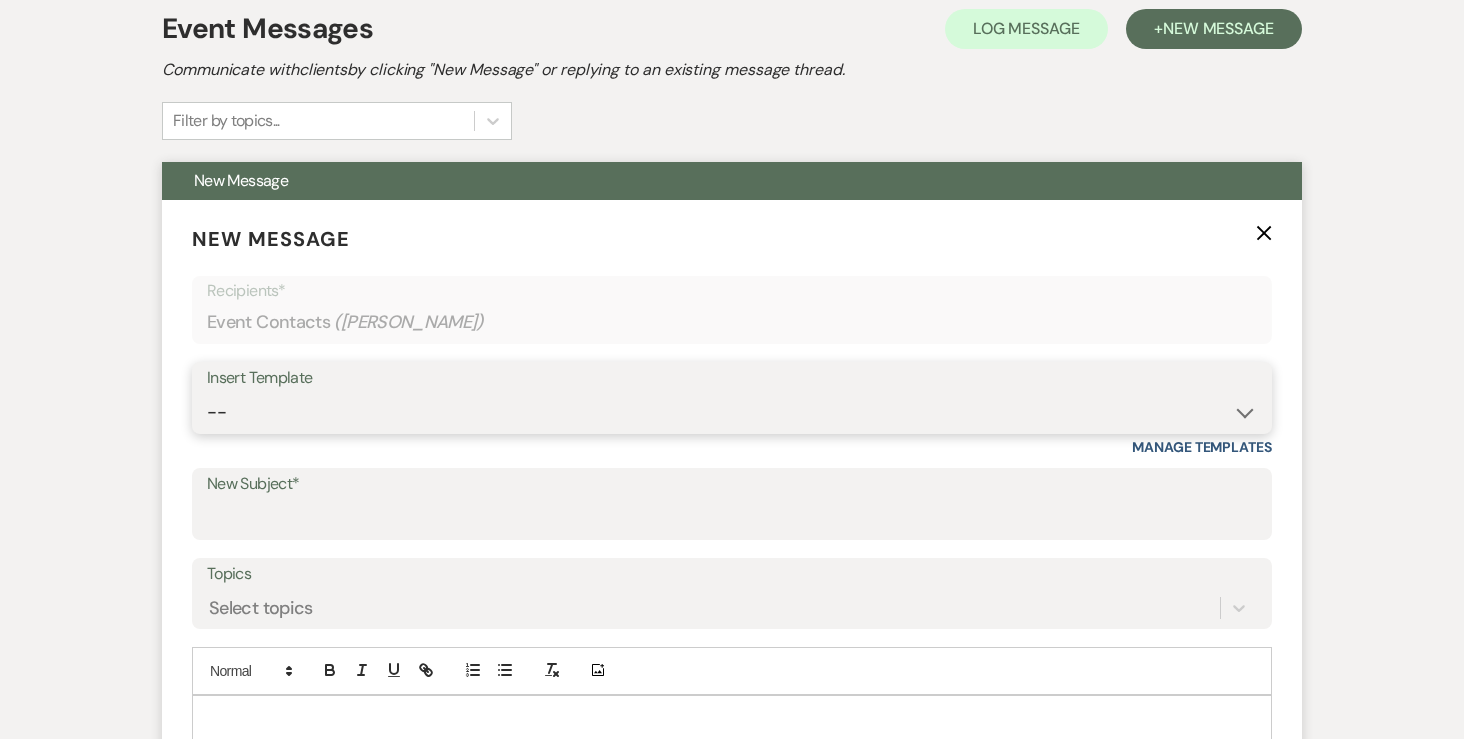 click on "-- Inquiry Response (Venue Guide) Schedule - Venue Tour Appt Confirmation Schedule - Venue Tour Appt Reminder Tour - Reschedule Tour - Follow-Up (Venue Guide) Proposal - Wedding Wedding Onboarding - Welcome Guide and Weven Planning Portal Introduction Inquiry Follow-Up: 5 Tips for Stress-Free Planning Inquiry - Available Dates Inquiry Follow-Up: Tour Invitation Inquiry Follow-Up: Unique Features Inquiry Follow-Up: Planning at W&S Insurance Exception Response Friday Weddings Sunday Weddings Baseball Poop or get off toliet (Venue Guide) Concession Speech Onboarding - Welcome Magazine and Weven Planning Portal Introduction (NON-Wedding Events) Day-of Coordinators Schedule - Venue IN-PERSON Tour Appt Confirmation Outside Food Info Cooper Films Thursday Weddings Hire a Host / Host a Toast Follow-follow up Recommended Vendors Weekend Tours Catering Guidelines & Vendor COI Requirements Inventory List to Booked Couples Cancellation Form Teresa Template Client Communication (parents requesting calls) - NEED TO EDIT" at bounding box center [732, 412] 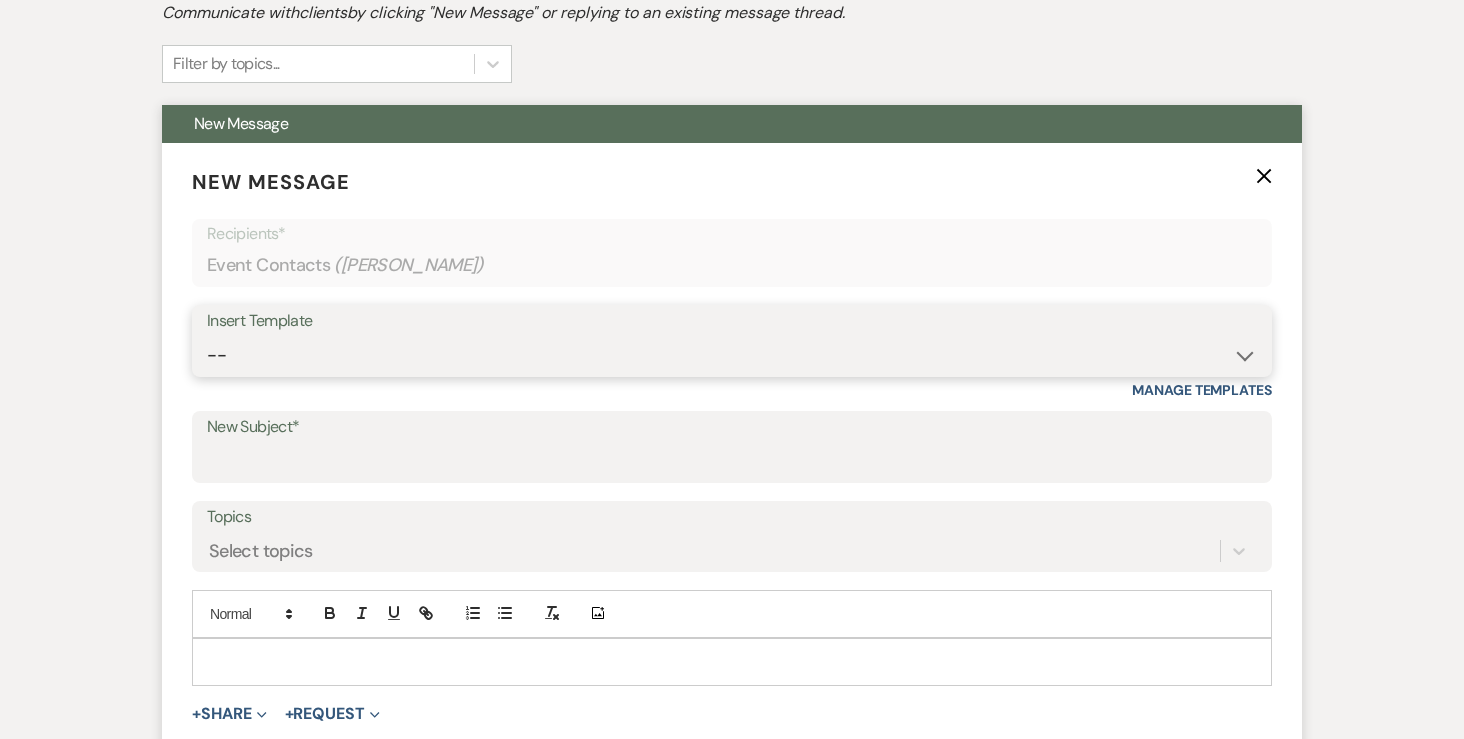 scroll, scrollTop: 691, scrollLeft: 0, axis: vertical 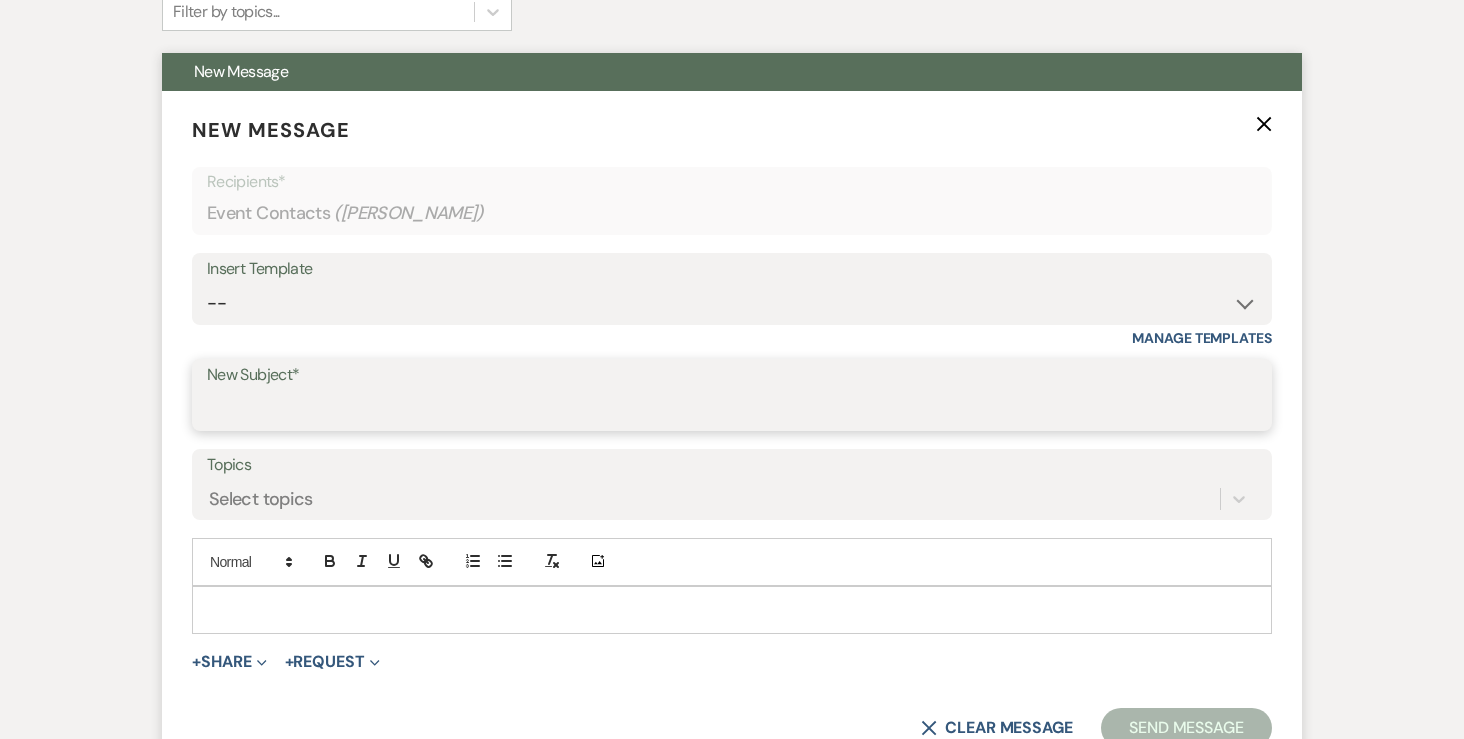 click on "New Subject*" at bounding box center [732, 409] 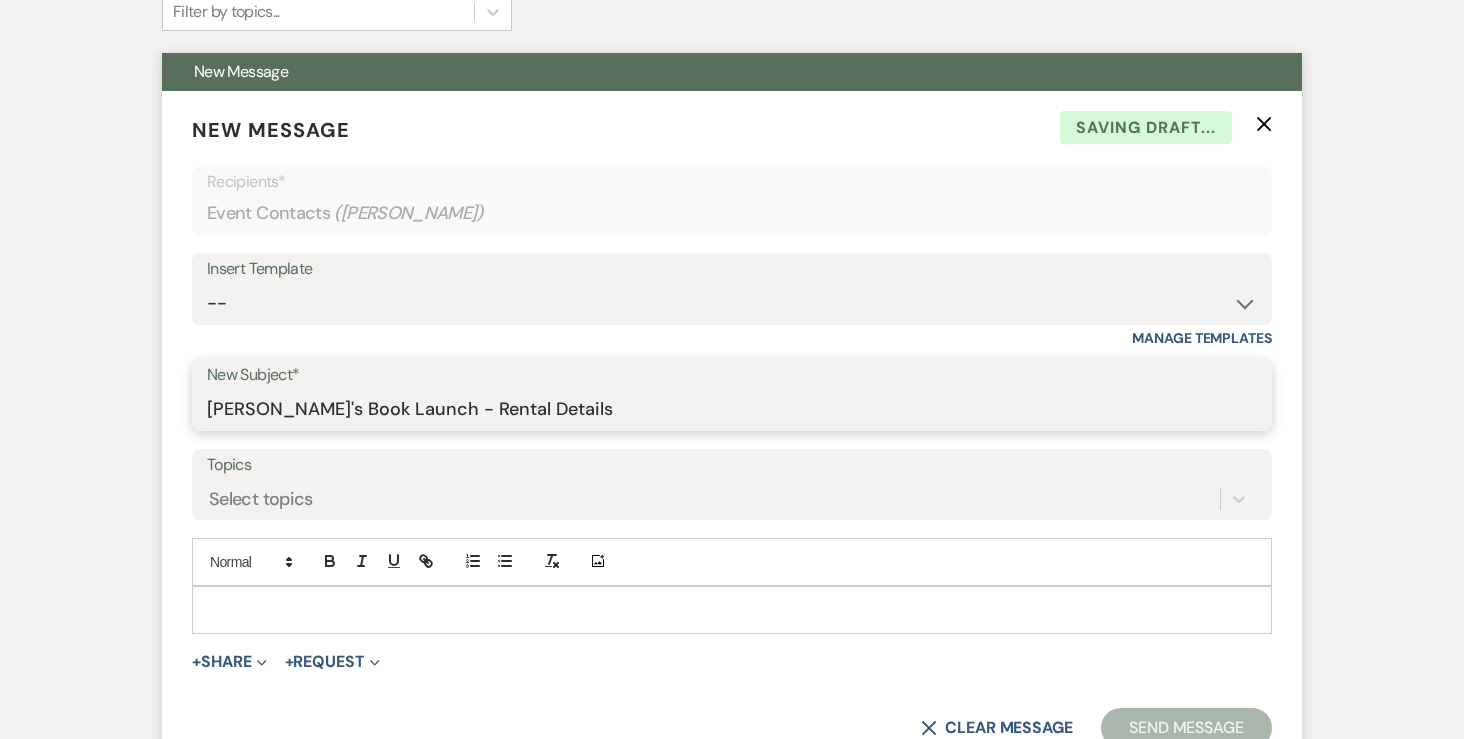 type on "[PERSON_NAME]'s Book Launch - Rental Details" 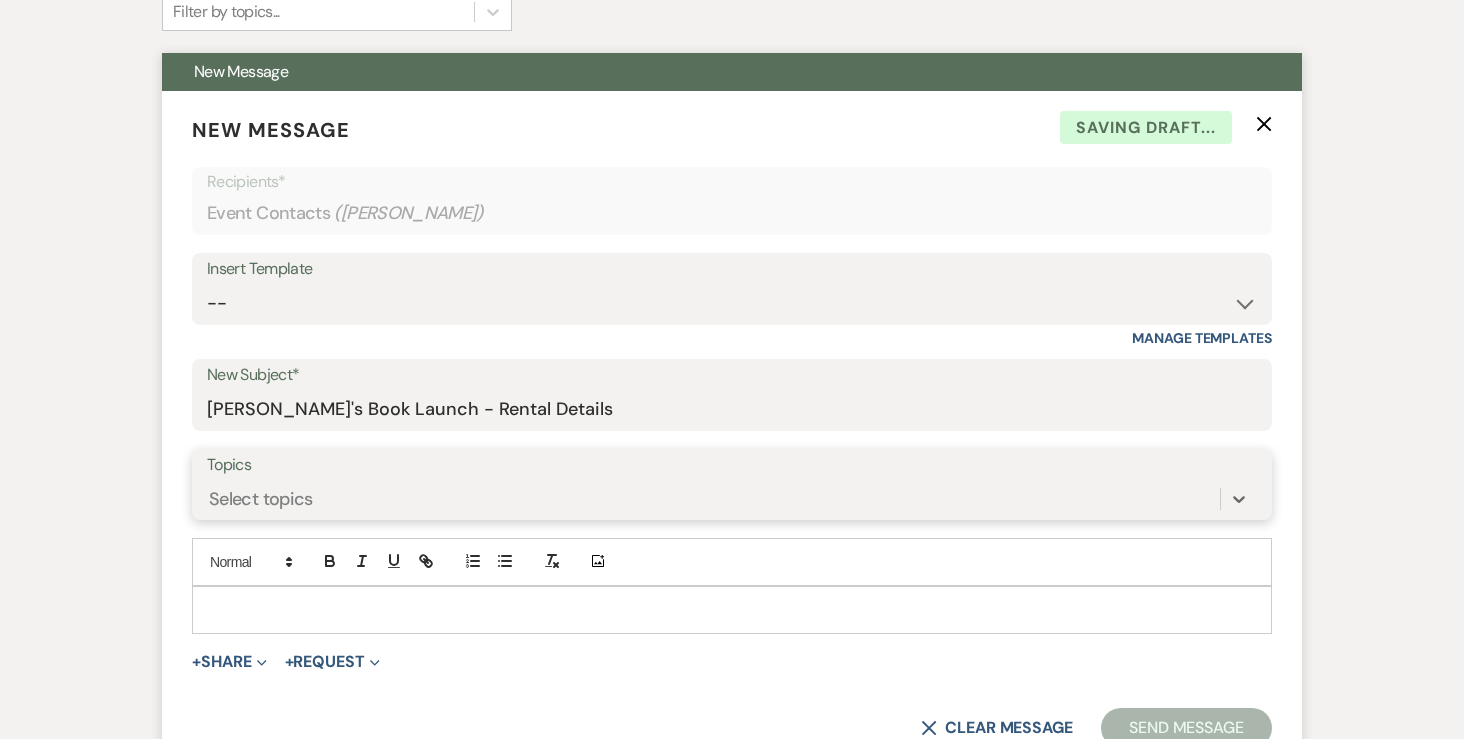 scroll, scrollTop: 775, scrollLeft: 0, axis: vertical 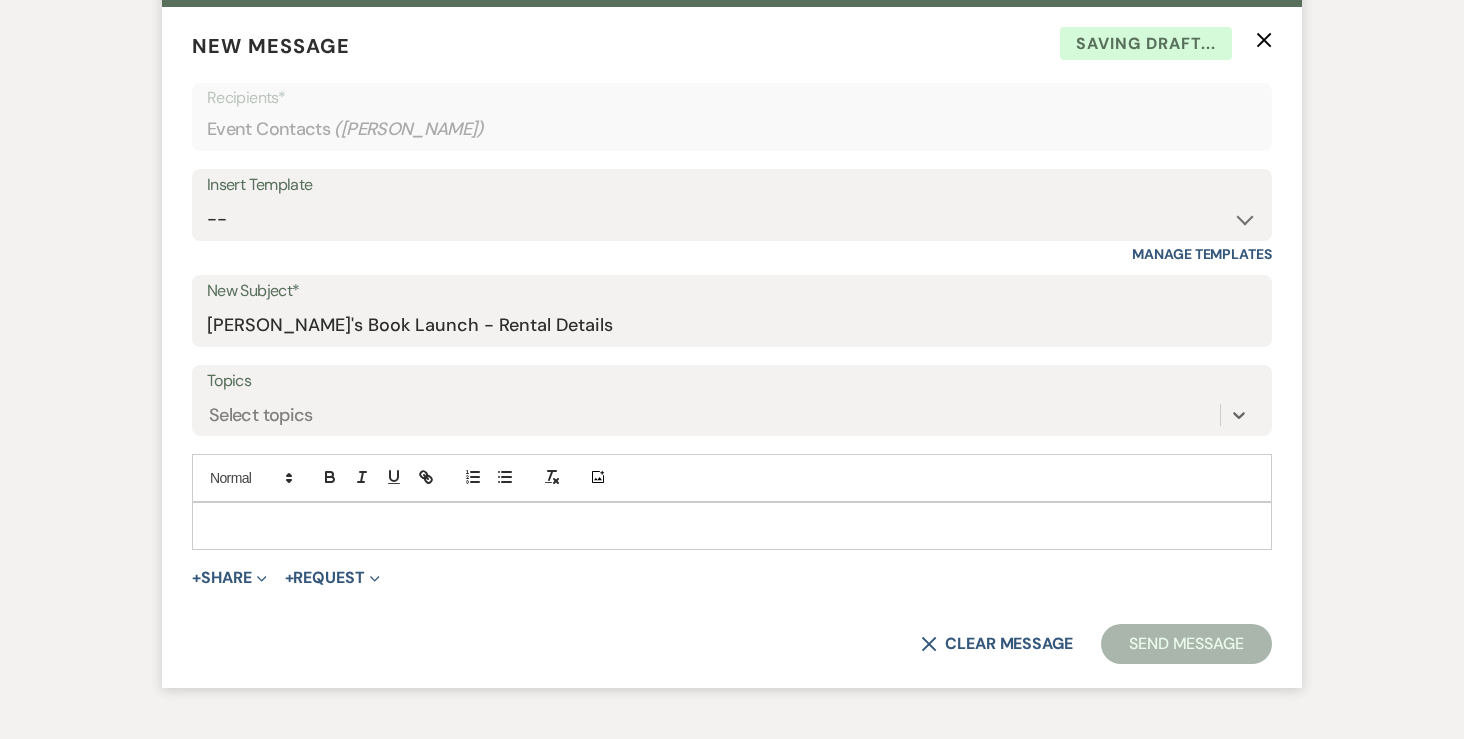 click at bounding box center [732, 526] 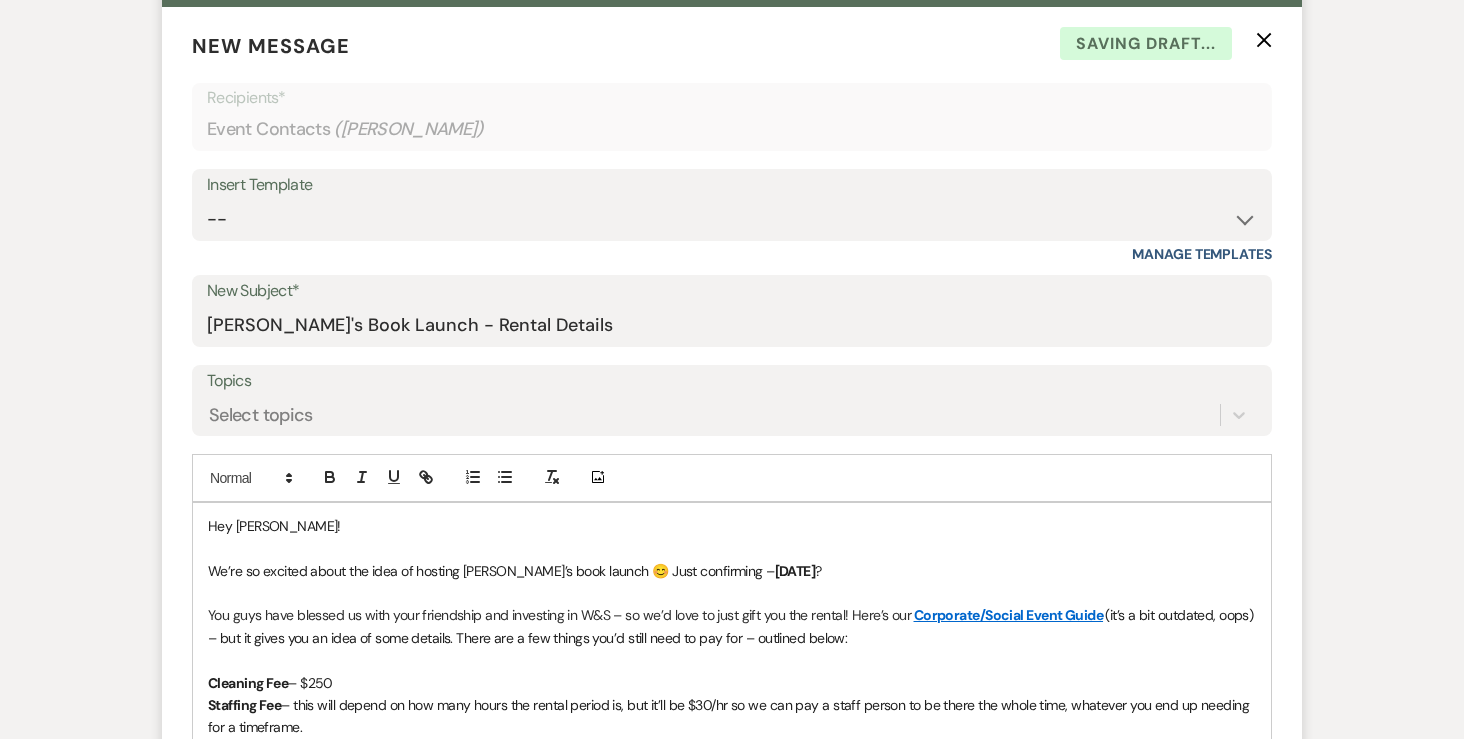 click on "Hey Ty!" at bounding box center [274, 526] 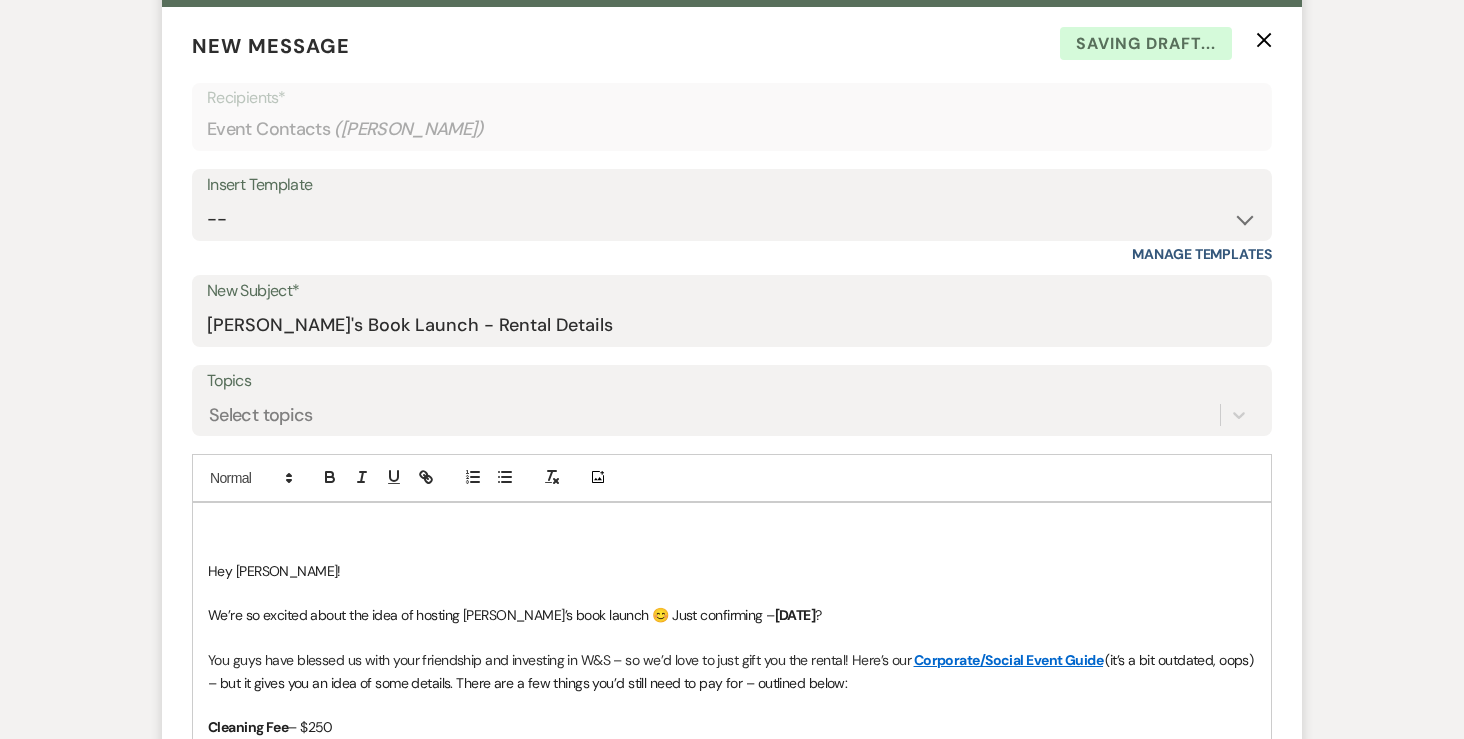 type 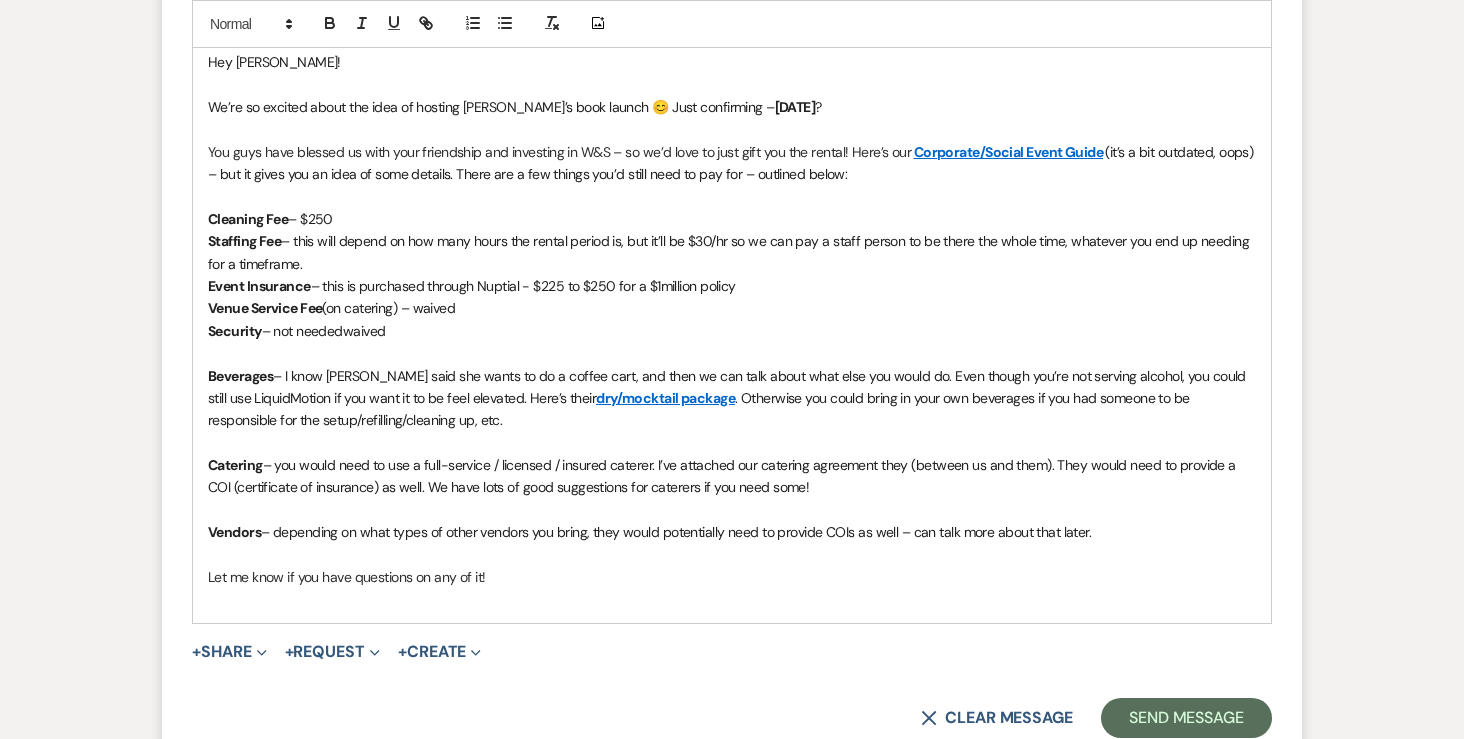 scroll, scrollTop: 1337, scrollLeft: 0, axis: vertical 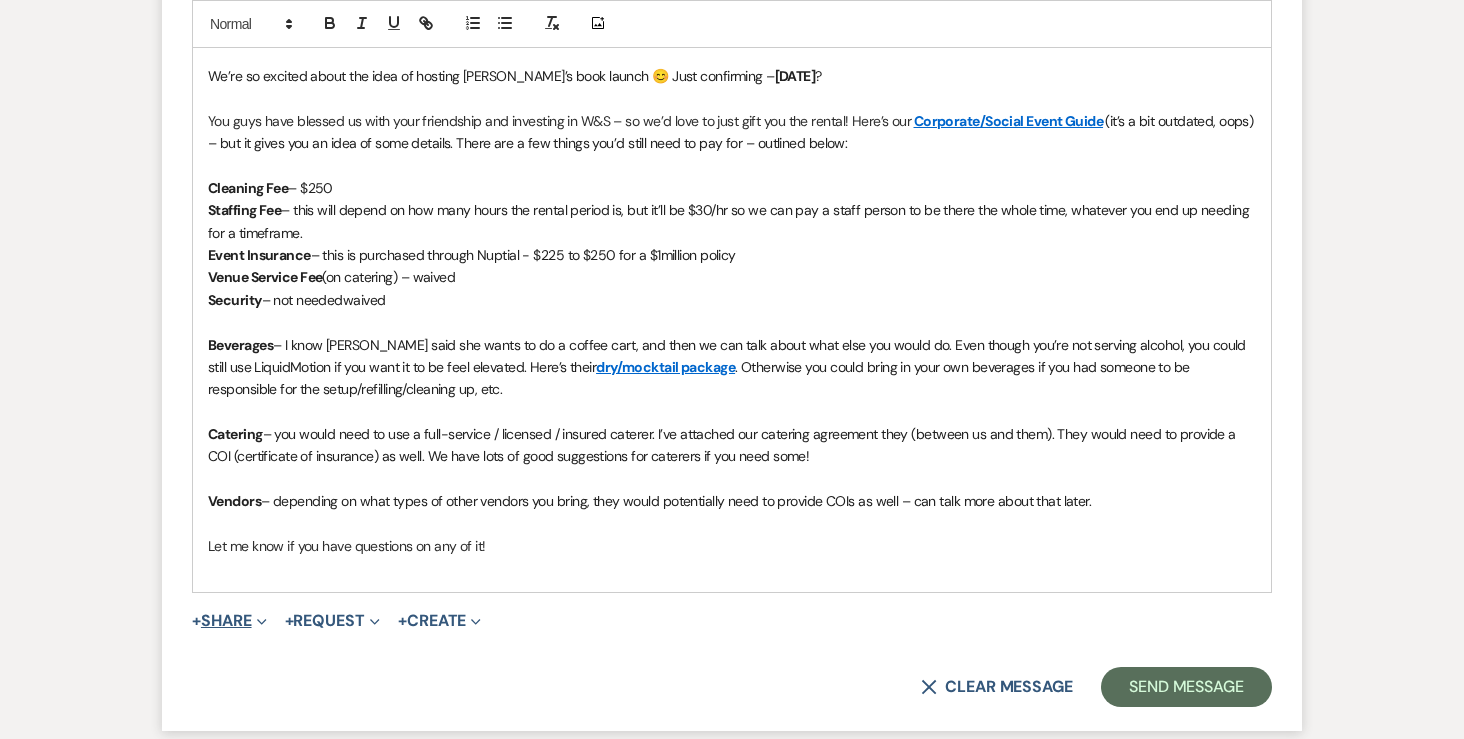 click on "+  Share Expand" at bounding box center [229, 621] 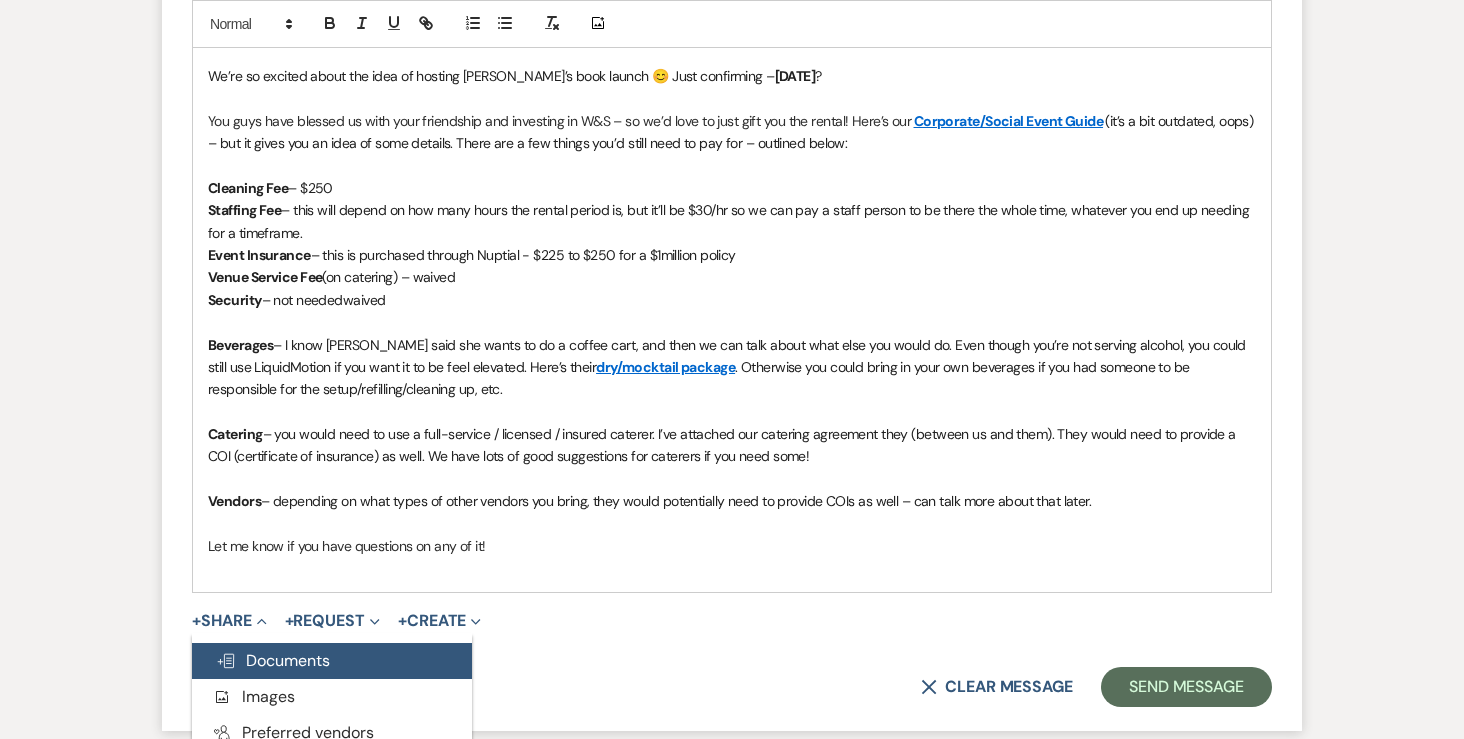 click on "Doc Upload Documents" at bounding box center (273, 660) 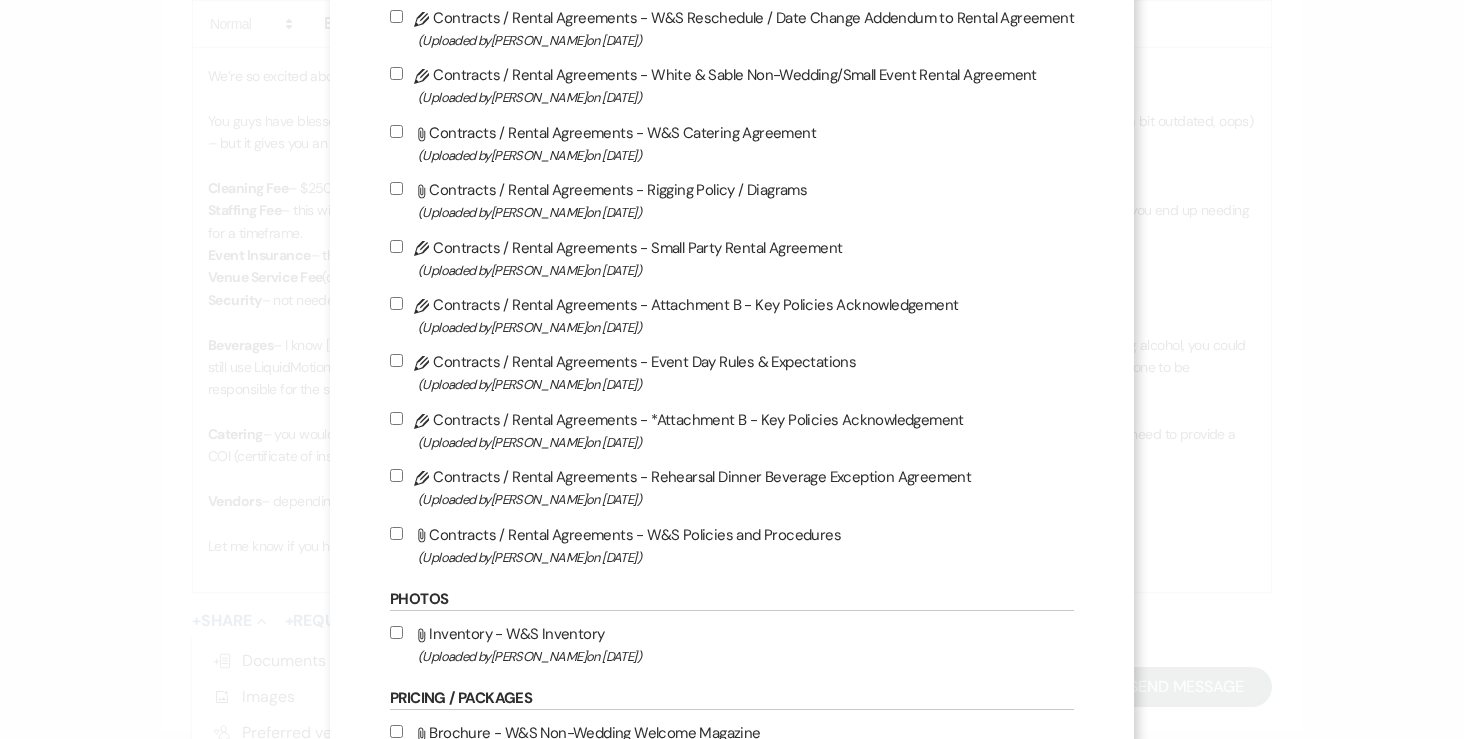 scroll, scrollTop: 1149, scrollLeft: 0, axis: vertical 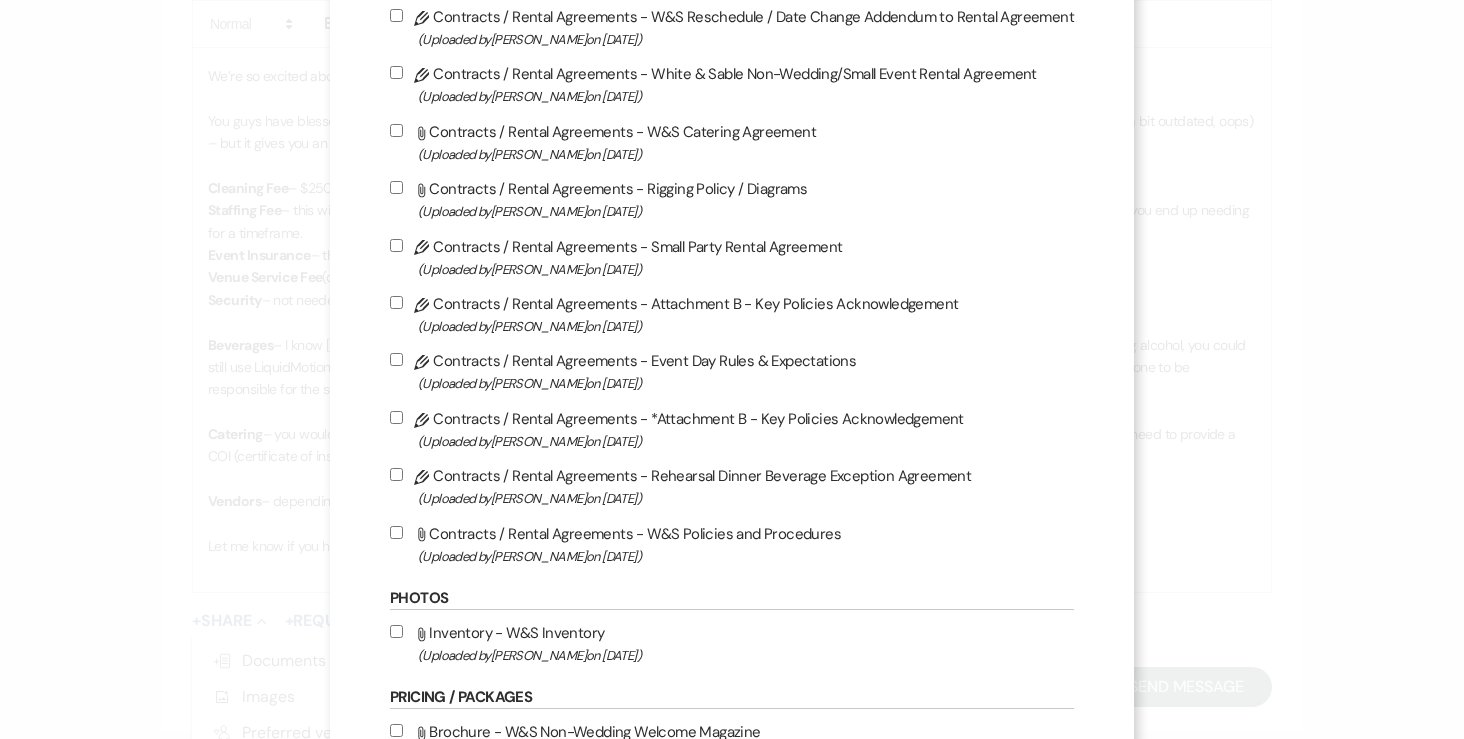 drag, startPoint x: 402, startPoint y: 138, endPoint x: 702, endPoint y: 420, distance: 411.7329 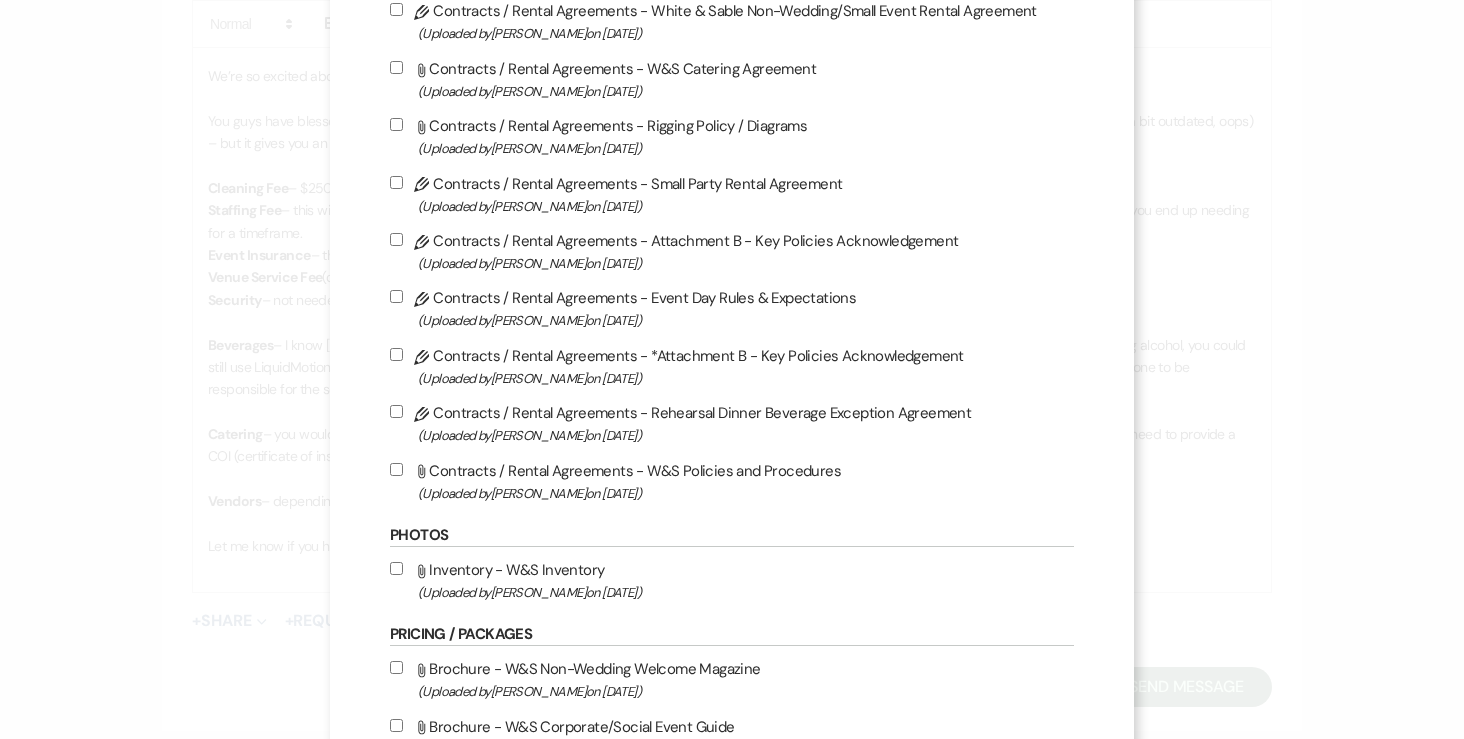 scroll, scrollTop: 1208, scrollLeft: 0, axis: vertical 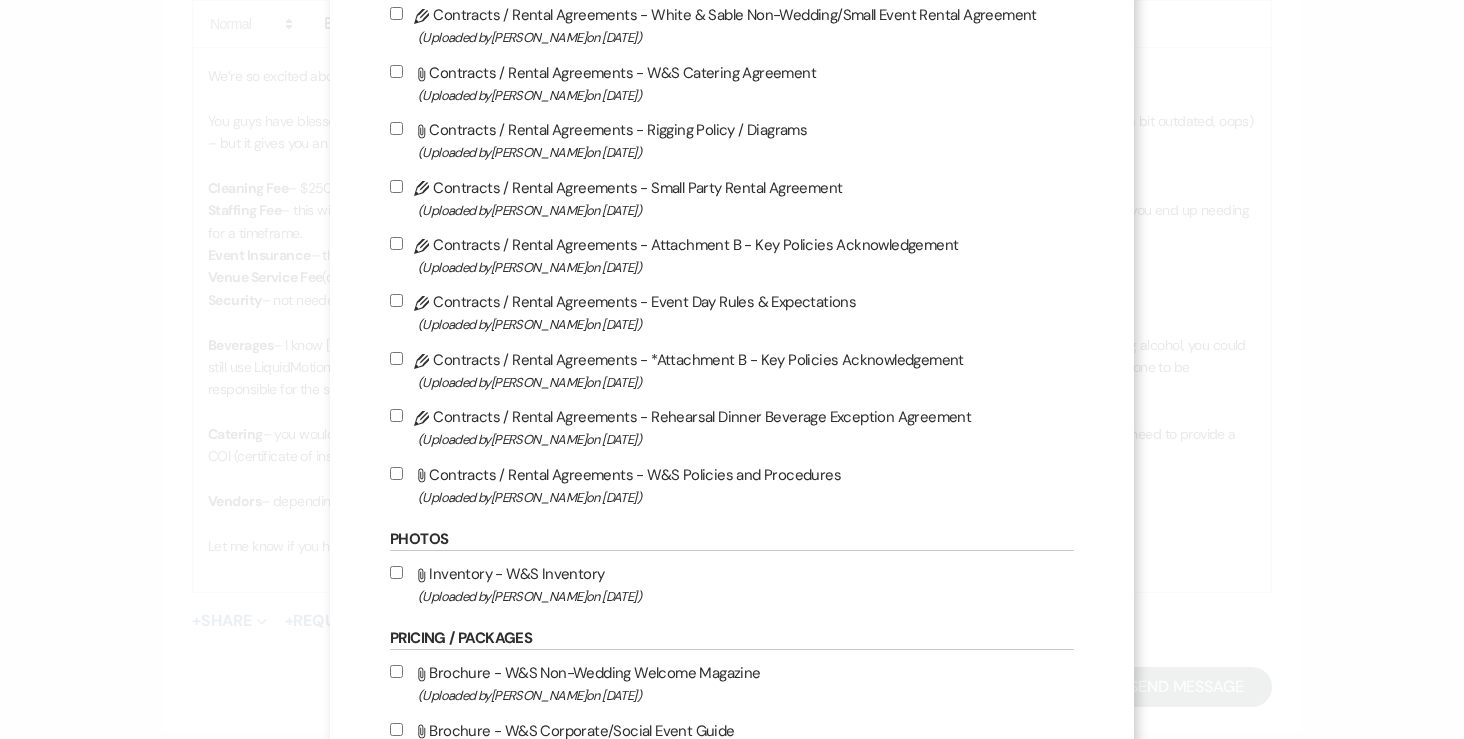 click on "Attach File Contracts / Rental Agreements - W&S Catering Agreement (Uploaded by  Angela Oldenburger  on   Mar 17th, 2025 )" at bounding box center [396, 71] 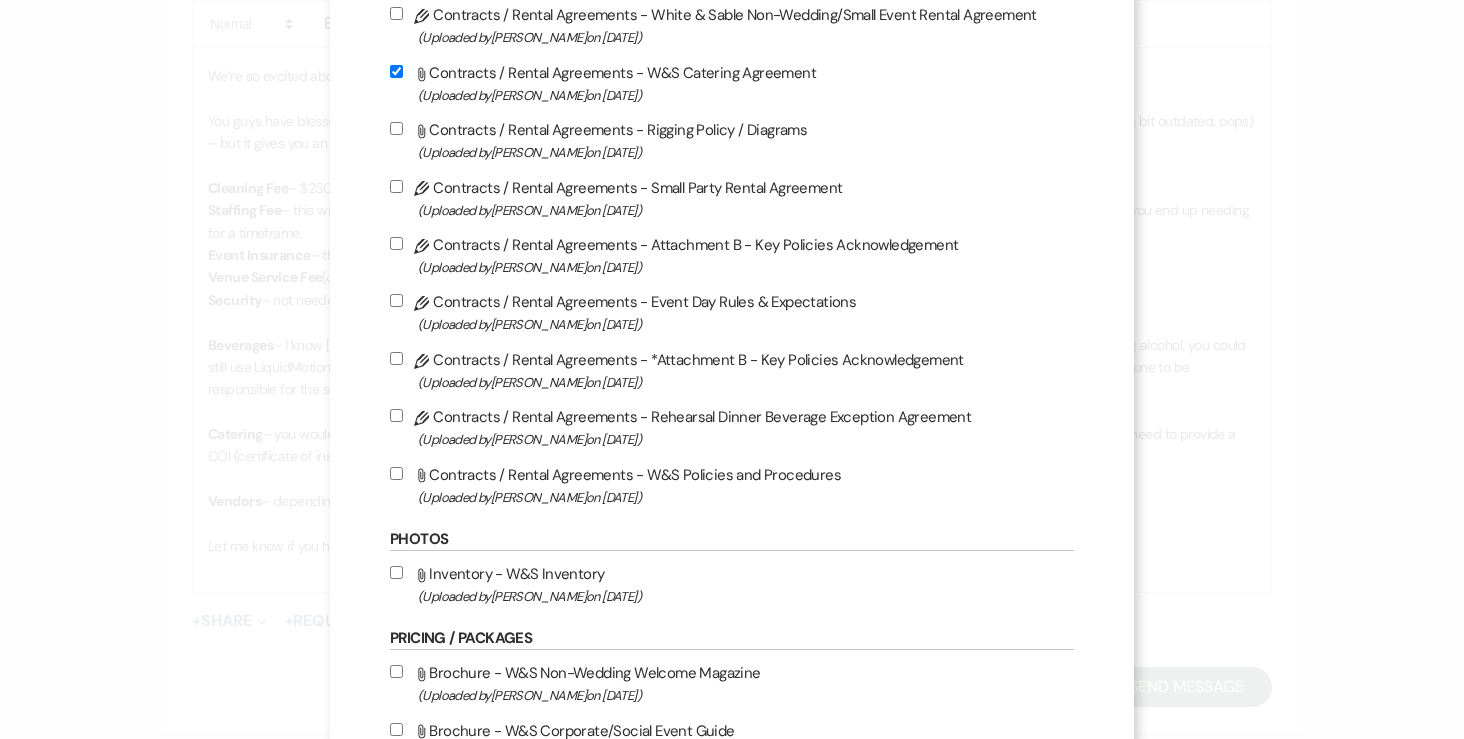 checkbox on "true" 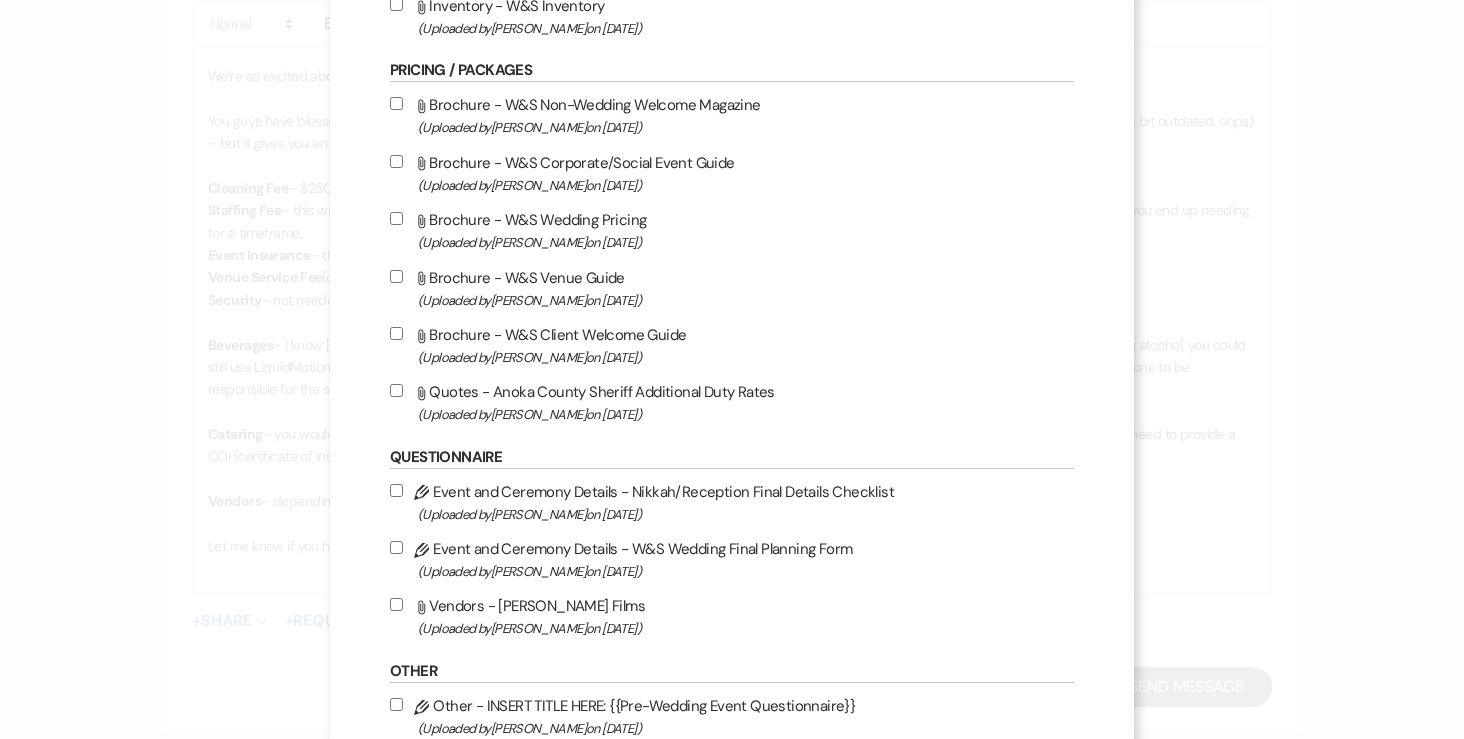scroll, scrollTop: 2305, scrollLeft: 0, axis: vertical 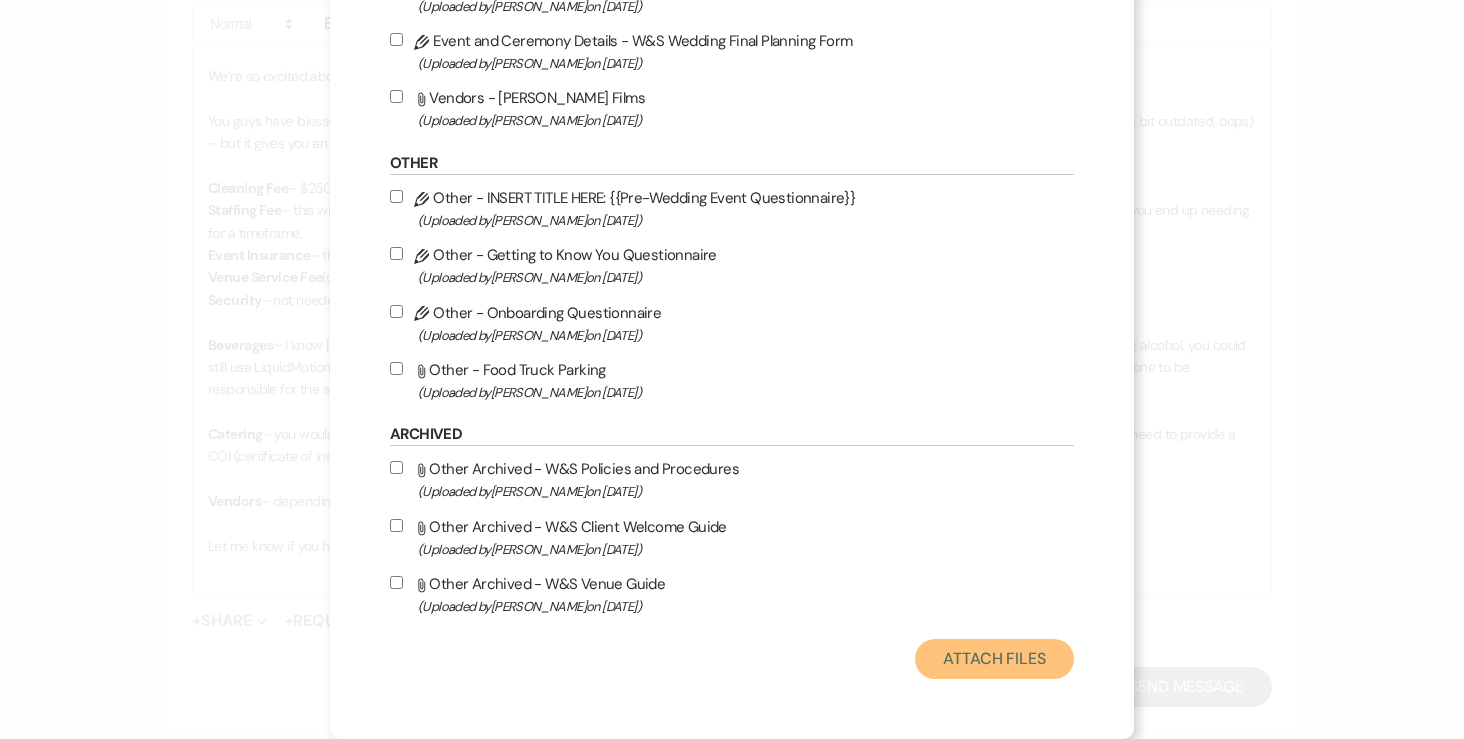 click on "Attach Files" at bounding box center [994, 659] 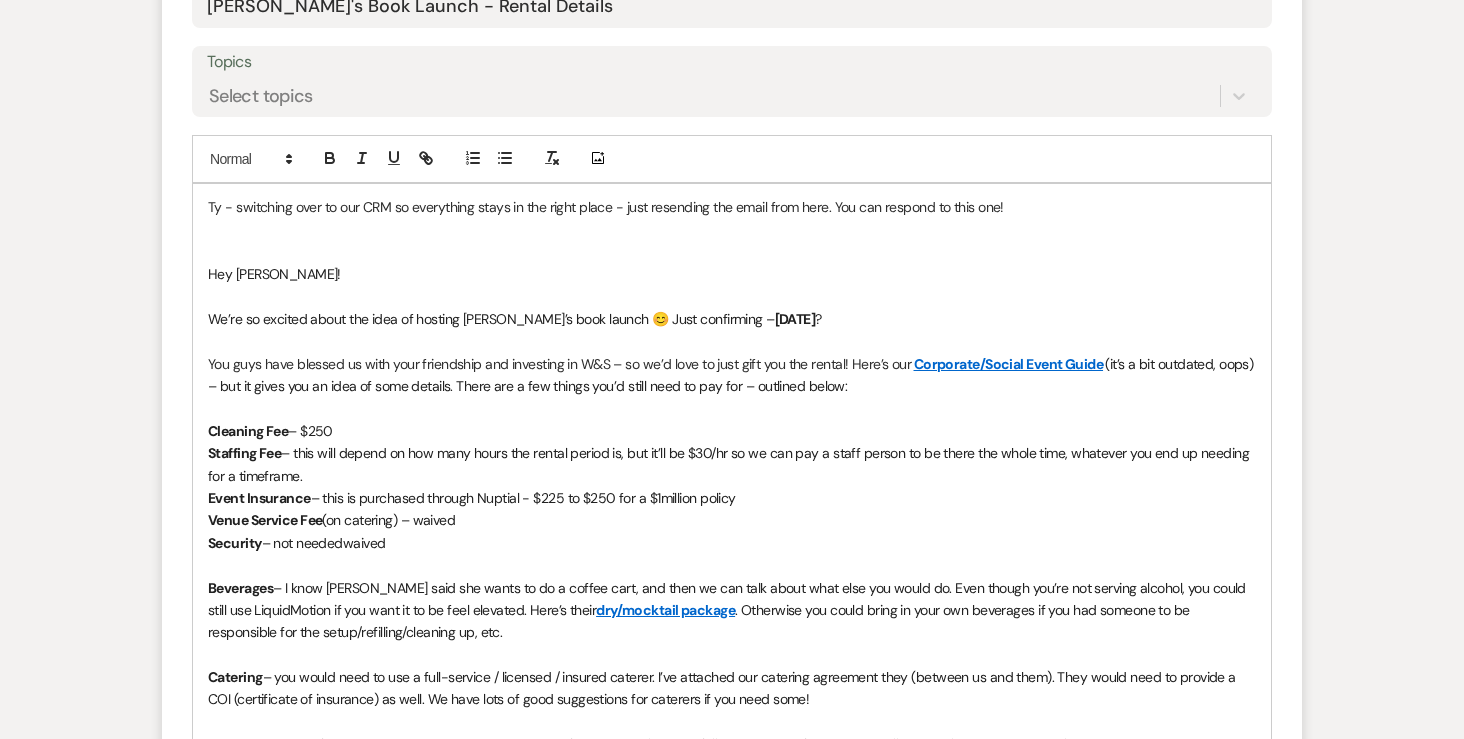 scroll, scrollTop: 925, scrollLeft: 0, axis: vertical 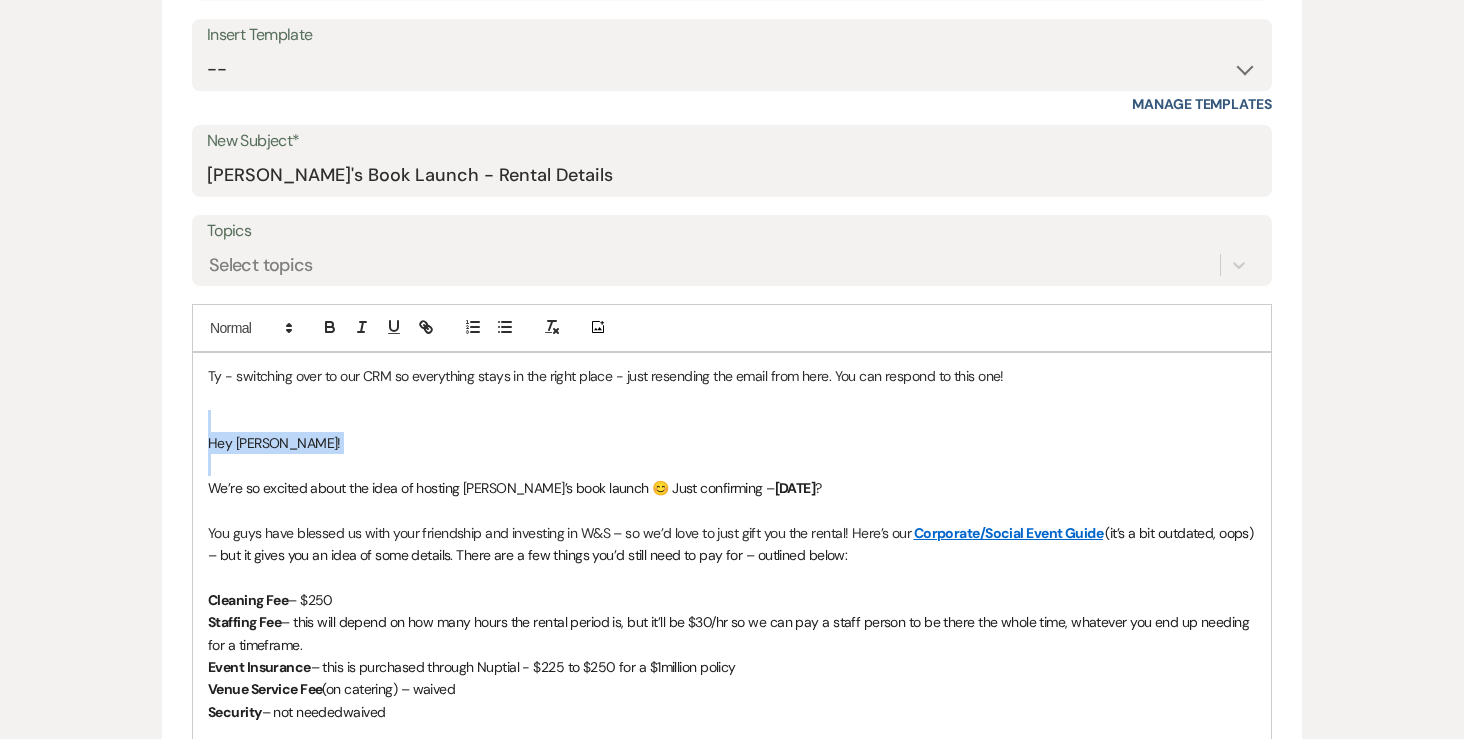 drag, startPoint x: 301, startPoint y: 454, endPoint x: 136, endPoint y: 420, distance: 168.46661 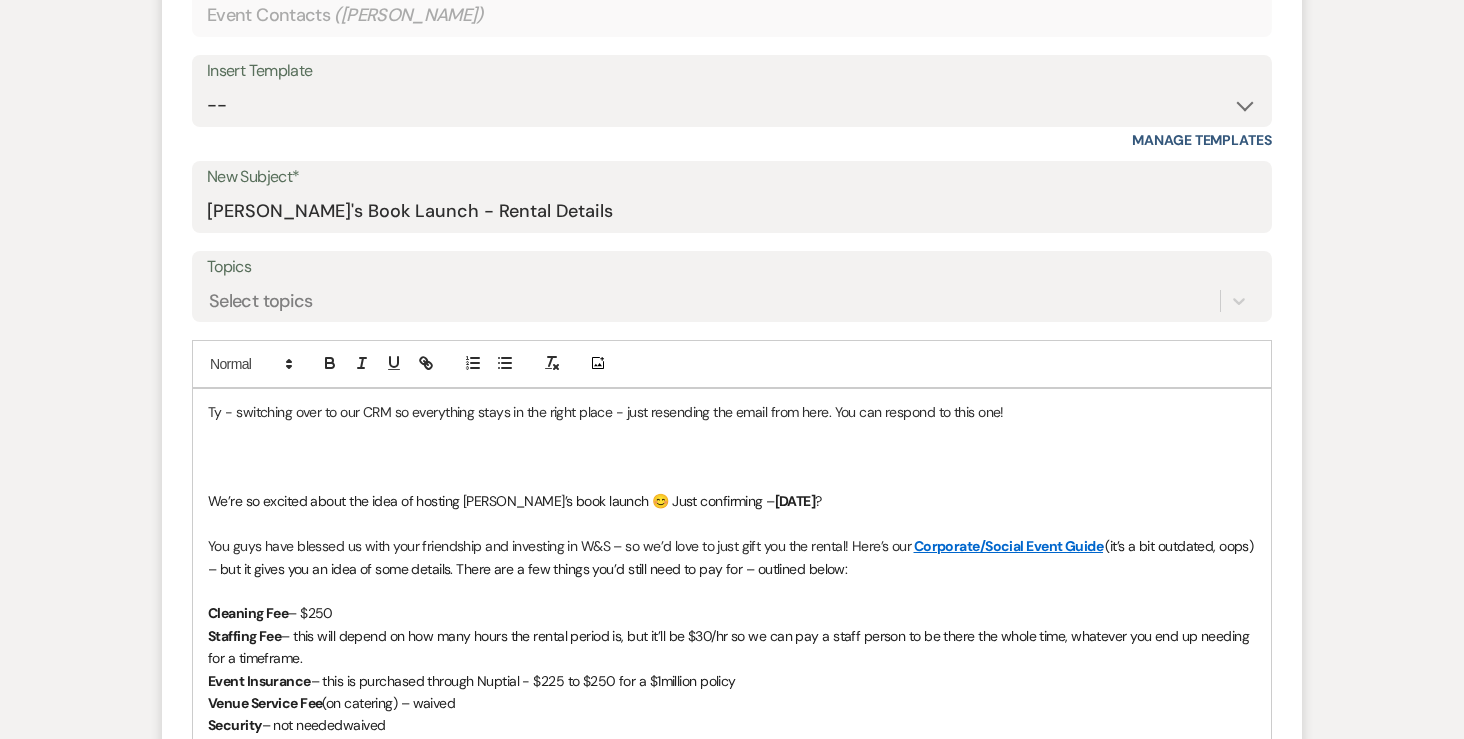 scroll, scrollTop: 888, scrollLeft: 0, axis: vertical 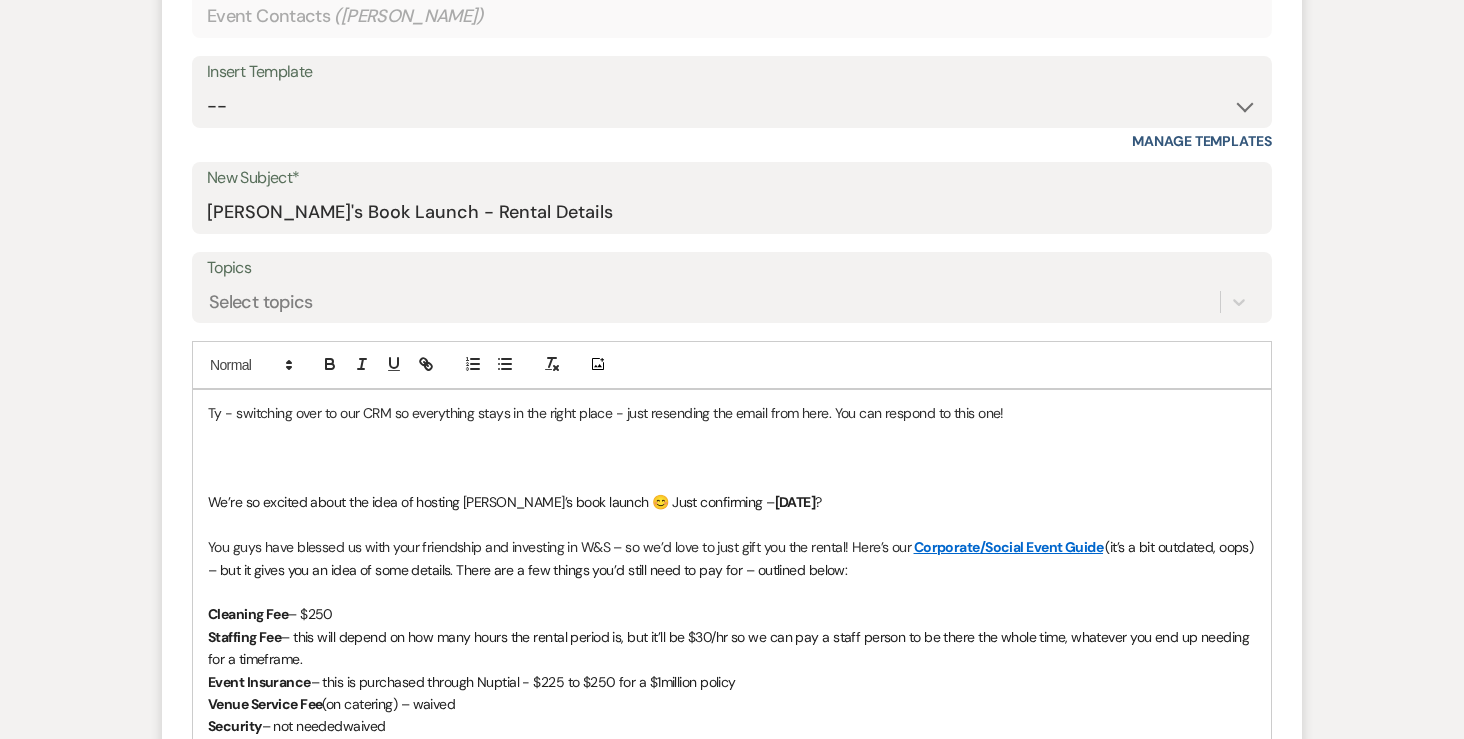 click on "Ty - switching over to our CRM so everything stays in the right place - just resending the email from here. You can respond to this one!" at bounding box center [732, 413] 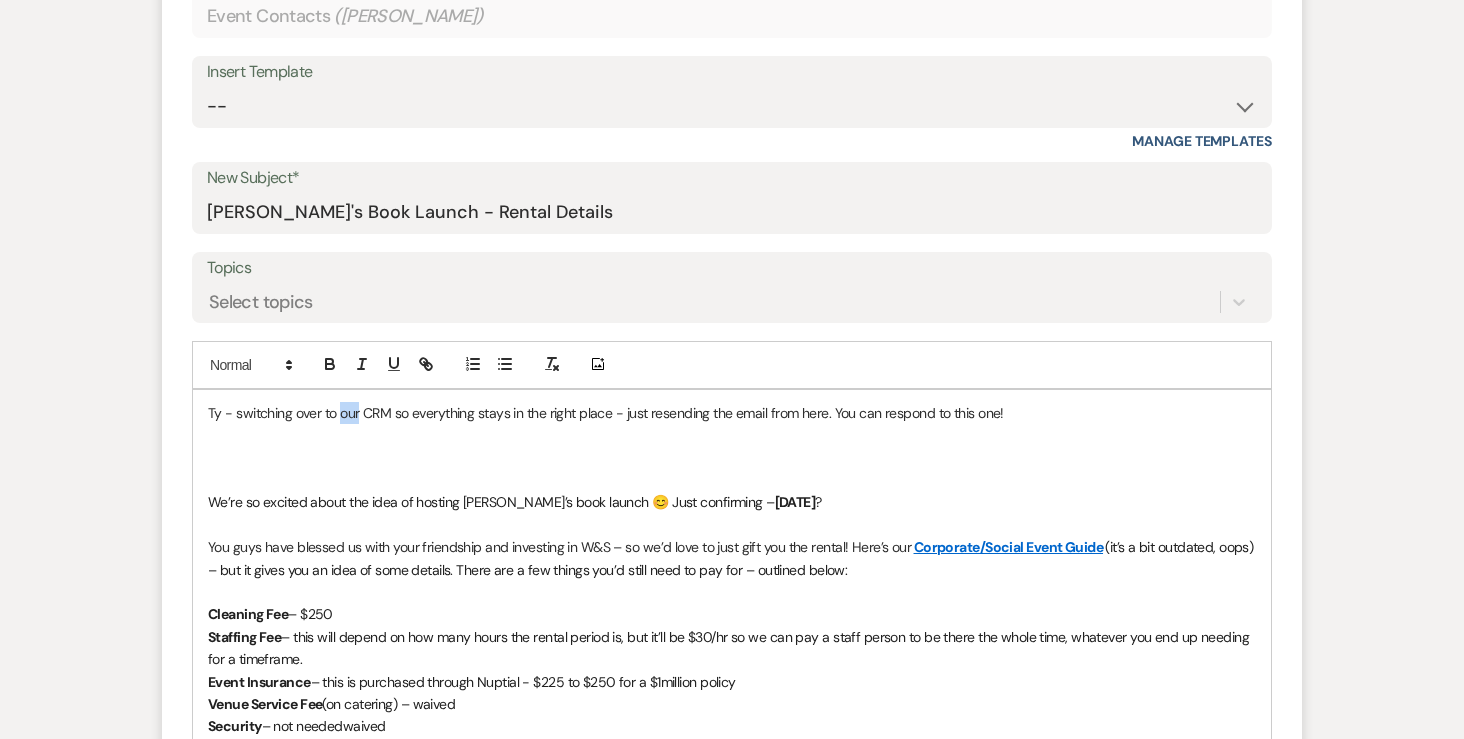 click on "Ty - switching over to our CRM so everything stays in the right place - just resending the email from here. You can respond to this one!" at bounding box center (732, 413) 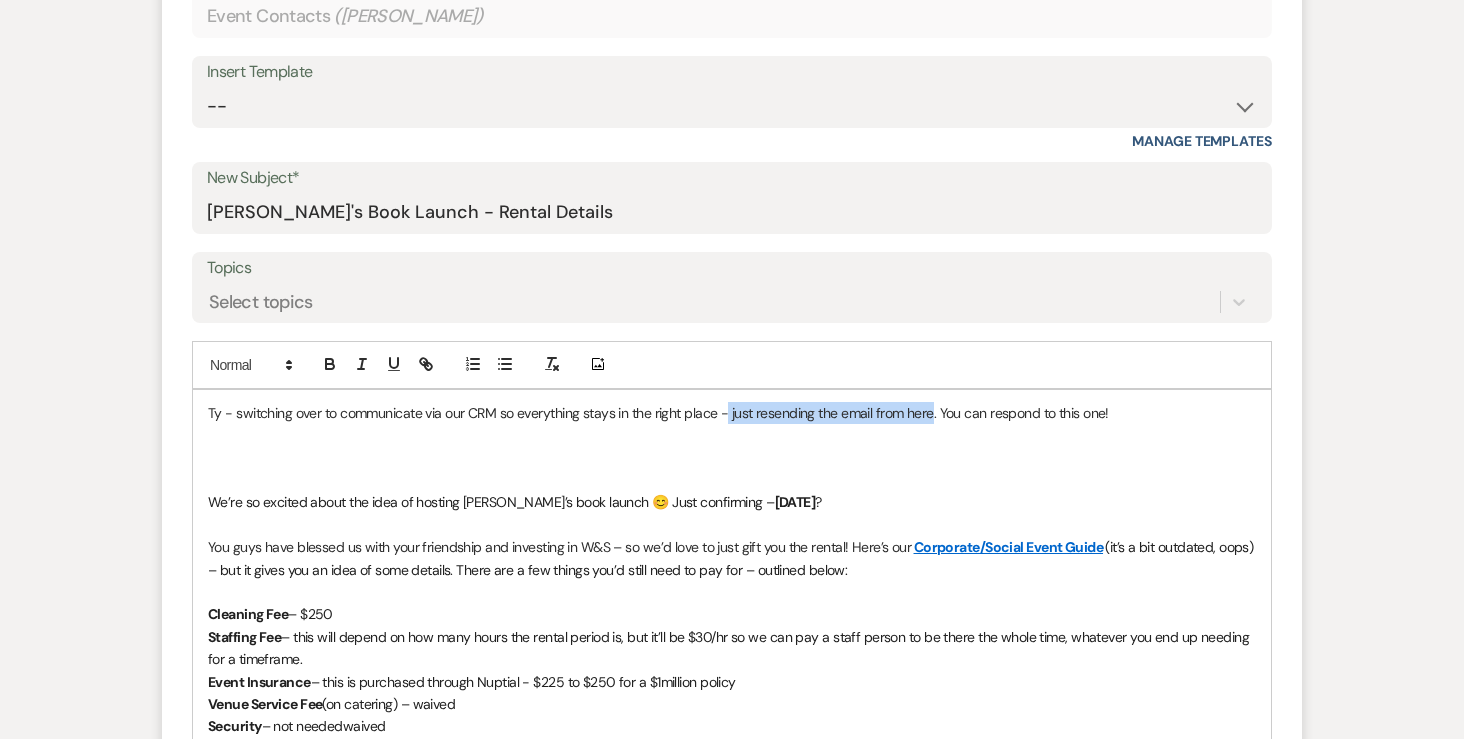 drag, startPoint x: 728, startPoint y: 414, endPoint x: 934, endPoint y: 416, distance: 206.0097 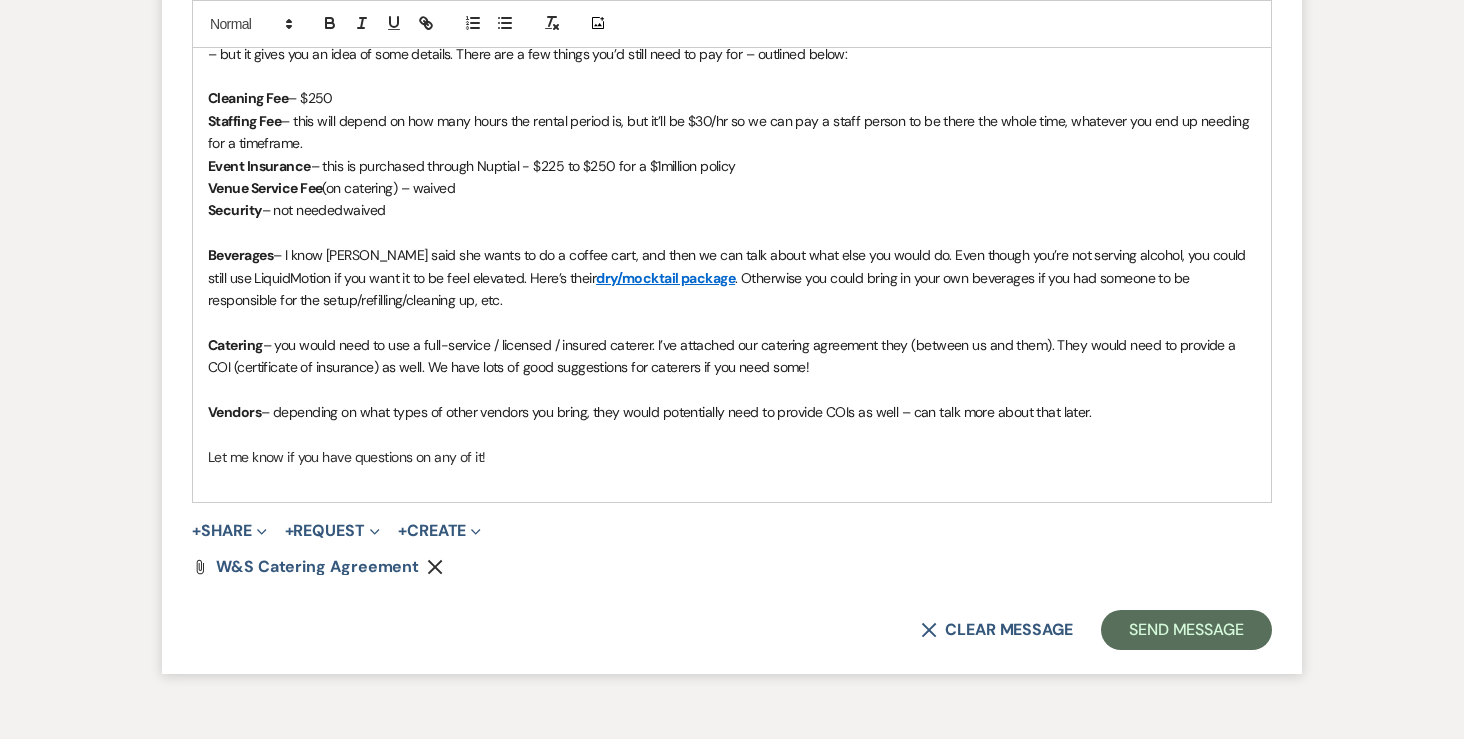 scroll, scrollTop: 1405, scrollLeft: 0, axis: vertical 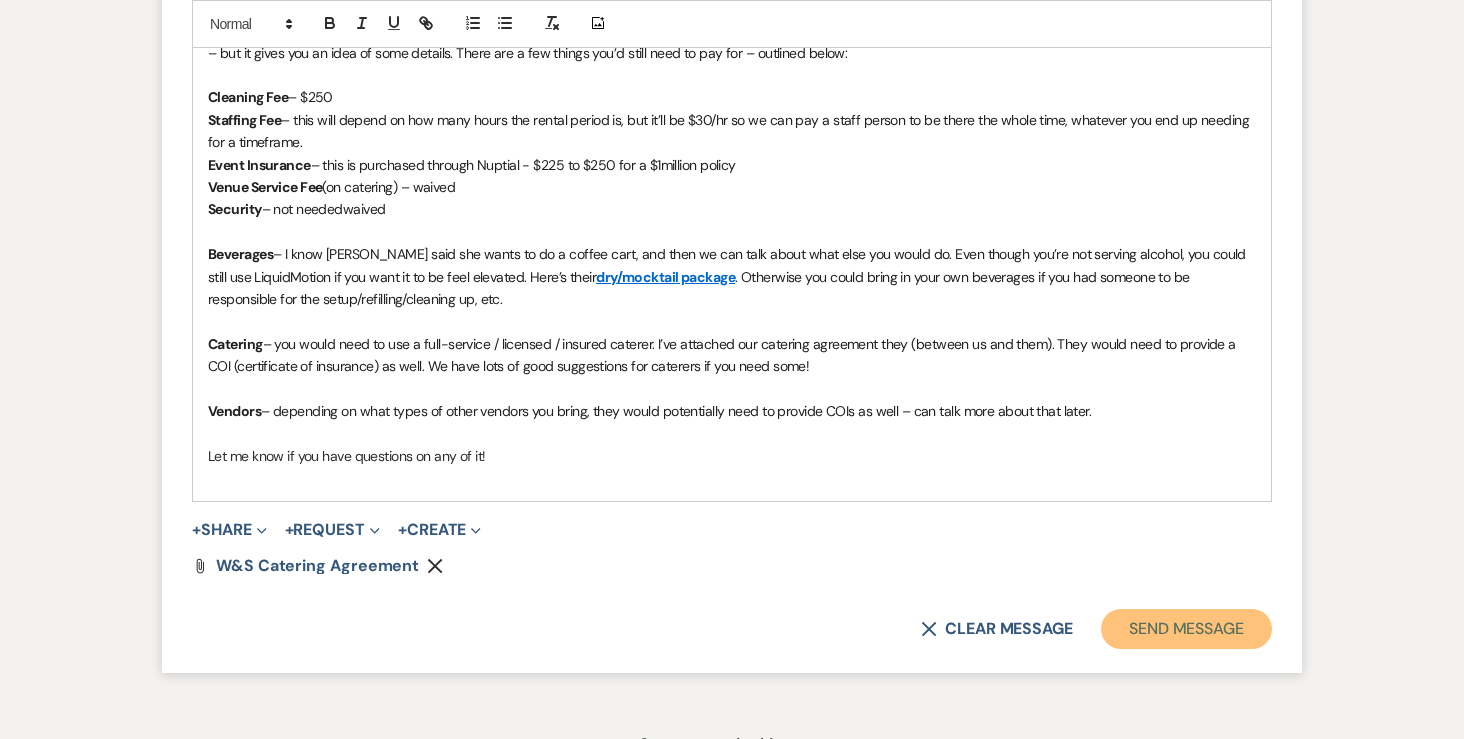 click on "Send Message" at bounding box center [1186, 629] 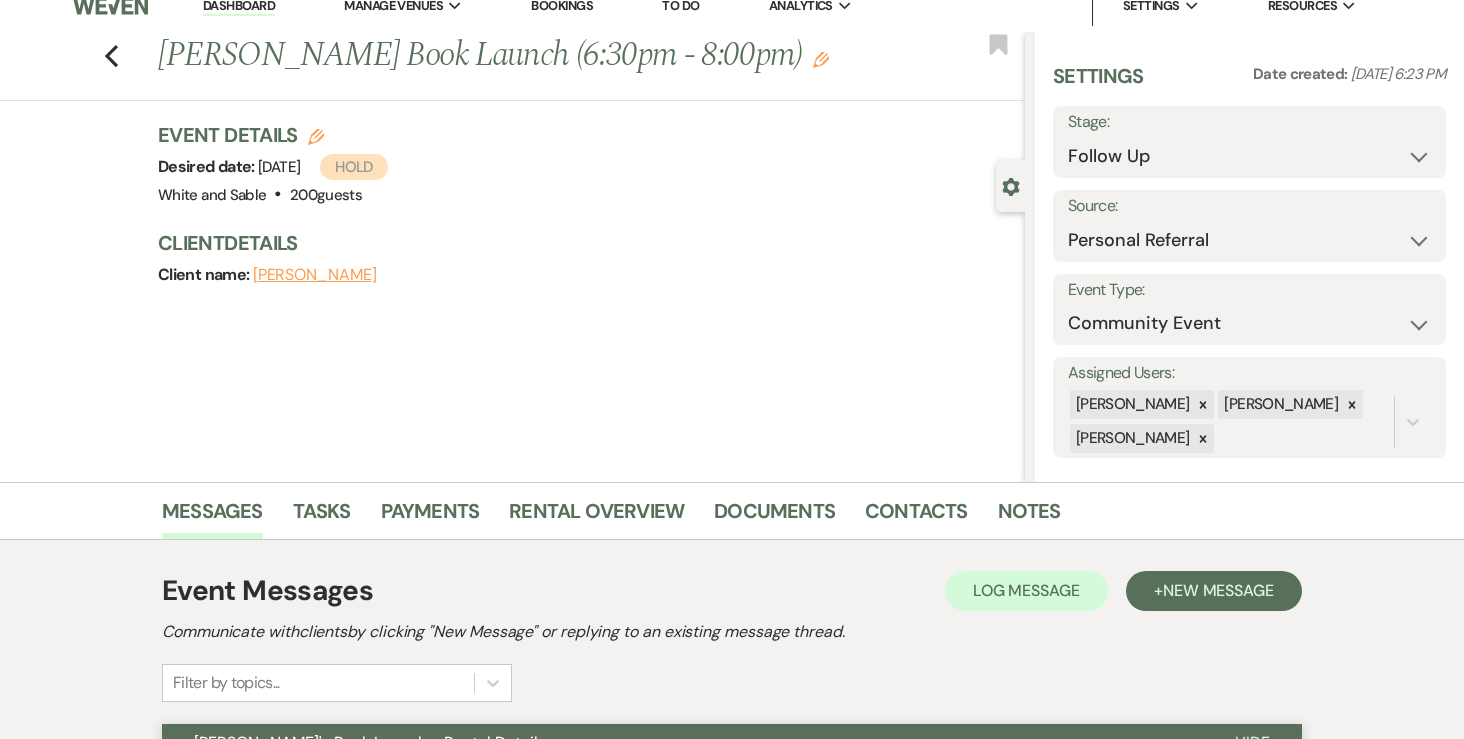 scroll, scrollTop: 0, scrollLeft: 0, axis: both 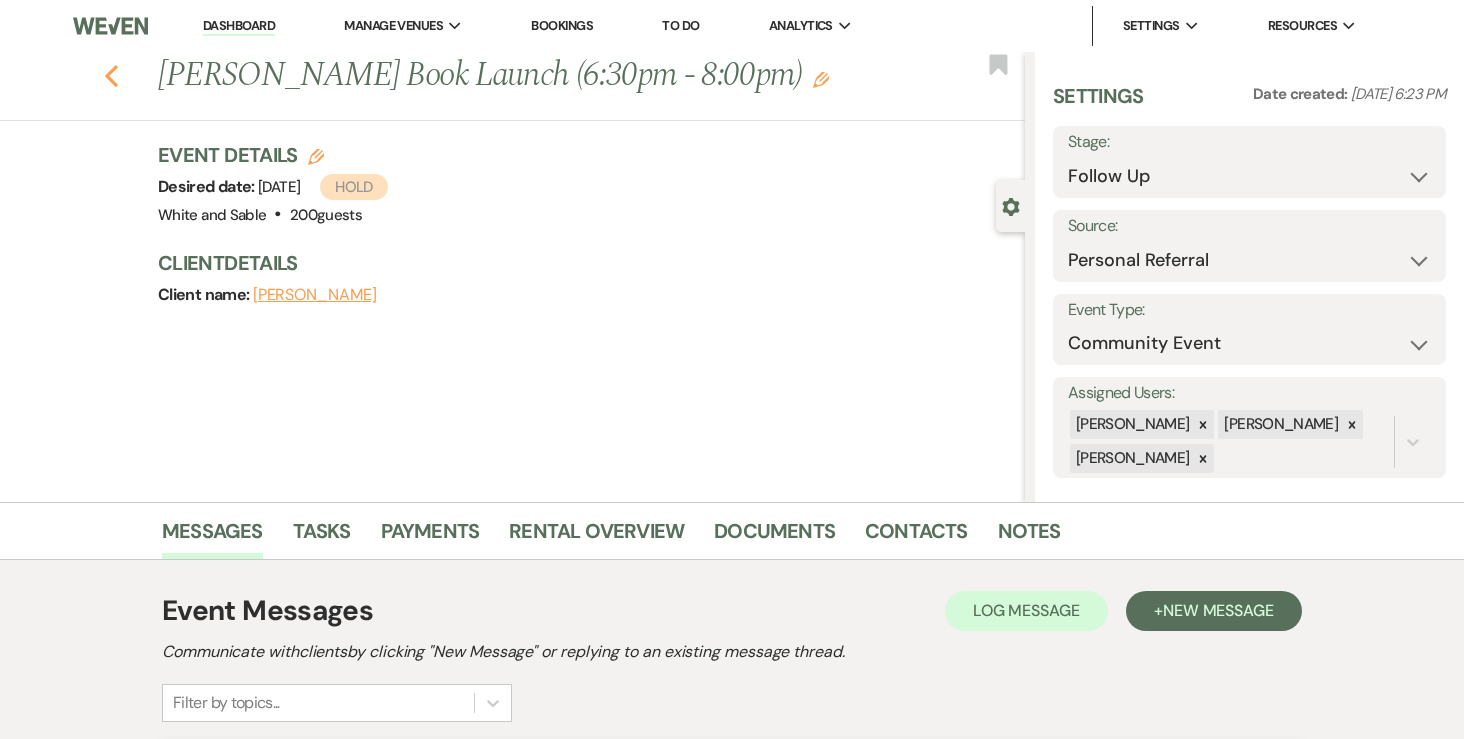 click 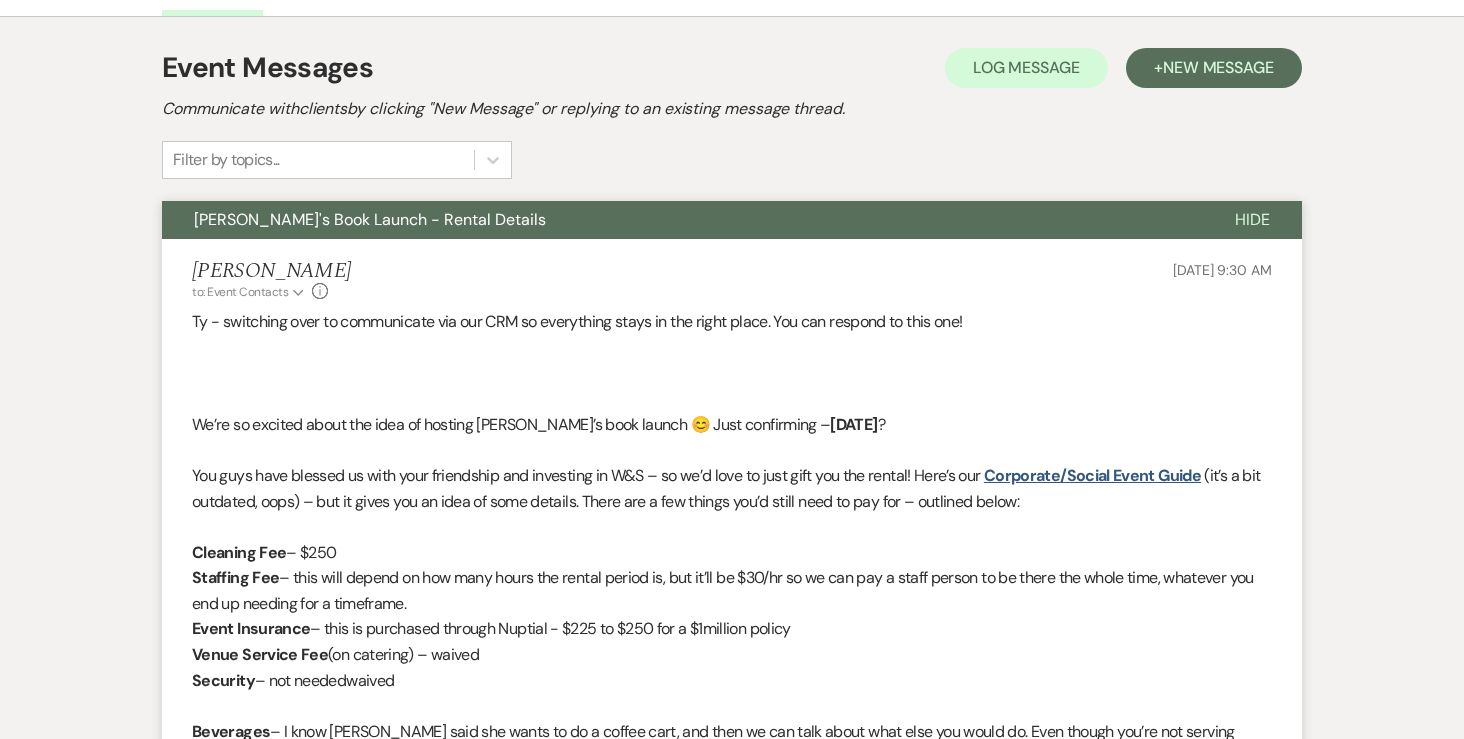 select on "9" 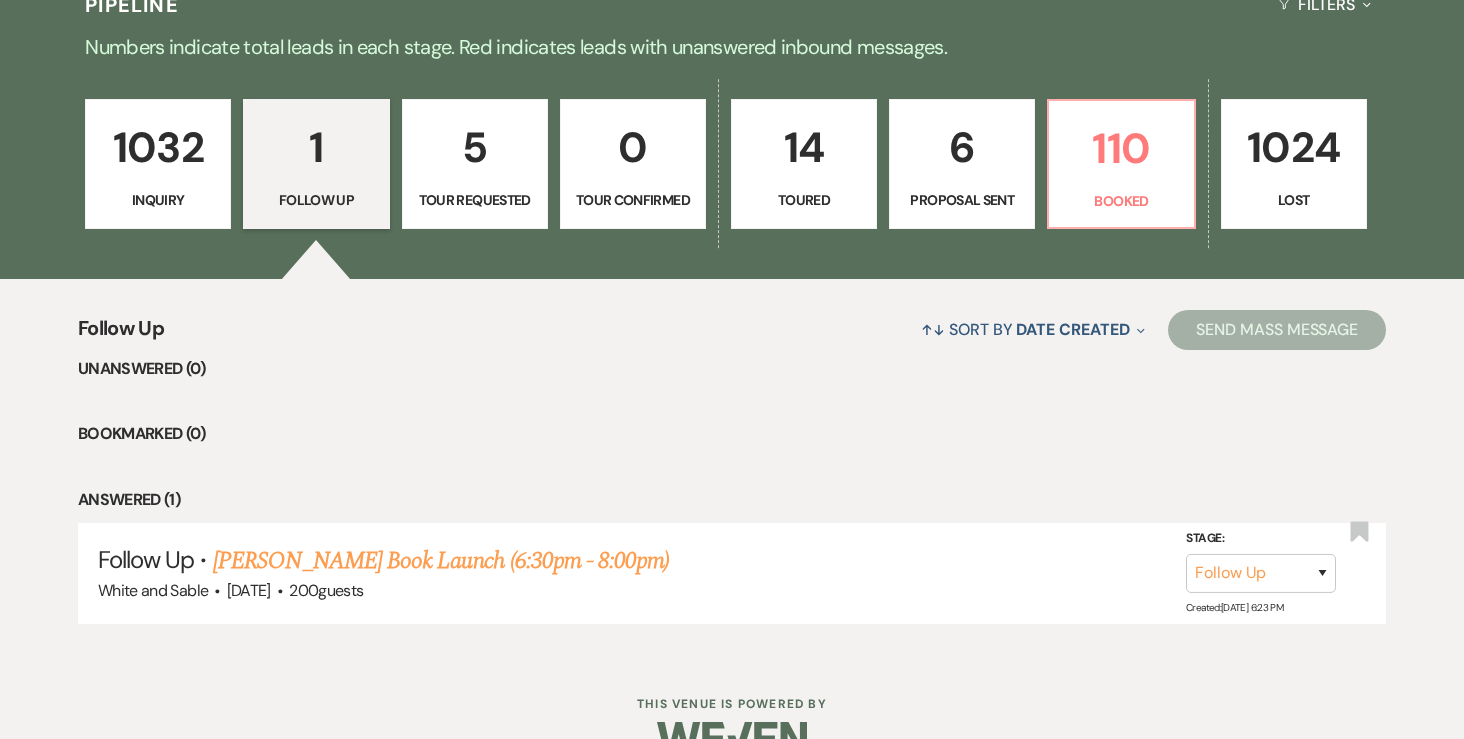 scroll, scrollTop: 493, scrollLeft: 0, axis: vertical 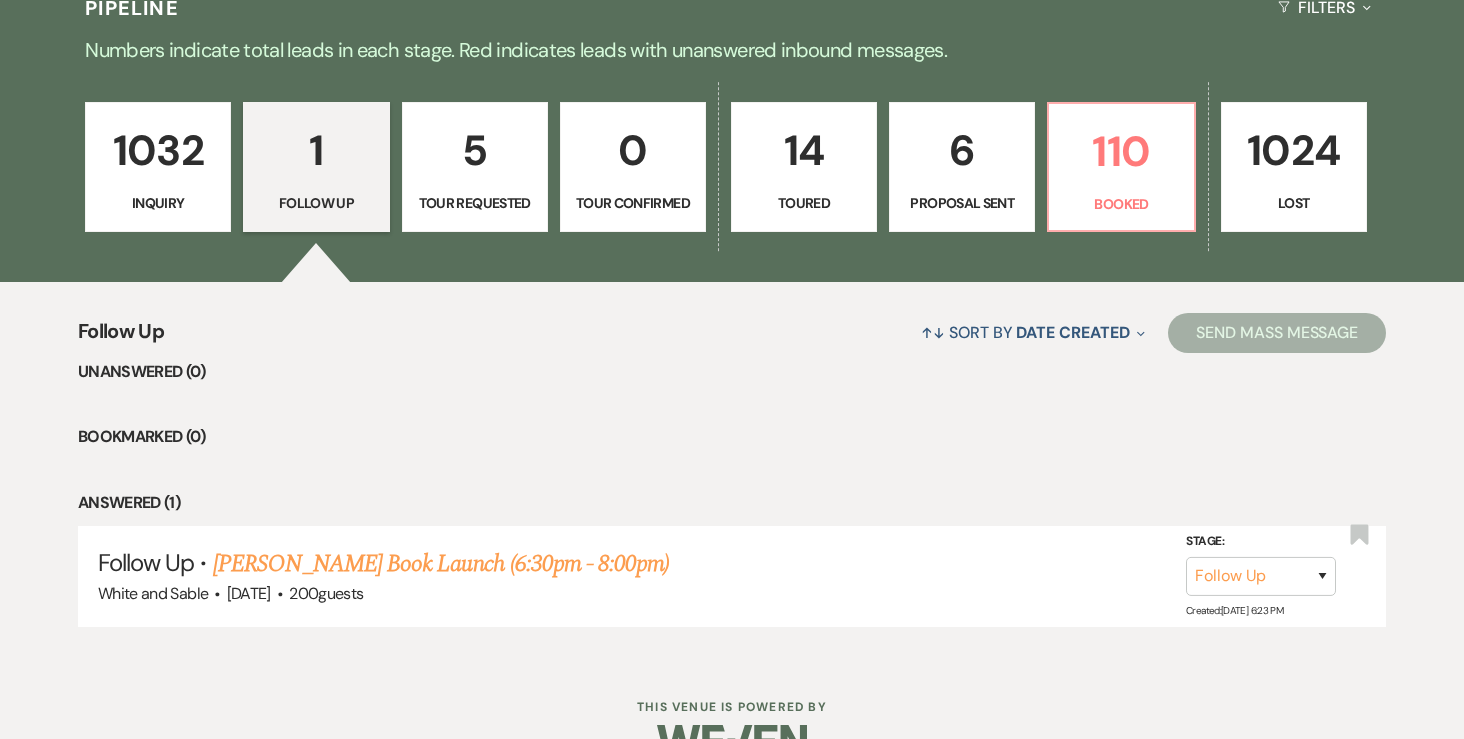 click on "1032 Inquiry" at bounding box center [158, 167] 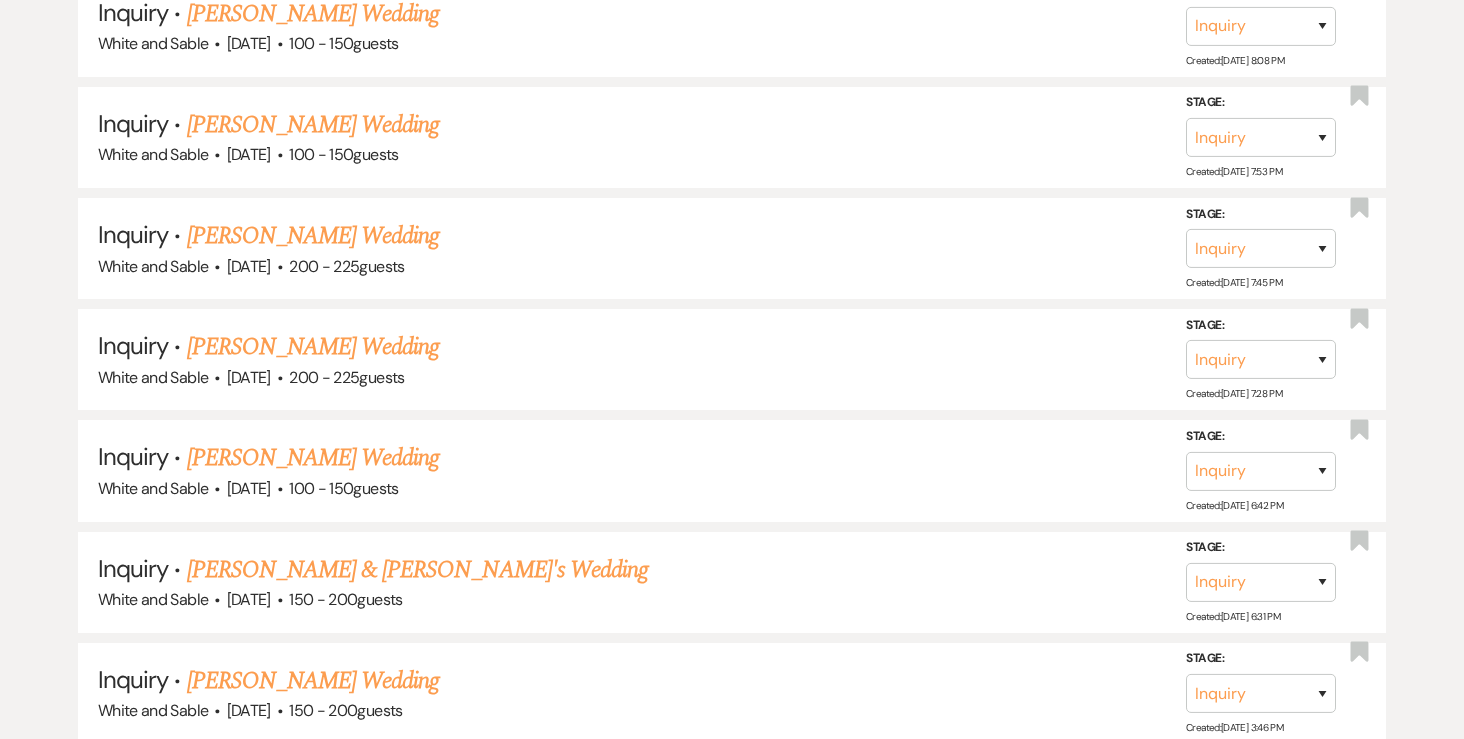 scroll, scrollTop: 1192, scrollLeft: 0, axis: vertical 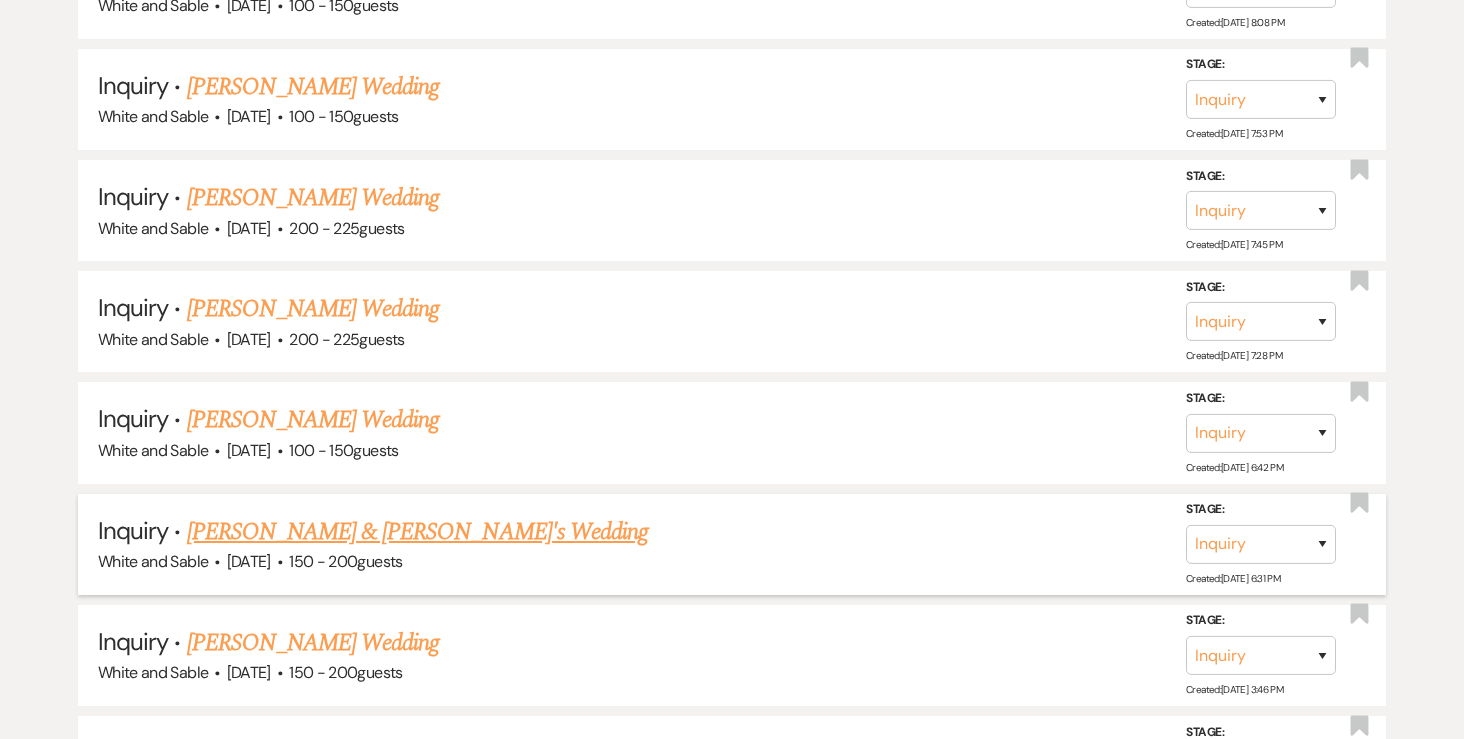 click on "Brooke Maida & Ben's Wedding" at bounding box center [418, 532] 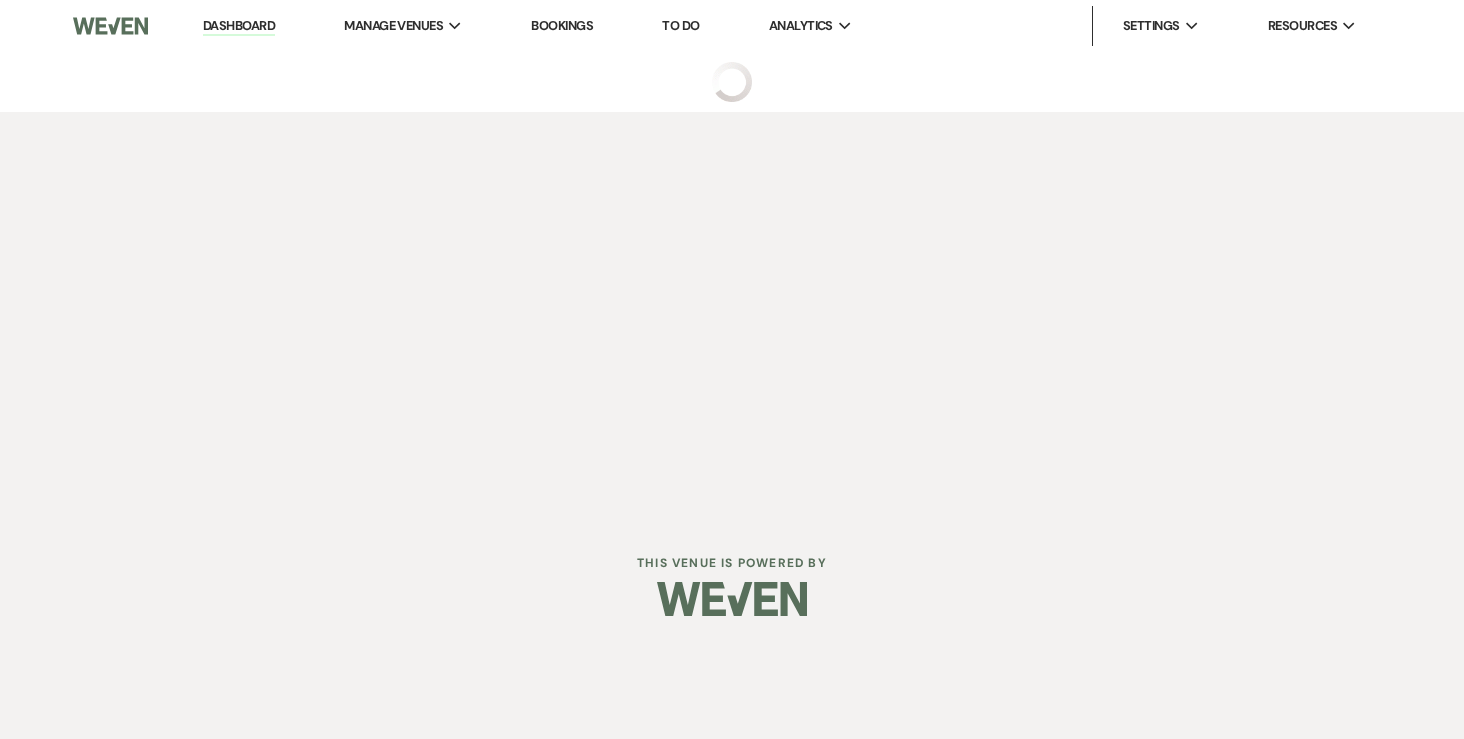 scroll, scrollTop: 0, scrollLeft: 0, axis: both 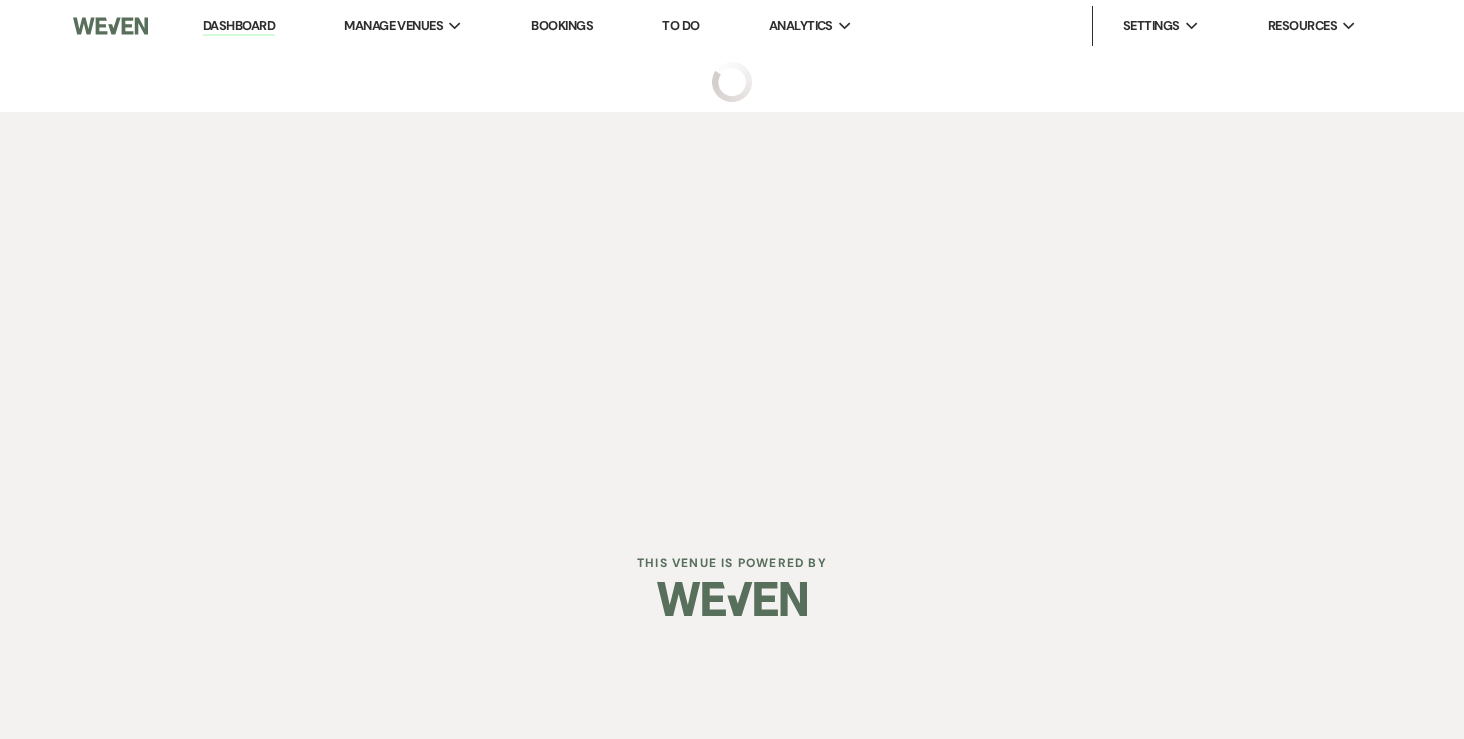 select on "12" 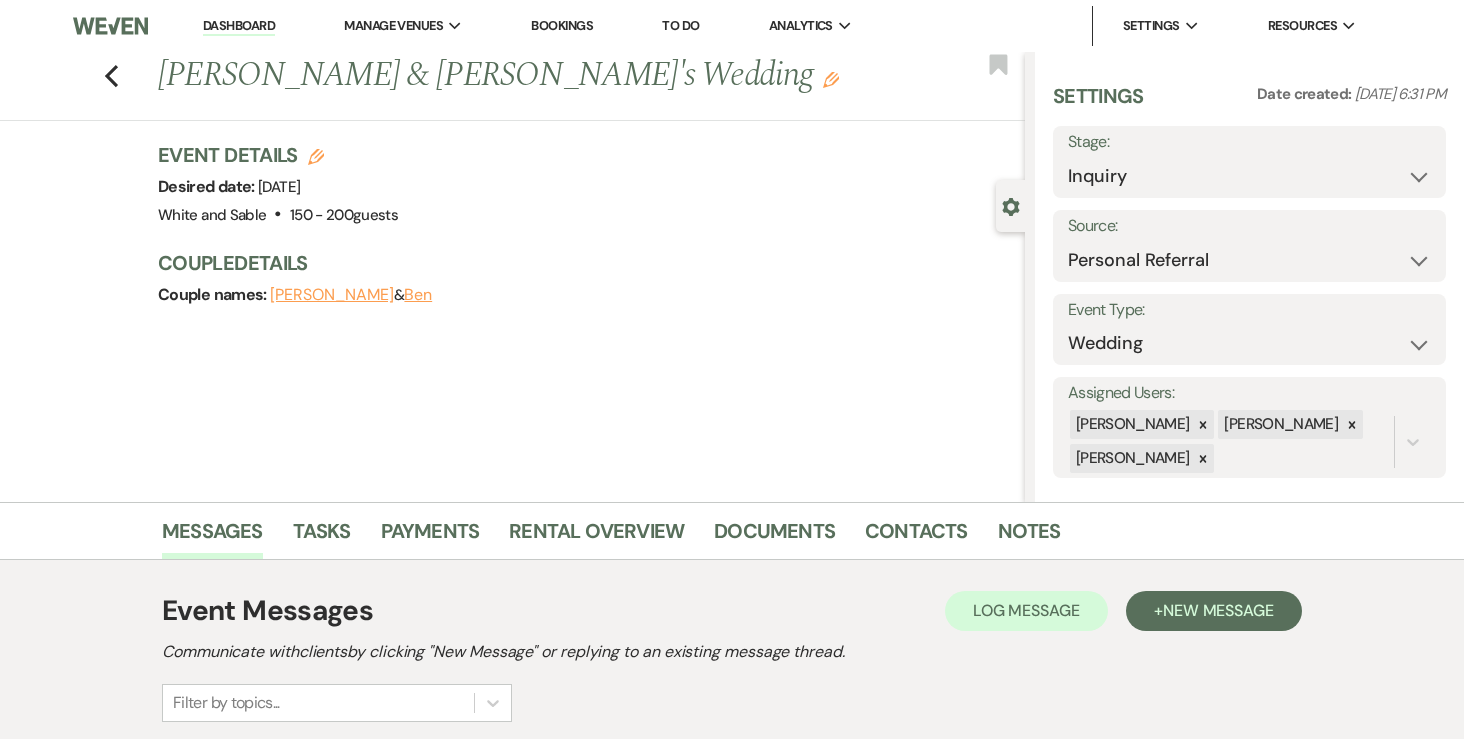 scroll, scrollTop: 235, scrollLeft: 0, axis: vertical 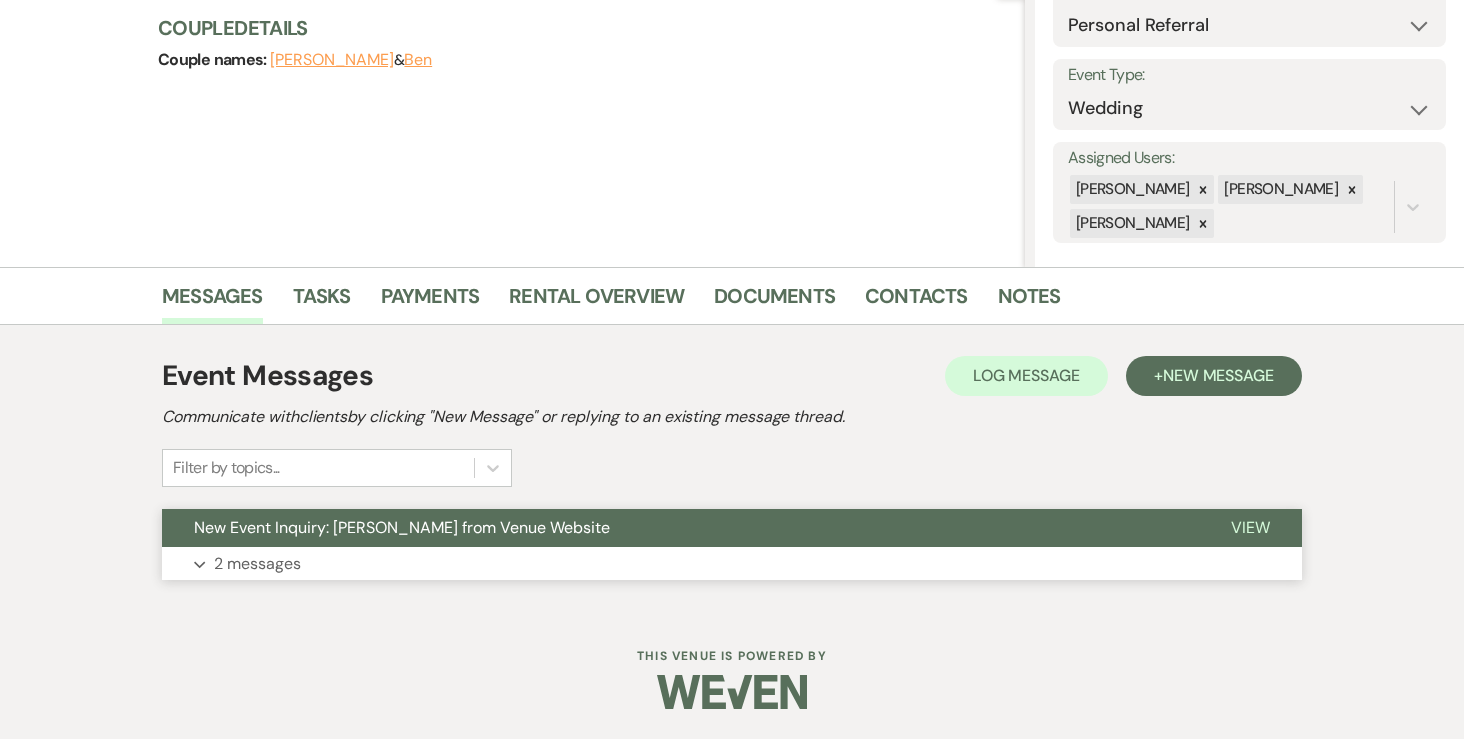 click on "2 messages" at bounding box center [257, 564] 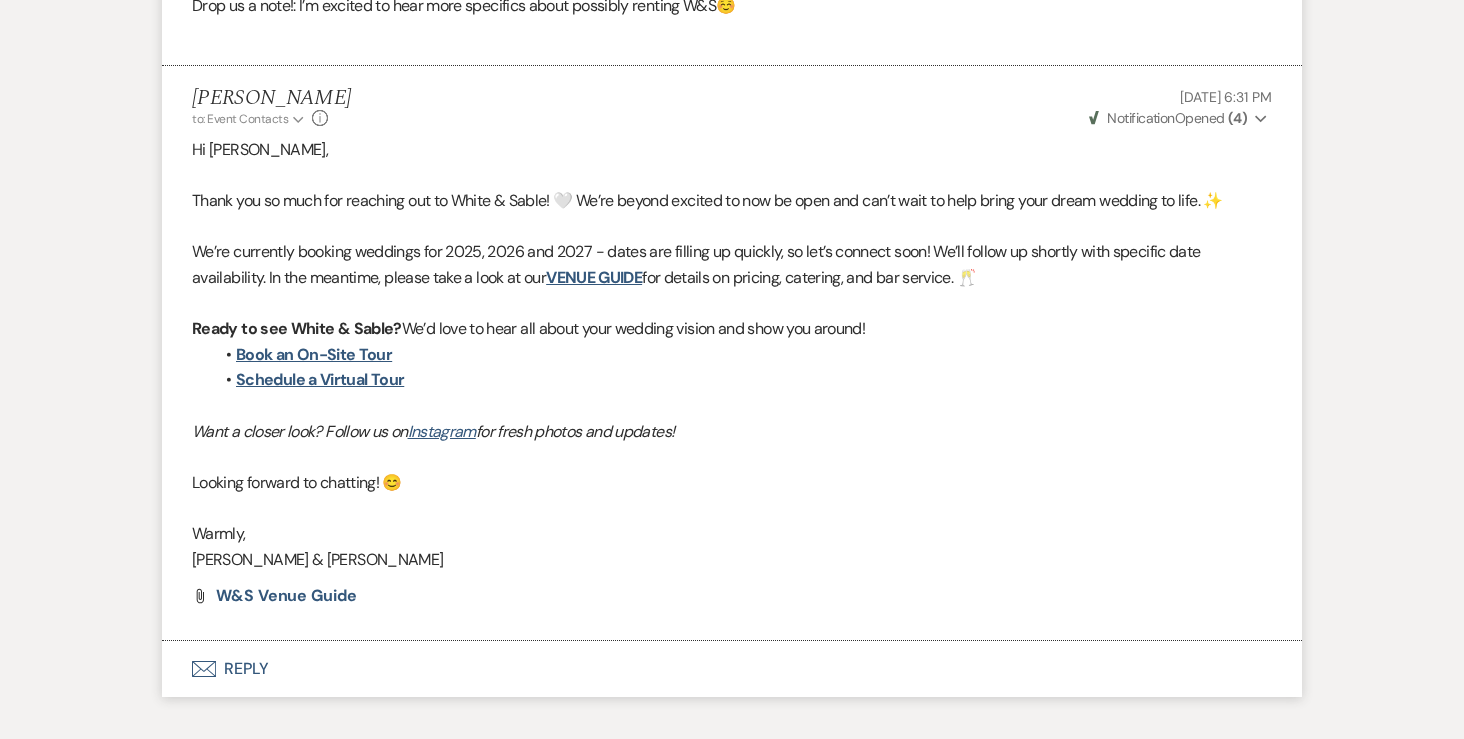scroll, scrollTop: 1393, scrollLeft: 0, axis: vertical 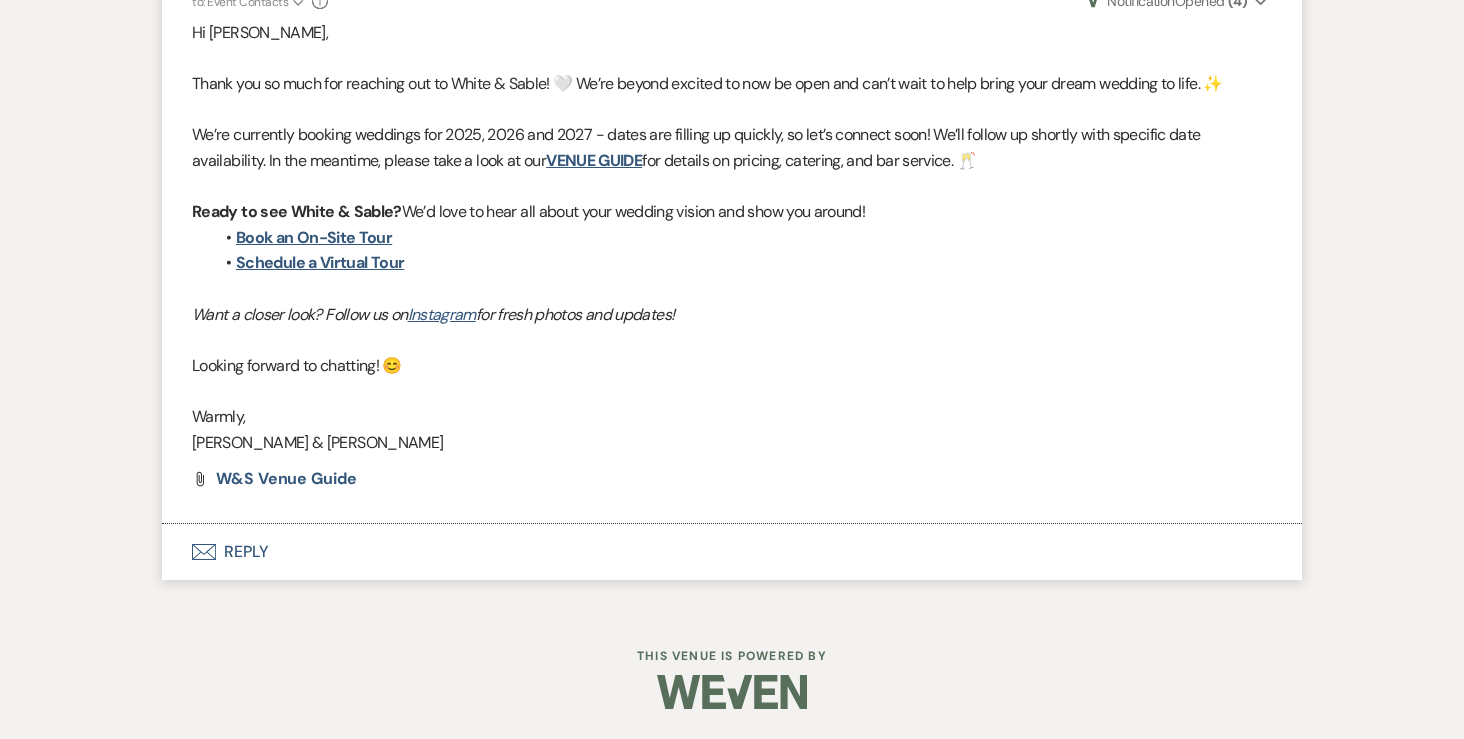 click on "Envelope Reply" at bounding box center (732, 552) 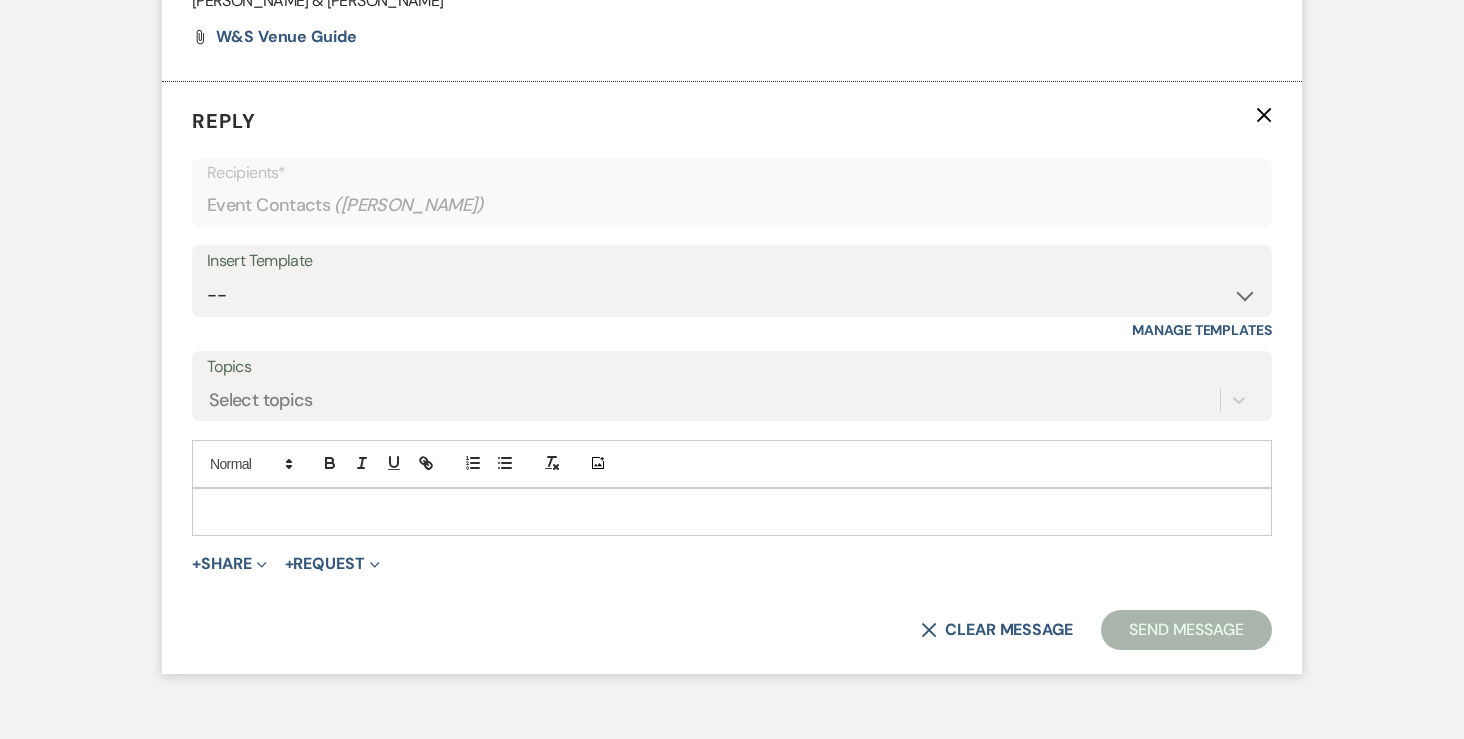 scroll, scrollTop: 1844, scrollLeft: 0, axis: vertical 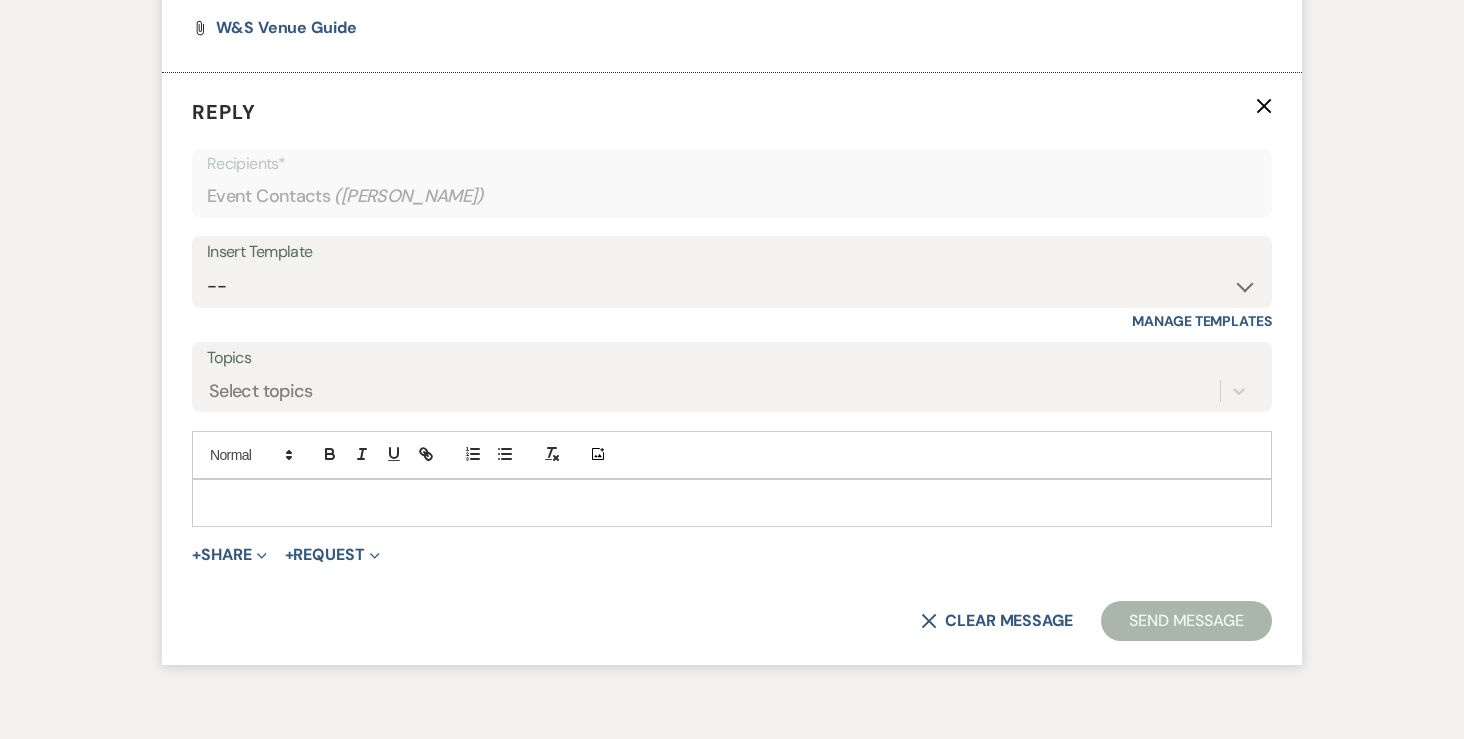 click at bounding box center (732, 503) 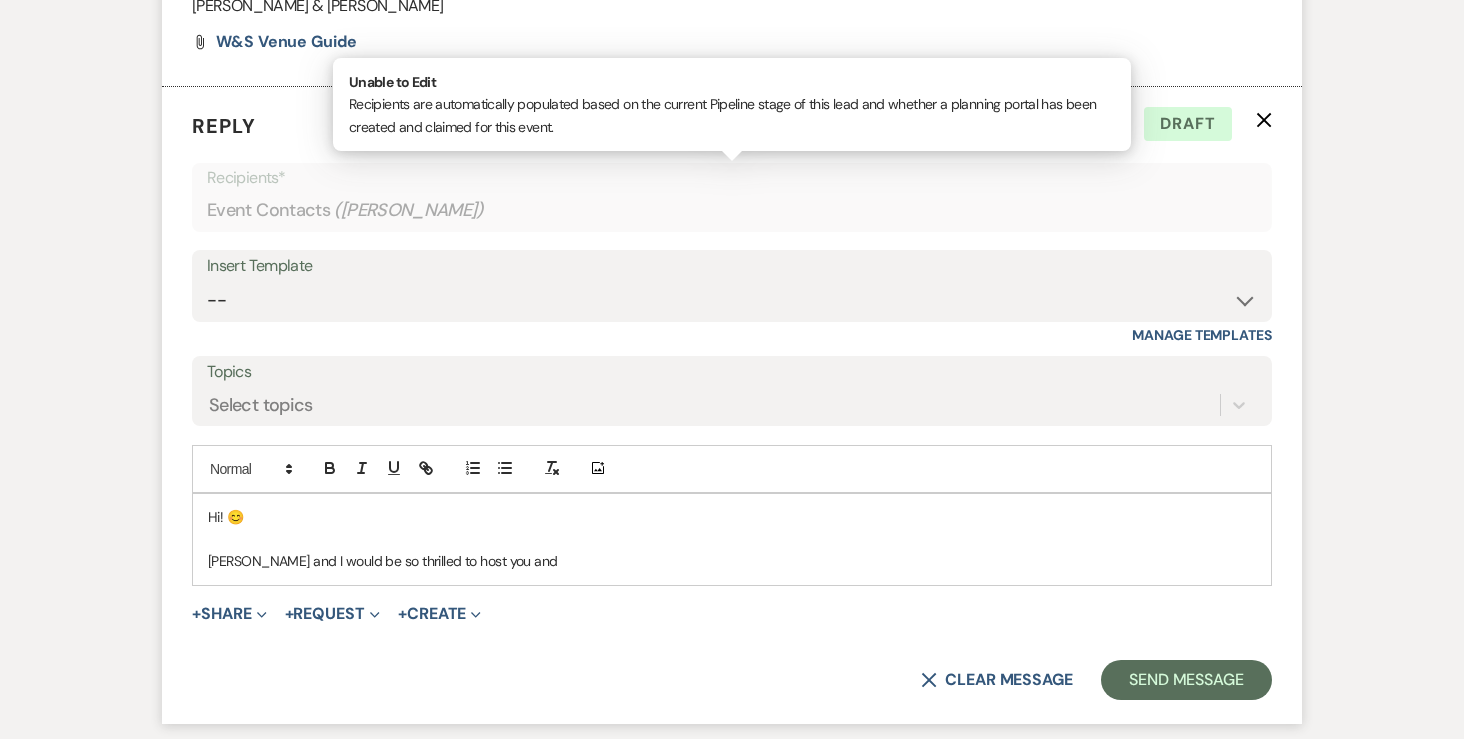 scroll, scrollTop: 1829, scrollLeft: 0, axis: vertical 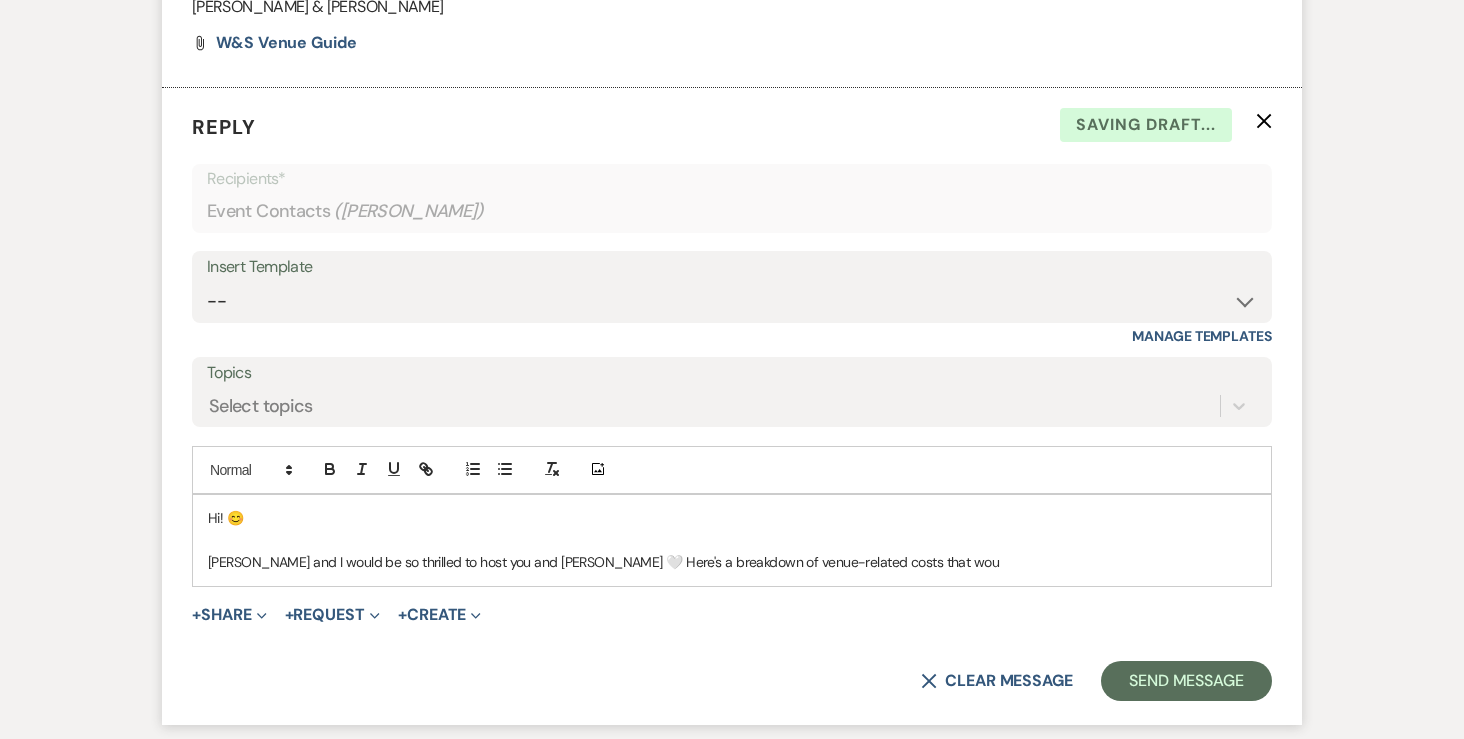 click on "Landon and I would be so thrilled to host you and Ben 🤍 Here's a breakdown of venue-related costs that wou" at bounding box center (732, 562) 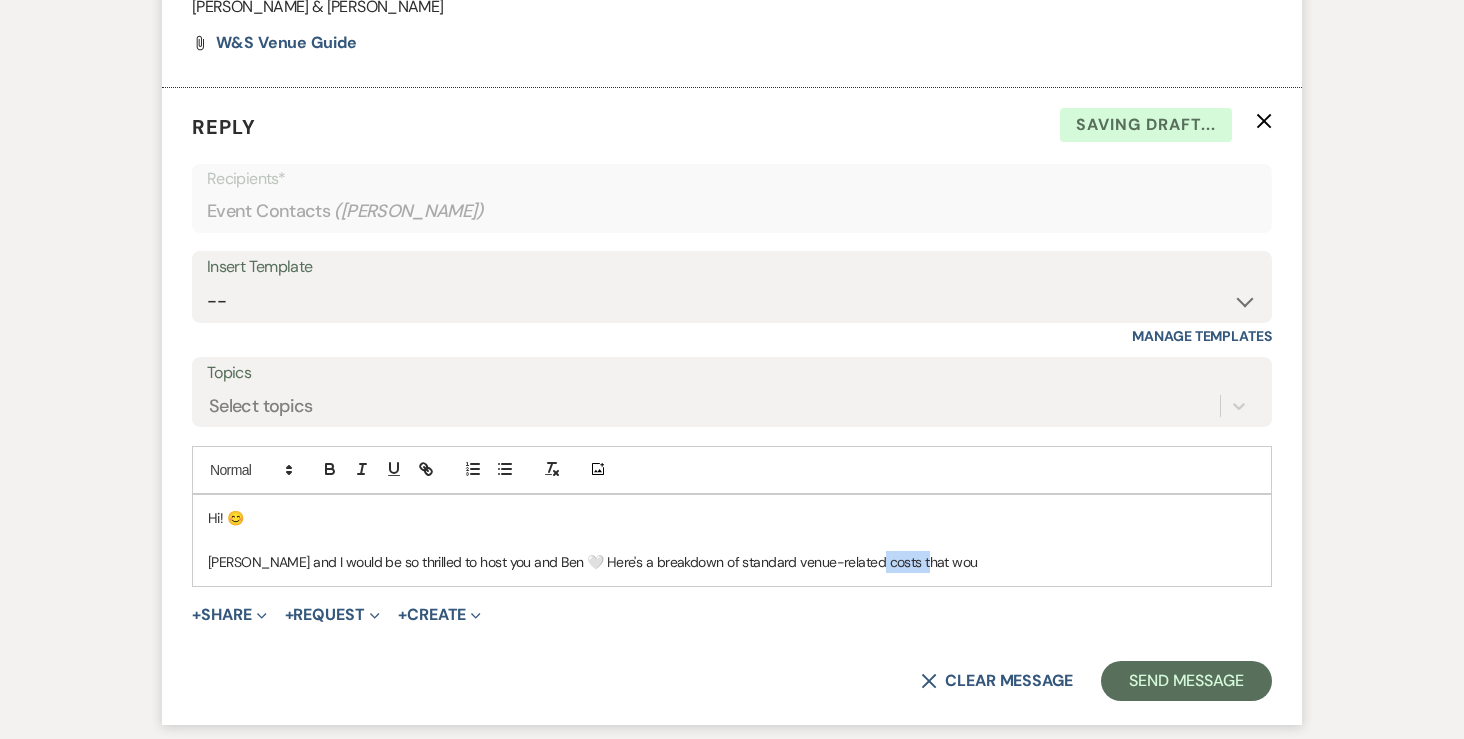 drag, startPoint x: 931, startPoint y: 566, endPoint x: 858, endPoint y: 557, distance: 73.552704 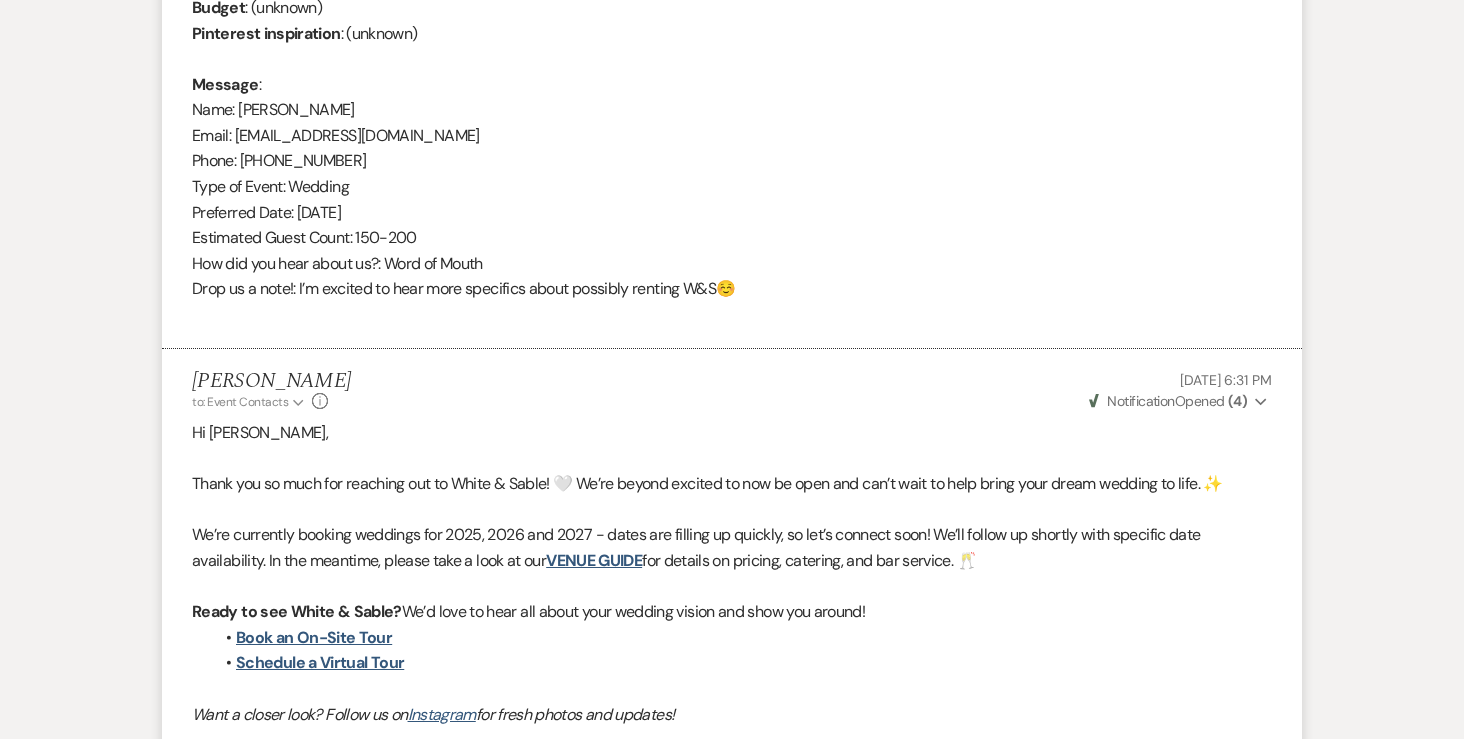 scroll, scrollTop: 991, scrollLeft: 0, axis: vertical 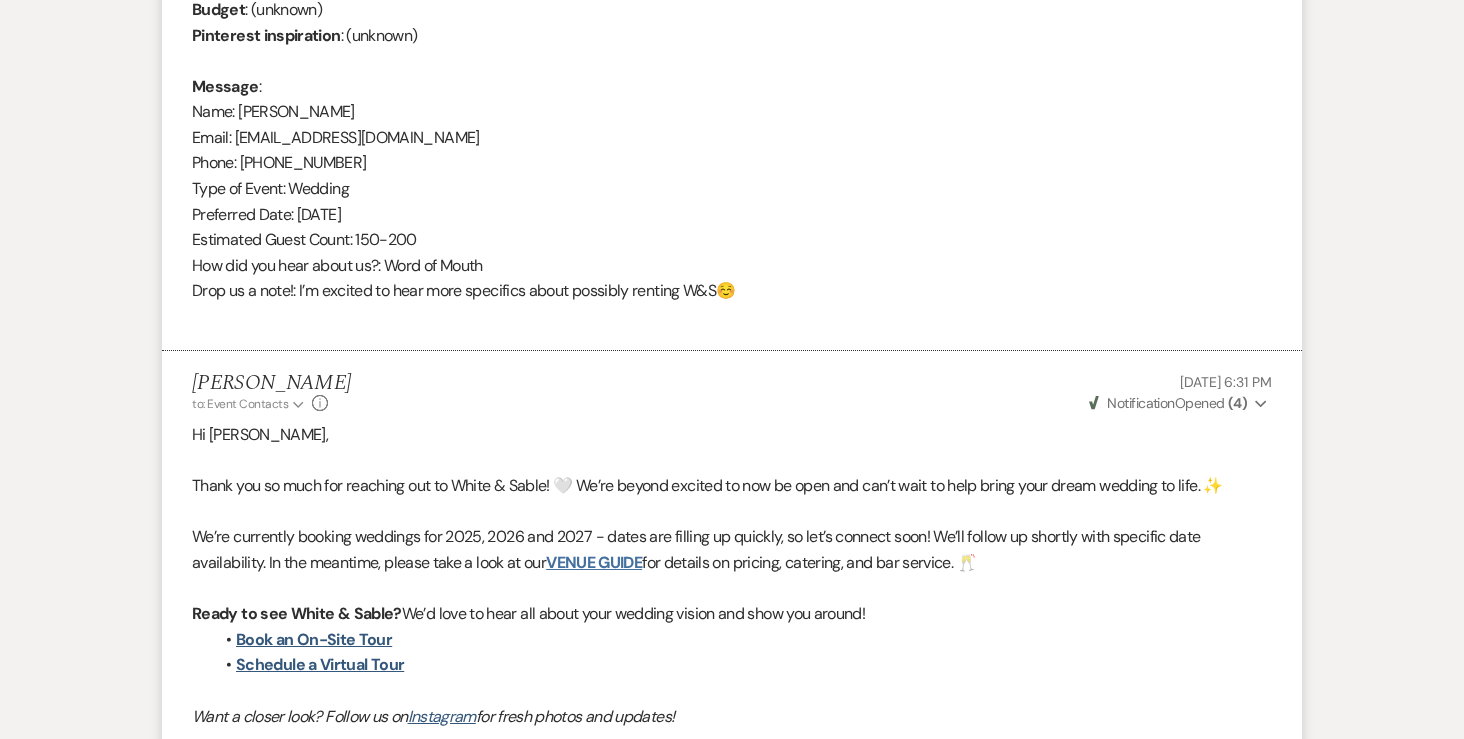 click on "VENUE GUIDE" at bounding box center [594, 562] 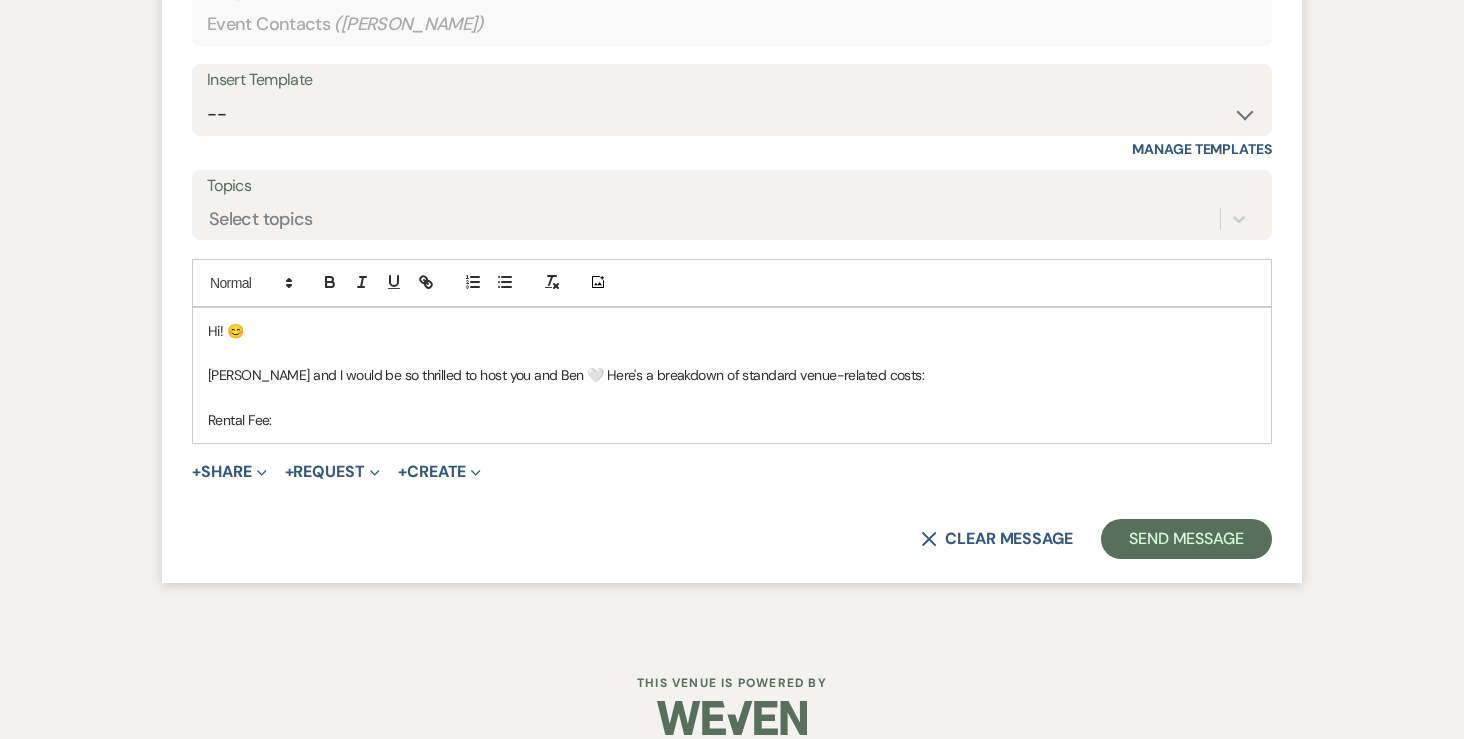 scroll, scrollTop: 2036, scrollLeft: 0, axis: vertical 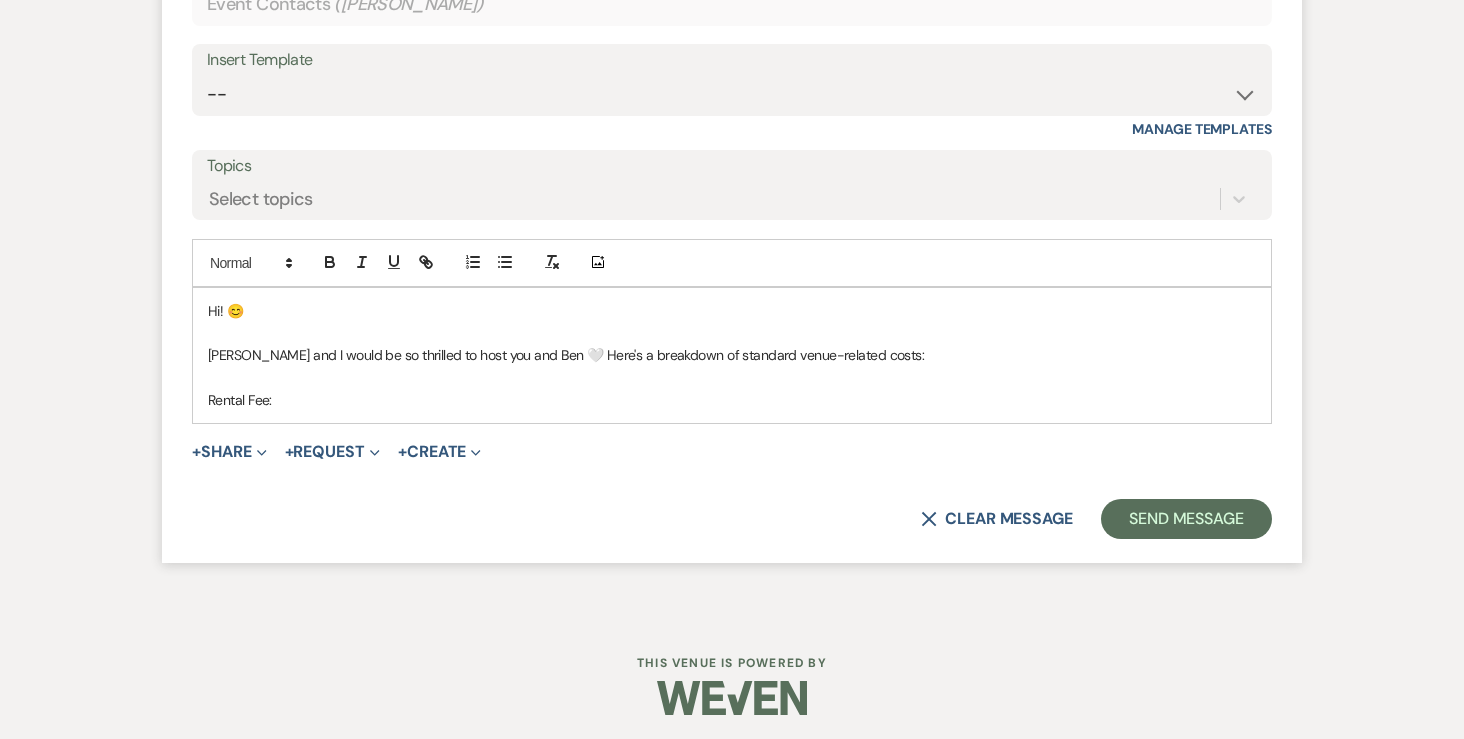 click on "Hi! 😊 Landon and I would be so thrilled to host you and Ben 🤍 Here's a breakdown of standard venue-related costs:  Rental Fee:" at bounding box center (732, 356) 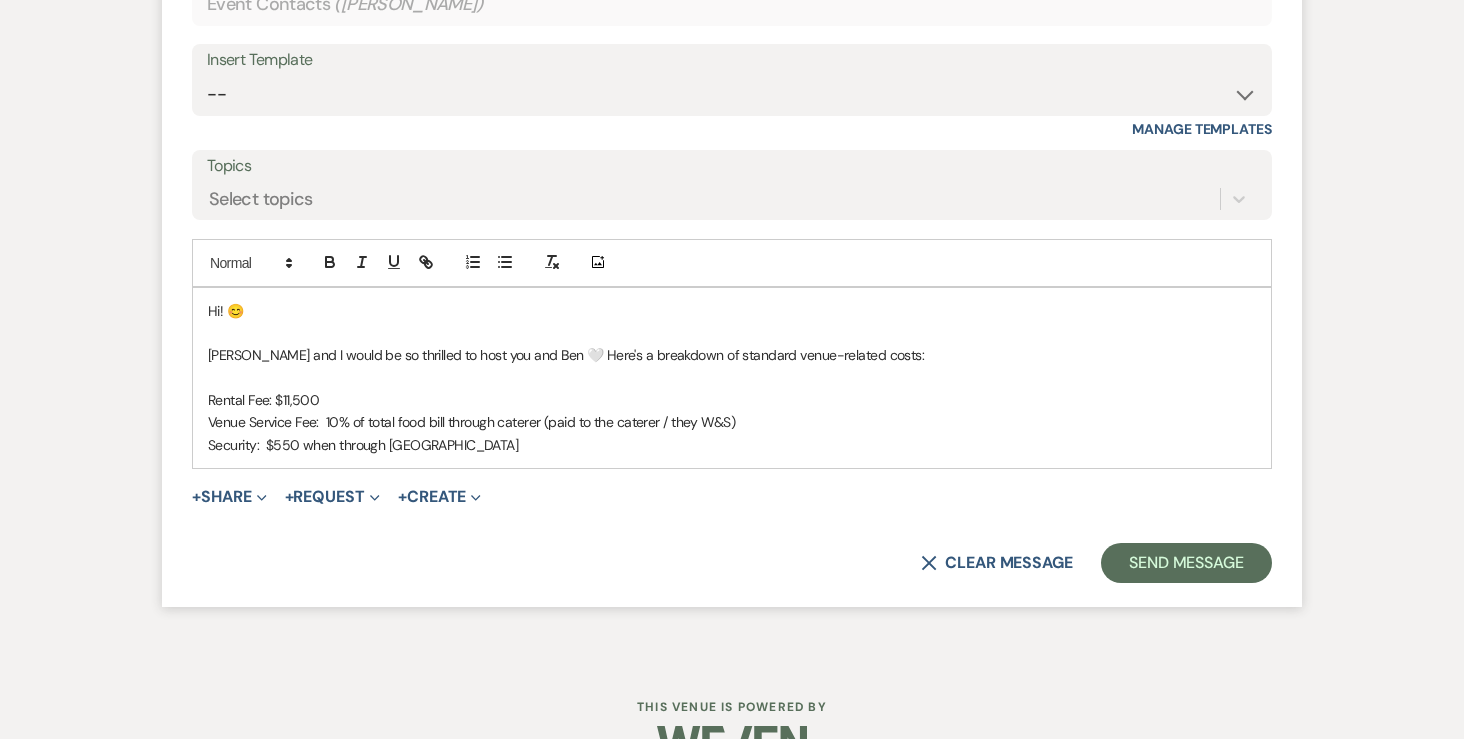 click on "Security:  $550 when through Anoka County" at bounding box center (732, 445) 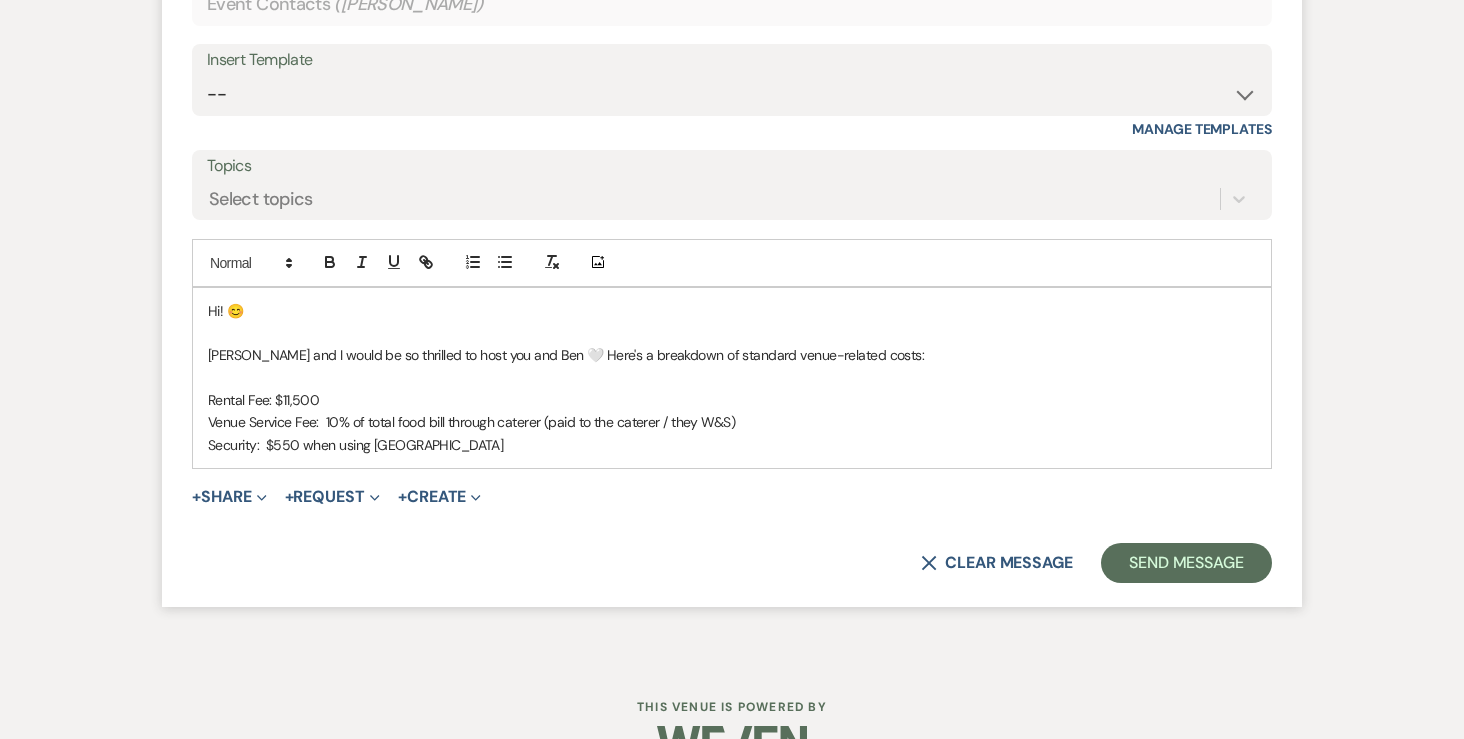 click on "Security:  $550 when using Anoka County" at bounding box center [732, 445] 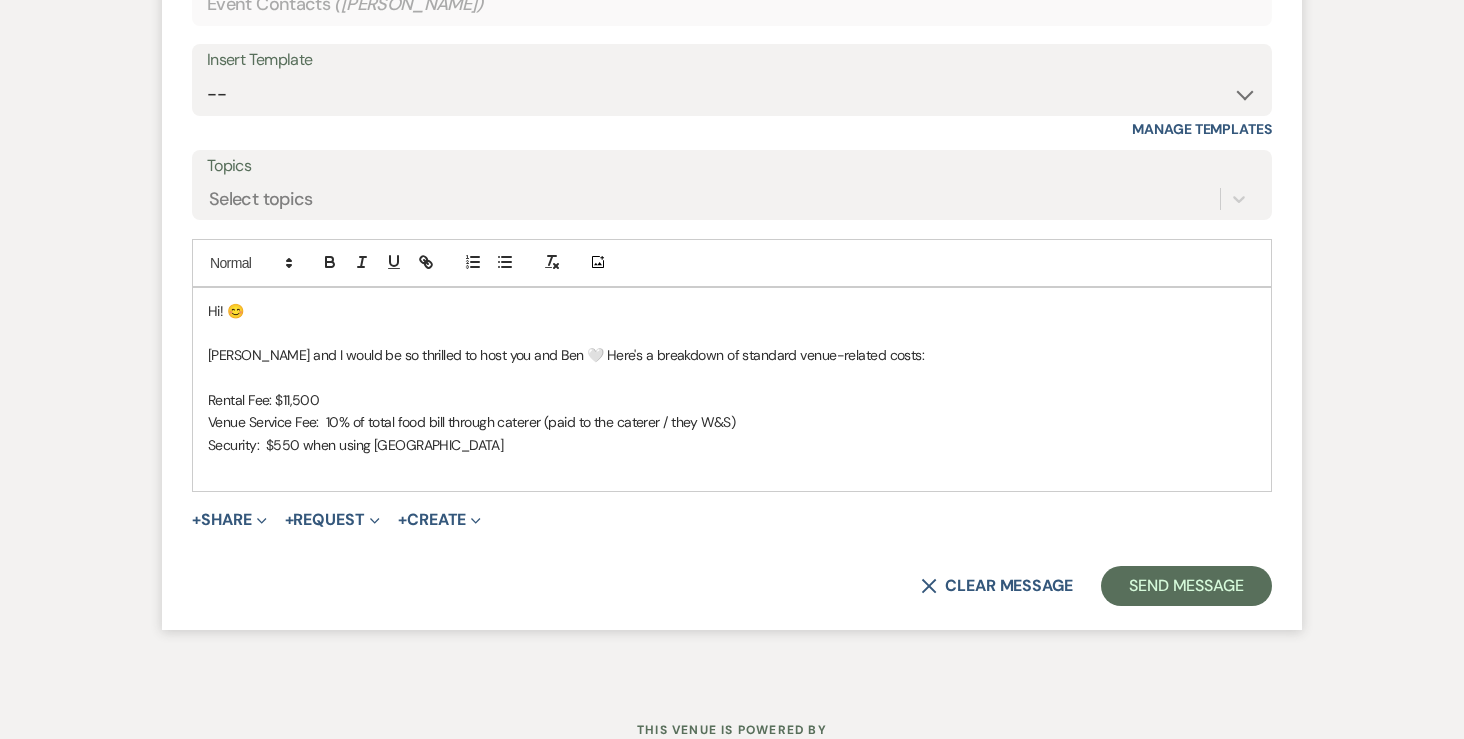 click on "Rental Fee: $11,500" at bounding box center [732, 400] 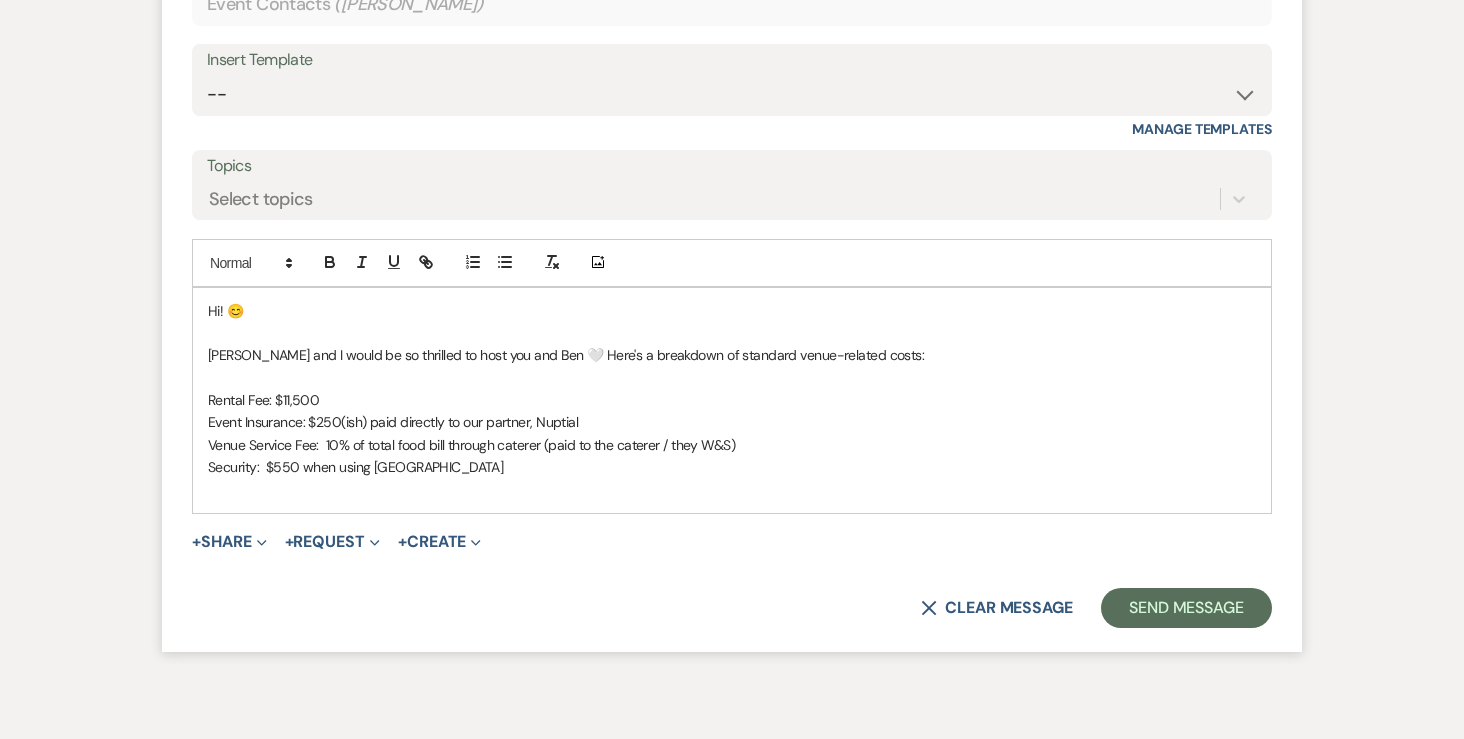 click on "Security:  $550 when using Anoka County" at bounding box center [732, 467] 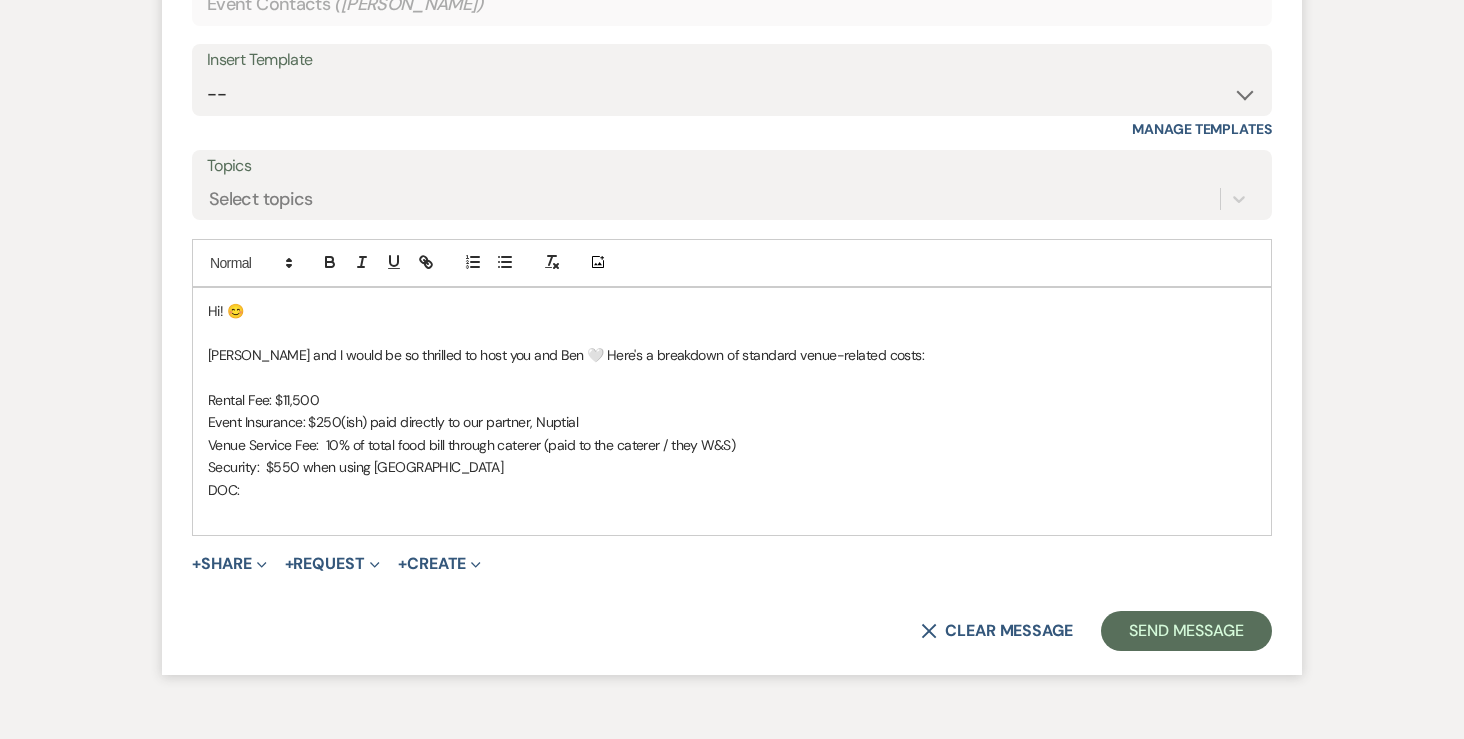 click on "DOC:" at bounding box center [732, 490] 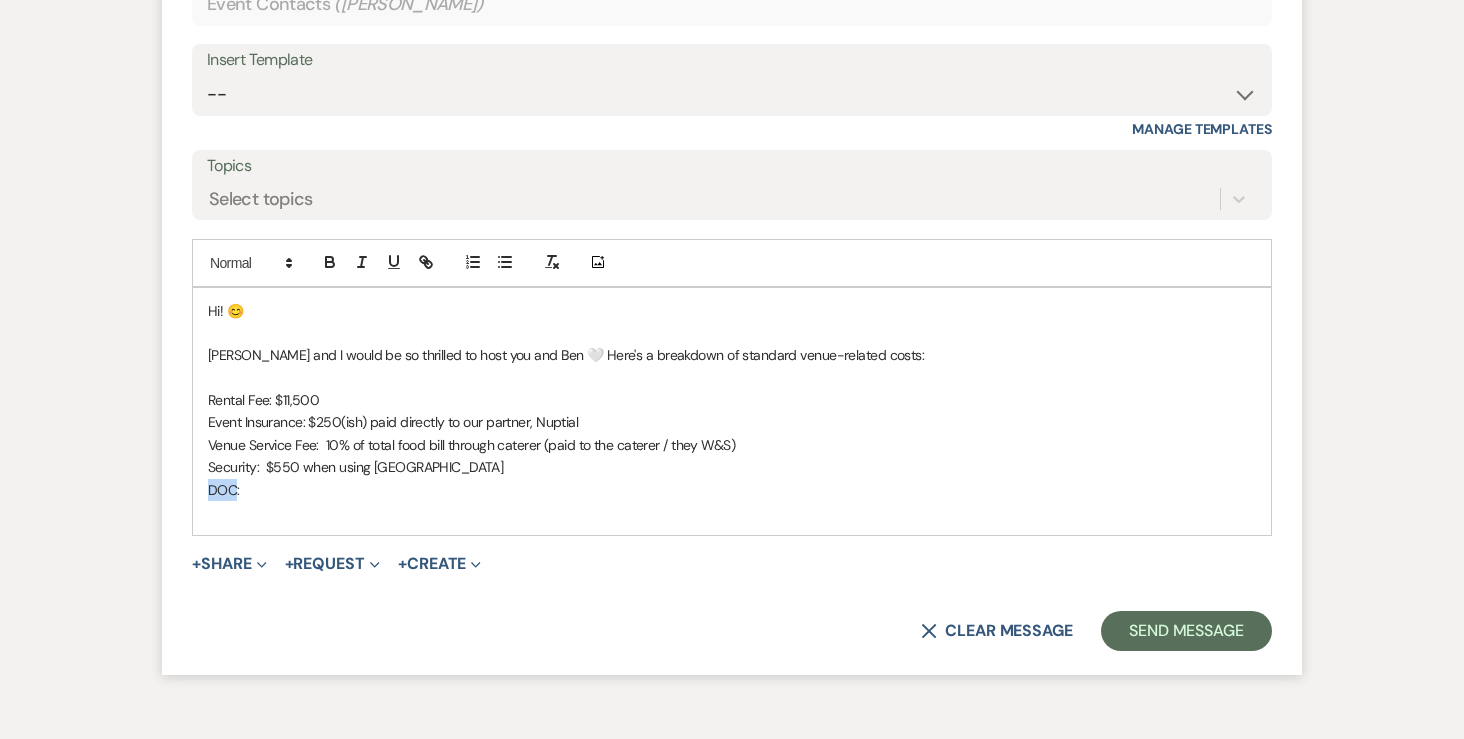 click on "DOC:" at bounding box center [732, 490] 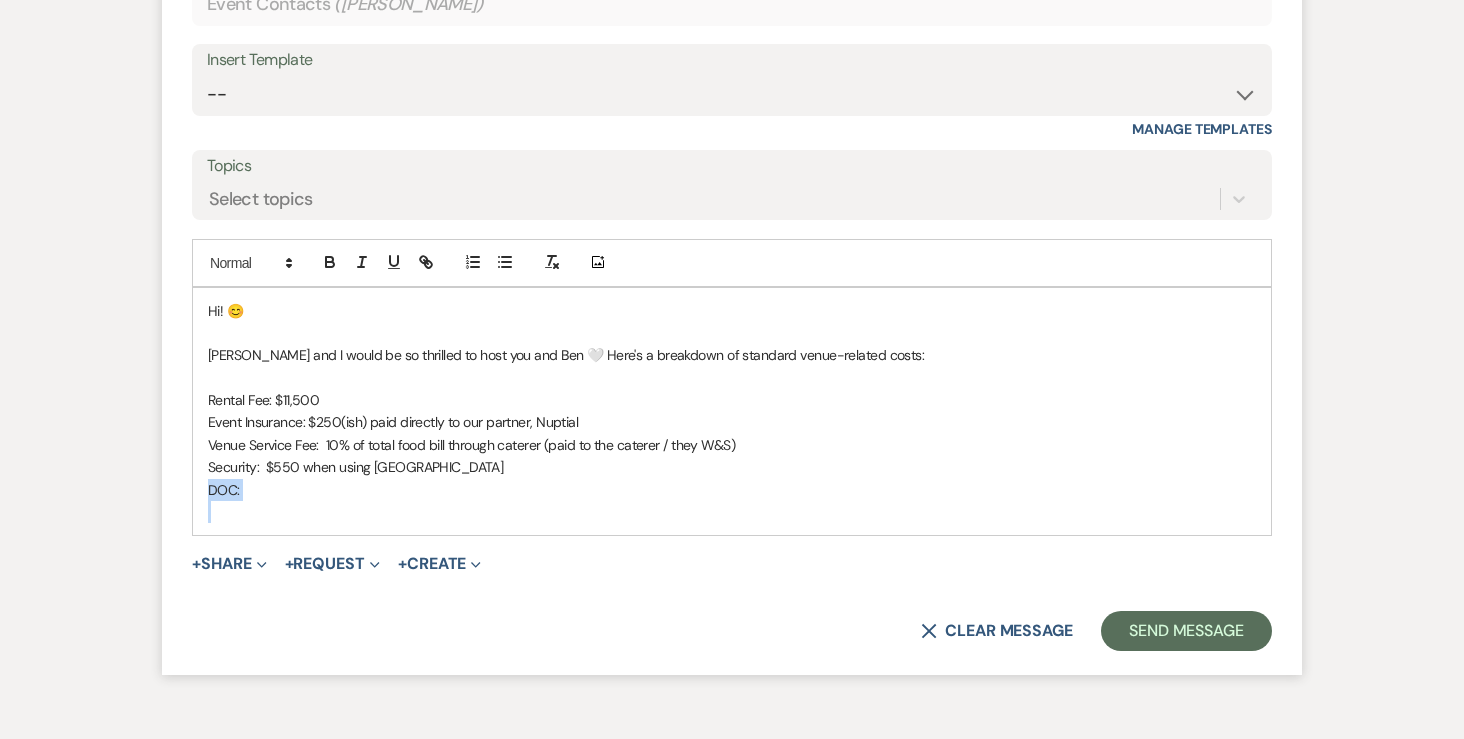 click on "DOC:" at bounding box center (732, 490) 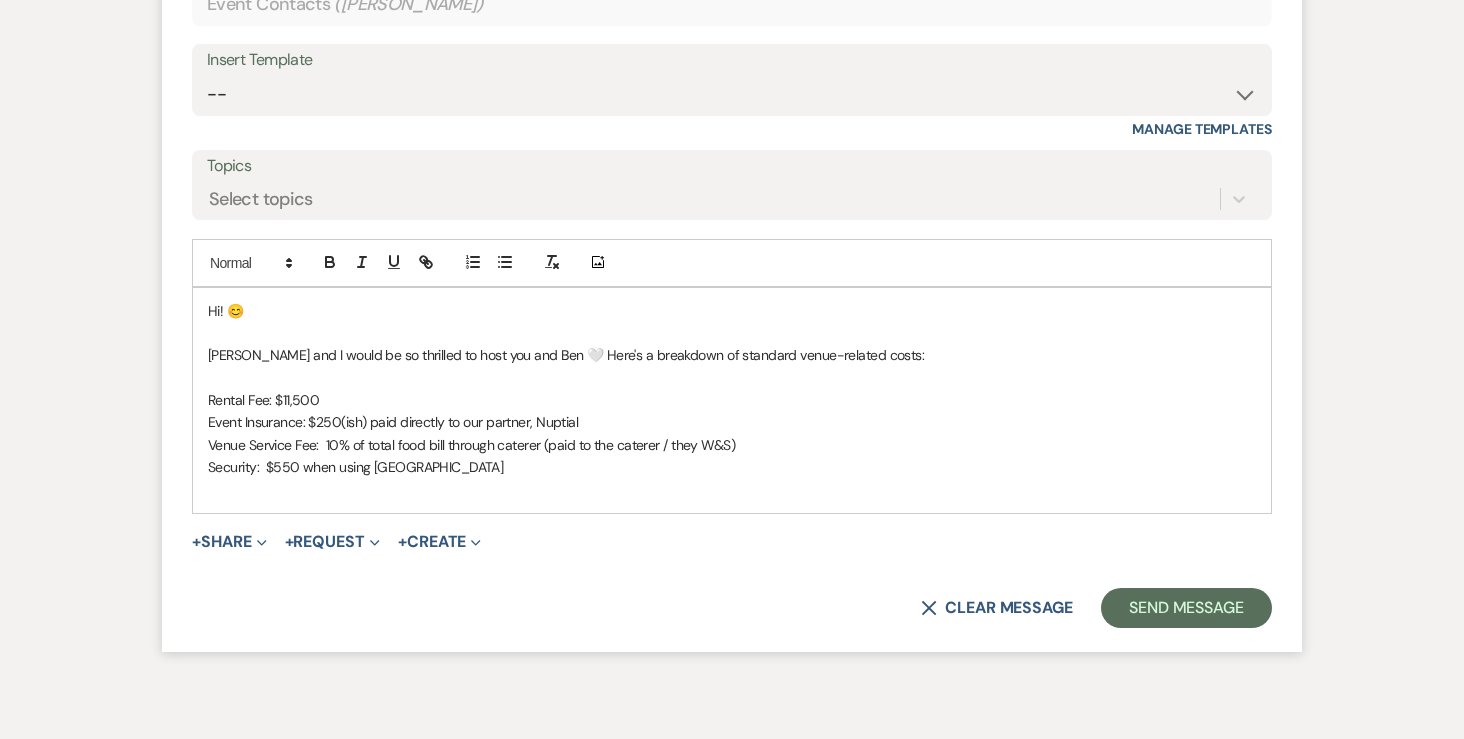 click on "Landon and I would be so thrilled to host you and Ben 🤍 Here's a breakdown of standard venue-related costs:" at bounding box center (732, 355) 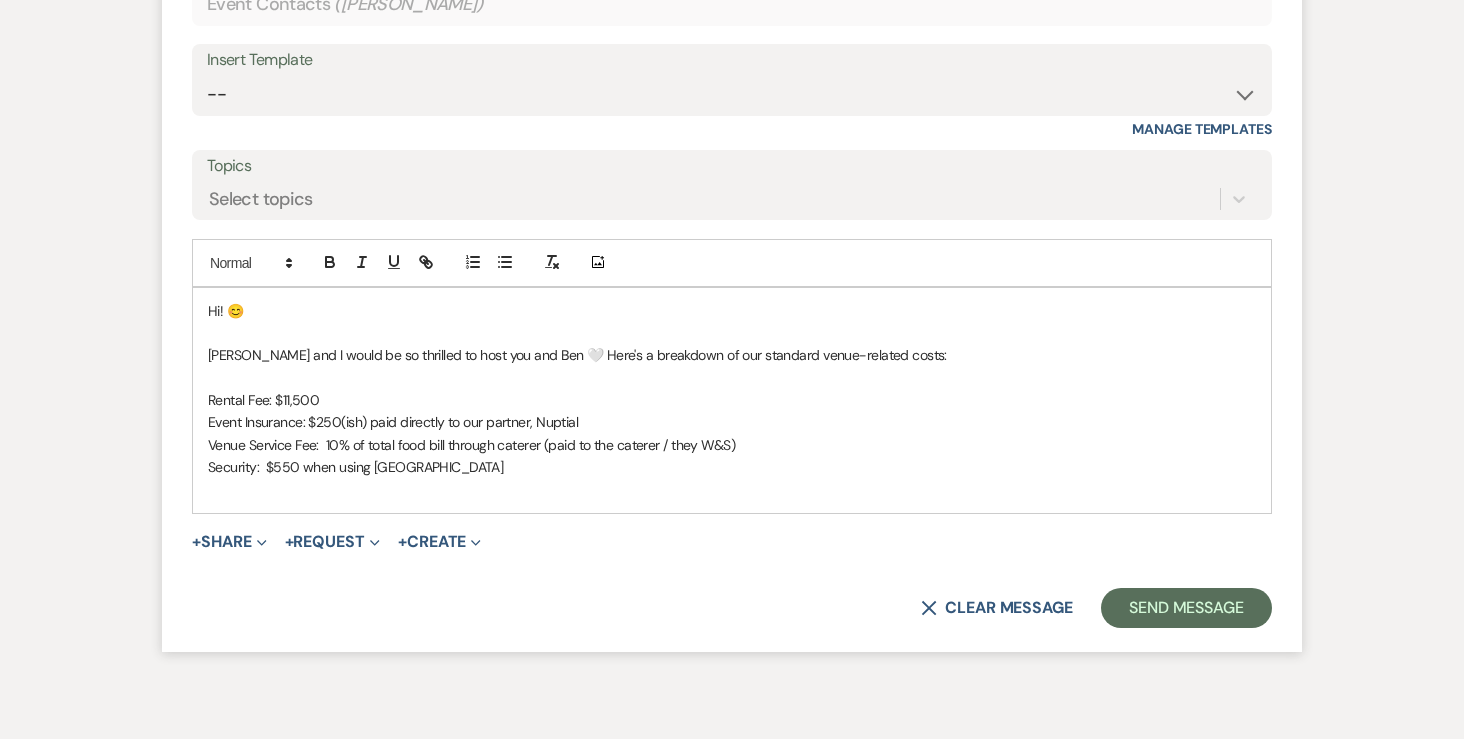 click on "Landon and I would be so thrilled to host you and Ben 🤍 Here's a breakdown of our standard venue-related costs:" at bounding box center [732, 355] 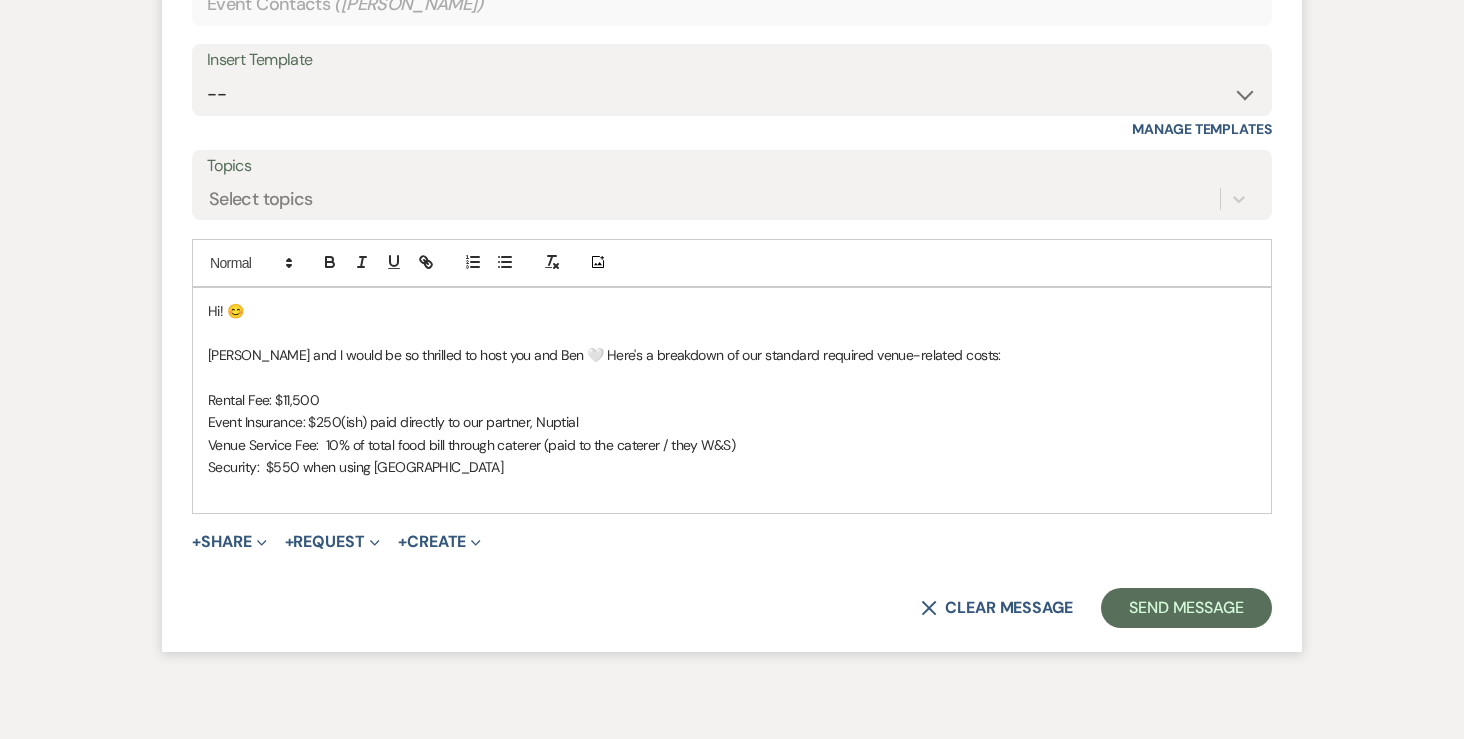 click on "Security:  $550 when using Anoka County" at bounding box center (732, 467) 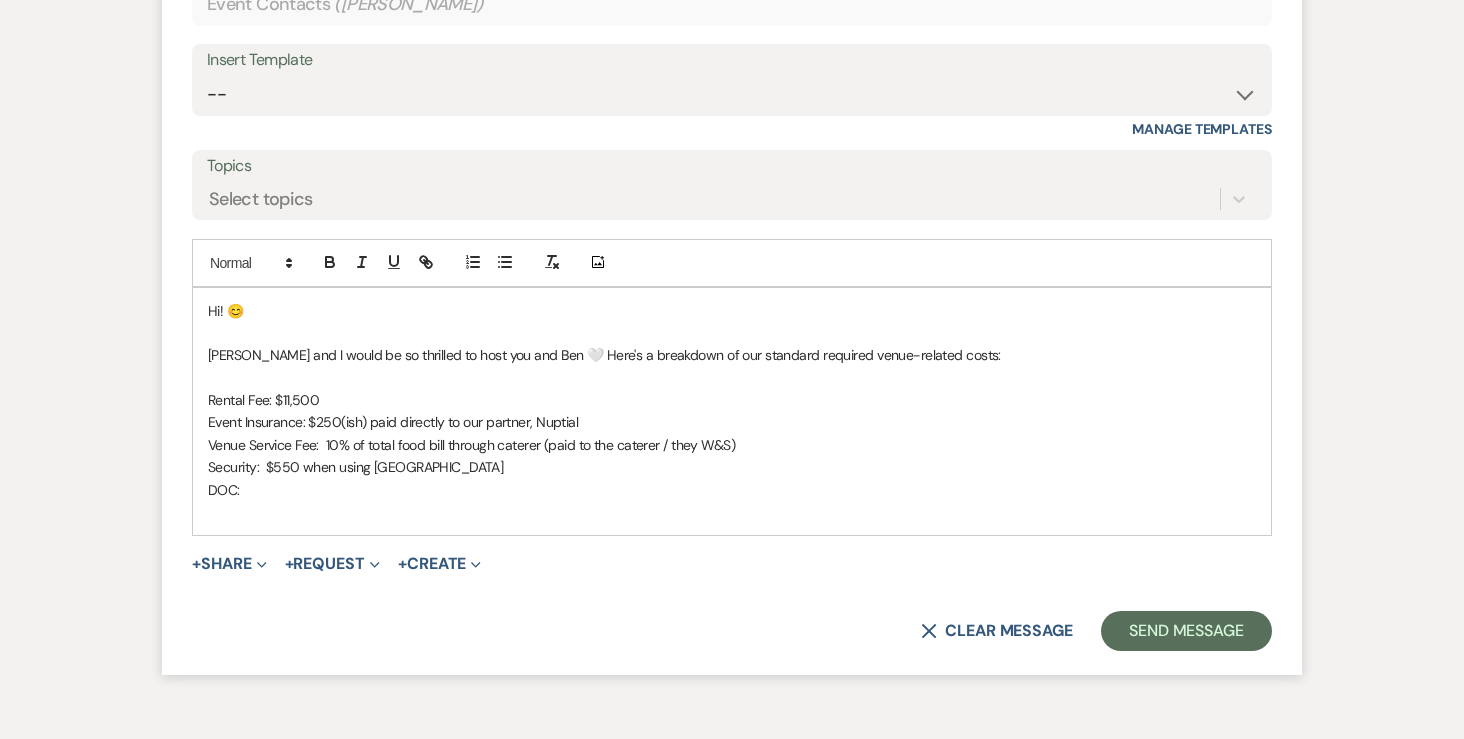 click on "Landon and I would be so thrilled to host you and Ben 🤍 Here's a breakdown of our standard required venue-related costs:" at bounding box center (732, 355) 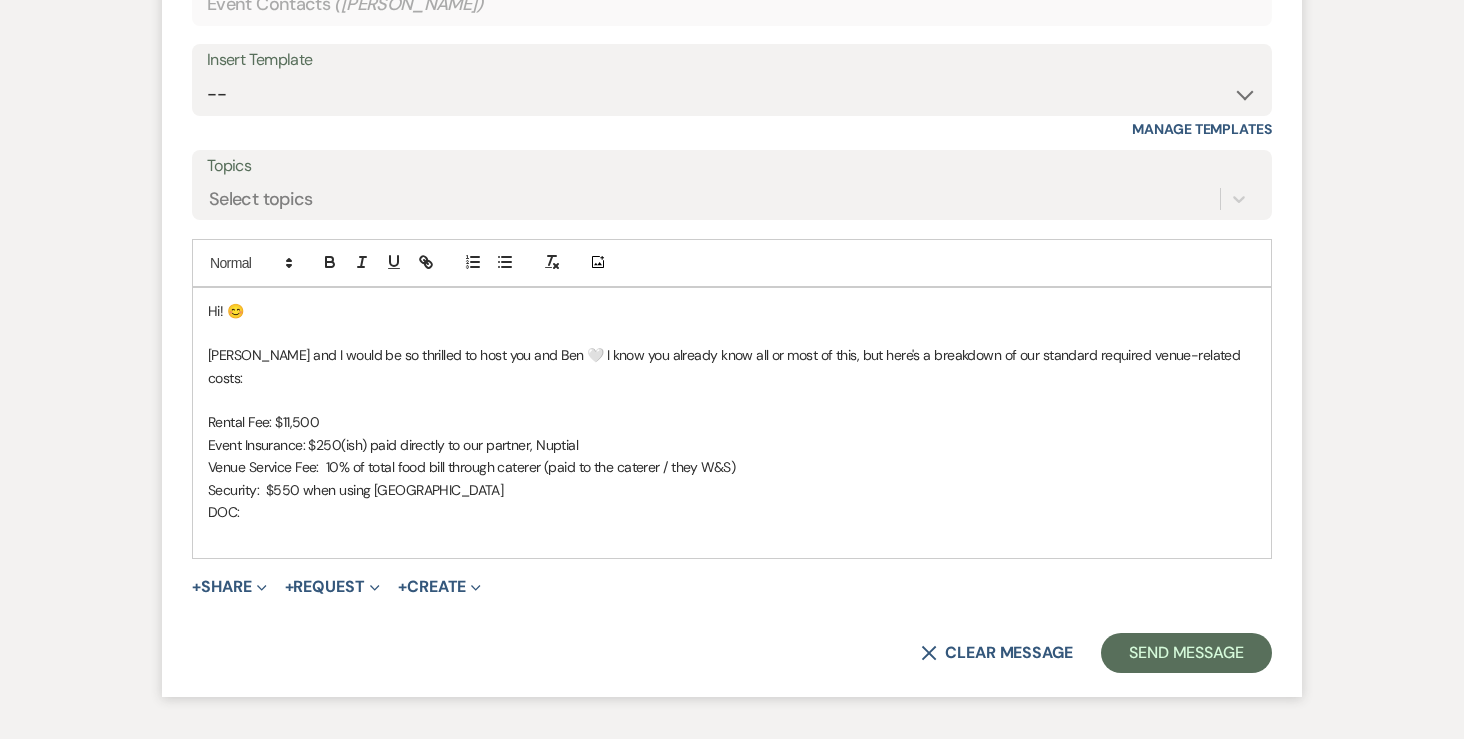 click on "DOC:" at bounding box center [732, 512] 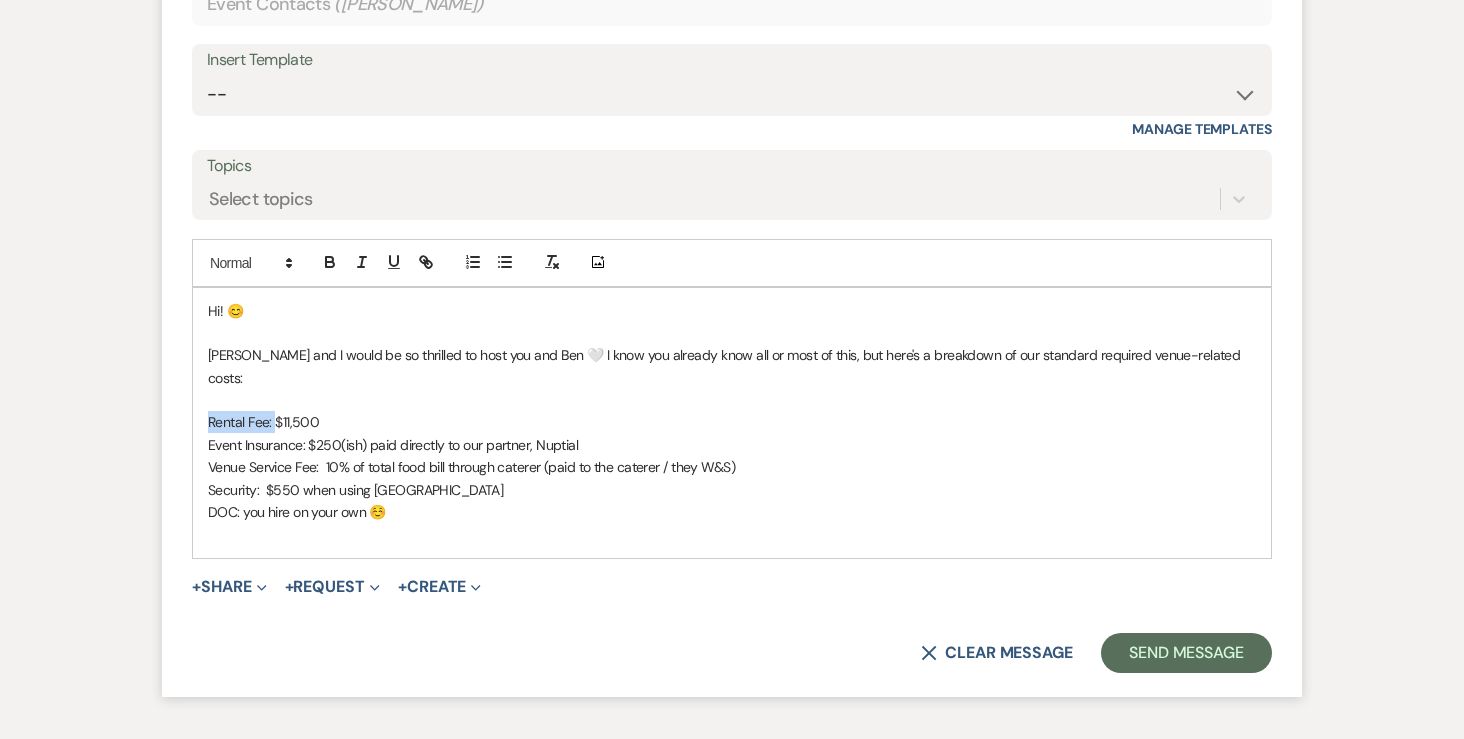 drag, startPoint x: 274, startPoint y: 400, endPoint x: 190, endPoint y: 398, distance: 84.0238 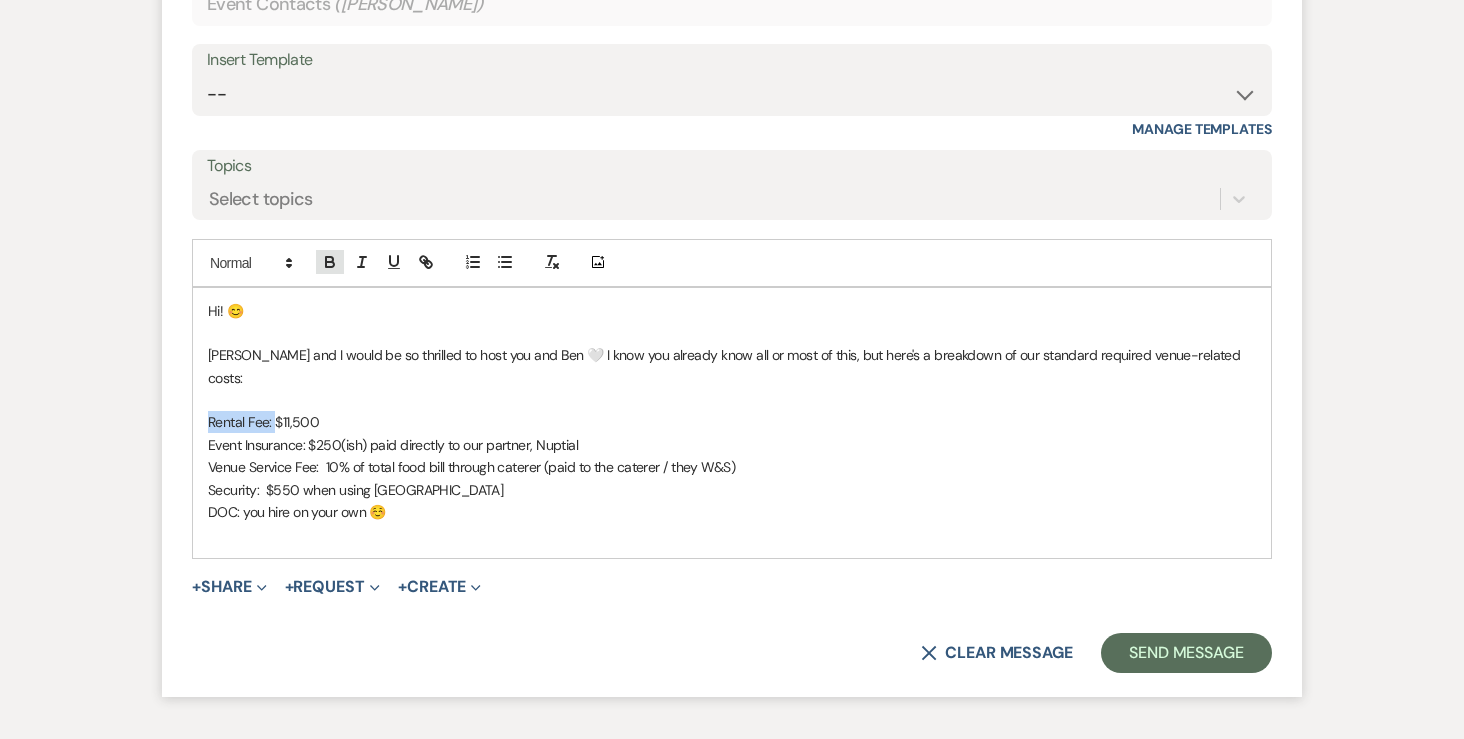 click 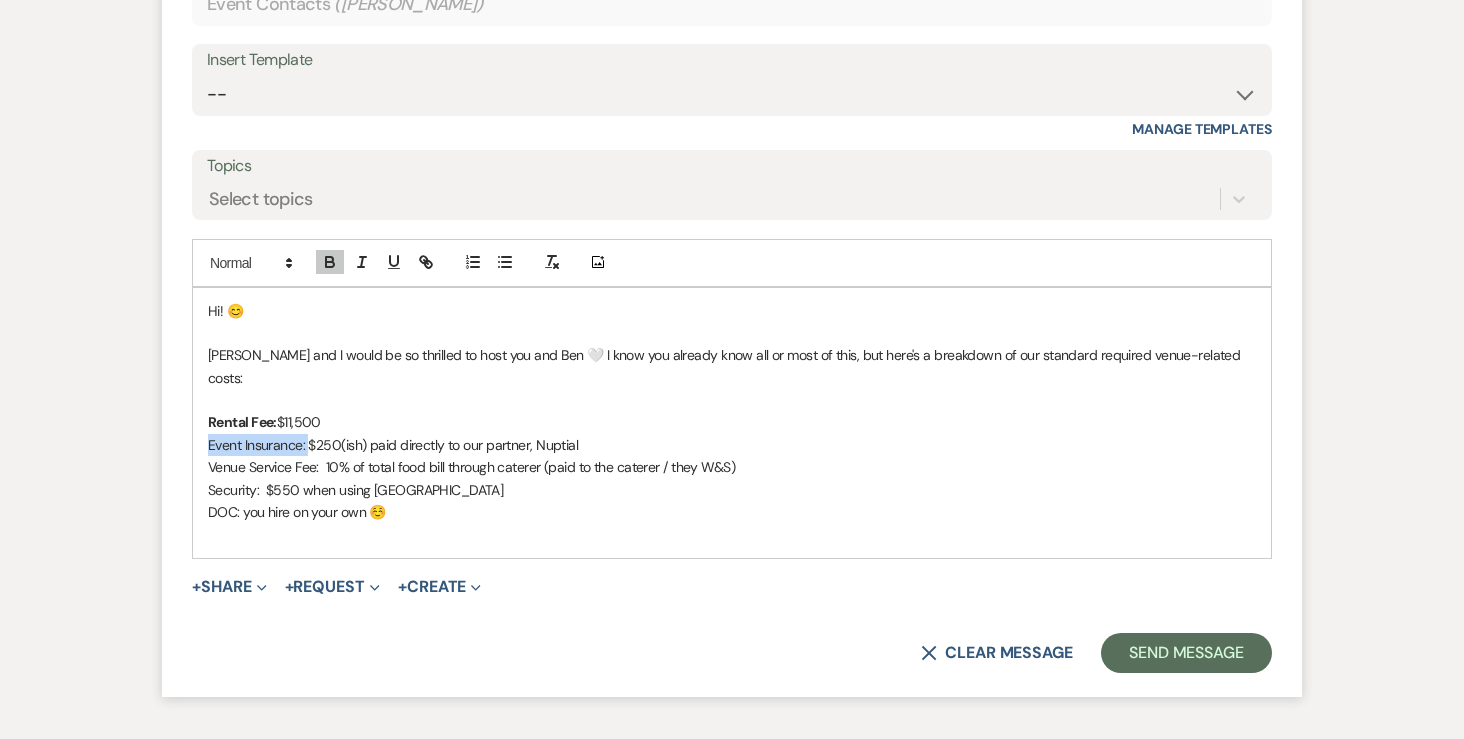 drag, startPoint x: 309, startPoint y: 424, endPoint x: 183, endPoint y: 421, distance: 126.035706 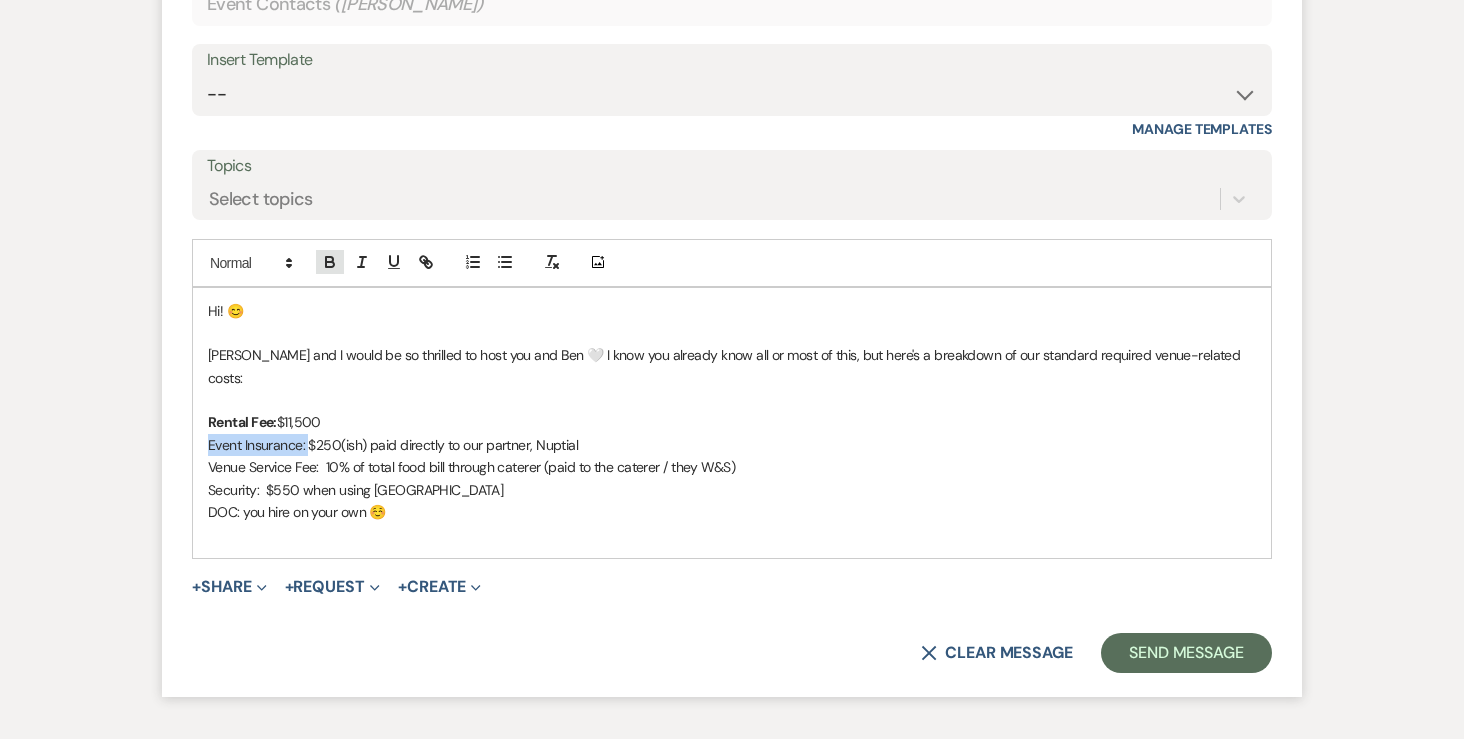 click 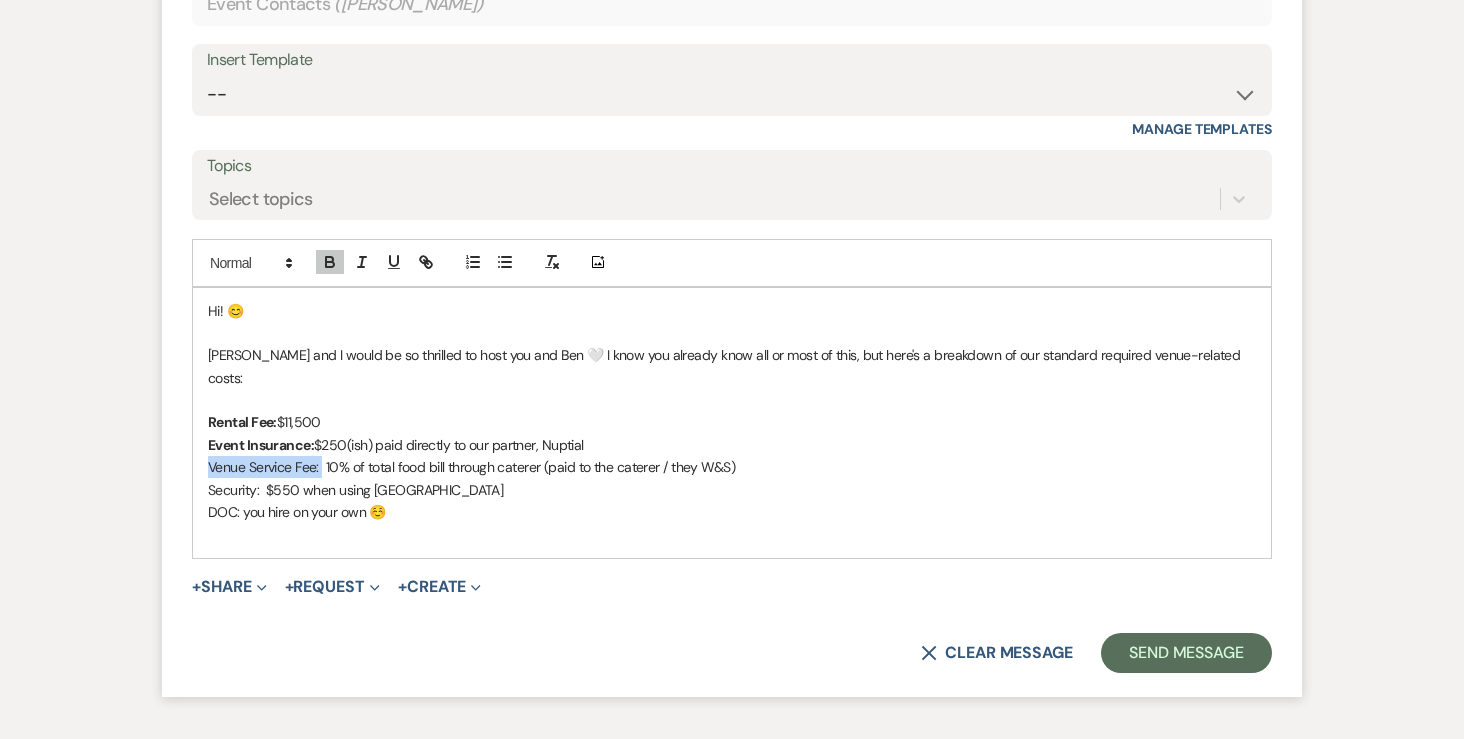 drag, startPoint x: 321, startPoint y: 442, endPoint x: 205, endPoint y: 434, distance: 116.275536 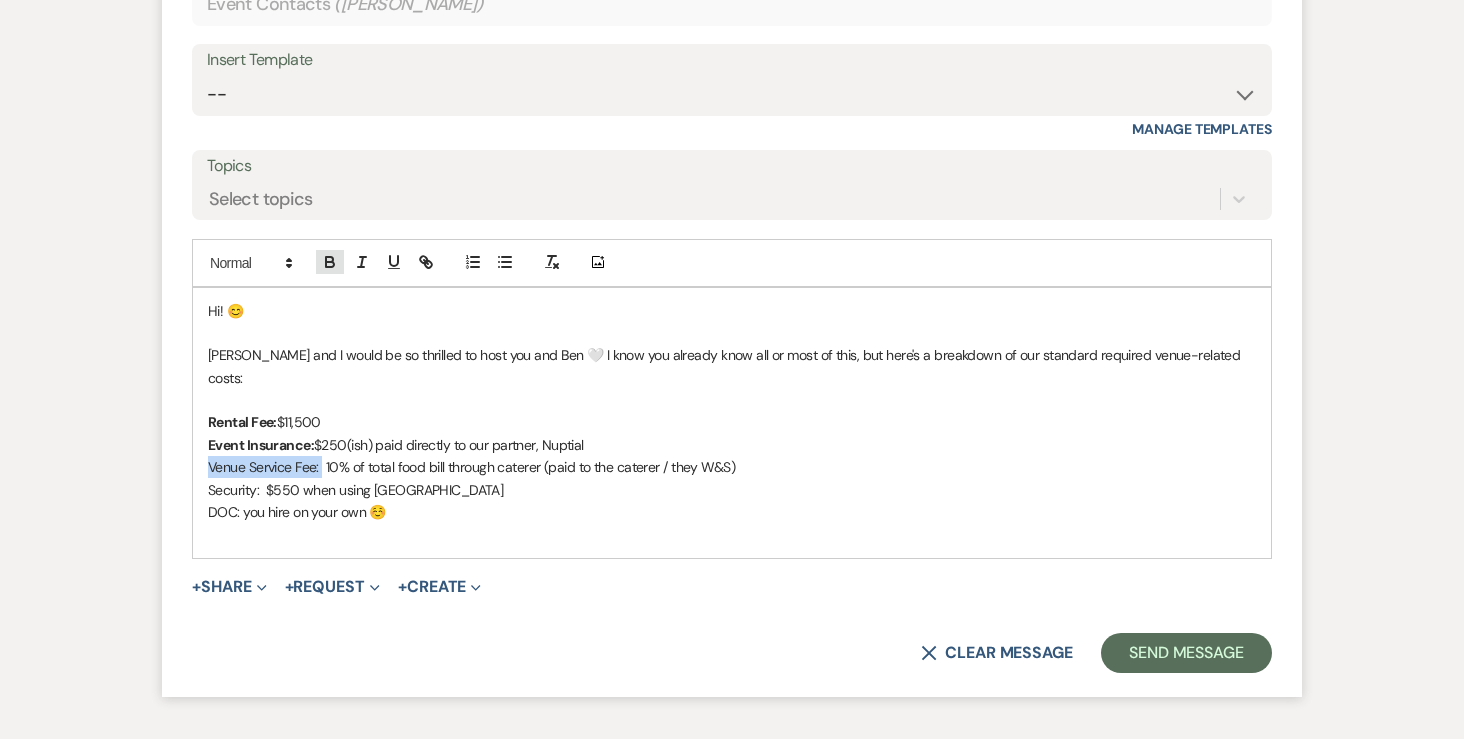 click 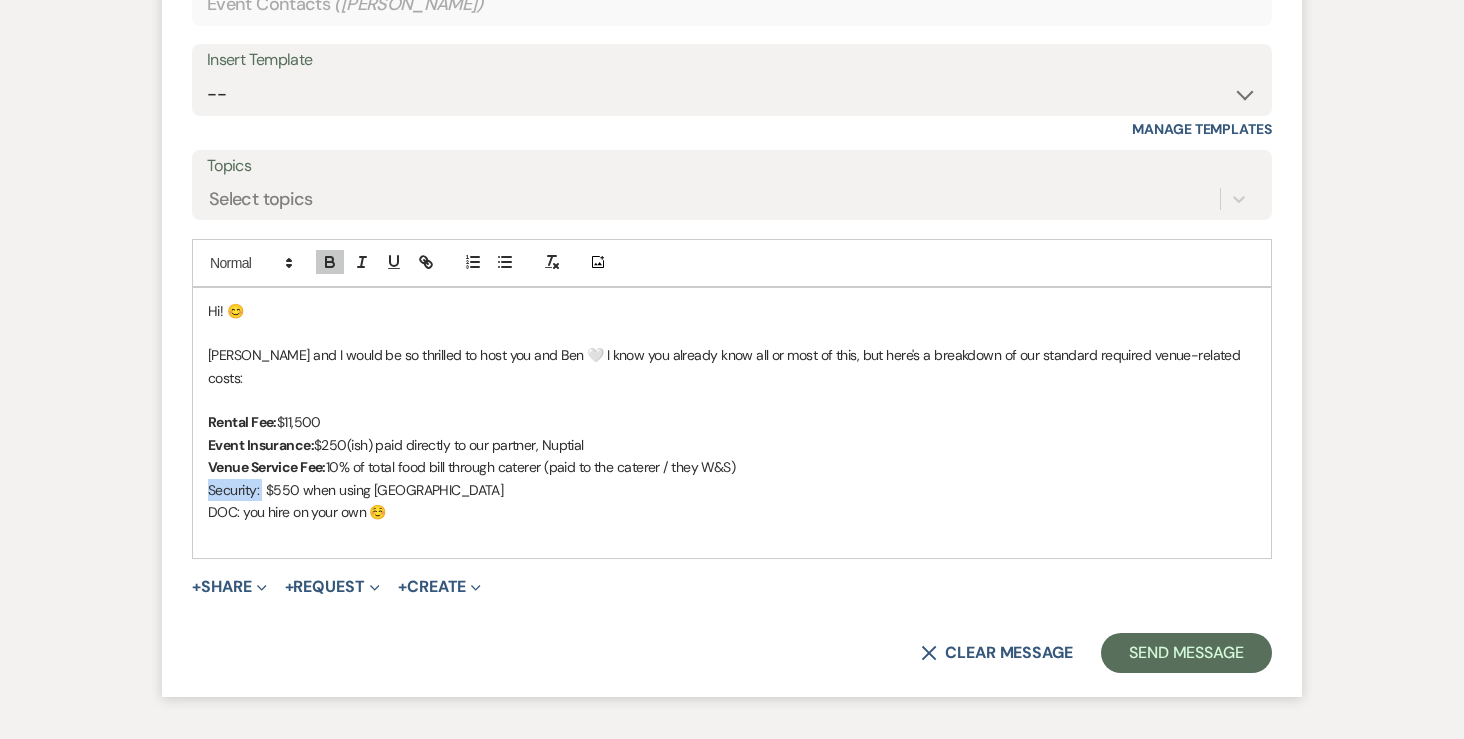drag, startPoint x: 262, startPoint y: 469, endPoint x: 199, endPoint y: 468, distance: 63.007935 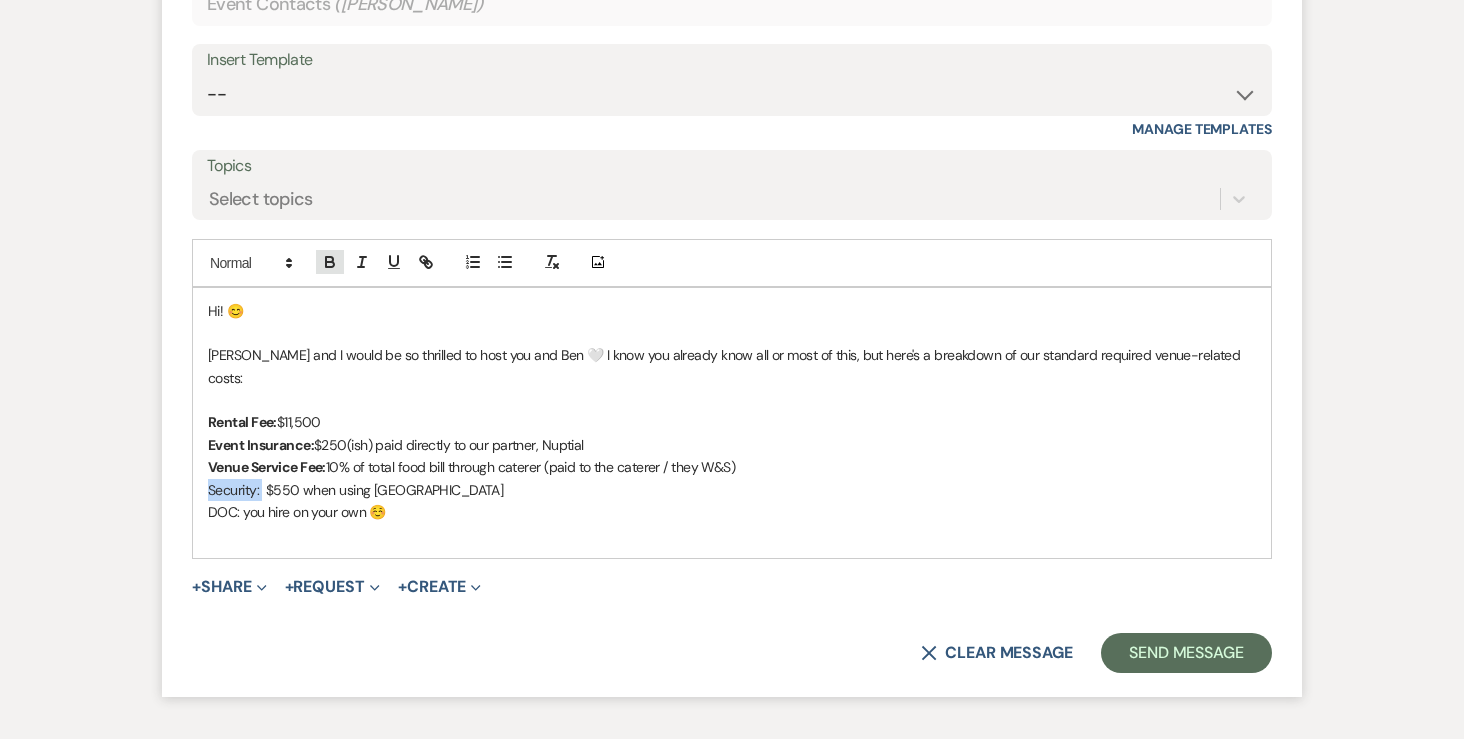 click 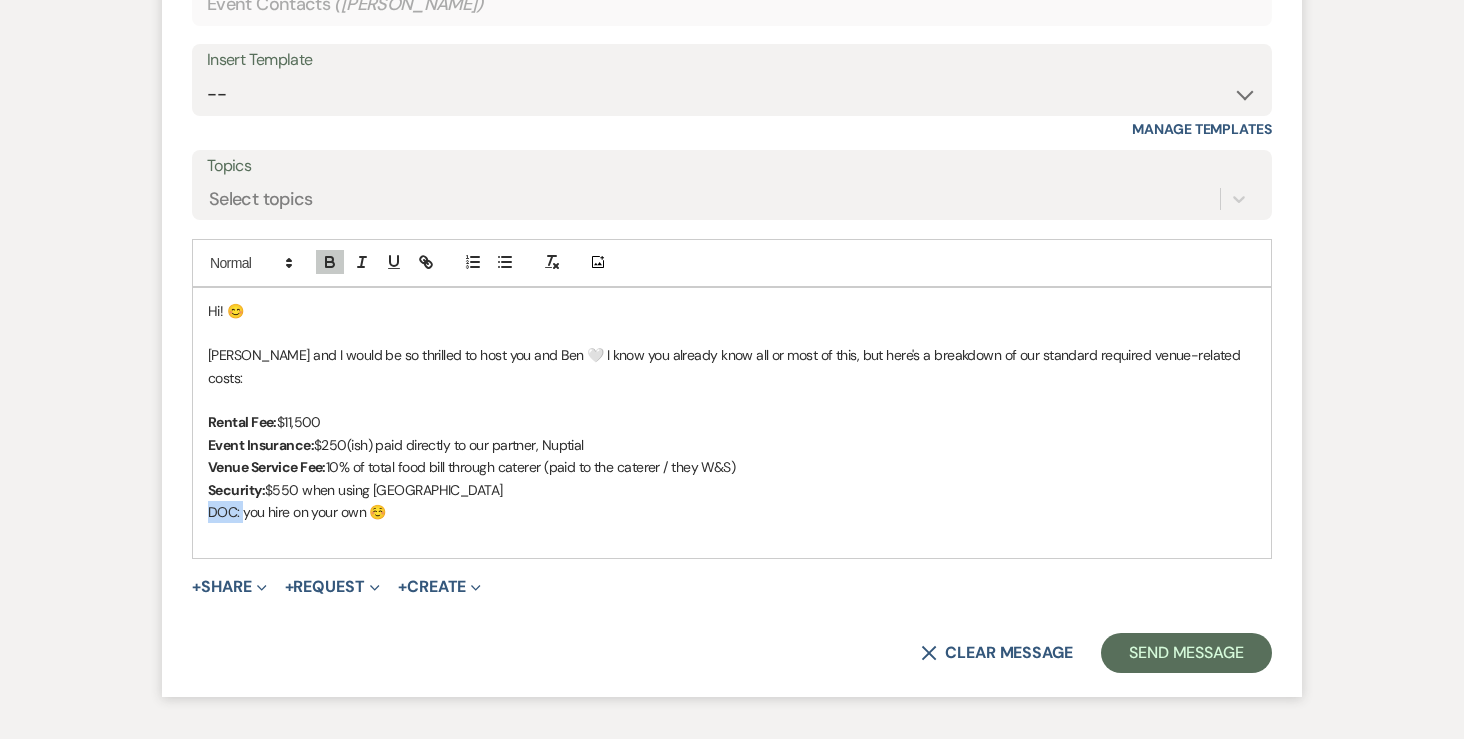 drag, startPoint x: 242, startPoint y: 490, endPoint x: 188, endPoint y: 490, distance: 54 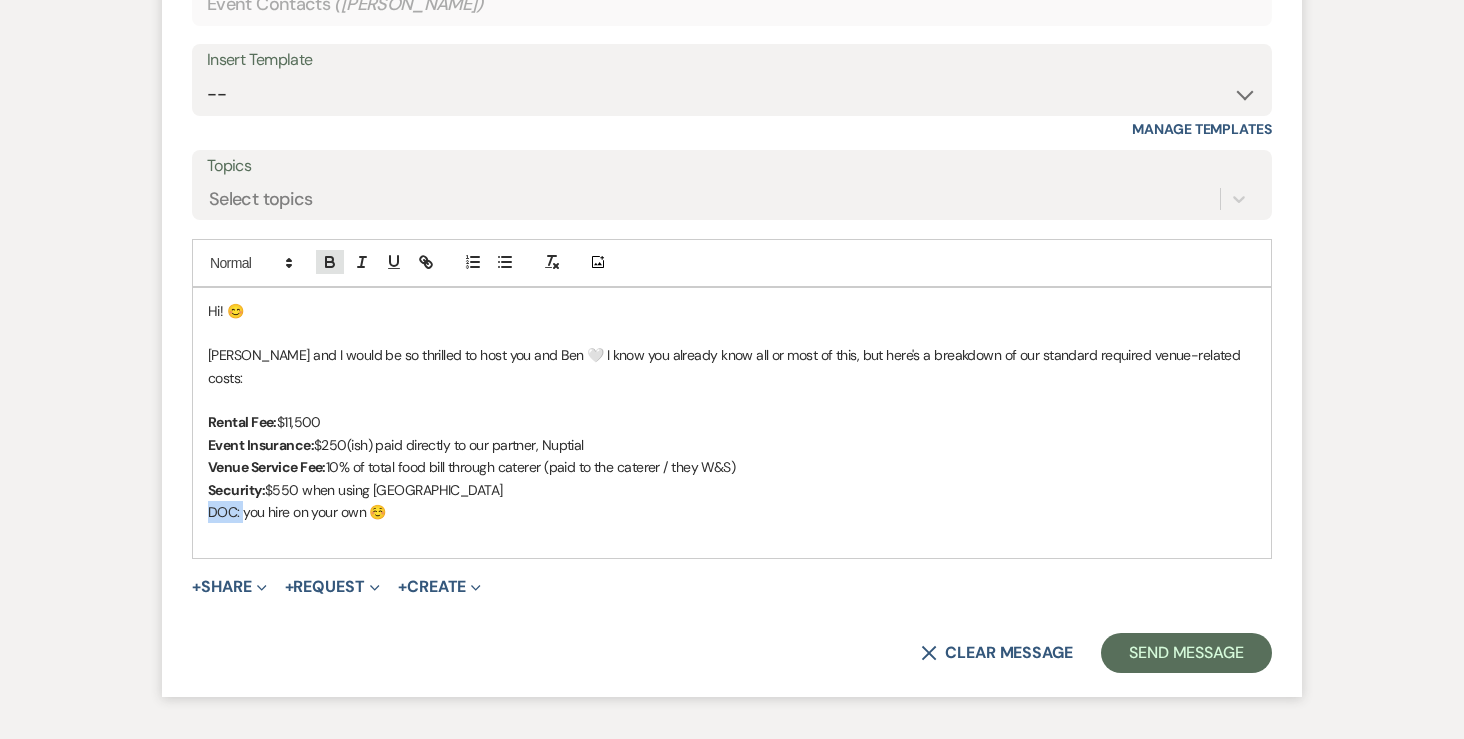 click 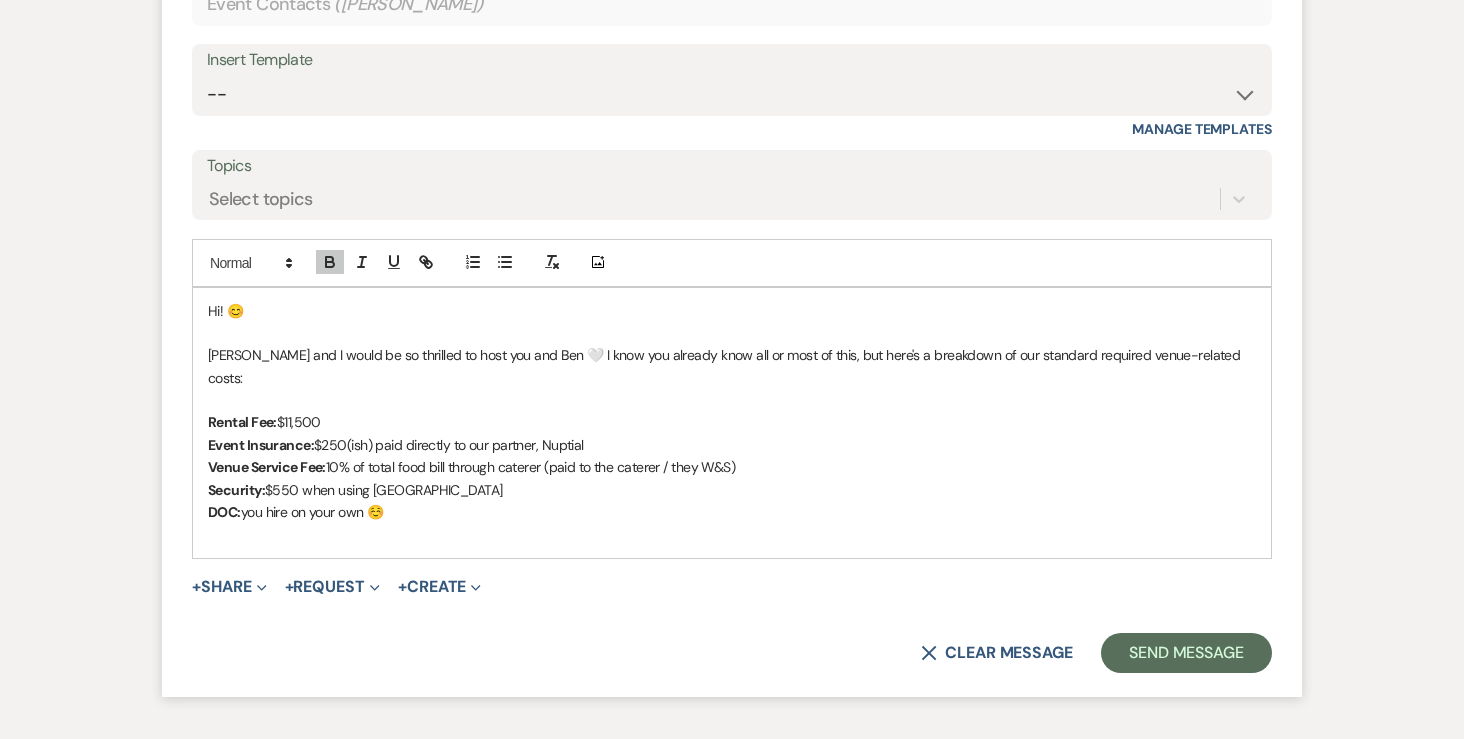 click on "DOC:  you hire on your own ☺️" at bounding box center (732, 512) 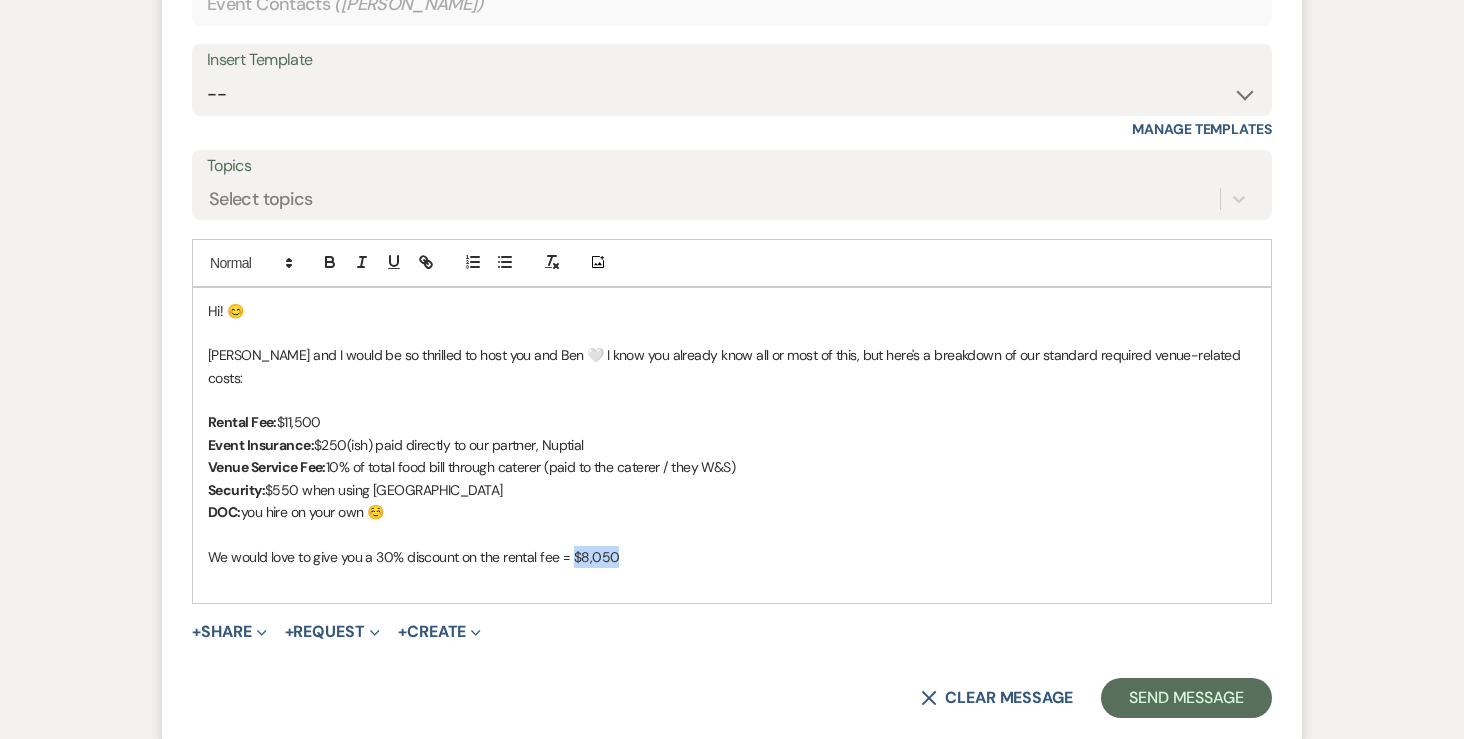 drag, startPoint x: 626, startPoint y: 535, endPoint x: 571, endPoint y: 534, distance: 55.00909 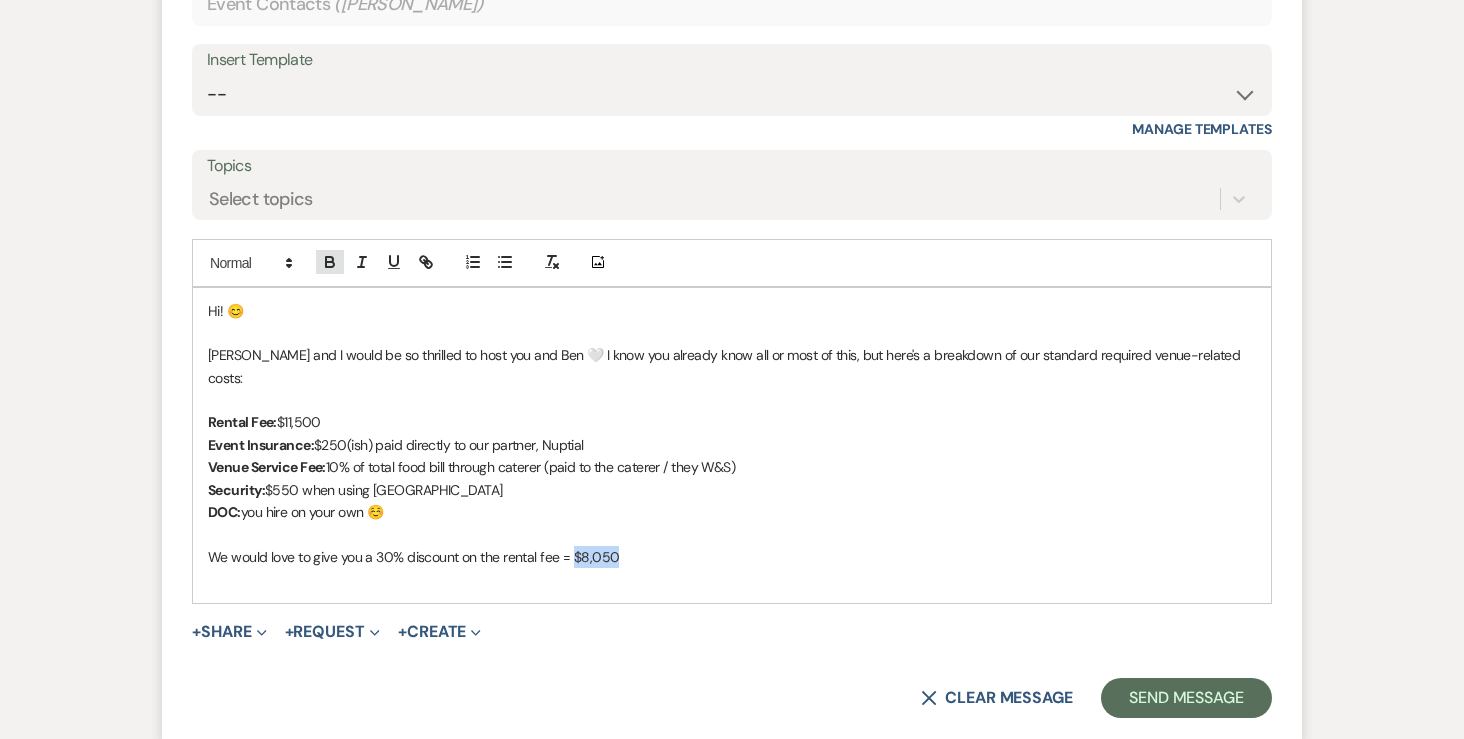 click at bounding box center (330, 262) 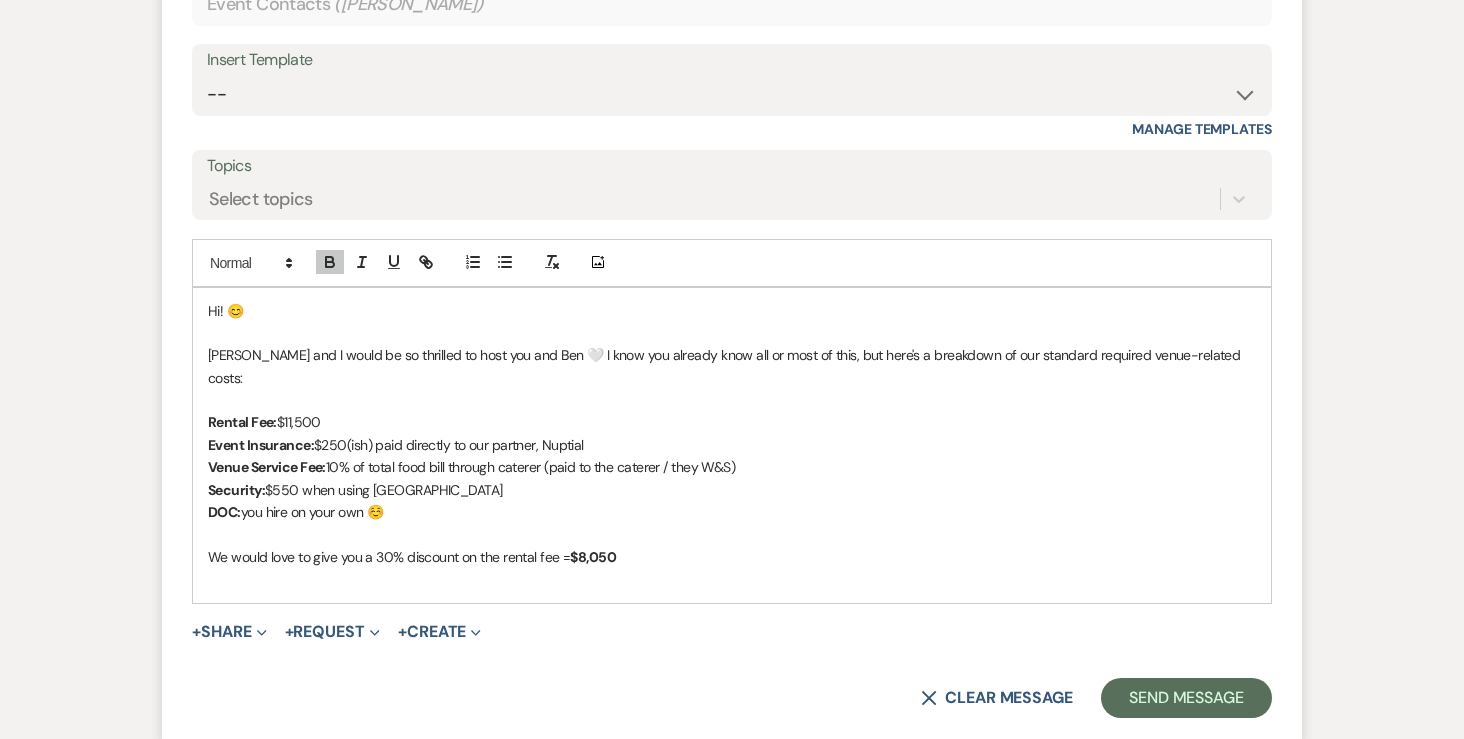 click on "We would love to give you a 30% discount on the rental fee =  $8,050" at bounding box center (732, 557) 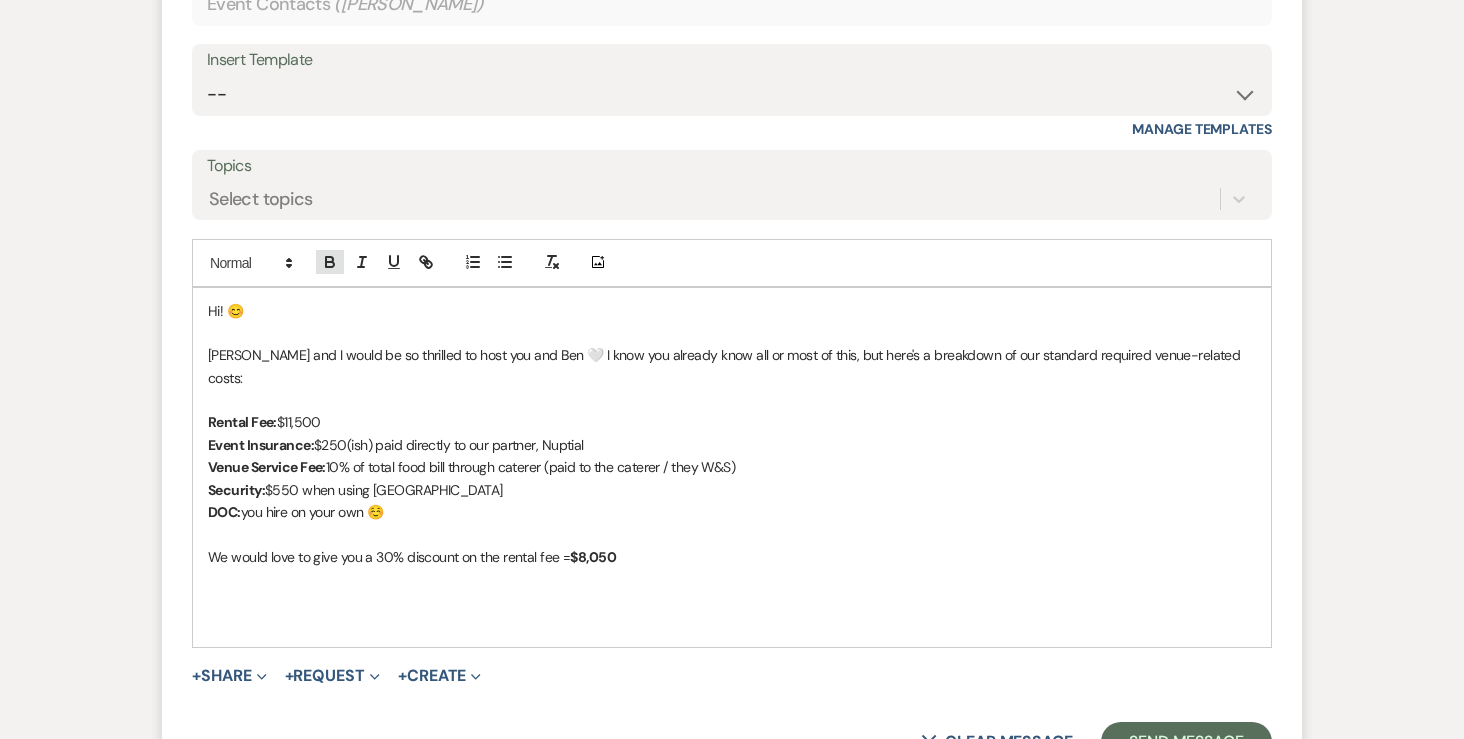 click 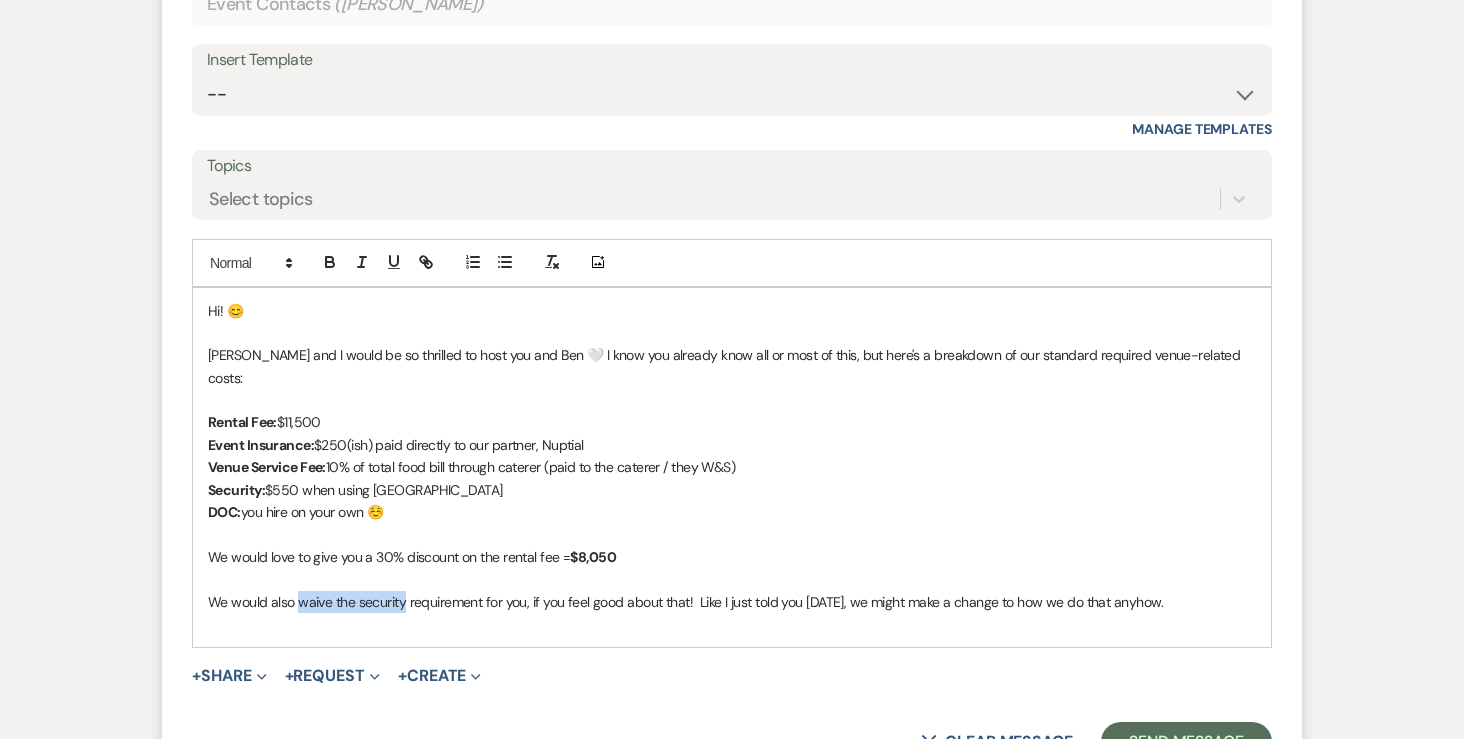 drag, startPoint x: 299, startPoint y: 581, endPoint x: 403, endPoint y: 583, distance: 104.019226 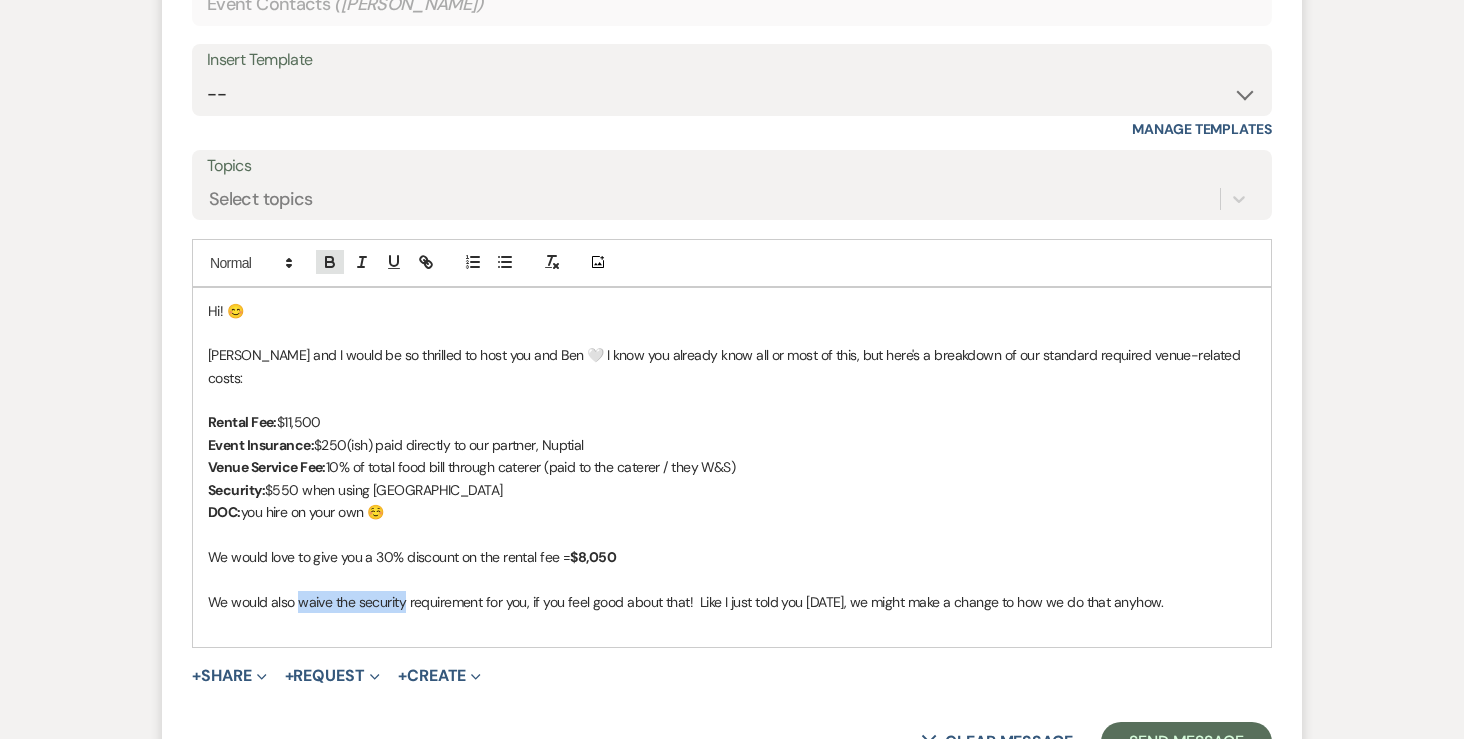 click 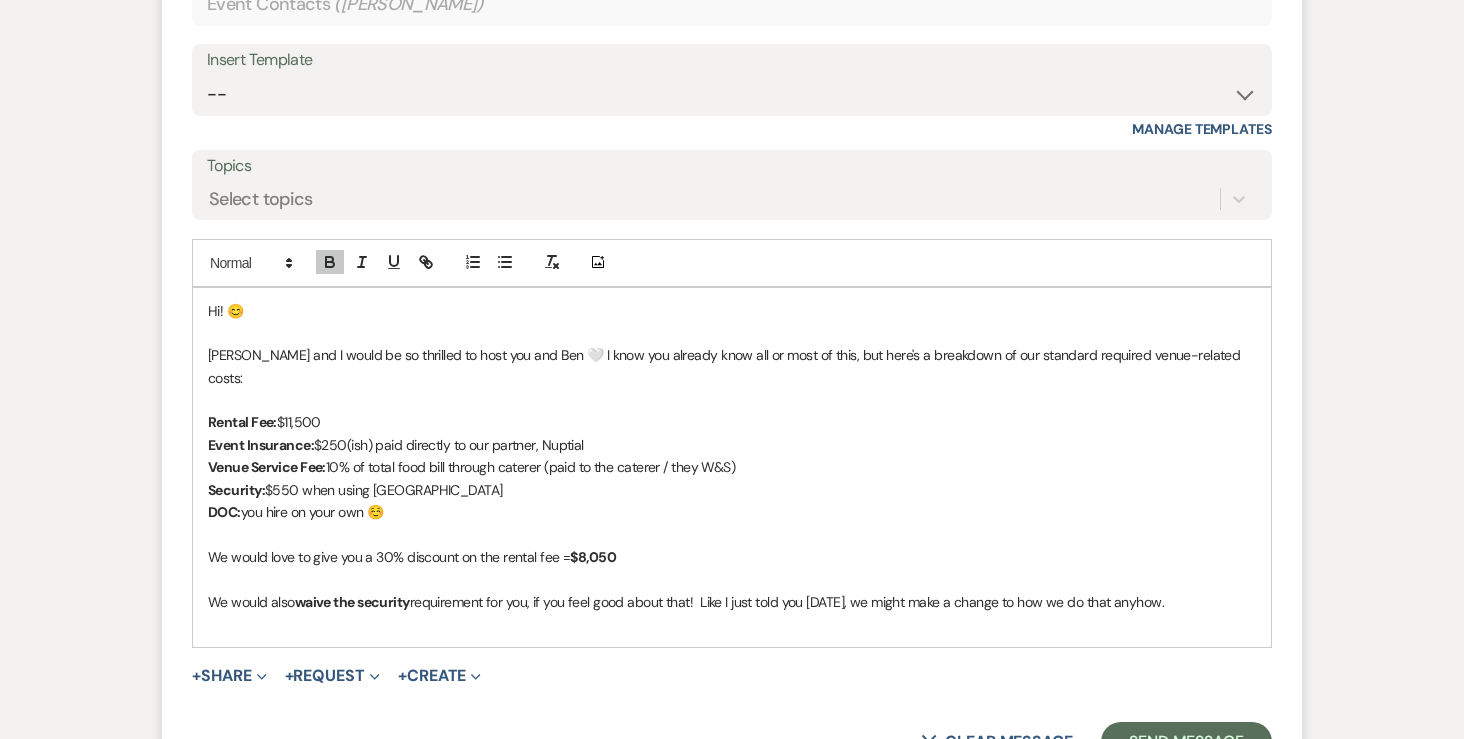 click on "Hi! 😊 Landon and I would be so thrilled to host you and Ben 🤍 I know you already know all or most of this, but here's a breakdown of our standard required venue-related costs:  Rental Fee:  $11,500 Event Insurance:  $250(ish) paid directly to our partner, Nuptial  Venue Service Fee:   10% of total food bill through caterer (paid to the caterer / they W&S) Security:   $550 when using Anoka County DOC:  you hire on your own ☺️ We would love to give you a 30% discount on the rental fee =  $8,050 We would also  waive the security  requirement for you, if you feel good about that!  Like I just told you on Saturday, we might make a change to how we do that anyhow." at bounding box center (732, 468) 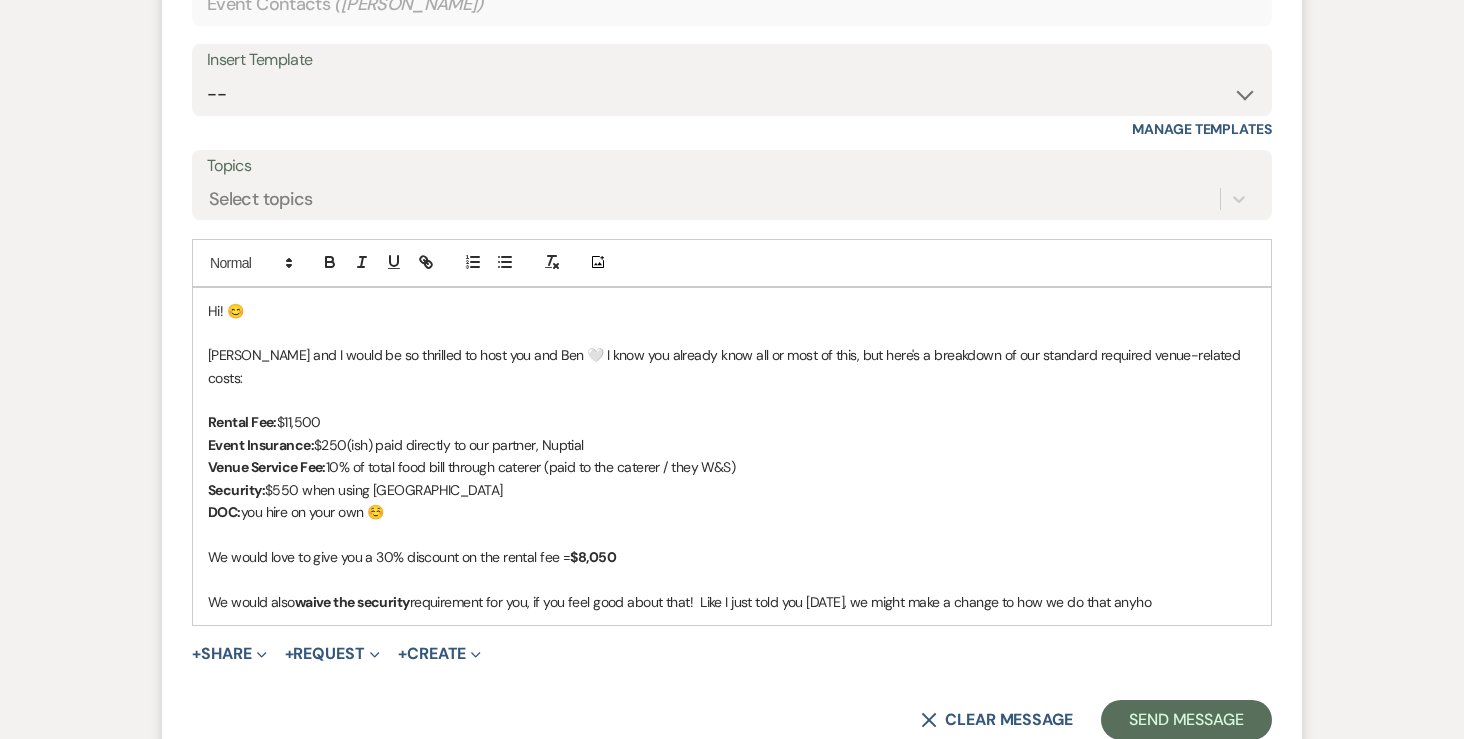 click on "Hi! 😊 Landon and I would be so thrilled to host you and Ben 🤍 I know you already know all or most of this, but here's a breakdown of our standard required venue-related costs:  Rental Fee:  $11,500 Event Insurance:  $250(ish) paid directly to our partner, Nuptial  Venue Service Fee:   10% of total food bill through caterer (paid to the caterer / they W&S) Security:   $550 when using Anoka County DOC:  you hire on your own ☺️ We would love to give you a 30% discount on the rental fee =  $8,050 We would also  waive the security  requirement for you, if you feel good about that!  Like I just told you on Saturday, we might make a change to how we do that anyho" at bounding box center [732, 456] 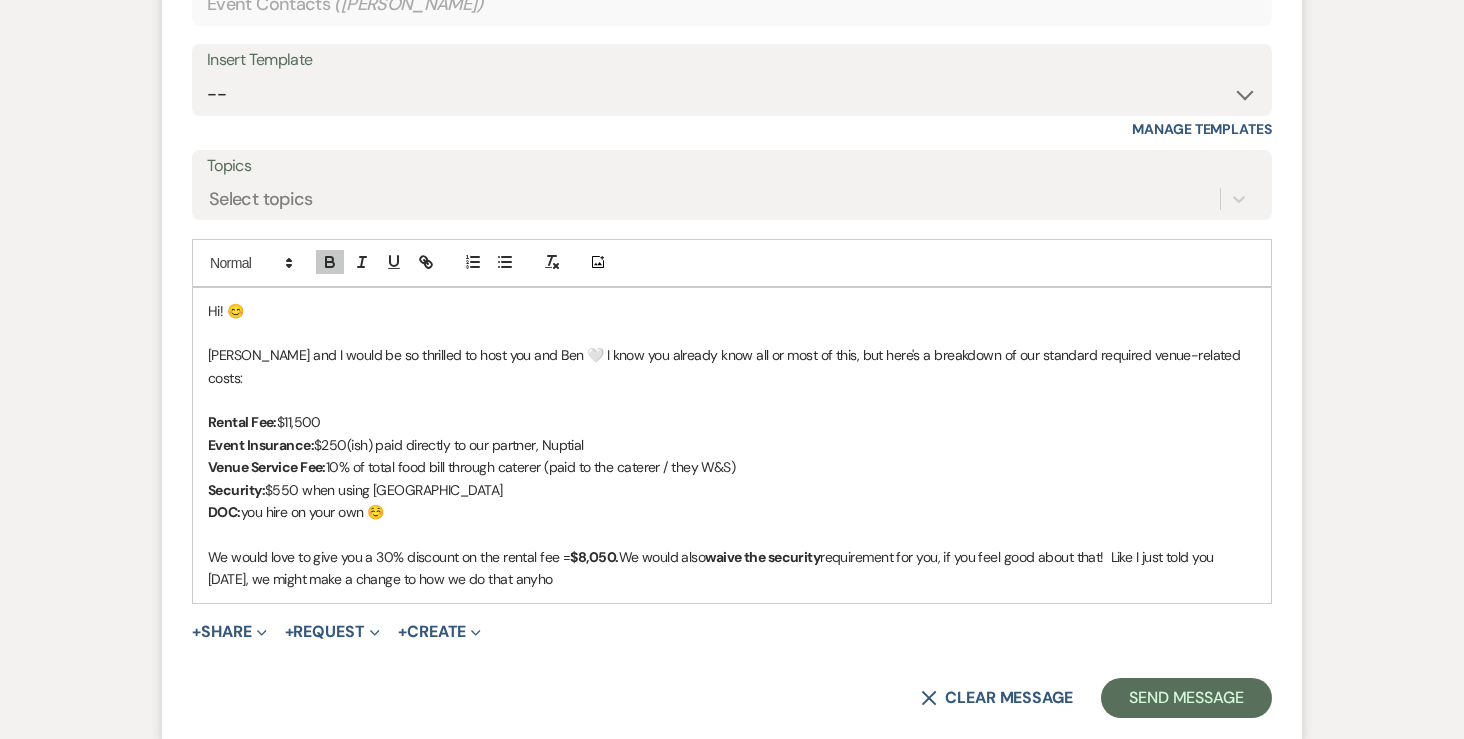 click on "We would love to give you a 30% discount on the rental fee =  $8,050.  We would also  waive the security  requirement for you, if you feel good about that!  Like I just told you on Saturday, we might make a change to how we do that anyho" at bounding box center [732, 568] 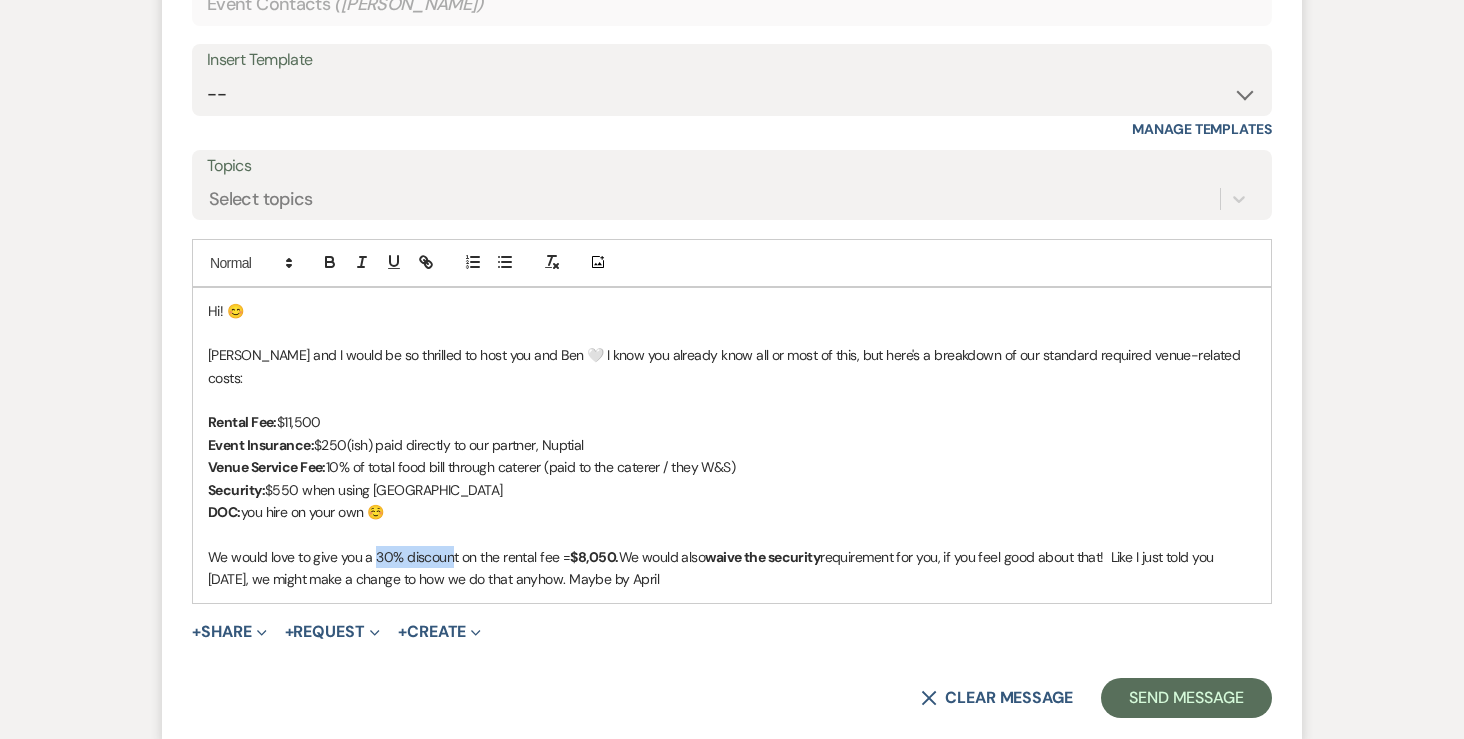 drag, startPoint x: 377, startPoint y: 532, endPoint x: 455, endPoint y: 535, distance: 78.05767 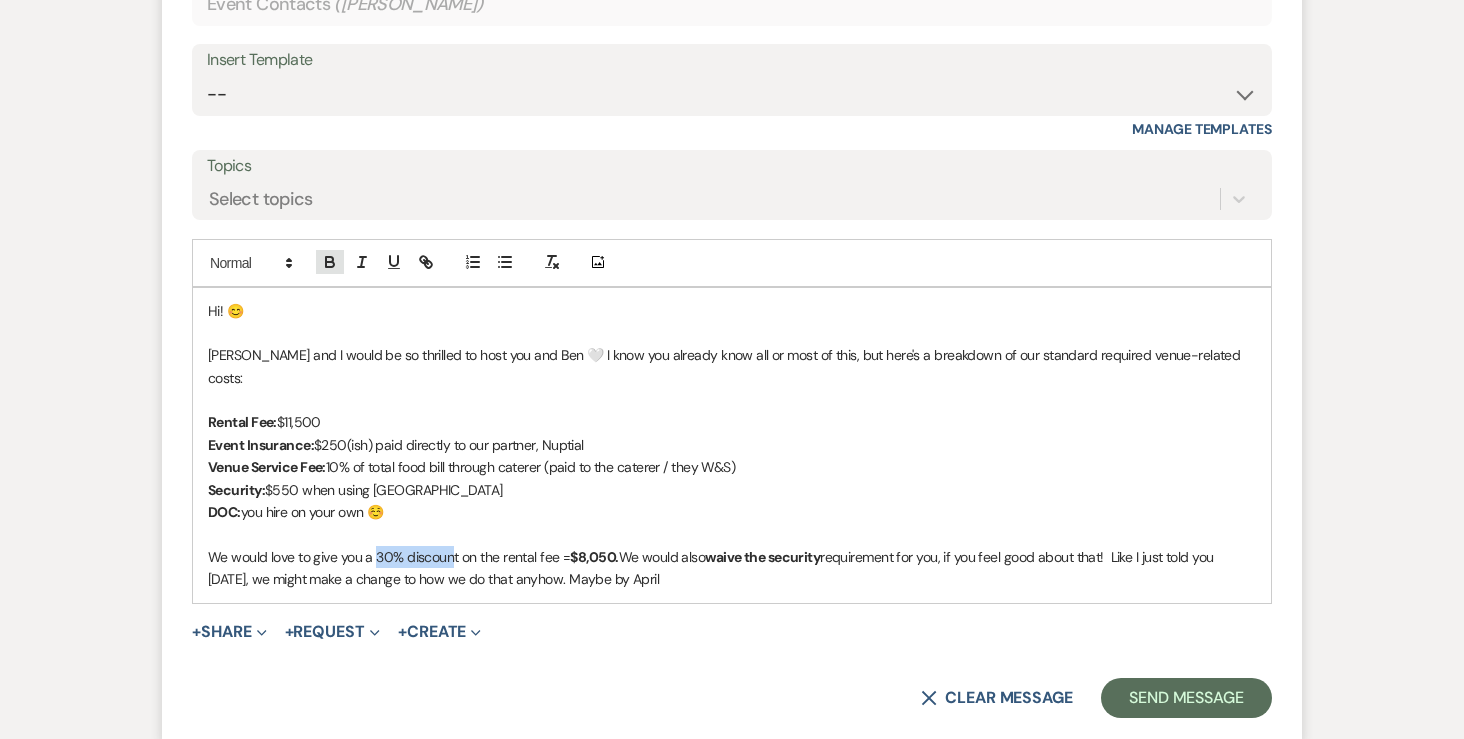 click 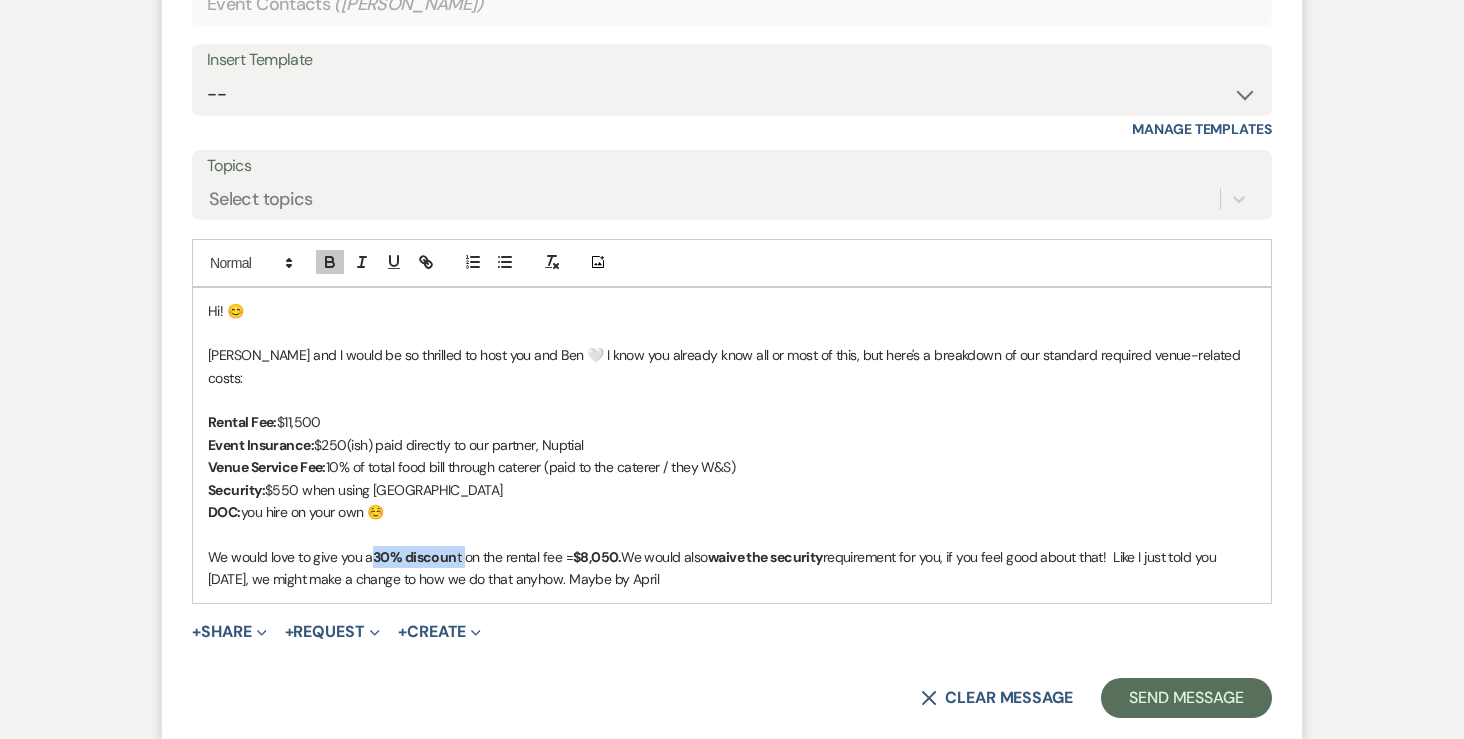 drag, startPoint x: 465, startPoint y: 534, endPoint x: 377, endPoint y: 531, distance: 88.051125 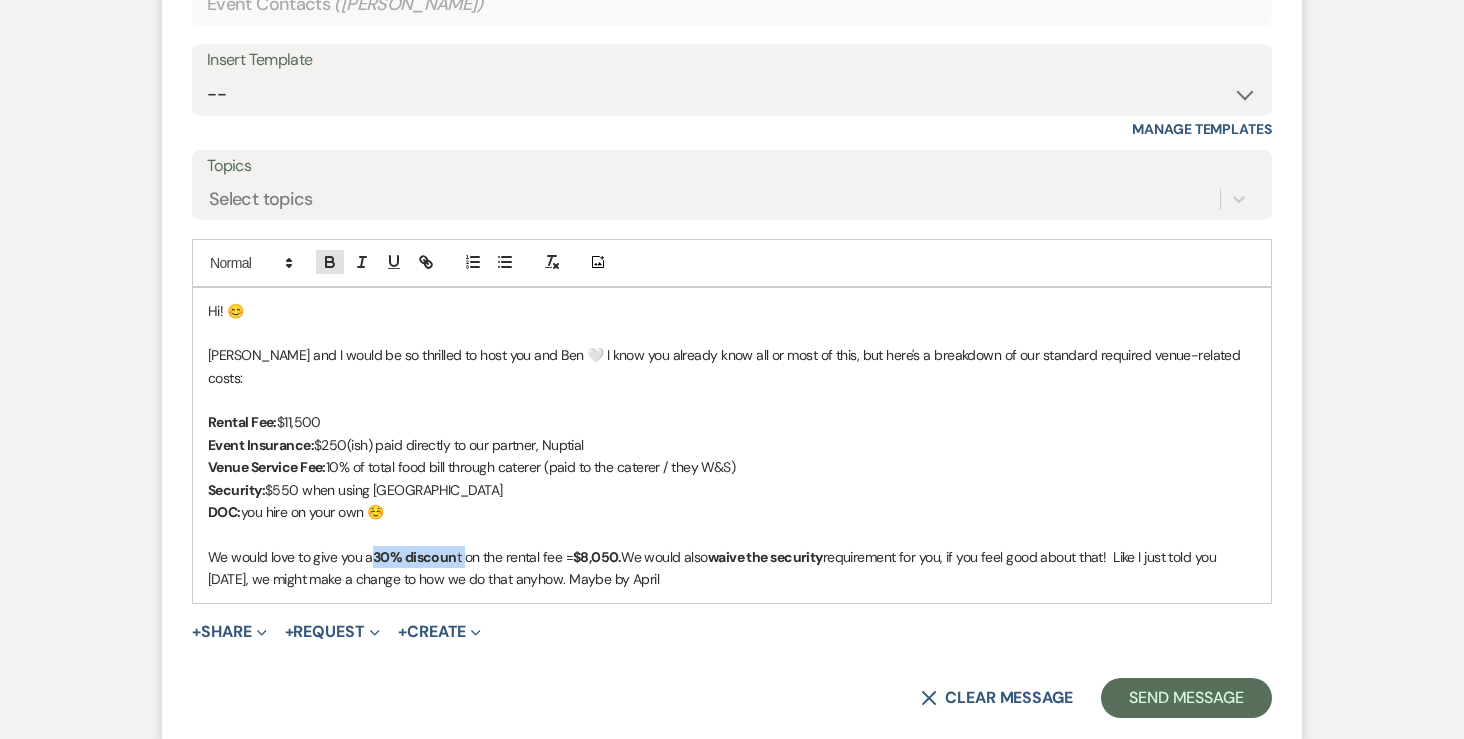 click 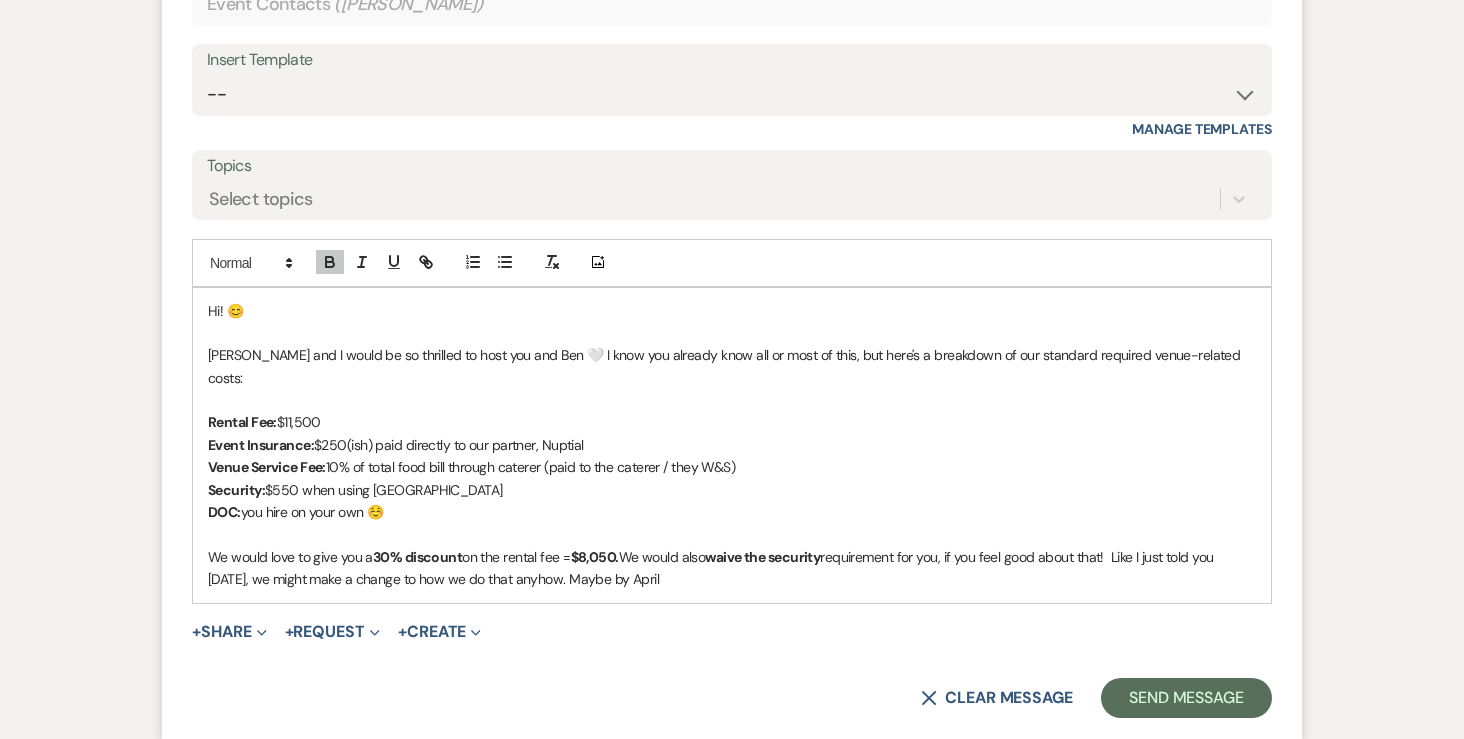 click at bounding box center [732, 534] 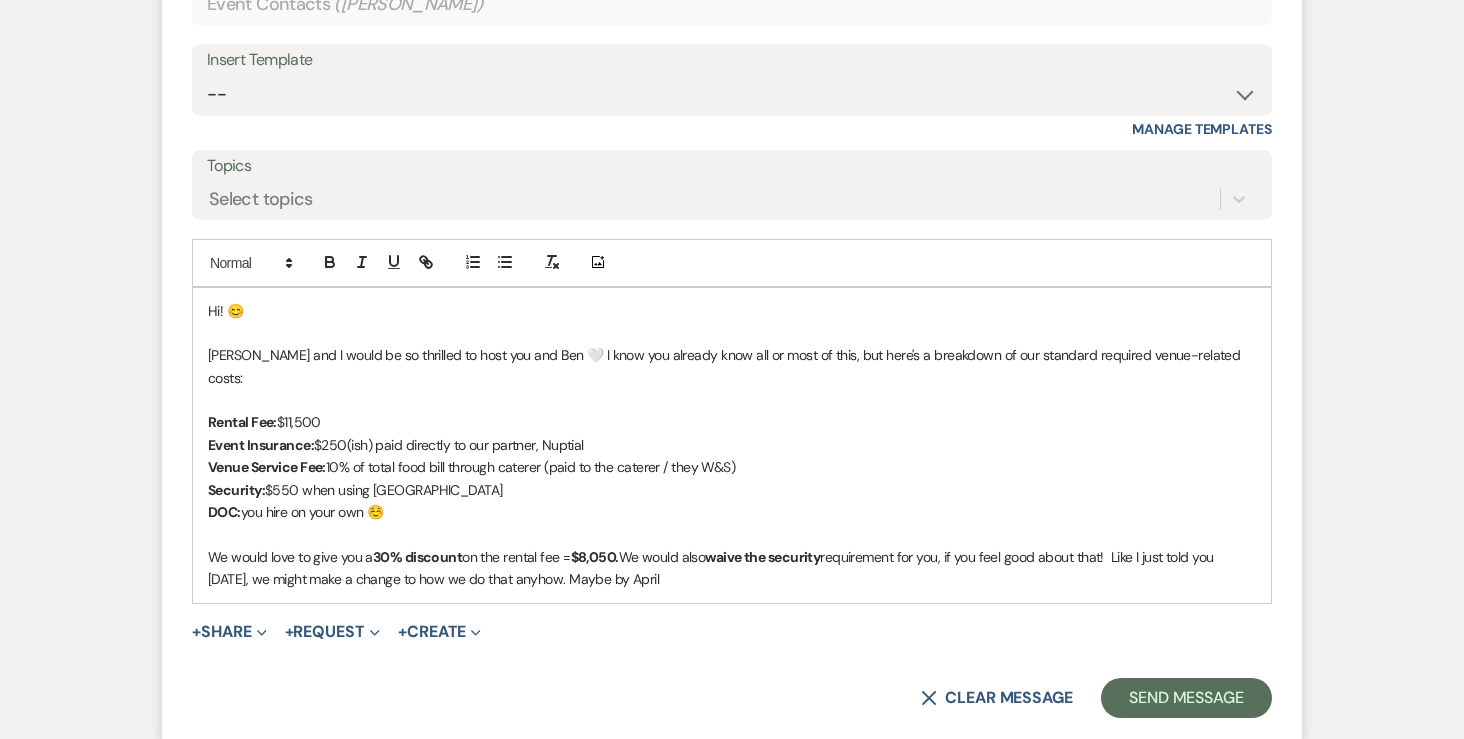 click on "We would love to give you a  30% discount  on the rental fee =  $8,050.  We would also  waive the security  requirement for you, if you feel good about that!  Like I just told you on Saturday, we might make a change to how we do that anyhow. Maybe by April" at bounding box center [732, 568] 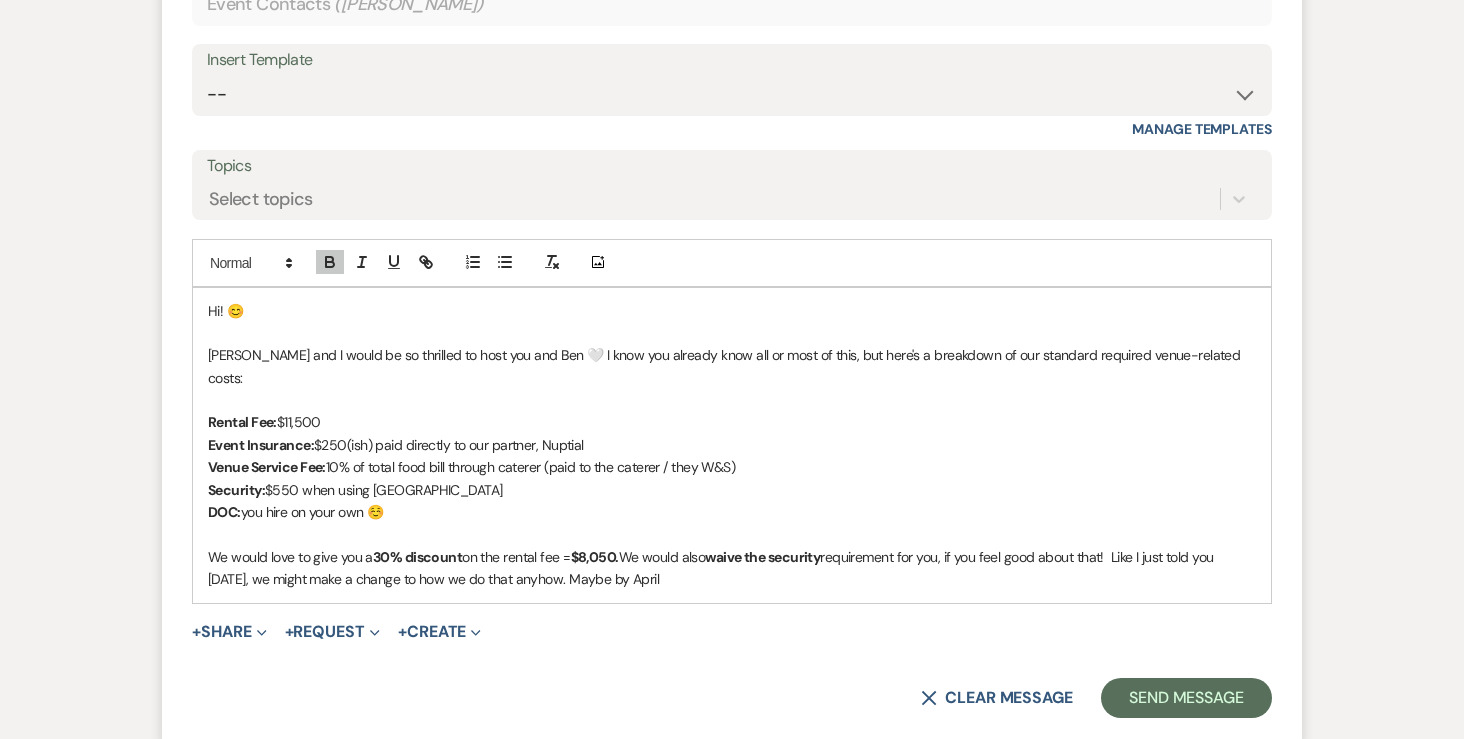 click on "We would love to give you a  30% discount  on the rental fee =  $8,050.  We would also  waive the security  requirement for you, if you feel good about that!  Like I just told you on Saturday, we might make a change to how we do that anyhow. Maybe by April" at bounding box center (732, 568) 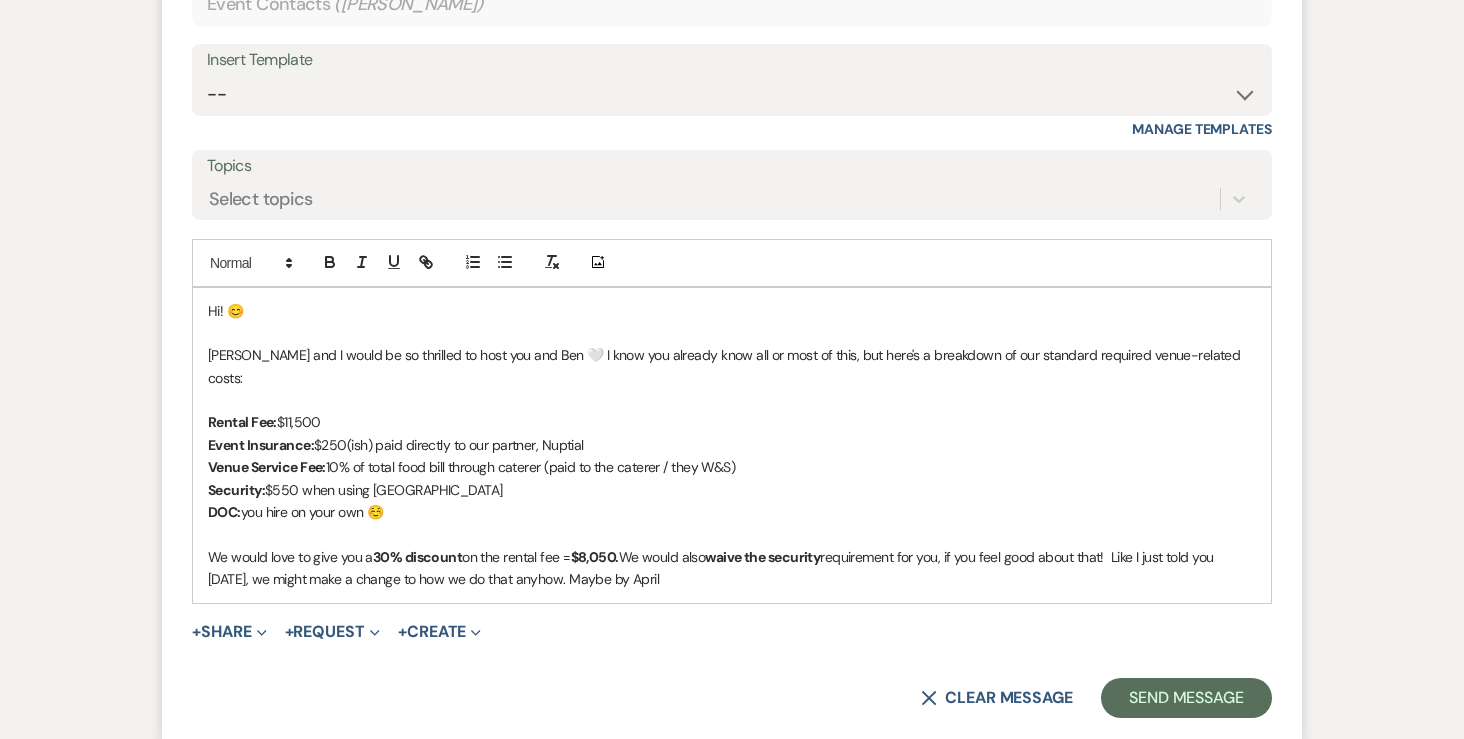 click on "We would love to give you a  30% discount  on the rental fee =  $8,050.  We would also  waive the security  requirement for you, if you feel good about that!  Like I just told you on Saturday, we might make a change to how we do that anyhow. Maybe by April" at bounding box center [732, 568] 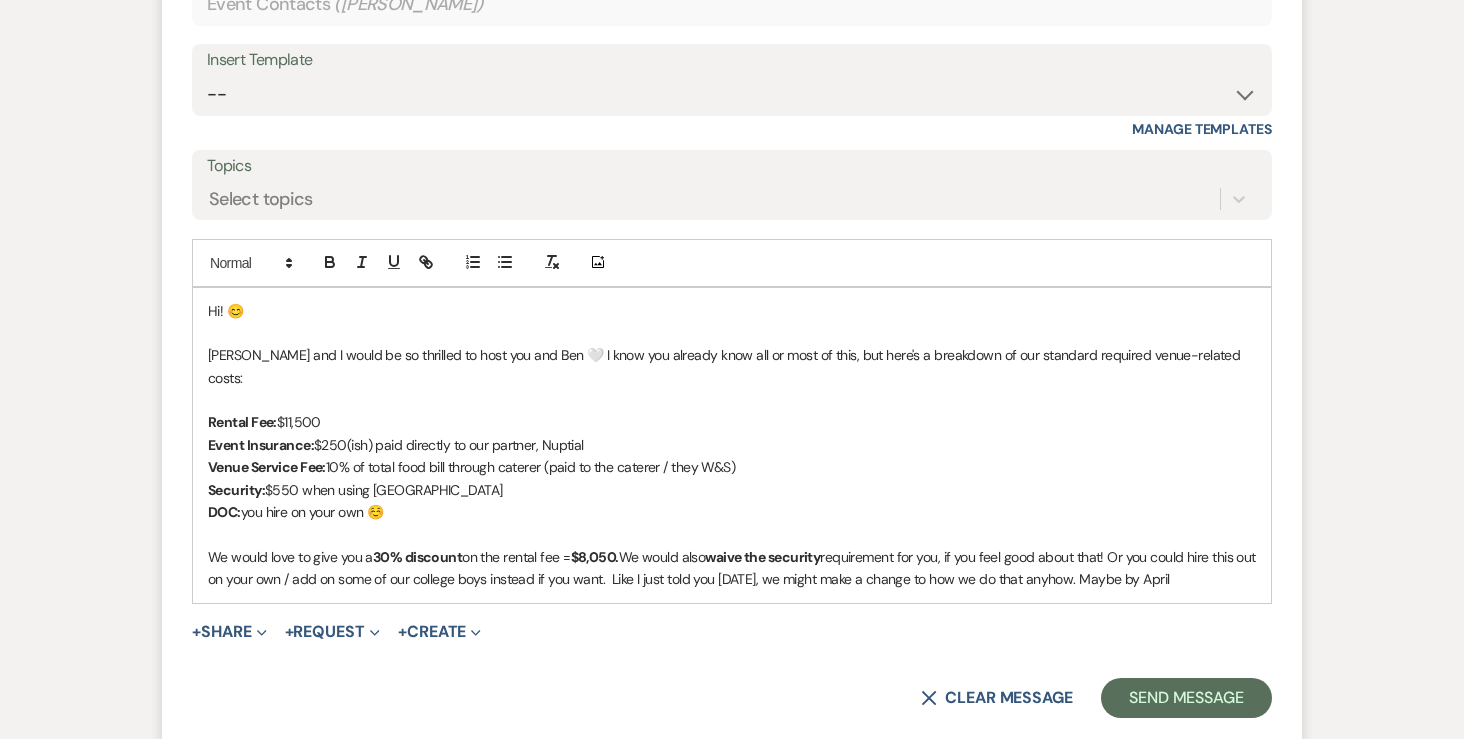 drag, startPoint x: 1133, startPoint y: 558, endPoint x: 1201, endPoint y: 556, distance: 68.0294 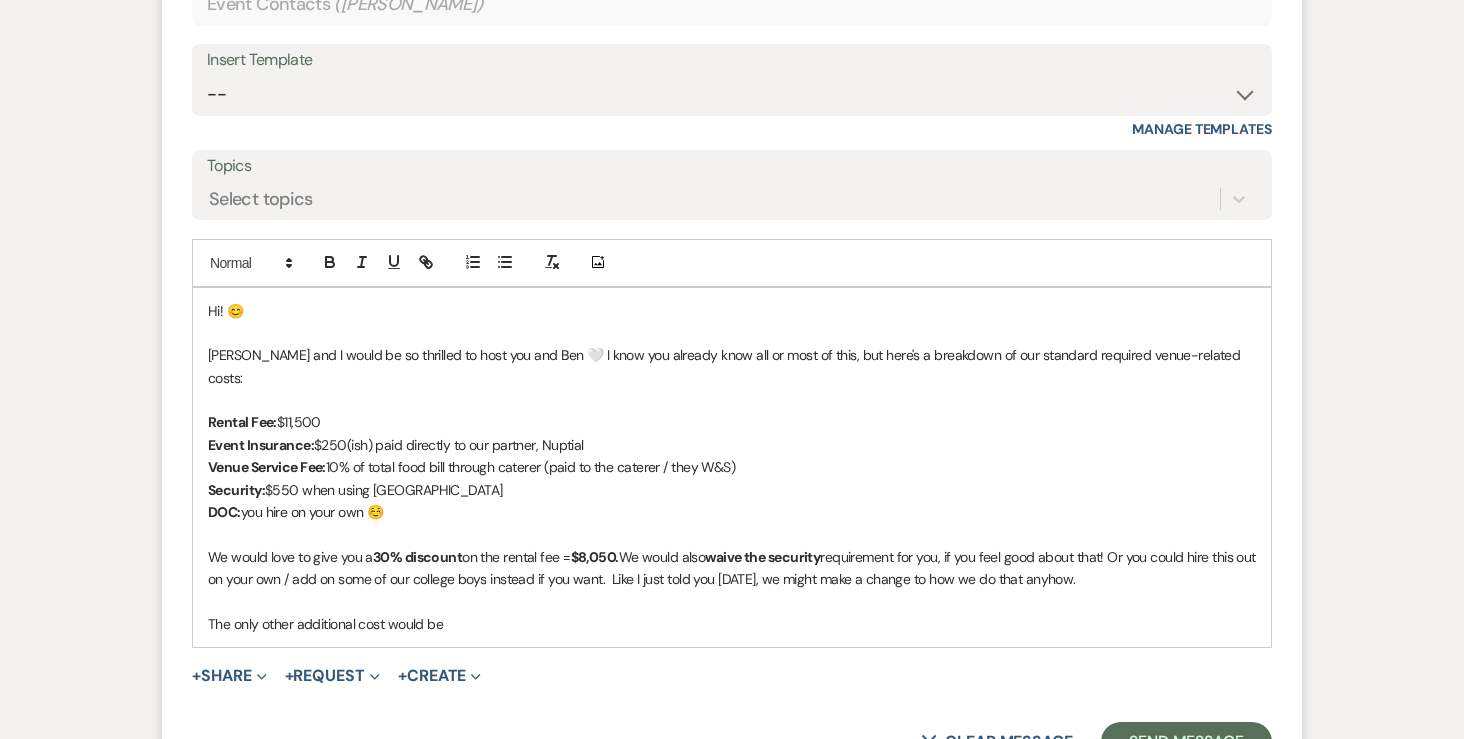 click on "Hi! 😊 Landon and I would be so thrilled to host you and Ben 🤍 I know you already know all or most of this, but here's a breakdown of our standard required venue-related costs:  Rental Fee:  $11,500 Event Insurance:  $250(ish) paid directly to our partner, Nuptial  Venue Service Fee:   10% of total food bill through caterer (paid to the caterer / they W&S) Security:   $550 when using Anoka County DOC:  you hire on your own ☺️ We would love to give you a  30% discount  on the rental fee =  $8,050.  We would also  waive the security  requirement for you, if you feel good about that! Or you could hire this out on your own / add on some of our college boys instead if you want.  Like I just told you on Saturday, we might make a change to how we do that anyhow. The only other additional cost would be" at bounding box center [732, 468] 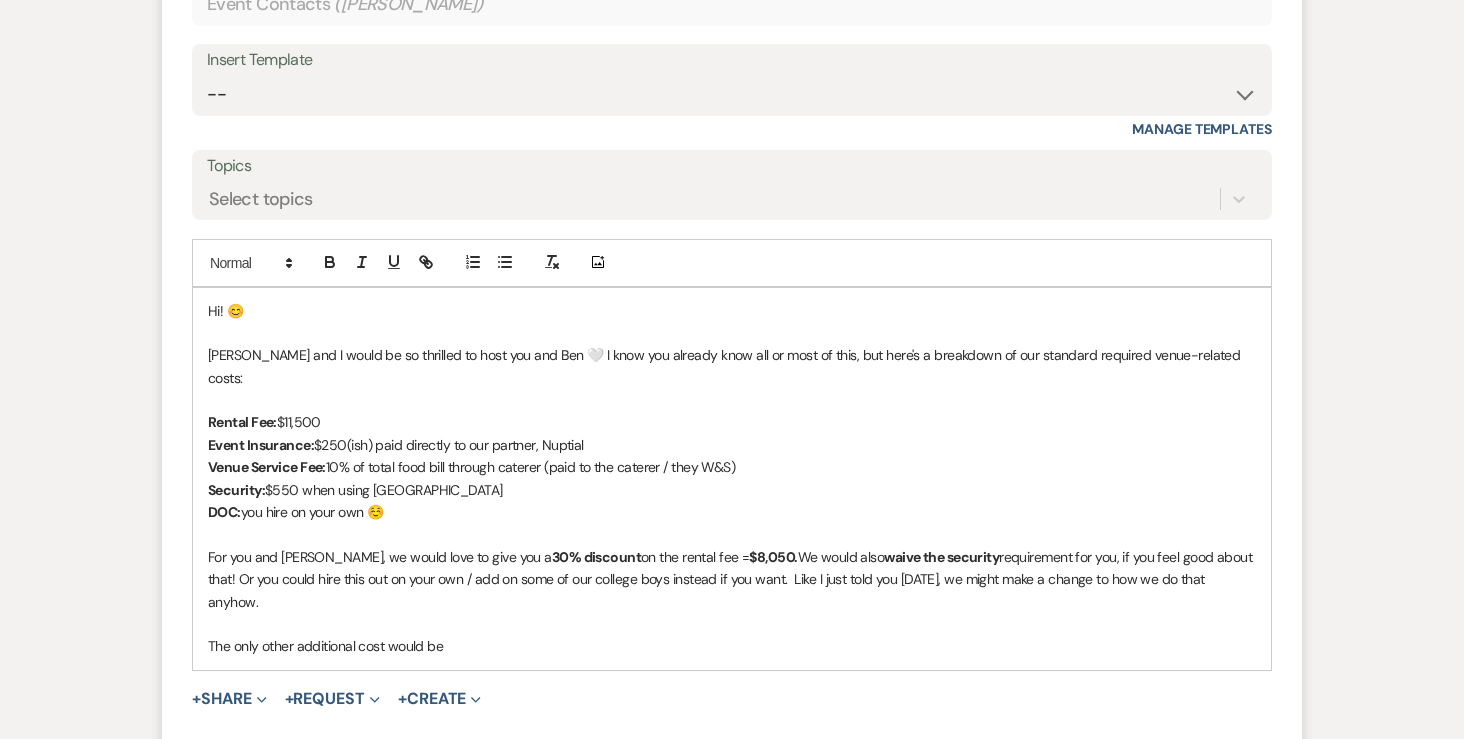 click on "For you and Ben, we would love to give you a  30% discount  on the rental fee =  $8,050.  We would also  waive the security  requirement for you, if you feel good about that! Or you could hire this out on your own / add on some of our college boys instead if you want.  Like I just told you on Saturday, we might make a change to how we do that anyhow." at bounding box center [732, 579] 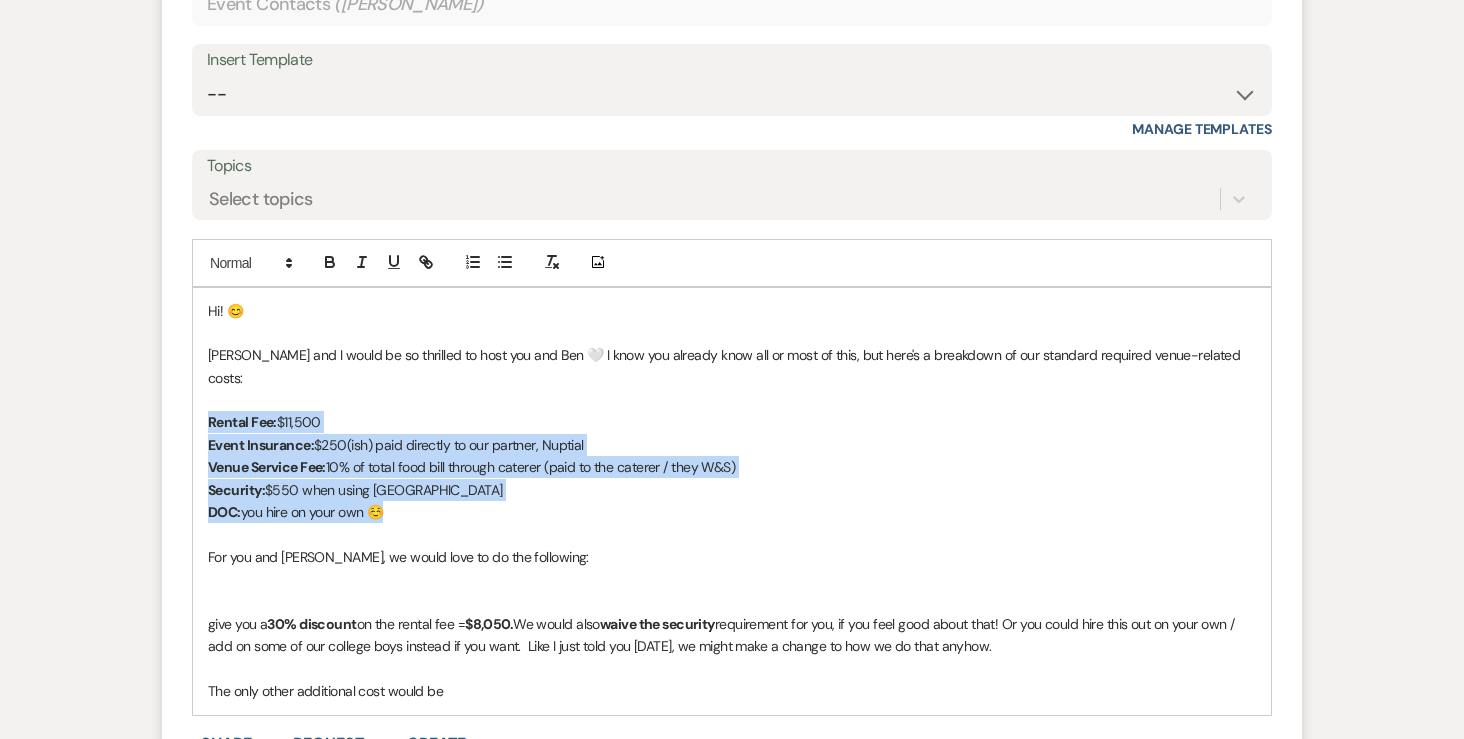 drag, startPoint x: 202, startPoint y: 393, endPoint x: 577, endPoint y: 493, distance: 388.10437 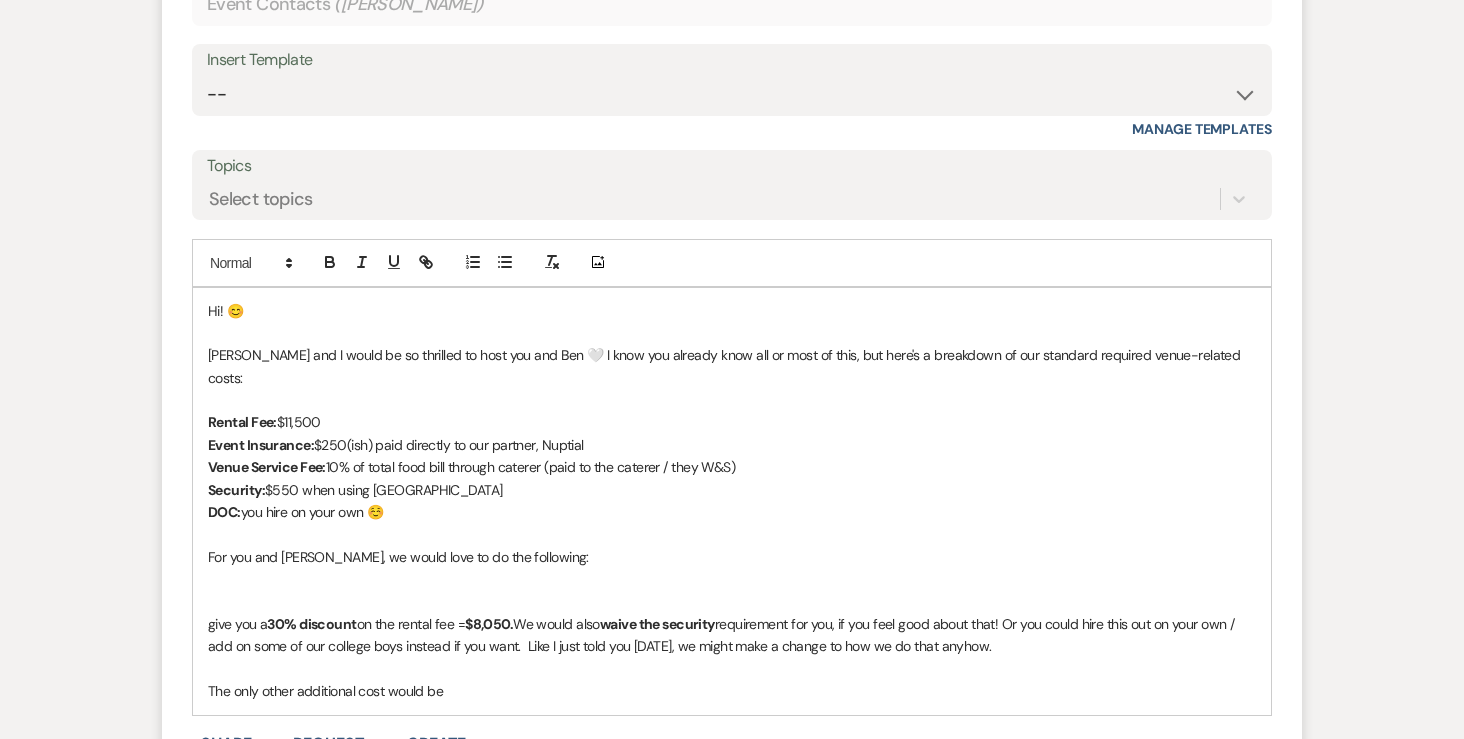 click at bounding box center [732, 579] 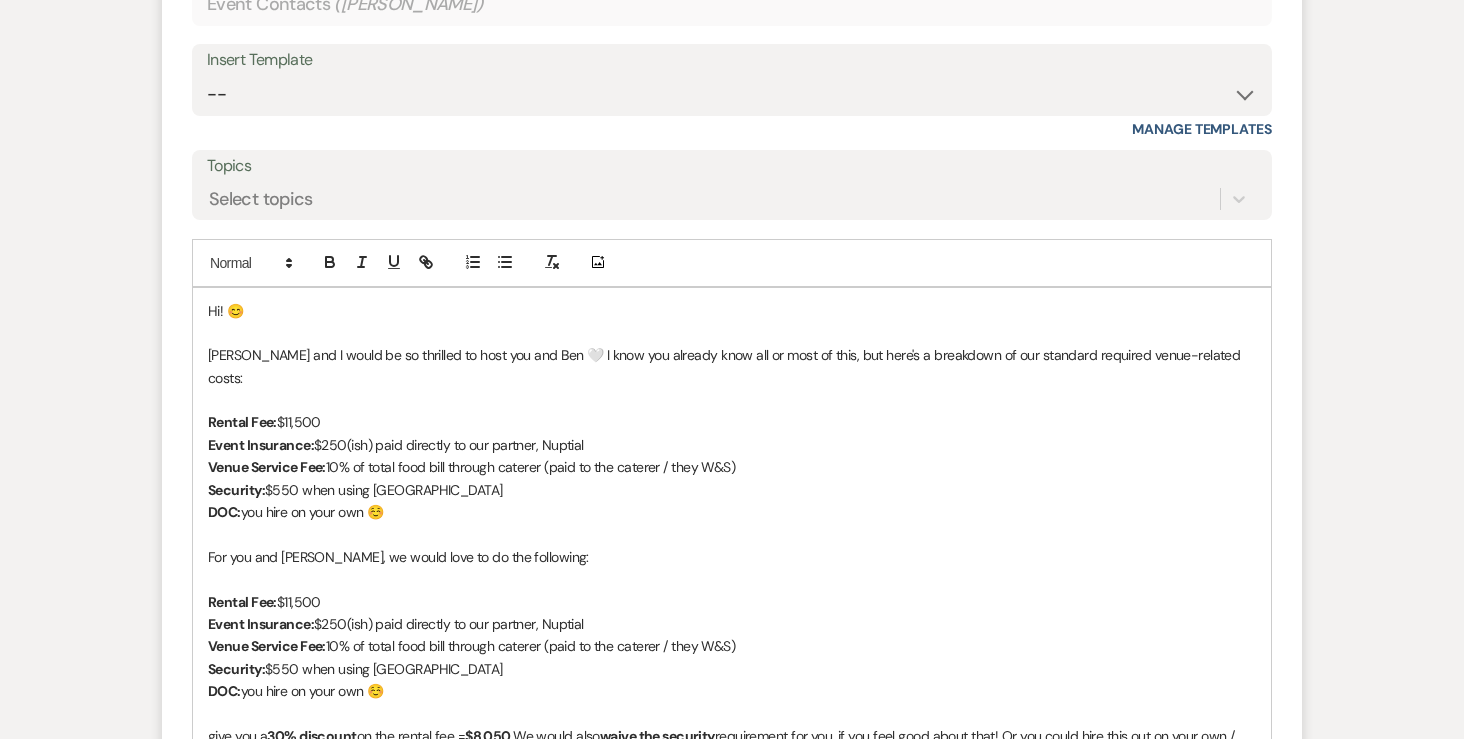 scroll, scrollTop: 2184, scrollLeft: 0, axis: vertical 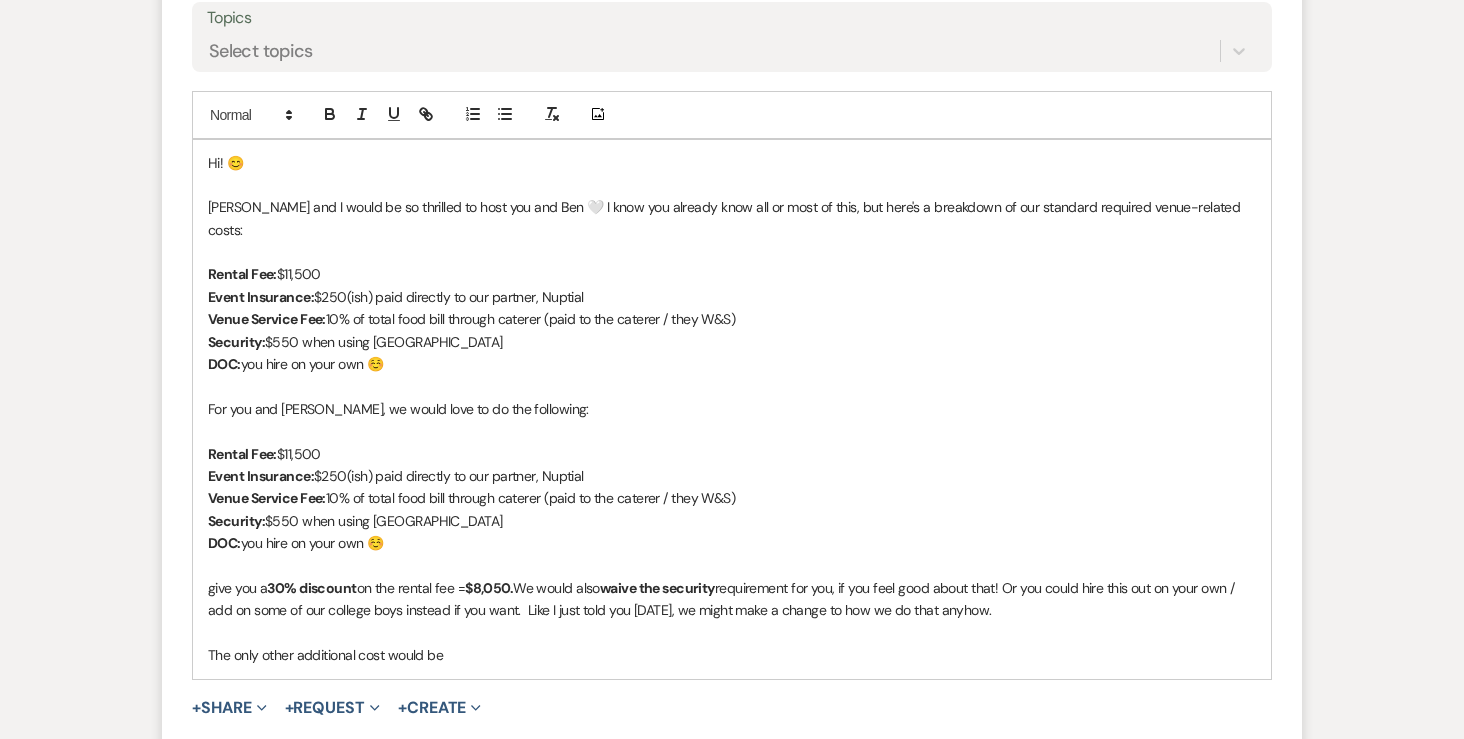 click on "Rental Fee:  $11,500" at bounding box center (732, 454) 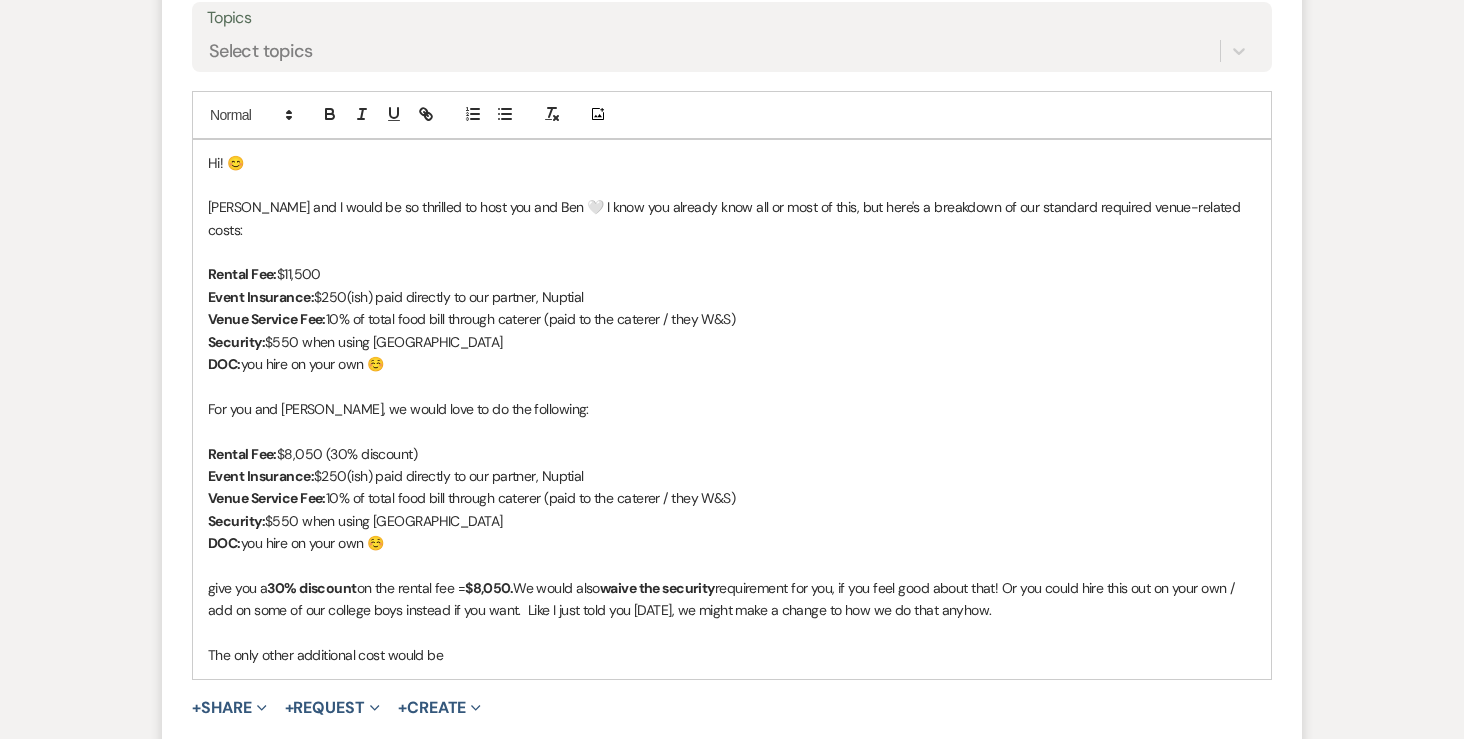 click on "Event Insurance:  $250(ish) paid directly to our partner, Nuptial" at bounding box center (732, 476) 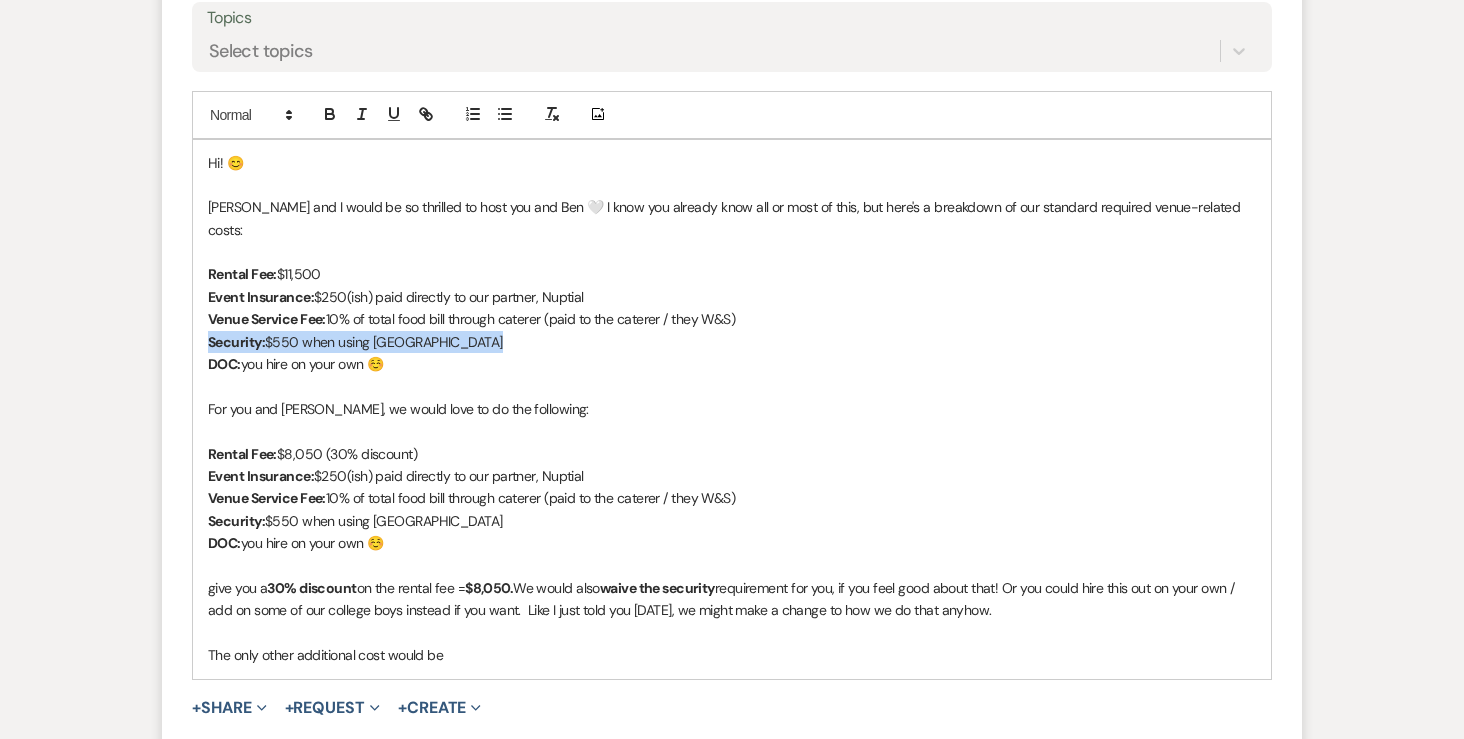 click on "Security:   $550 when using Anoka County" at bounding box center [732, 342] 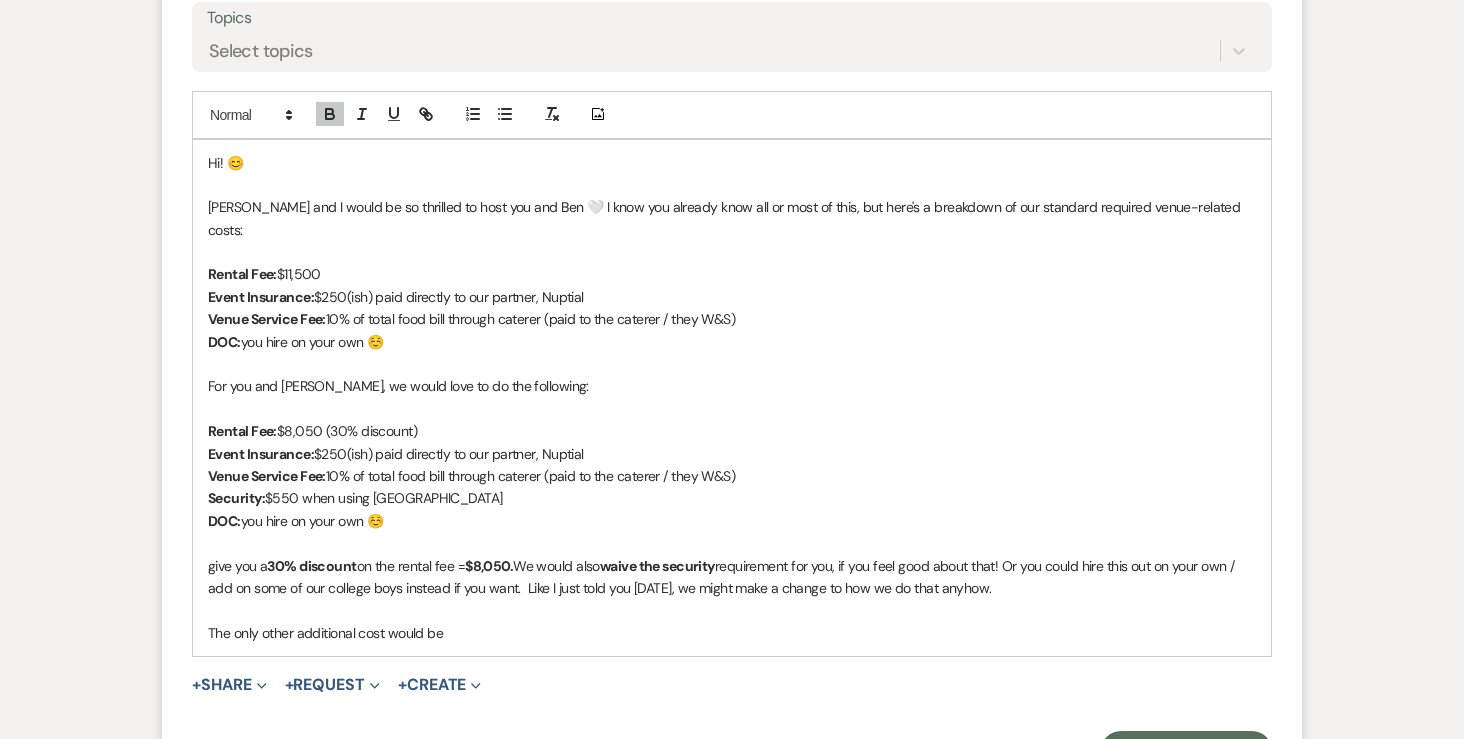 click on "Rental Fee:  $11,500" at bounding box center (732, 274) 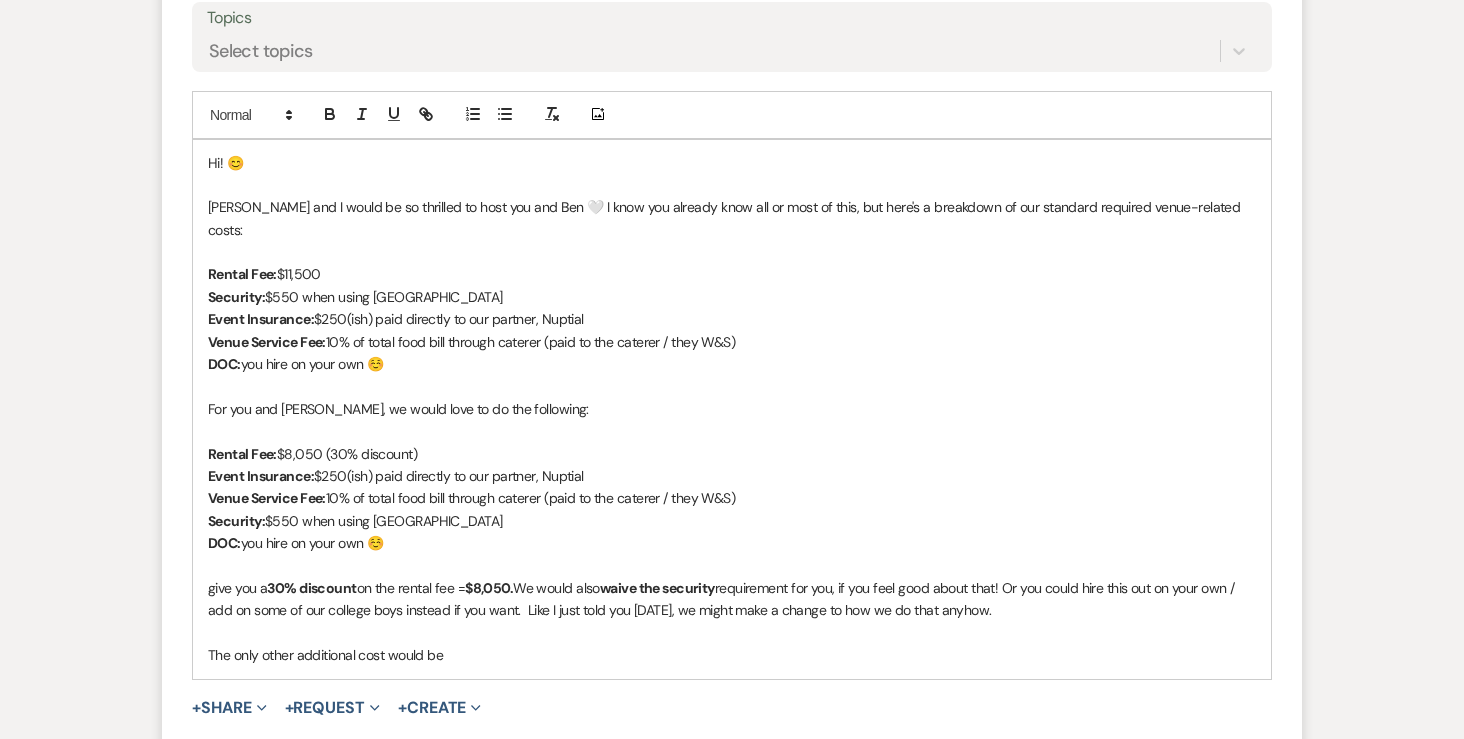 click on "Security:   $550 when using Anoka County" at bounding box center [732, 521] 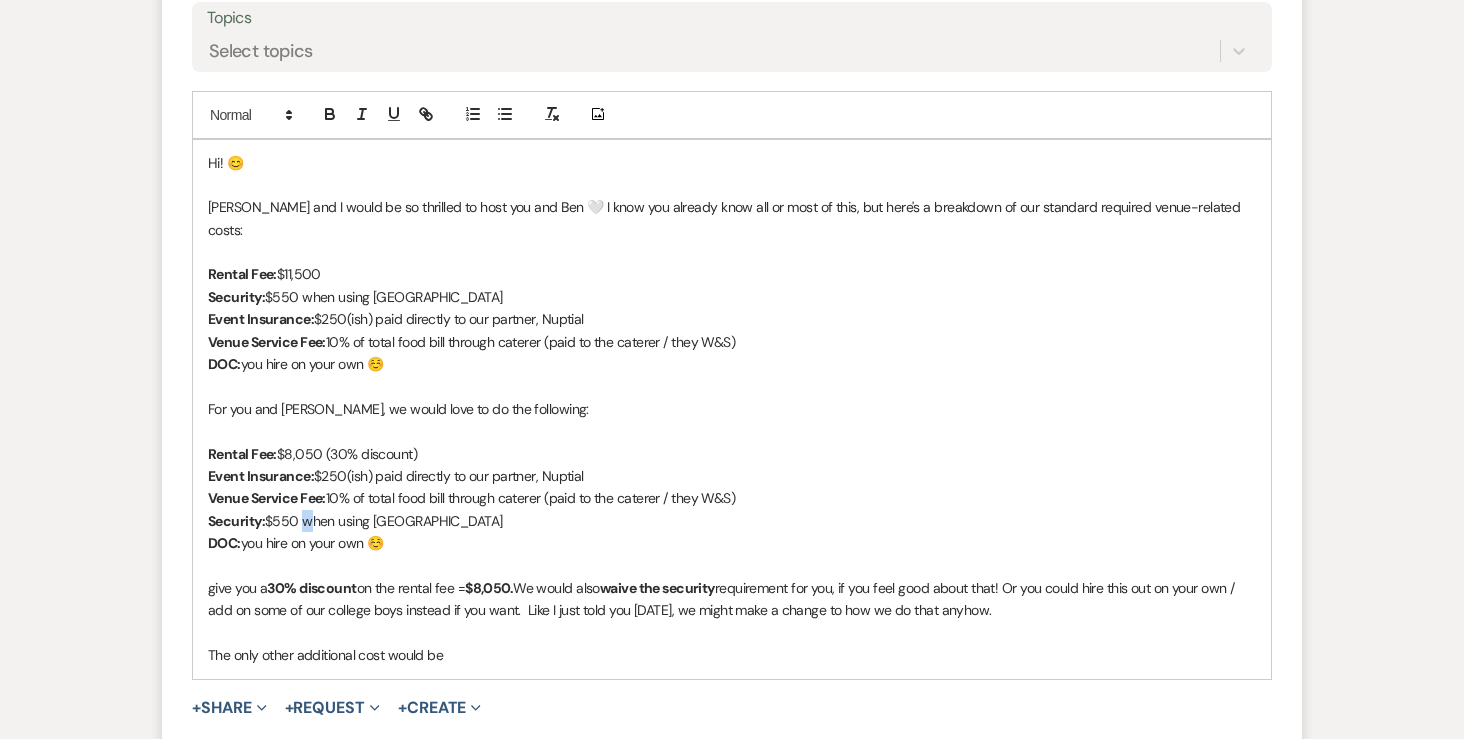 click on "Security:   $550 when using Anoka County" at bounding box center (732, 521) 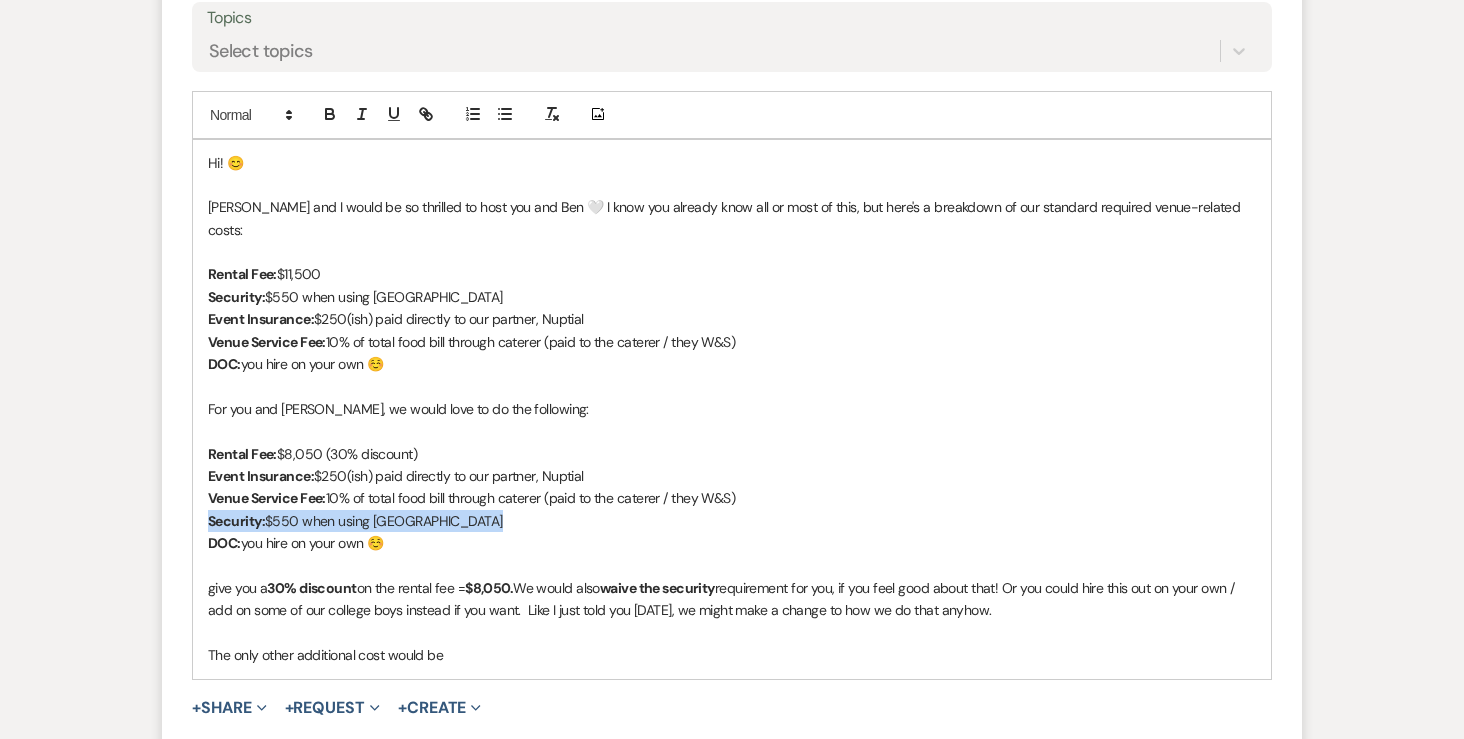 click on "Security:   $550 when using Anoka County" at bounding box center [732, 521] 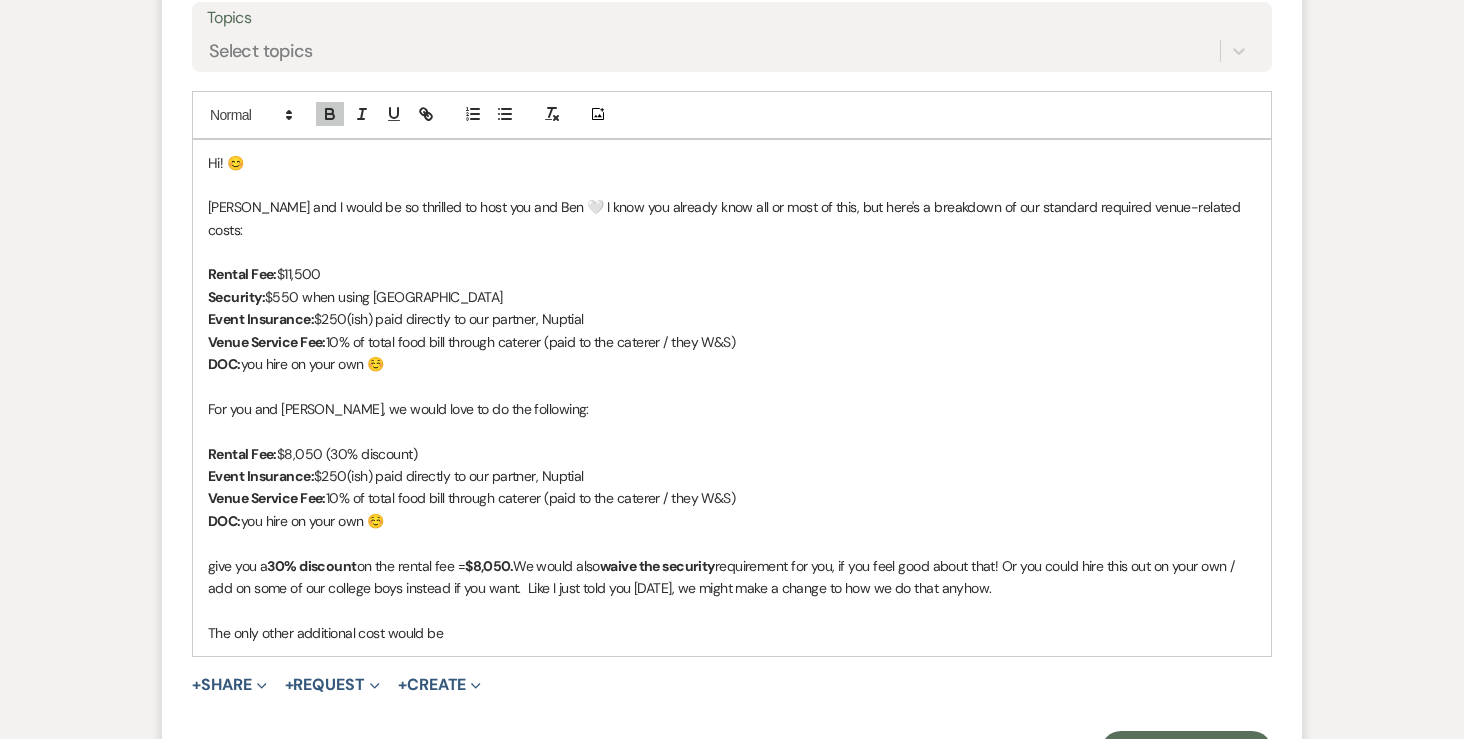 click on "Rental Fee:  $8,050 (30% discount)" at bounding box center [732, 454] 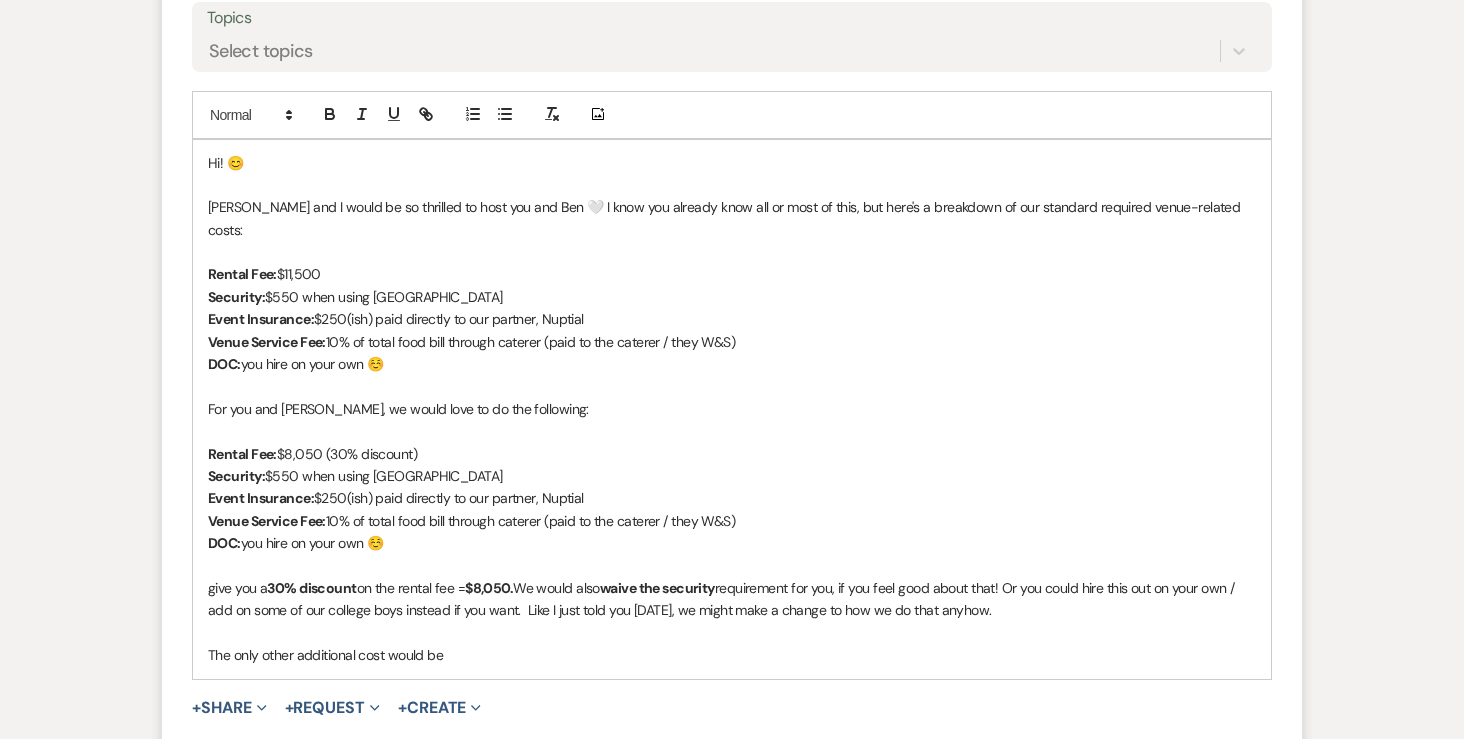click on "Security:   $550 when using Anoka County" at bounding box center (732, 476) 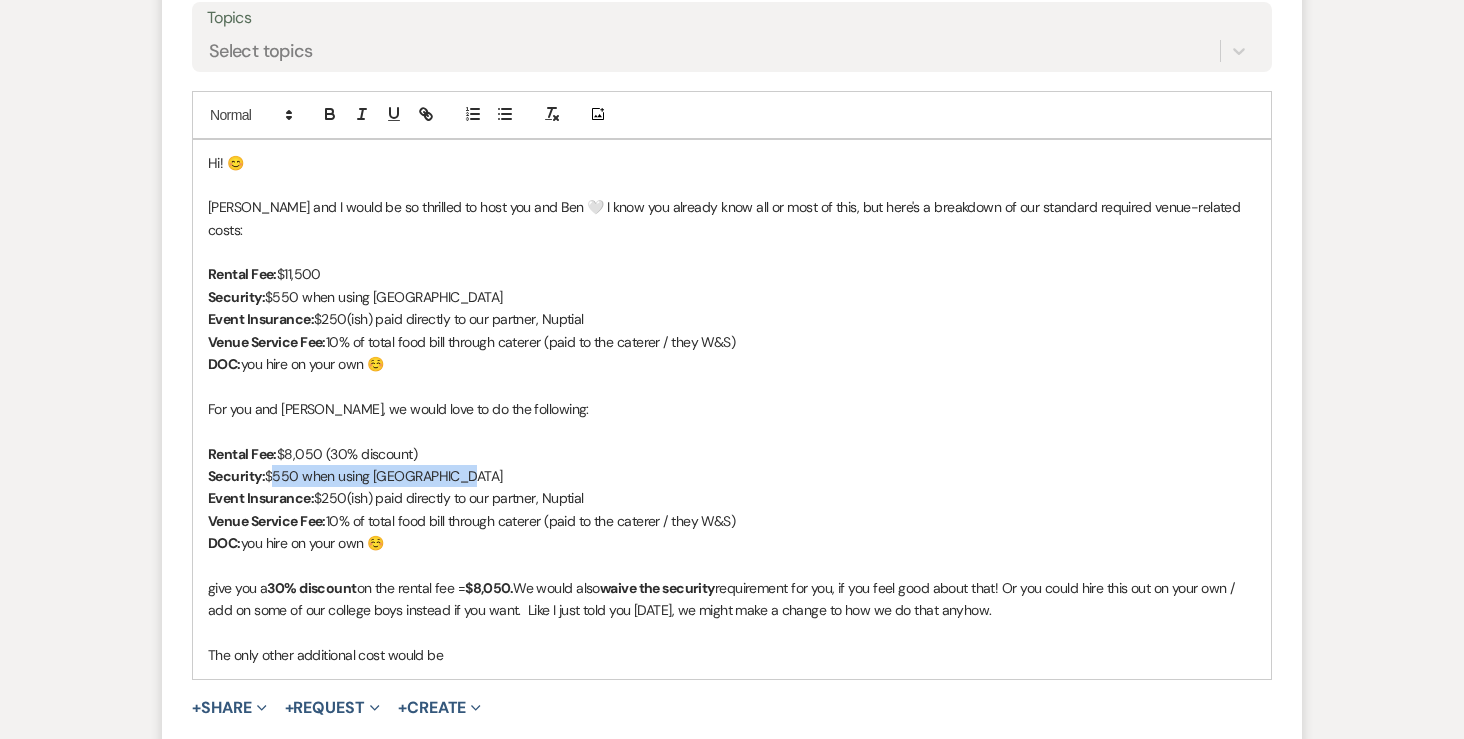 drag, startPoint x: 486, startPoint y: 452, endPoint x: 273, endPoint y: 450, distance: 213.00938 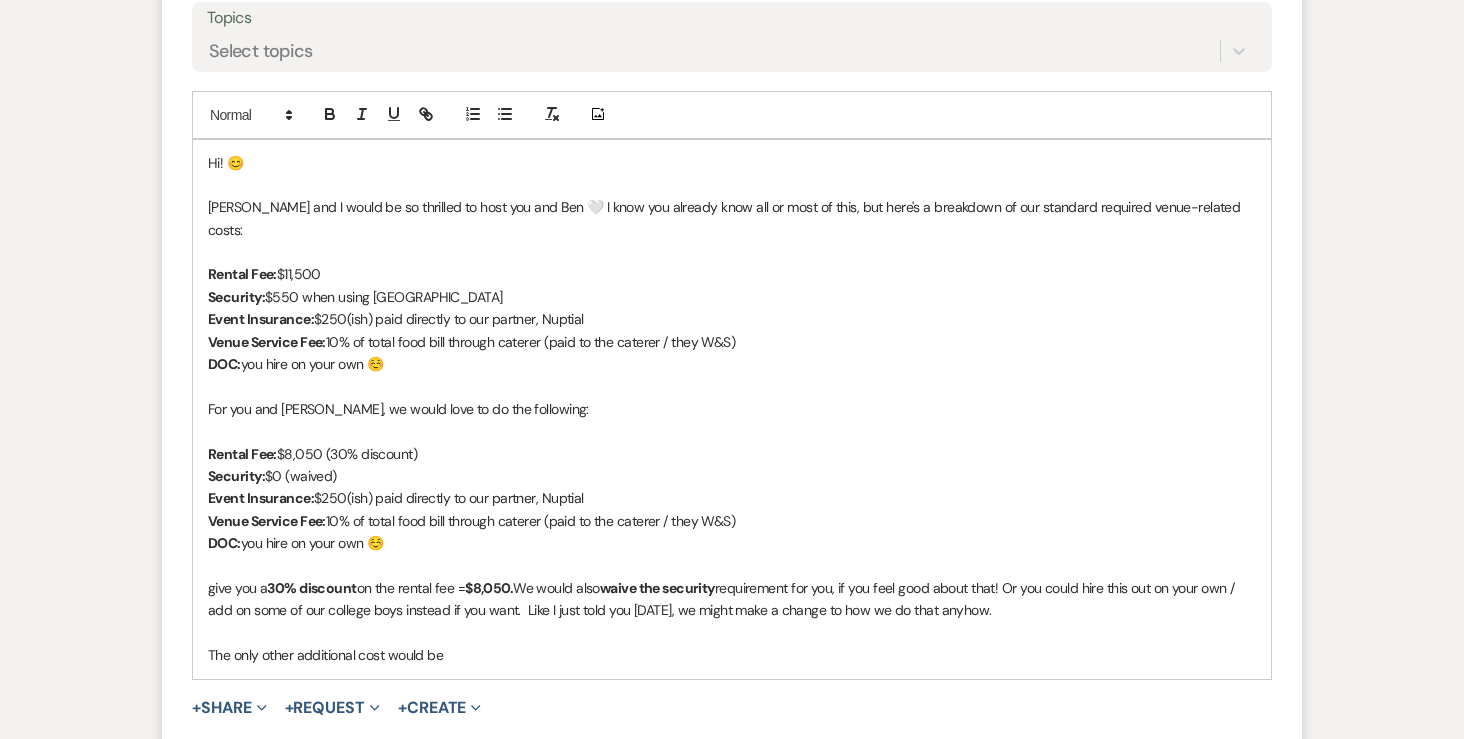 click on "Event Insurance:  $250(ish) paid directly to our partner, Nuptial" at bounding box center [732, 498] 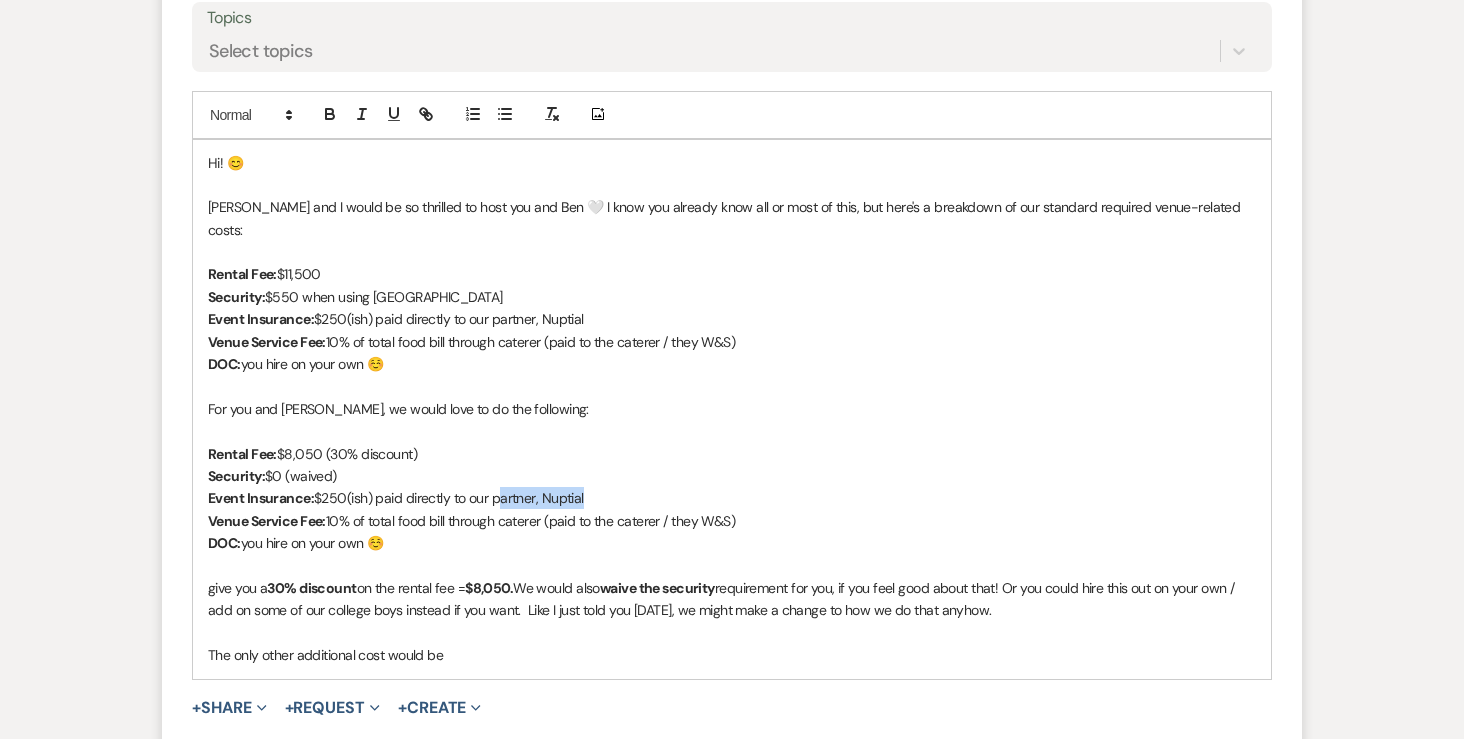 drag, startPoint x: 583, startPoint y: 474, endPoint x: 500, endPoint y: 463, distance: 83.725746 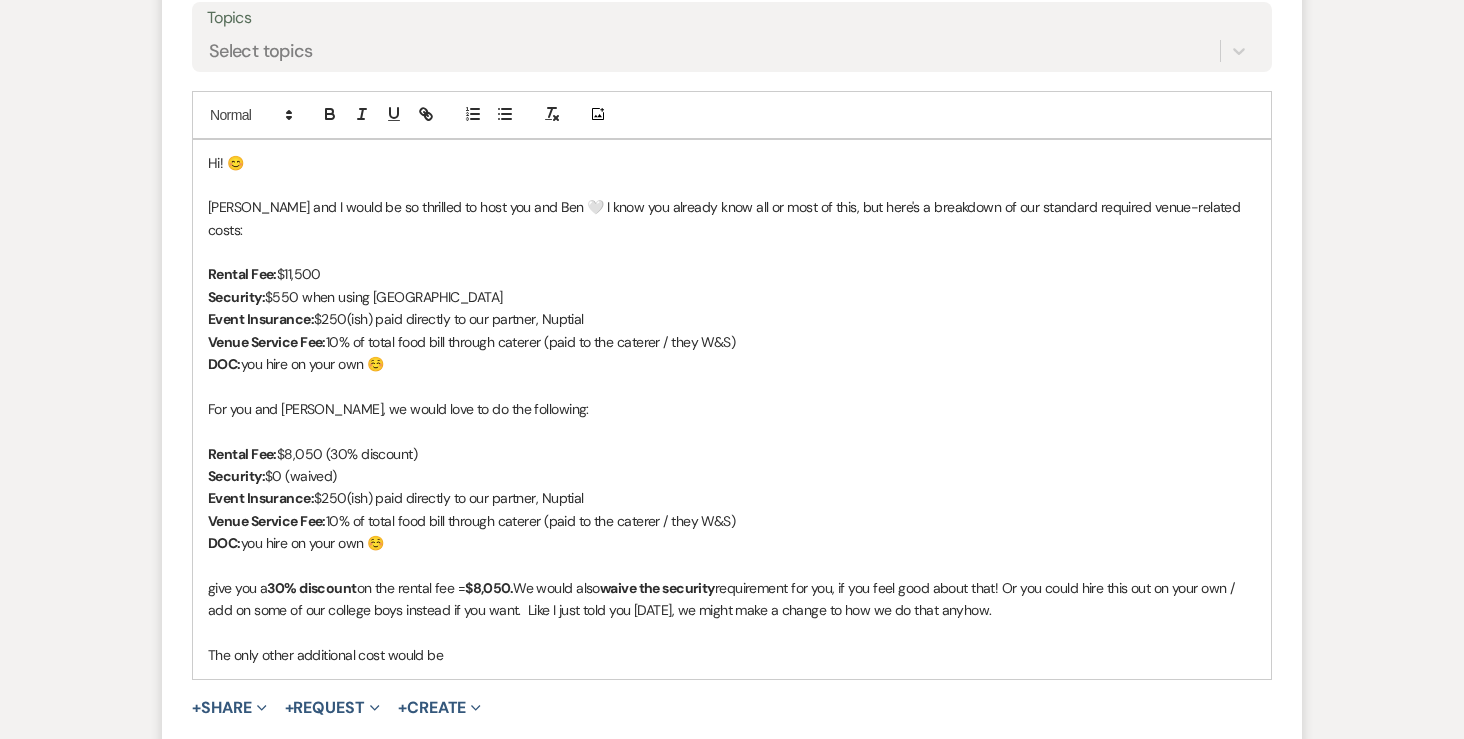 click on "Event Insurance:  $250(ish) paid directly to our partner, Nuptial" at bounding box center (732, 498) 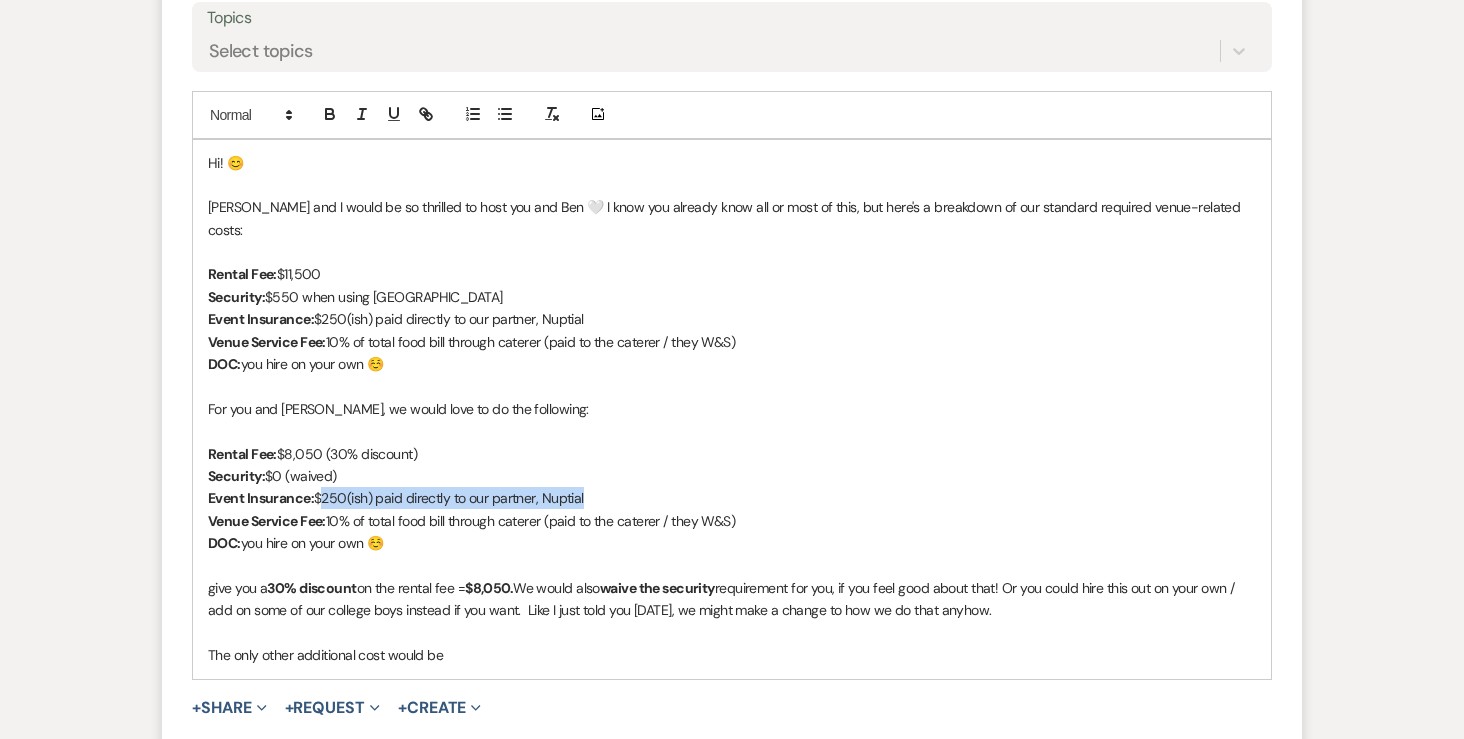 drag, startPoint x: 593, startPoint y: 469, endPoint x: 321, endPoint y: 476, distance: 272.09006 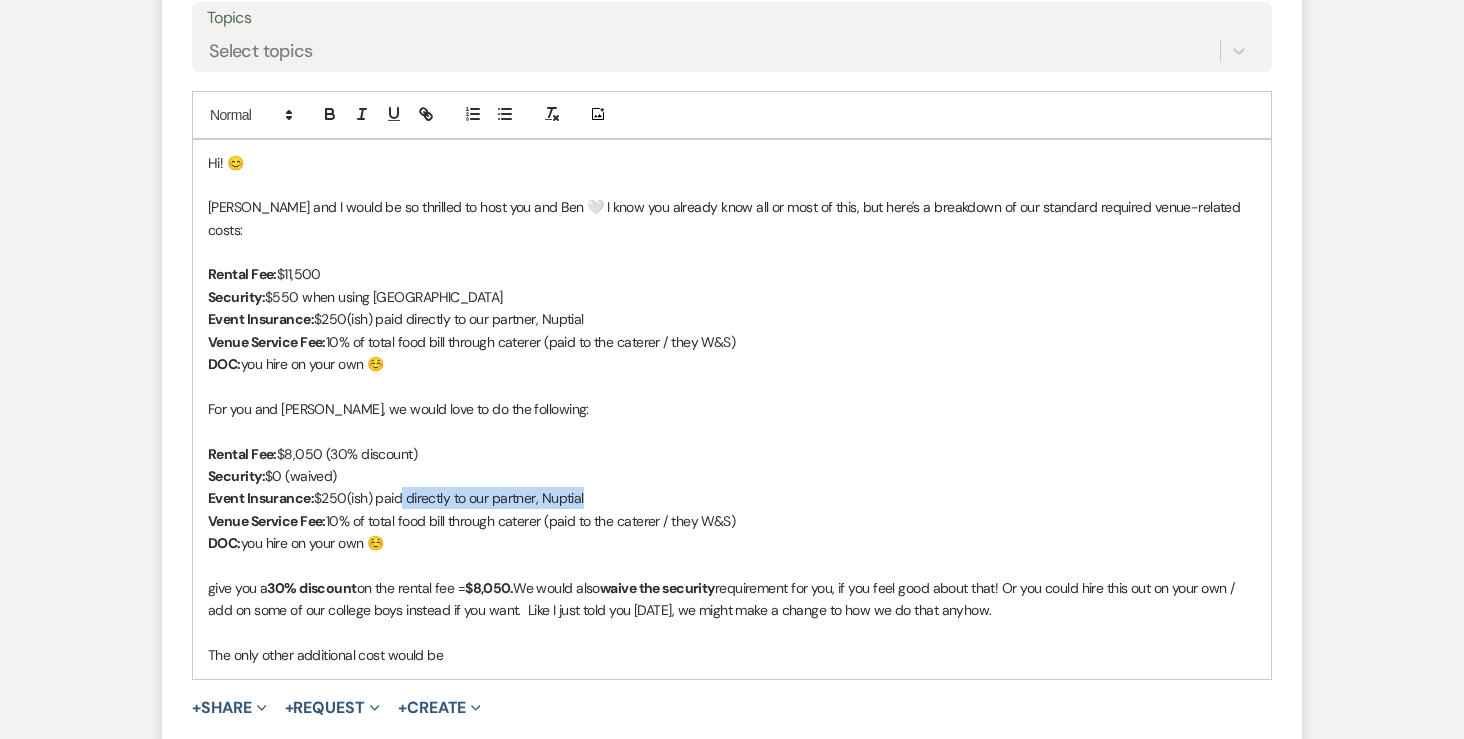 drag, startPoint x: 597, startPoint y: 478, endPoint x: 398, endPoint y: 477, distance: 199.00252 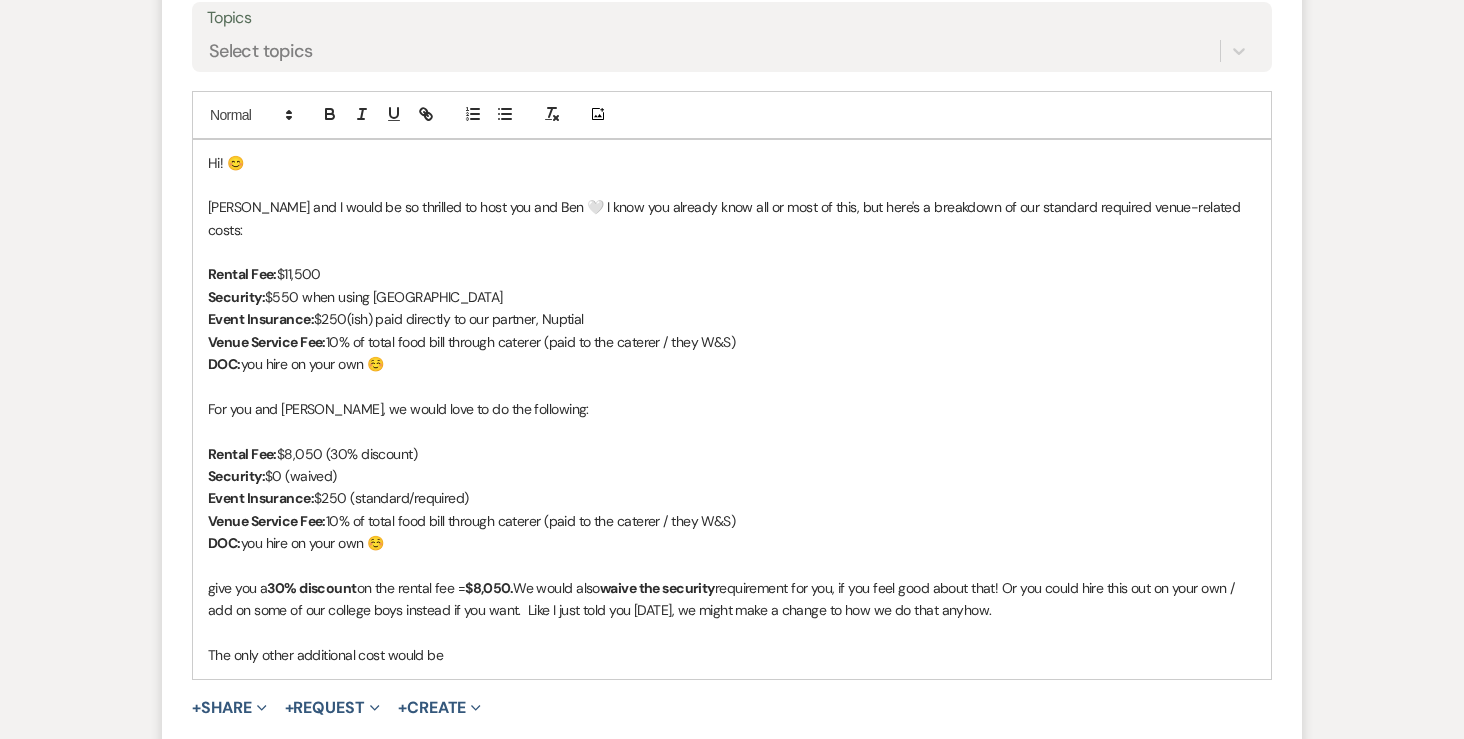 click on "DOC:  you hire on your own ☺️" at bounding box center (732, 543) 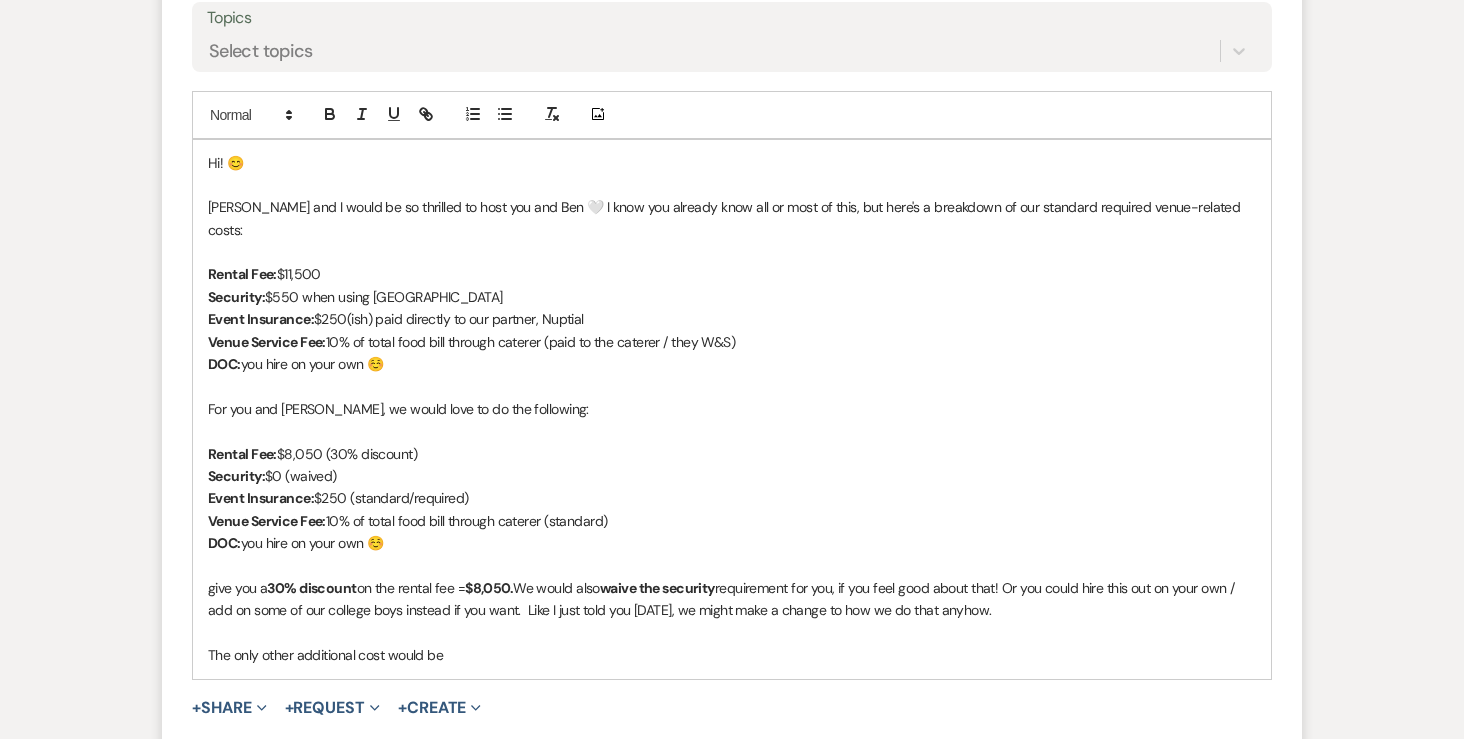 click on "For you and Ben, we would love to do the following:" at bounding box center (732, 409) 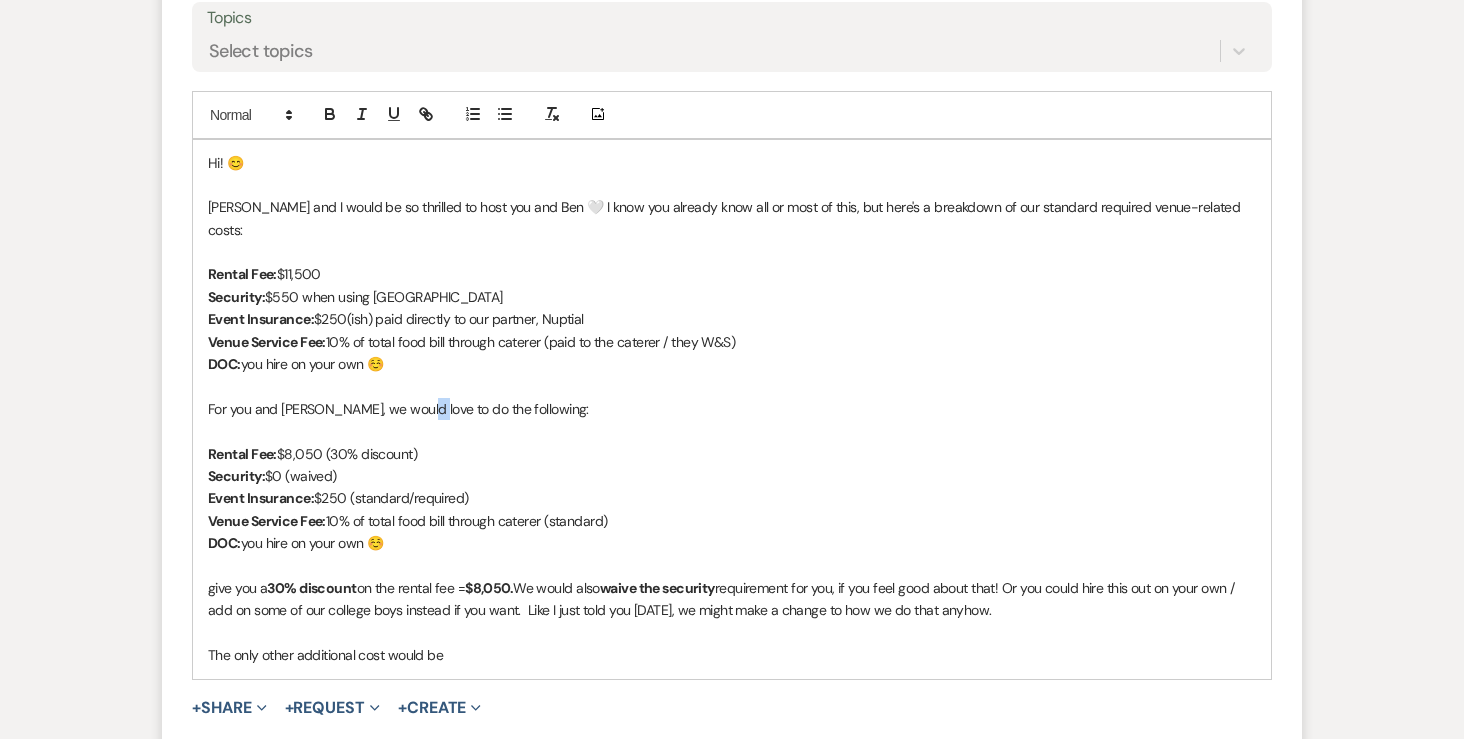 click on "For you and Ben, we would love to do the following:" at bounding box center [732, 409] 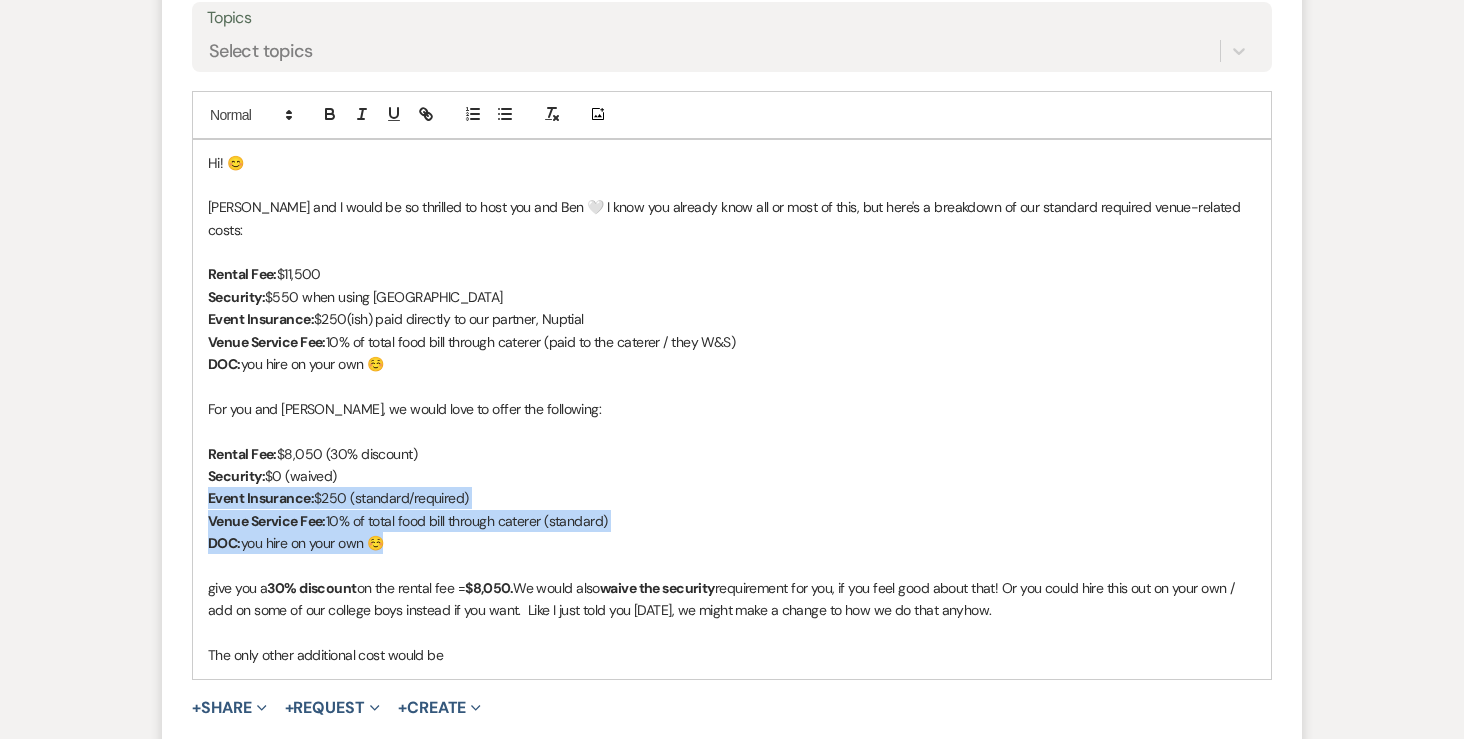 drag, startPoint x: 409, startPoint y: 525, endPoint x: 199, endPoint y: 484, distance: 213.96495 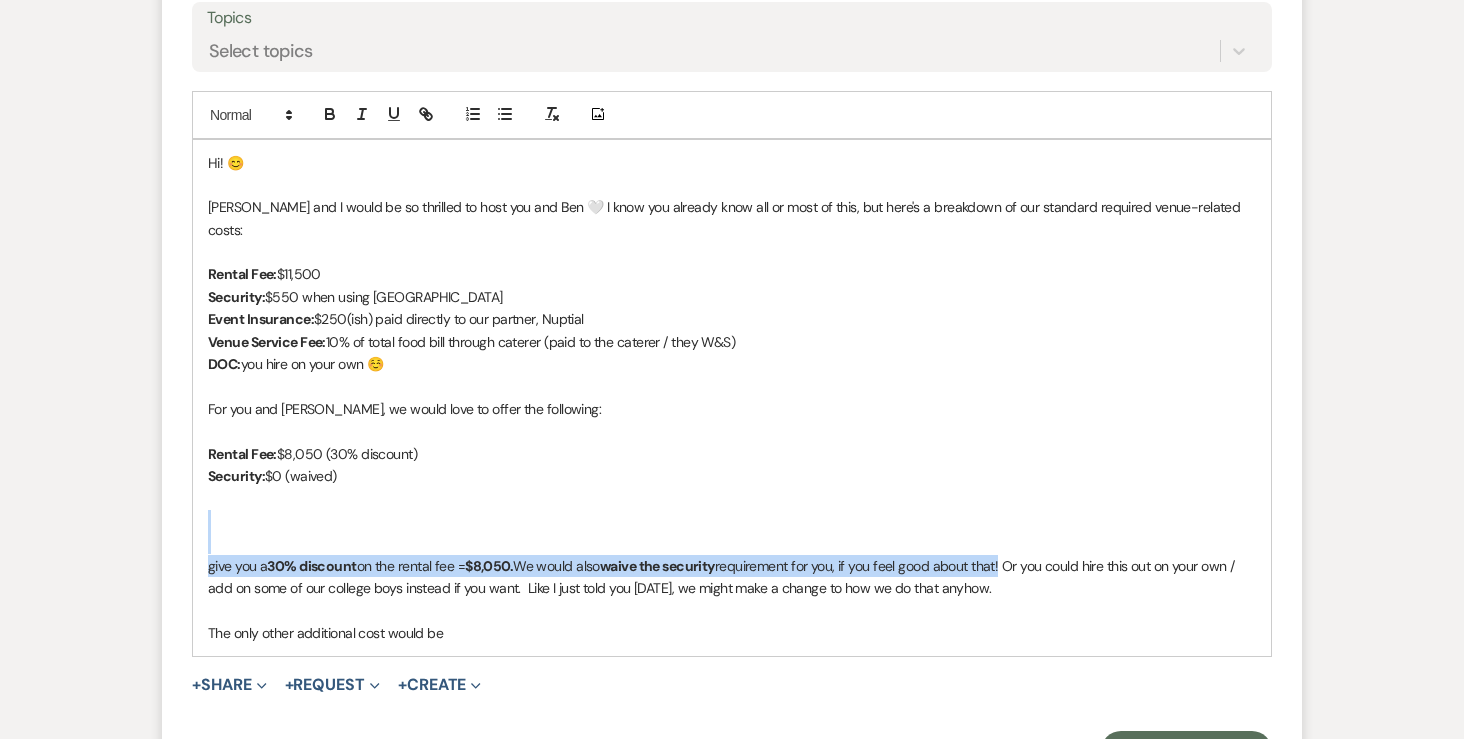 drag, startPoint x: 1010, startPoint y: 545, endPoint x: 171, endPoint y: 497, distance: 840.37195 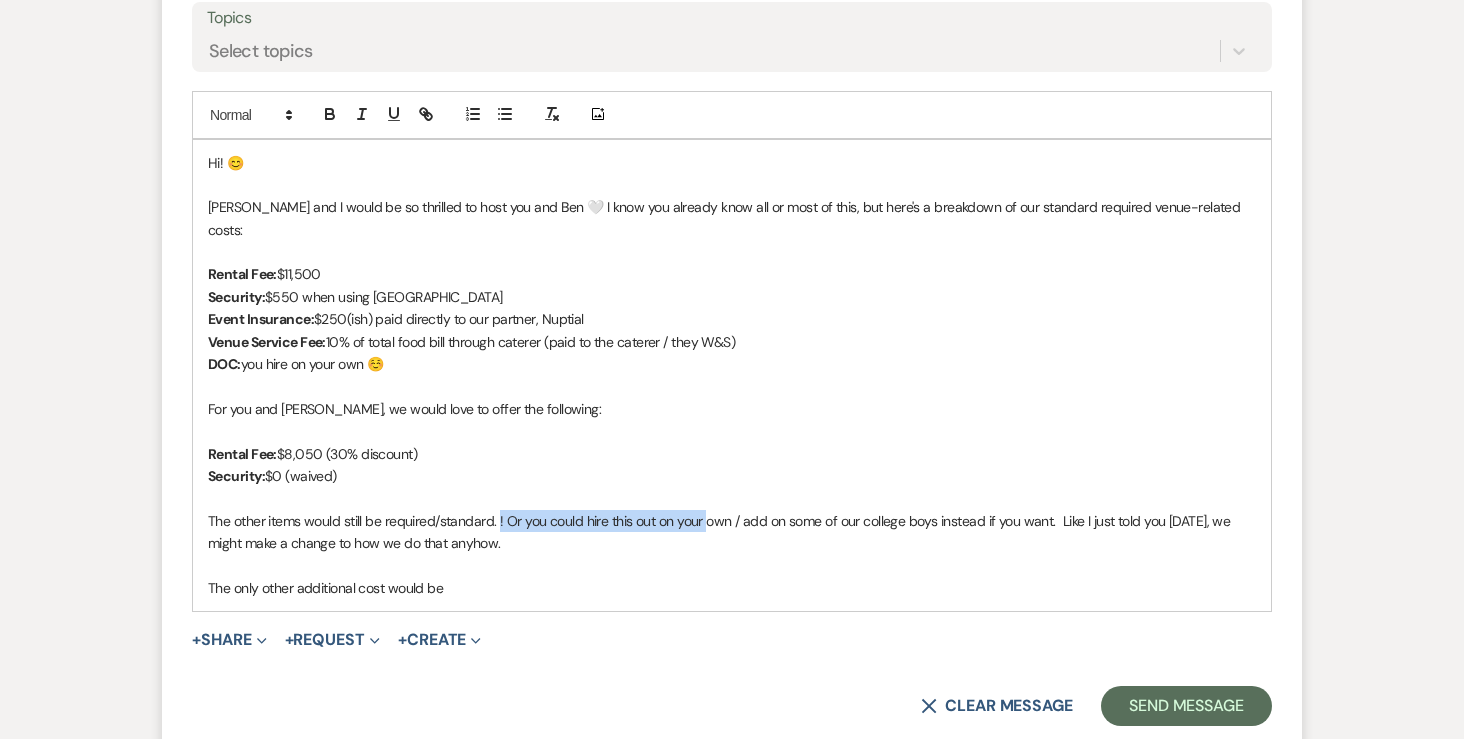 drag, startPoint x: 704, startPoint y: 501, endPoint x: 498, endPoint y: 500, distance: 206.00243 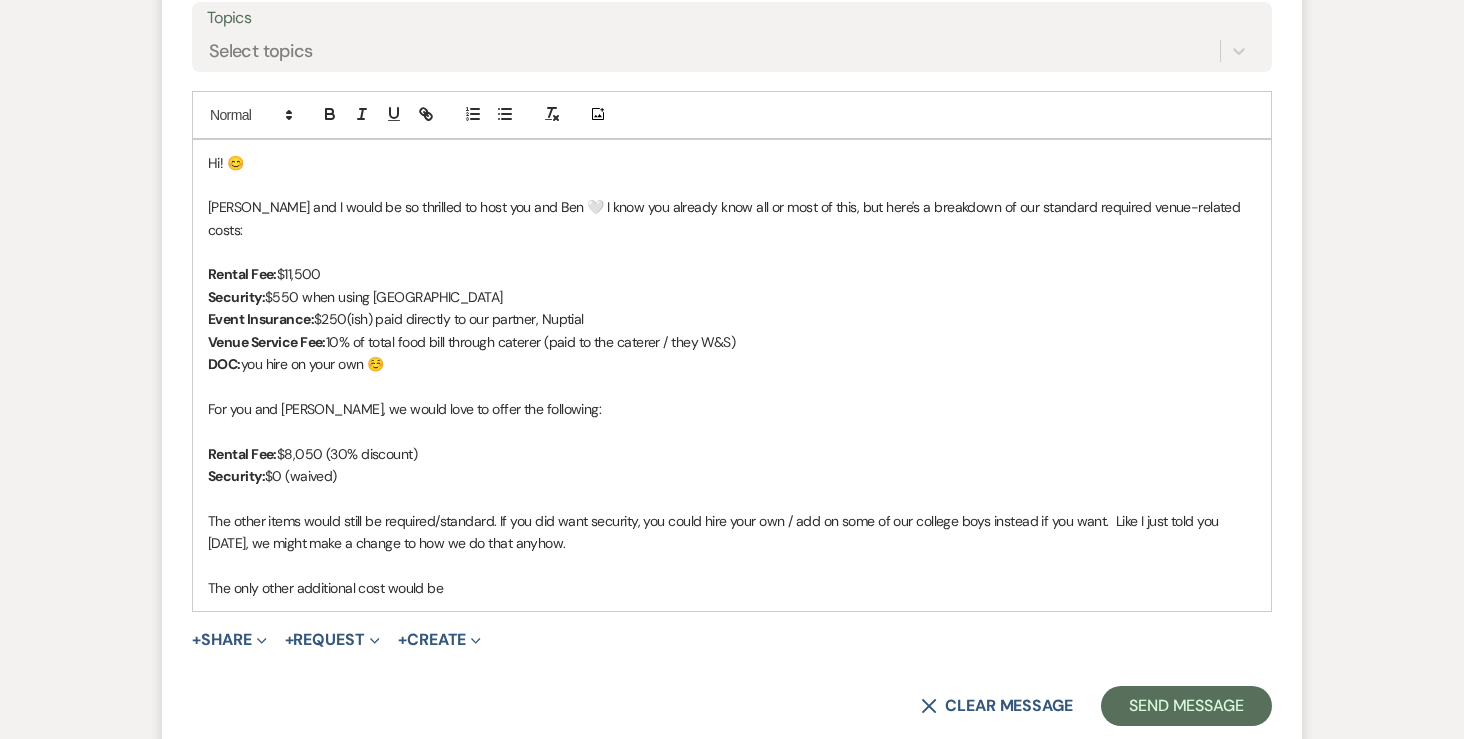 click on "The other items would still be required/standard. If you did want security, you could hire your own / add on some of our college boys instead if you want.  Like I just told you on Saturday, we might make a change to how we do that anyhow." at bounding box center (732, 532) 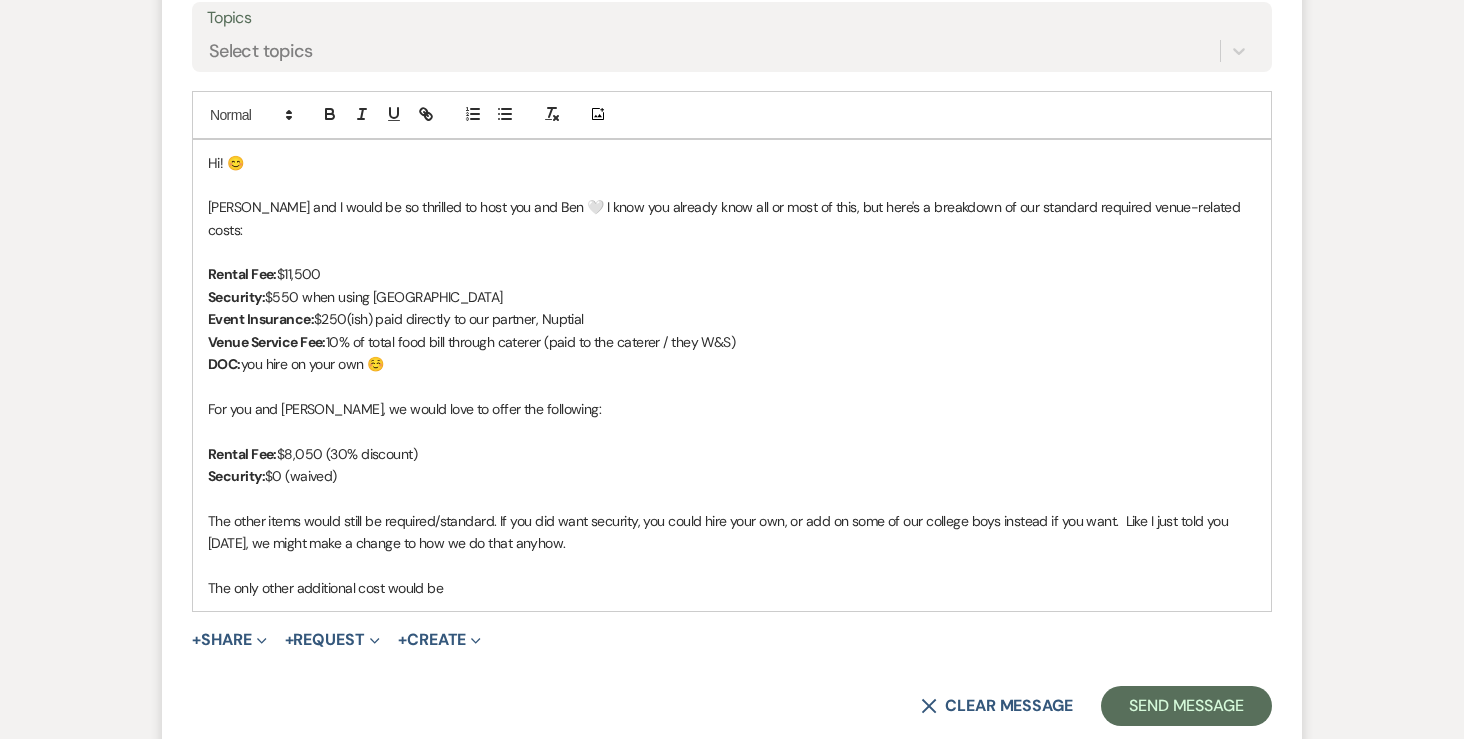 click on "The other items would still be required/standard. If you did want security, you could hire your own, or add on some of our college boys instead if you want.  Like I just told you on Saturday, we might make a change to how we do that anyhow." at bounding box center [732, 532] 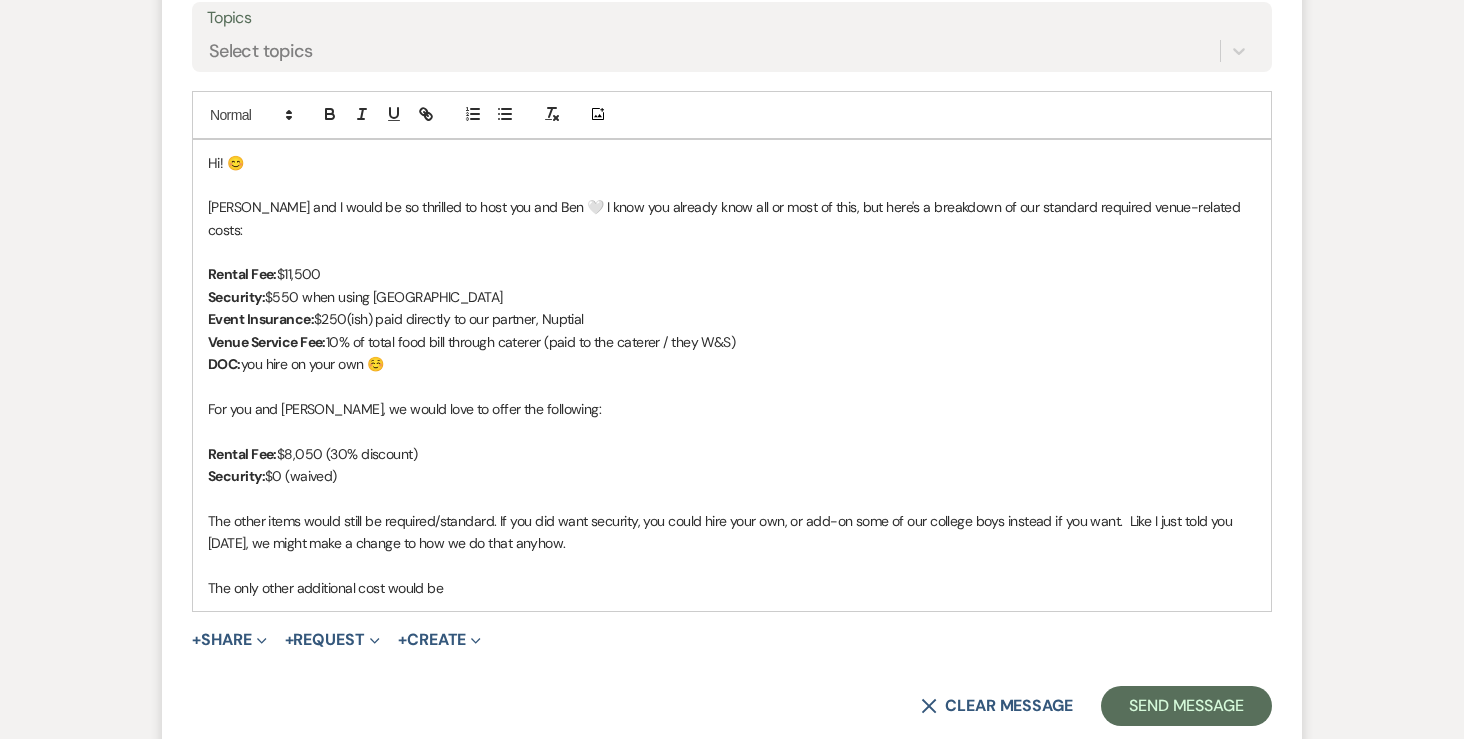 click on "The other items would still be required/standard. If you did want security, you could hire your own, or add-on some of our college boys instead if you want.  Like I just told you on Saturday, we might make a change to how we do that anyhow." at bounding box center (732, 532) 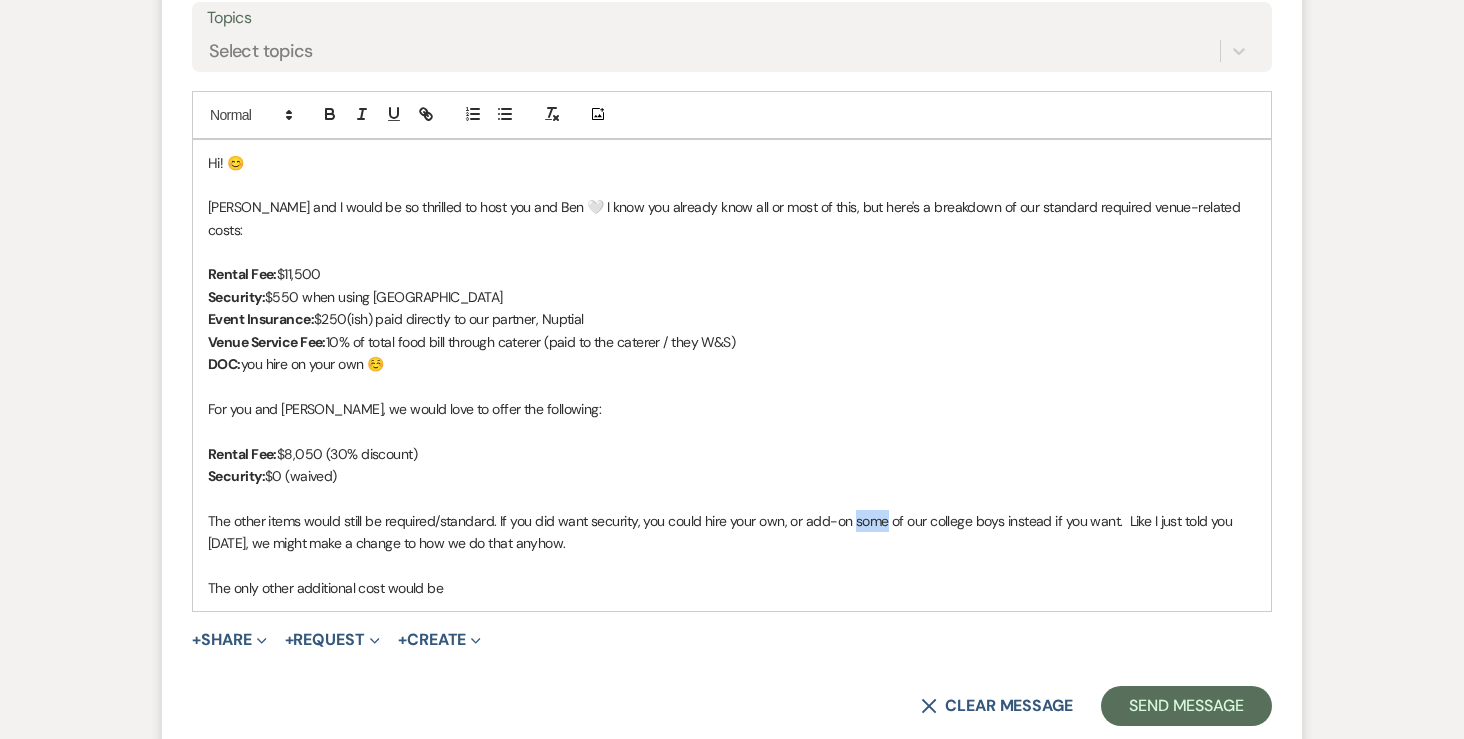 click on "The other items would still be required/standard. If you did want security, you could hire your own, or add-on some of our college boys instead if you want.  Like I just told you on Saturday, we might make a change to how we do that anyhow." at bounding box center [732, 532] 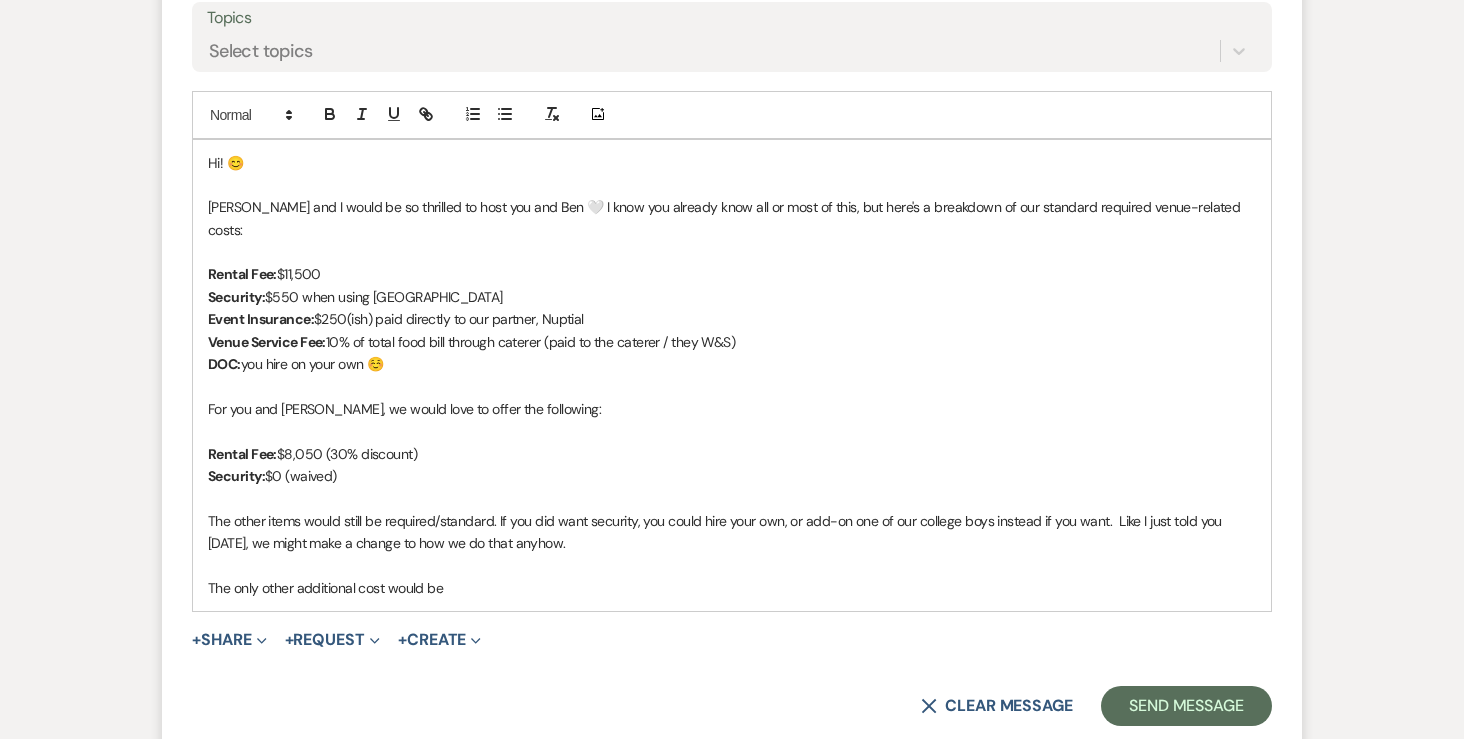 click on "The other items would still be required/standard. If you did want security, you could hire your own, or add-on one of our college boys instead if you want.  Like I just told you on Saturday, we might make a change to how we do that anyhow." at bounding box center [732, 532] 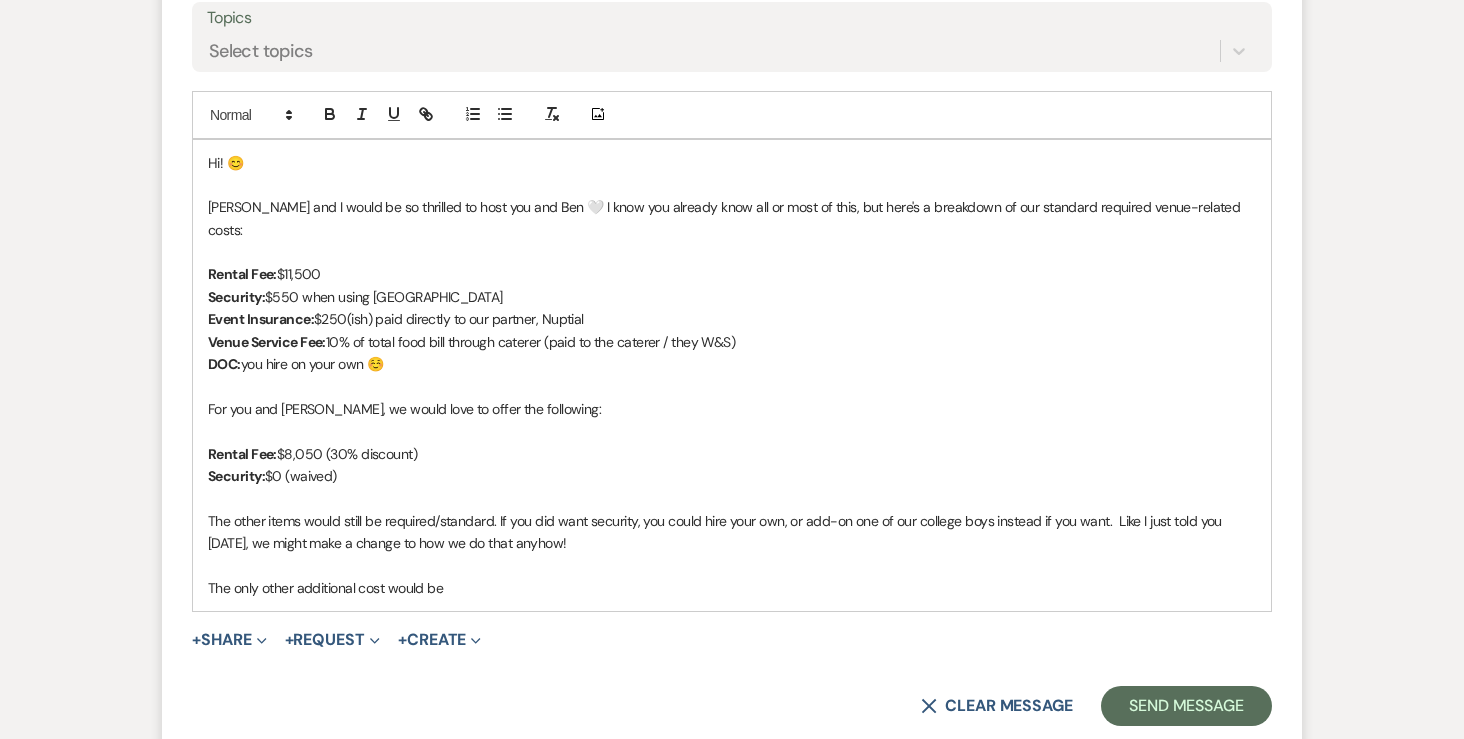 click on "The only other additional cost would be" at bounding box center [732, 588] 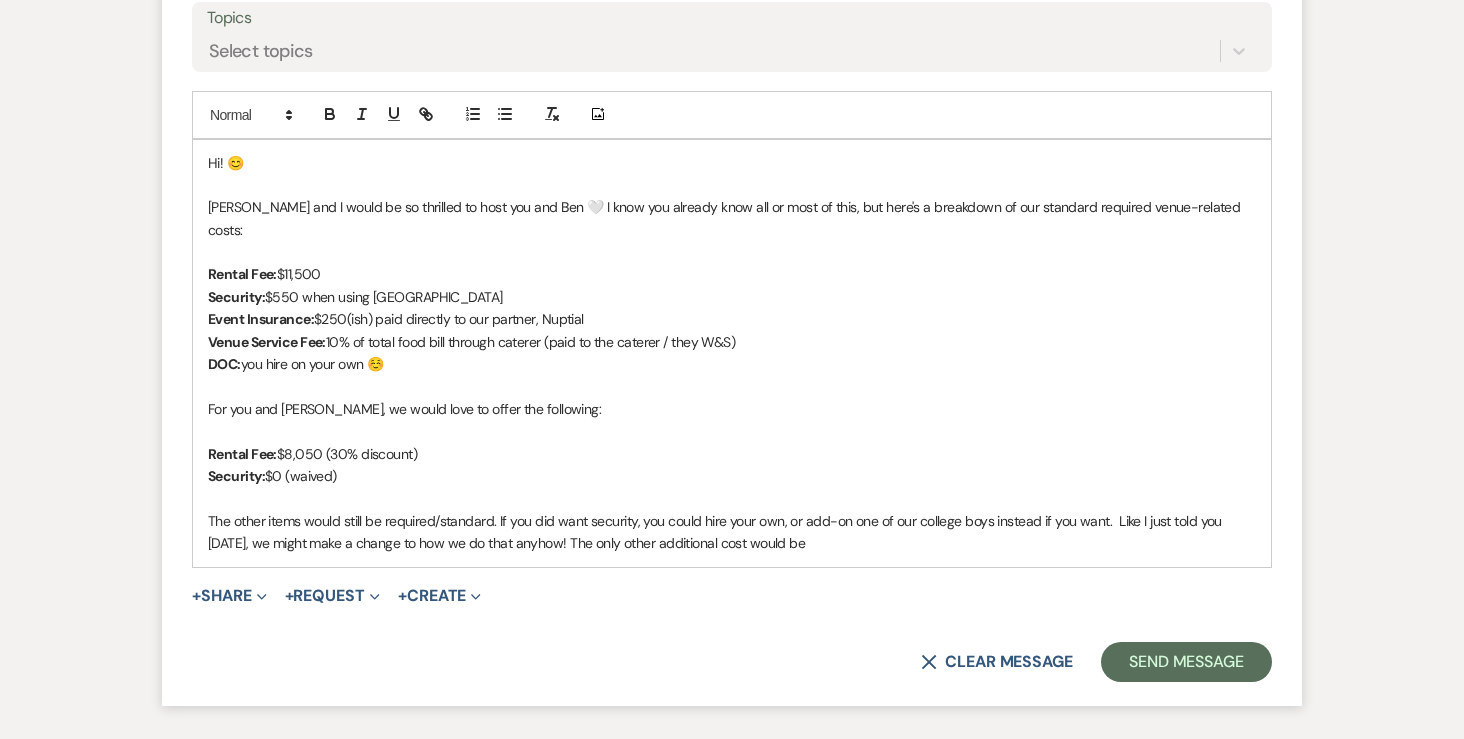 click on "The other items would still be required/standard. If you did want security, you could hire your own, or add-on one of our college boys instead if you want.  Like I just told you on Saturday, we might make a change to how we do that anyhow! The only other additional cost would be" at bounding box center (732, 532) 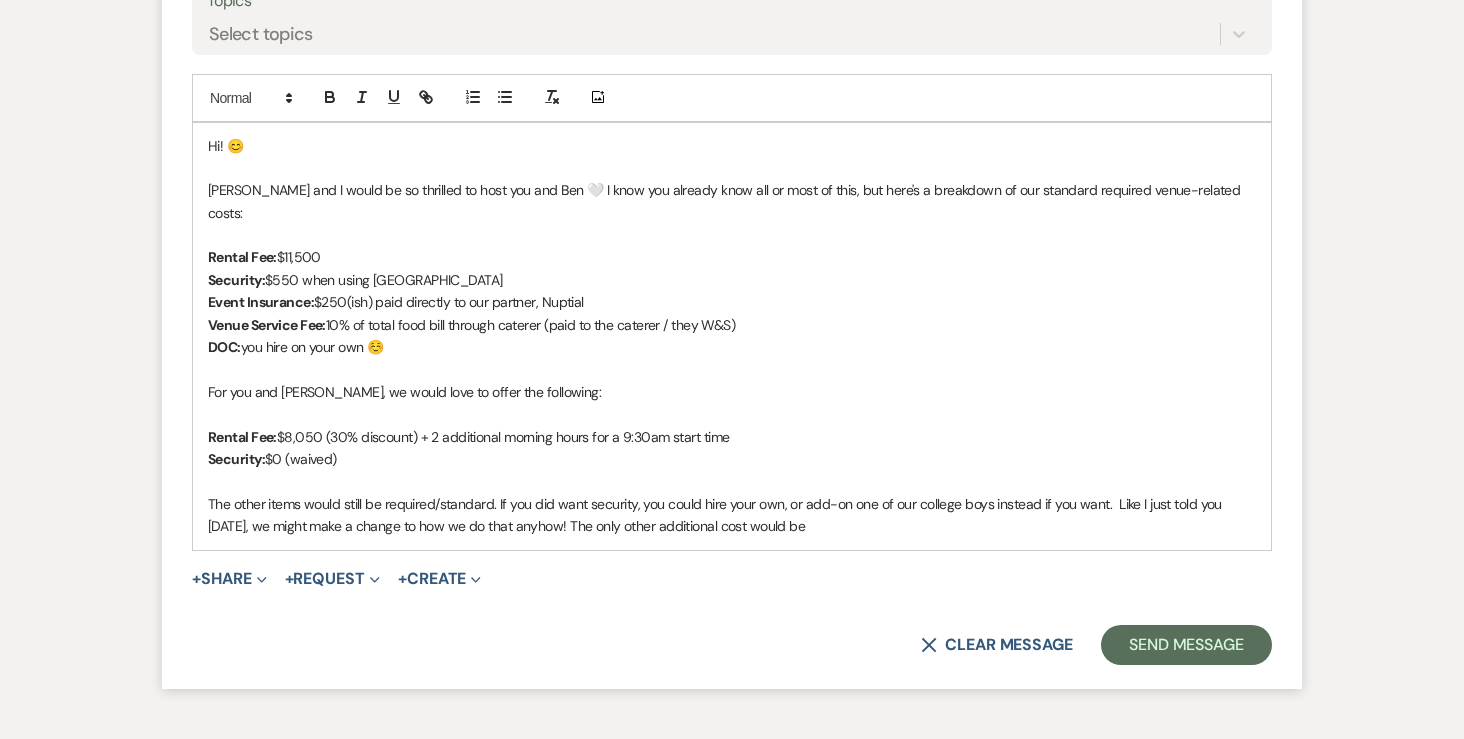 scroll, scrollTop: 2202, scrollLeft: 0, axis: vertical 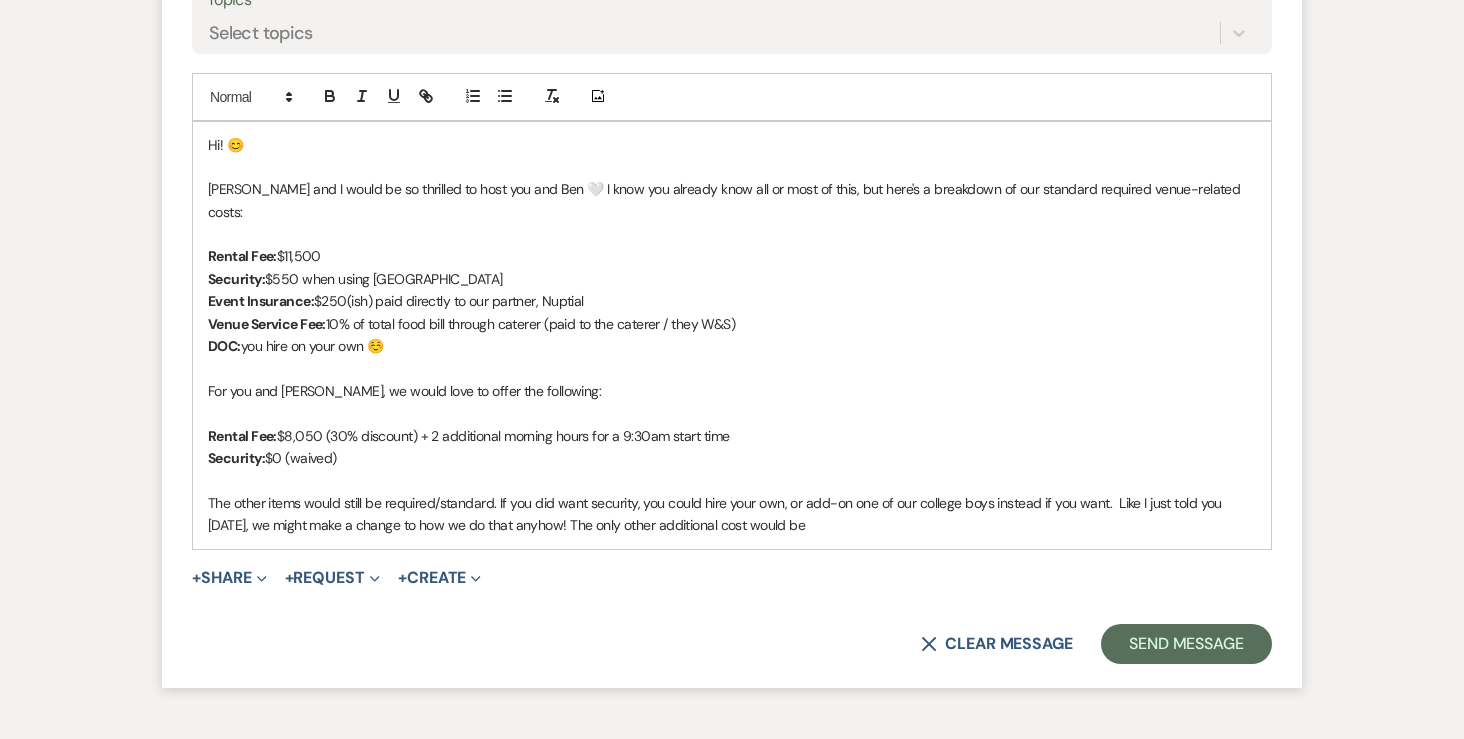 click on "The other items would still be required/standard. If you did want security, you could hire your own, or add-on one of our college boys instead if you want.  Like I just told you on Saturday, we might make a change to how we do that anyhow! The only other additional cost would be" at bounding box center [732, 514] 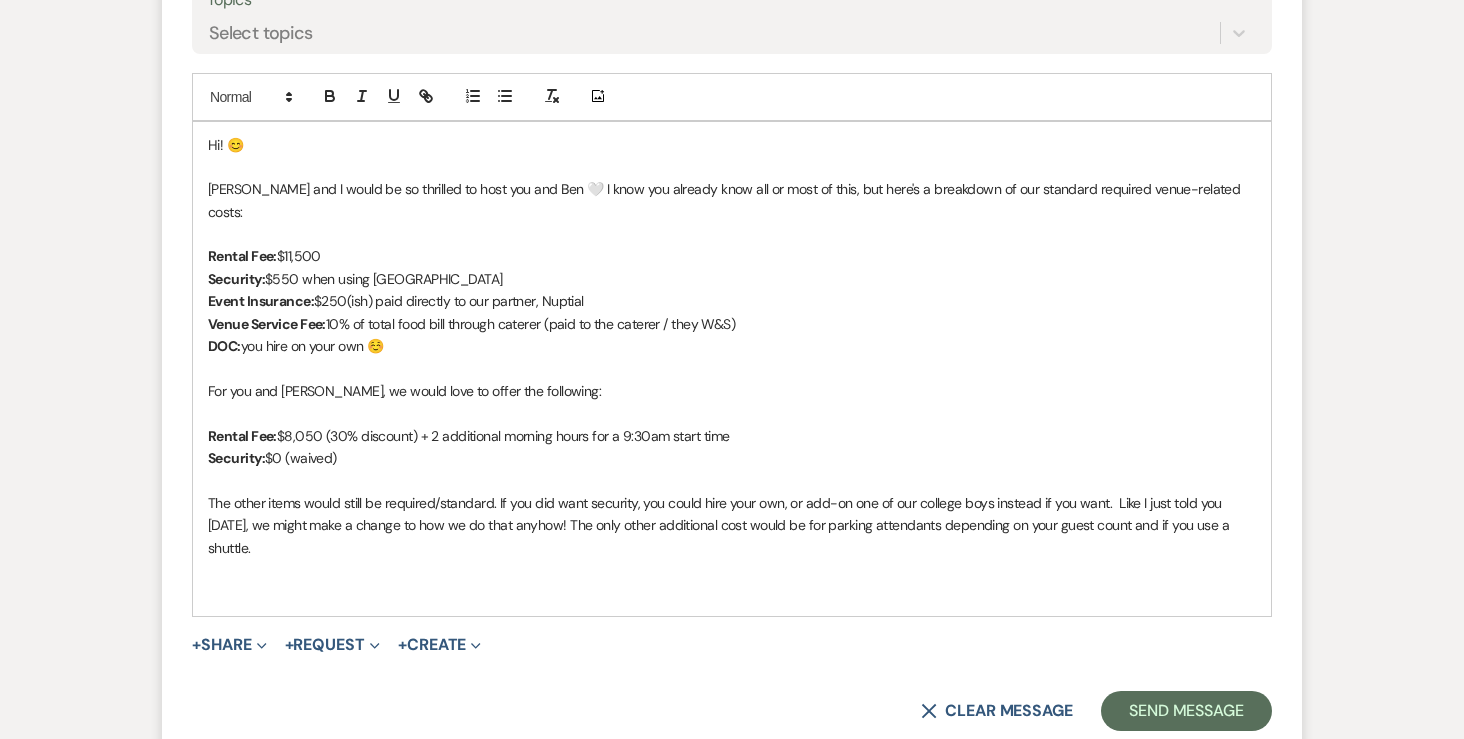 click on "Landon and I would be so thrilled to host you and Ben 🤍 I know you already know all or most of this, but here's a breakdown of our standard required venue-related costs:" at bounding box center [732, 200] 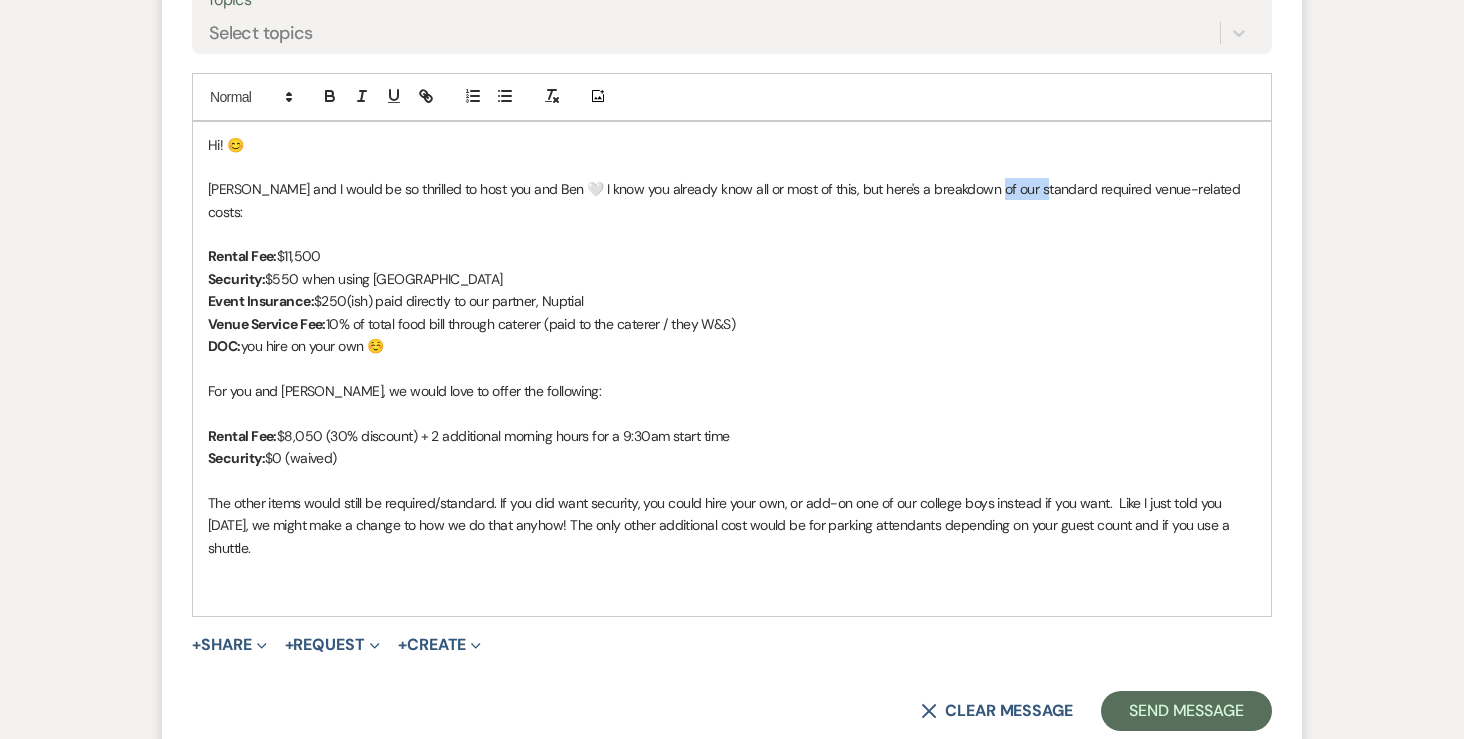 click on "Landon and I would be so thrilled to host you and Ben 🤍 I know you already know all or most of this, but here's a breakdown of our standard required venue-related costs:" at bounding box center [732, 200] 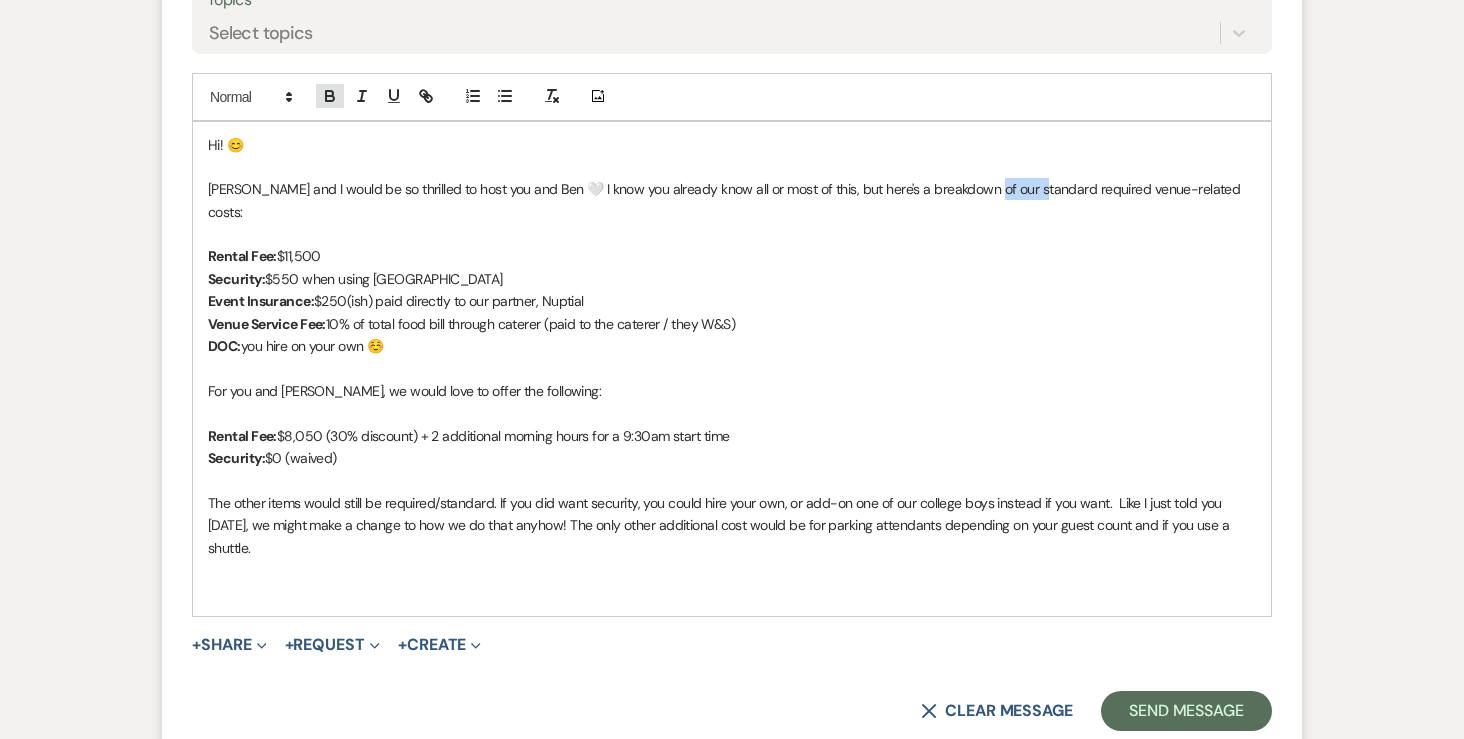 click 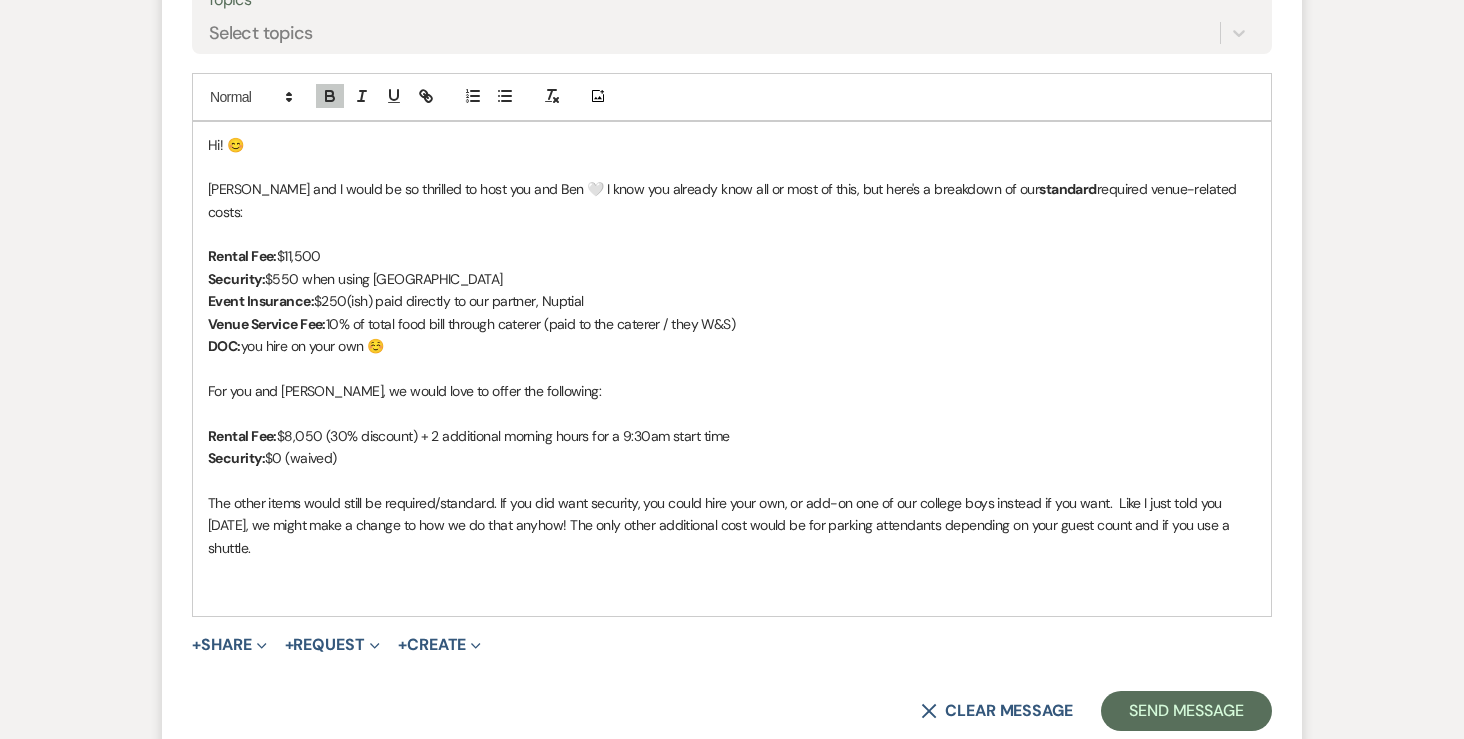 click at bounding box center [732, 234] 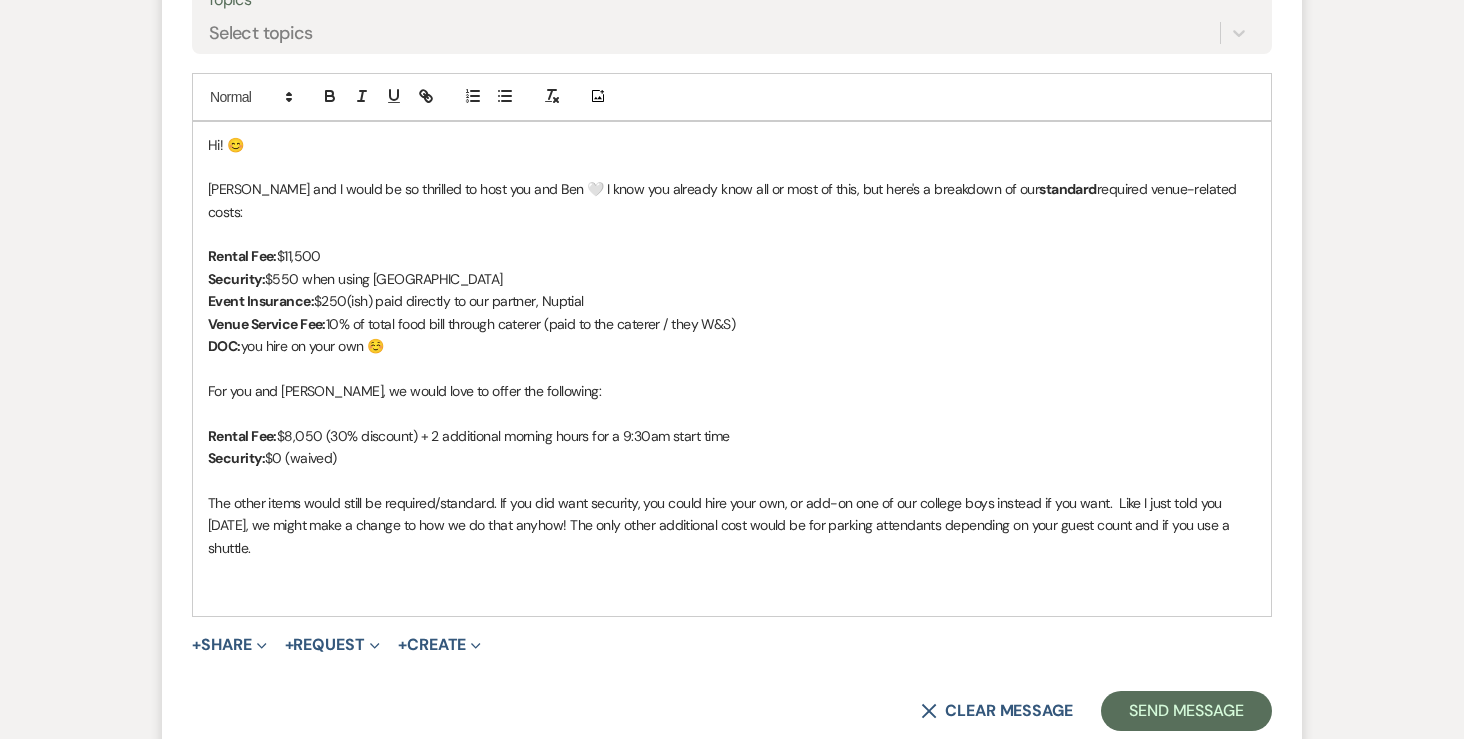 click on "Landon and I would be so thrilled to host you and Ben 🤍 I know you already know all or most of this, but here's a breakdown of our  standard  required venue-related costs:" at bounding box center (732, 200) 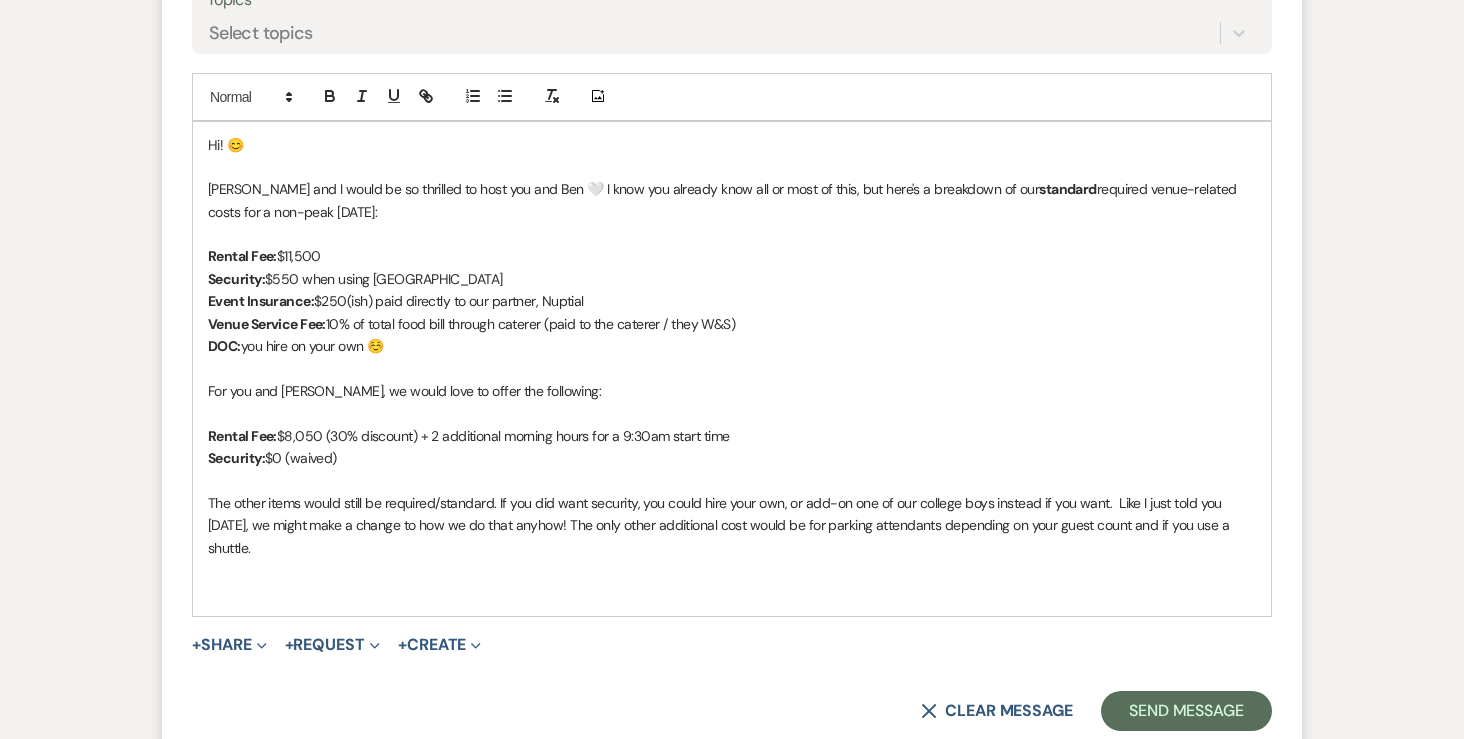 click on "Security:   $550 when using Anoka County" at bounding box center [732, 279] 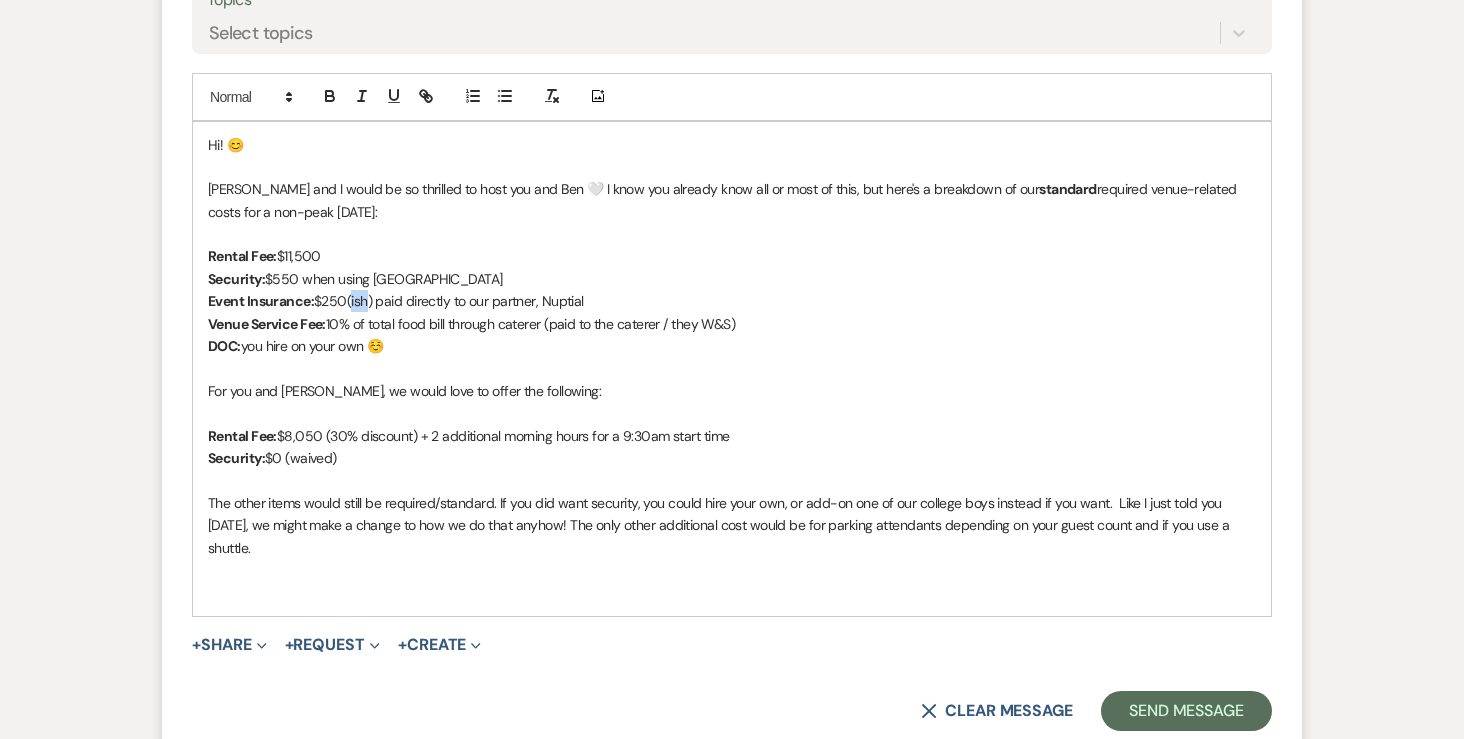click on "Event Insurance:  $250(ish) paid directly to our partner, Nuptial" at bounding box center [732, 301] 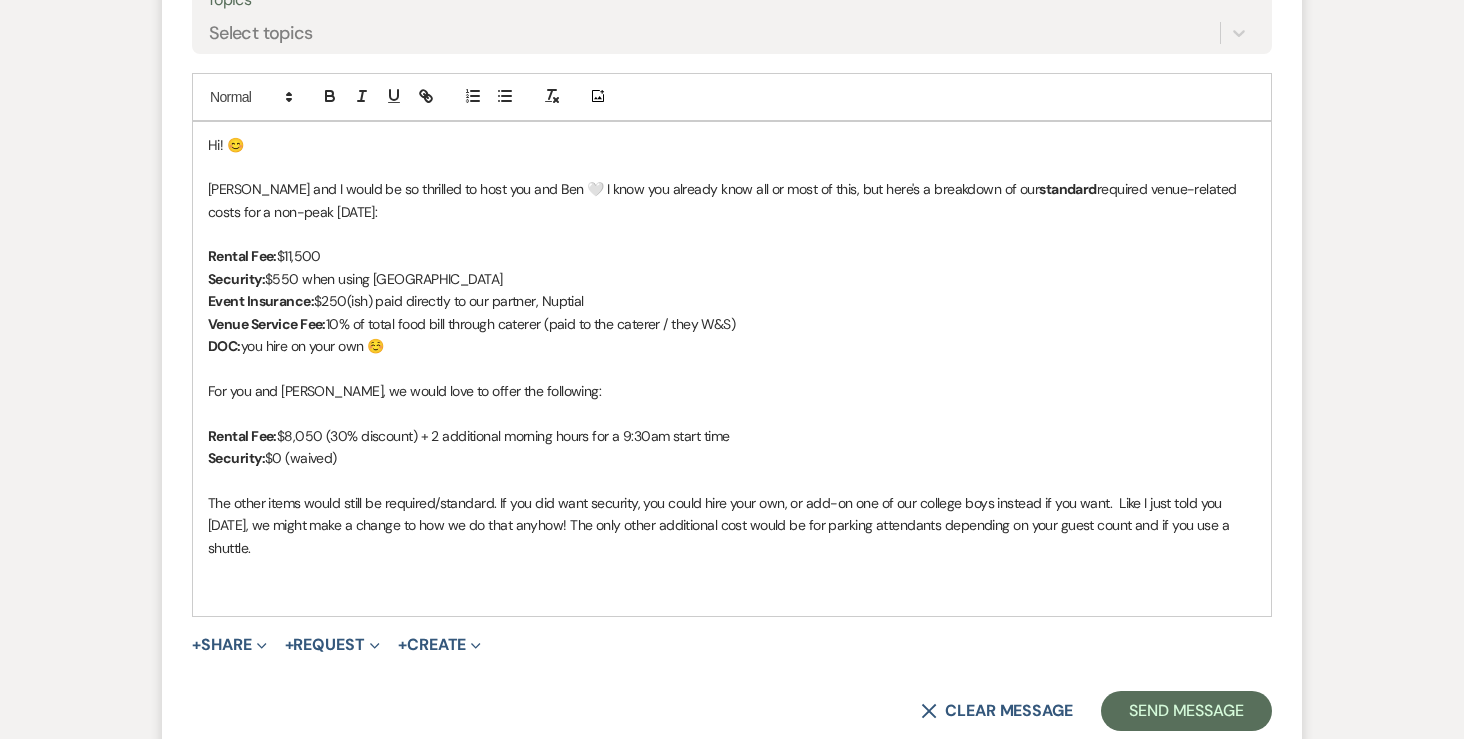click on "Event Insurance:  $250(ish) paid directly to our partner, Nuptial" at bounding box center [732, 301] 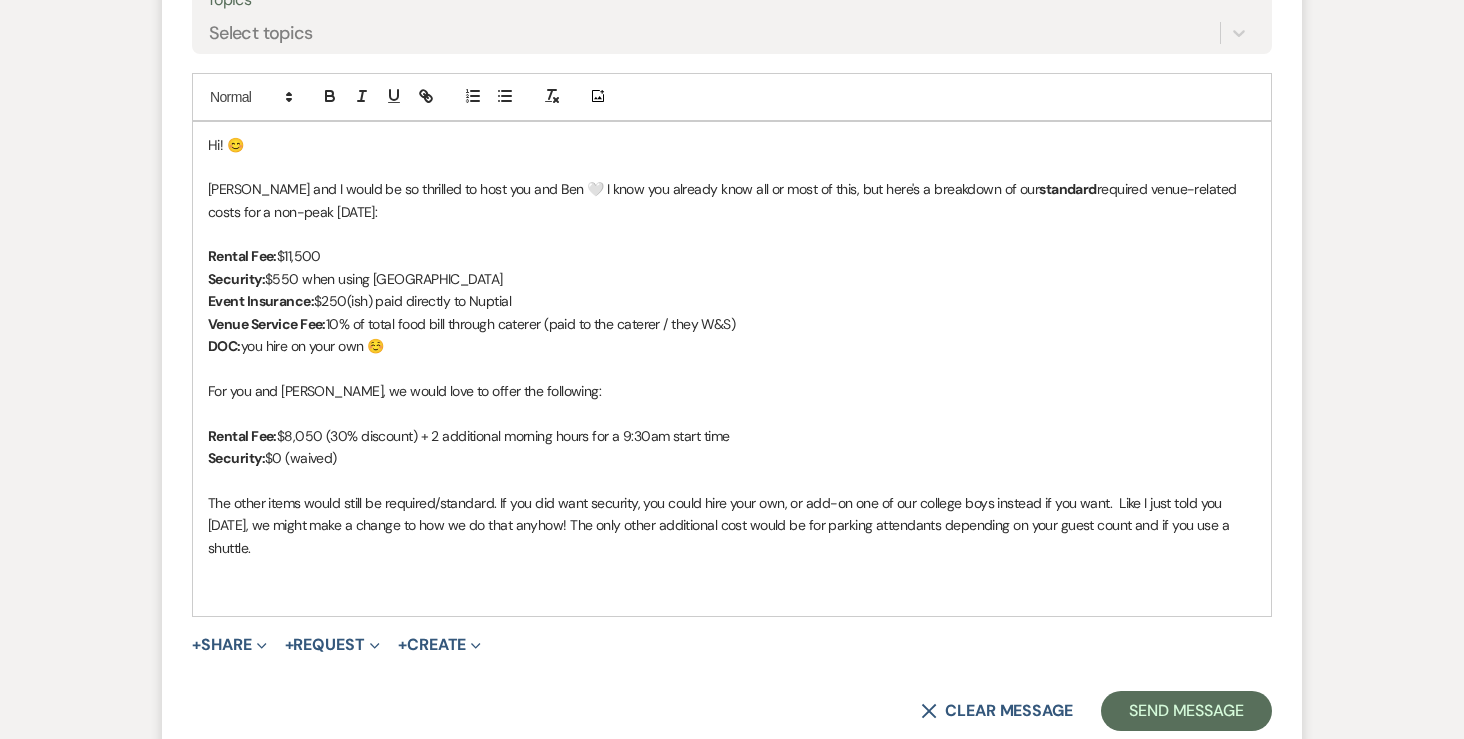 click on "Venue Service Fee:   10% of total food bill through caterer (paid to the caterer / they W&S)" at bounding box center (732, 324) 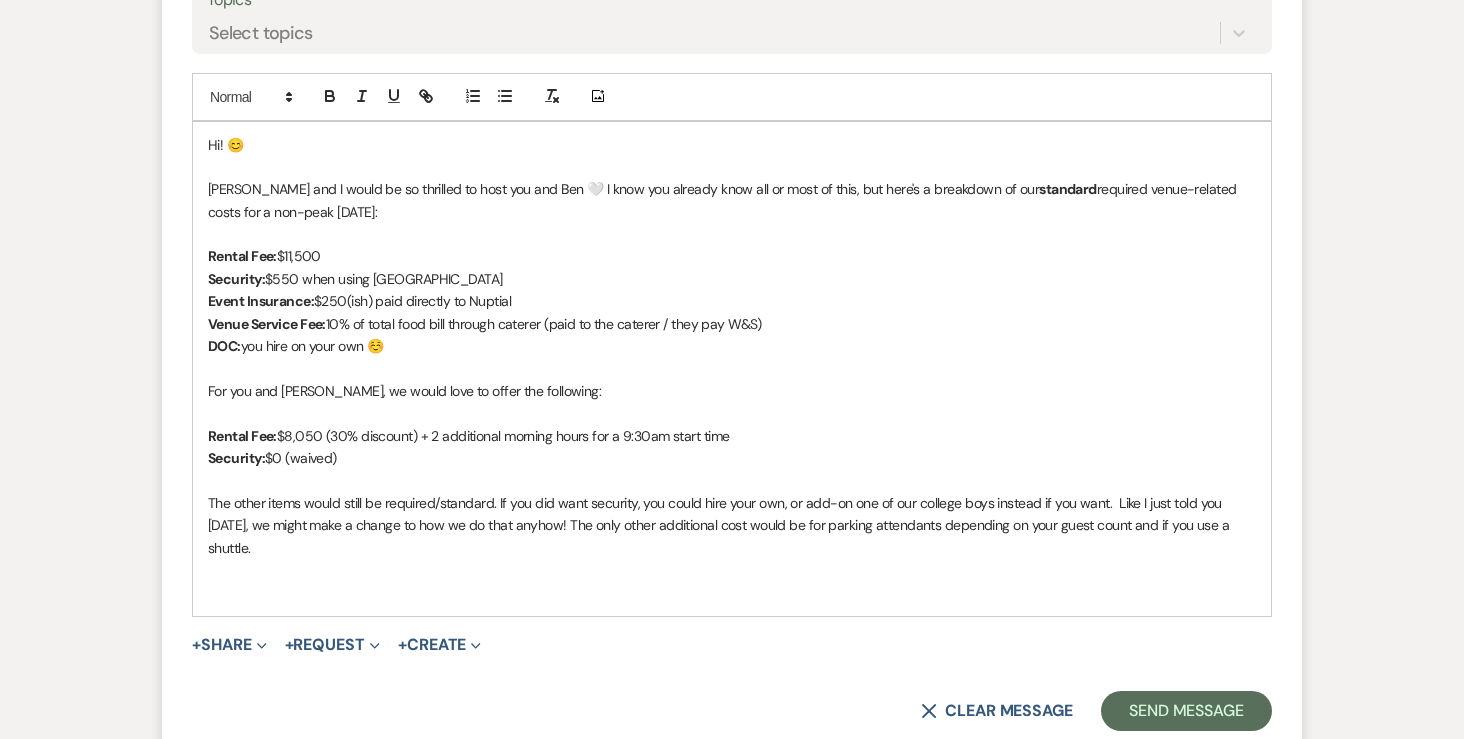 click on "DOC:  you hire on your own ☺️" at bounding box center (732, 346) 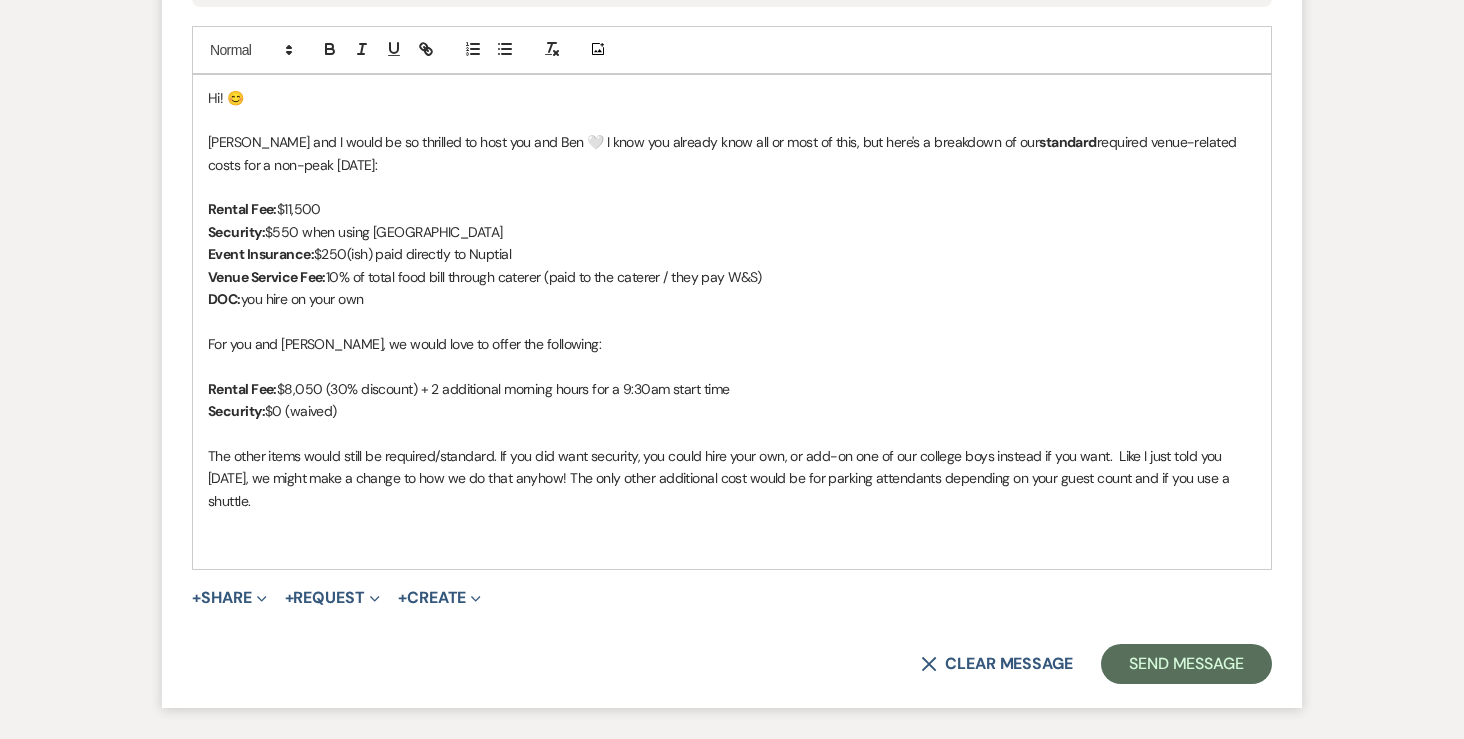 scroll, scrollTop: 2251, scrollLeft: 0, axis: vertical 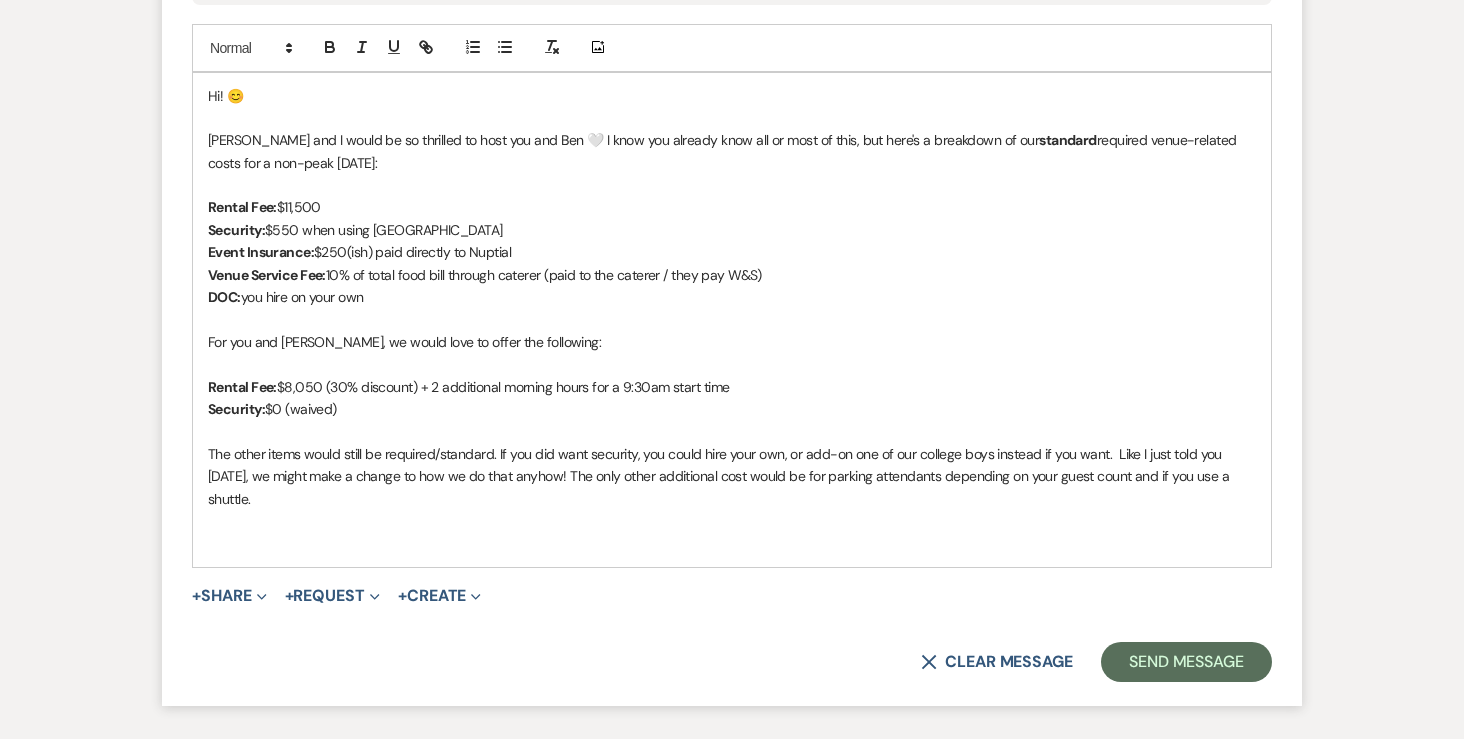 click on "Security:   $0 (waived)" at bounding box center [732, 409] 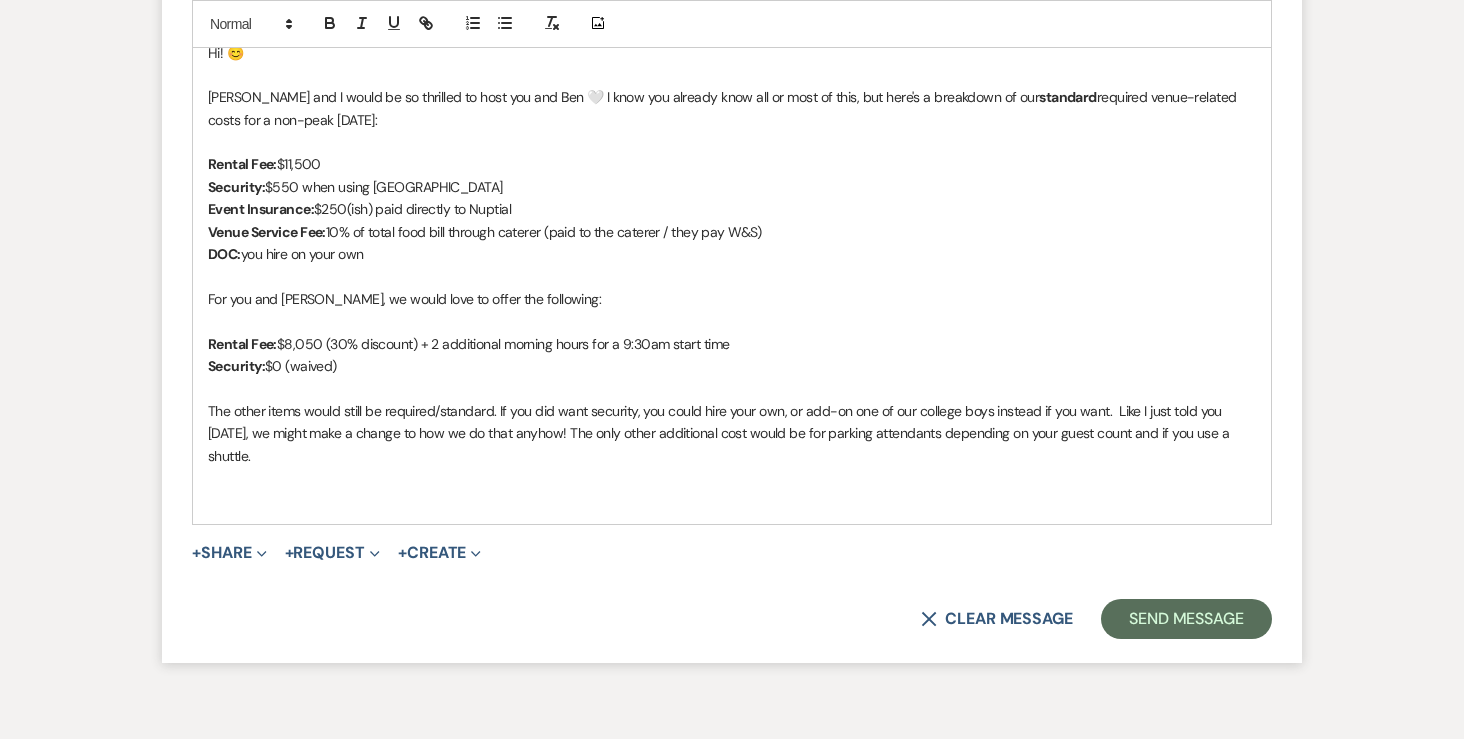 scroll, scrollTop: 2300, scrollLeft: 0, axis: vertical 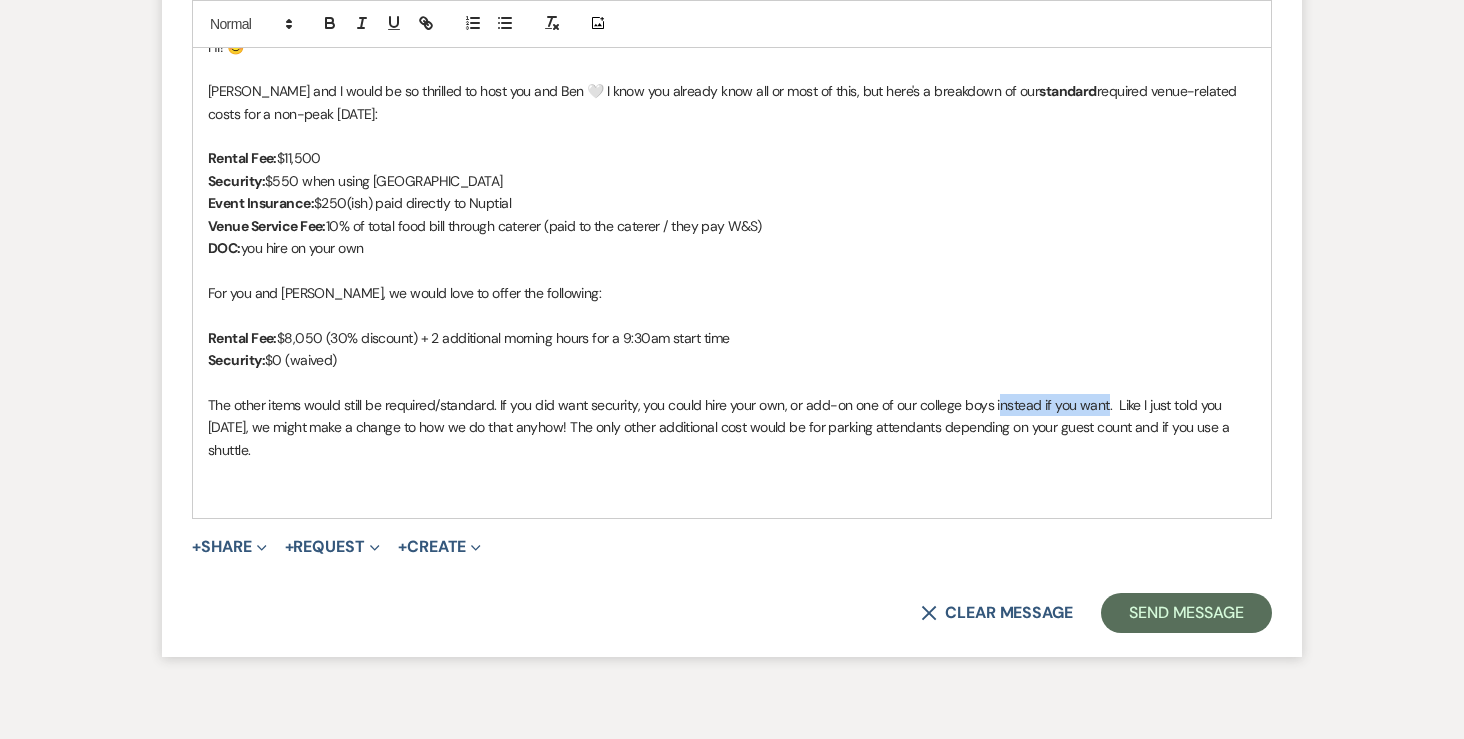 drag, startPoint x: 1103, startPoint y: 410, endPoint x: 994, endPoint y: 410, distance: 109 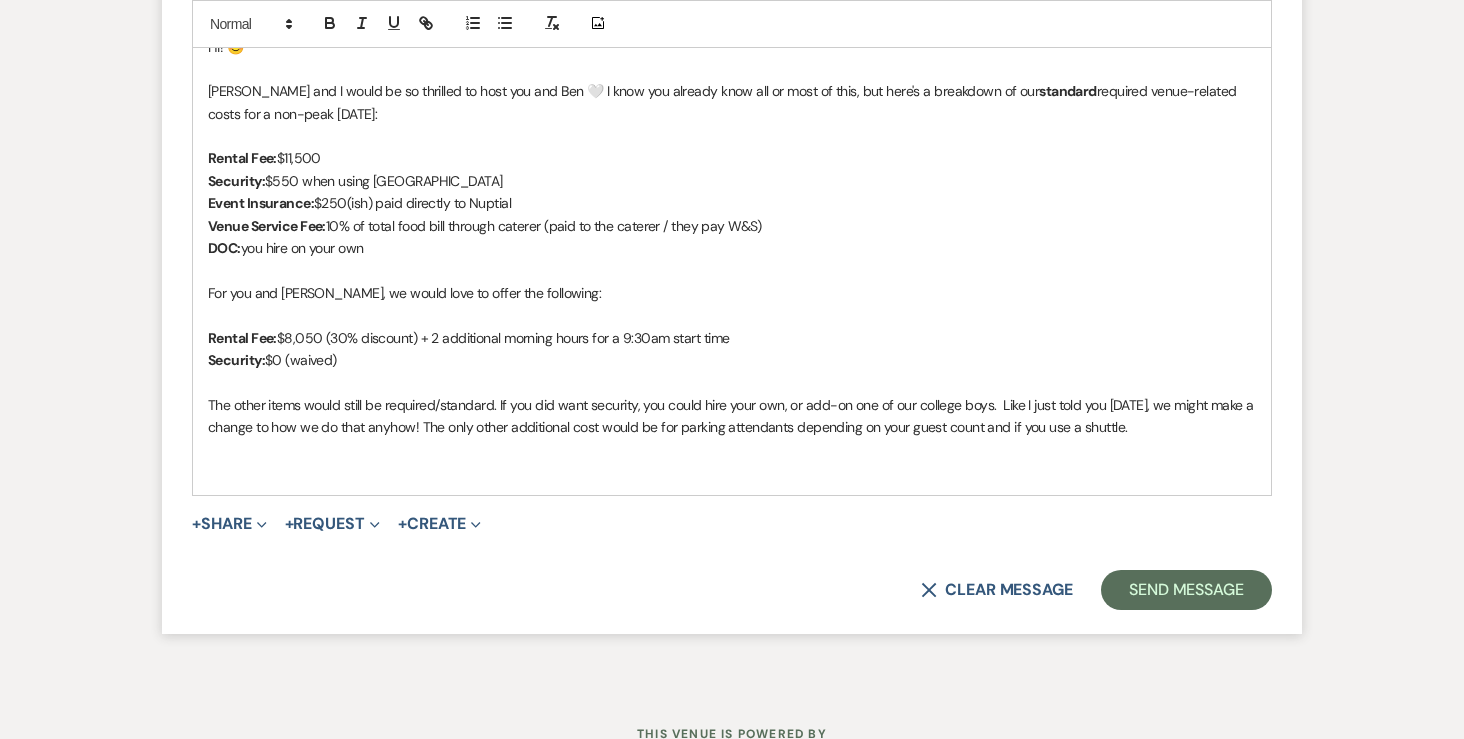 click at bounding box center (732, 450) 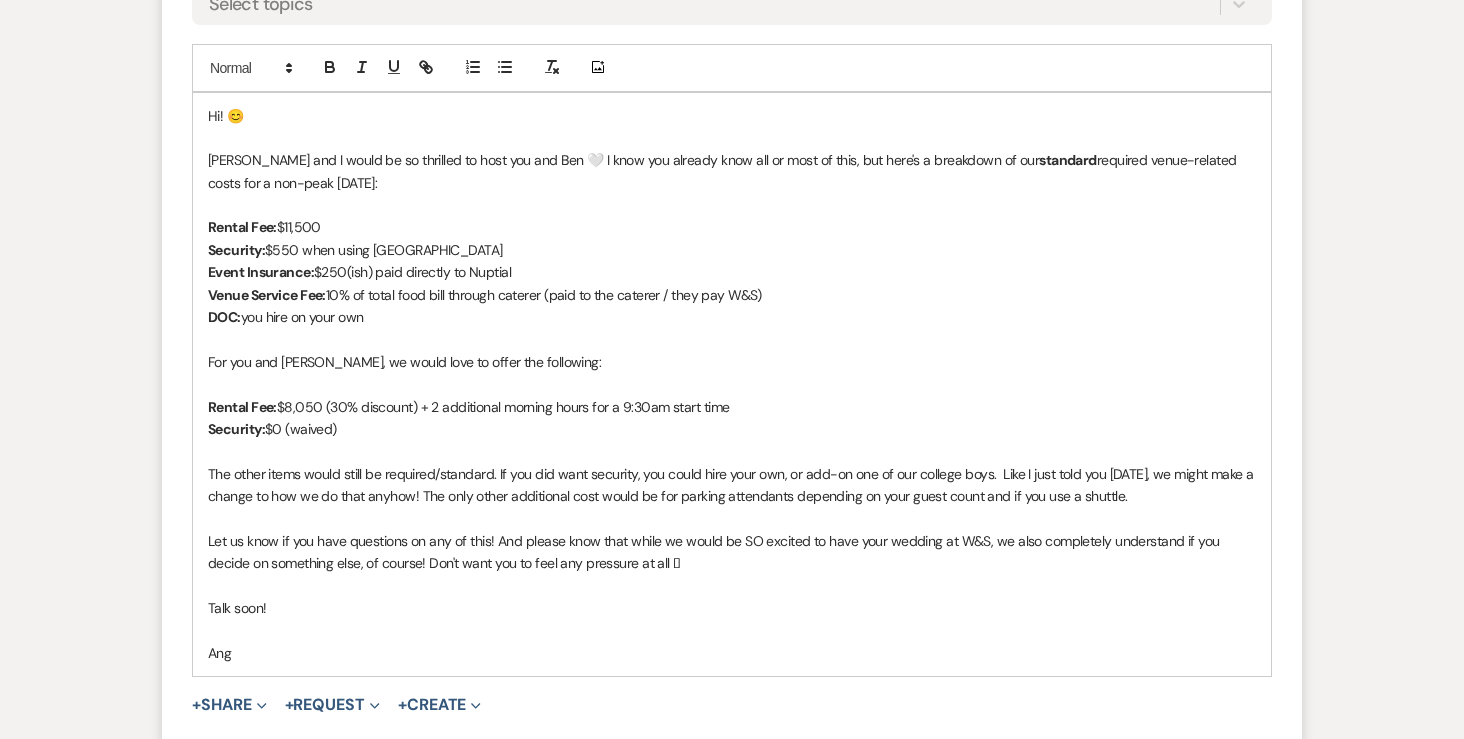 scroll, scrollTop: 2229, scrollLeft: 0, axis: vertical 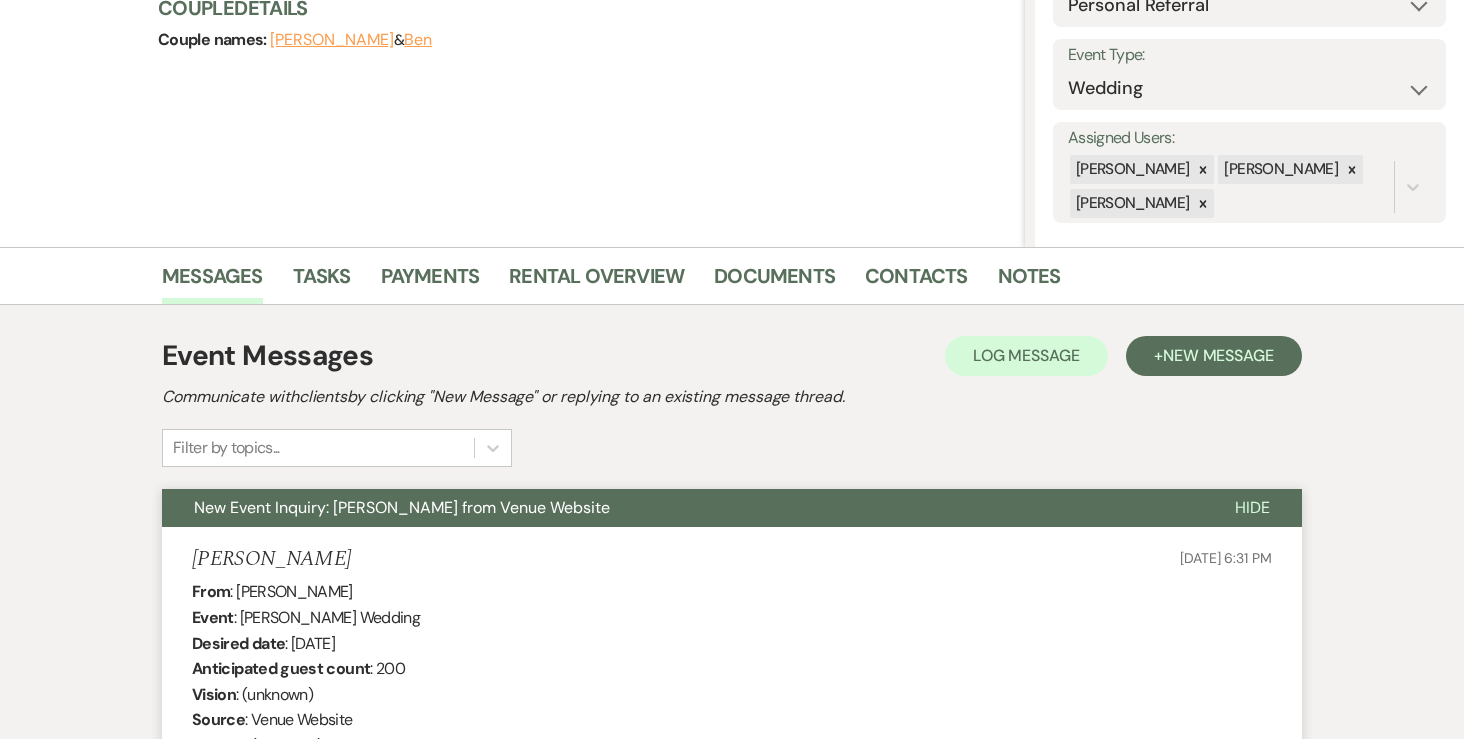 click on "Ben" at bounding box center [418, 40] 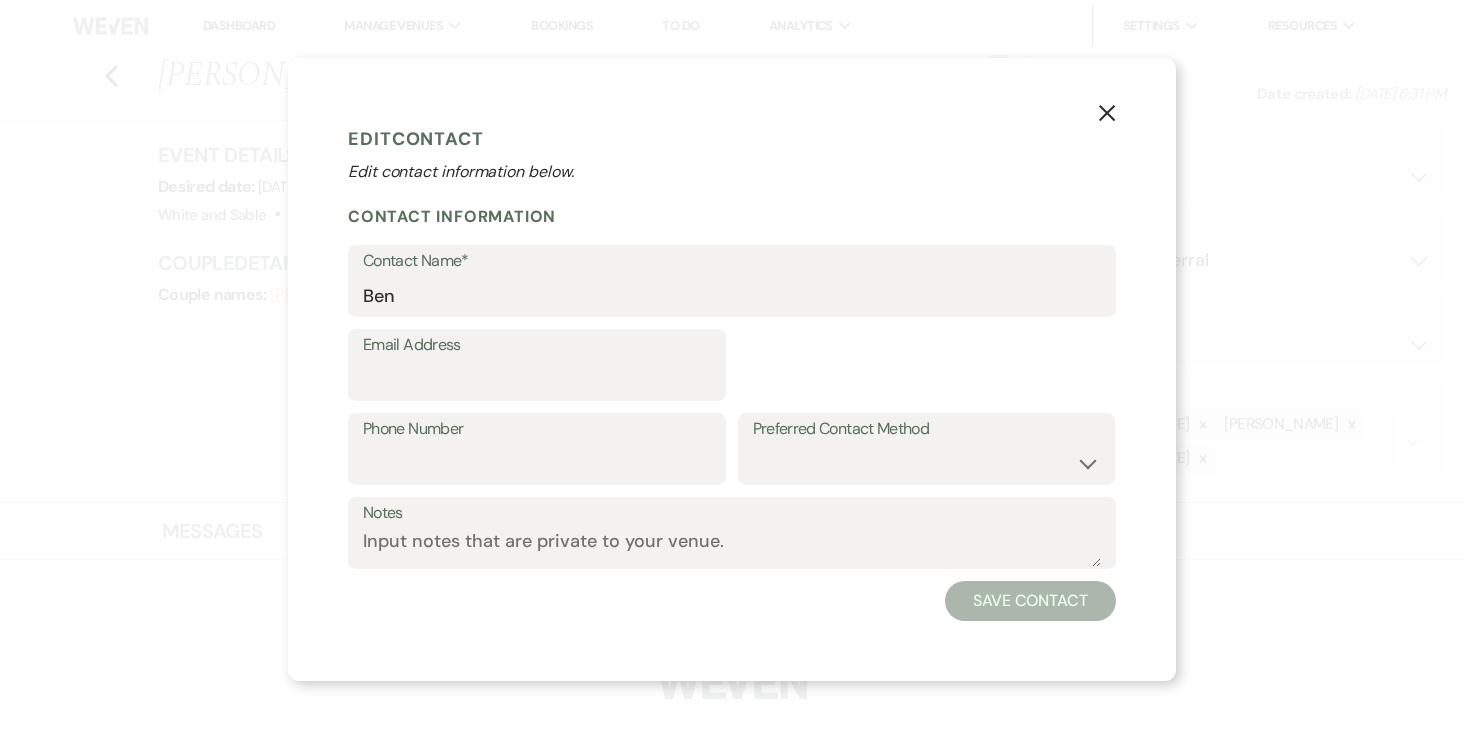 select on "1" 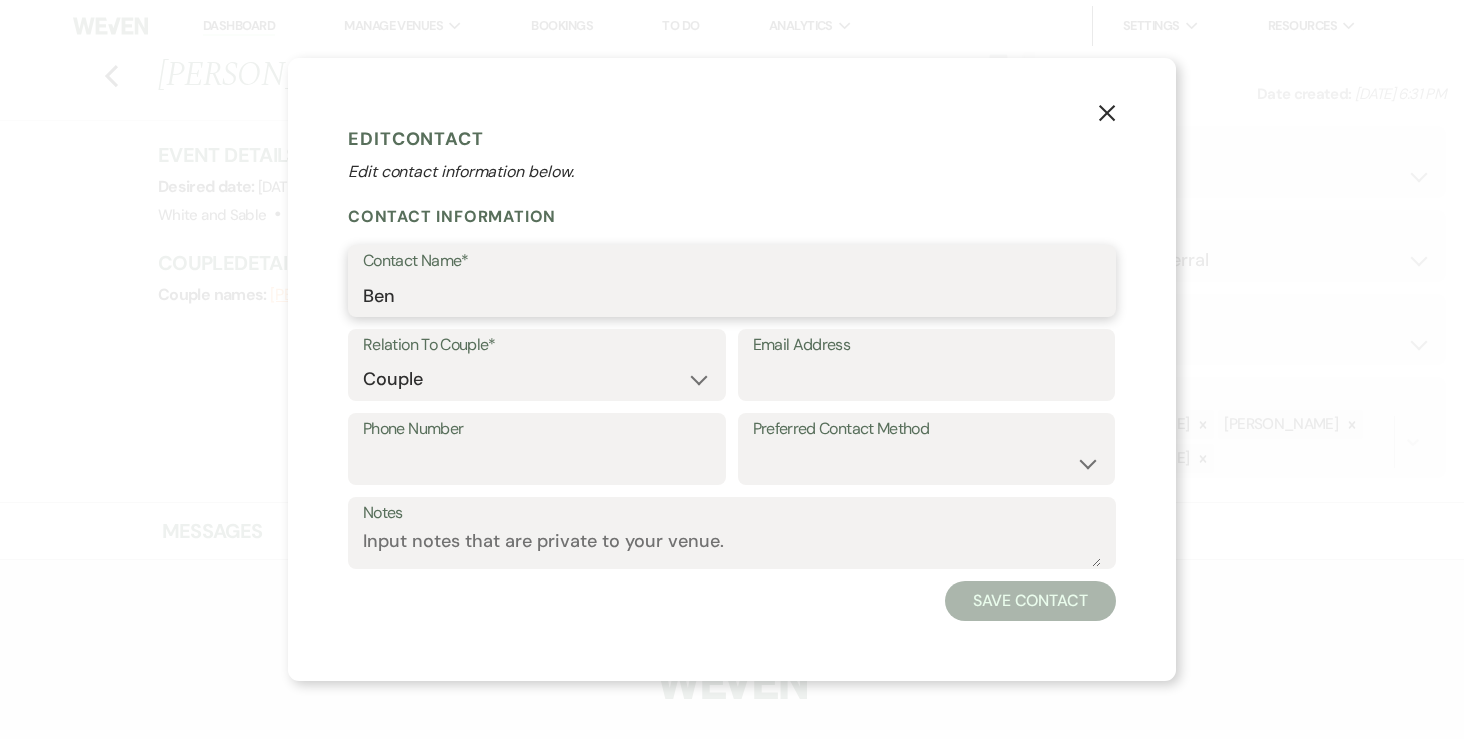 click on "Ben" at bounding box center [732, 295] 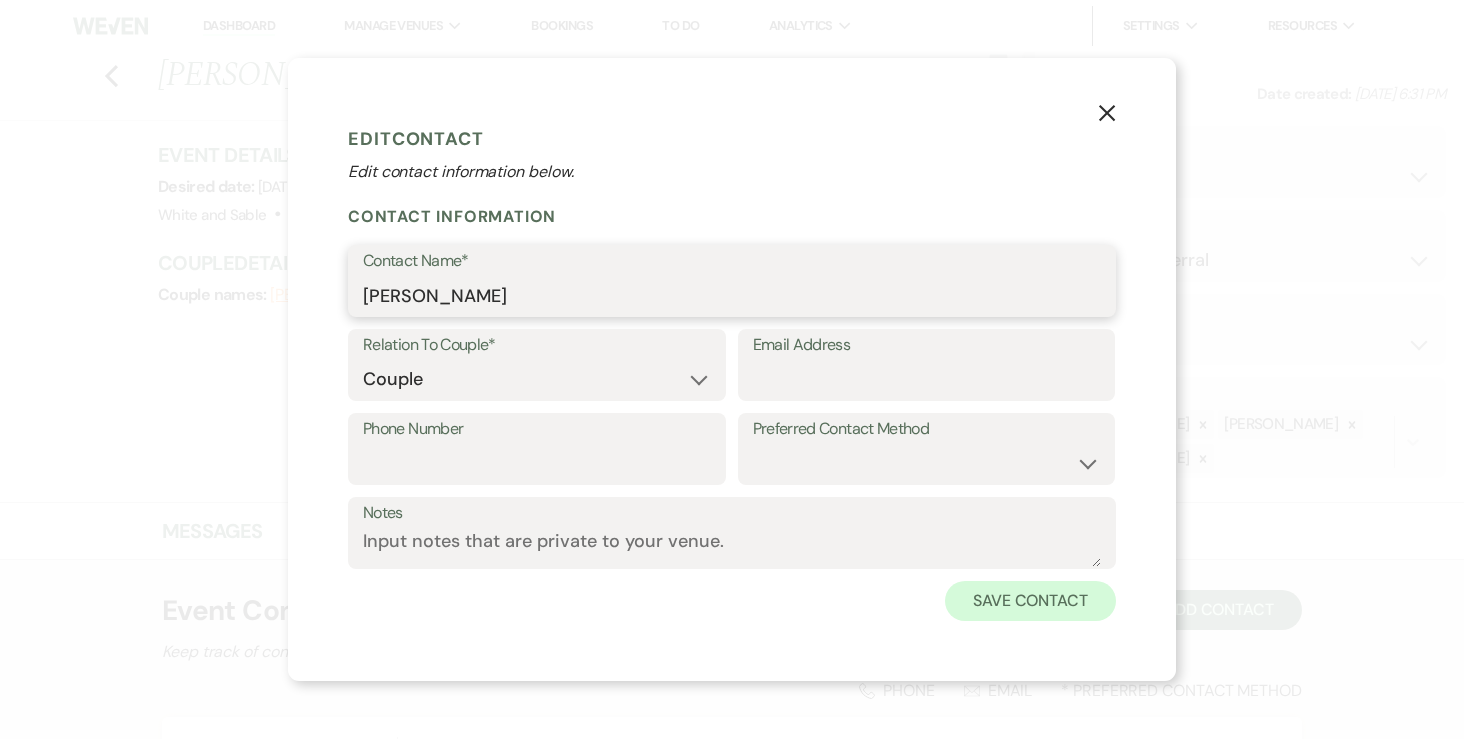 type on "[PERSON_NAME]" 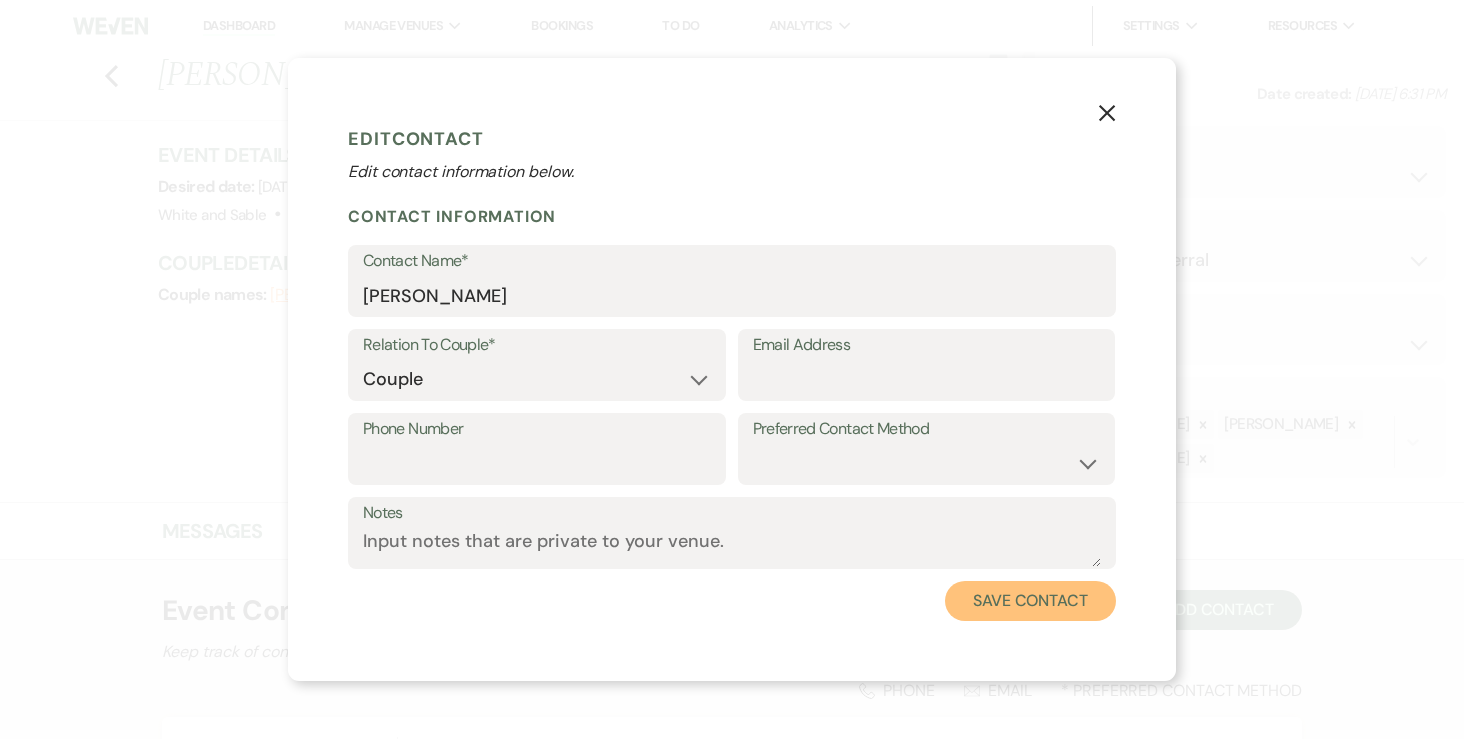 click on "Save Contact" at bounding box center (1030, 601) 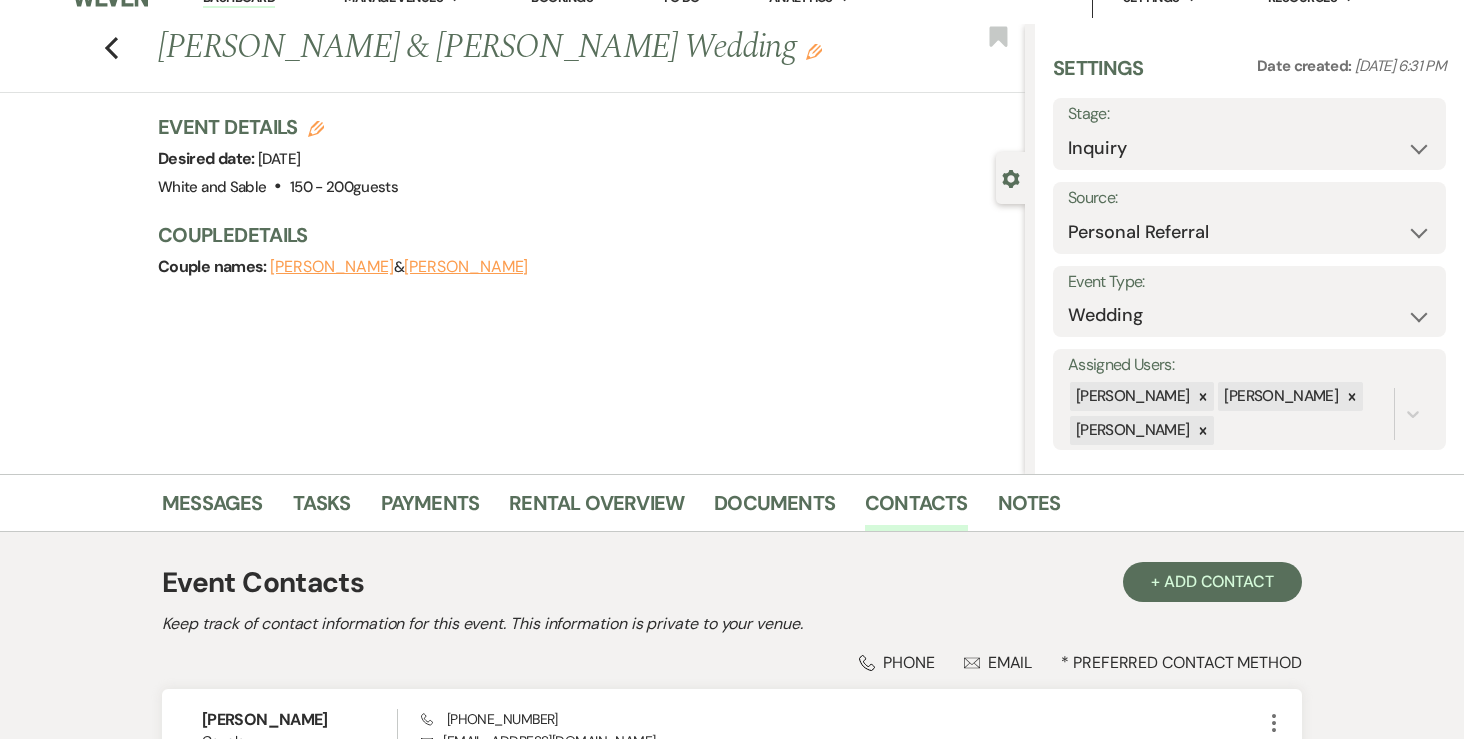 scroll, scrollTop: 339, scrollLeft: 0, axis: vertical 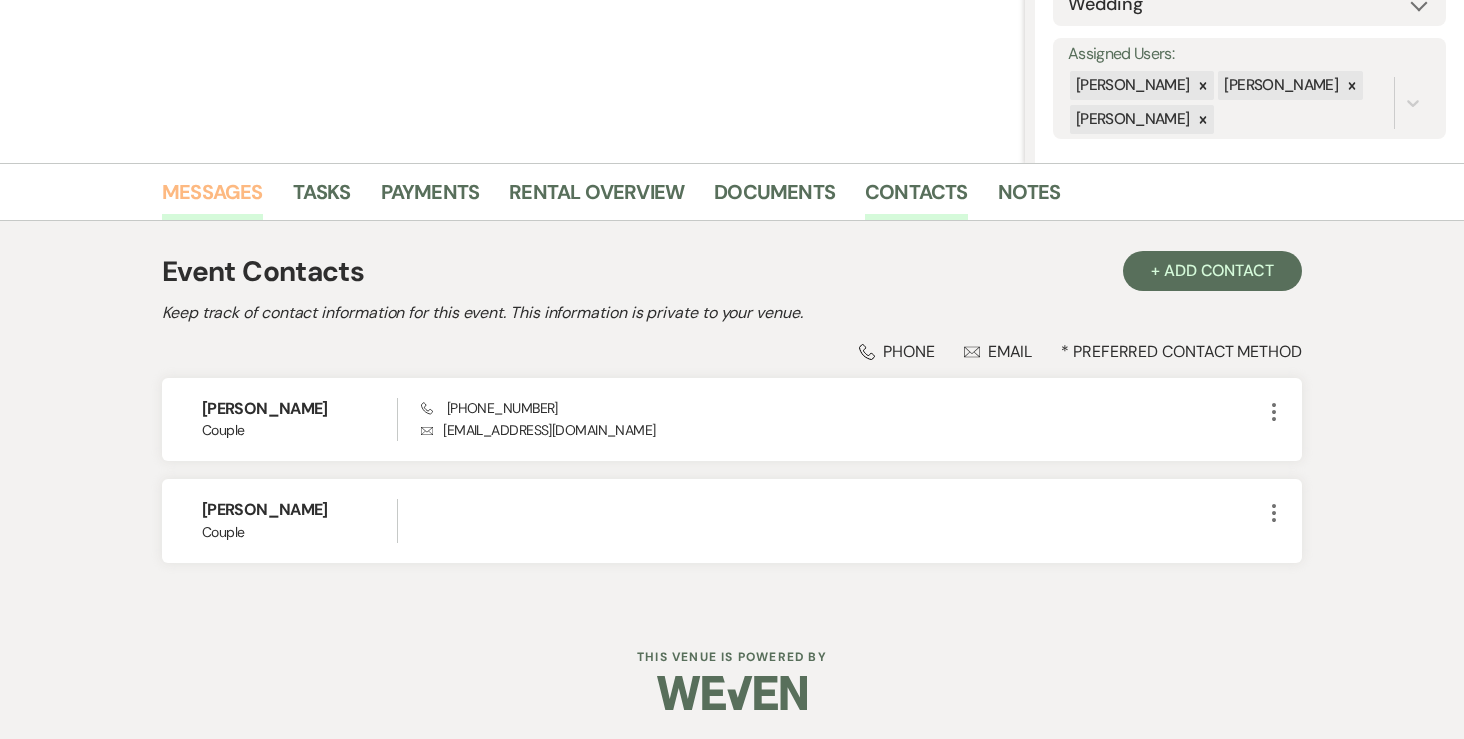 click on "Messages" at bounding box center (212, 198) 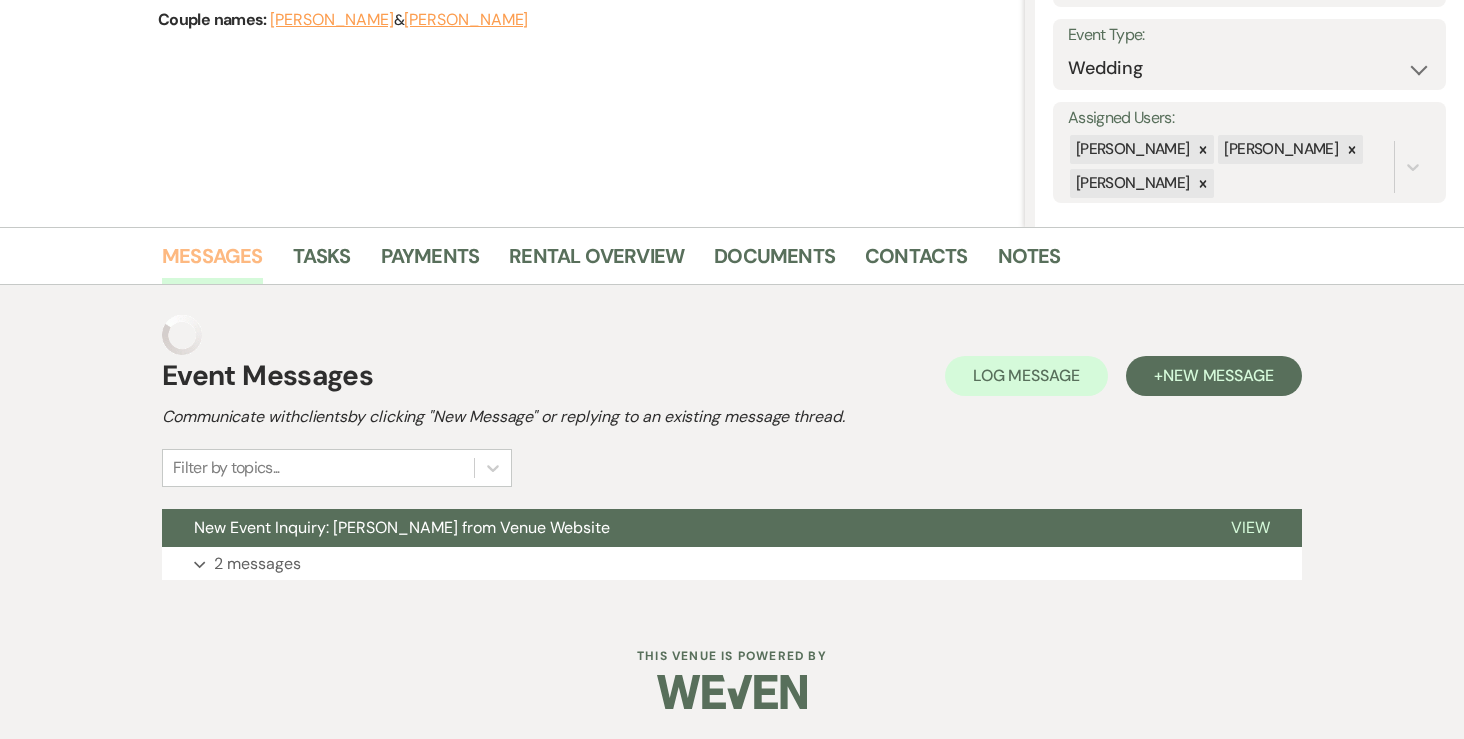 scroll, scrollTop: 235, scrollLeft: 0, axis: vertical 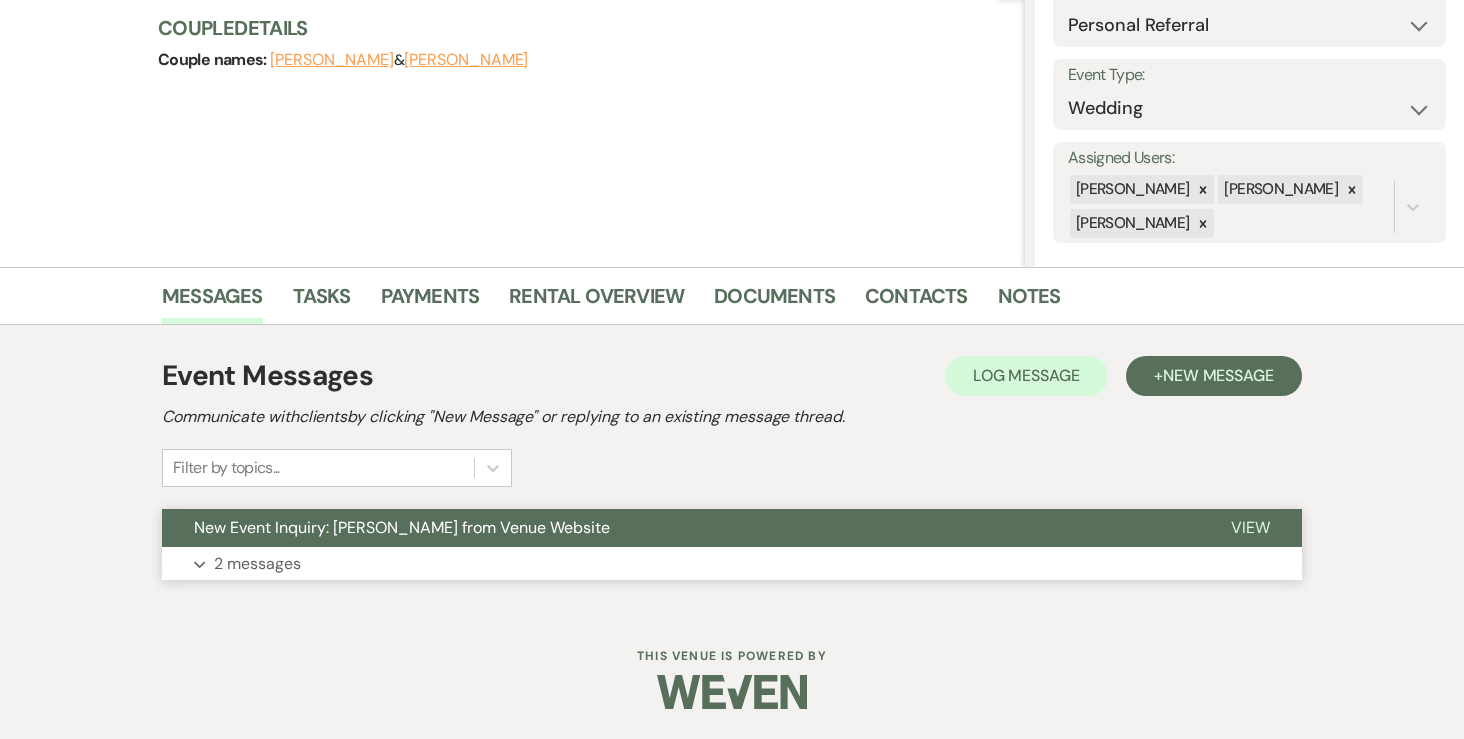 click on "2 messages" at bounding box center [257, 564] 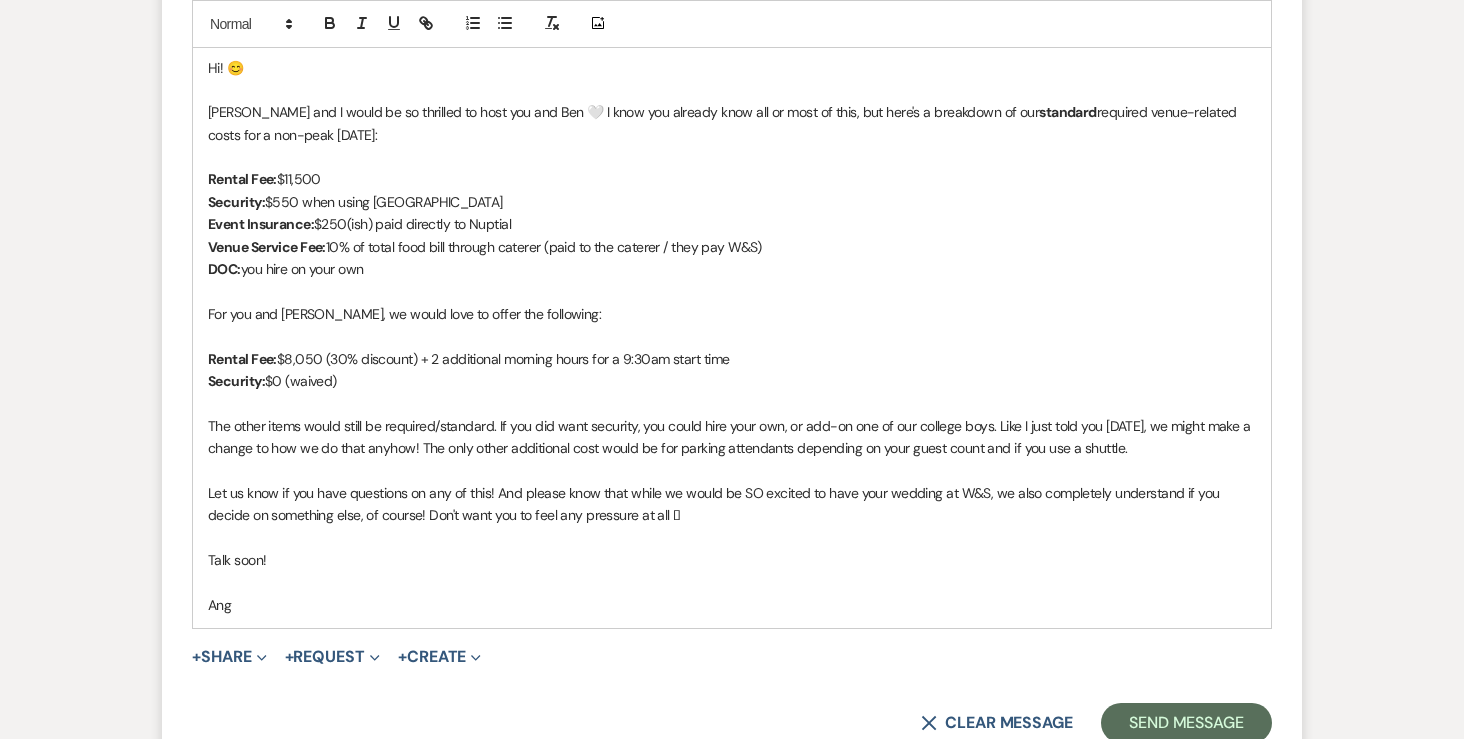 scroll, scrollTop: 2292, scrollLeft: 0, axis: vertical 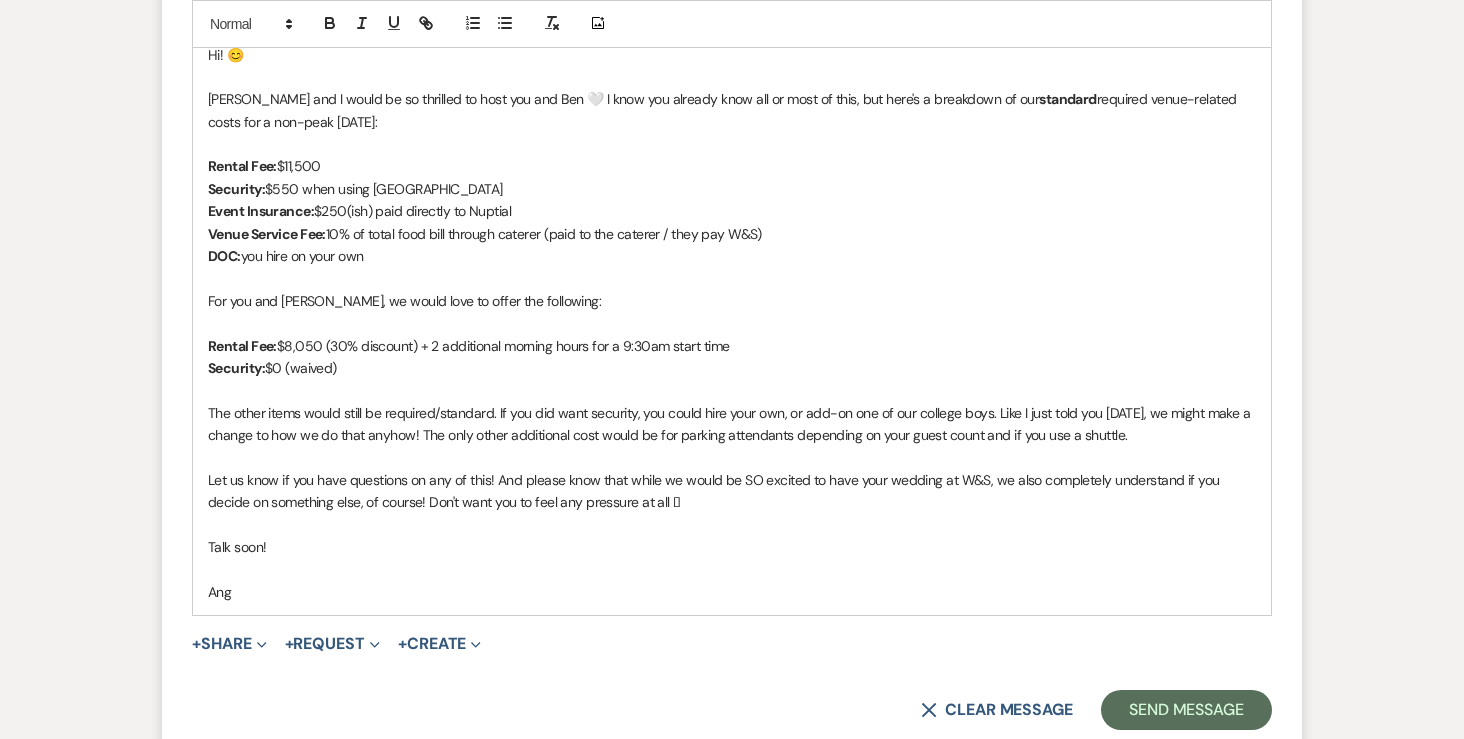click on "For you and [PERSON_NAME], we would love to offer the following:" at bounding box center [732, 301] 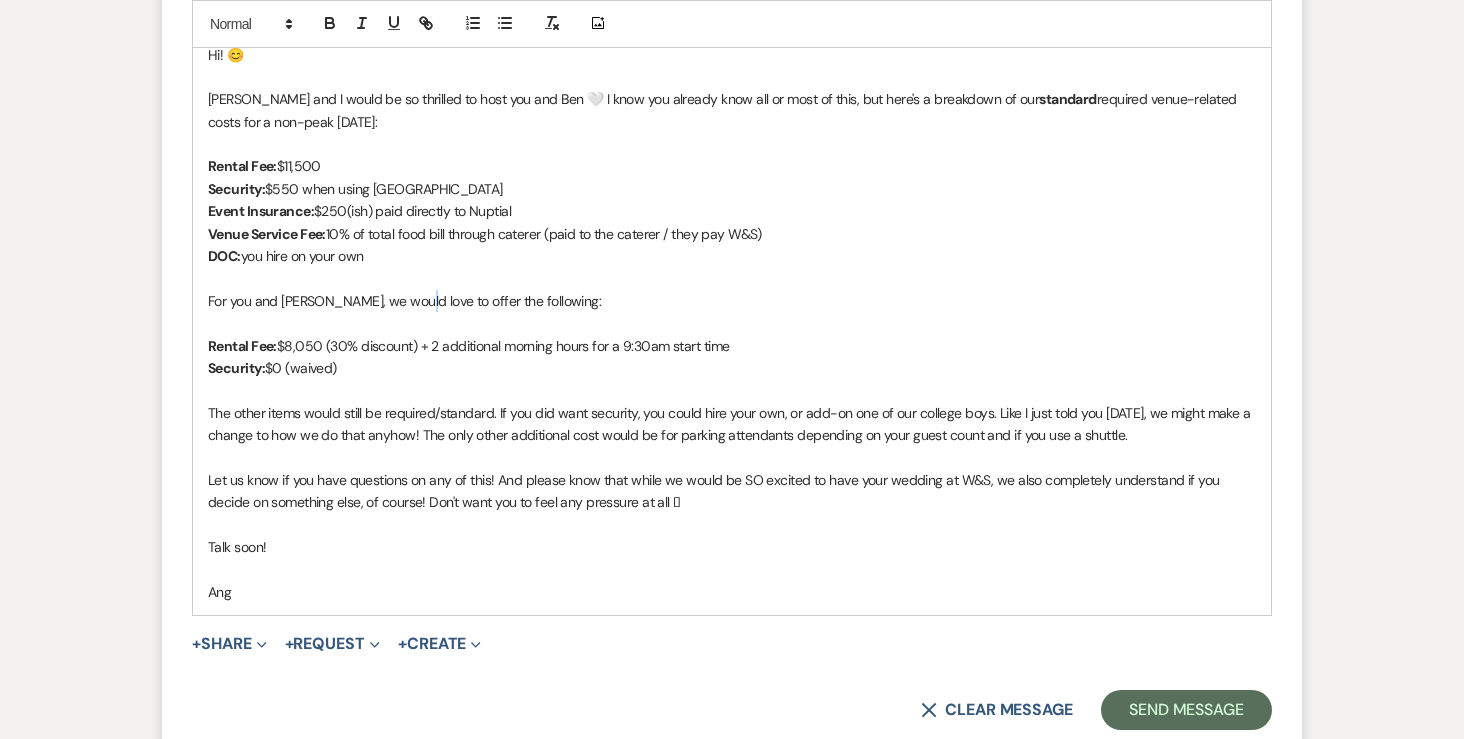 click on "For you and [PERSON_NAME], we would love to offer the following:" at bounding box center (732, 301) 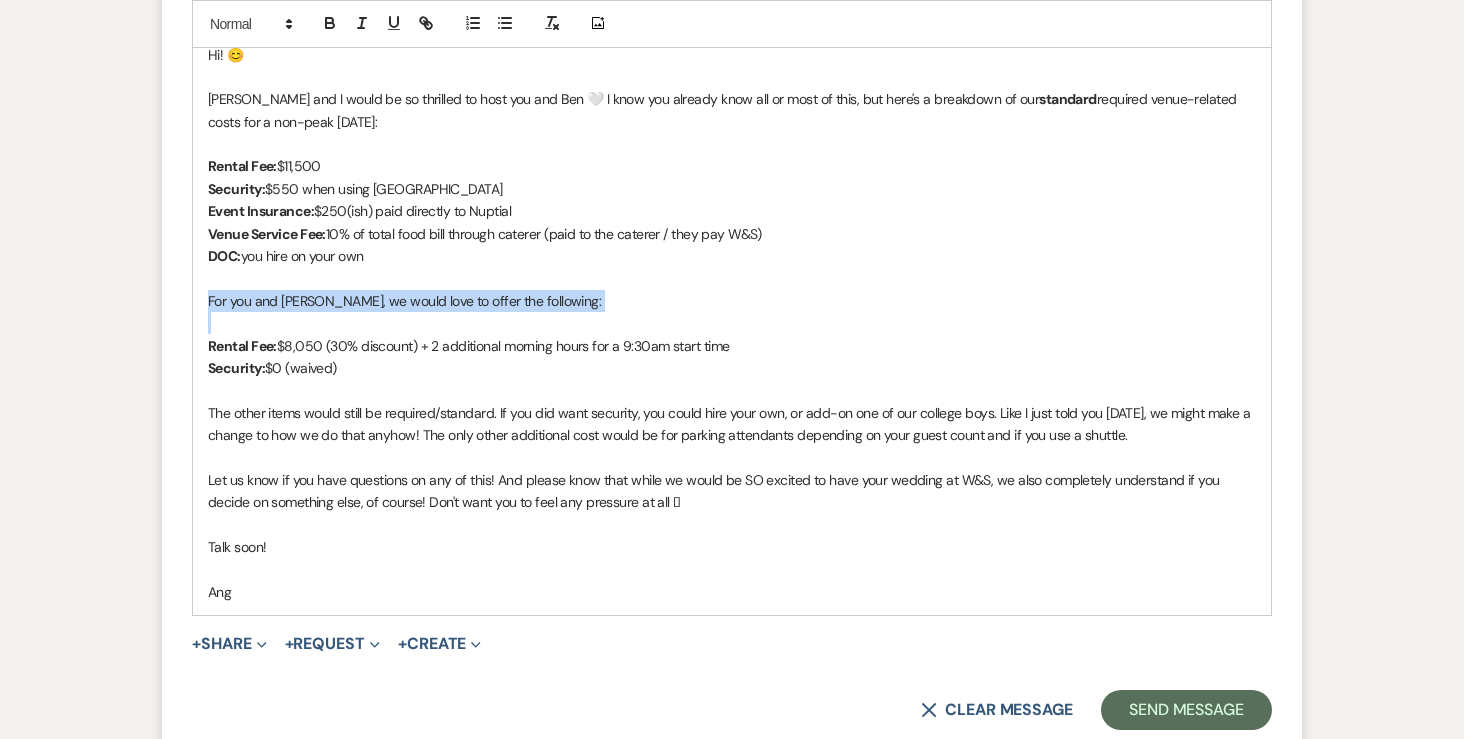 click on "For you and [PERSON_NAME], we would love to offer the following:" at bounding box center (732, 301) 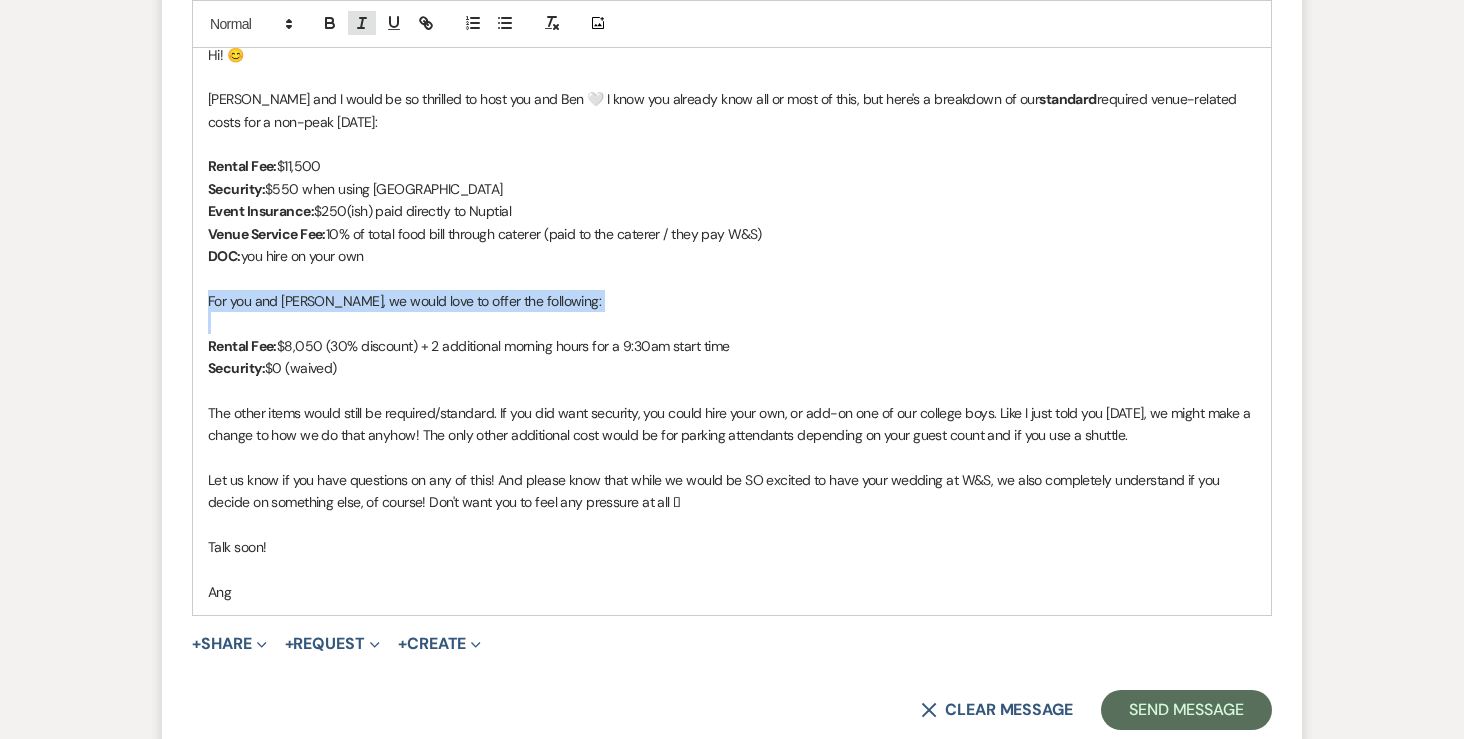 click at bounding box center [362, 23] 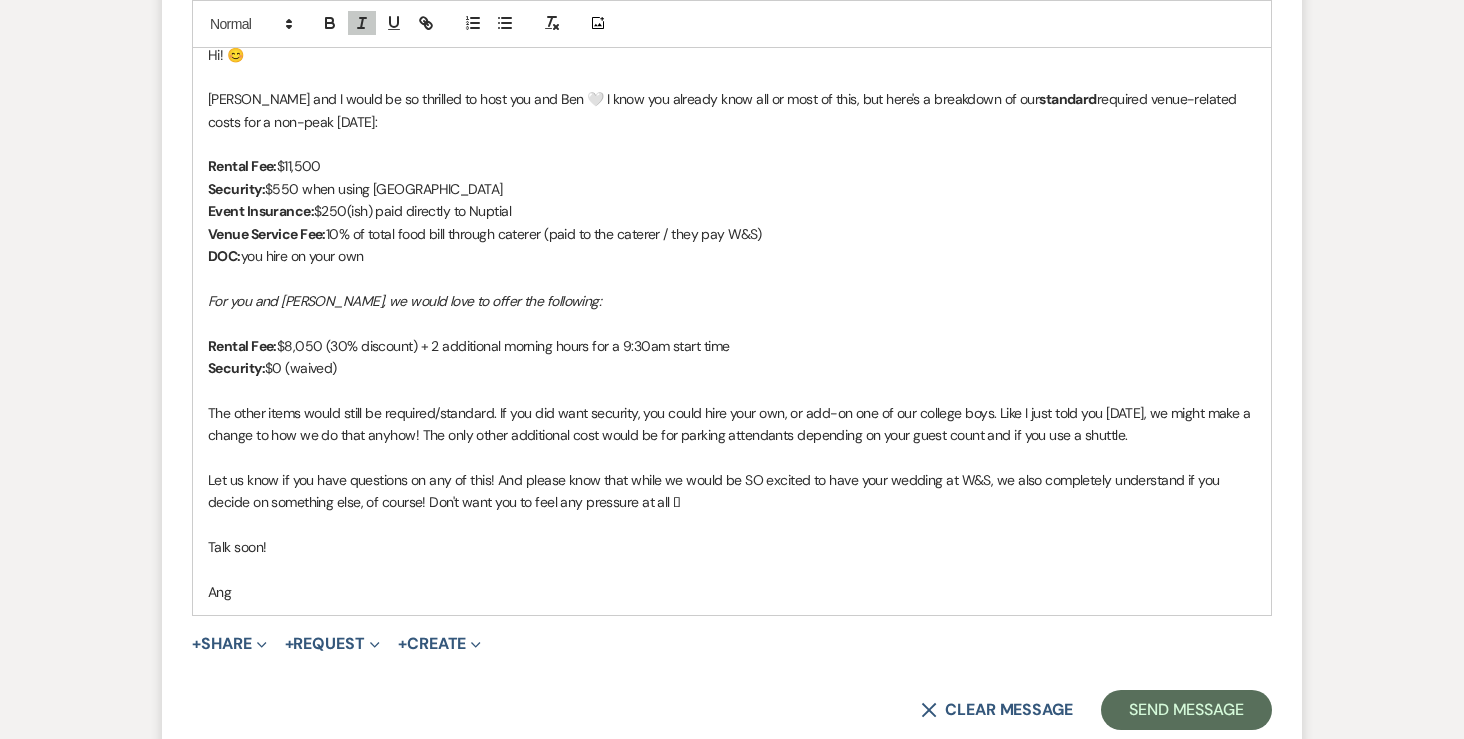 click on "Rental Fee:  $11,500" at bounding box center (732, 166) 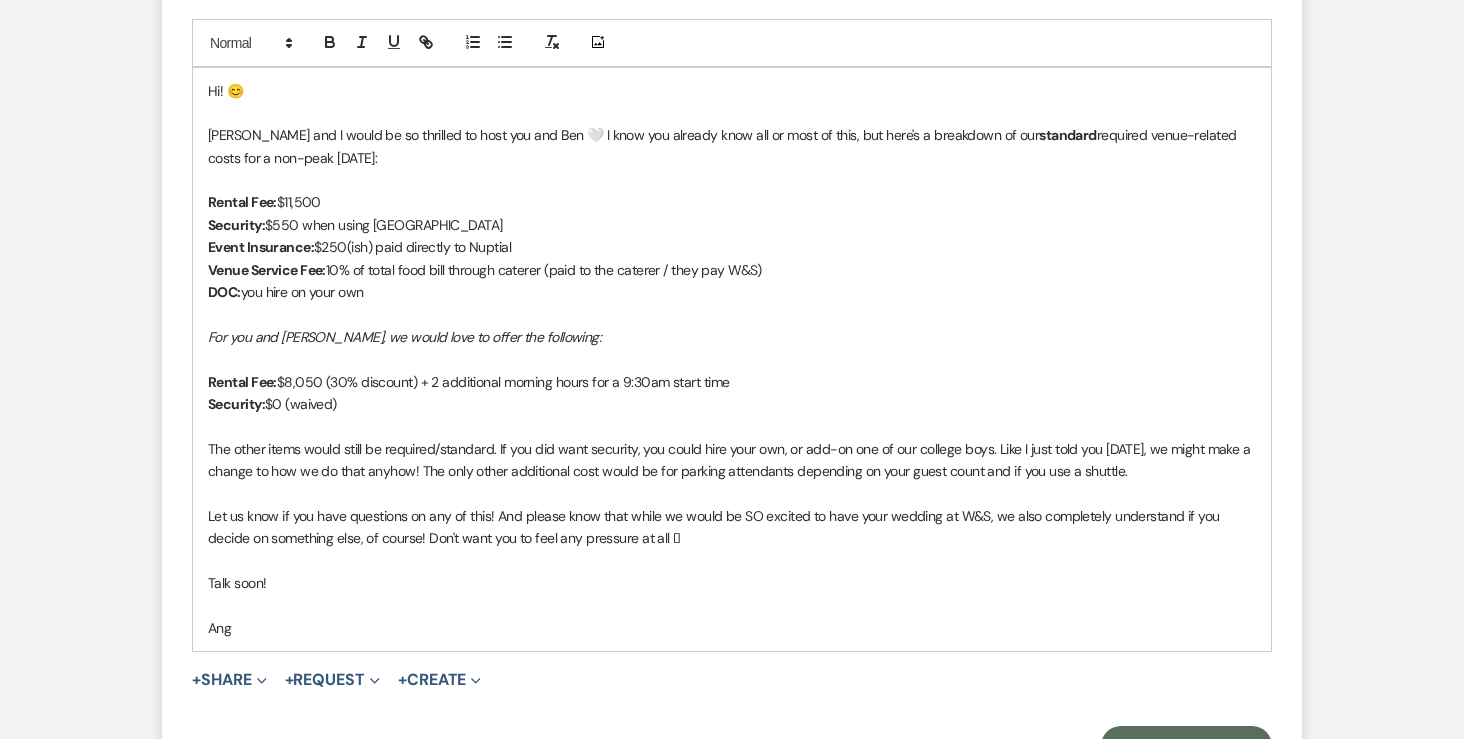 scroll, scrollTop: 2253, scrollLeft: 0, axis: vertical 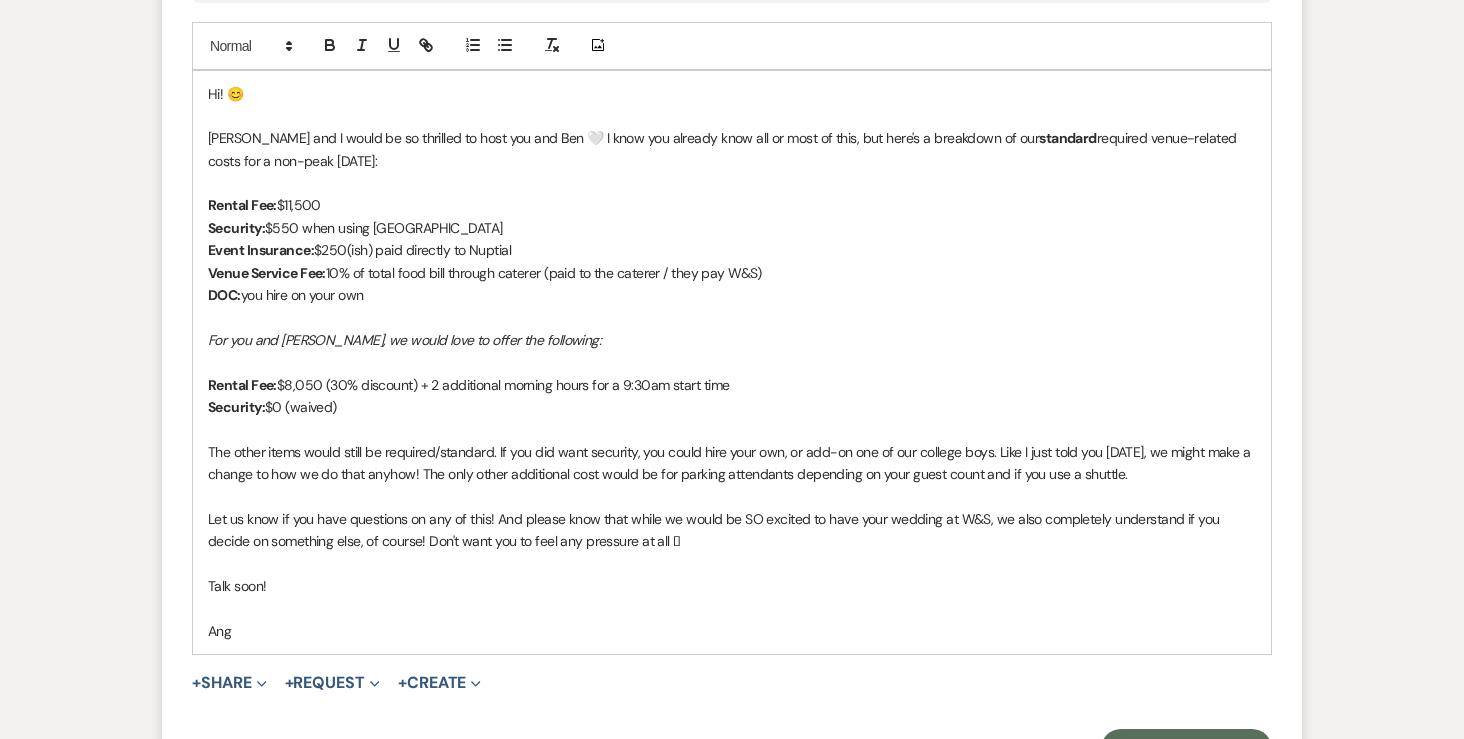 click at bounding box center [732, 317] 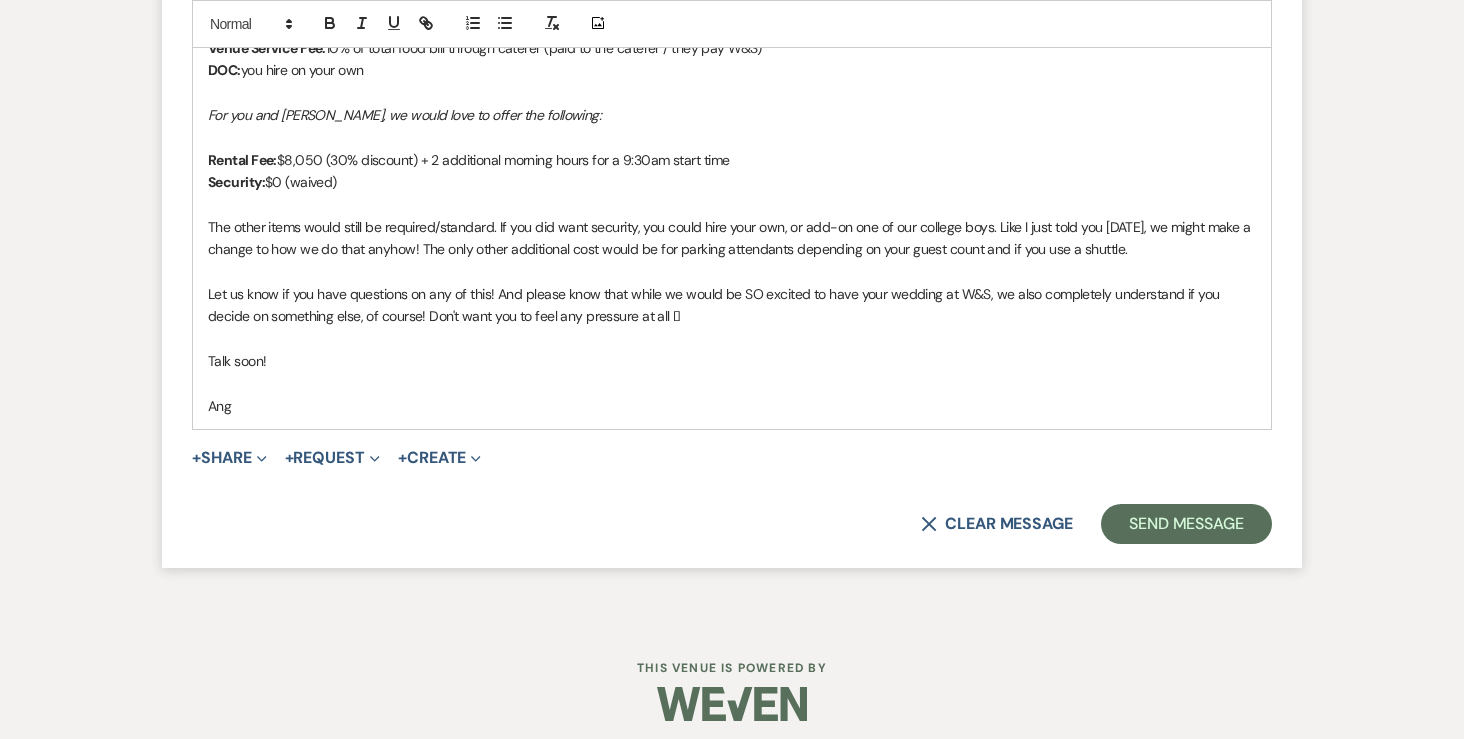 scroll, scrollTop: 2481, scrollLeft: 0, axis: vertical 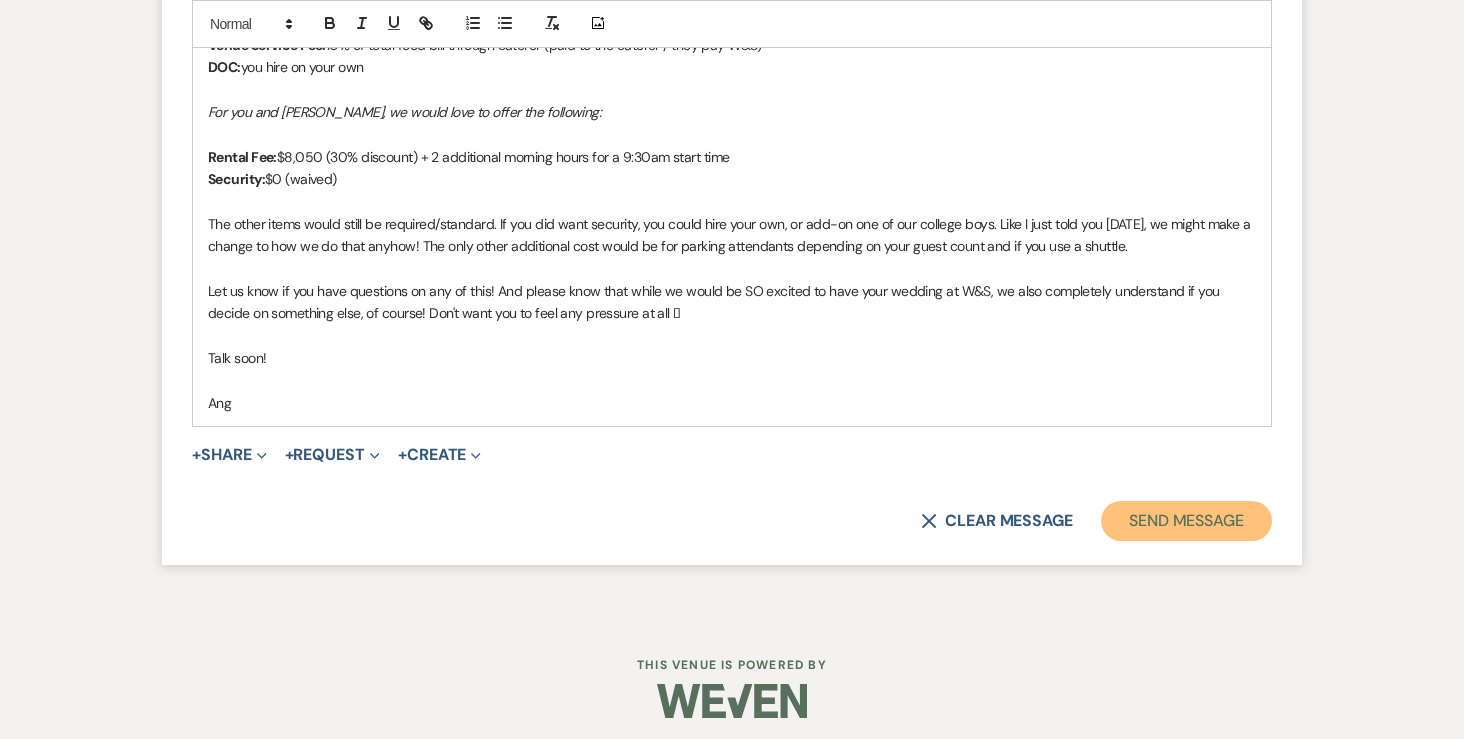 click on "Send Message" at bounding box center (1186, 521) 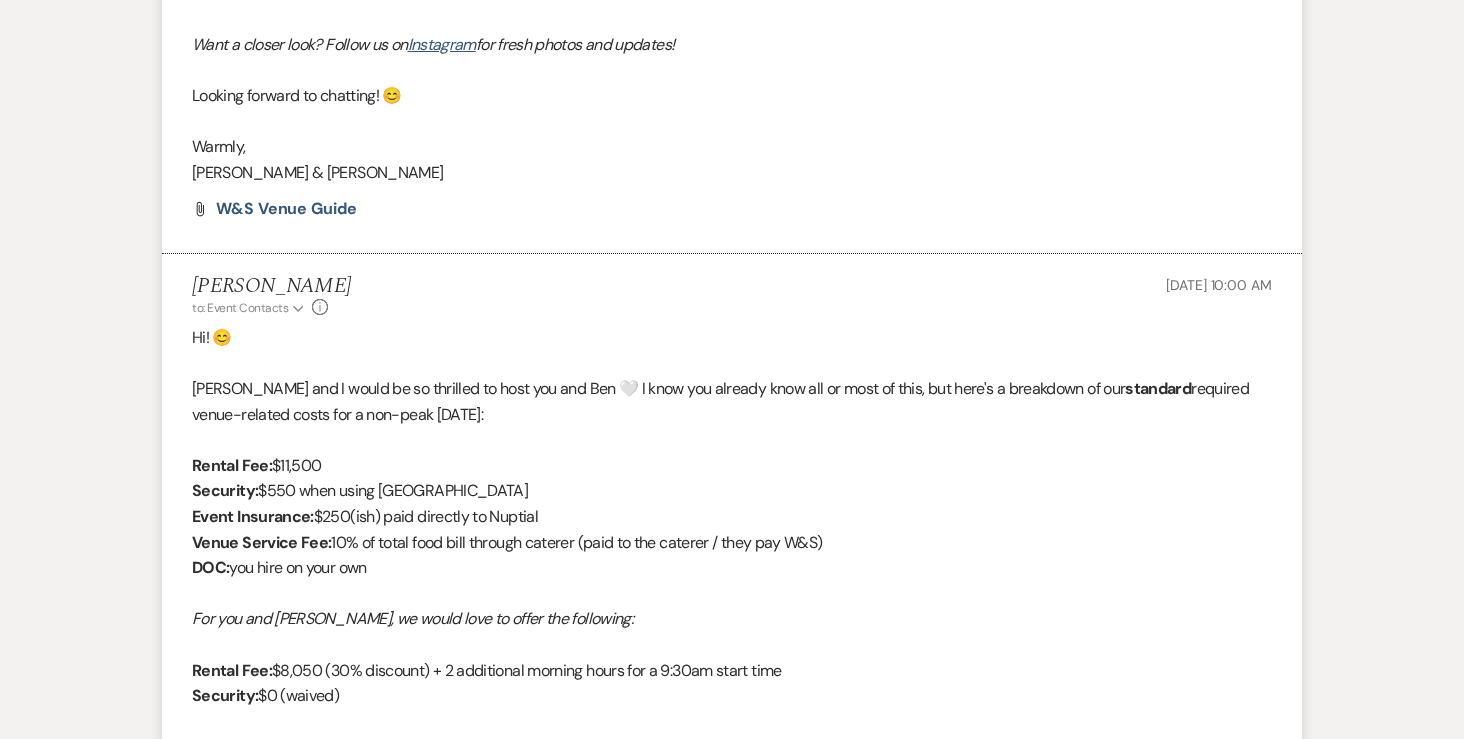 scroll, scrollTop: 1664, scrollLeft: 0, axis: vertical 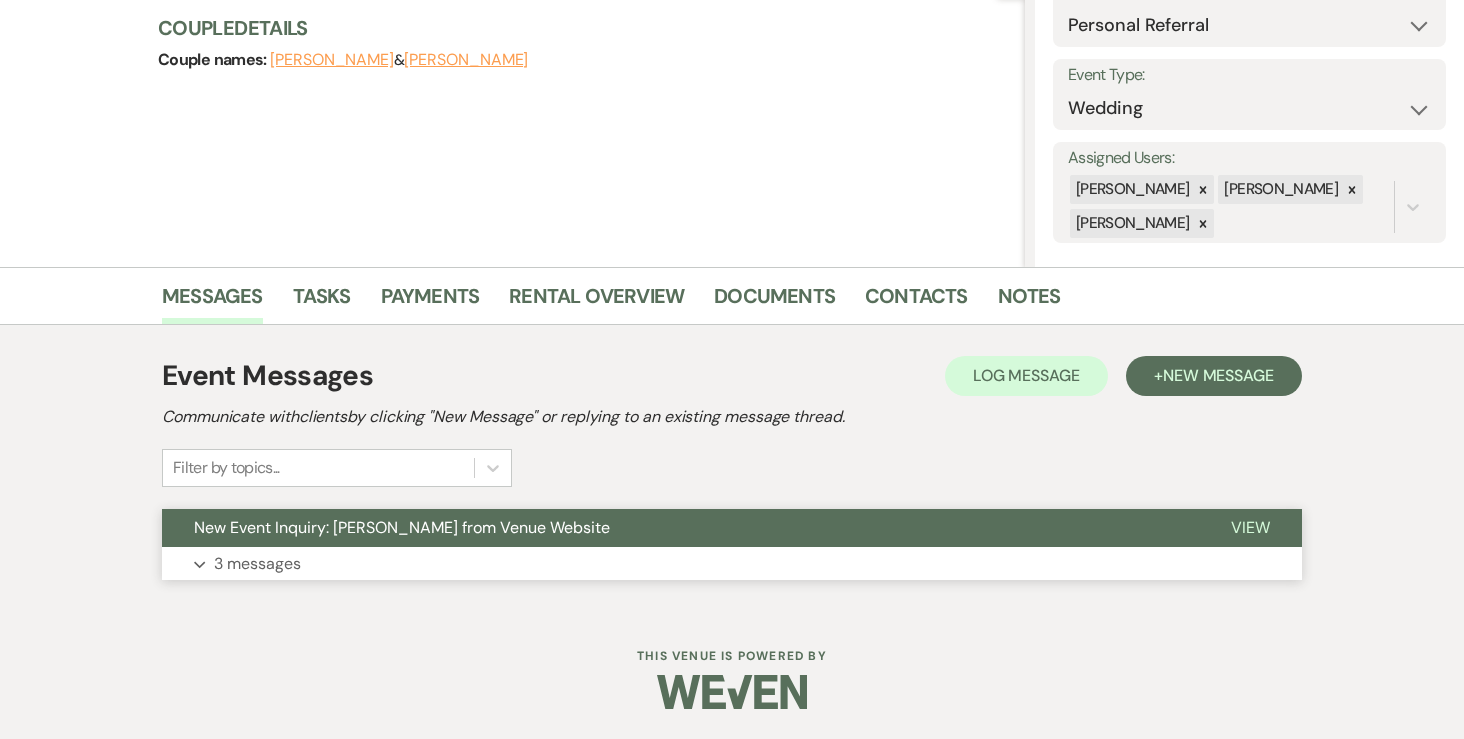click on "3 messages" at bounding box center [257, 564] 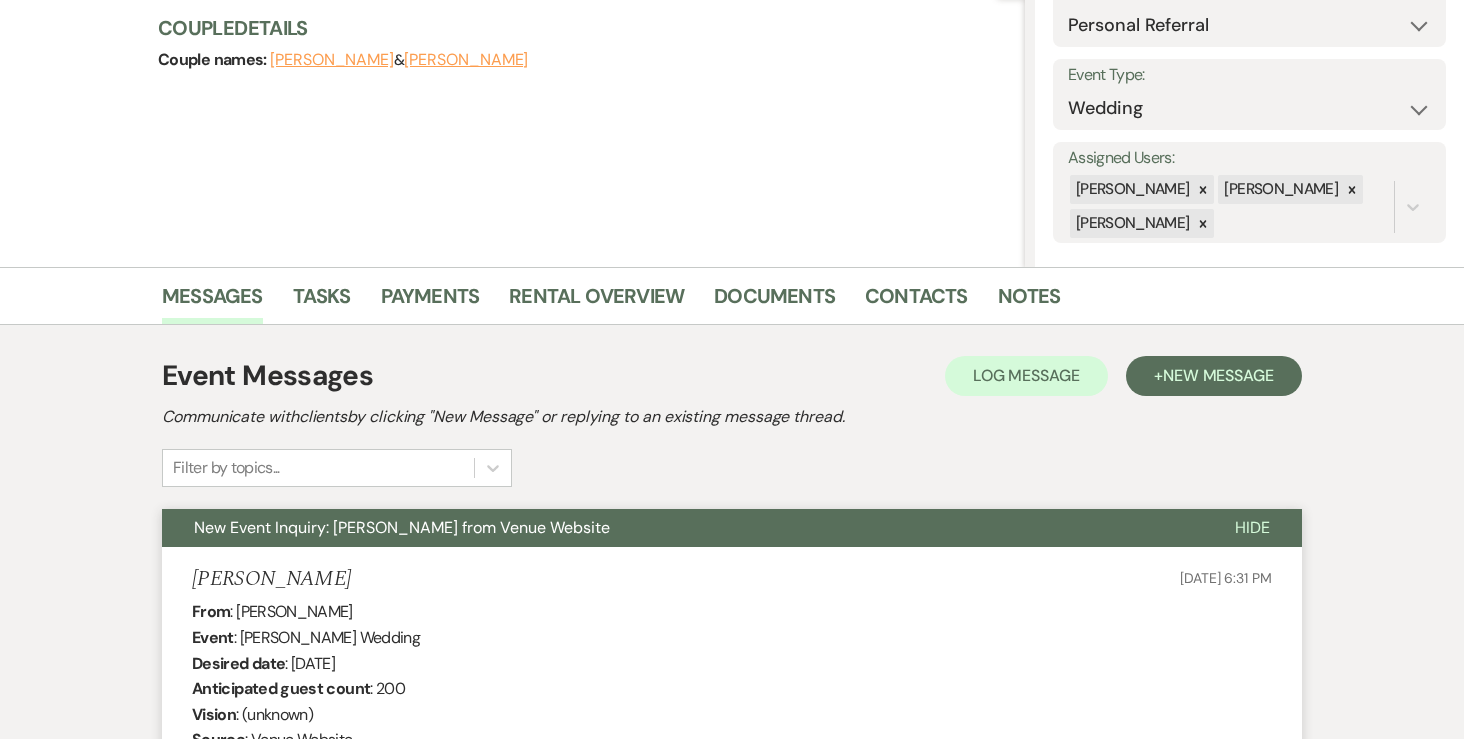 scroll, scrollTop: 0, scrollLeft: 0, axis: both 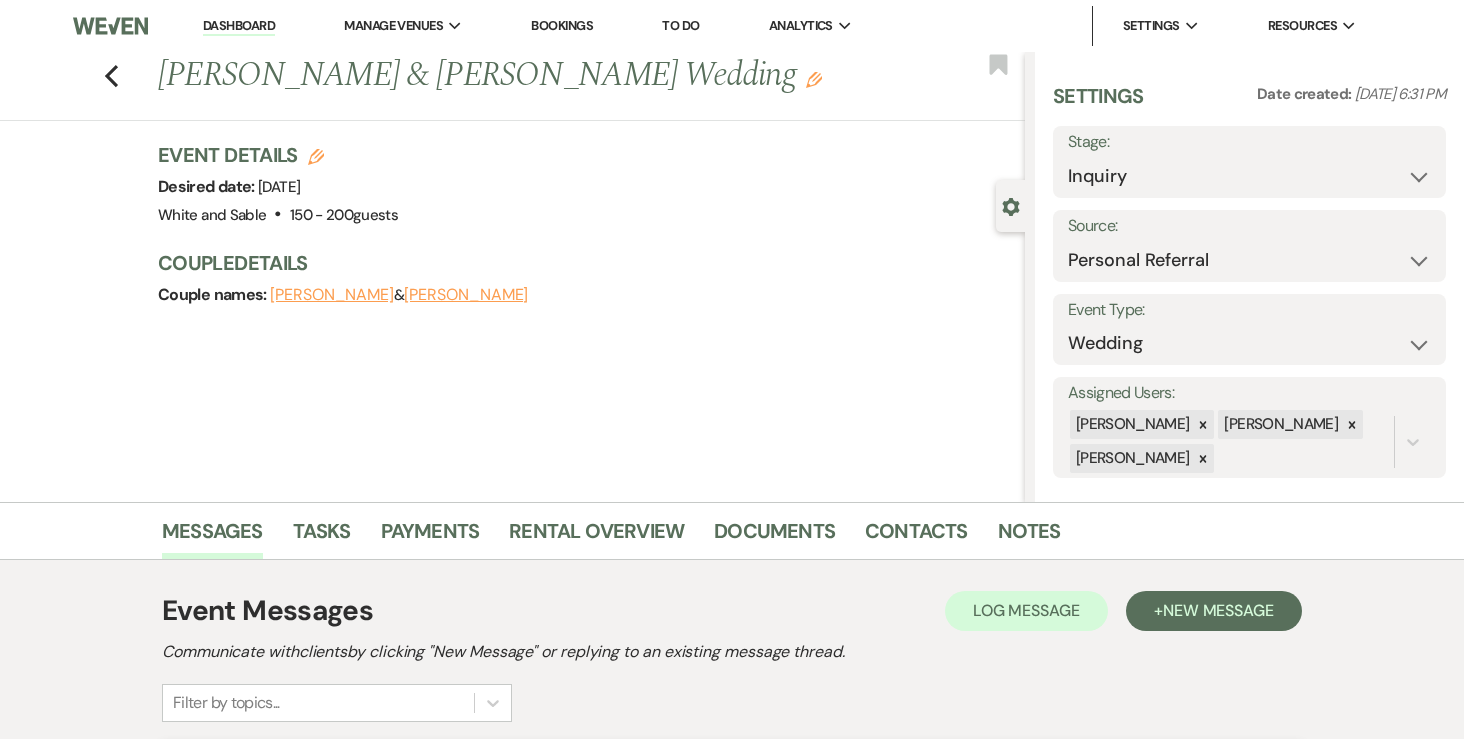 click on "Dashboard" at bounding box center [239, 26] 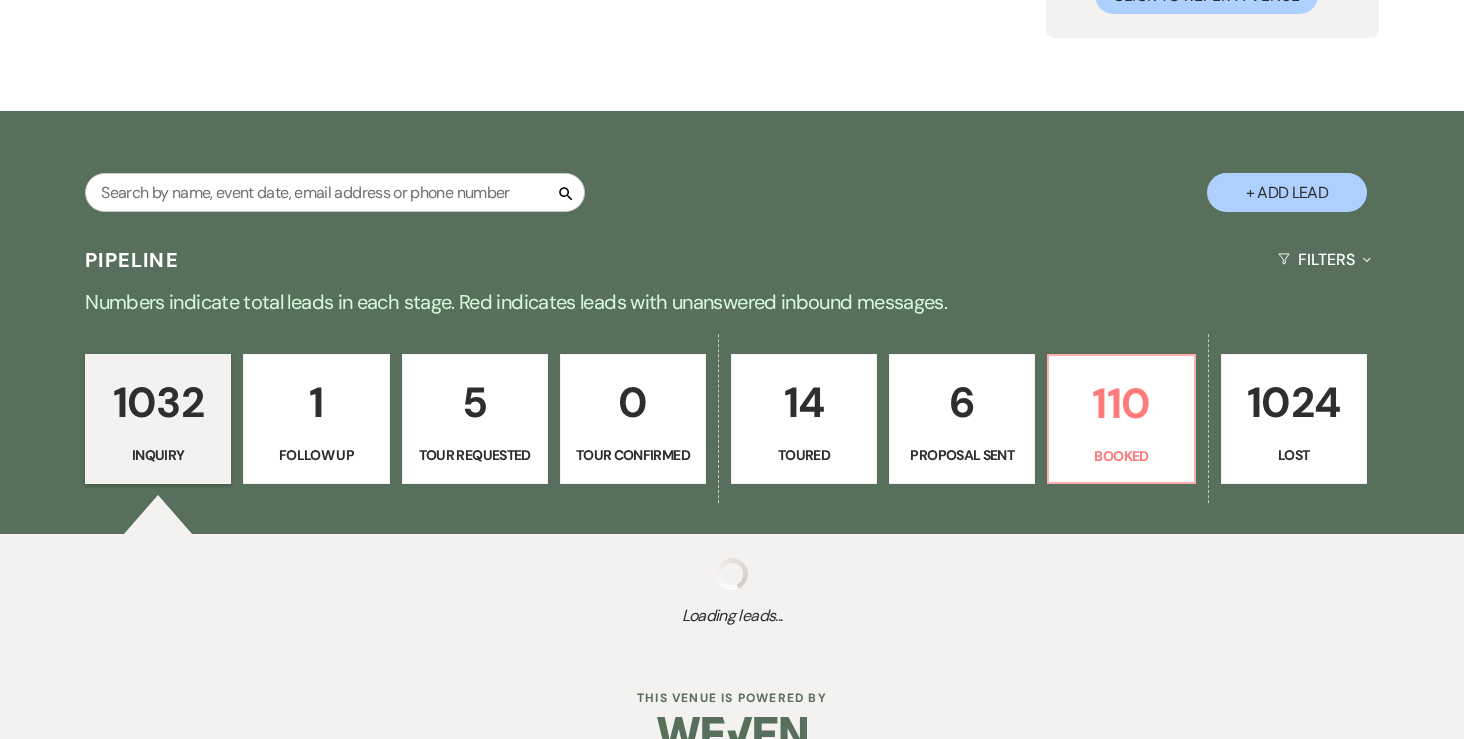 scroll, scrollTop: 244, scrollLeft: 0, axis: vertical 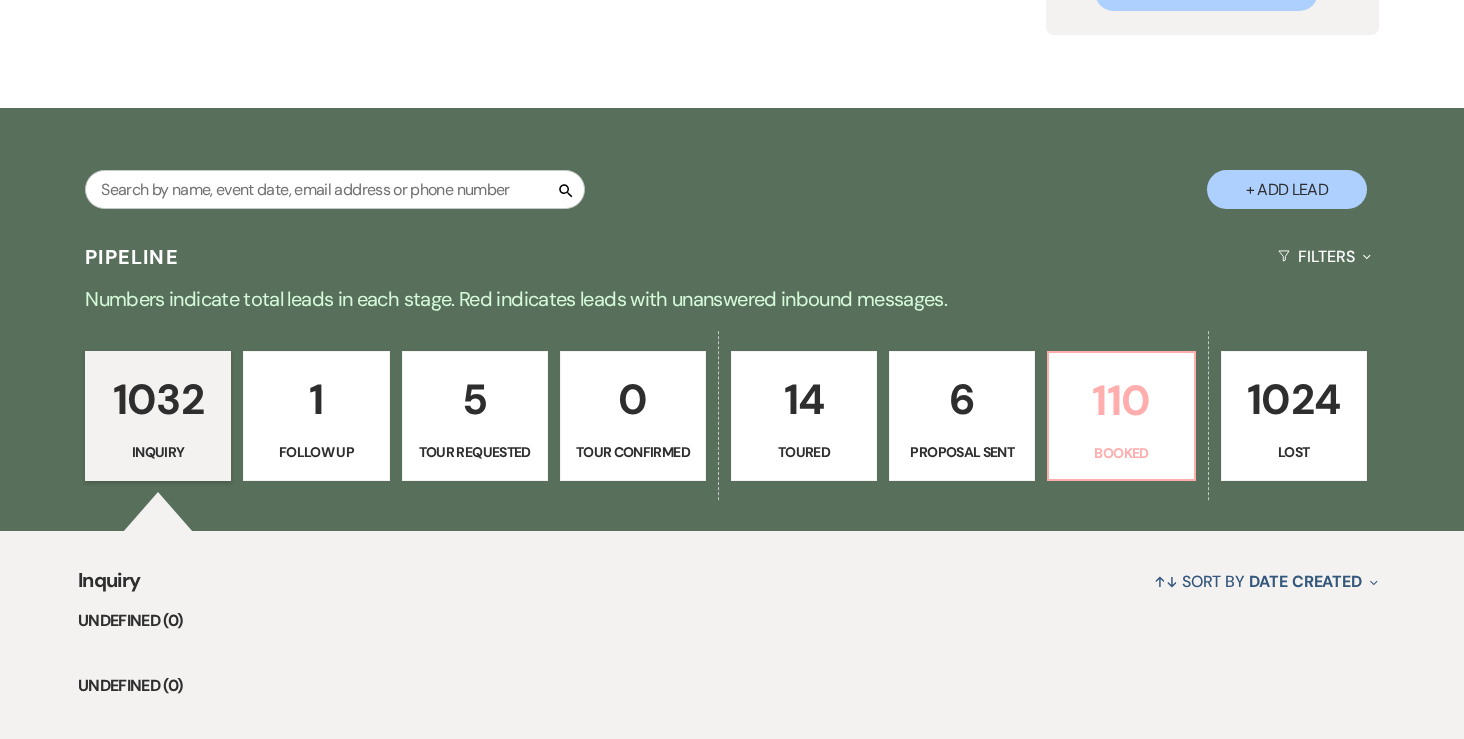 click on "110" at bounding box center [1121, 400] 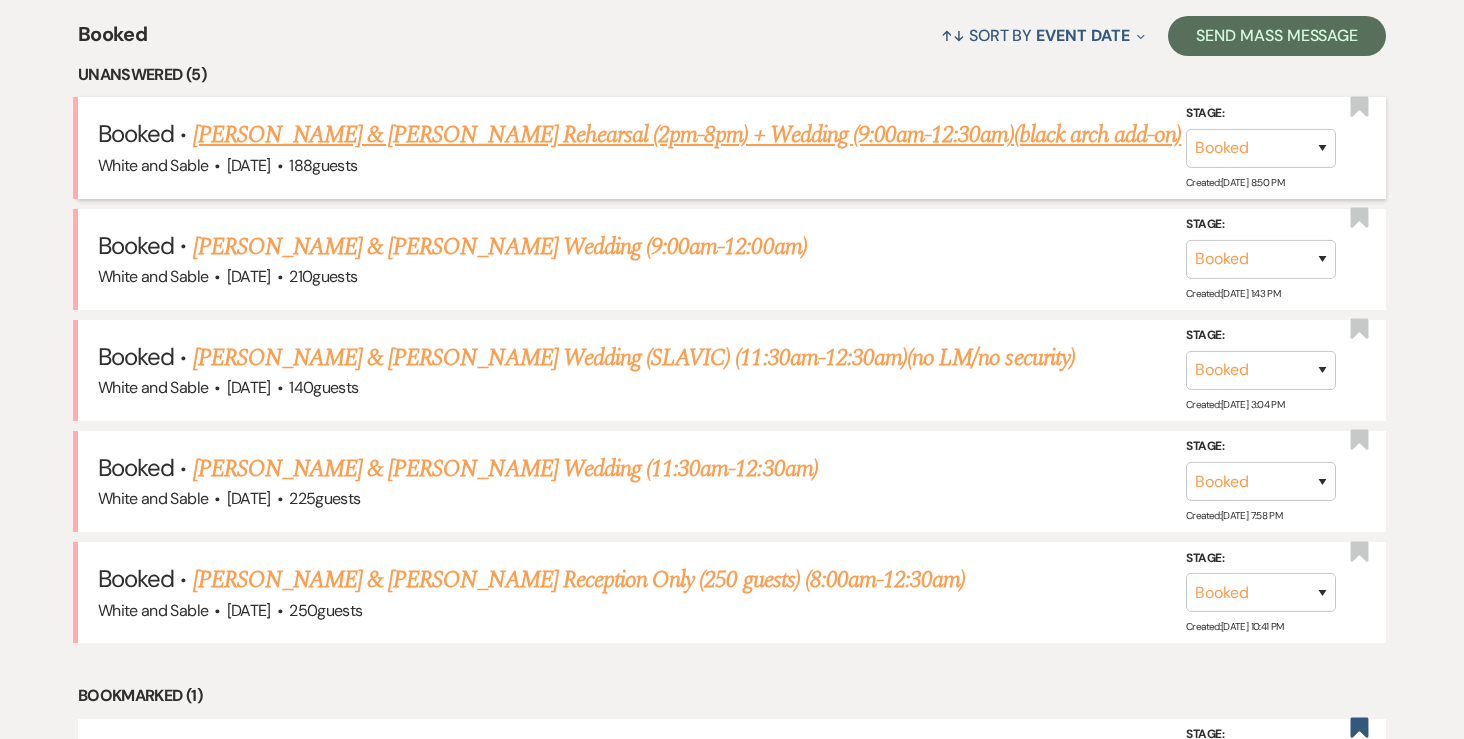 scroll, scrollTop: 792, scrollLeft: 0, axis: vertical 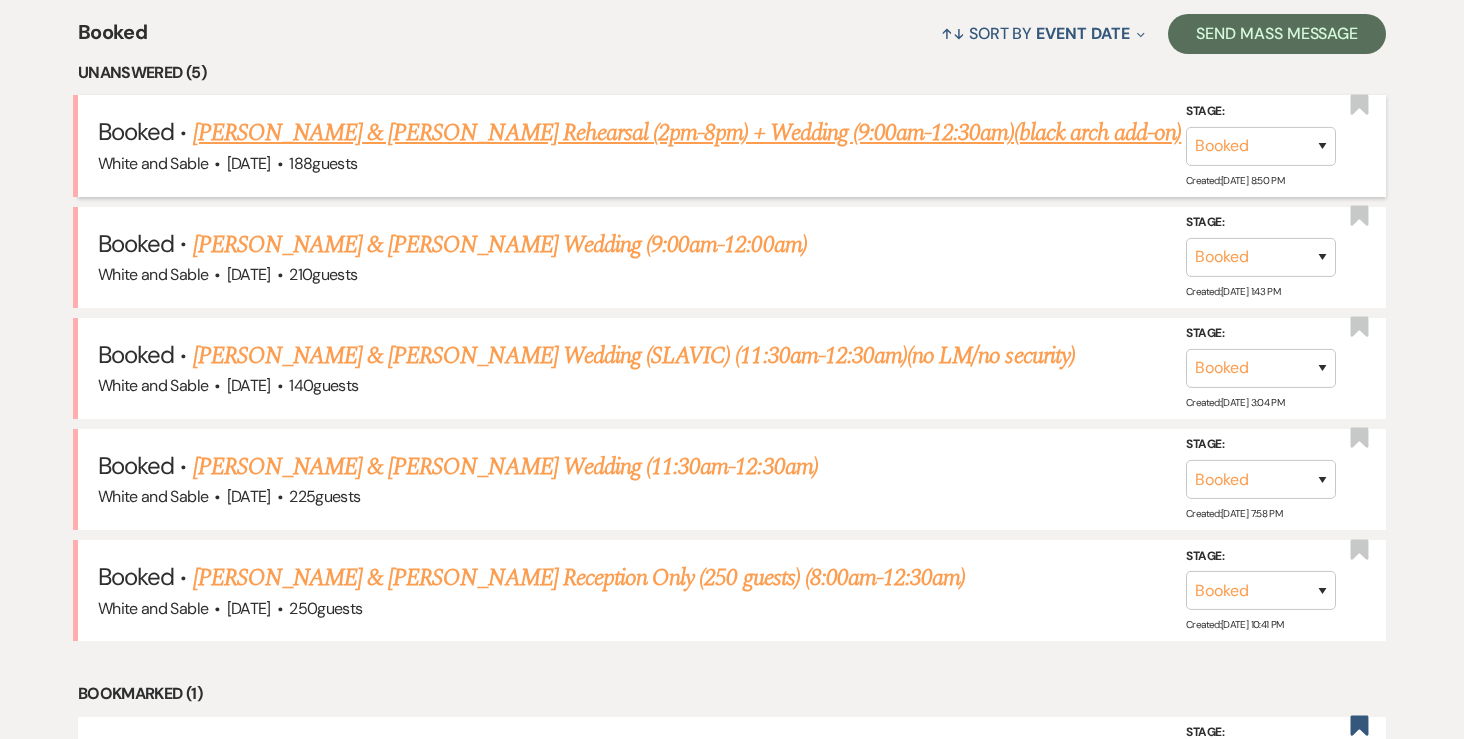 click on "[PERSON_NAME] & [PERSON_NAME] Rehearsal (2pm-8pm) + Wedding (9:00am-12:30am)(black arch add-on)" at bounding box center [687, 133] 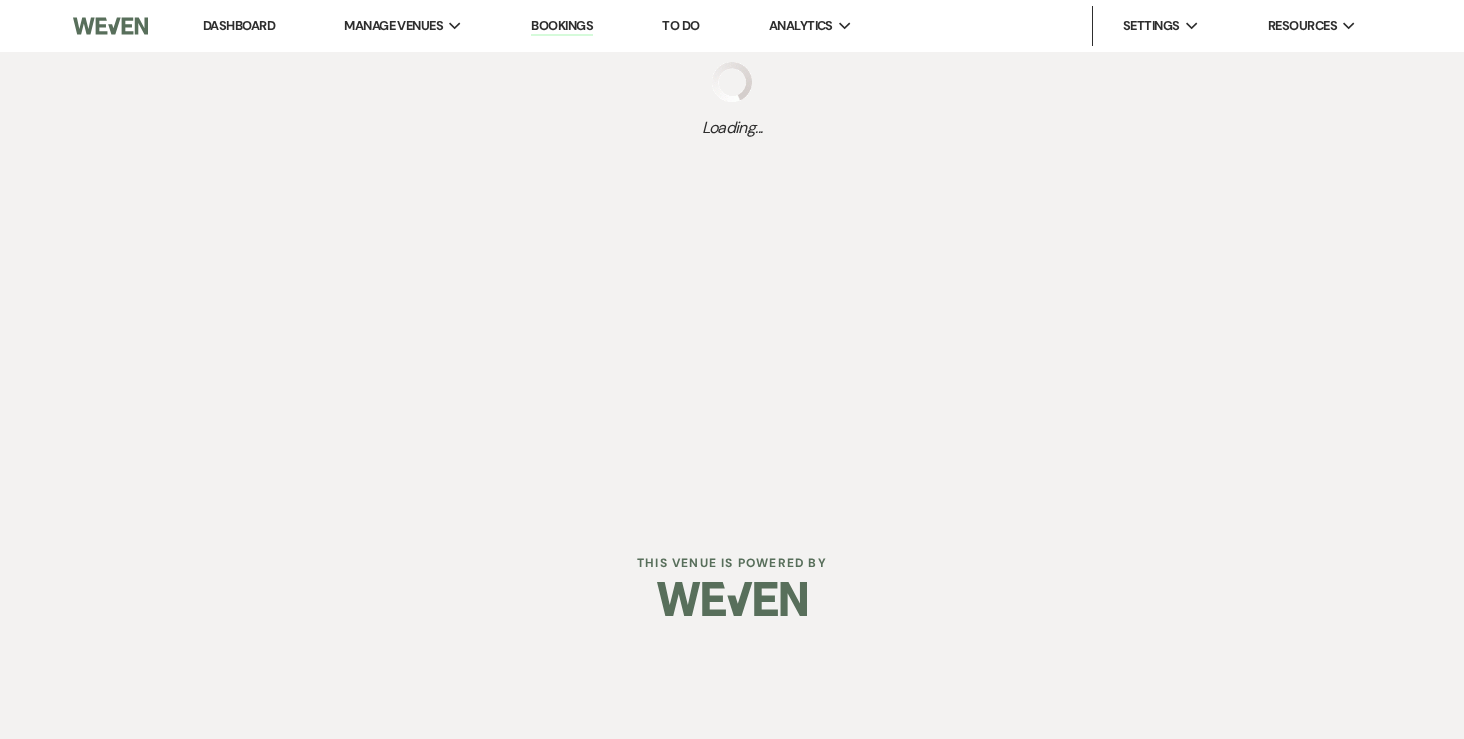scroll, scrollTop: 0, scrollLeft: 0, axis: both 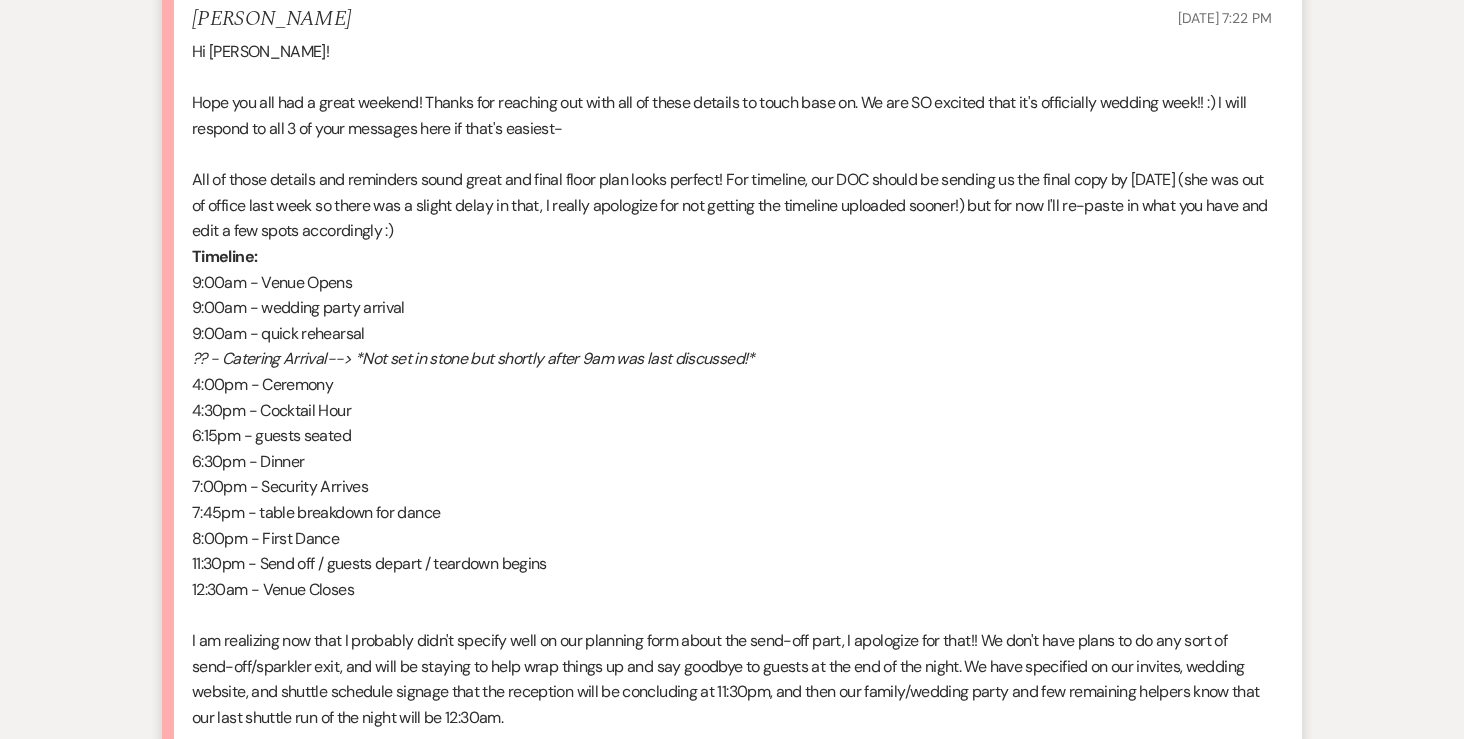 click on "9:00am - wedding party arrival" at bounding box center [298, 307] 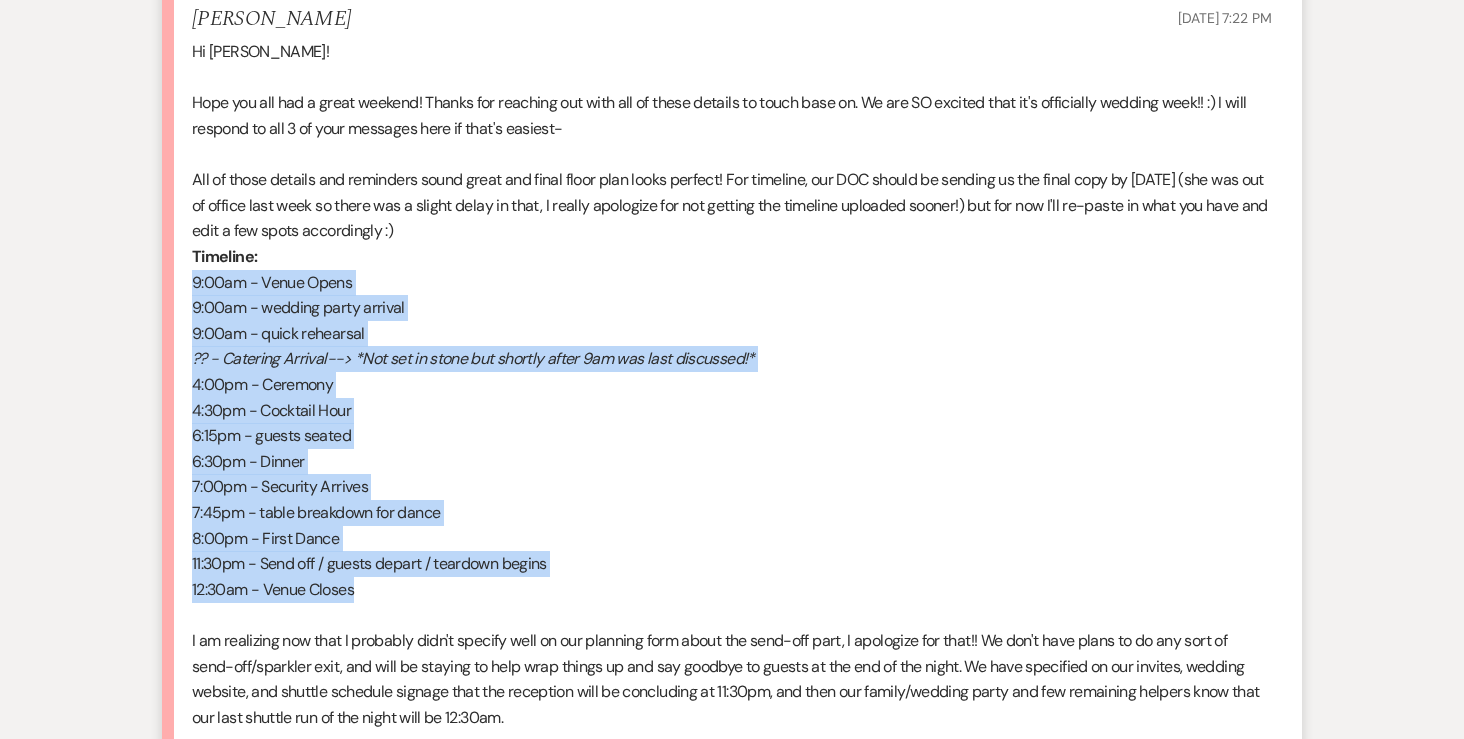 drag, startPoint x: 361, startPoint y: 592, endPoint x: 173, endPoint y: 287, distance: 358.2862 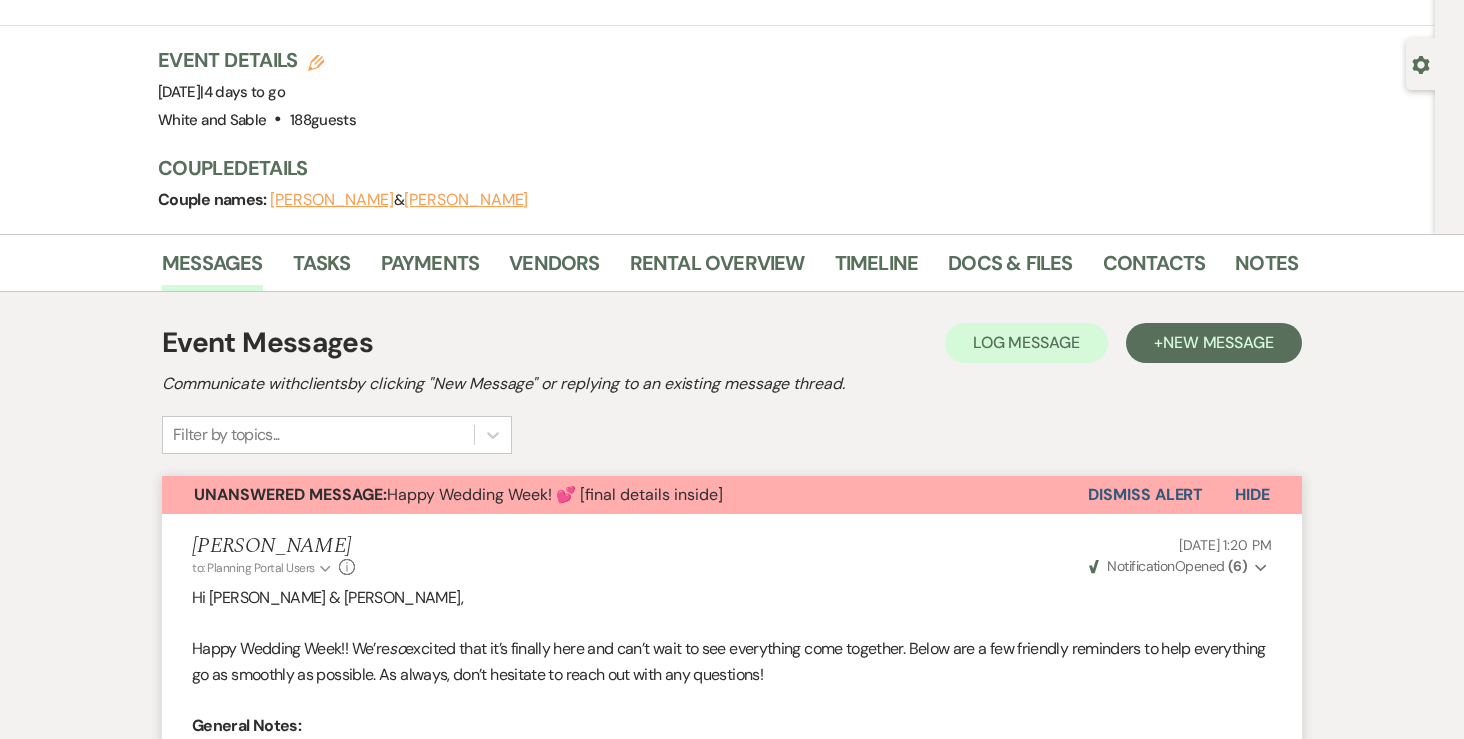 scroll, scrollTop: 0, scrollLeft: 0, axis: both 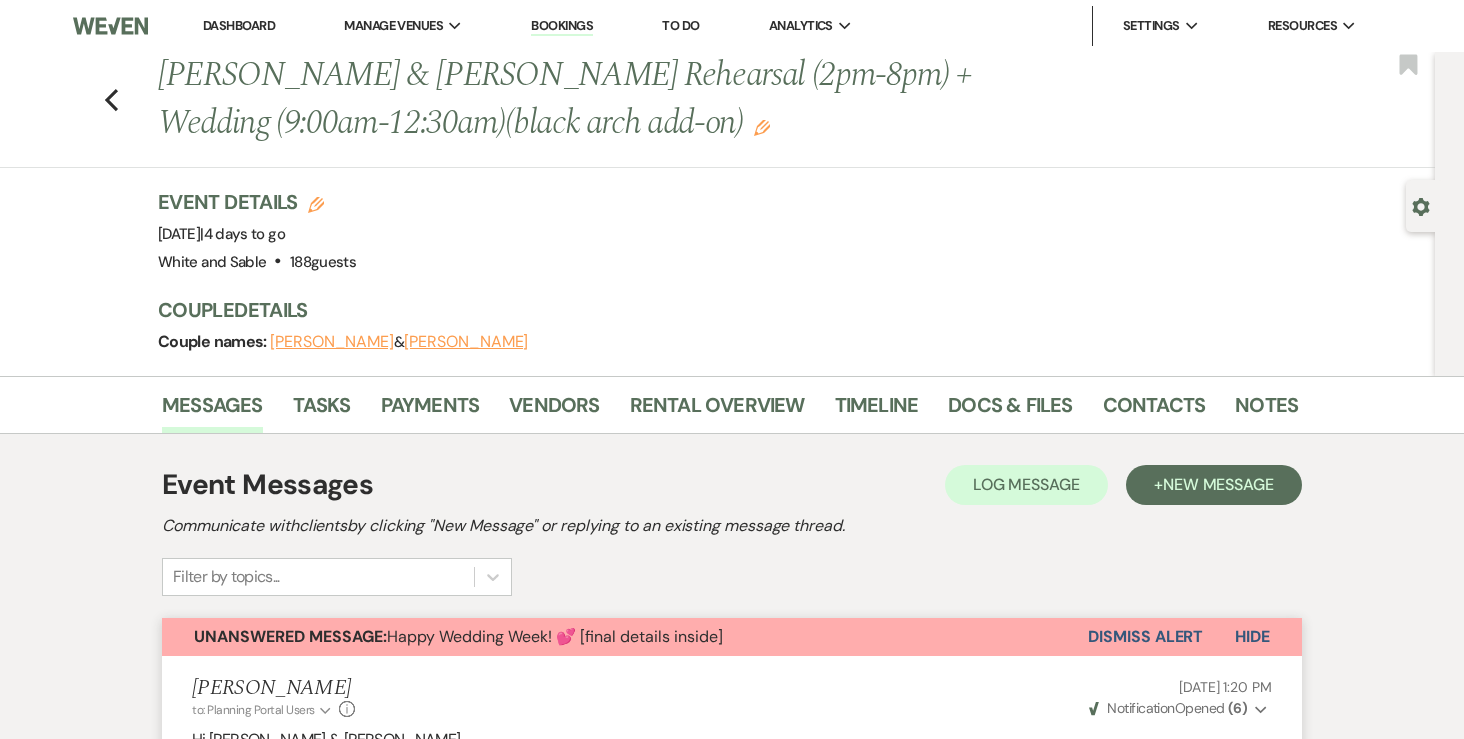 click on "Messages Tasks Payments Vendors Rental Overview Timeline Docs & Files Contacts Notes" at bounding box center [732, 405] 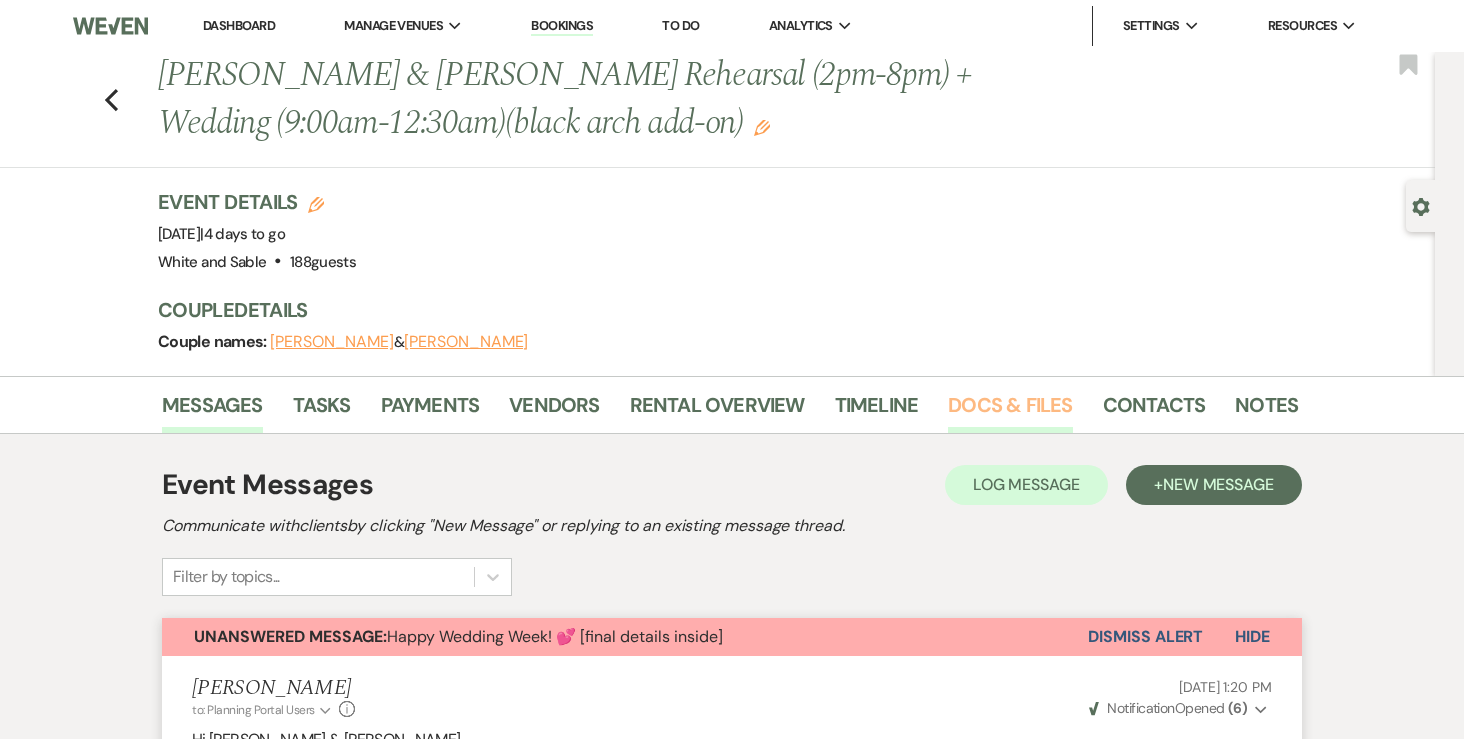click on "Docs & Files" at bounding box center (1010, 411) 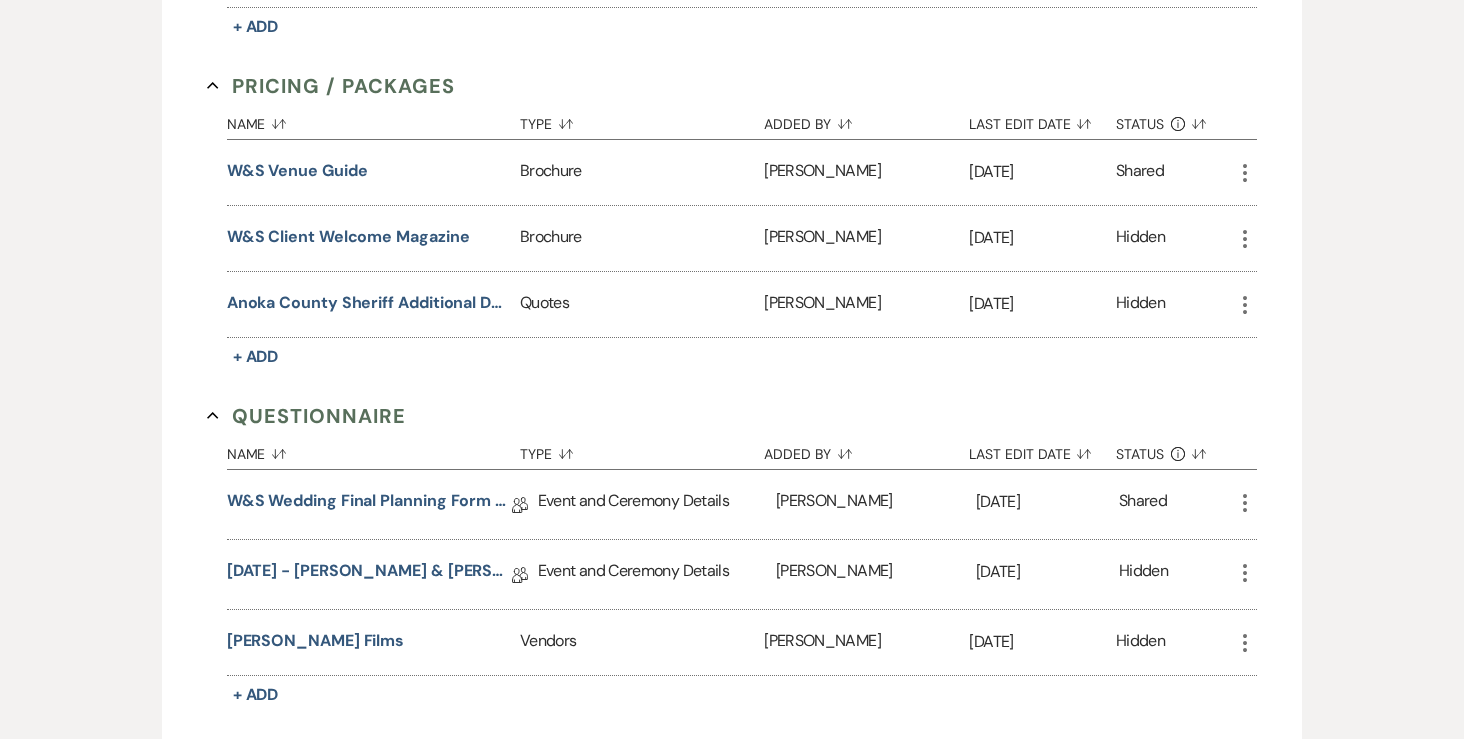 scroll, scrollTop: 4139, scrollLeft: 0, axis: vertical 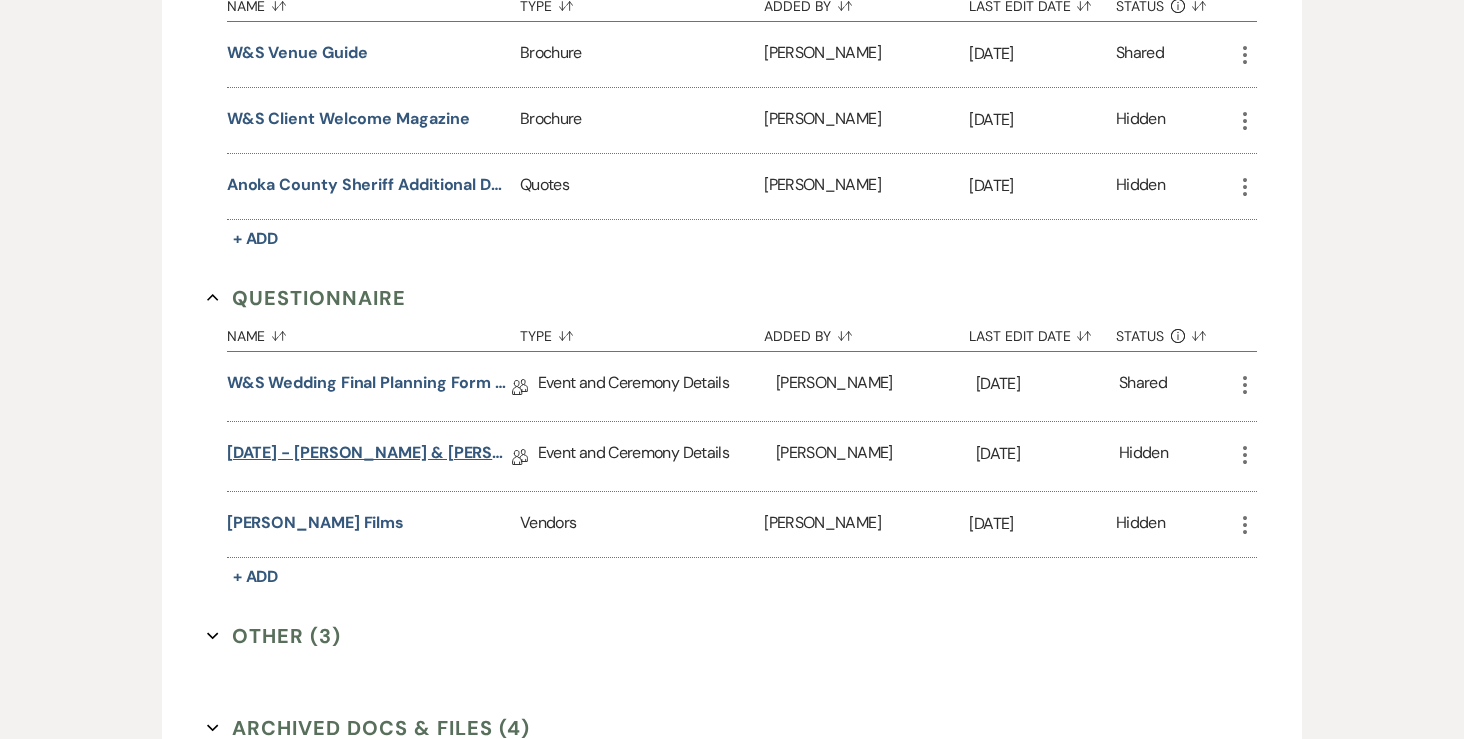 click on "[DATE] - [PERSON_NAME] & [PERSON_NAME] Final Details" at bounding box center (369, 456) 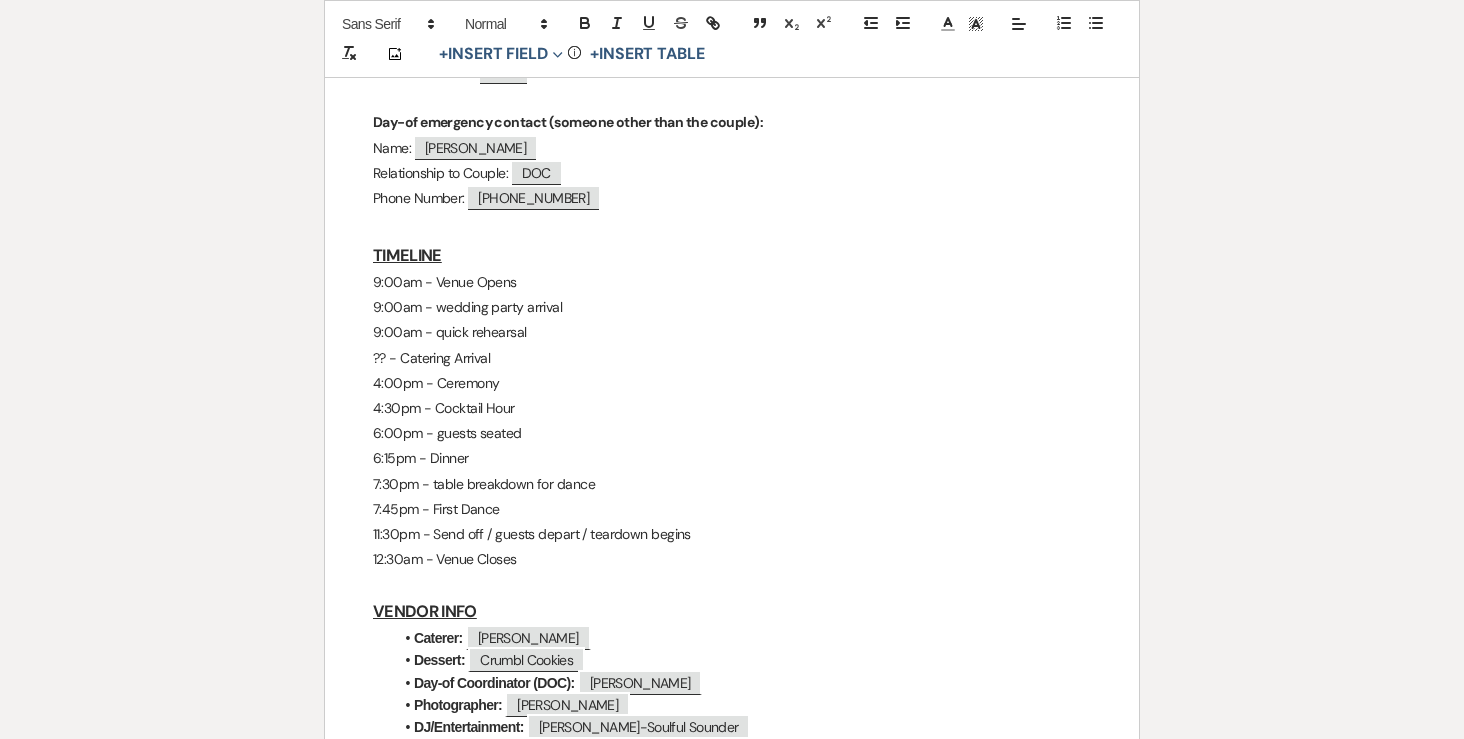 scroll, scrollTop: 1273, scrollLeft: 0, axis: vertical 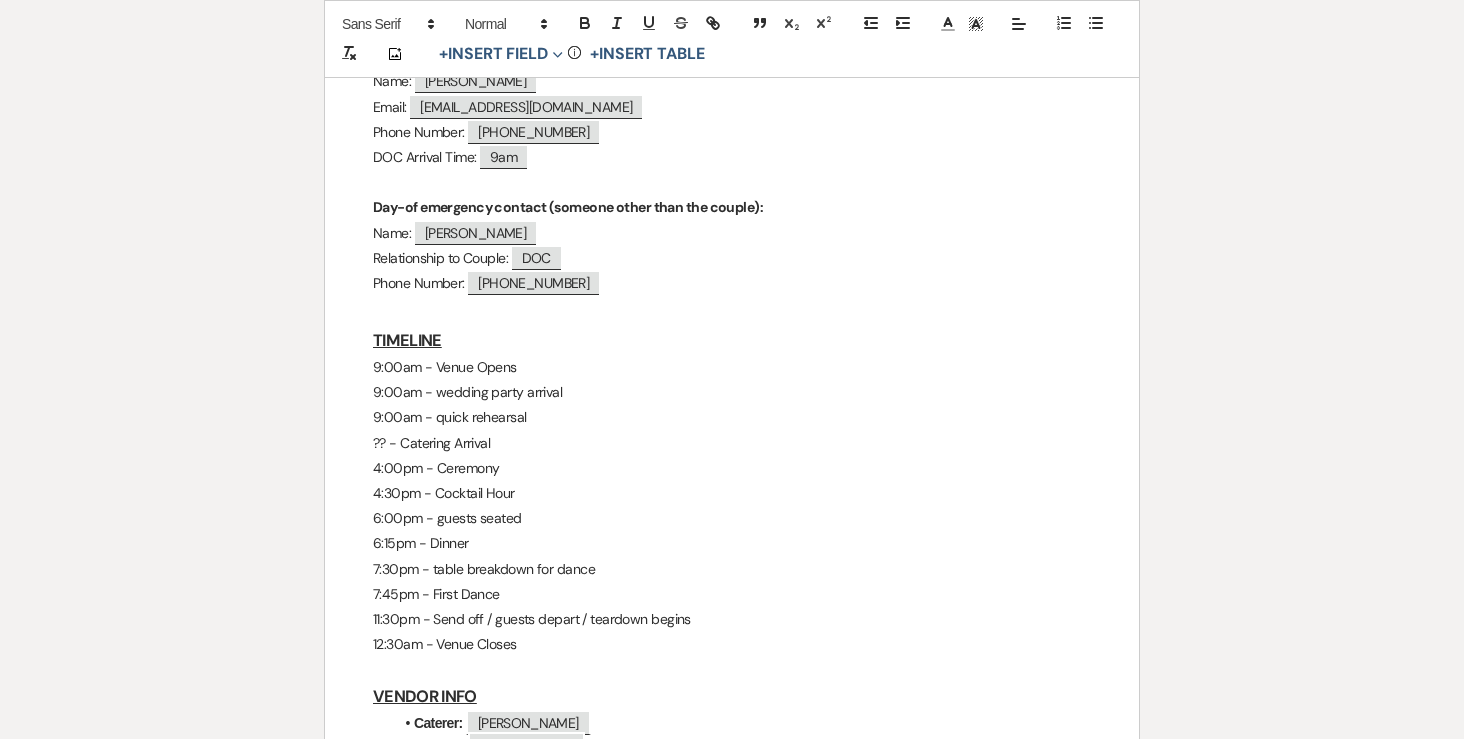drag, startPoint x: 527, startPoint y: 590, endPoint x: 505, endPoint y: 559, distance: 38.013157 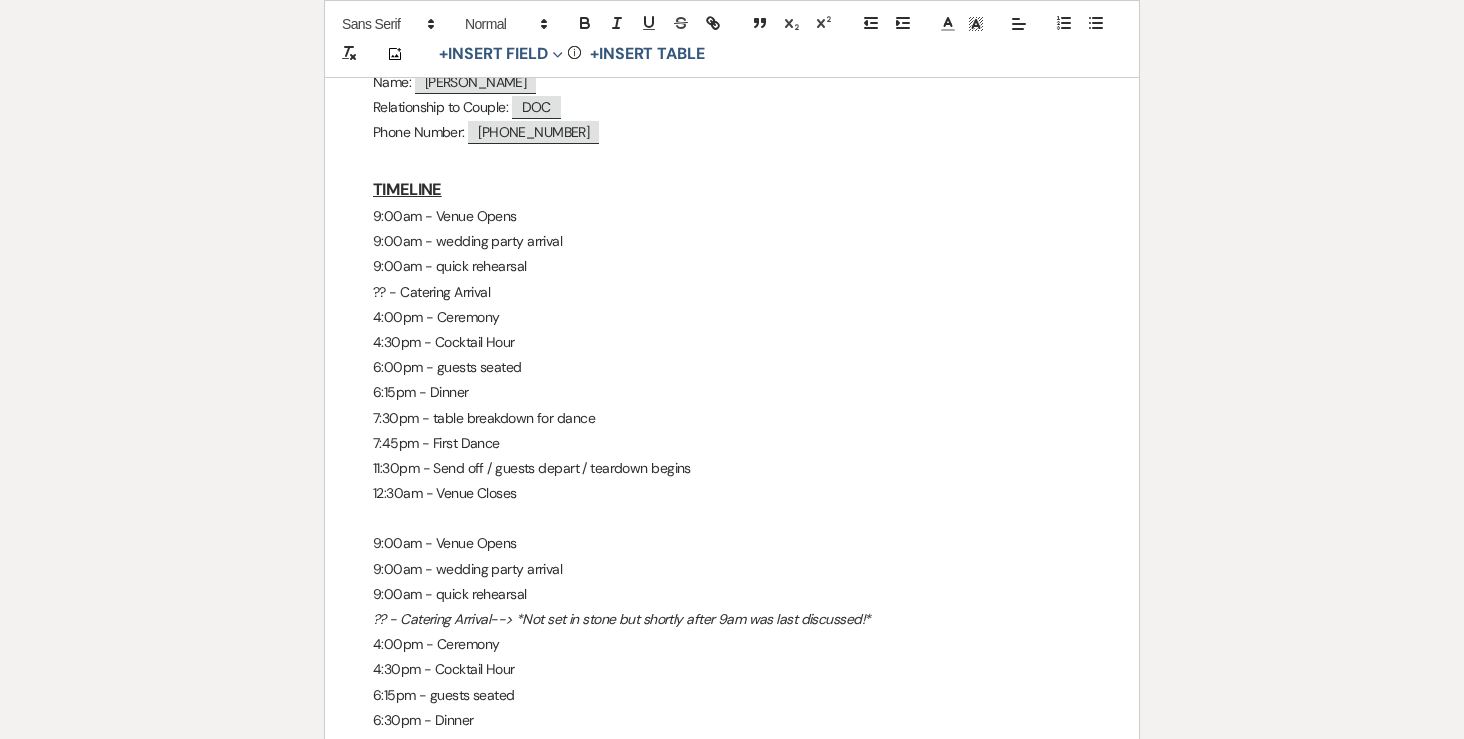 scroll, scrollTop: 1426, scrollLeft: 0, axis: vertical 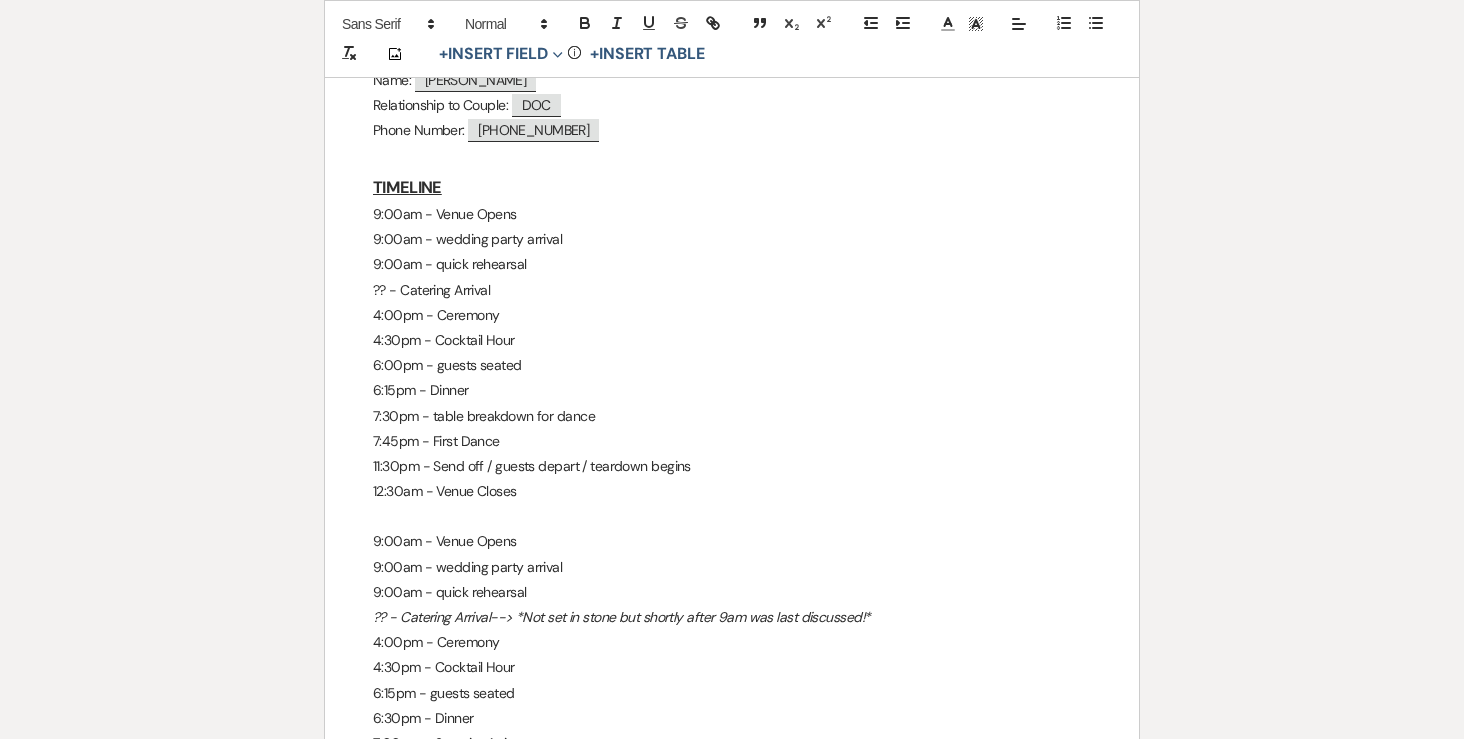 click on "4:00pm - Ceremony" at bounding box center [732, 642] 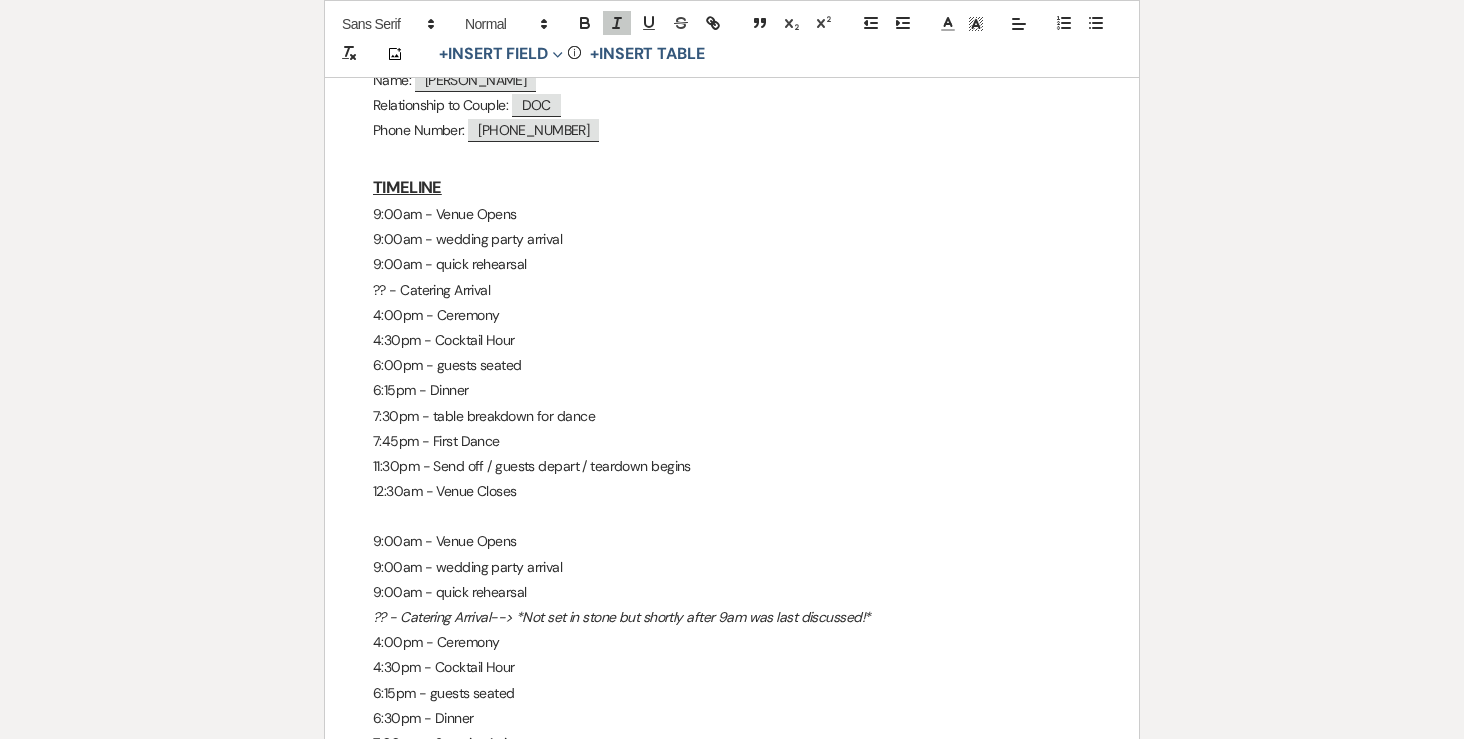 type 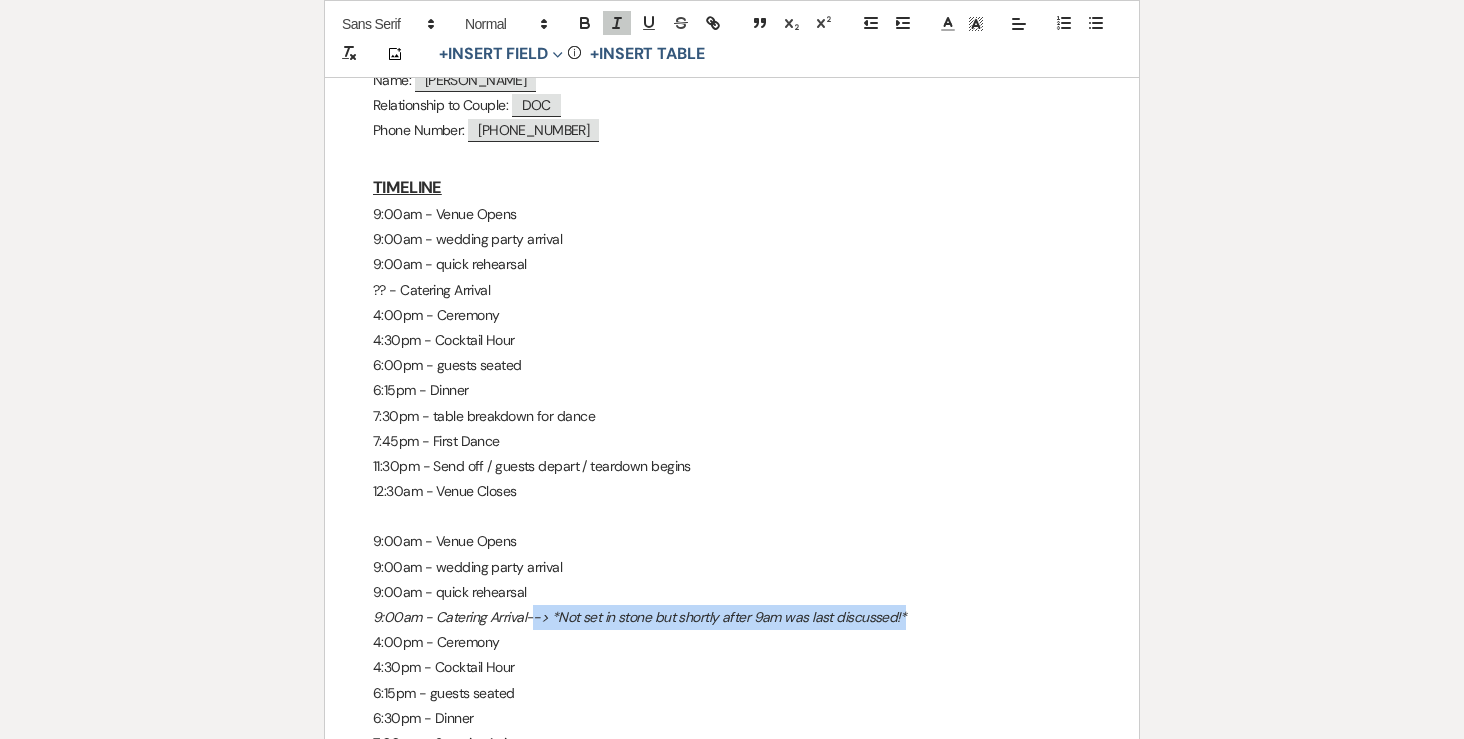 drag, startPoint x: 532, startPoint y: 566, endPoint x: 933, endPoint y: 570, distance: 401.01996 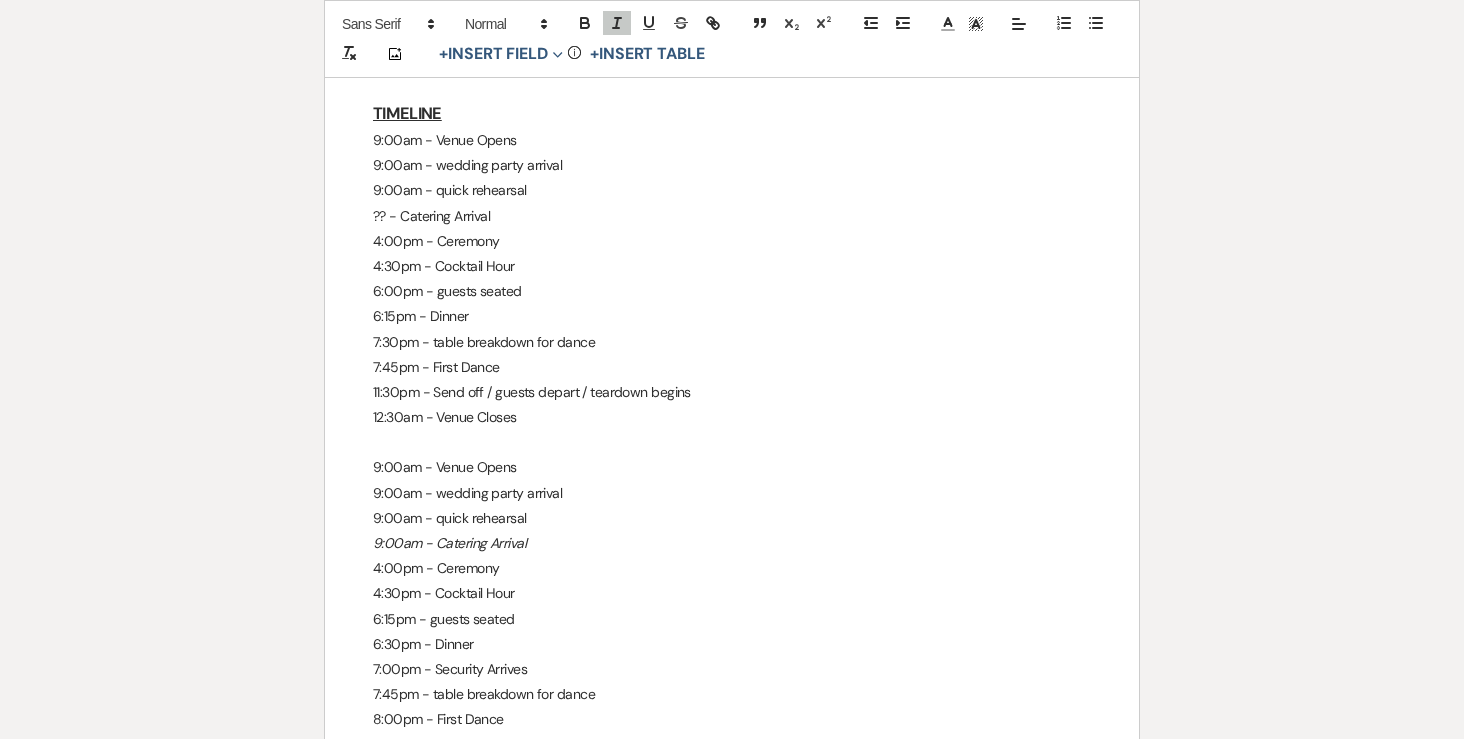 scroll, scrollTop: 1499, scrollLeft: 0, axis: vertical 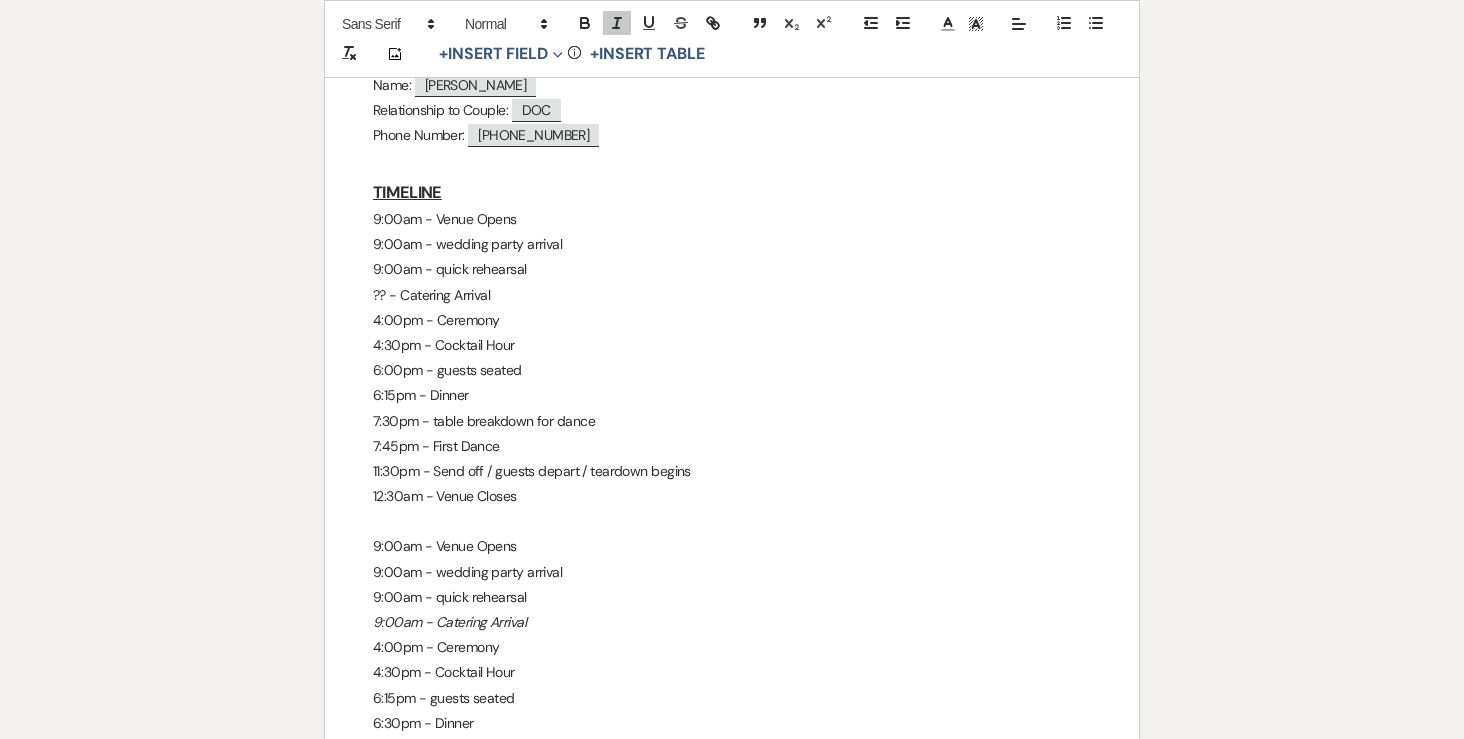 click on "7:45pm - First Dance" at bounding box center [732, 446] 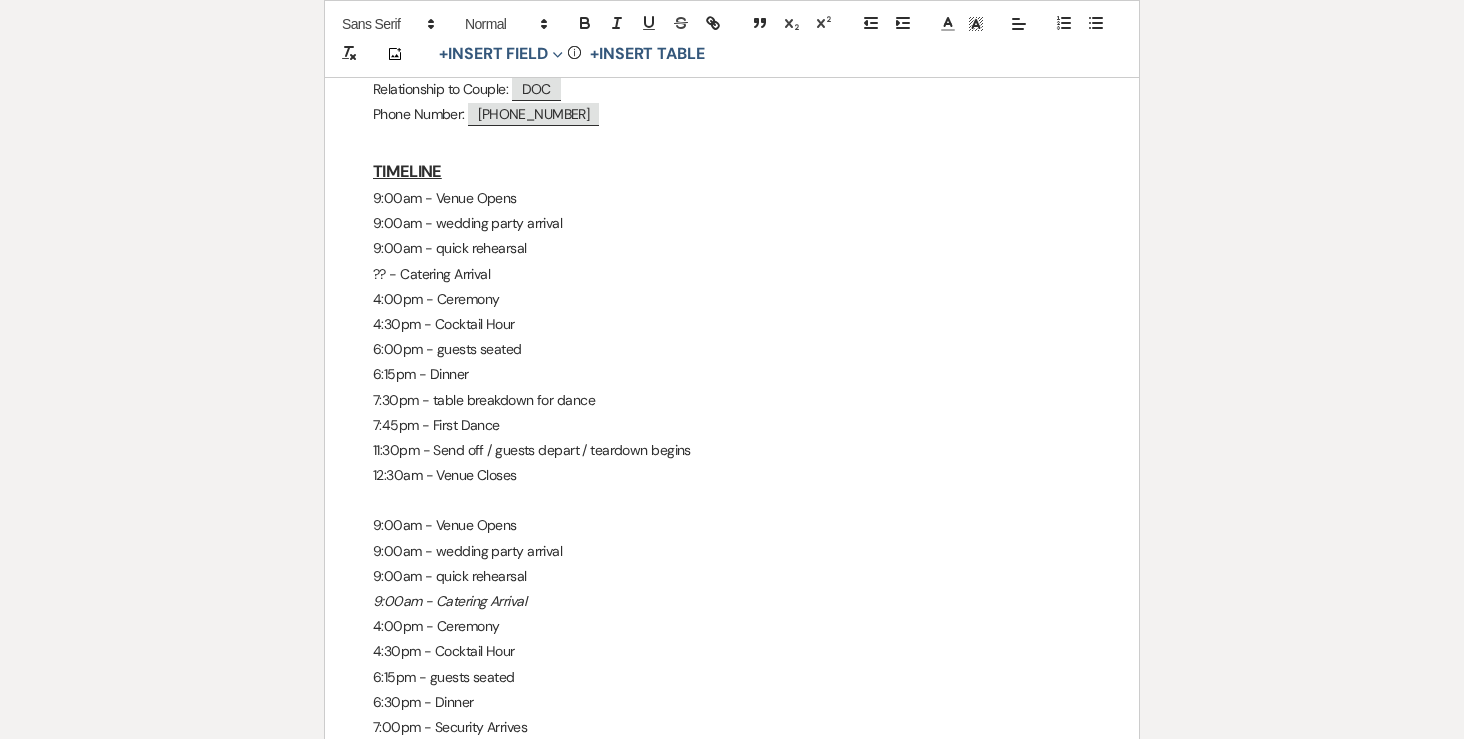 scroll, scrollTop: 1441, scrollLeft: 0, axis: vertical 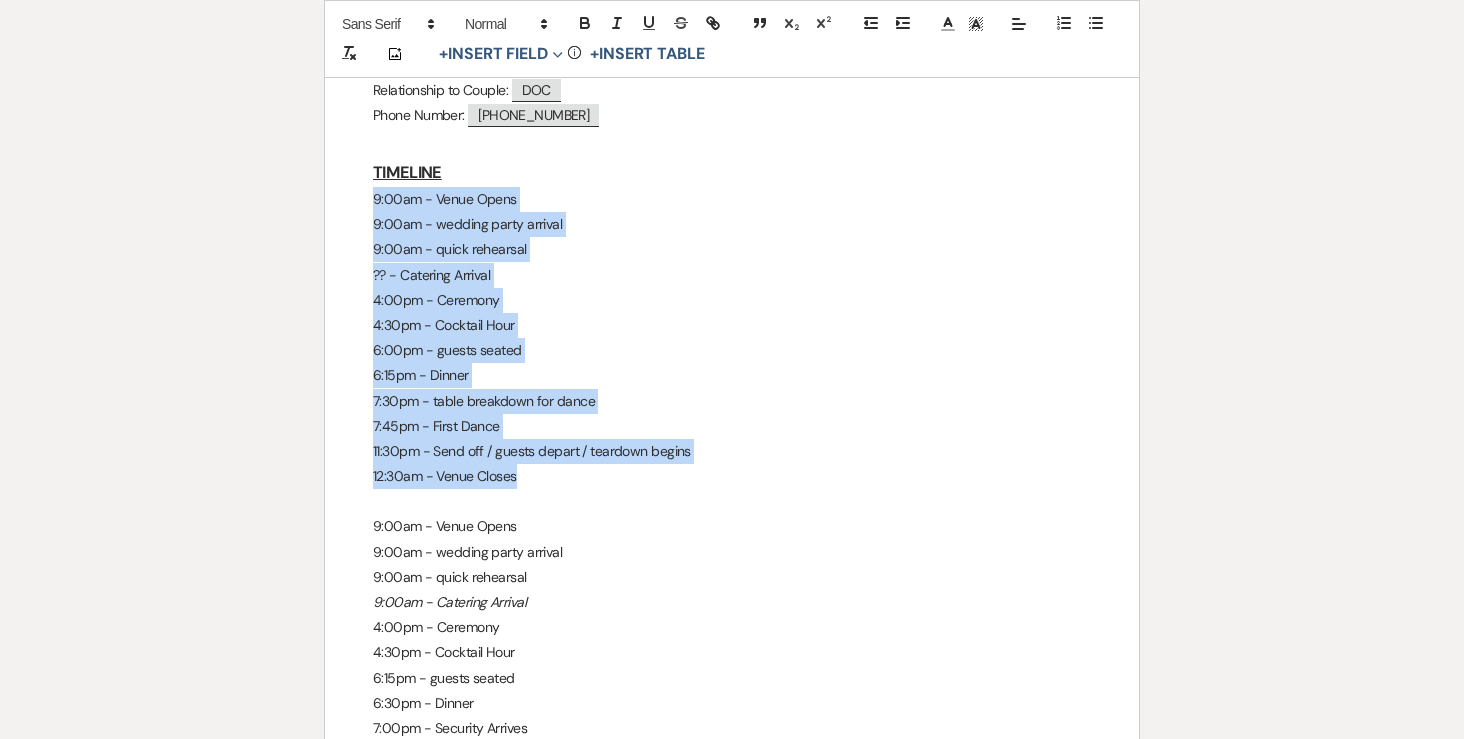 drag, startPoint x: 527, startPoint y: 421, endPoint x: 360, endPoint y: 156, distance: 313.23154 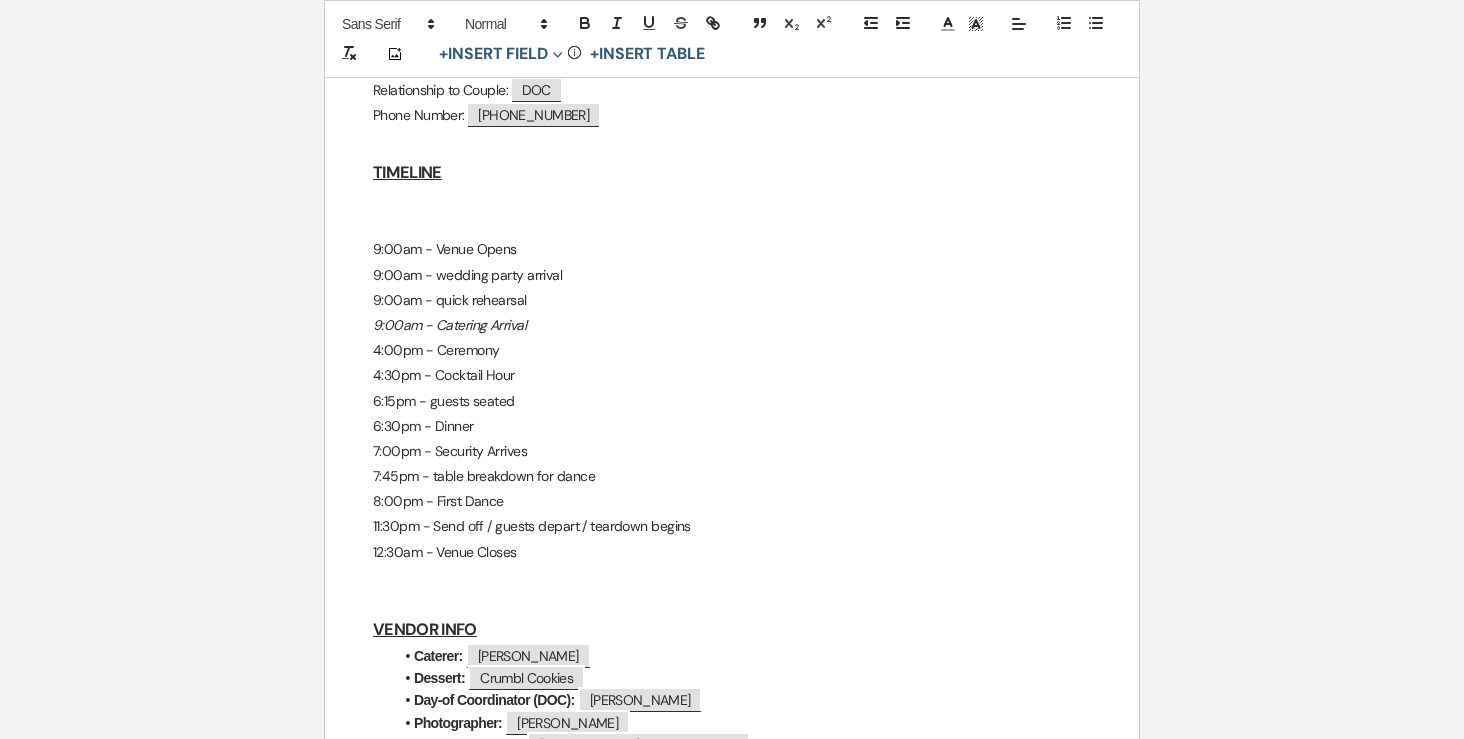 click on "[PERSON_NAME] & [PERSON_NAME] Final Details - [DATE] GENERAL EVENT DETAILS Bride & Groom Names:  ﻿
[PERSON_NAME] & [PERSON_NAME]
﻿   Wedding Date:  ﻿
[DATE]
﻿   Guest Count:    ﻿
191
﻿ Rental Period Start time:  ﻿
9:00am
﻿ End time:  ﻿
12:30am
﻿ VENUE LOGISTICS SETUP NOTES reception will already be set from day before CEREMONY ensure black hex arbor is set rain plan - use pipe & drape instead of arbor ([PERSON_NAME] can come help) COCKTAIL HOUR Main bar will be open - no mobile bars (help move people back out) mix of foyer and courtyard set corn hole after ceremony  DINNER / DANCE TEARDOWN NOTES END OF EVENT CHECKLIST    KEY CONTACTS Day-of Coordinator: Name:  ﻿
[PERSON_NAME]
﻿ Email:  ﻿
[EMAIL_ADDRESS][DOMAIN_NAME]
﻿   Phone Number:  ﻿
[PHONE_NUMBER]
﻿ DOC Arrival Time:  ﻿
﻿" at bounding box center (732, -8) 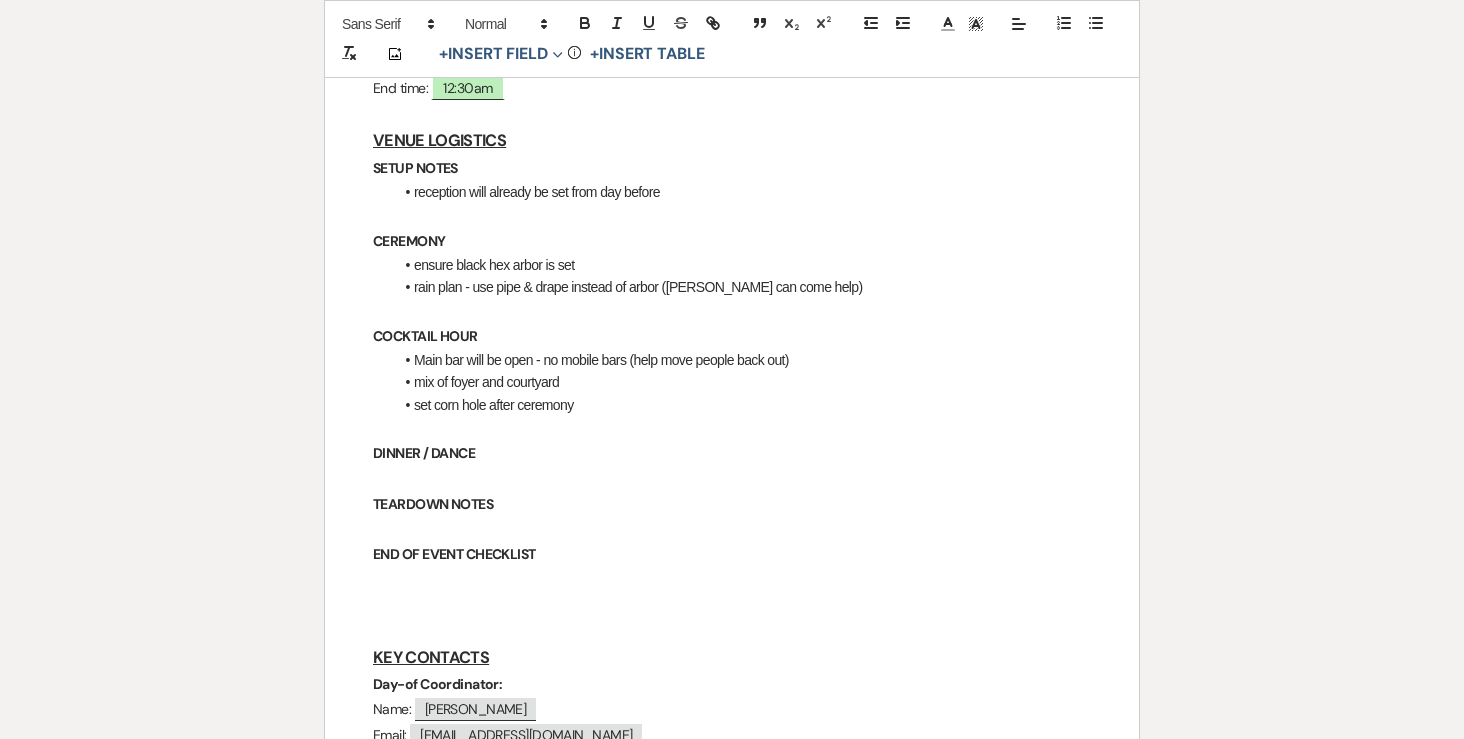 scroll, scrollTop: 0, scrollLeft: 0, axis: both 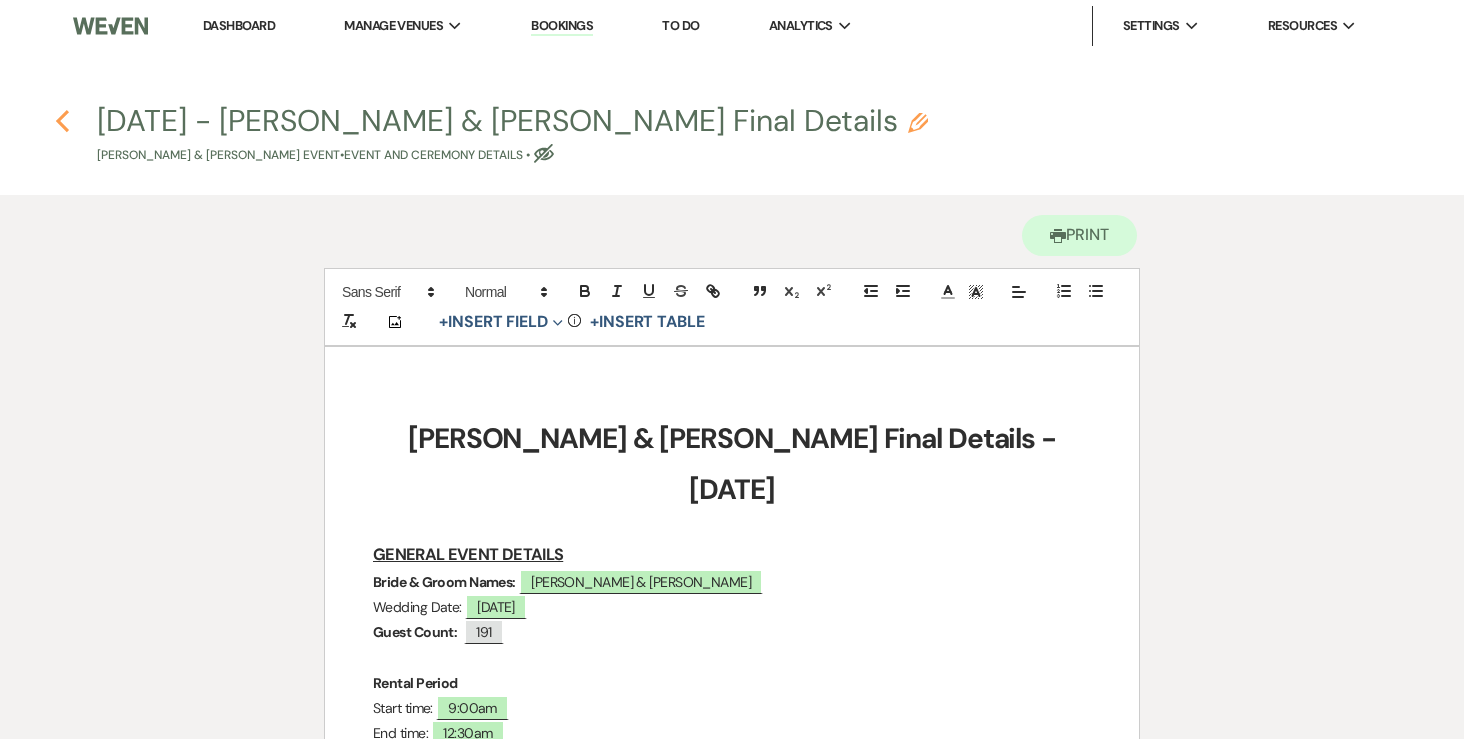 click on "Previous" 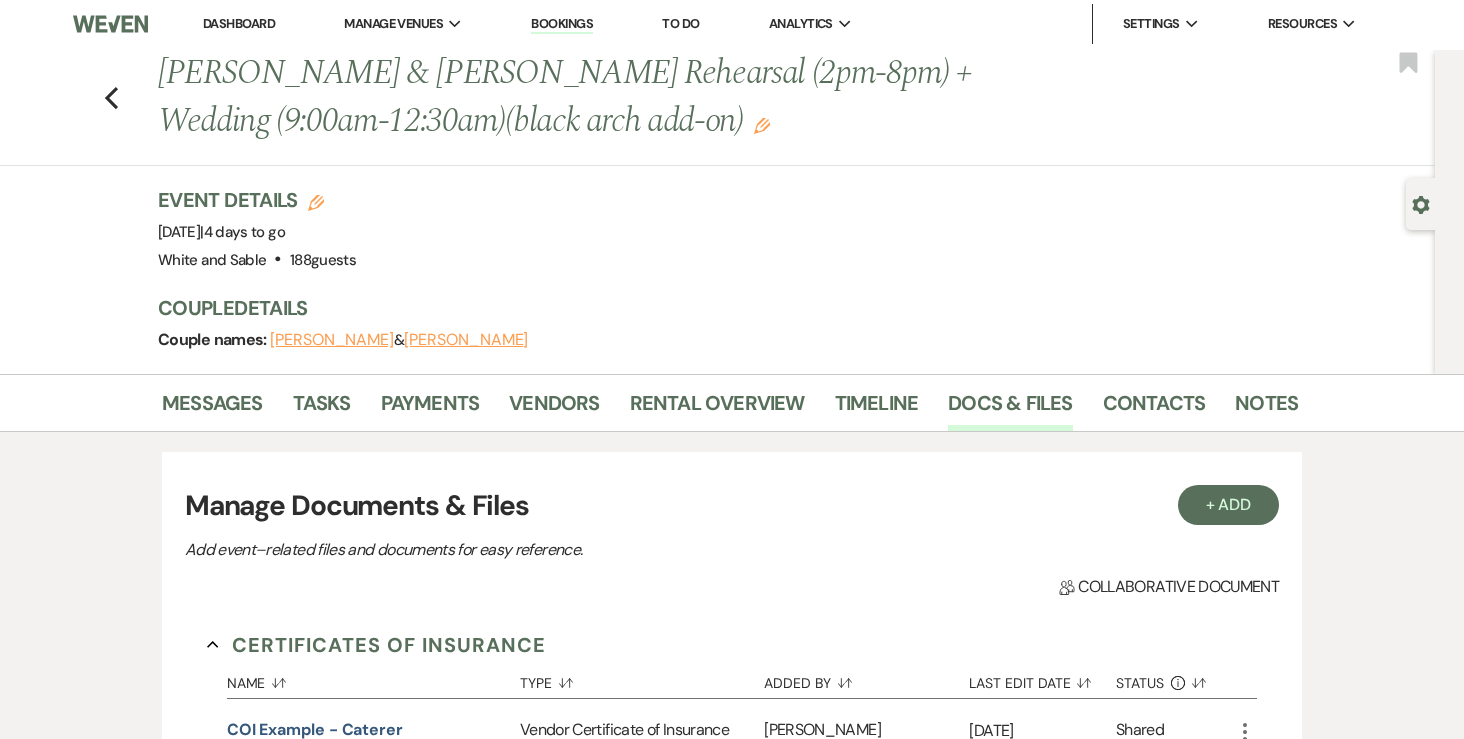 scroll, scrollTop: 0, scrollLeft: 0, axis: both 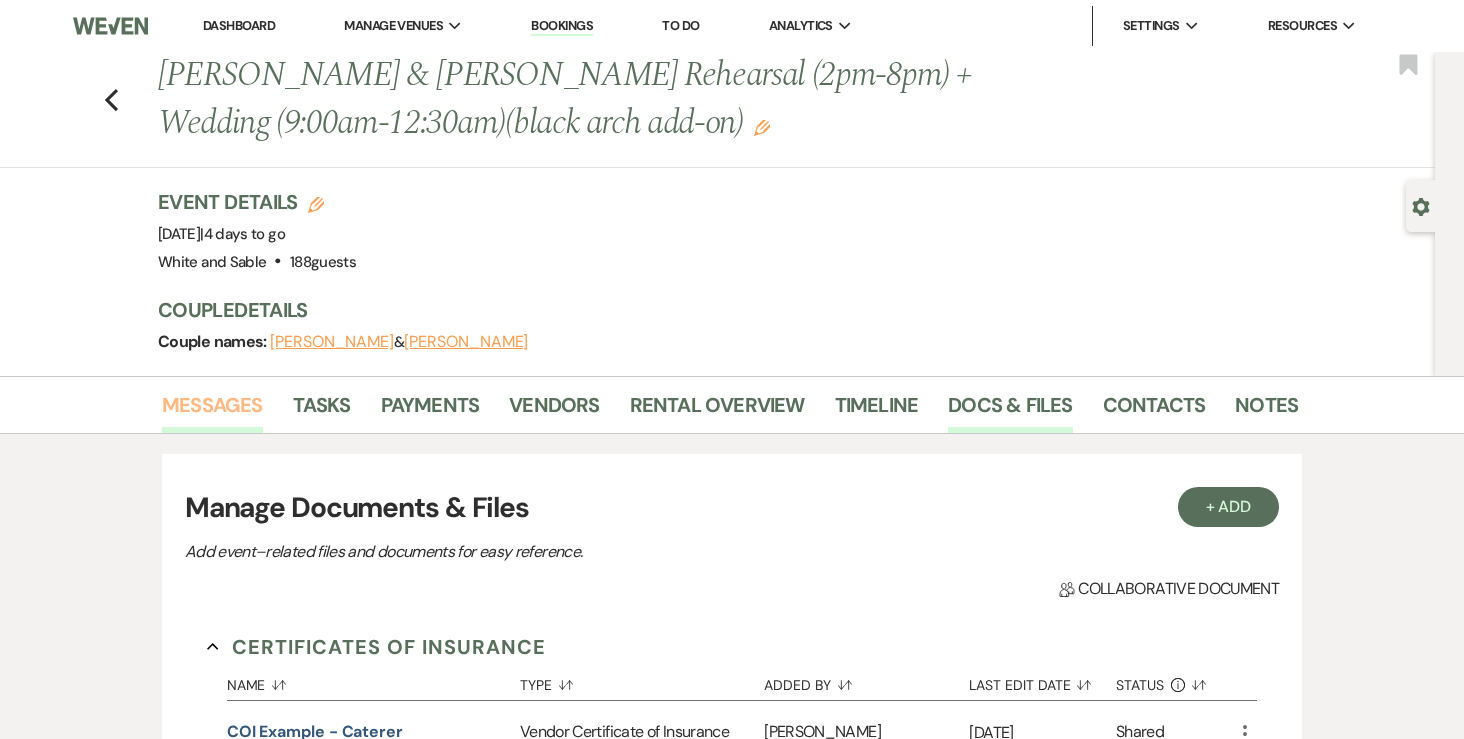 click on "Messages" at bounding box center (212, 411) 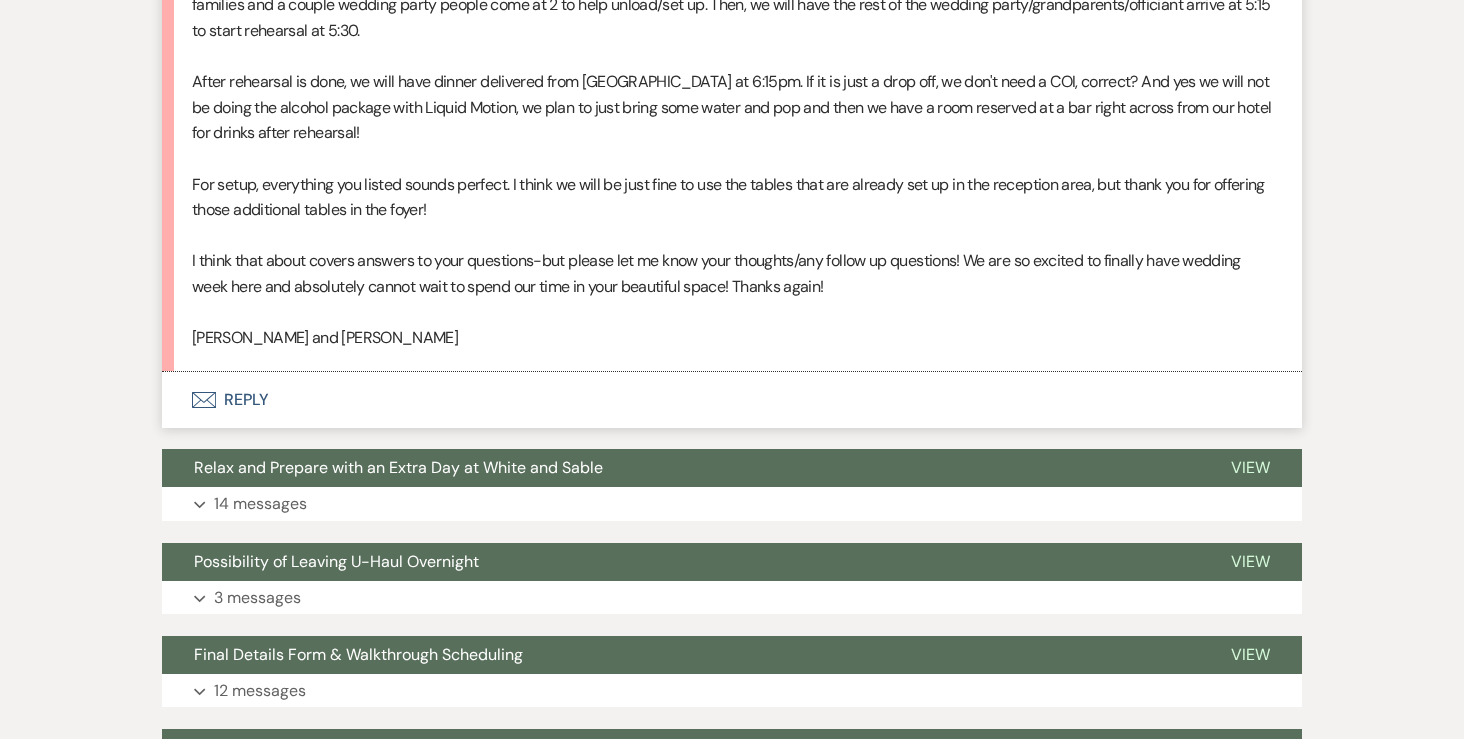 scroll, scrollTop: 3620, scrollLeft: 0, axis: vertical 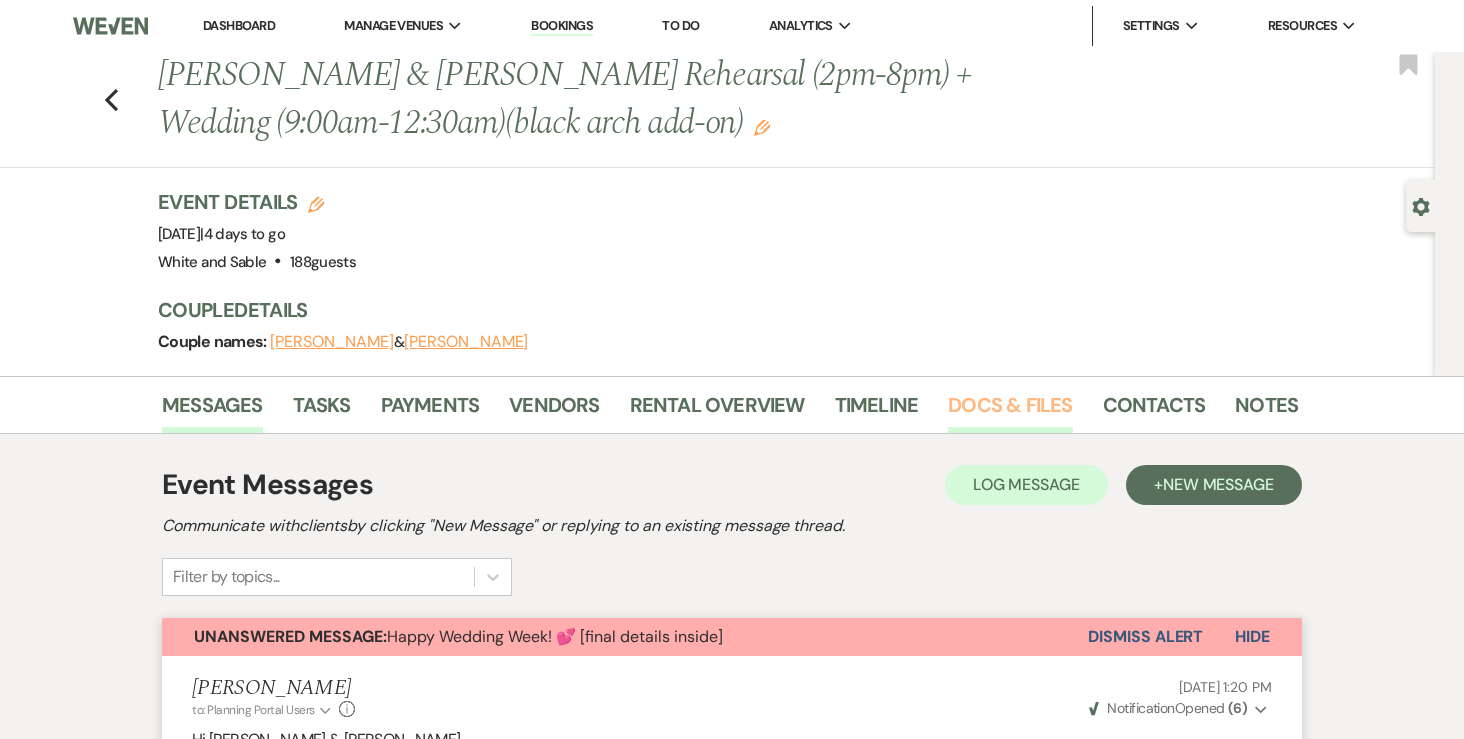 click on "Docs & Files" at bounding box center [1010, 411] 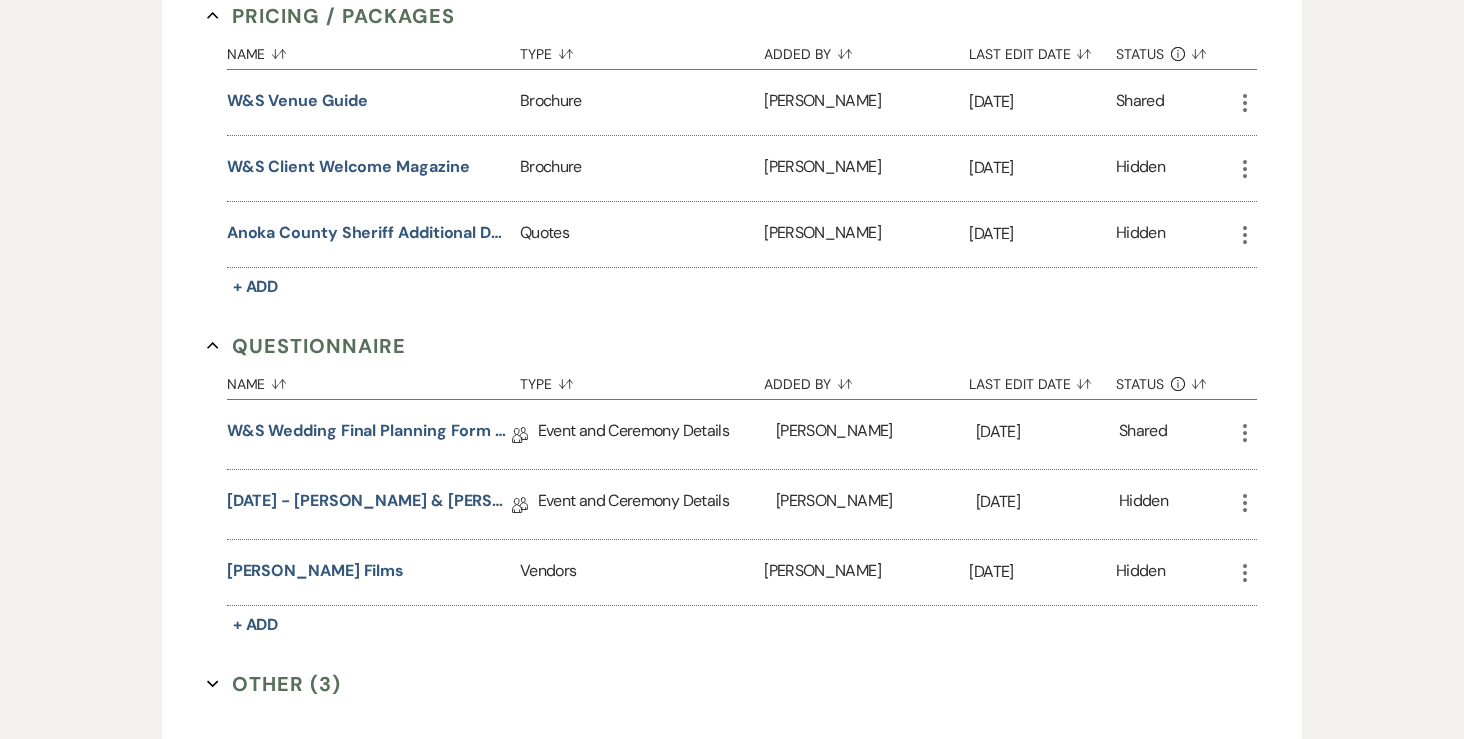 scroll, scrollTop: 4098, scrollLeft: 0, axis: vertical 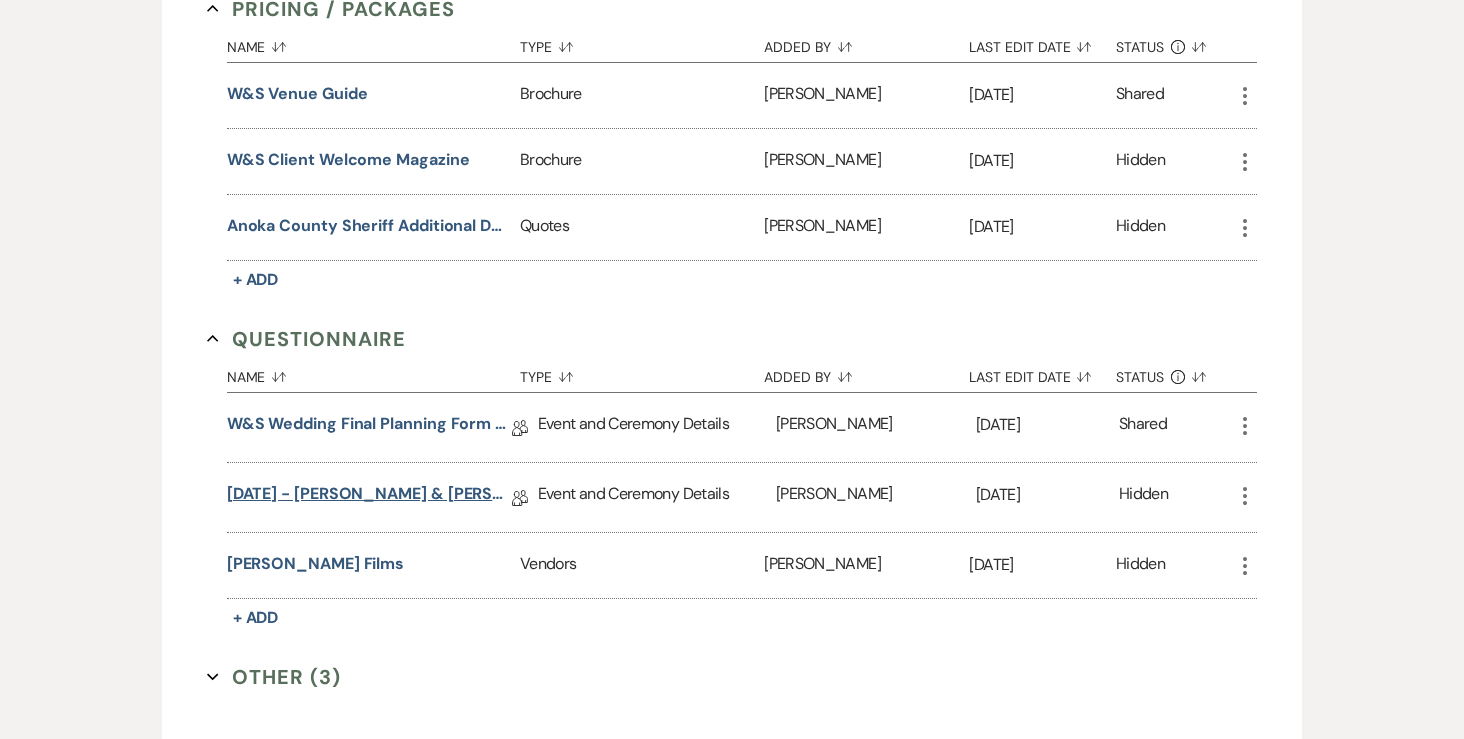 click on "[DATE] - [PERSON_NAME] & [PERSON_NAME] Final Details" at bounding box center (369, 497) 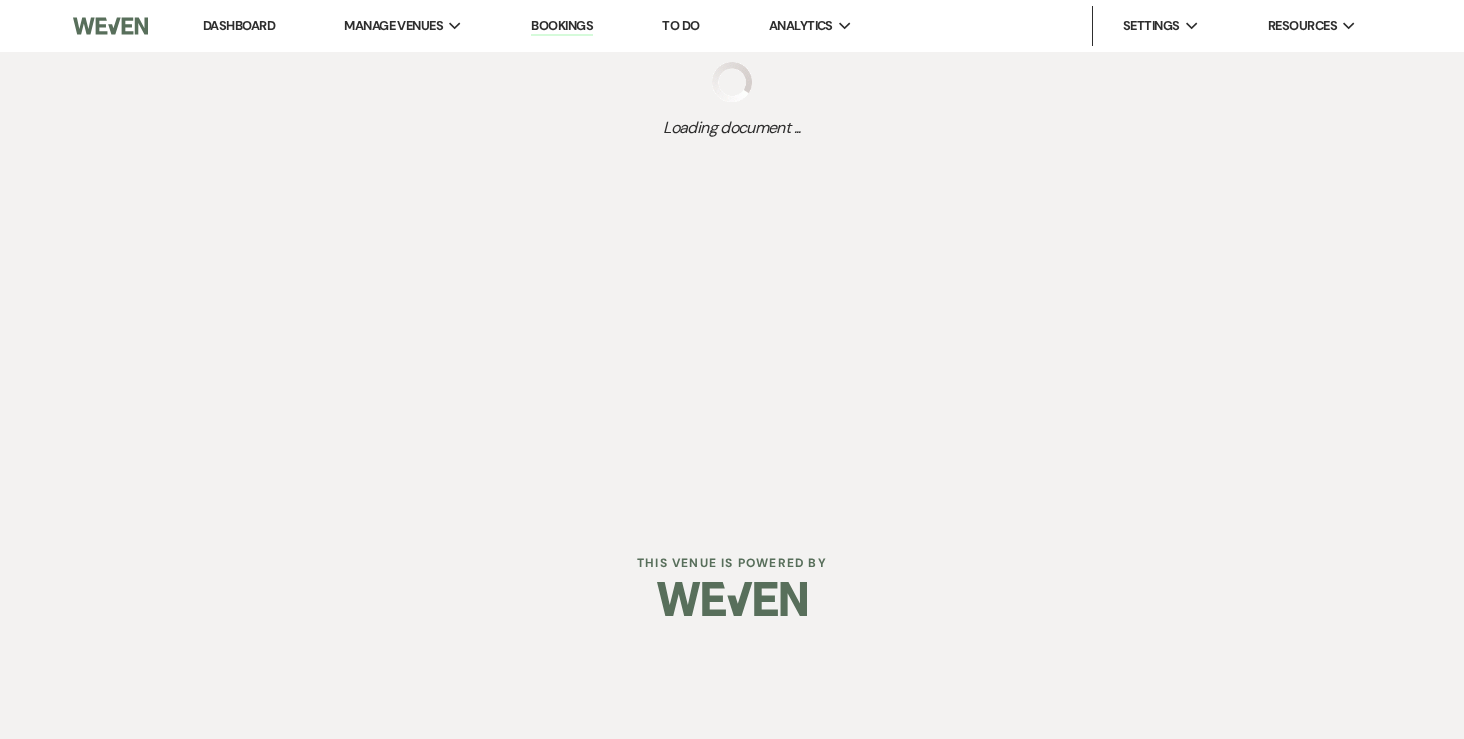 scroll, scrollTop: 0, scrollLeft: 0, axis: both 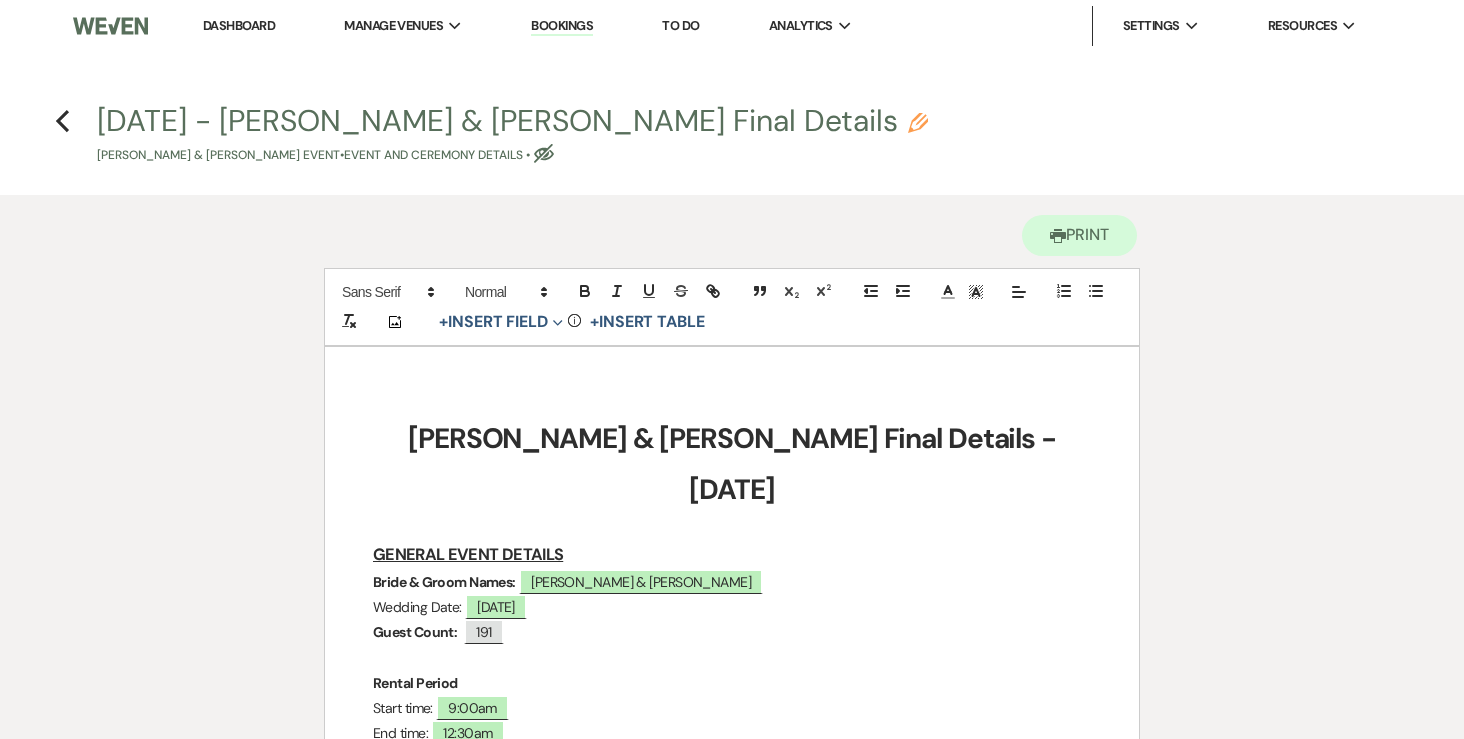 click on "Dashboard" at bounding box center [239, 25] 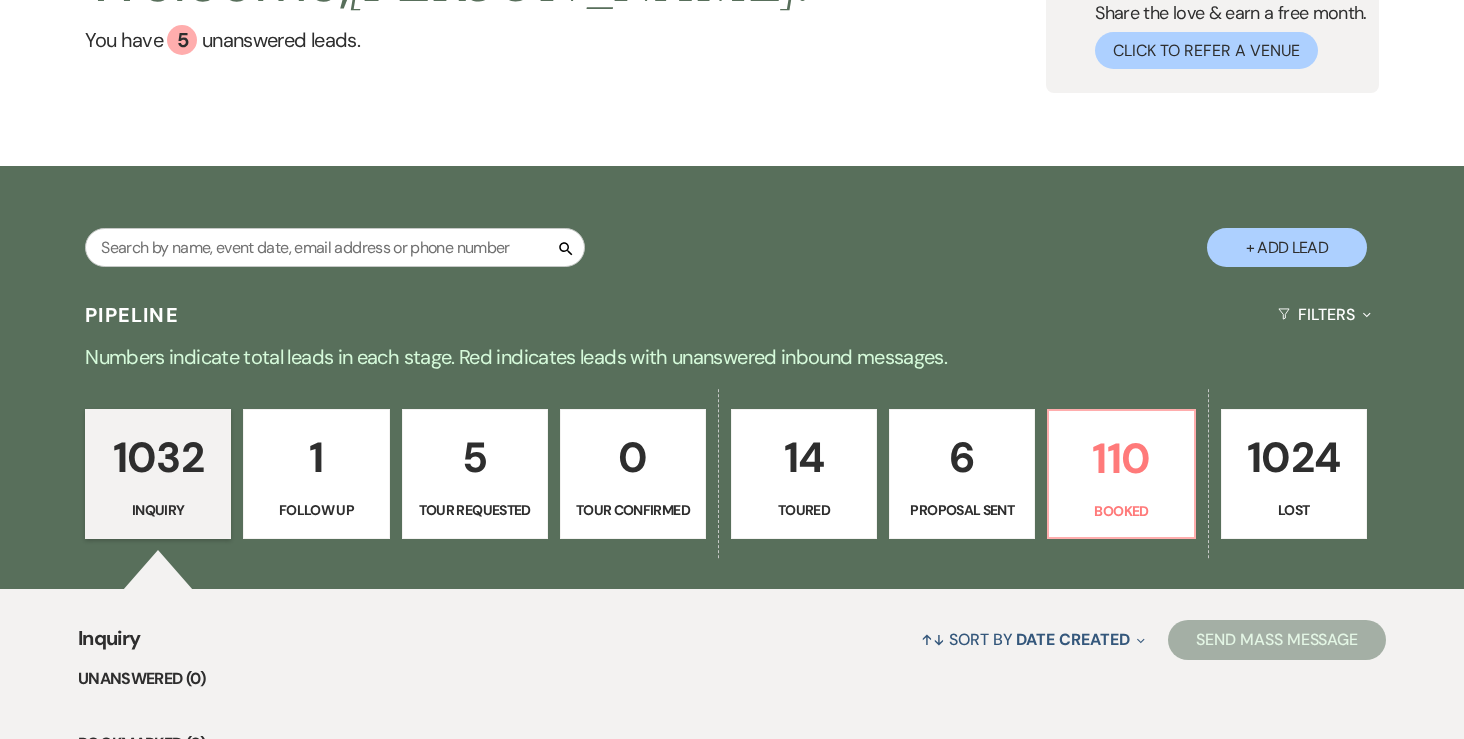 scroll, scrollTop: 212, scrollLeft: 0, axis: vertical 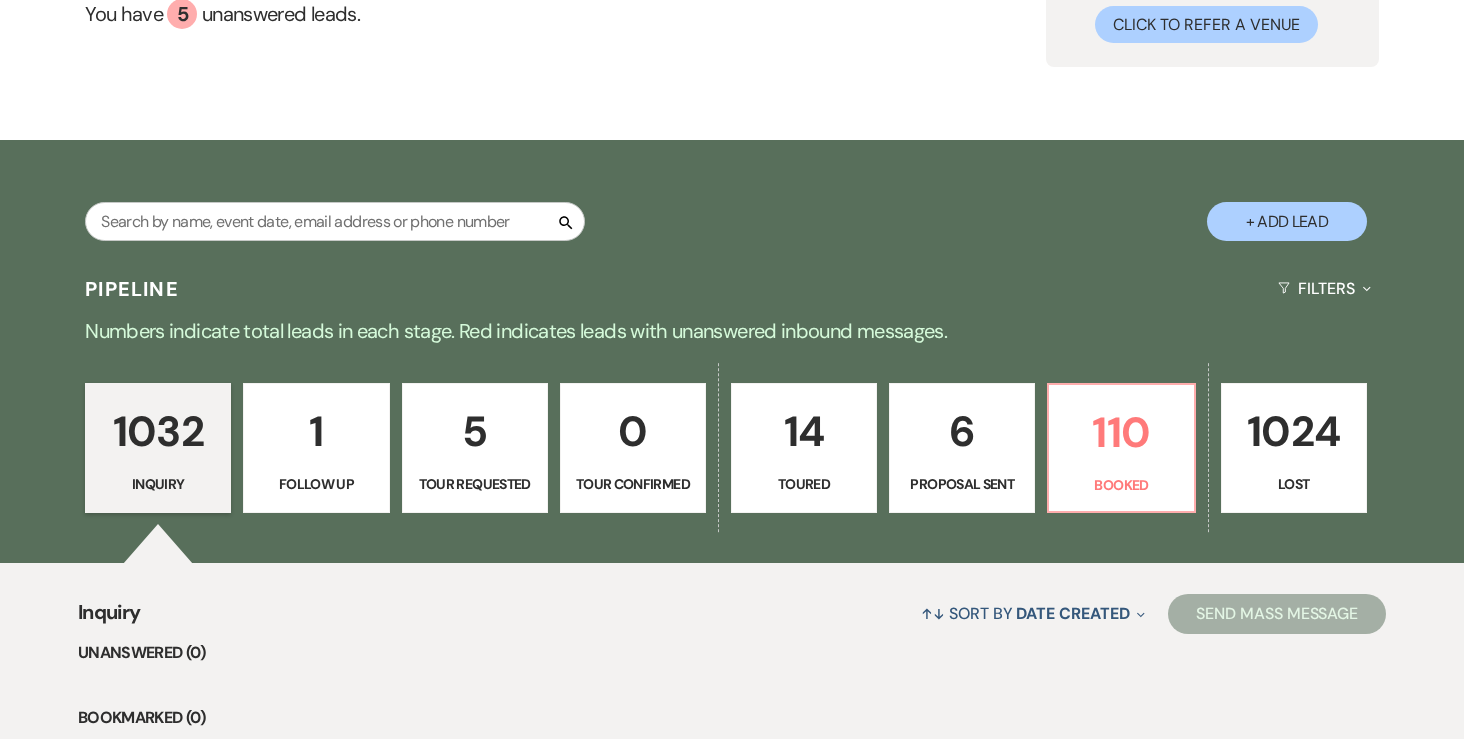 click on "6" at bounding box center [962, 431] 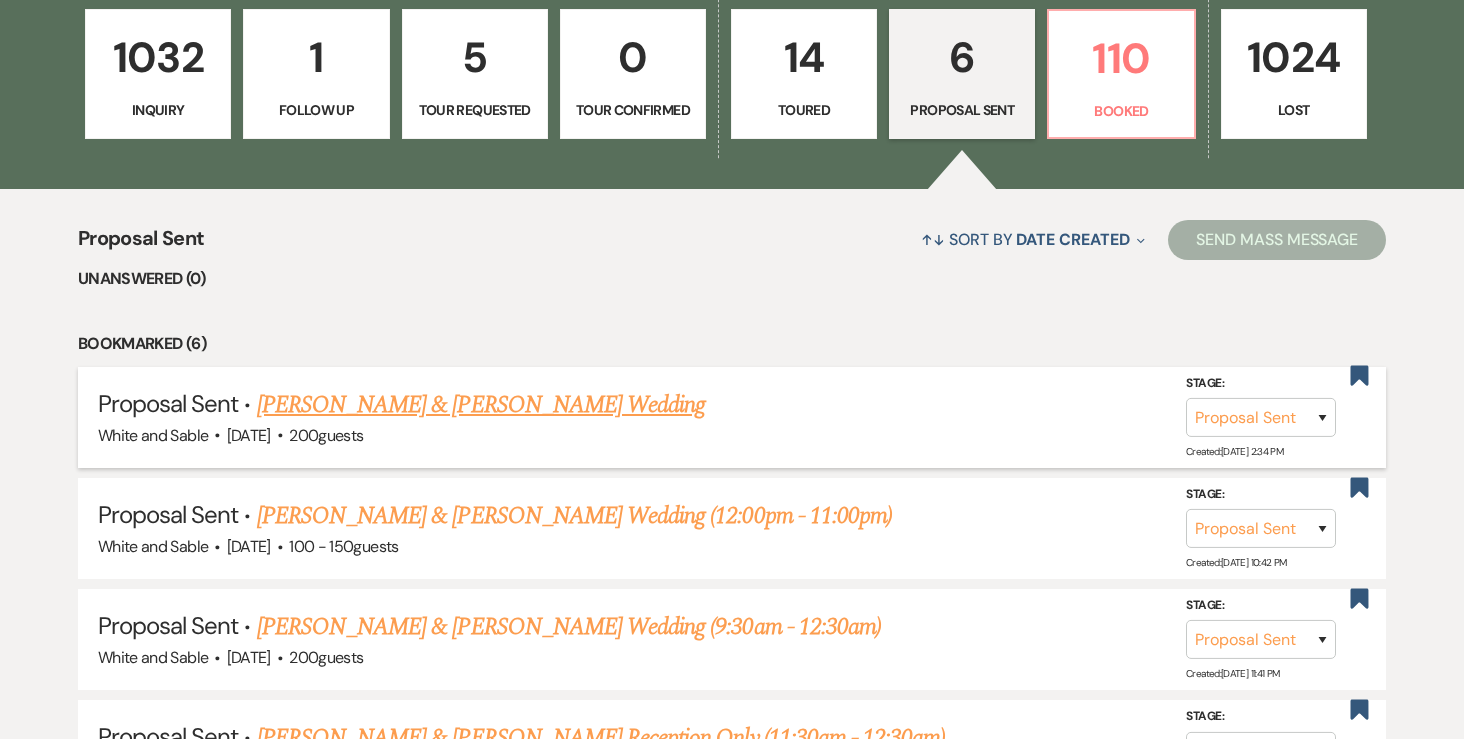 scroll, scrollTop: 596, scrollLeft: 0, axis: vertical 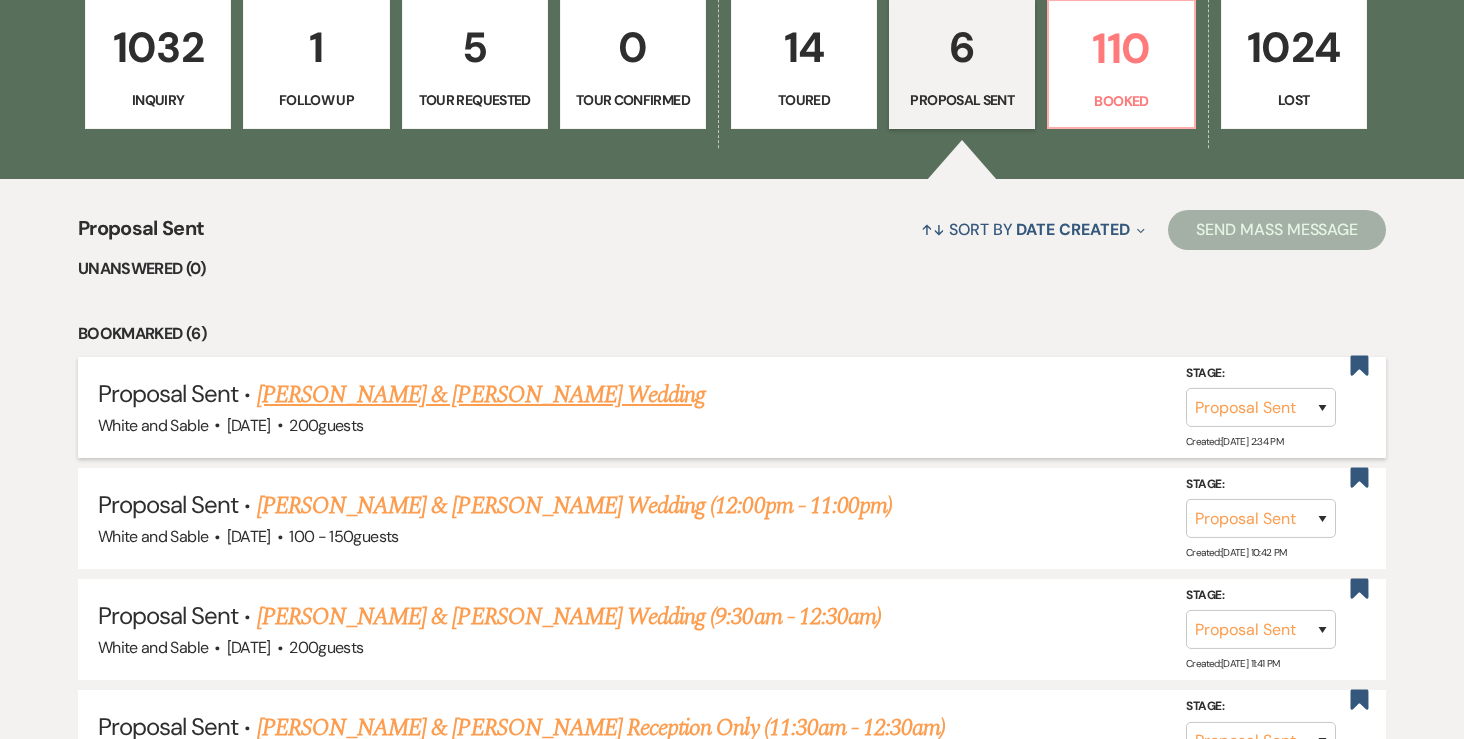click on "[PERSON_NAME] & [PERSON_NAME] Wedding" at bounding box center (481, 395) 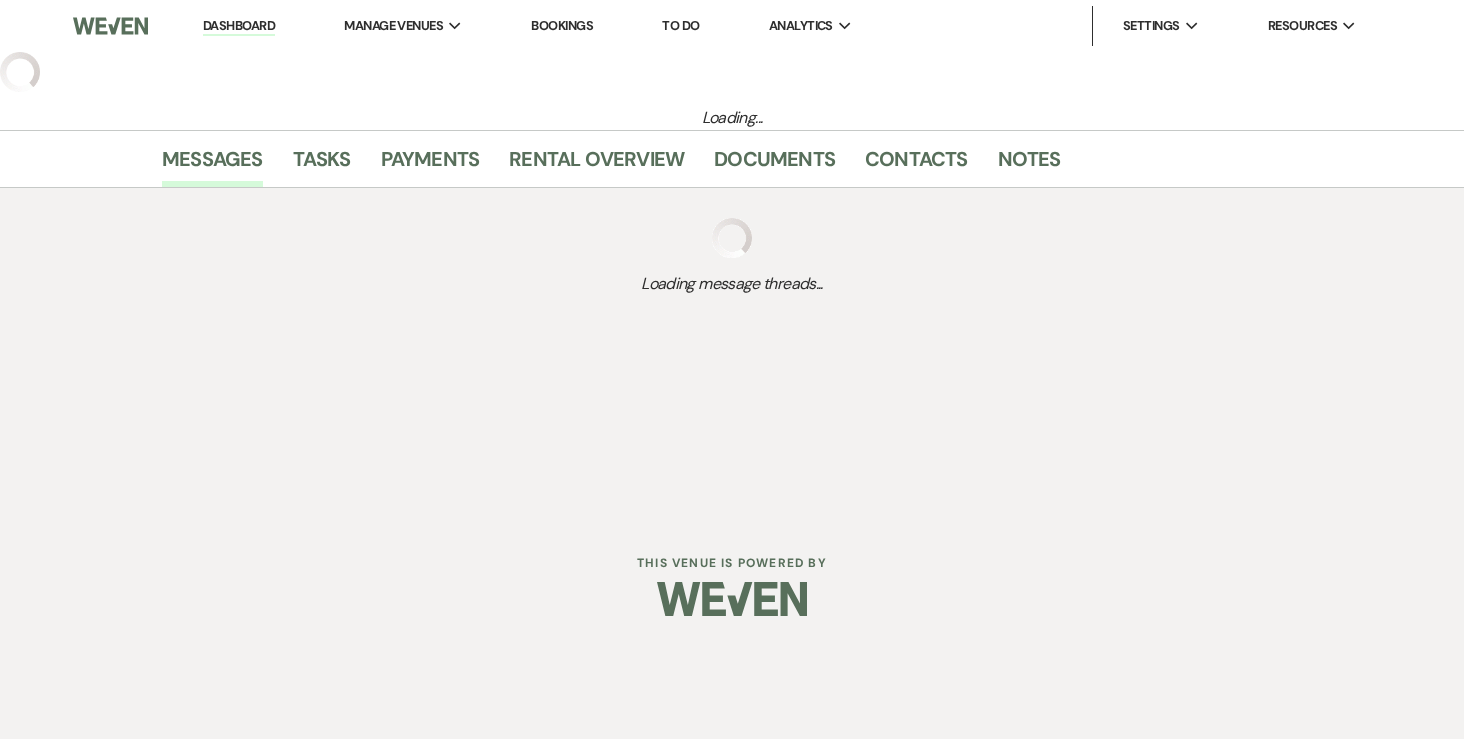 select on "6" 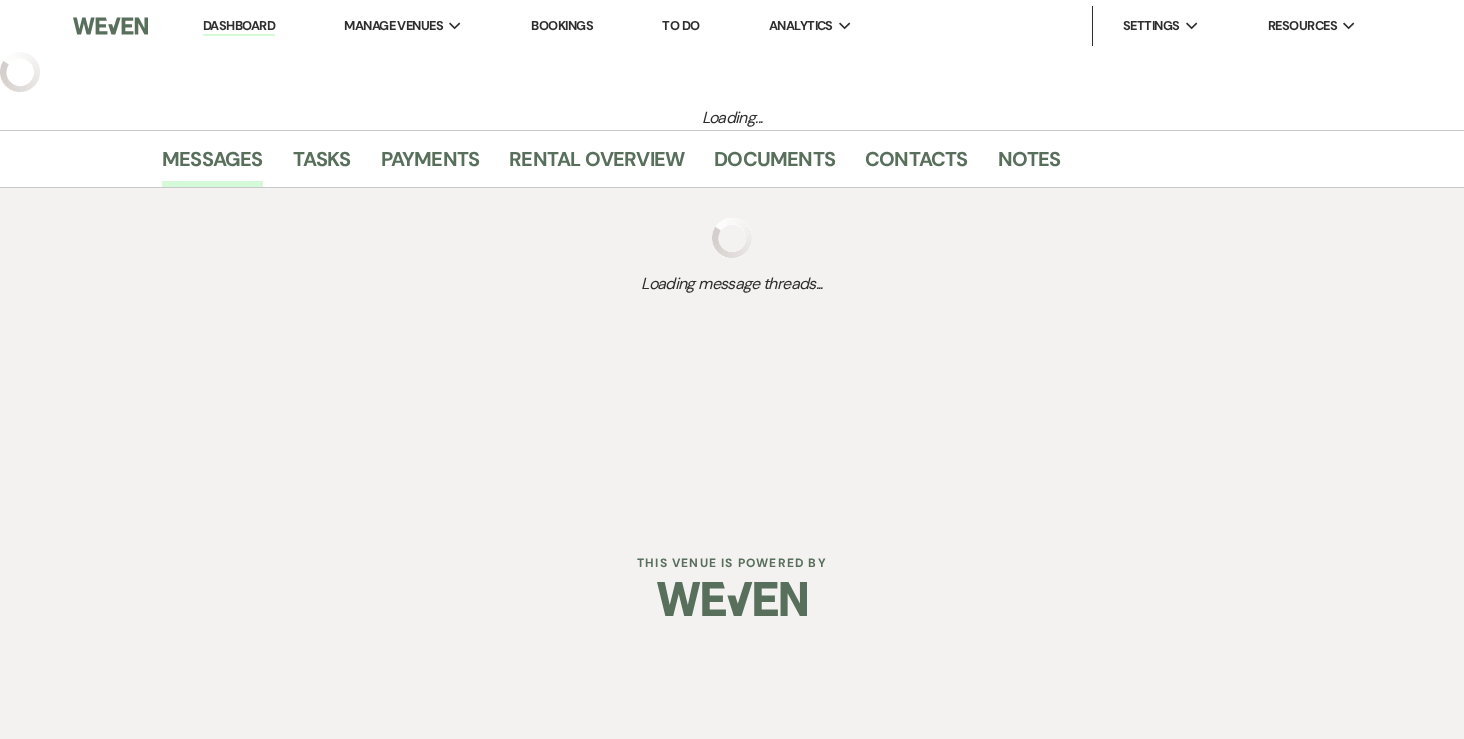 select on "7" 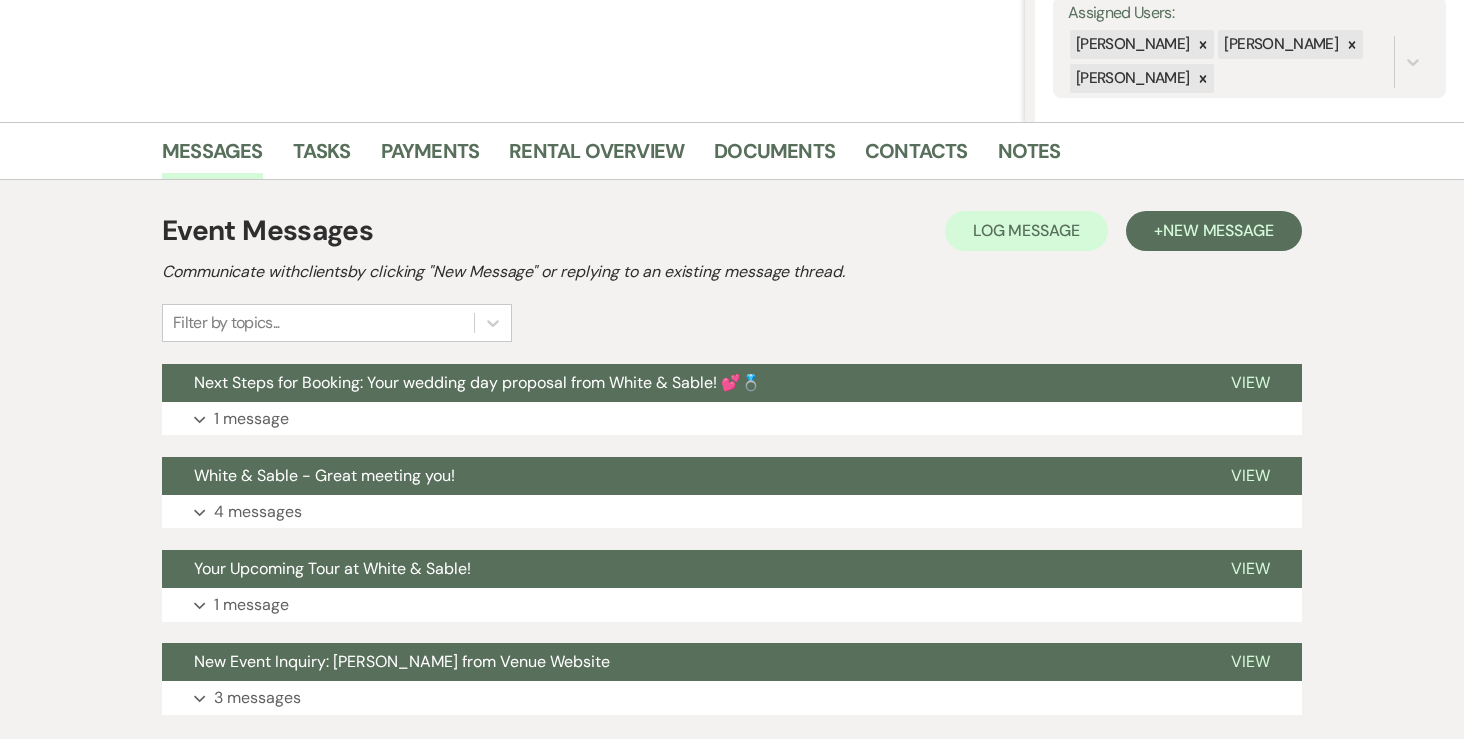 scroll, scrollTop: 420, scrollLeft: 0, axis: vertical 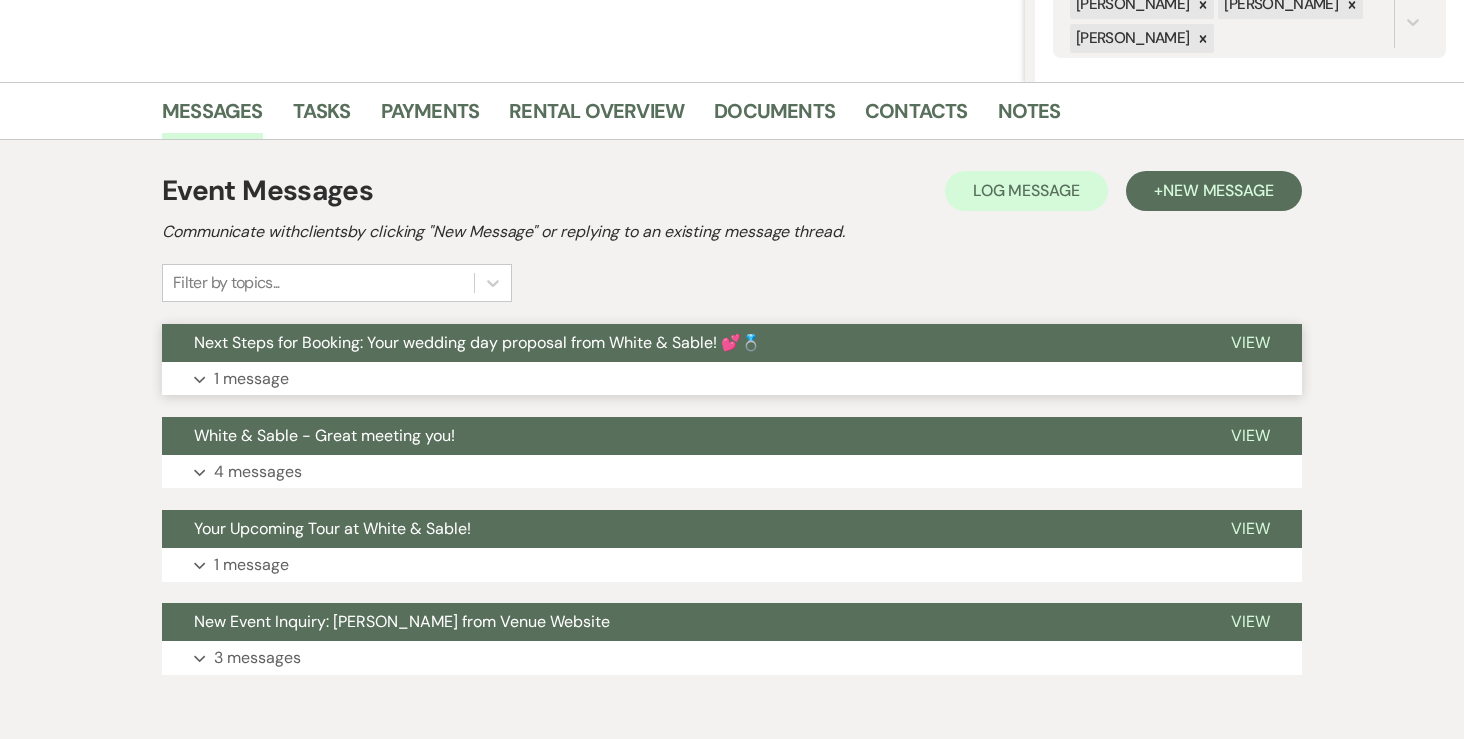 click on "1 message" at bounding box center [251, 379] 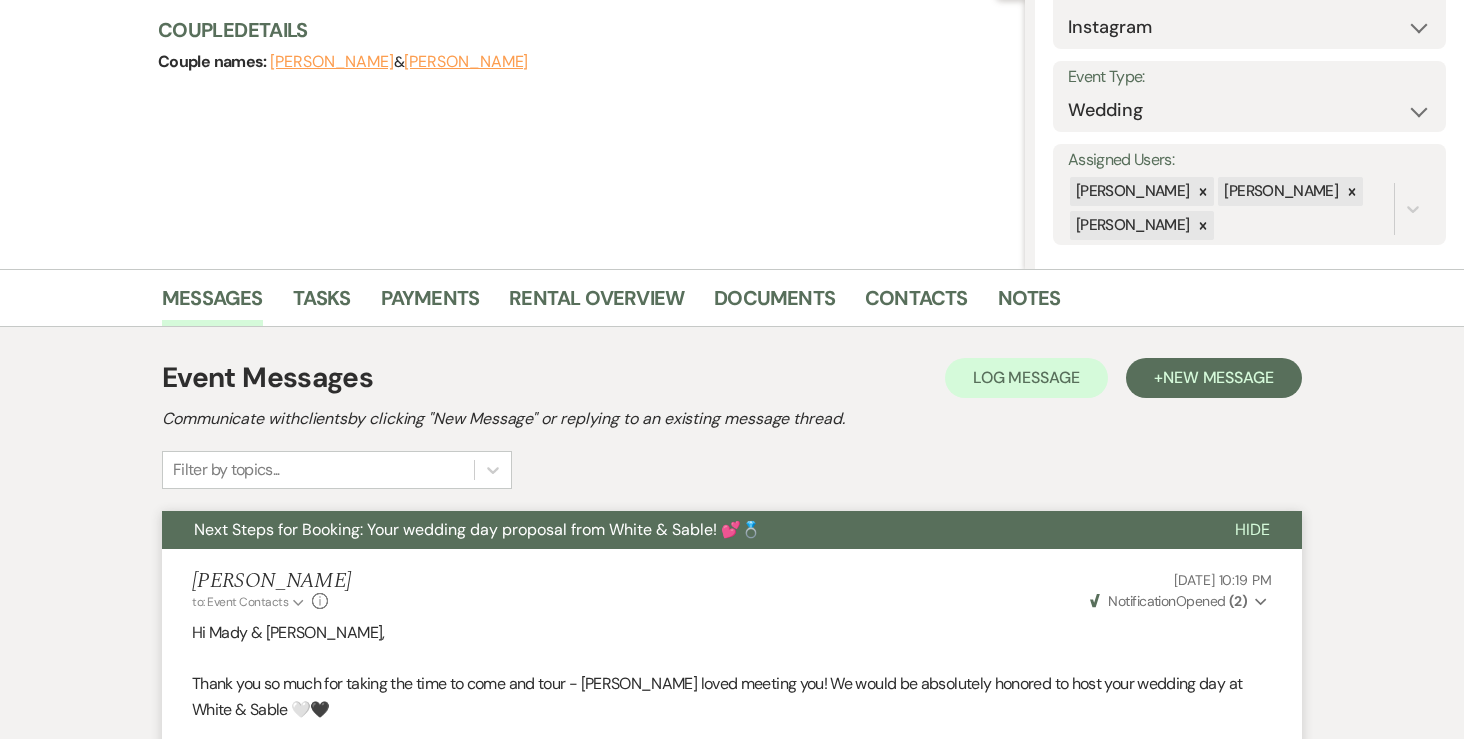 scroll, scrollTop: 0, scrollLeft: 0, axis: both 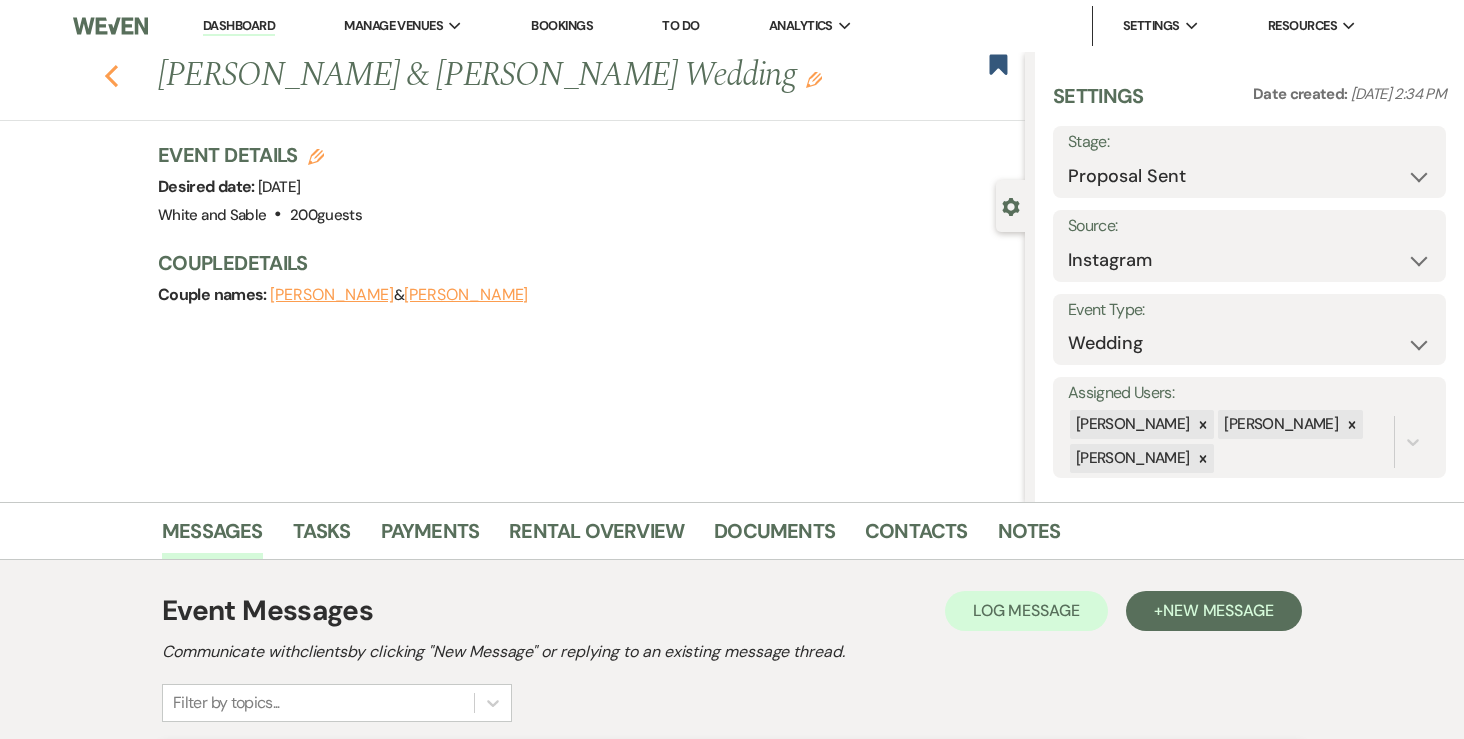 click on "Previous" 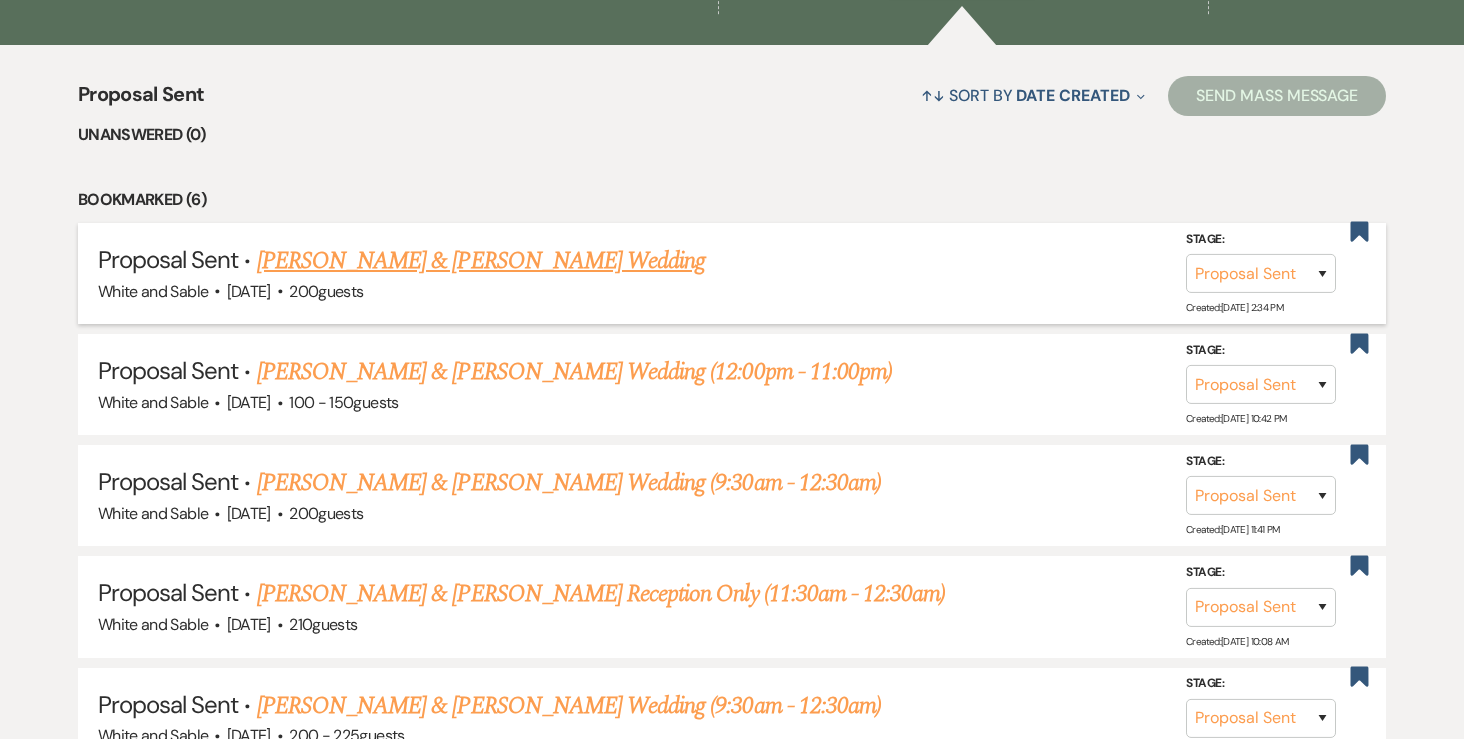 scroll, scrollTop: 731, scrollLeft: 0, axis: vertical 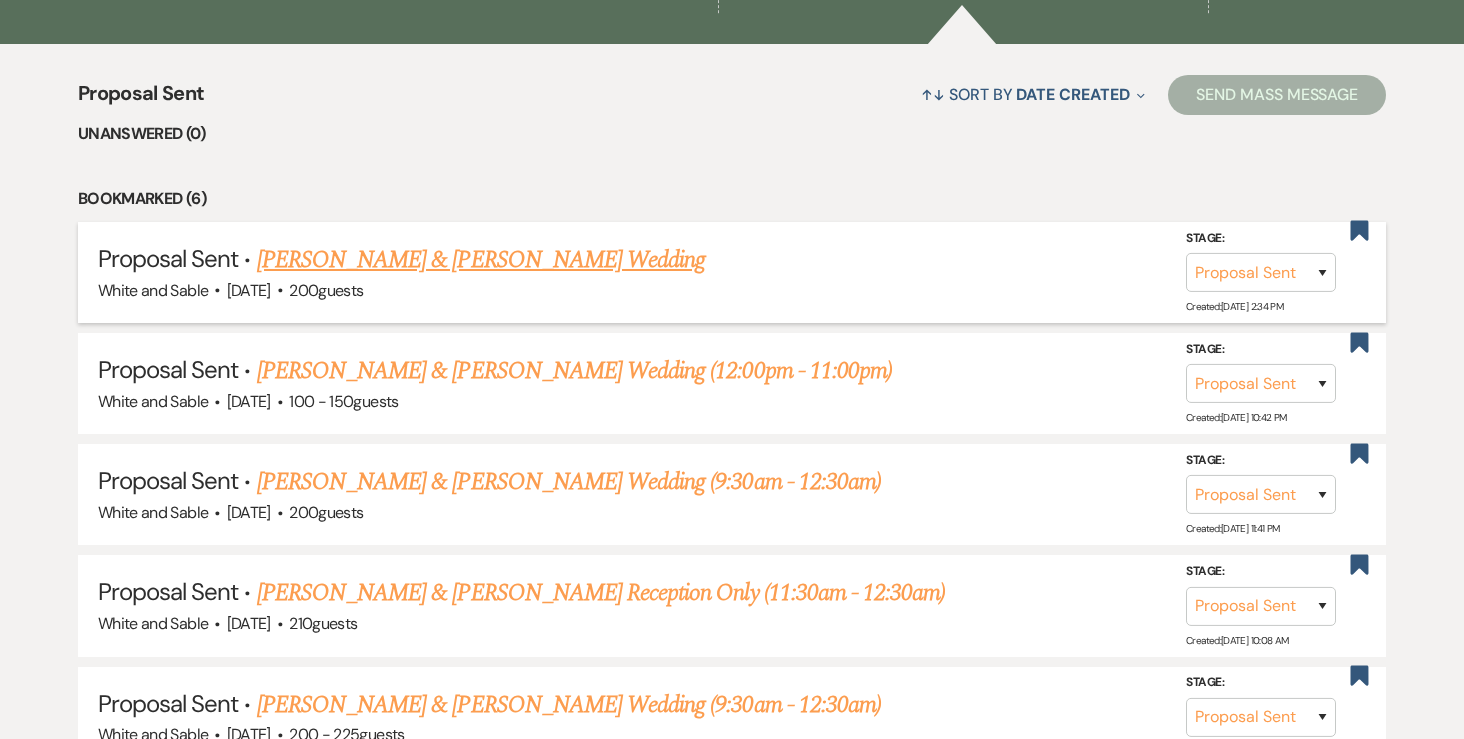 click on "[PERSON_NAME] & [PERSON_NAME] Wedding (12:00pm - 11:00pm)" at bounding box center (574, 371) 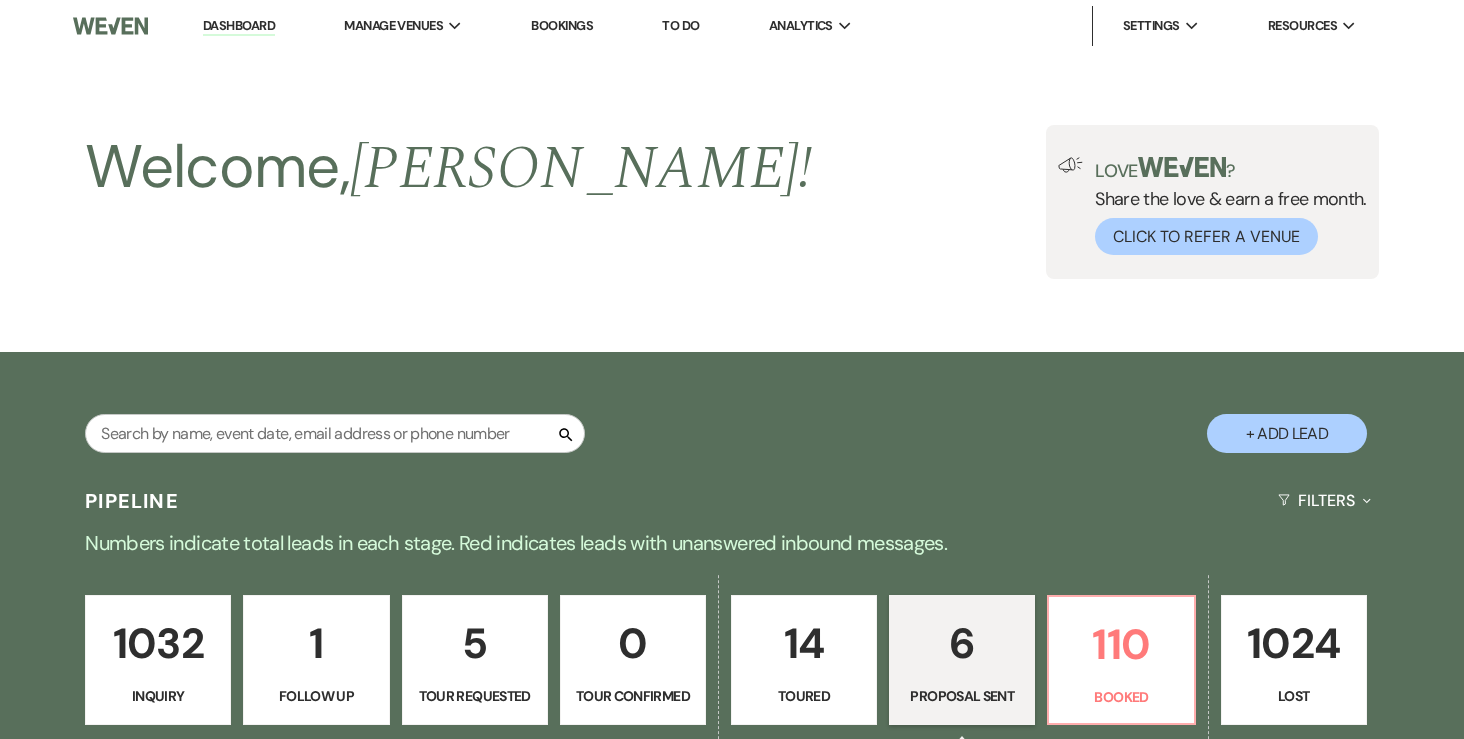 select on "6" 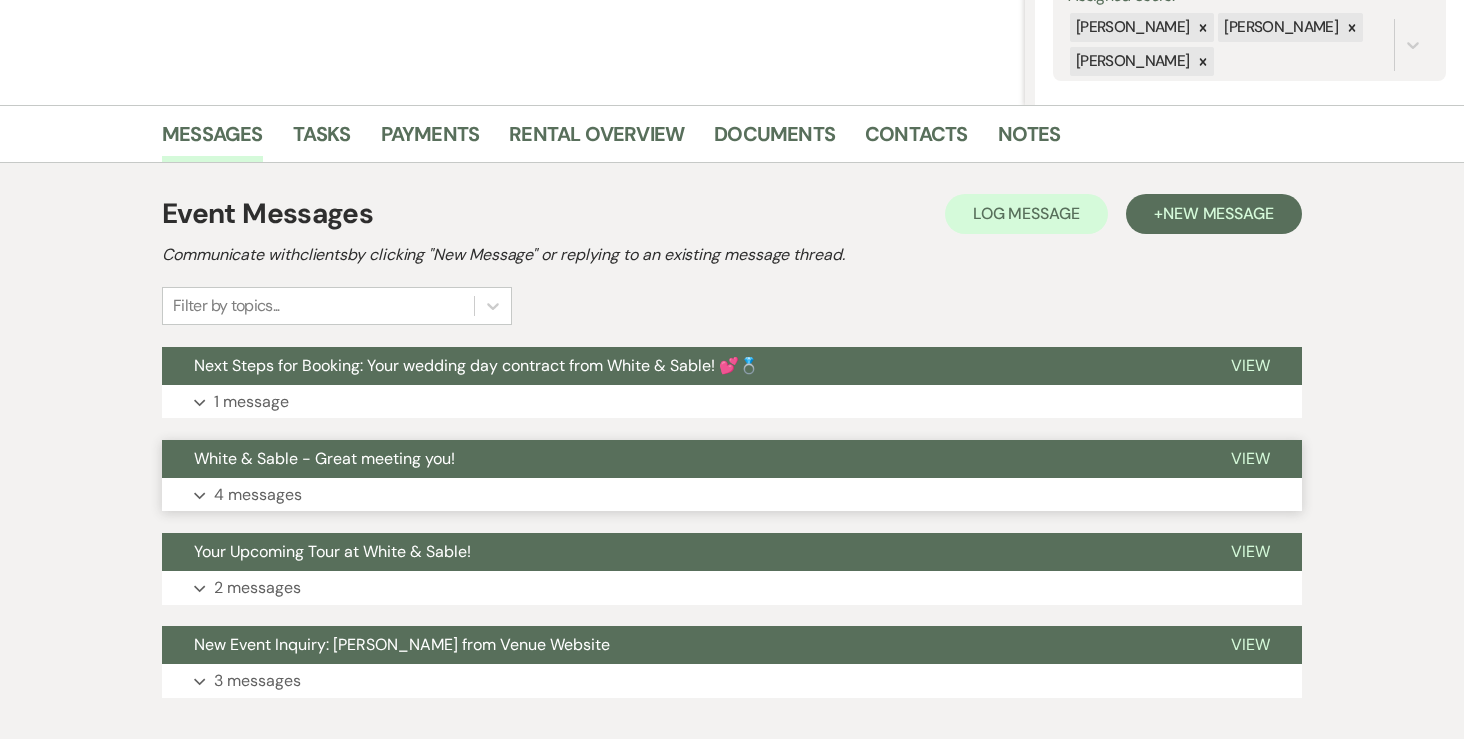 scroll, scrollTop: 400, scrollLeft: 0, axis: vertical 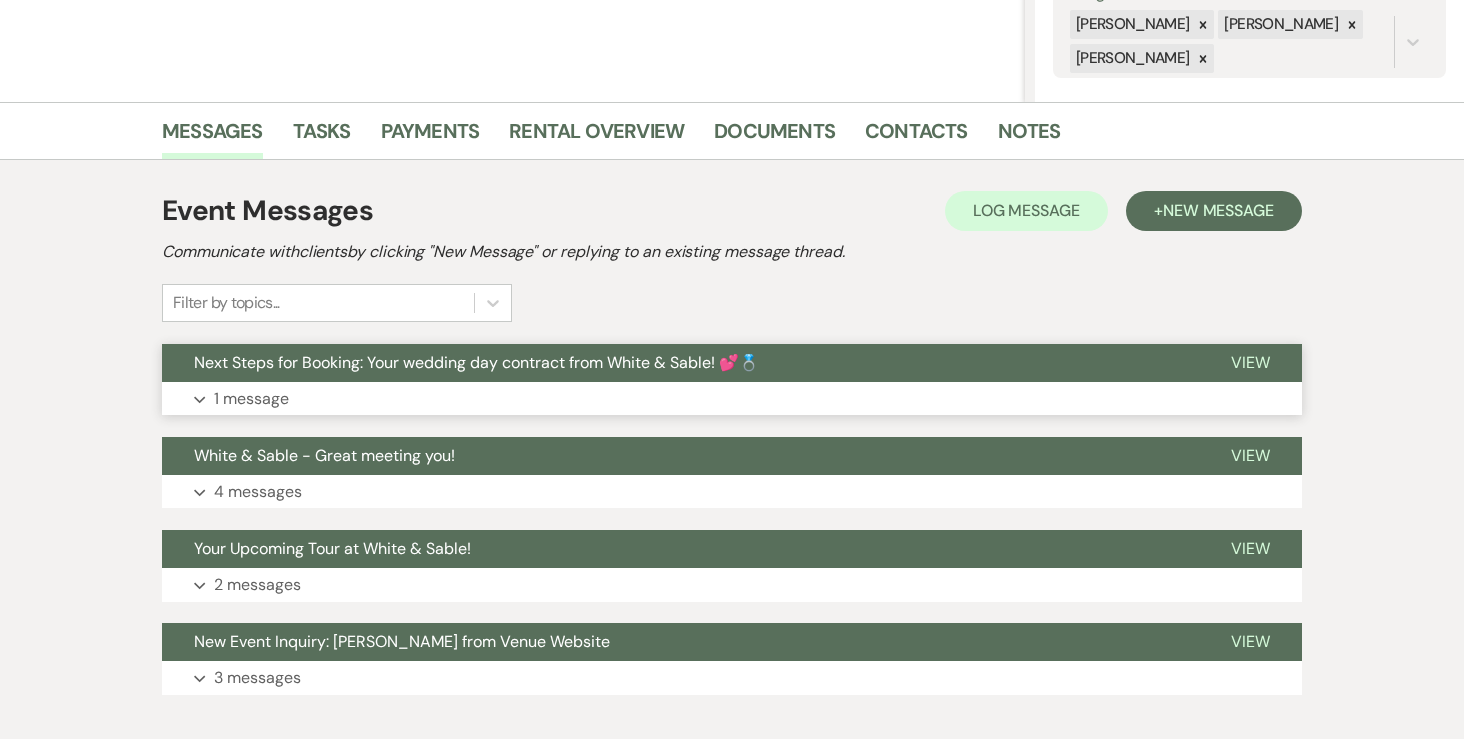click on "Expand 1 message" at bounding box center [732, 399] 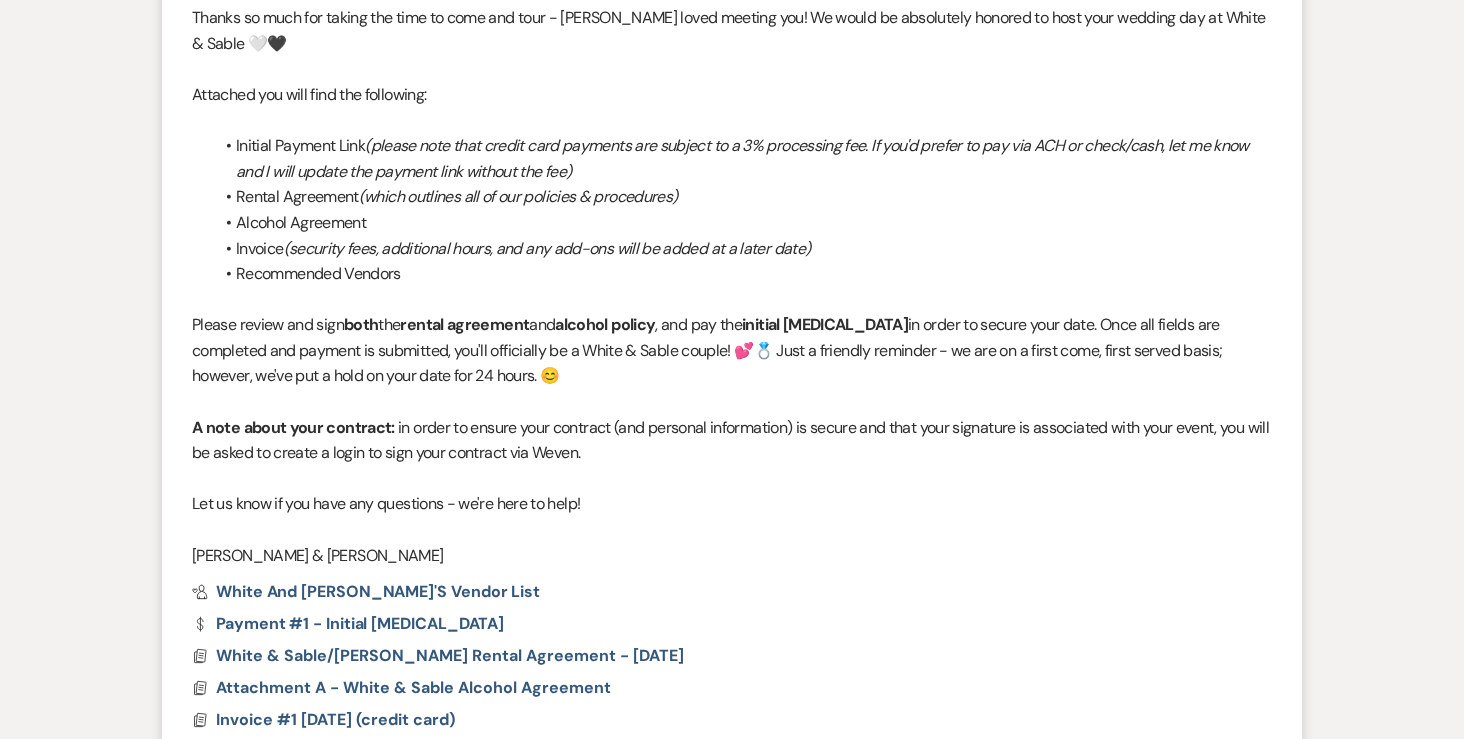 scroll, scrollTop: 901, scrollLeft: 0, axis: vertical 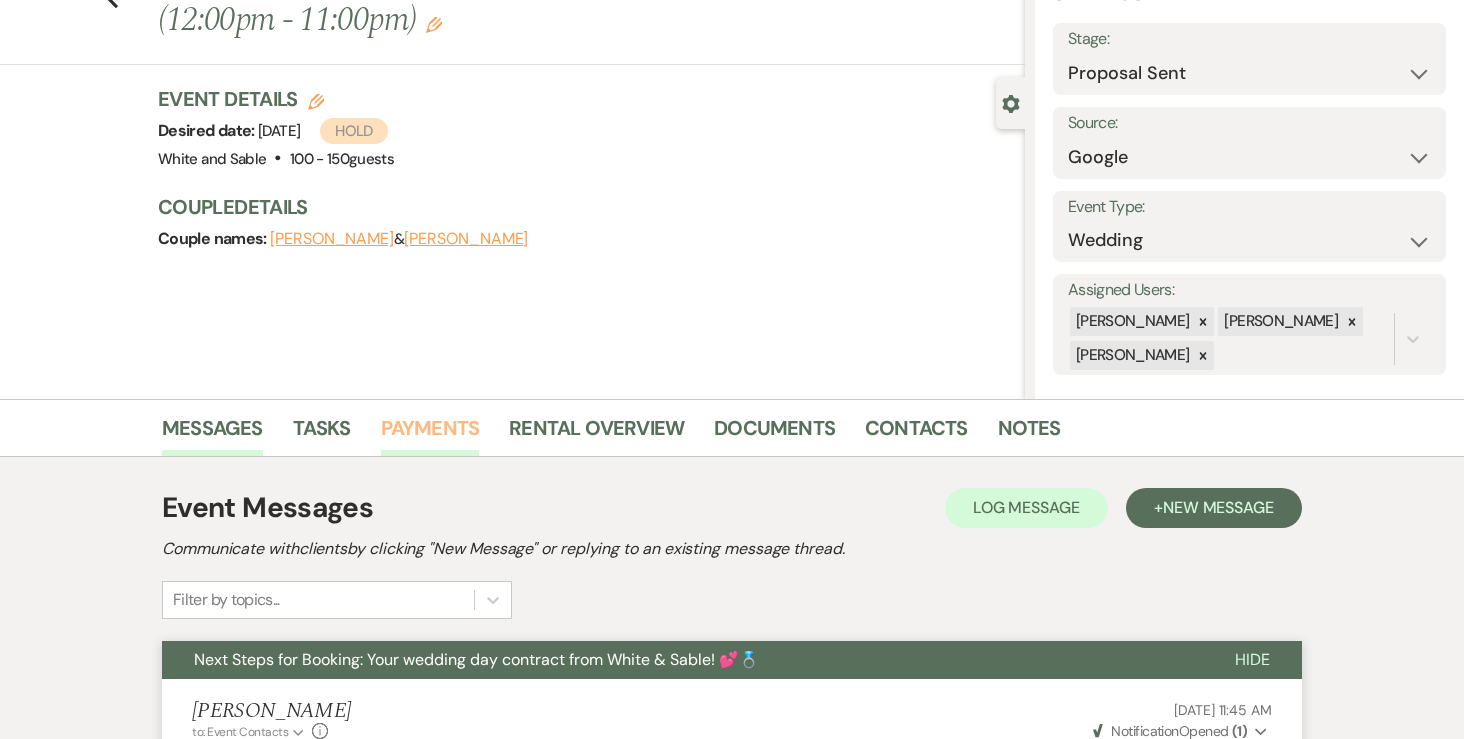 click on "Payments" at bounding box center [430, 434] 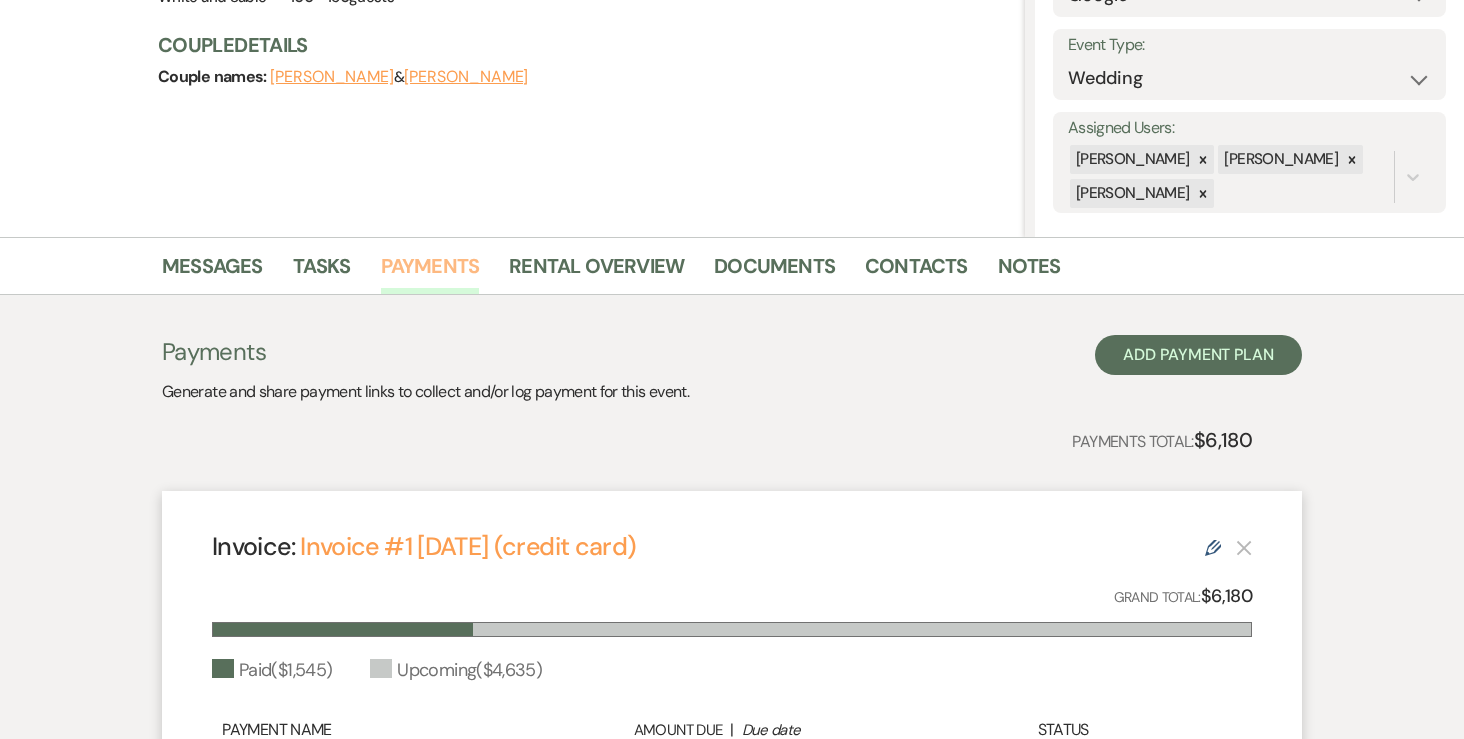 scroll, scrollTop: 0, scrollLeft: 0, axis: both 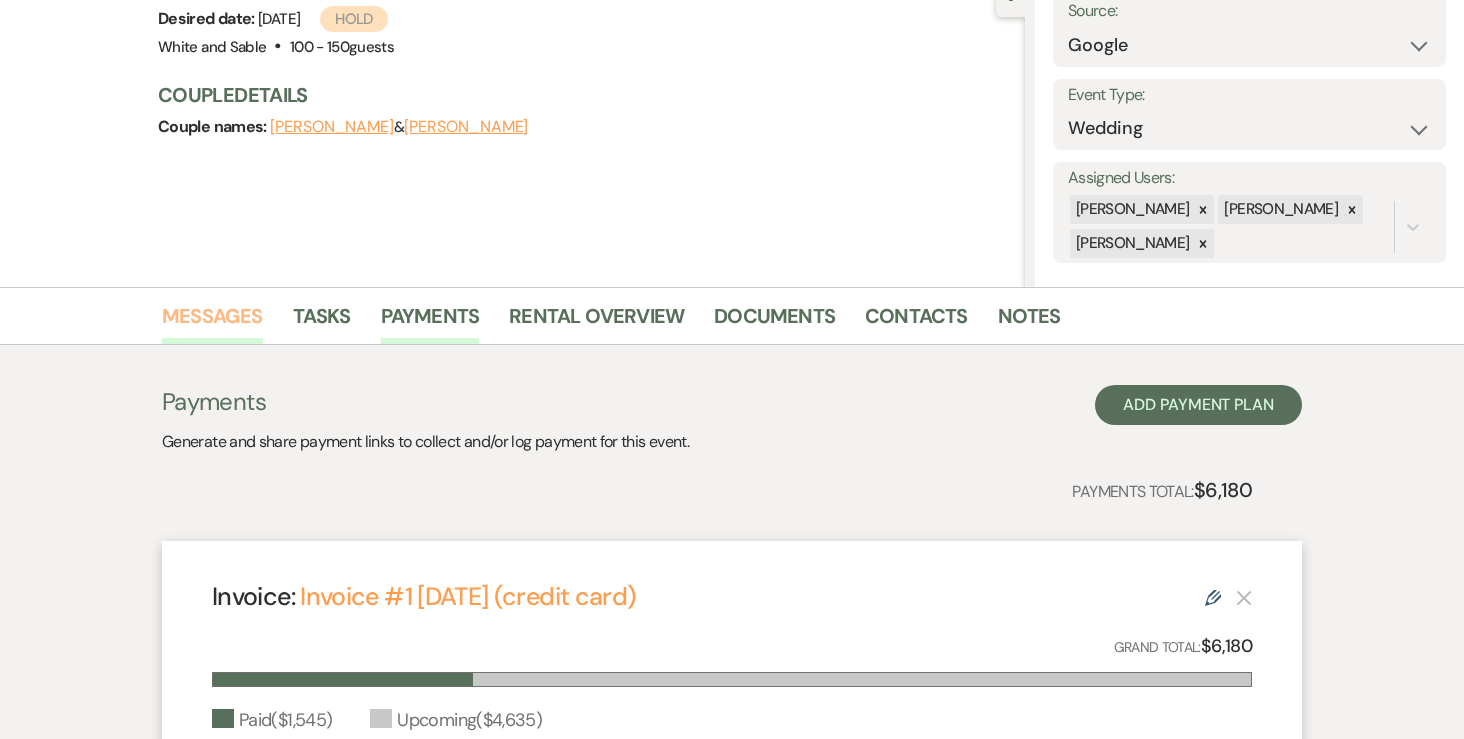 click on "Messages" at bounding box center [212, 322] 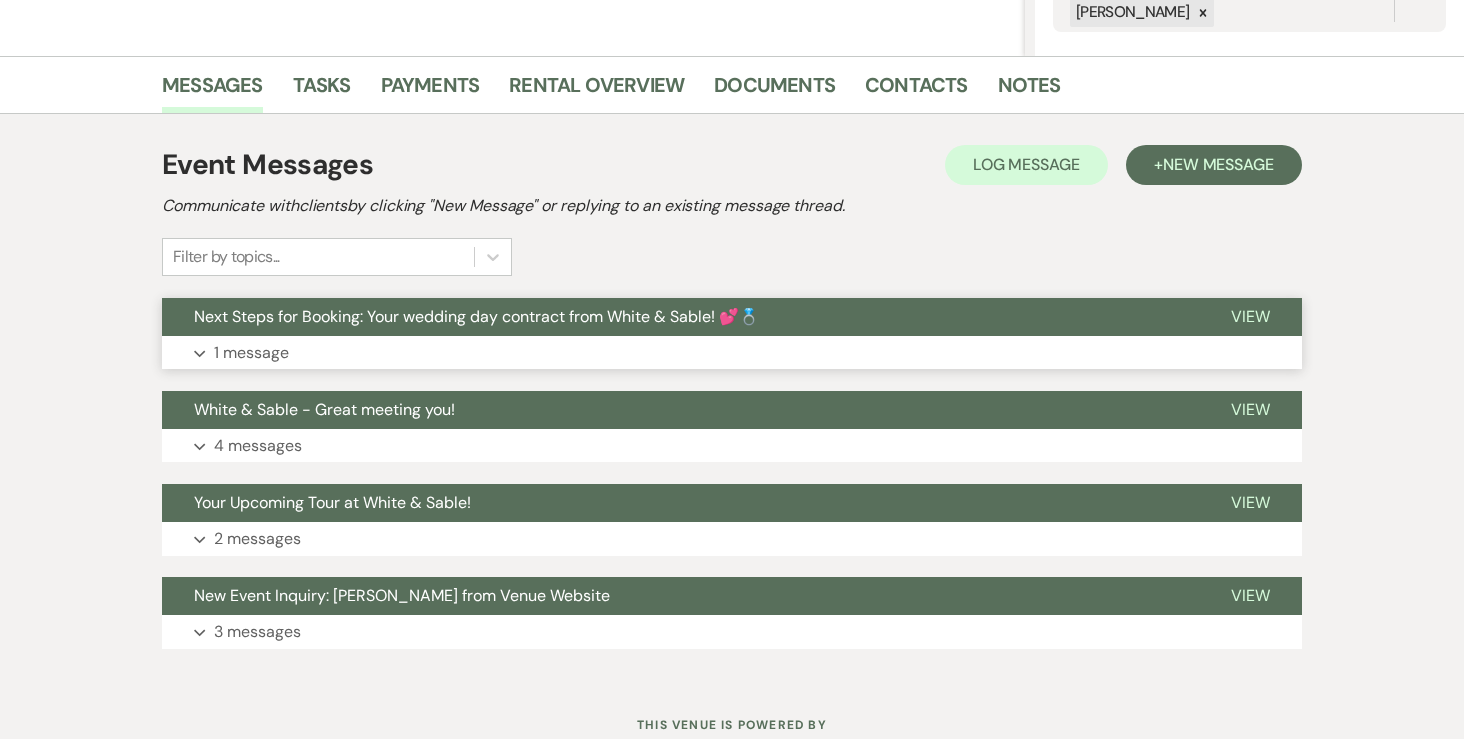 click on "1 message" at bounding box center [251, 353] 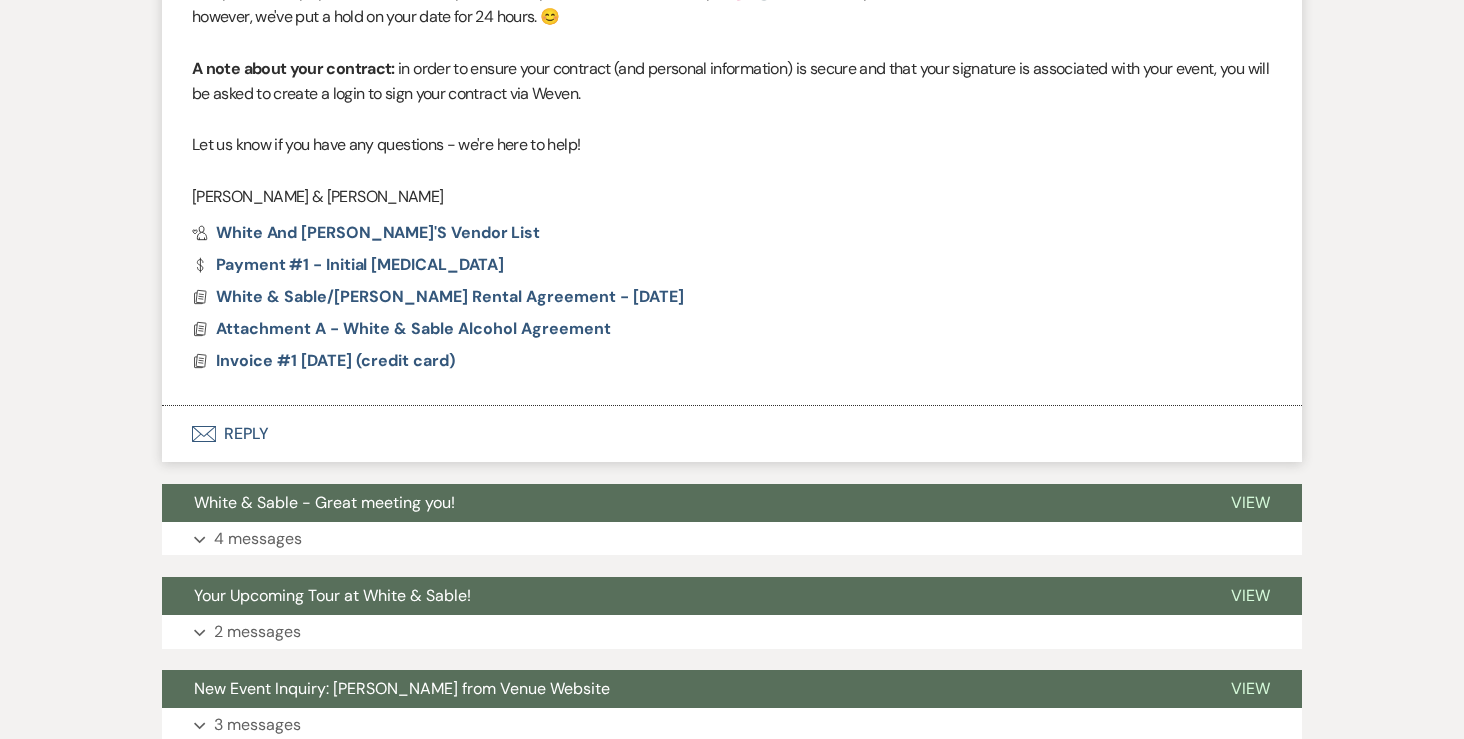 click on "Envelope Reply" at bounding box center (732, 434) 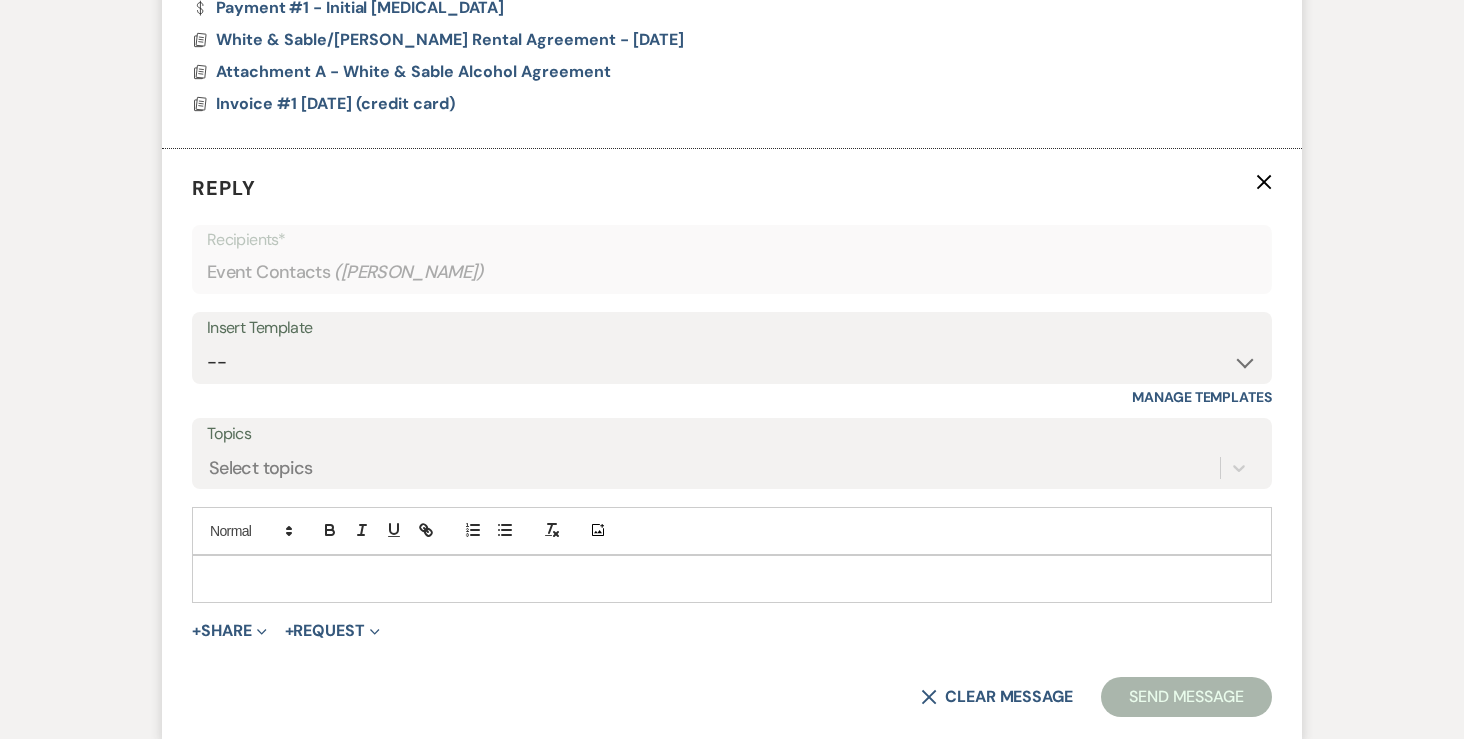 scroll, scrollTop: 1538, scrollLeft: 0, axis: vertical 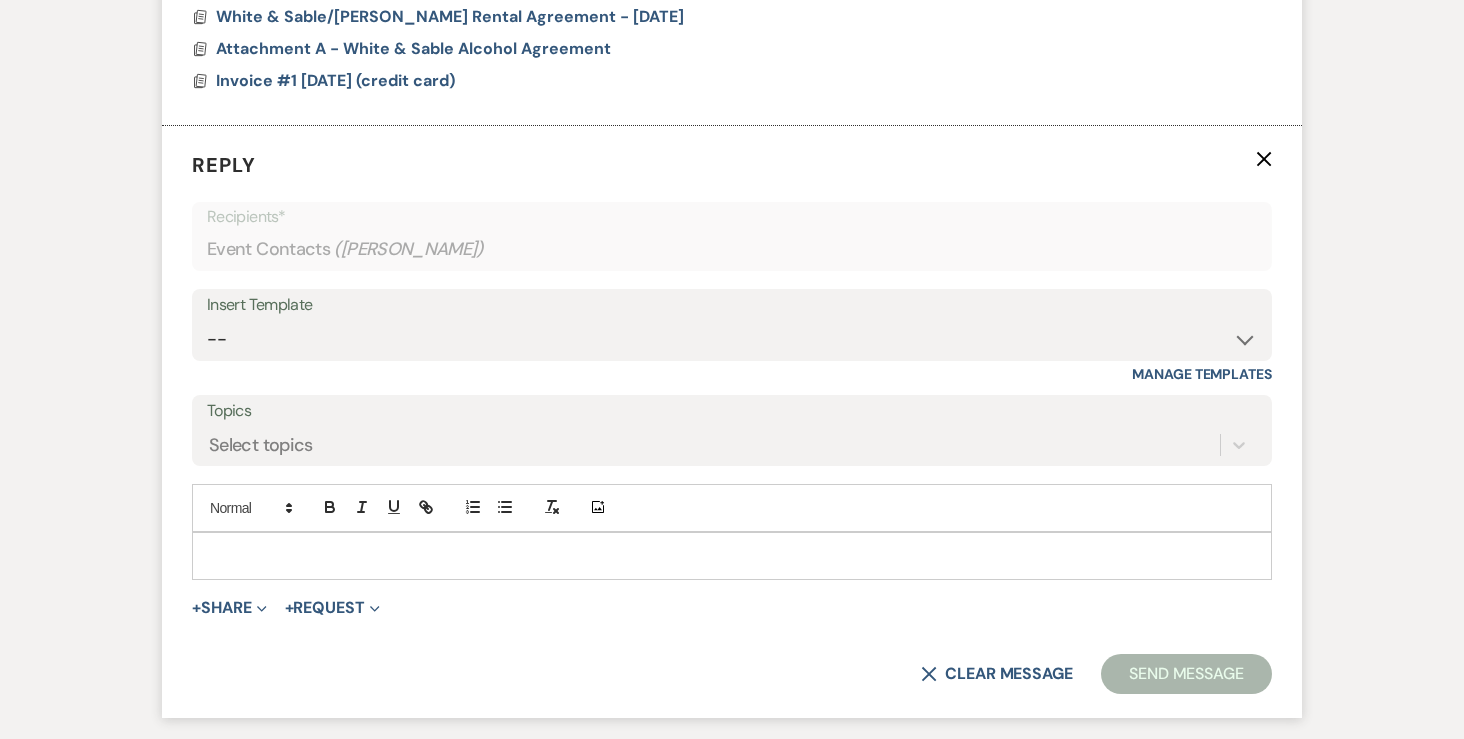 click at bounding box center [732, 556] 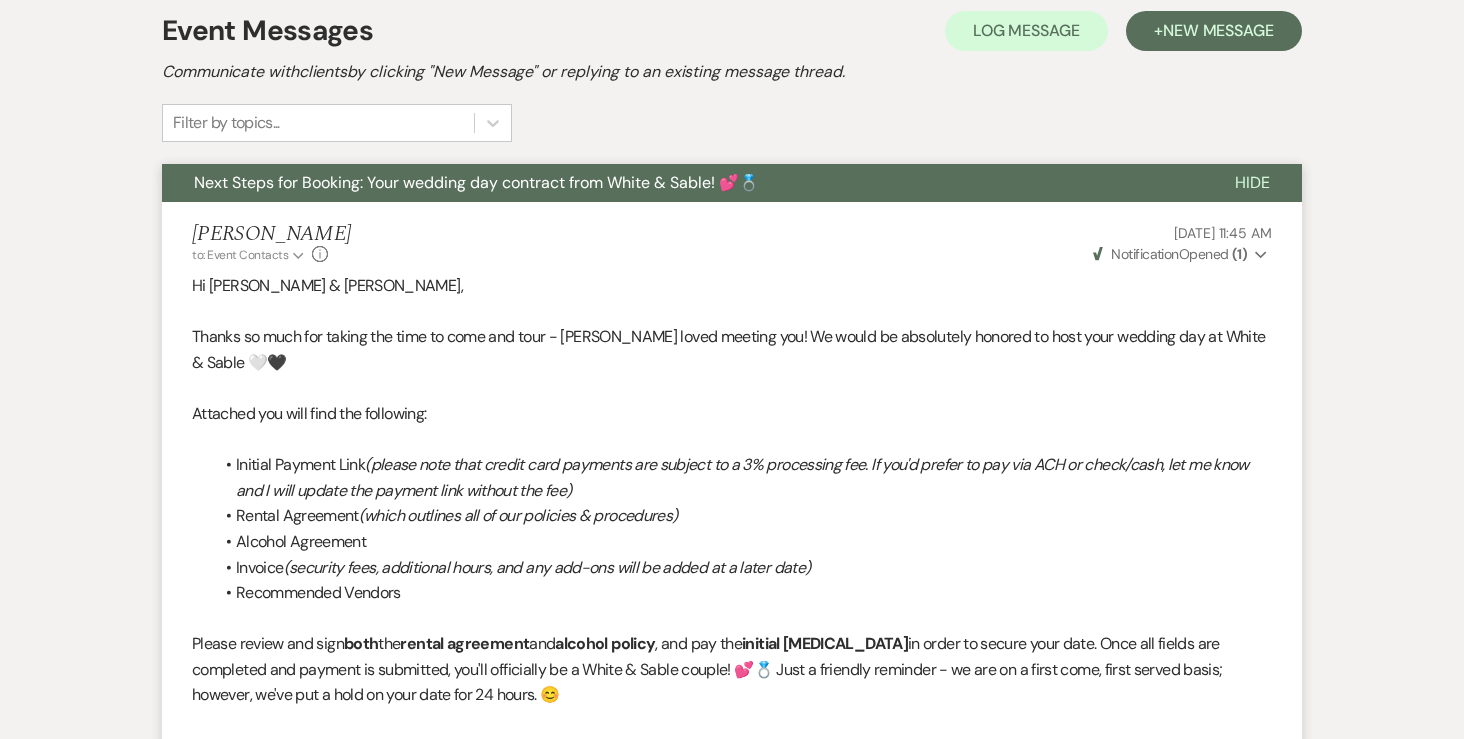 scroll, scrollTop: 0, scrollLeft: 0, axis: both 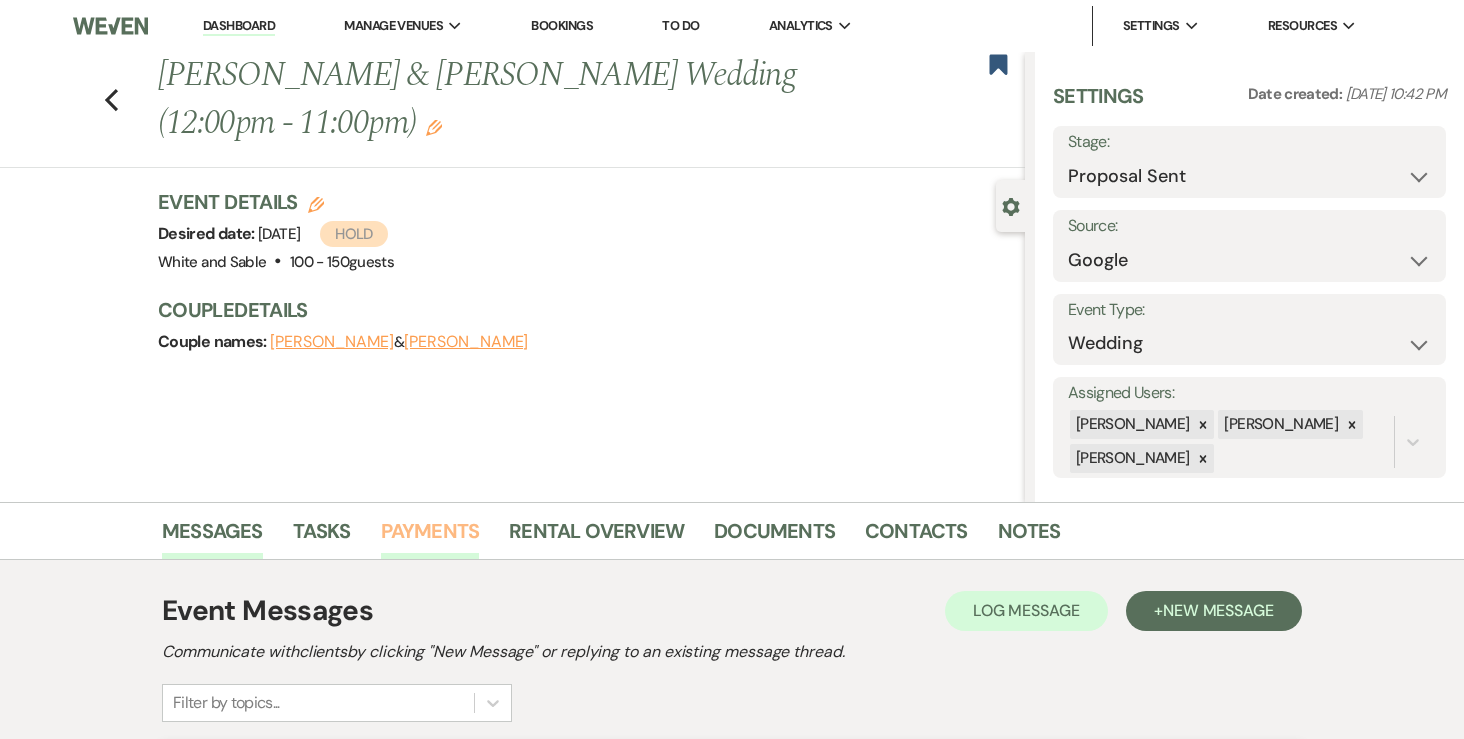 click on "Payments" at bounding box center (430, 537) 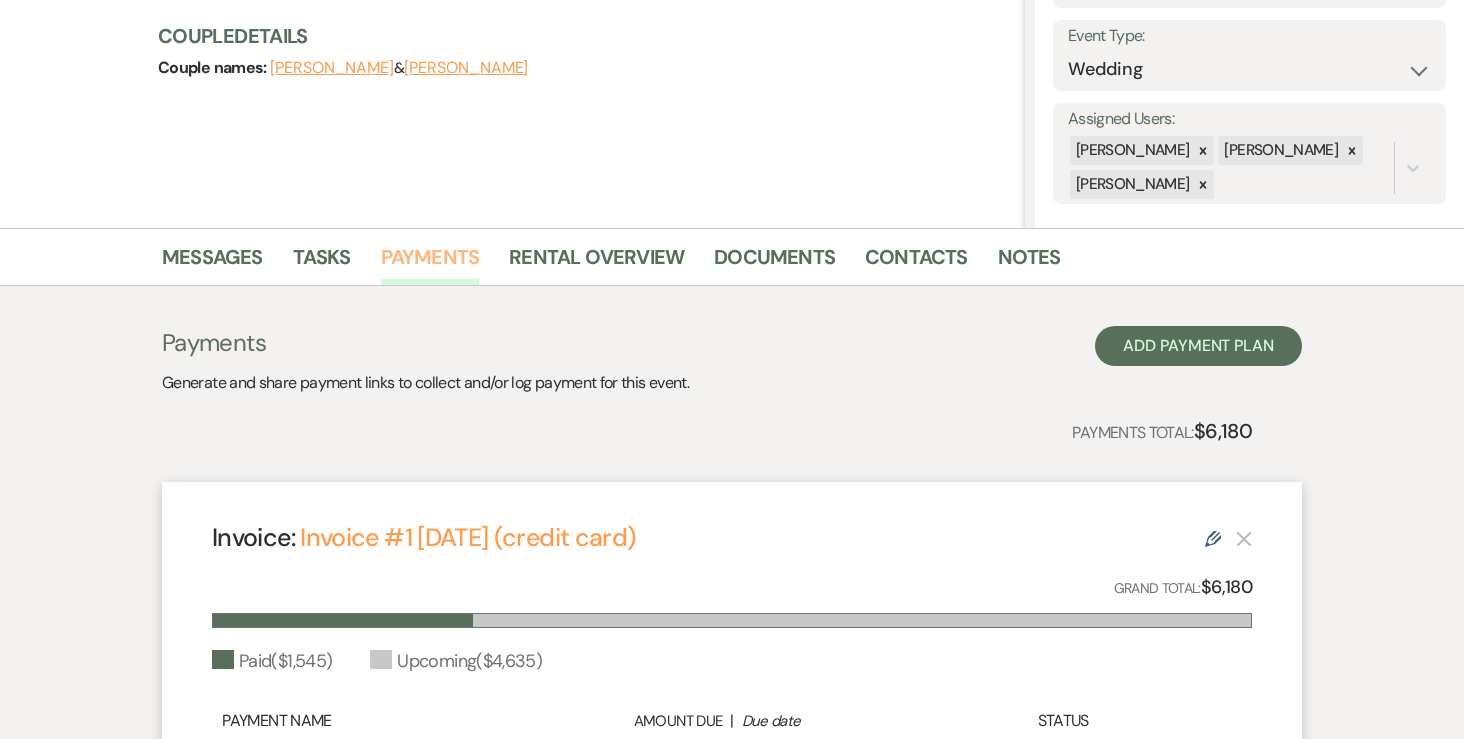 scroll, scrollTop: 321, scrollLeft: 0, axis: vertical 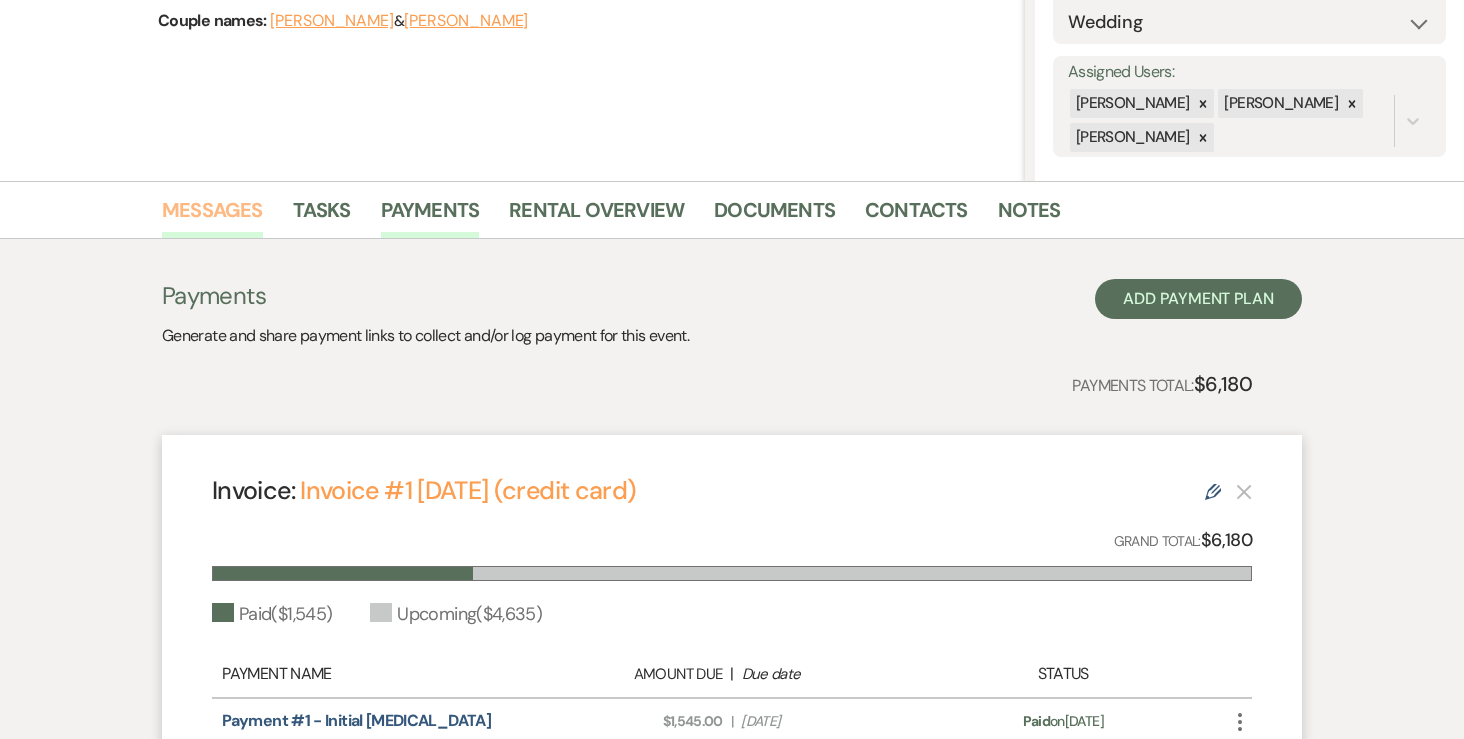 click on "Messages" at bounding box center [212, 216] 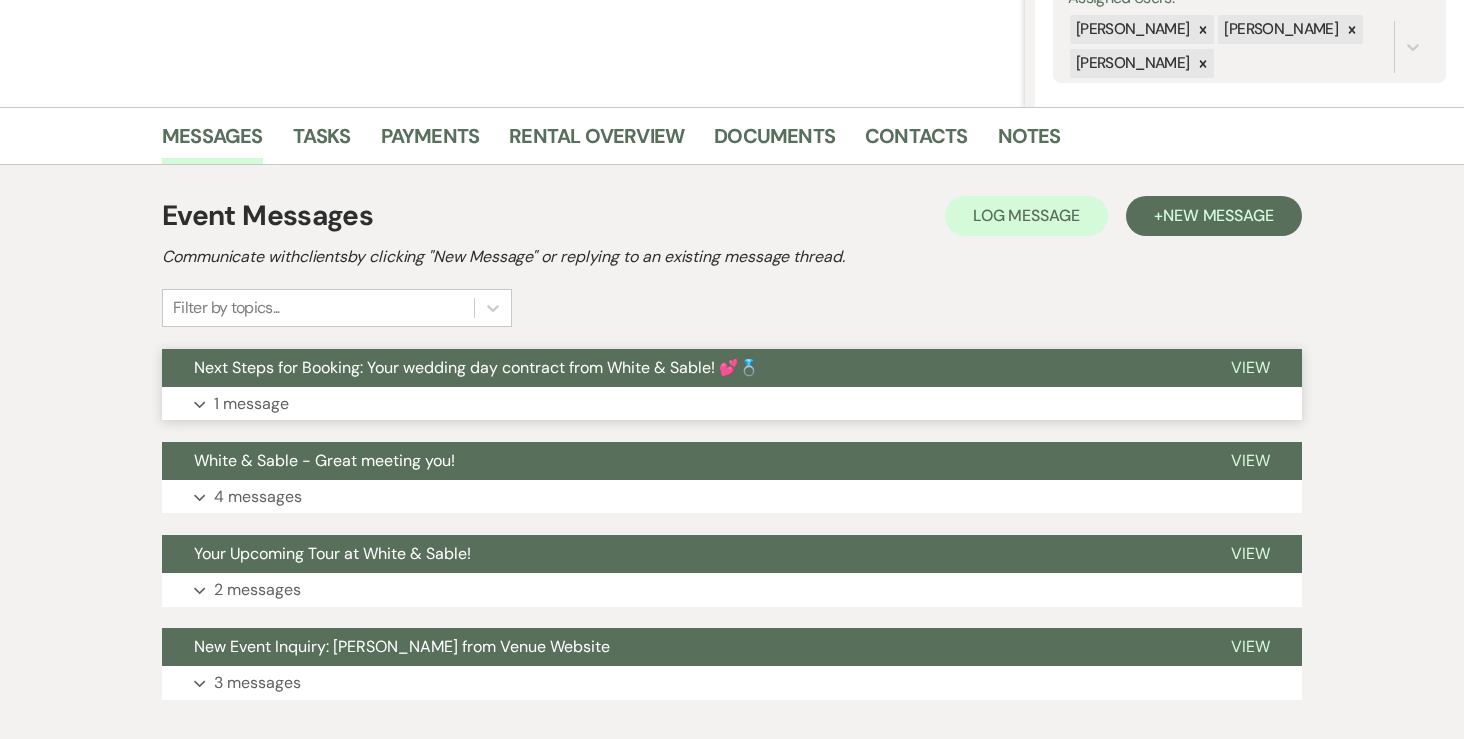 click on "1 message" at bounding box center [251, 404] 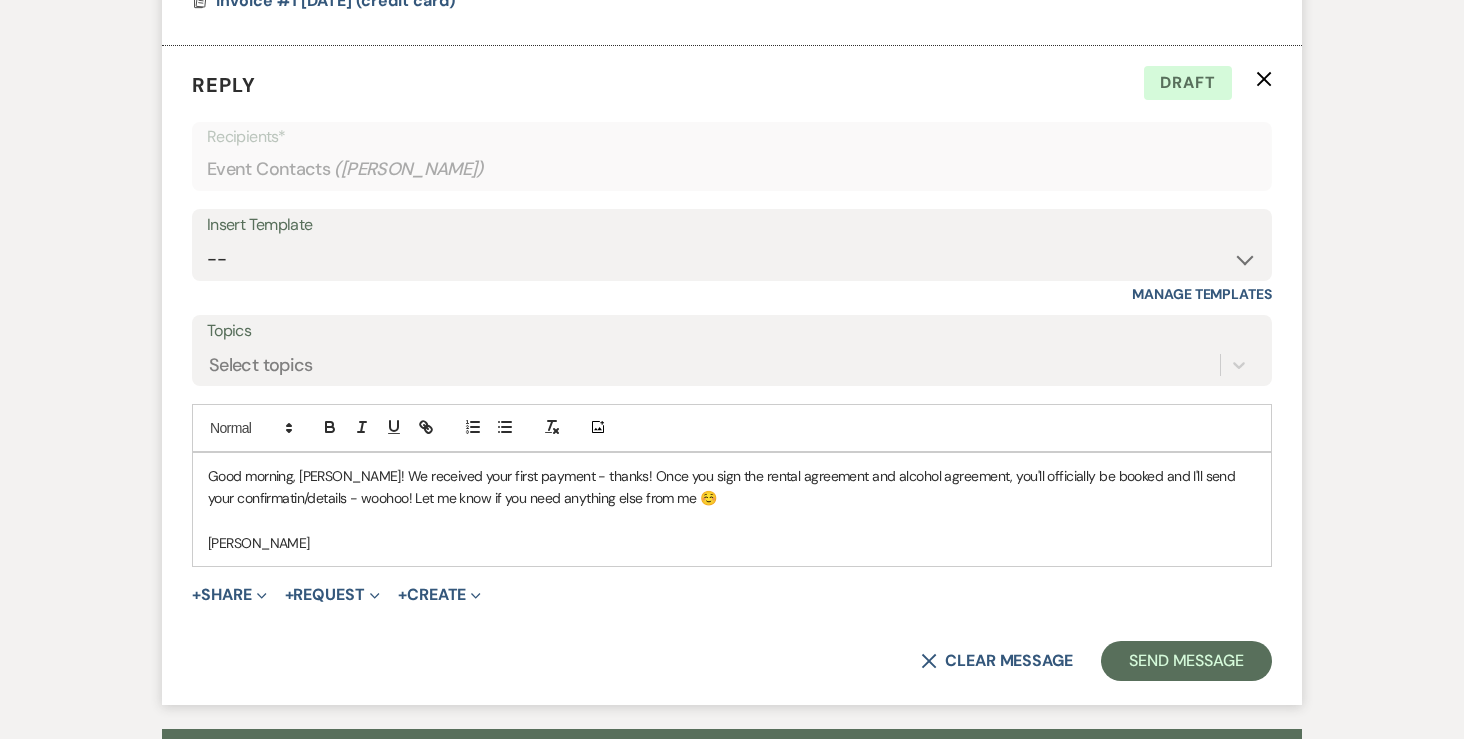 scroll, scrollTop: 1624, scrollLeft: 0, axis: vertical 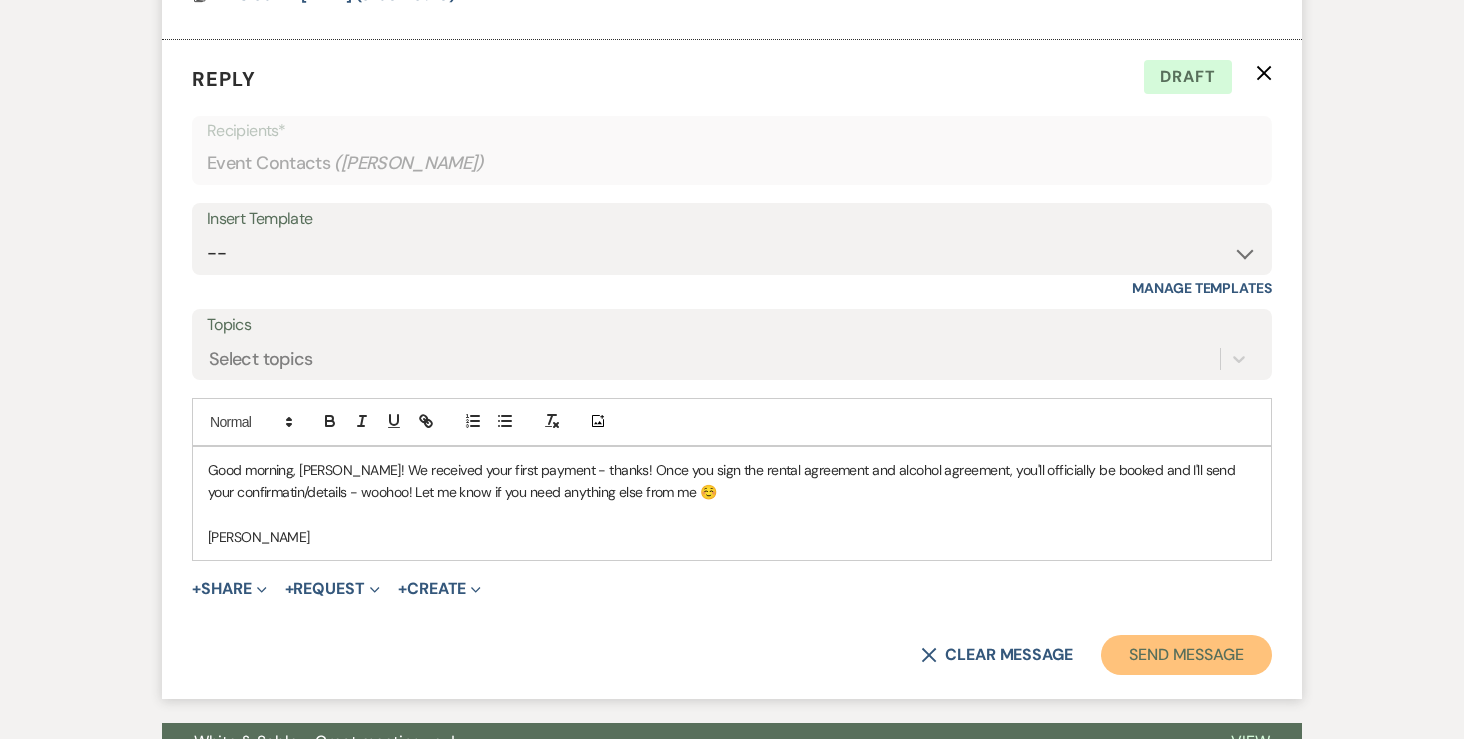 click on "Send Message" at bounding box center [1186, 655] 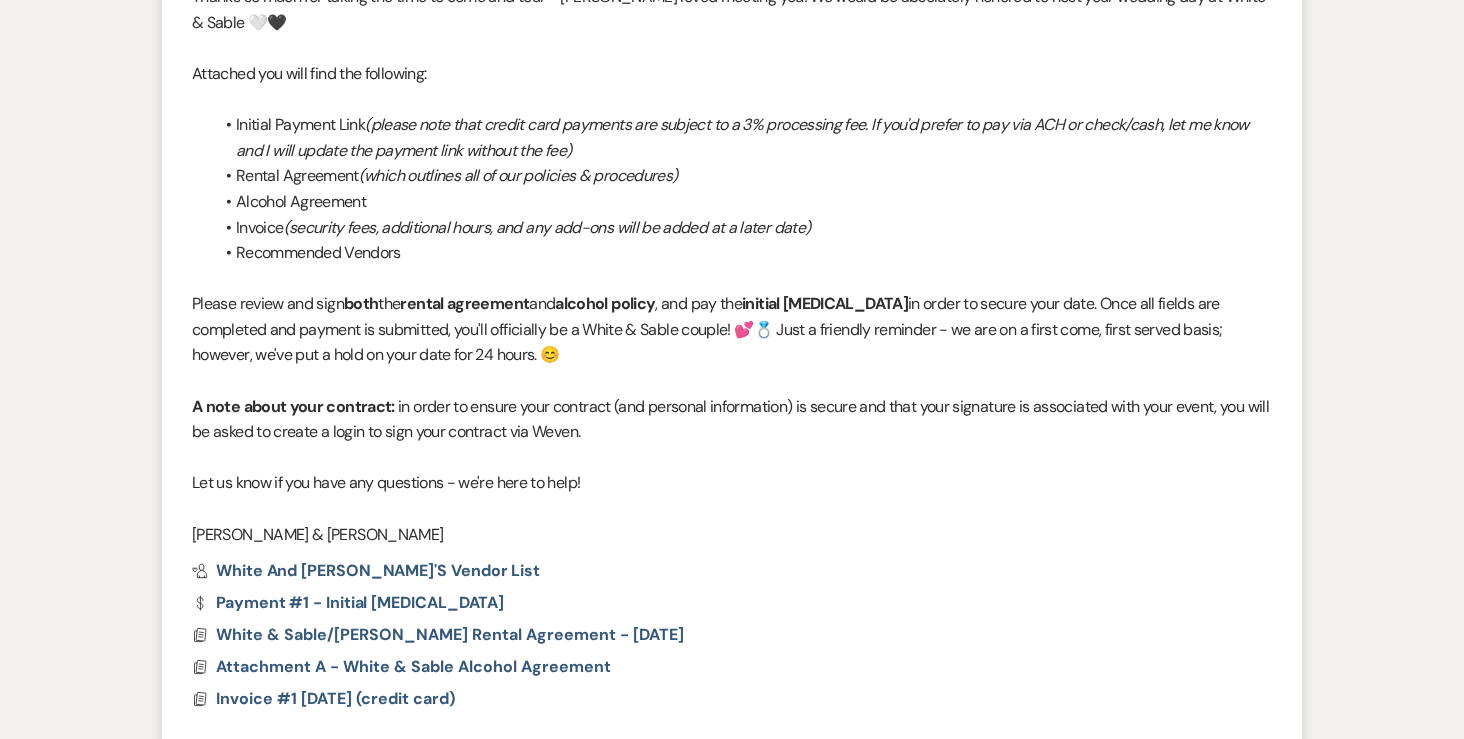 scroll, scrollTop: 0, scrollLeft: 0, axis: both 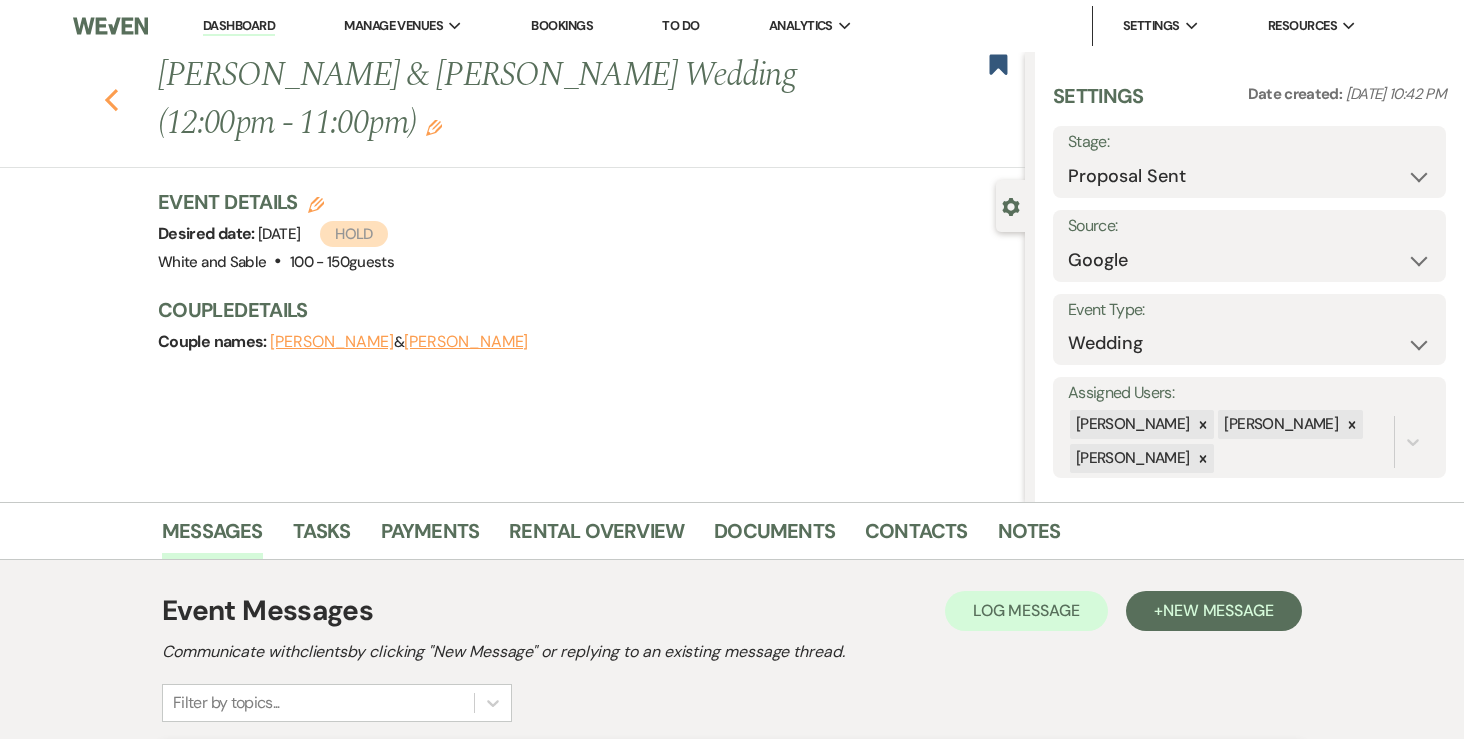 click on "Previous" 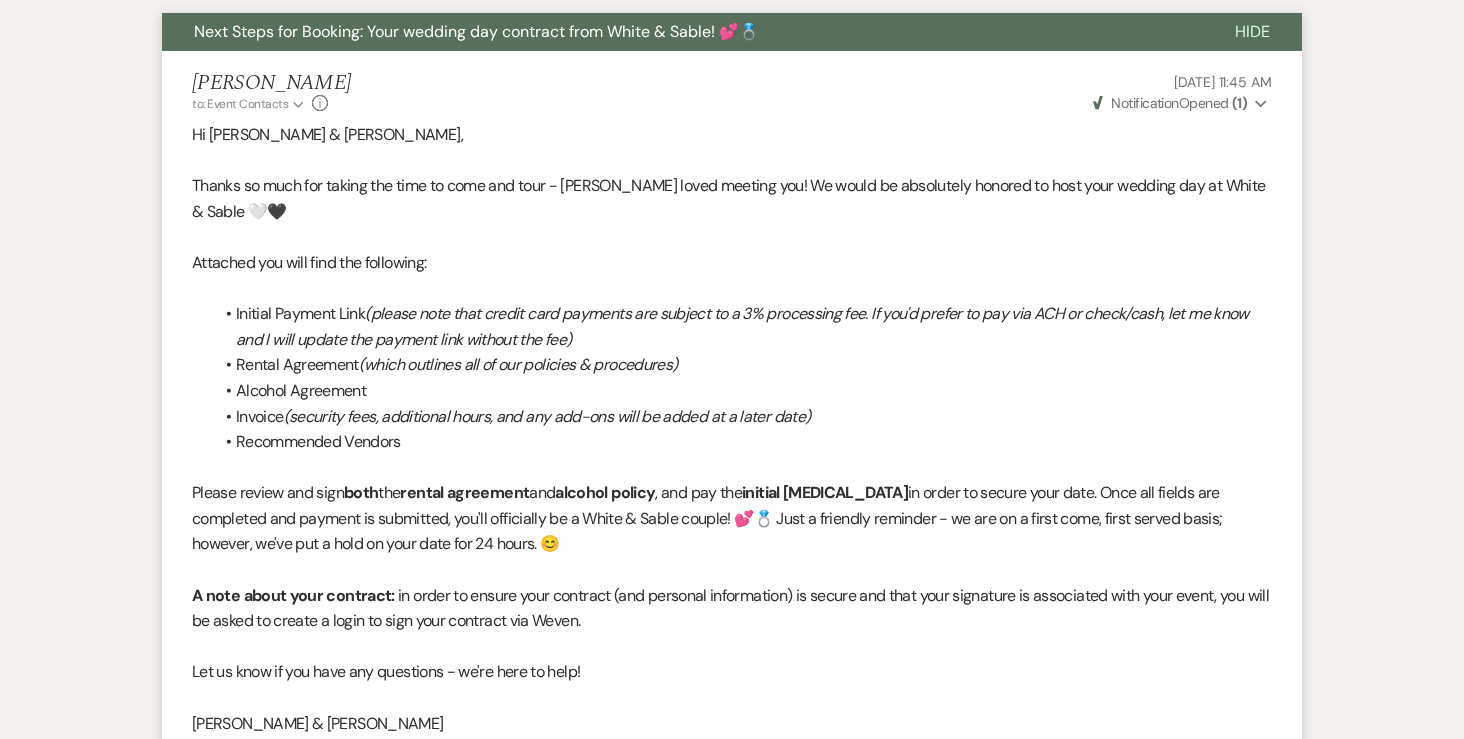 select on "6" 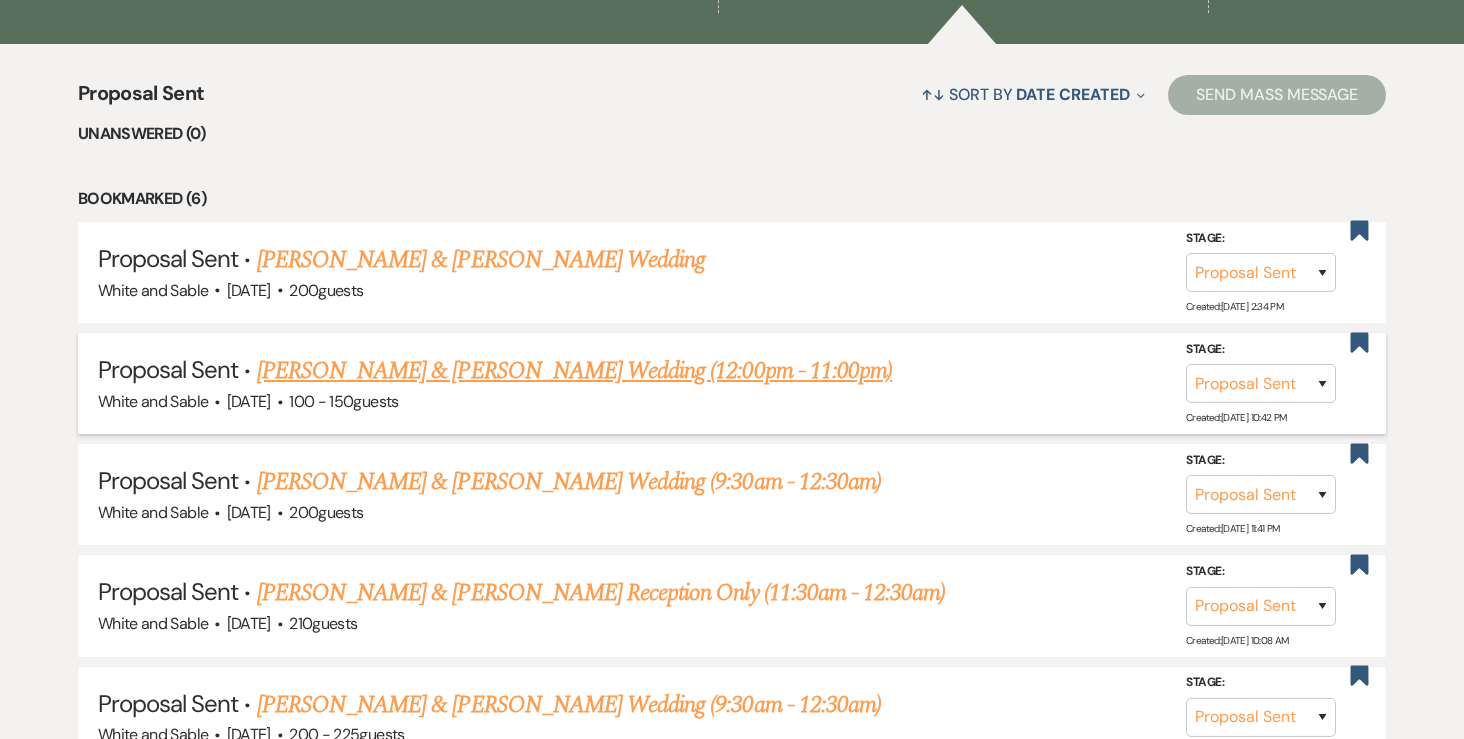 scroll, scrollTop: 792, scrollLeft: 0, axis: vertical 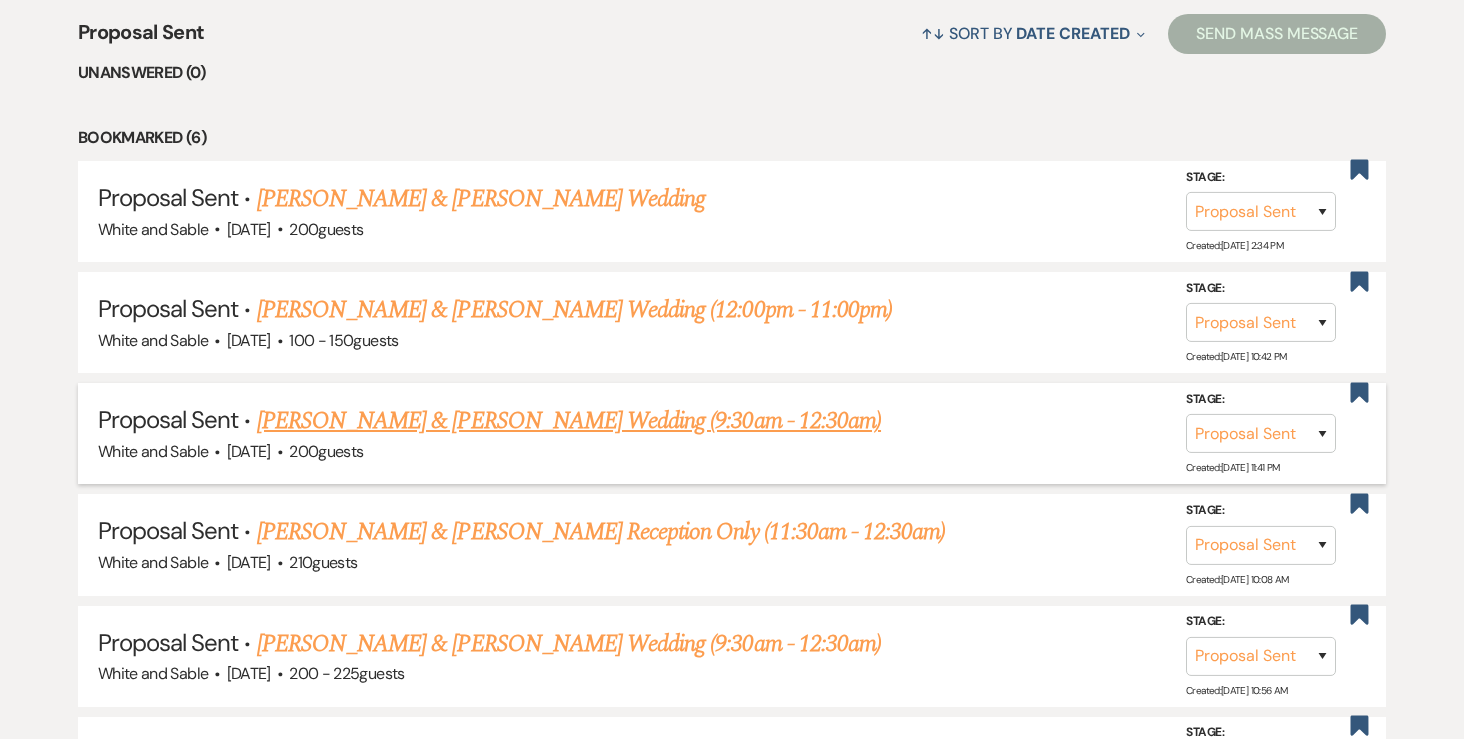 click on "[PERSON_NAME] & [PERSON_NAME] Wedding (9:30am - 12:30am)" at bounding box center [569, 421] 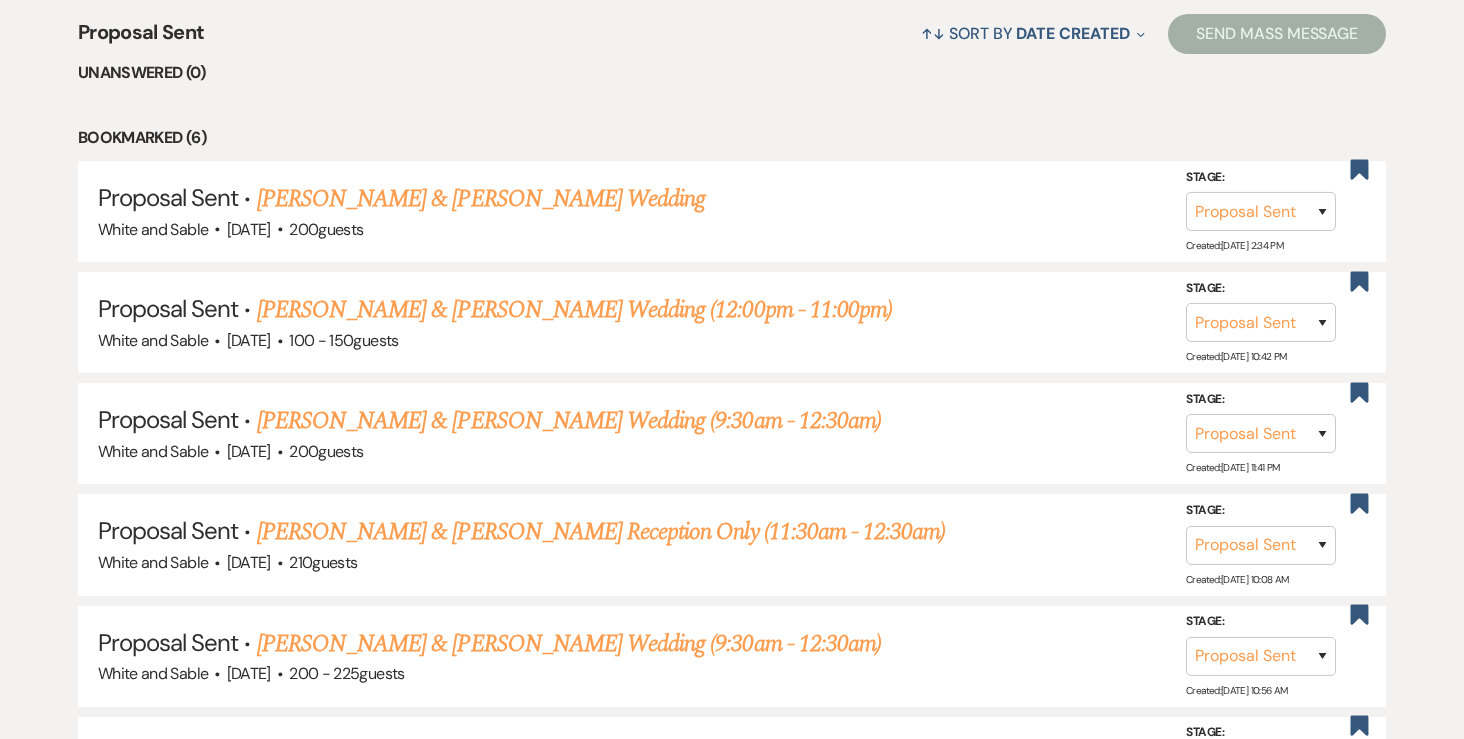 scroll, scrollTop: 0, scrollLeft: 0, axis: both 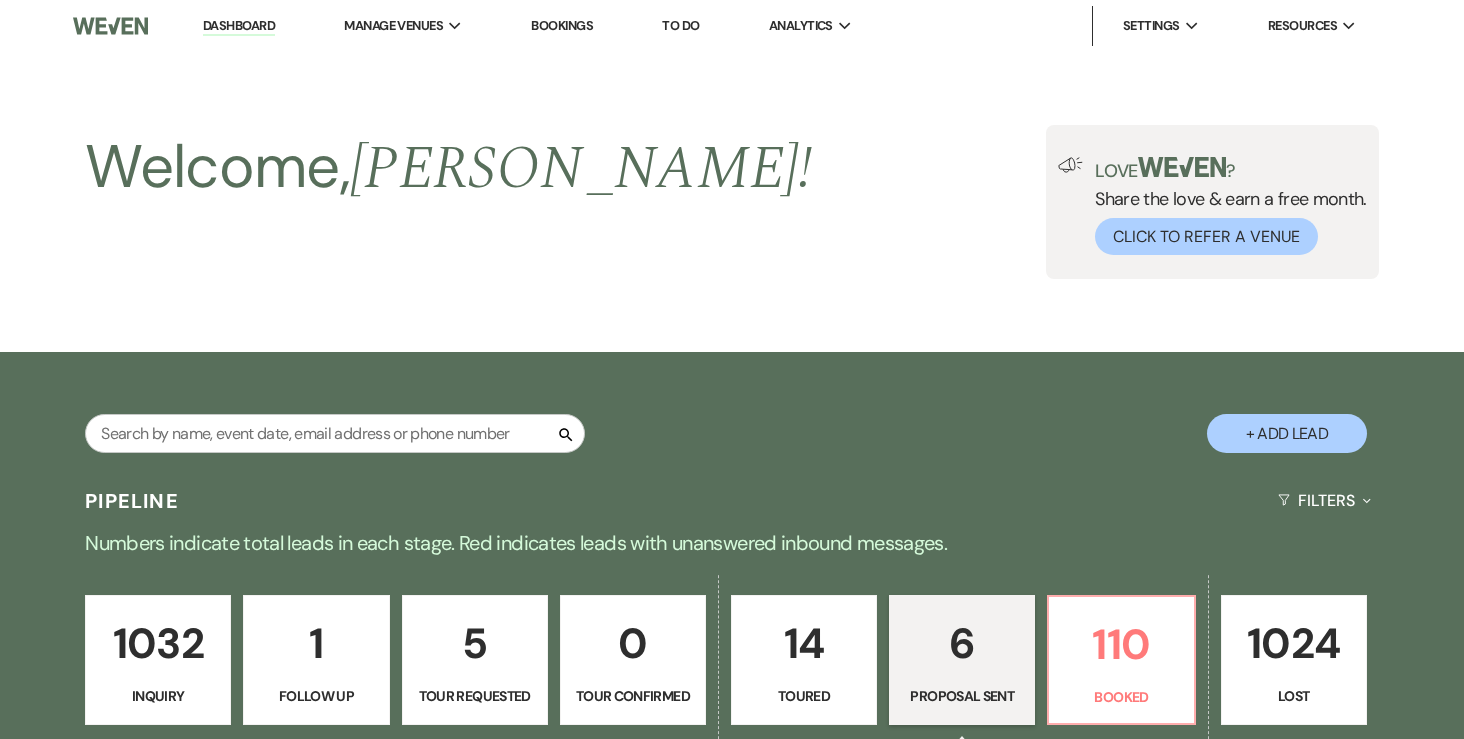 select on "6" 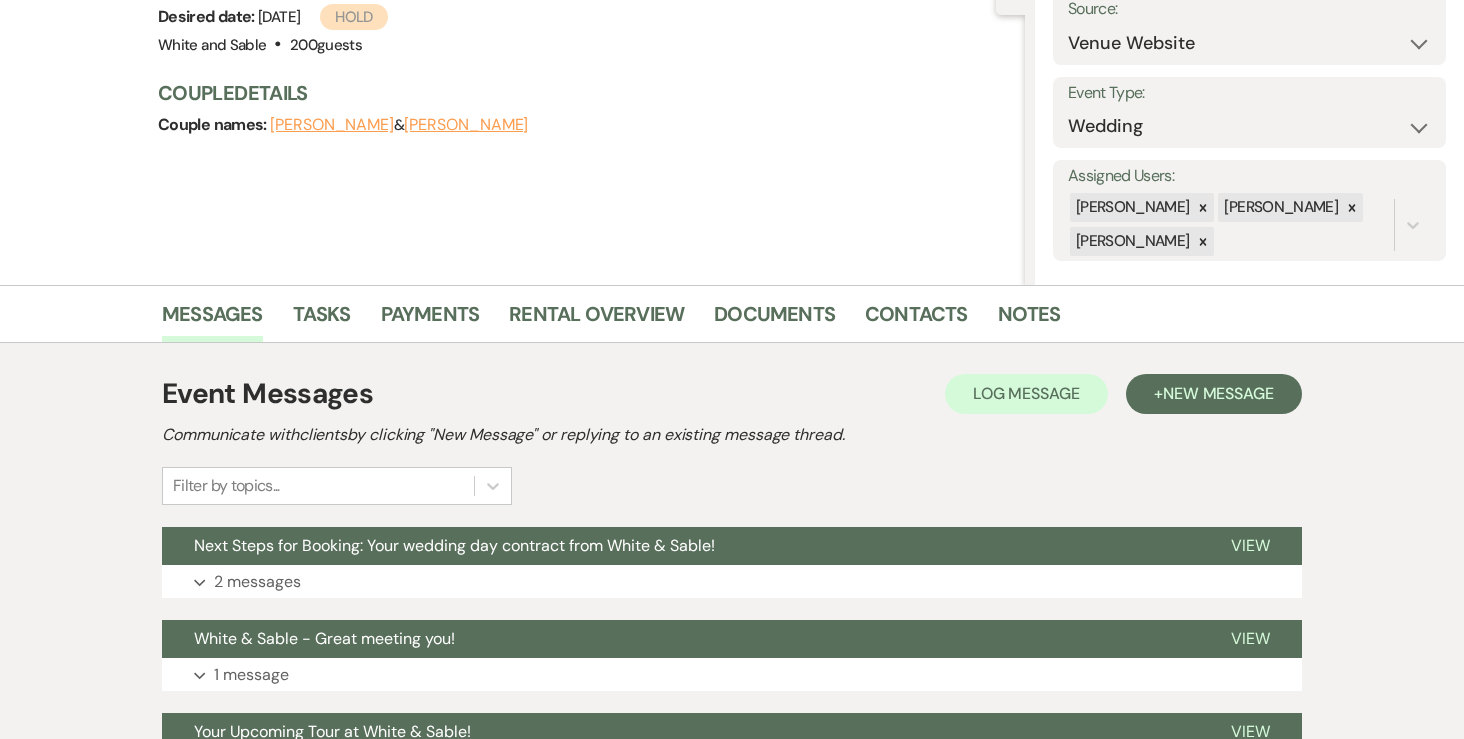 scroll, scrollTop: 216, scrollLeft: 0, axis: vertical 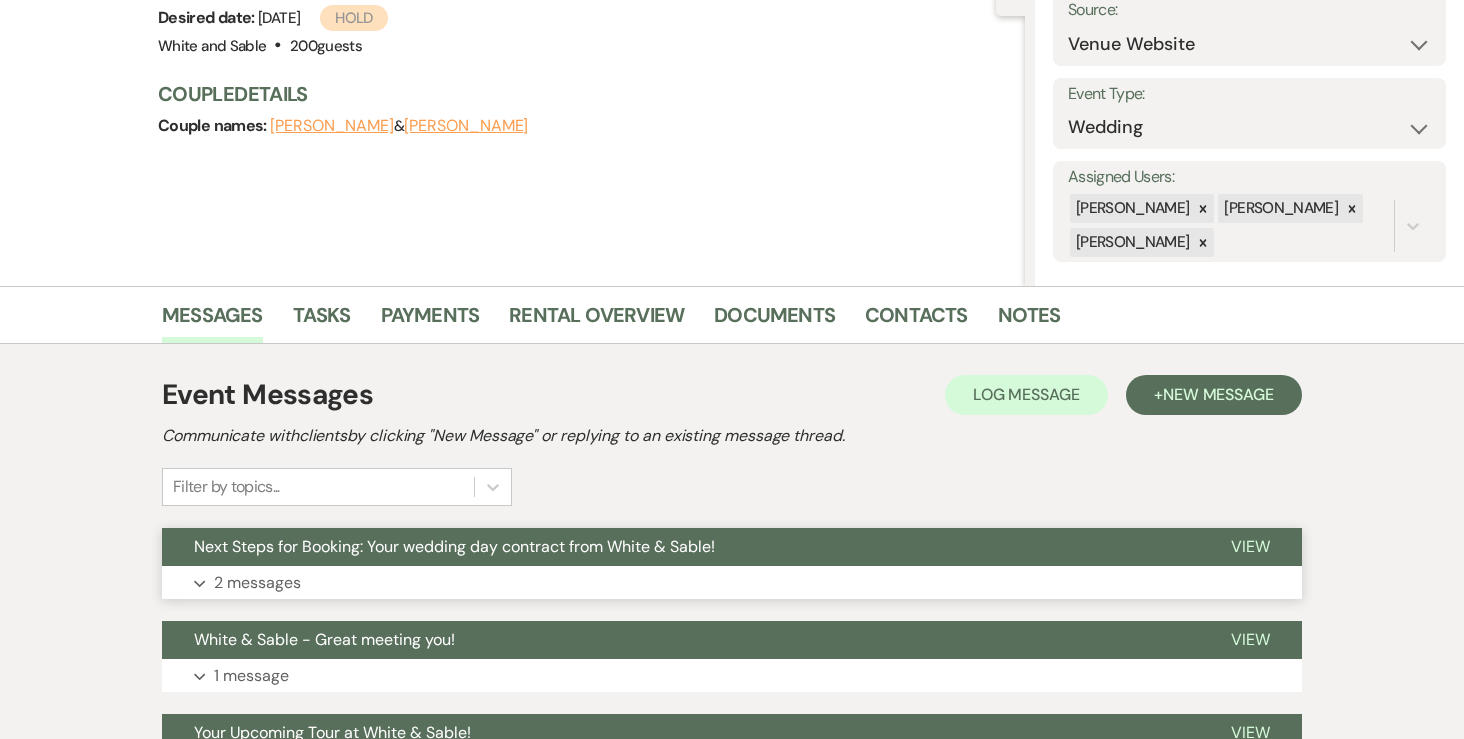 click on "2 messages" at bounding box center (257, 583) 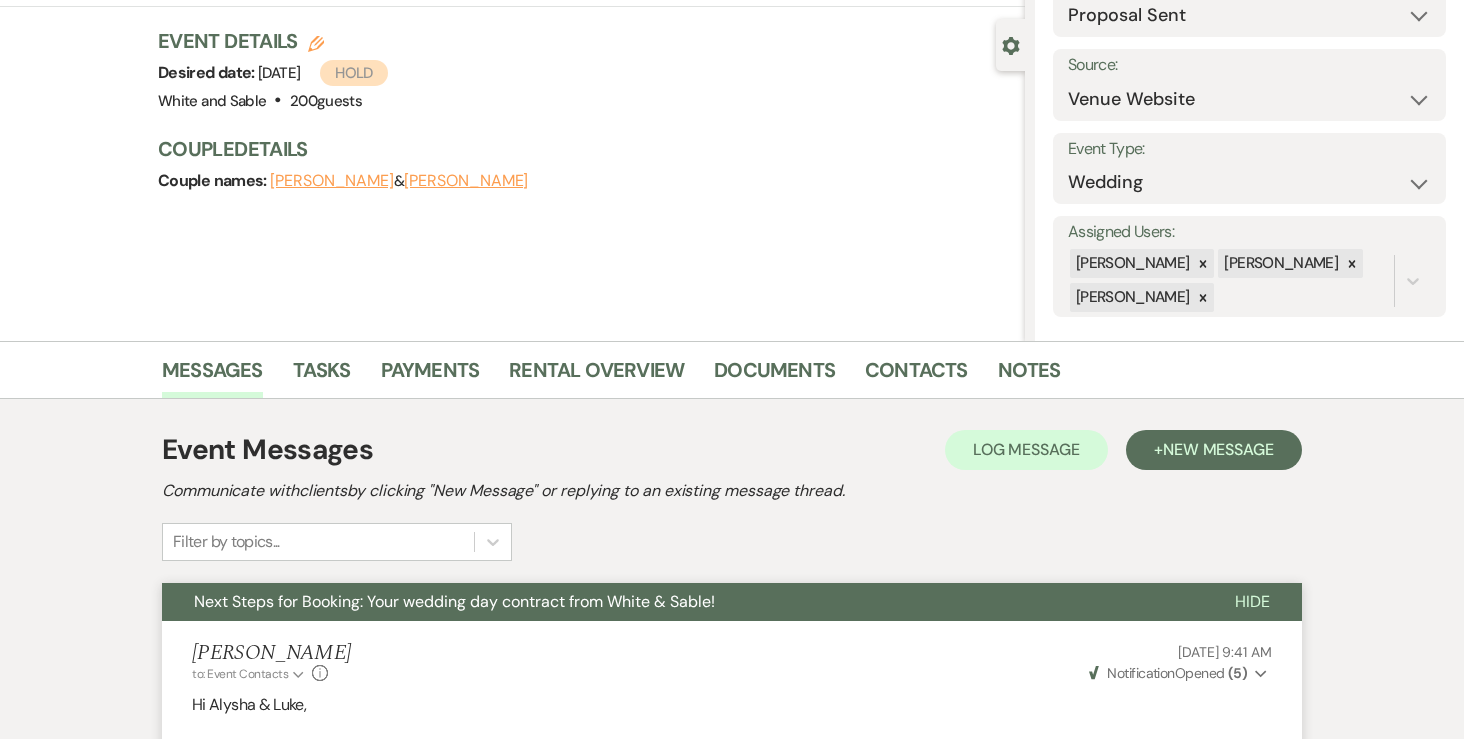 scroll, scrollTop: 0, scrollLeft: 0, axis: both 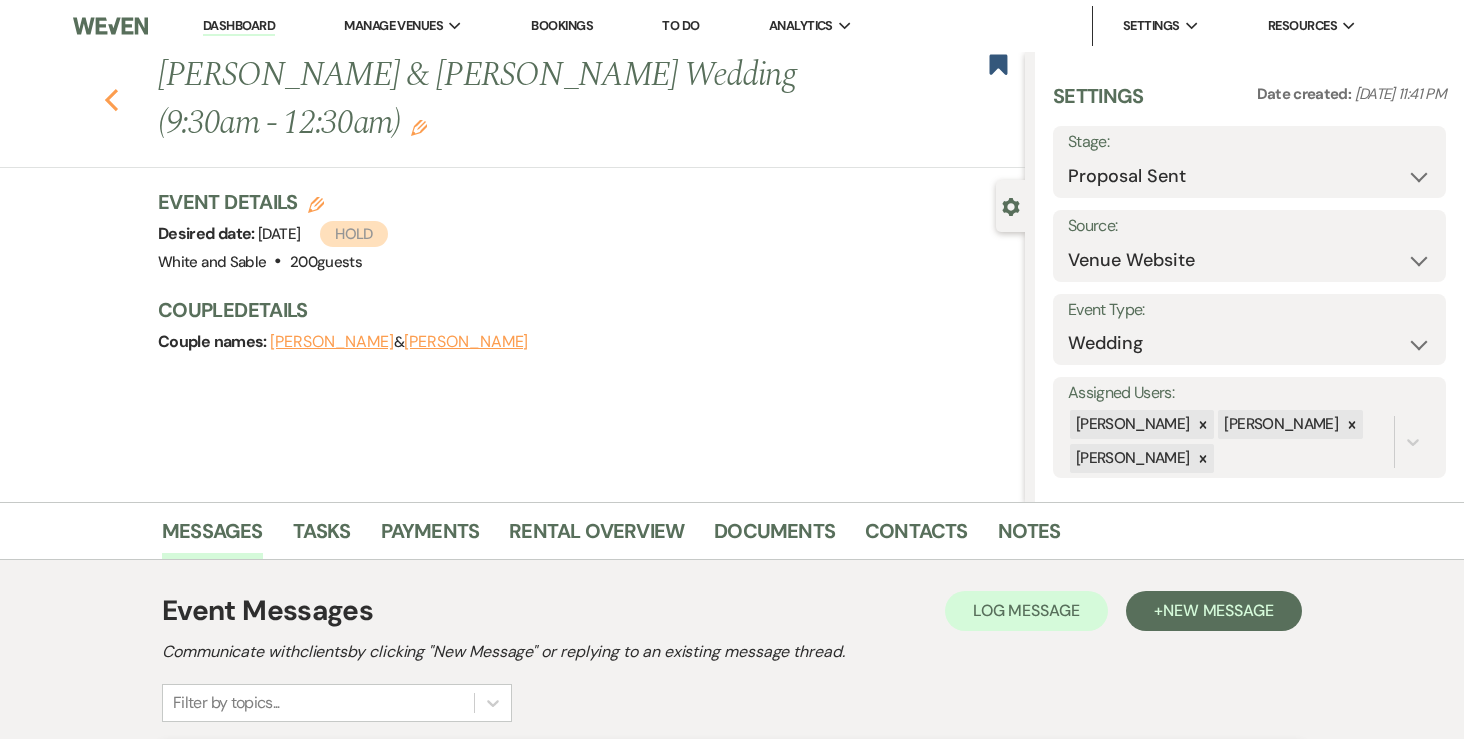click on "Previous" 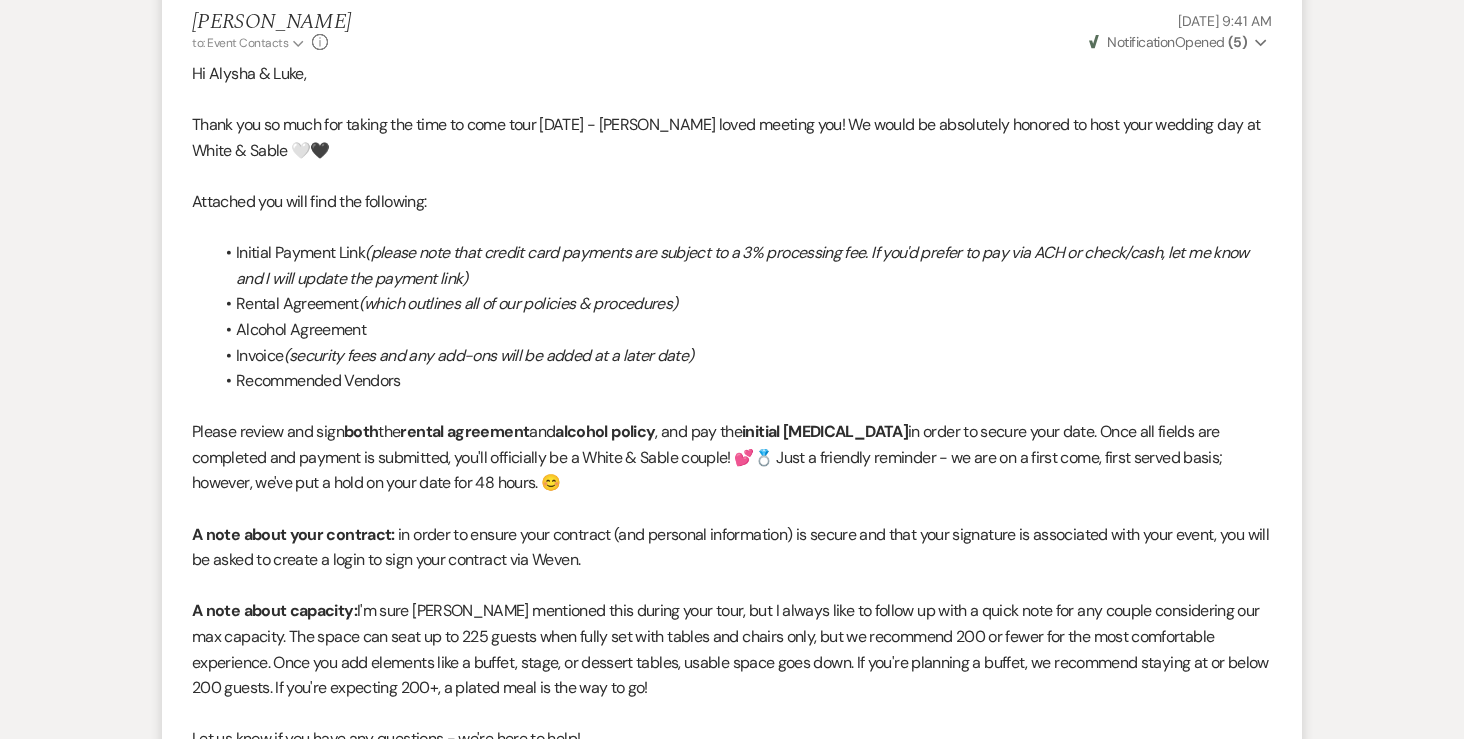 select on "6" 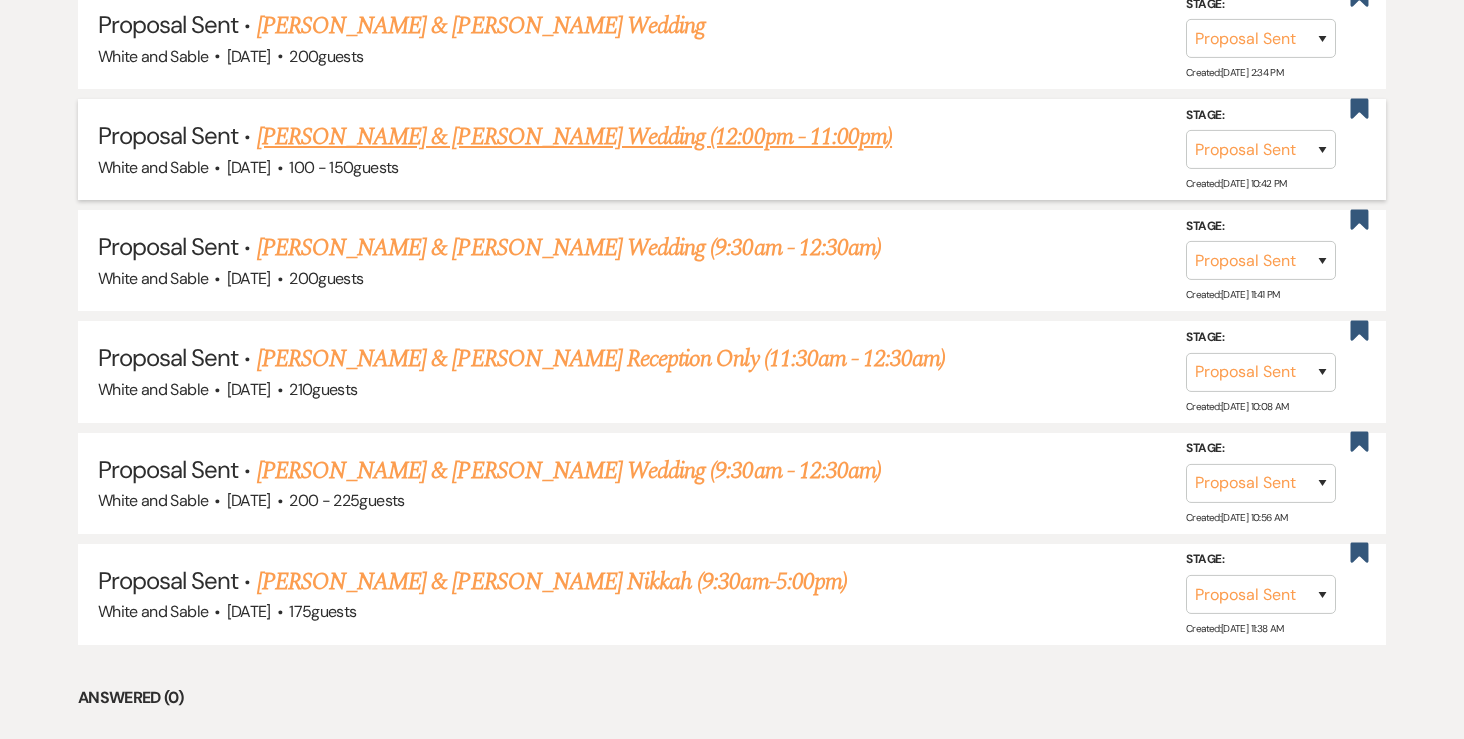 scroll, scrollTop: 980, scrollLeft: 0, axis: vertical 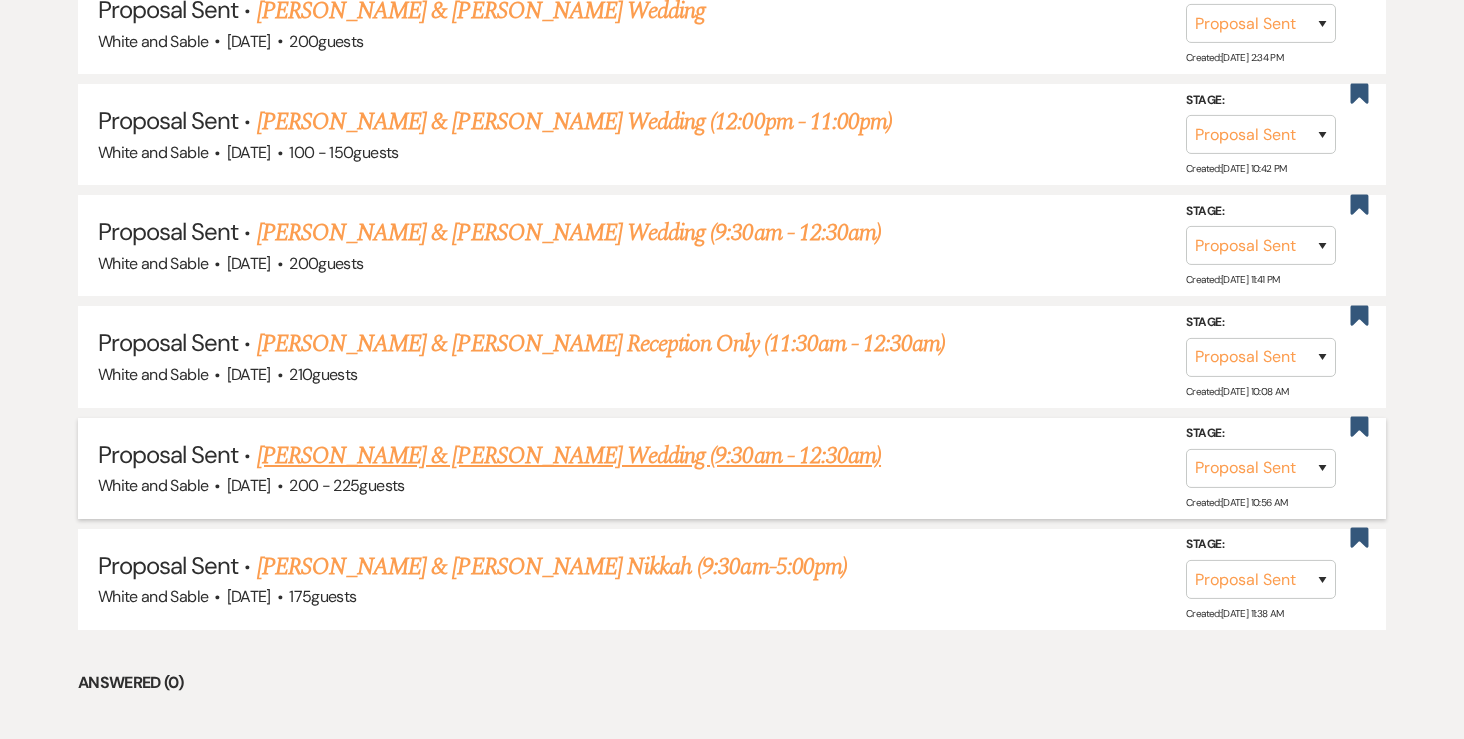 click on "[PERSON_NAME] & [PERSON_NAME] Wedding (9:30am - 12:30am)" at bounding box center [569, 456] 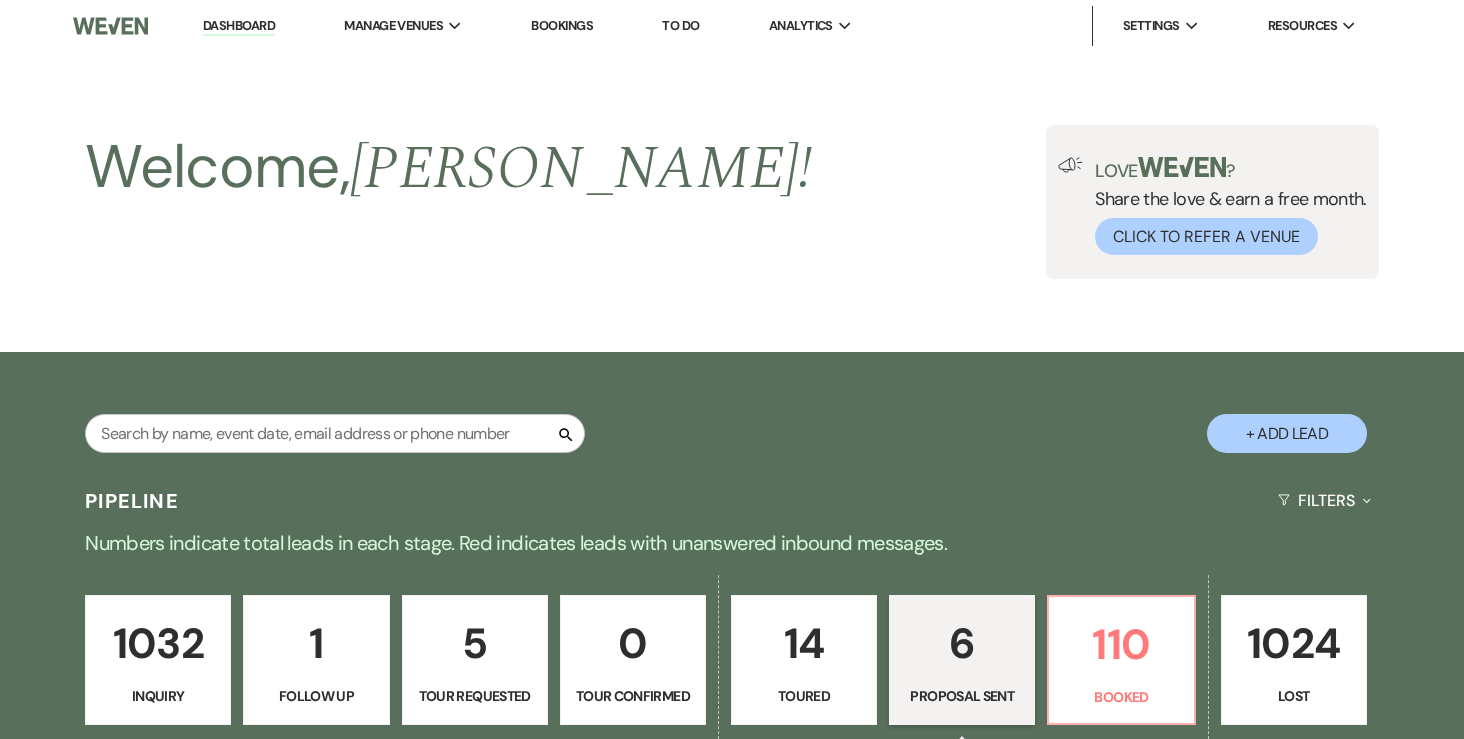 select on "6" 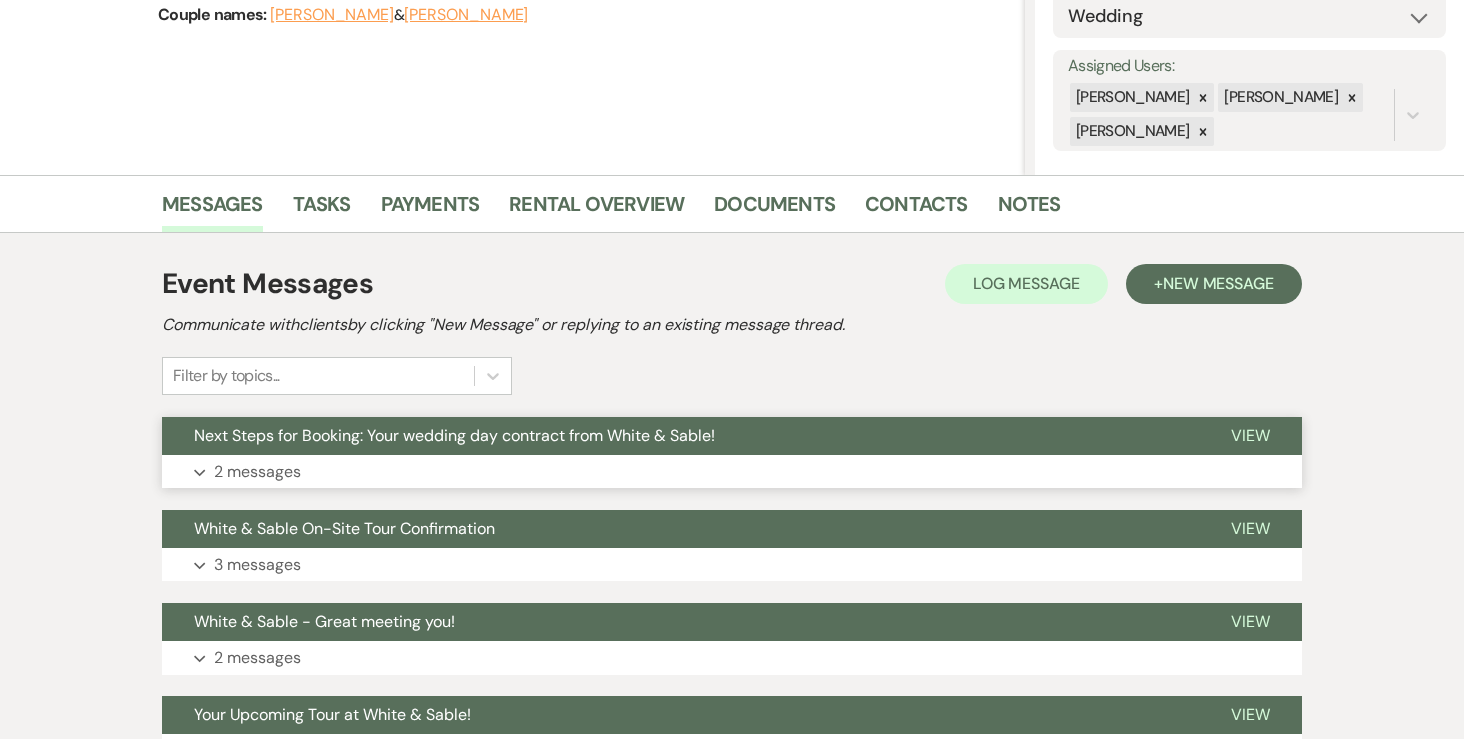 click on "2 messages" at bounding box center (257, 472) 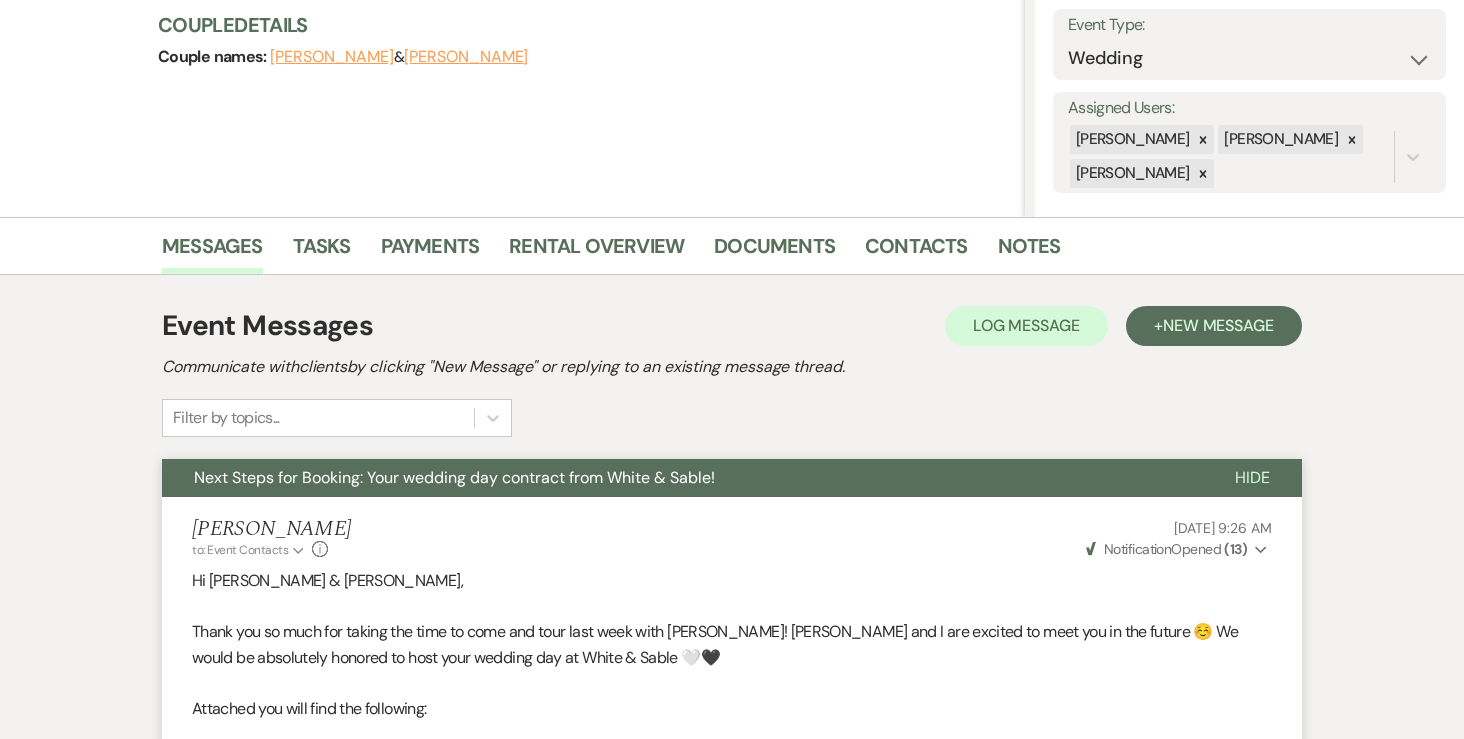scroll, scrollTop: 0, scrollLeft: 0, axis: both 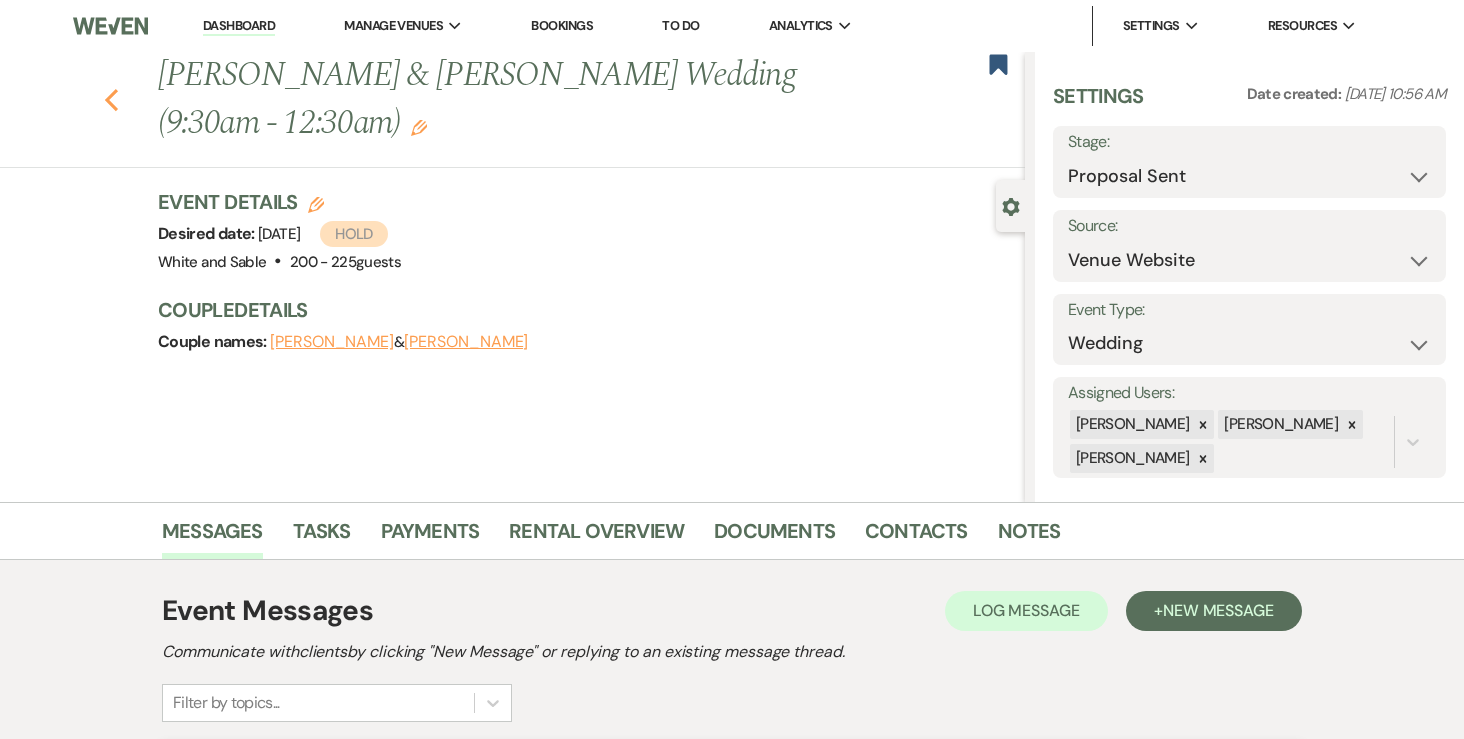 click on "Previous" 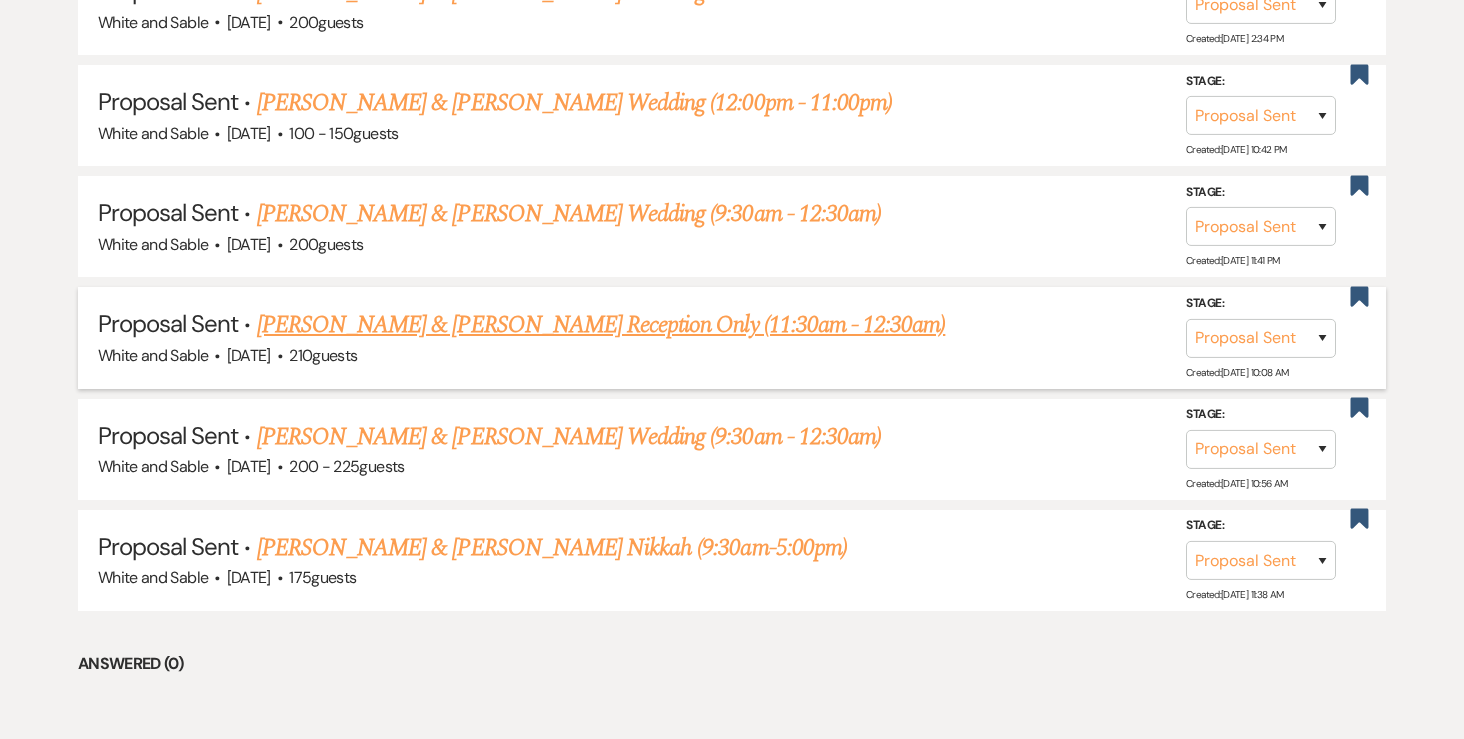 scroll, scrollTop: 0, scrollLeft: 0, axis: both 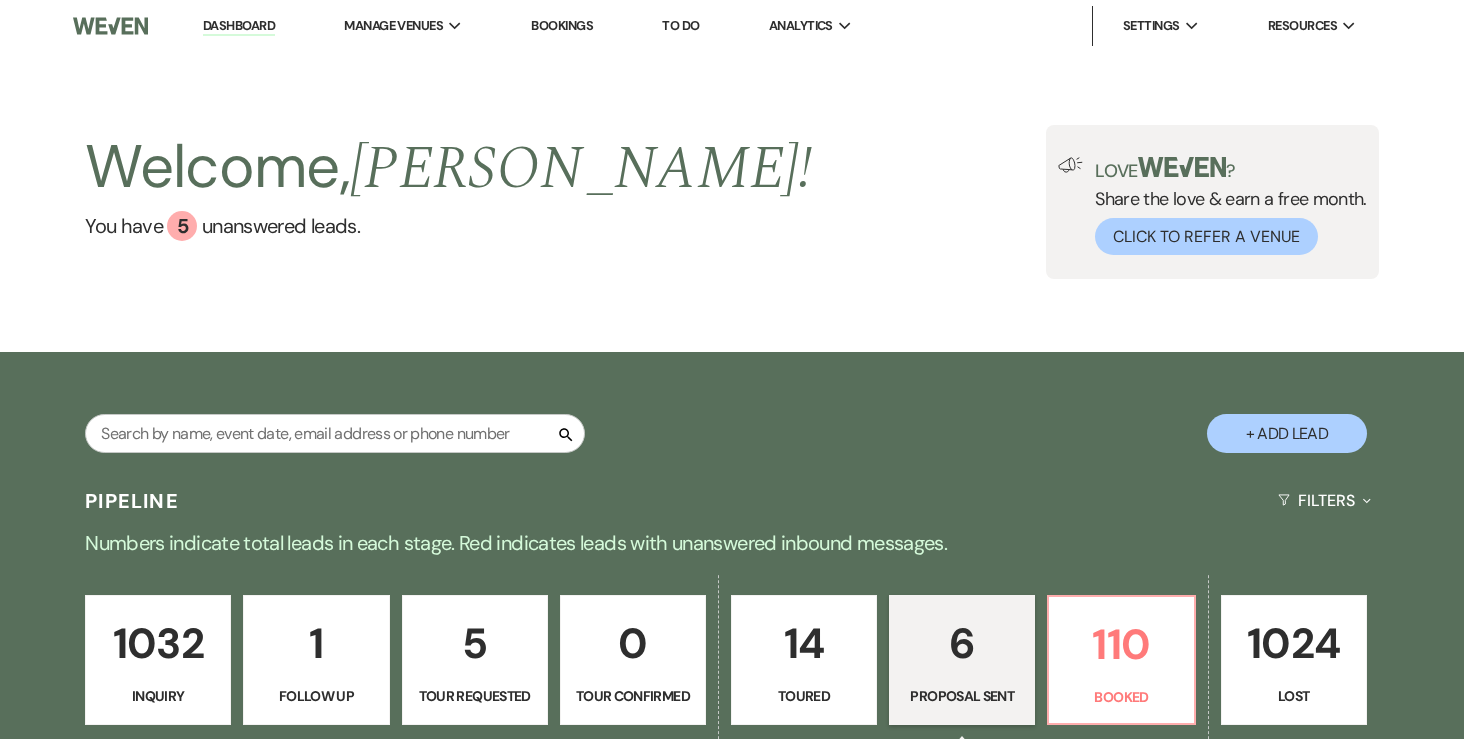 drag, startPoint x: 232, startPoint y: 18, endPoint x: 298, endPoint y: 324, distance: 313.03674 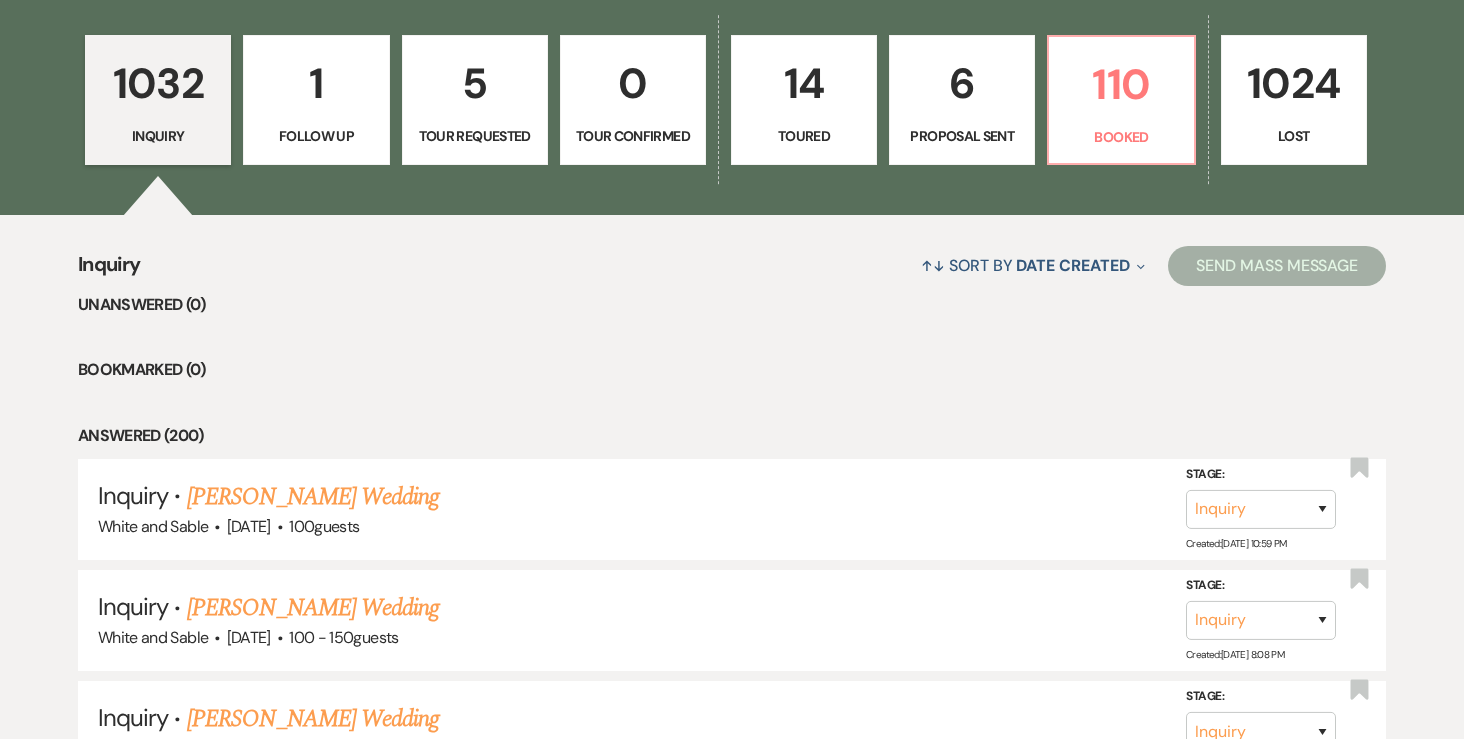 scroll, scrollTop: 499, scrollLeft: 0, axis: vertical 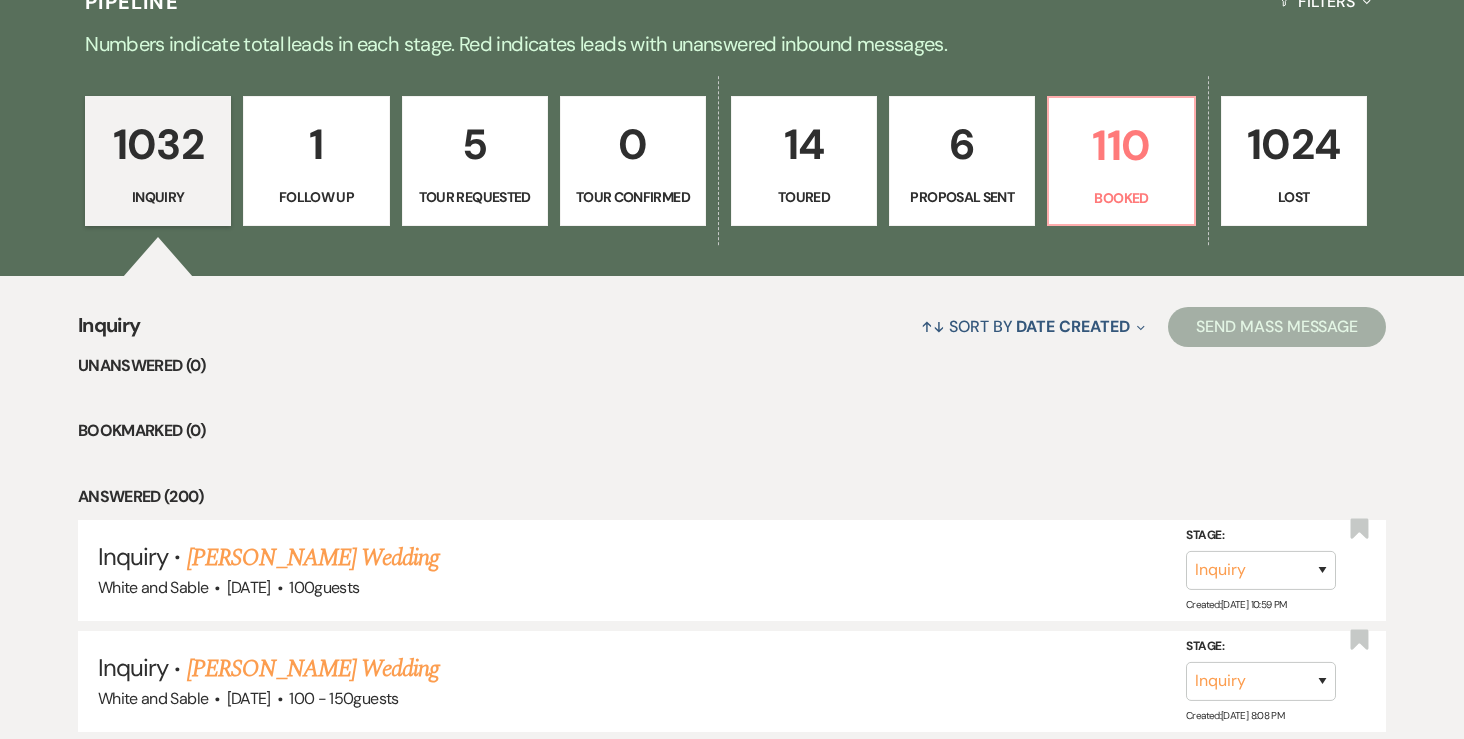 click on "1" at bounding box center (316, 144) 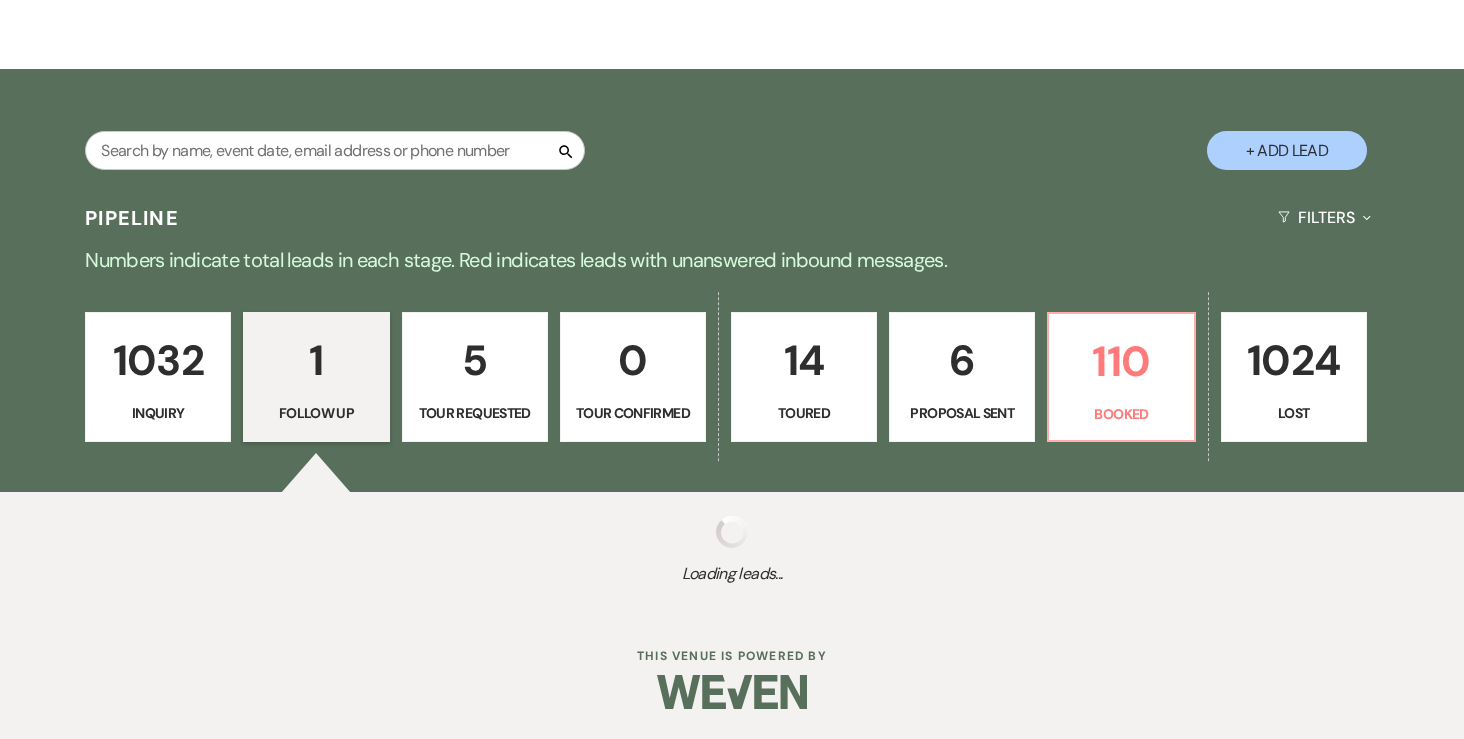 select on "9" 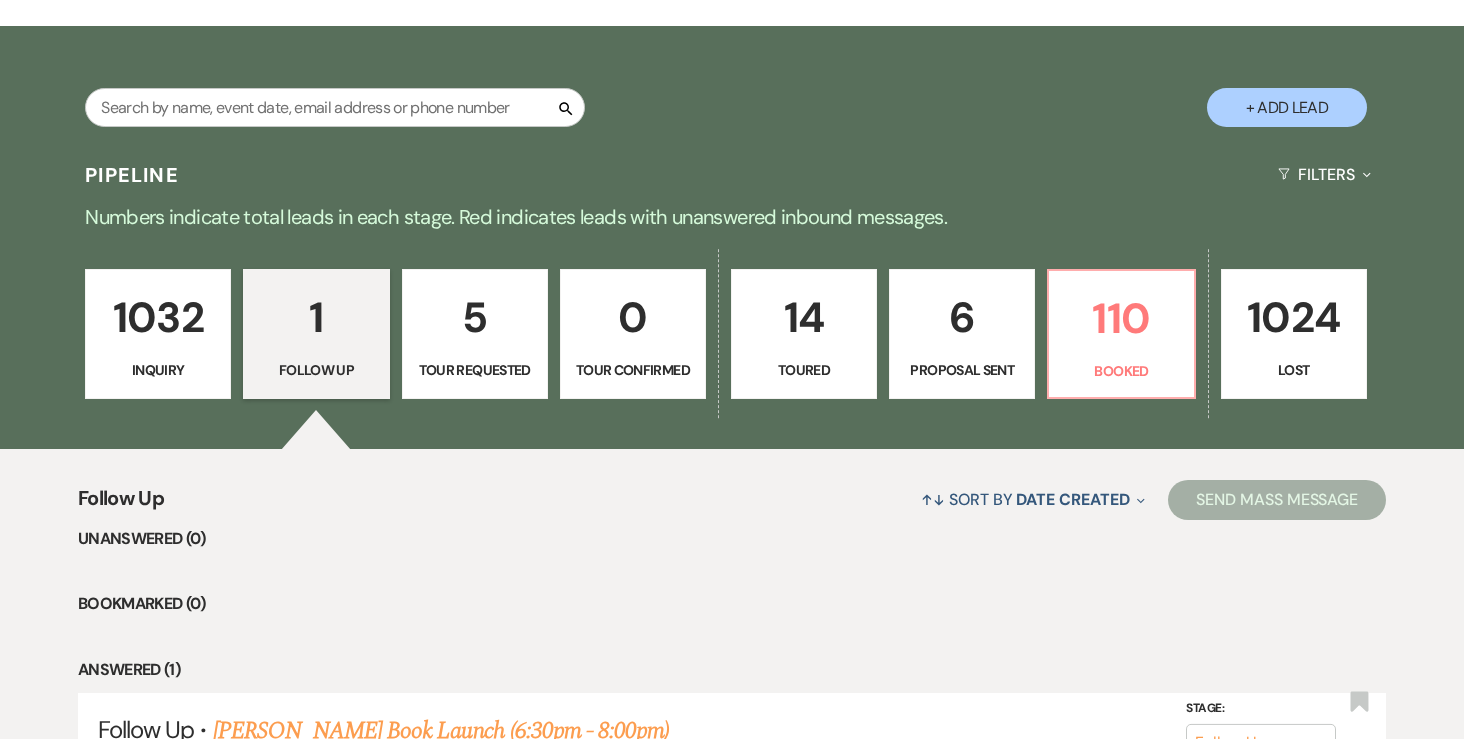 scroll, scrollTop: 206, scrollLeft: 0, axis: vertical 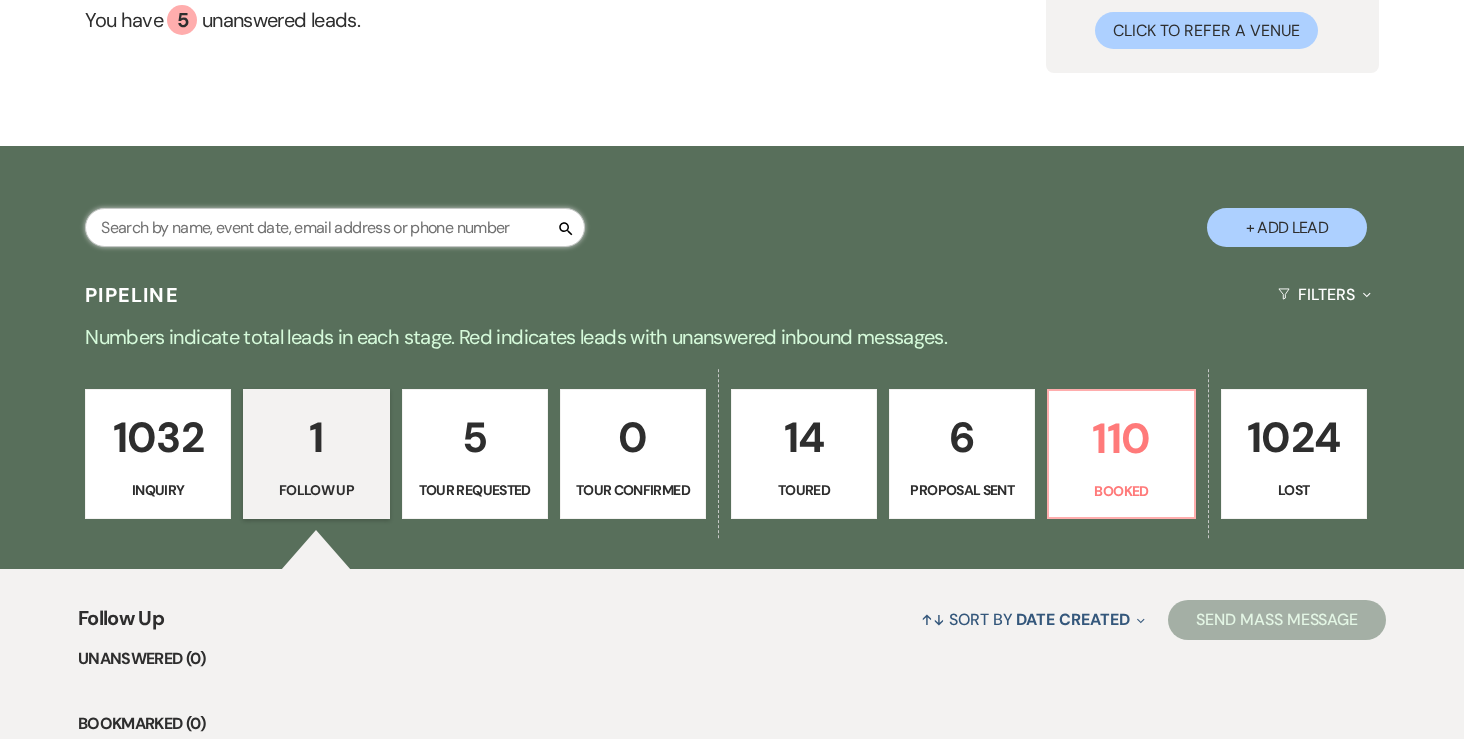 click at bounding box center [335, 227] 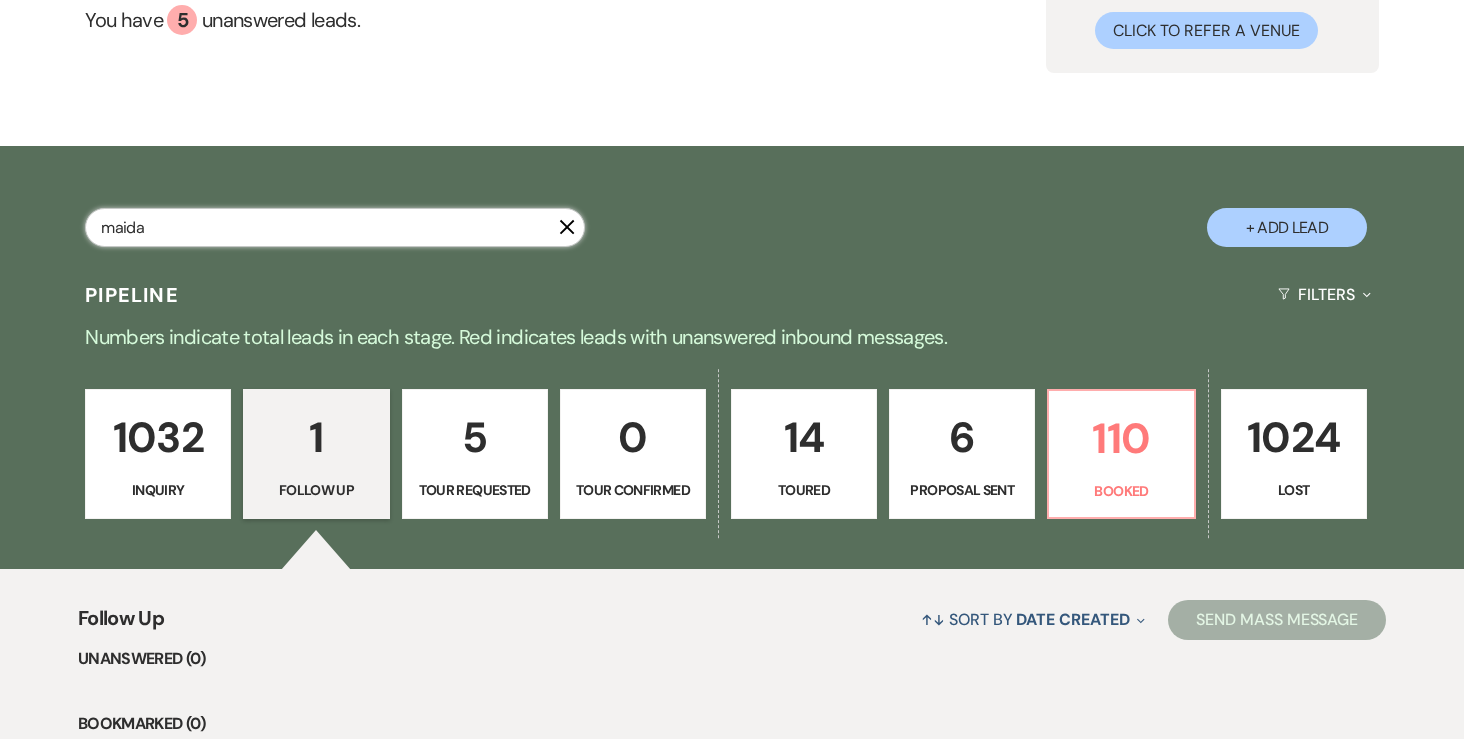 type on "maida" 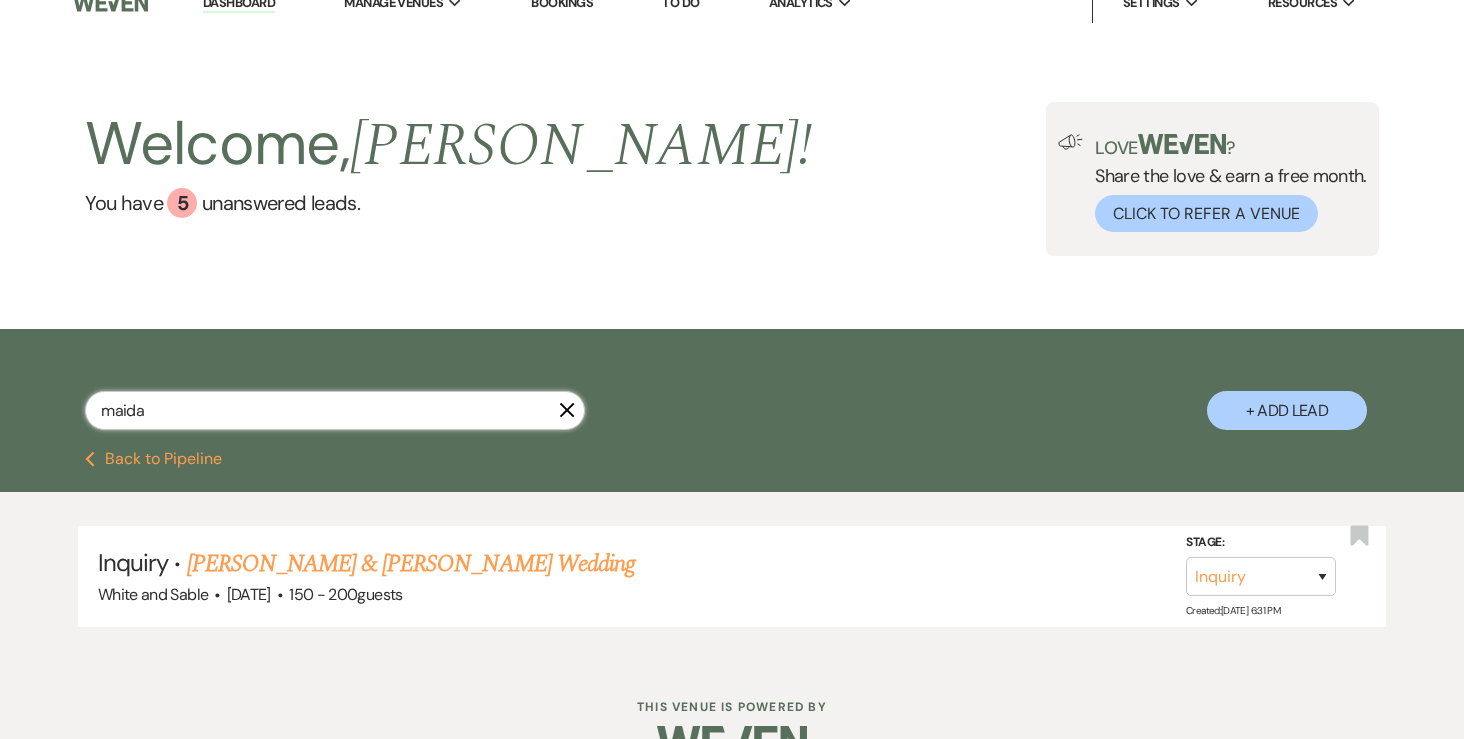 scroll, scrollTop: 73, scrollLeft: 0, axis: vertical 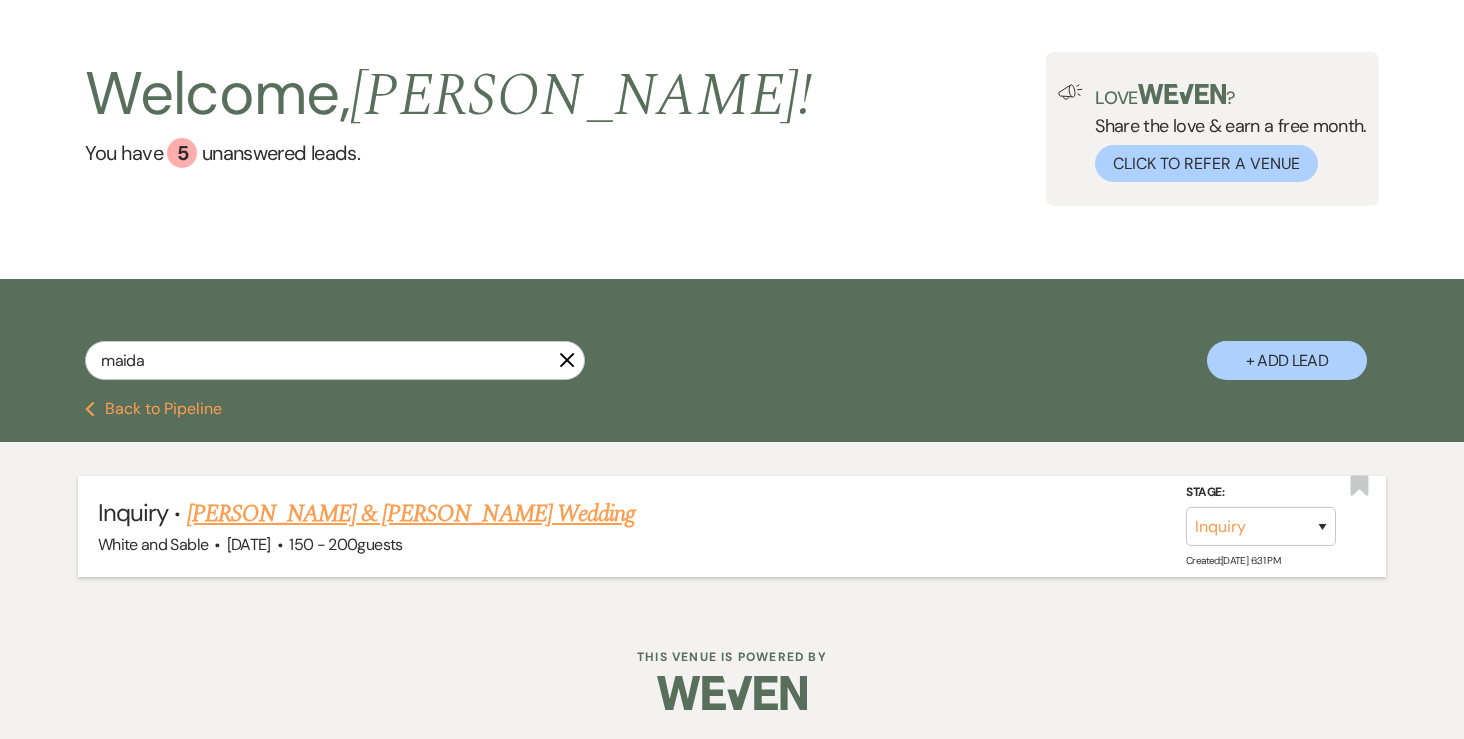 click on "[PERSON_NAME] & [PERSON_NAME] Wedding" at bounding box center (411, 514) 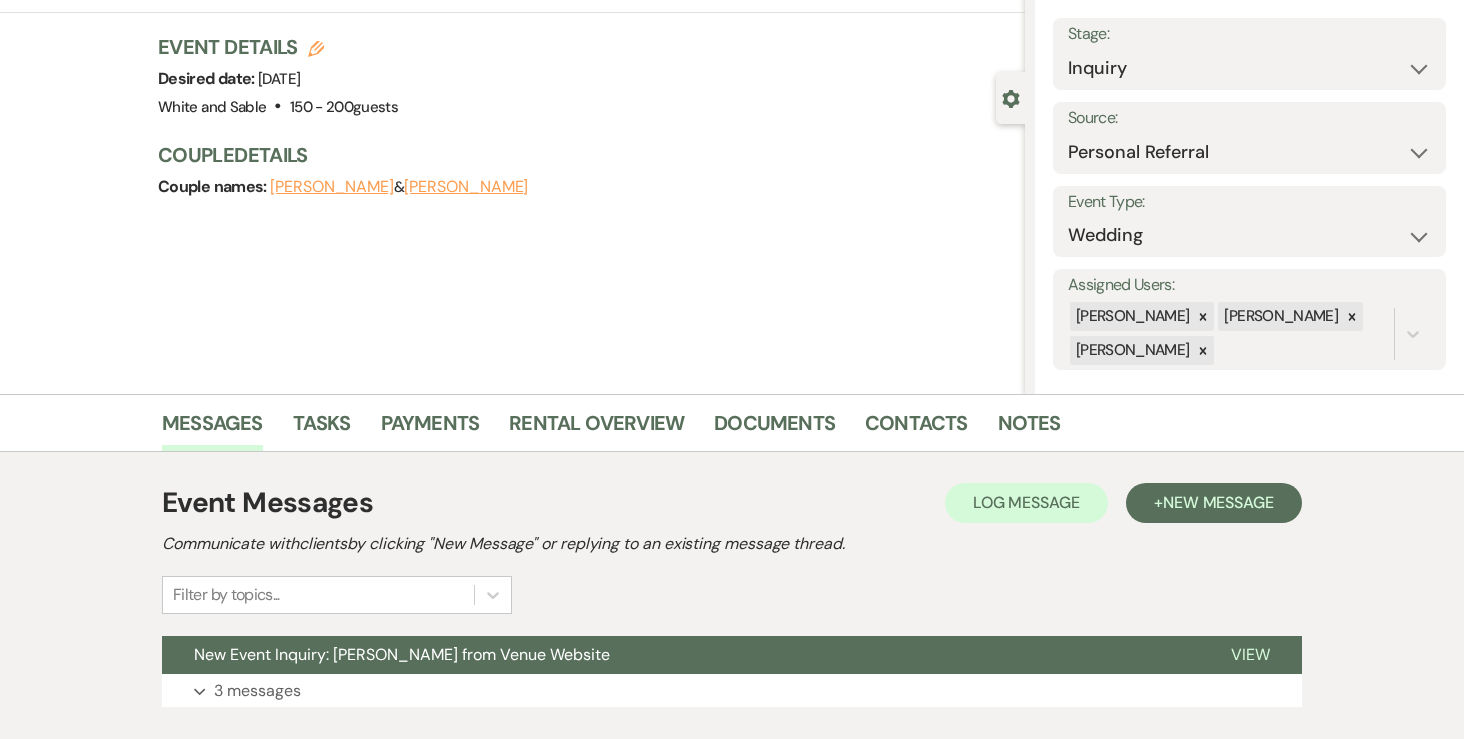 scroll, scrollTop: 90, scrollLeft: 0, axis: vertical 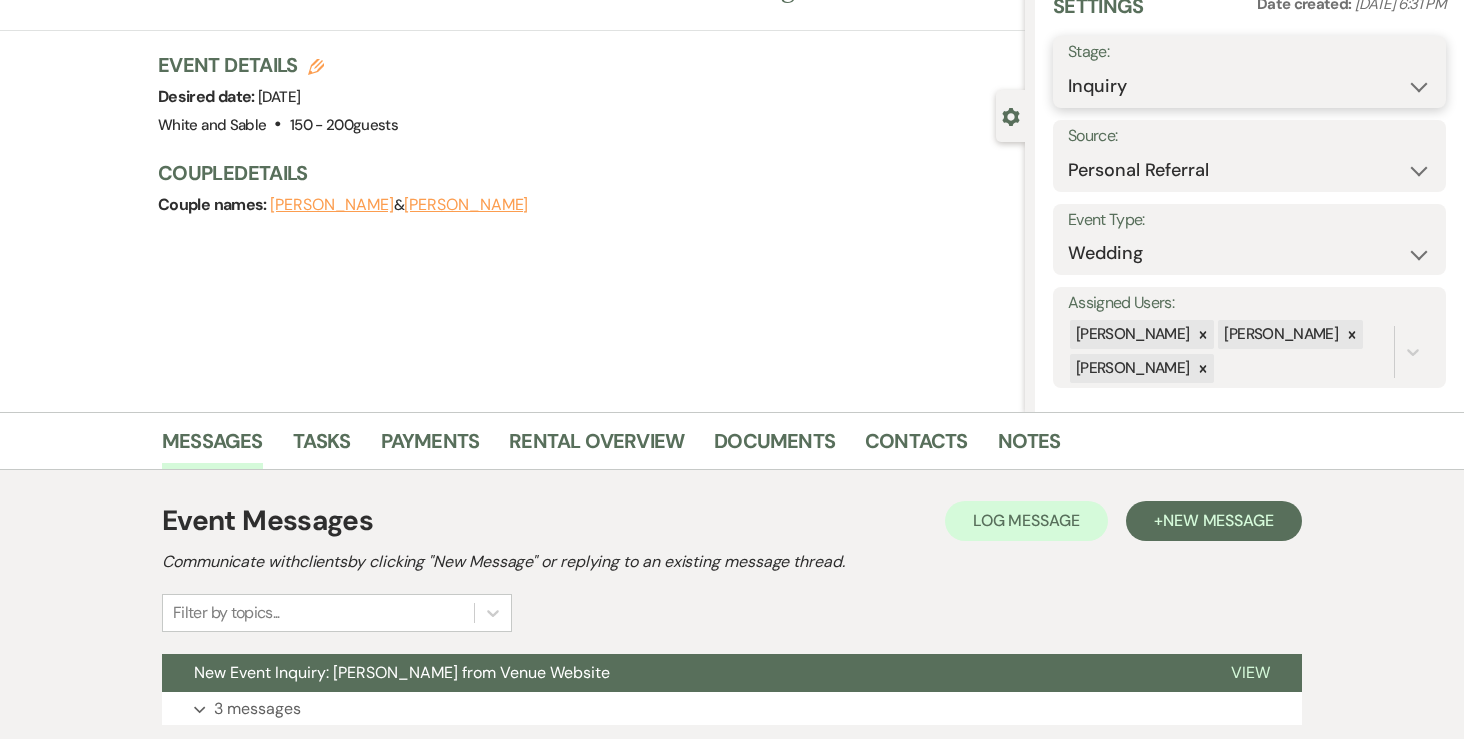 click on "Inquiry Follow Up Tour Requested Tour Confirmed Toured Proposal Sent Booked Lost" at bounding box center (1249, 86) 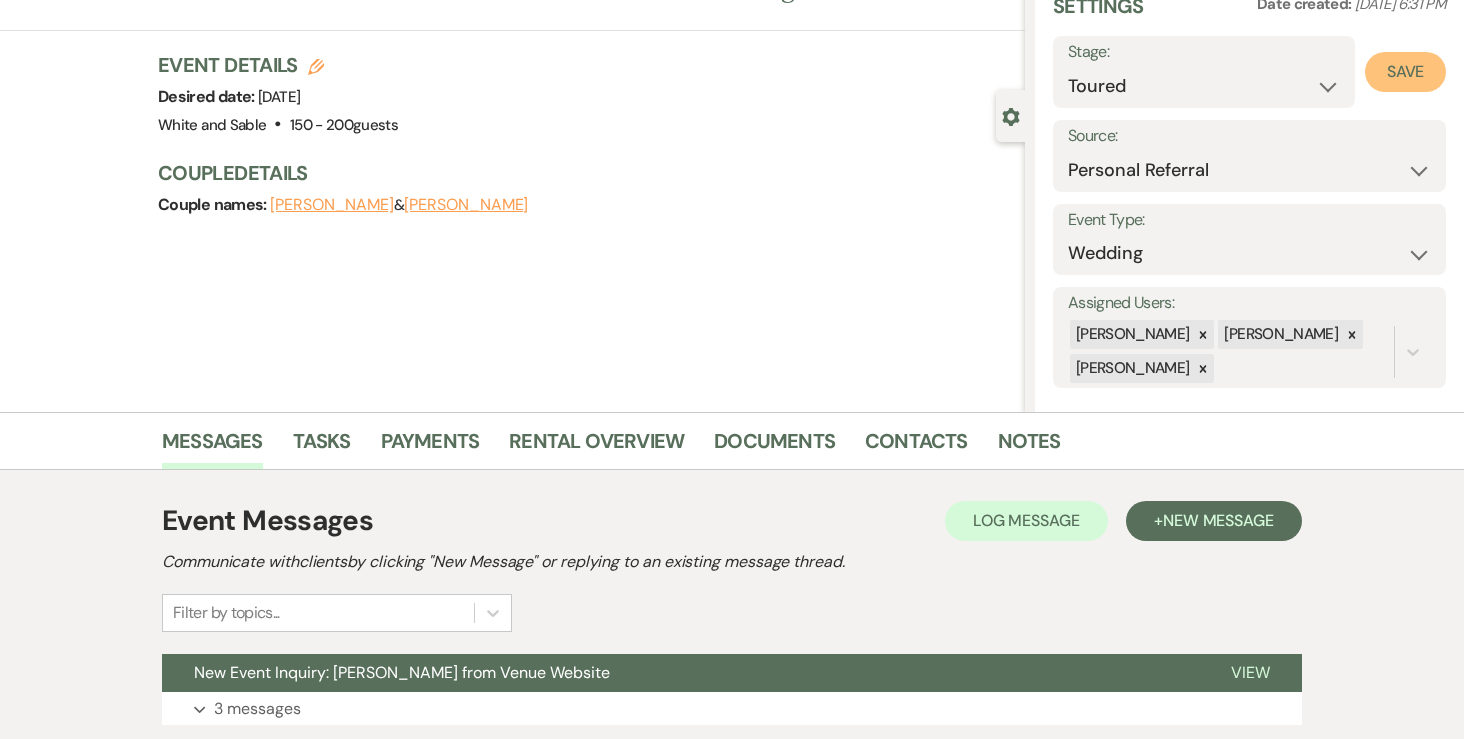 click on "Save" at bounding box center [1405, 72] 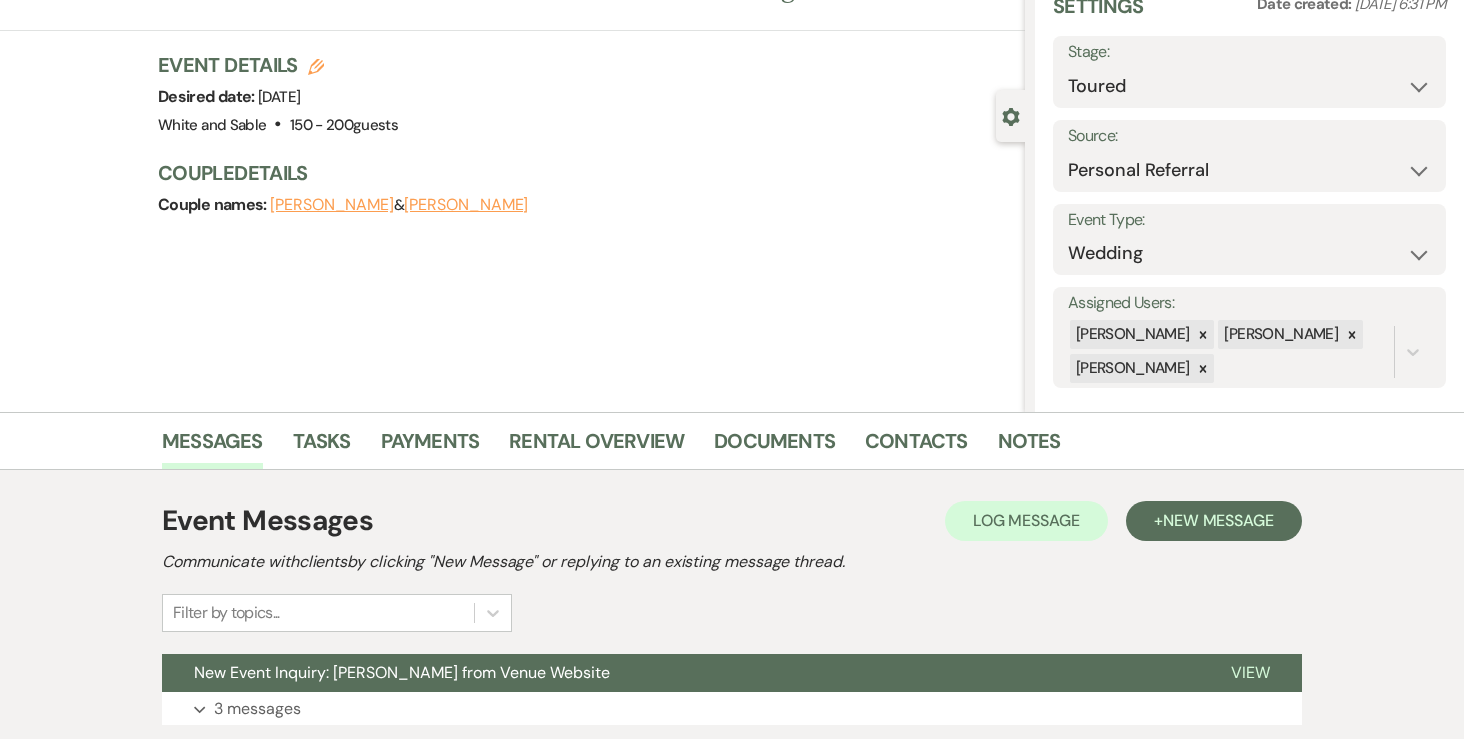 scroll, scrollTop: 235, scrollLeft: 0, axis: vertical 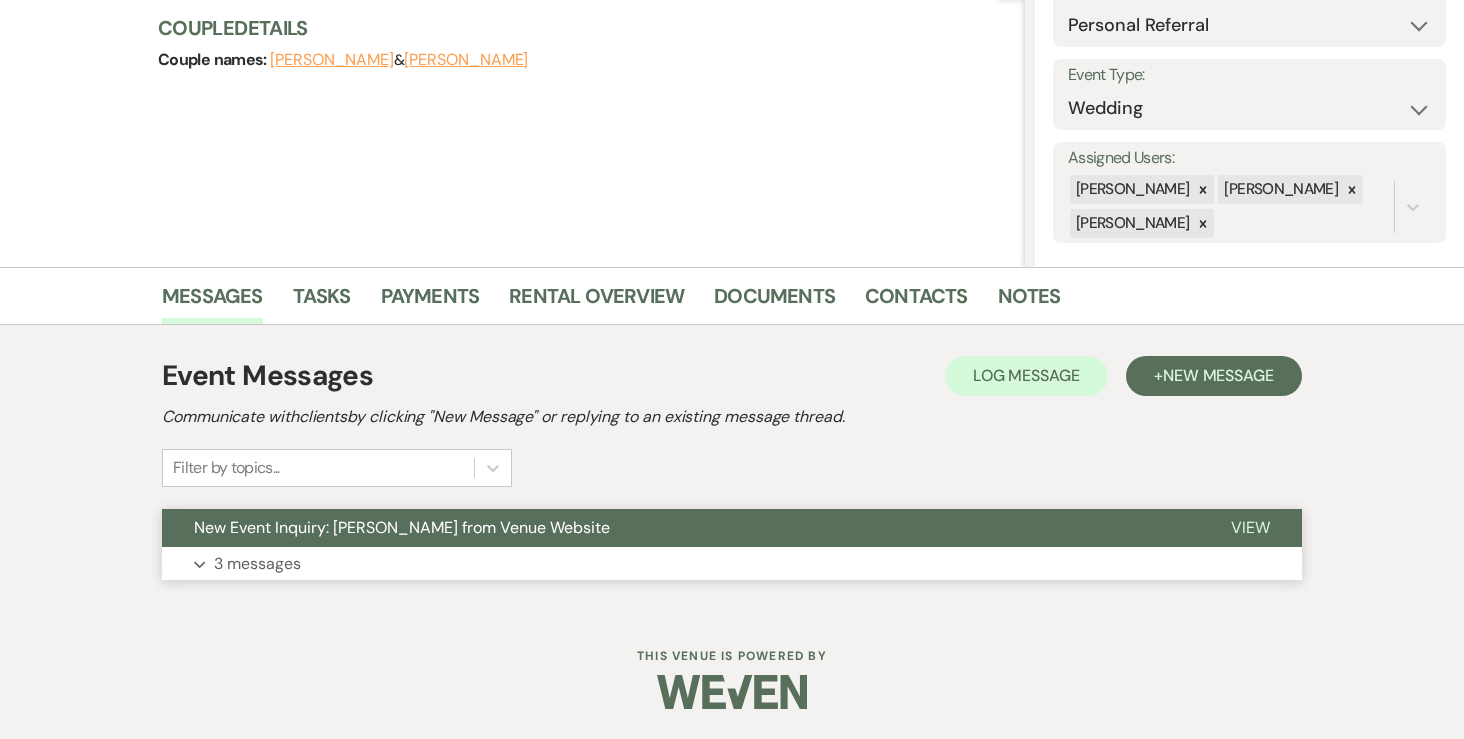 click on "3 messages" at bounding box center (257, 564) 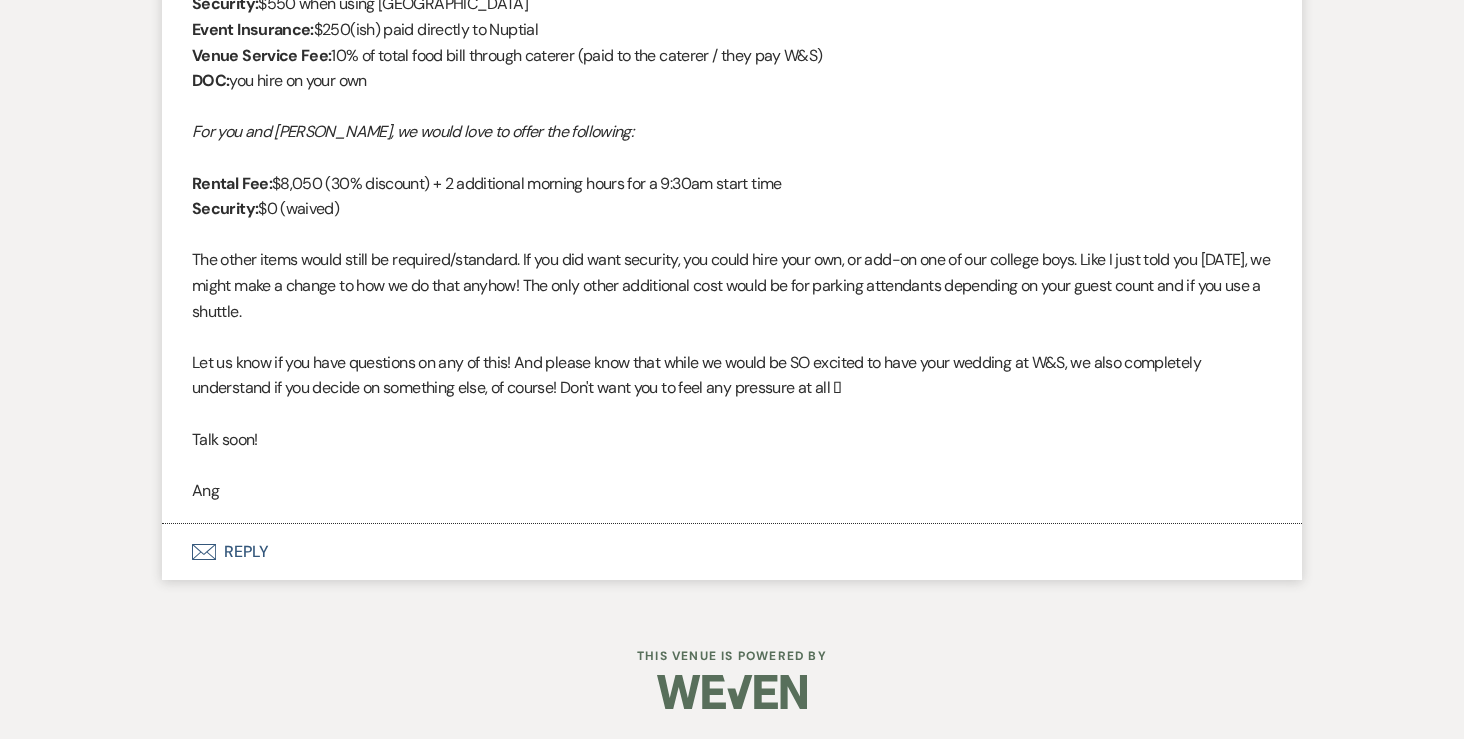 scroll, scrollTop: 1865, scrollLeft: 0, axis: vertical 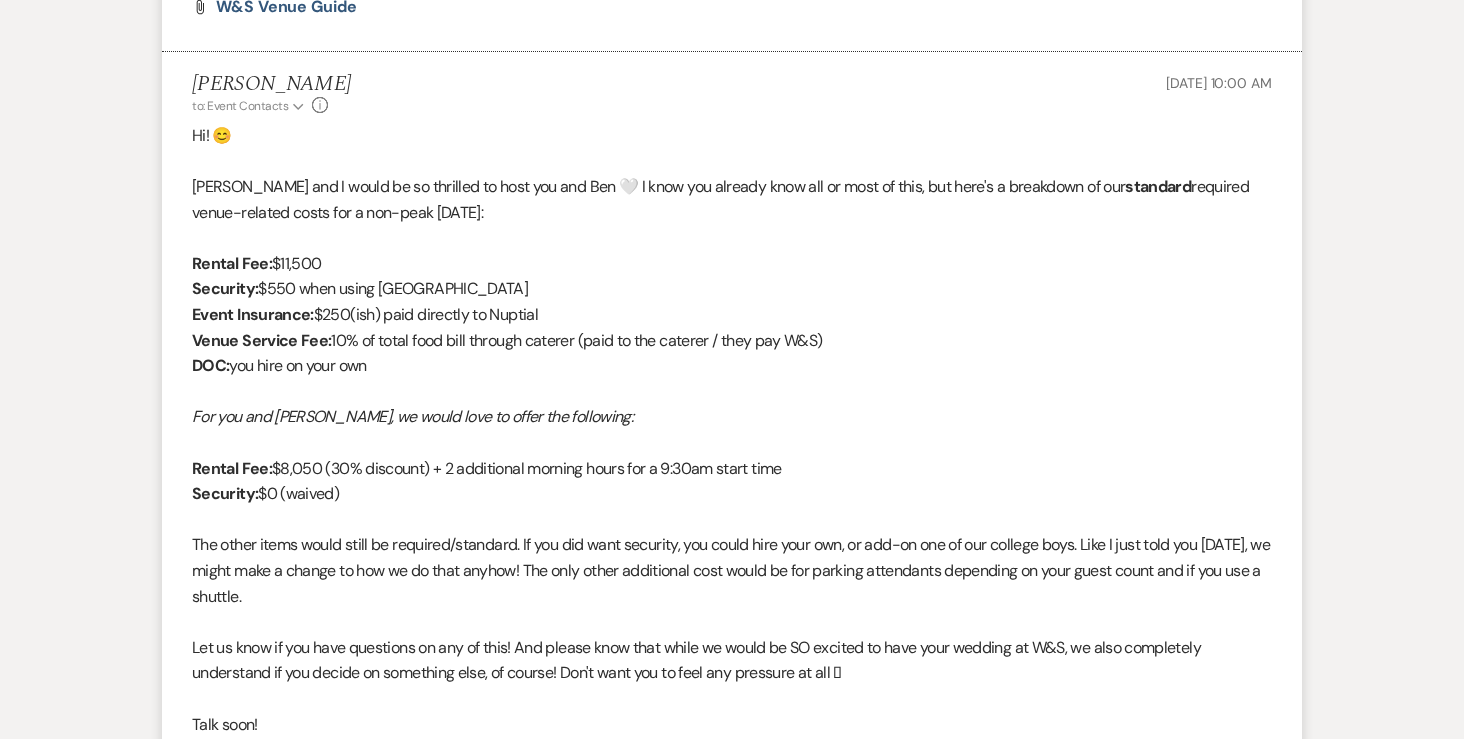 click on "Rental Fee:  $11,500" at bounding box center [732, 264] 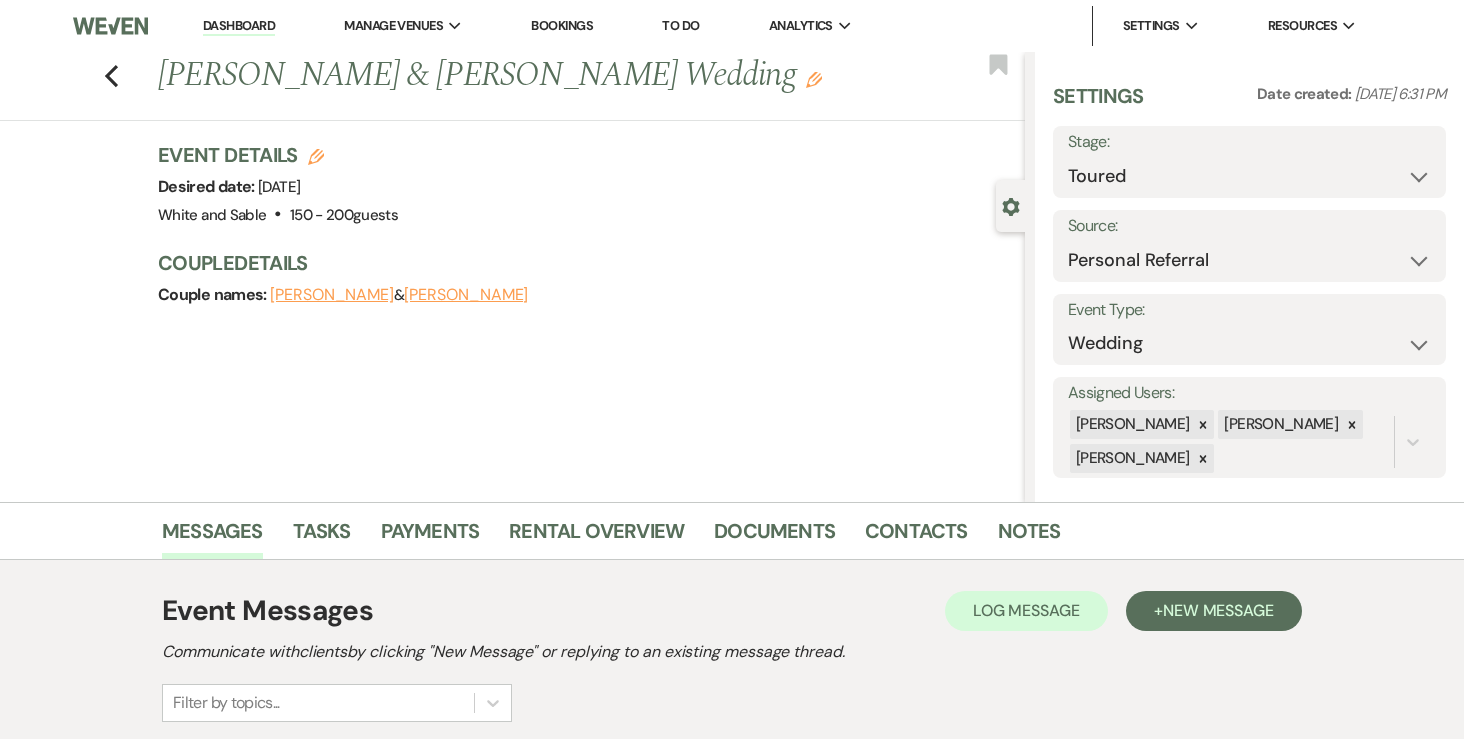 scroll, scrollTop: 235, scrollLeft: 0, axis: vertical 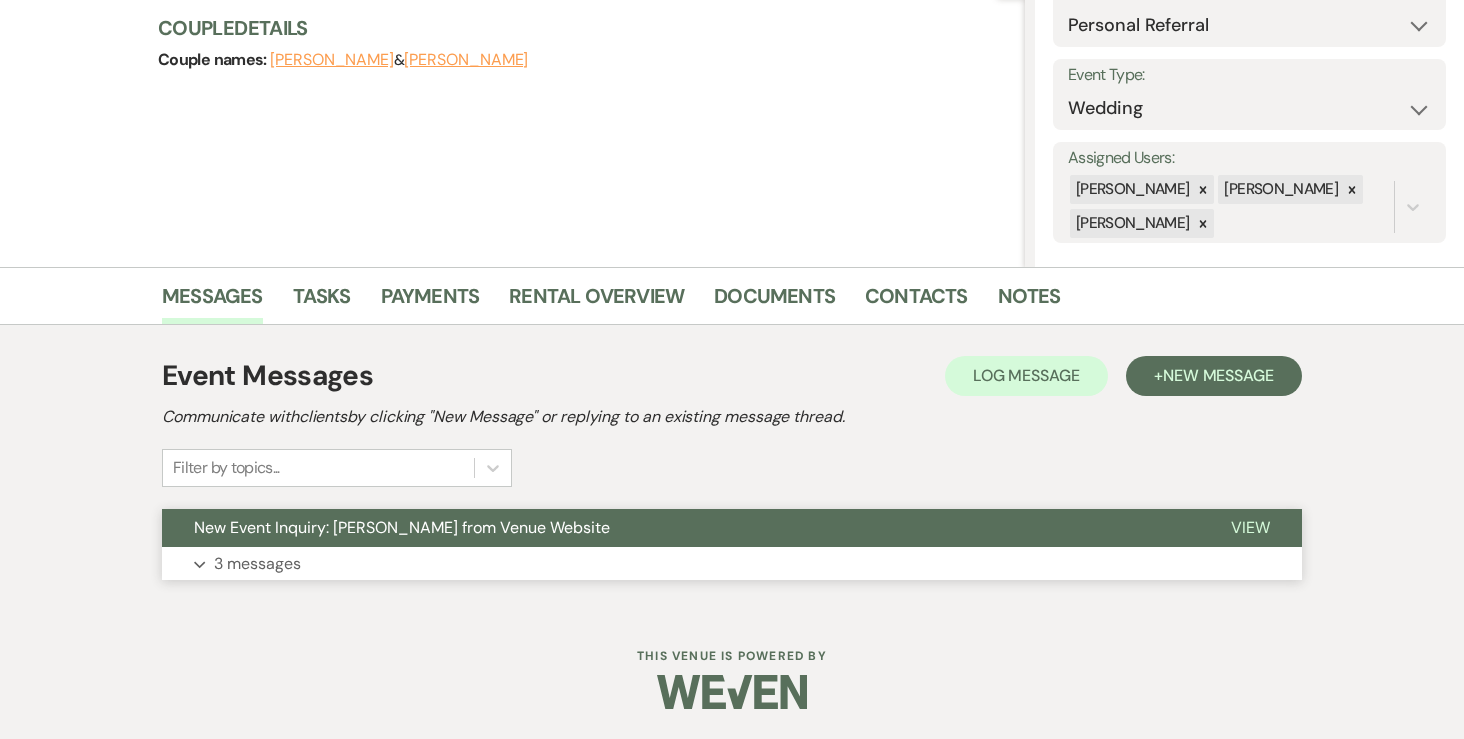 click on "3 messages" at bounding box center [257, 564] 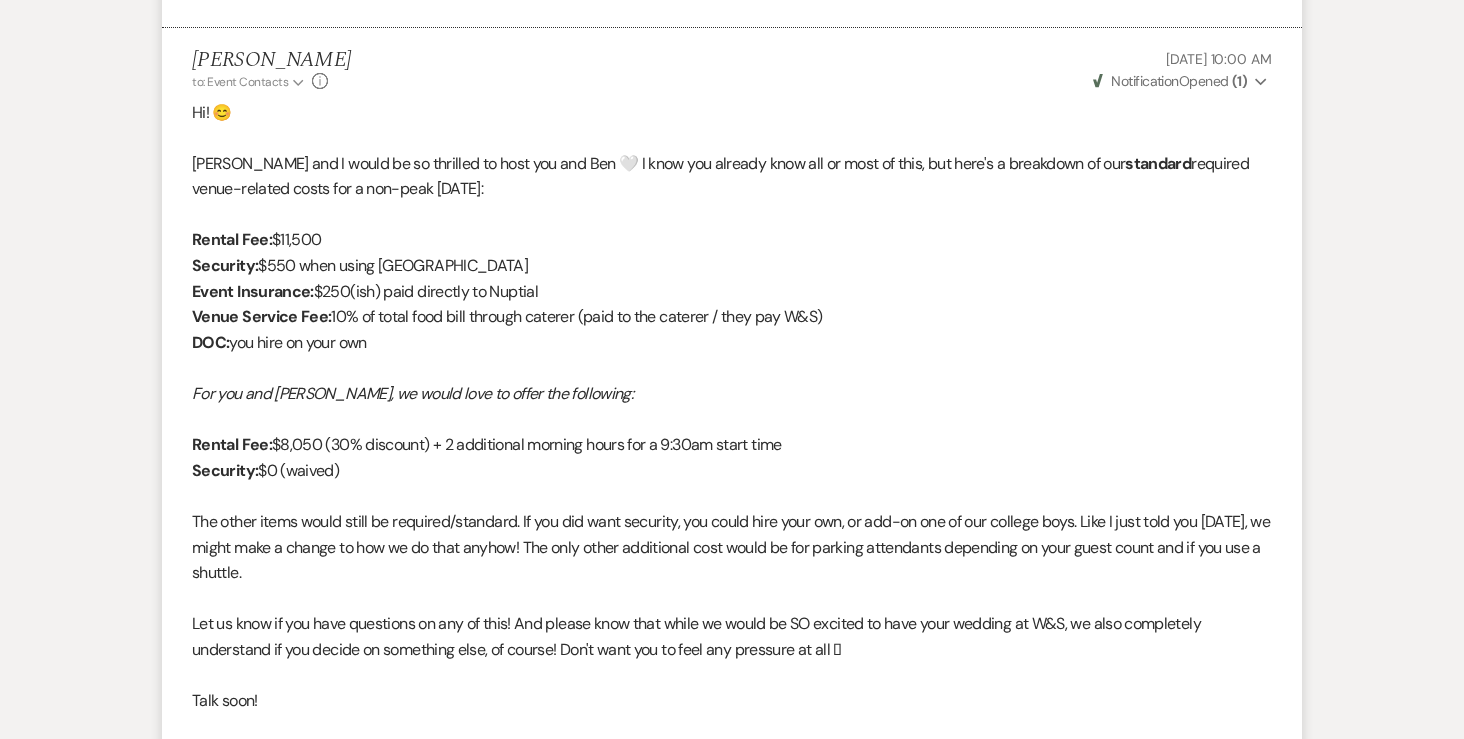 scroll, scrollTop: 1878, scrollLeft: 0, axis: vertical 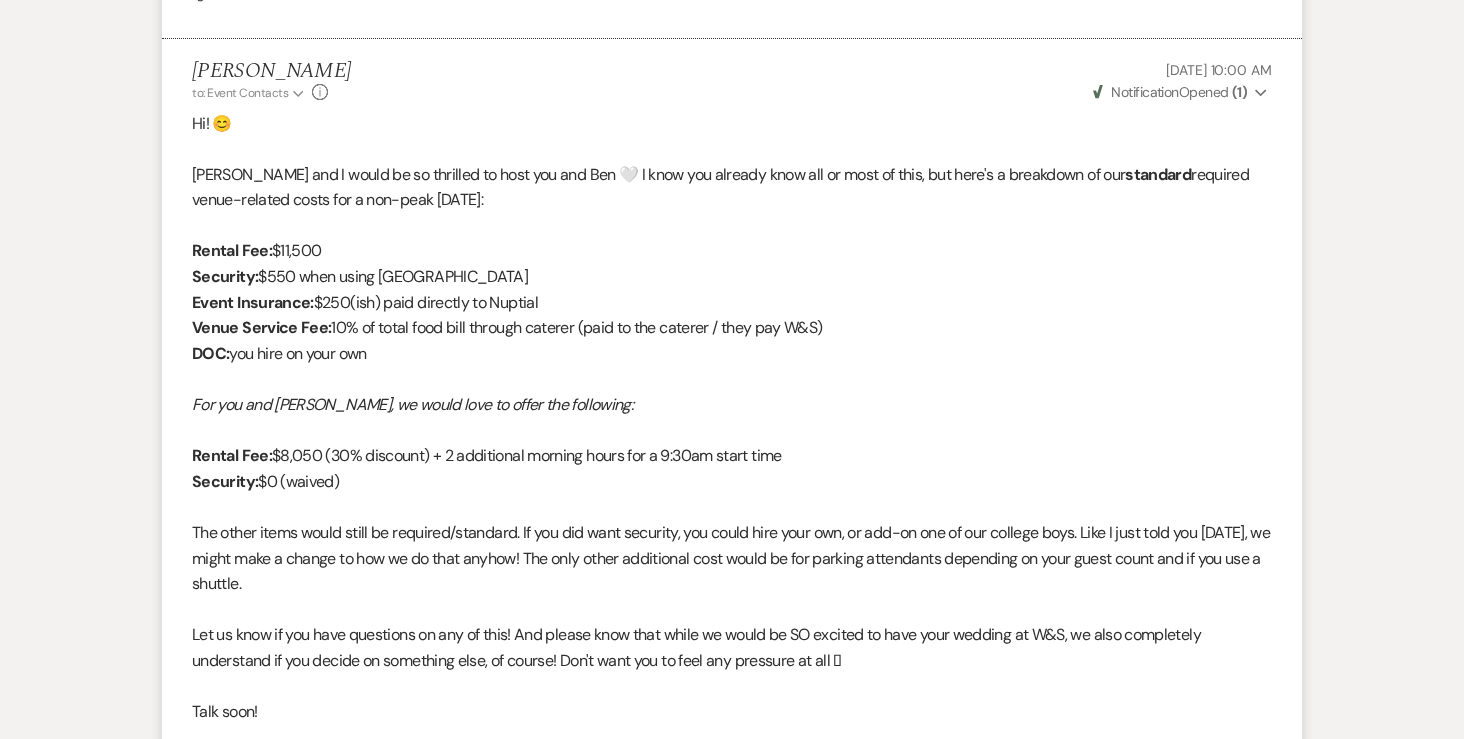 click on "( 1 )" at bounding box center [1239, 92] 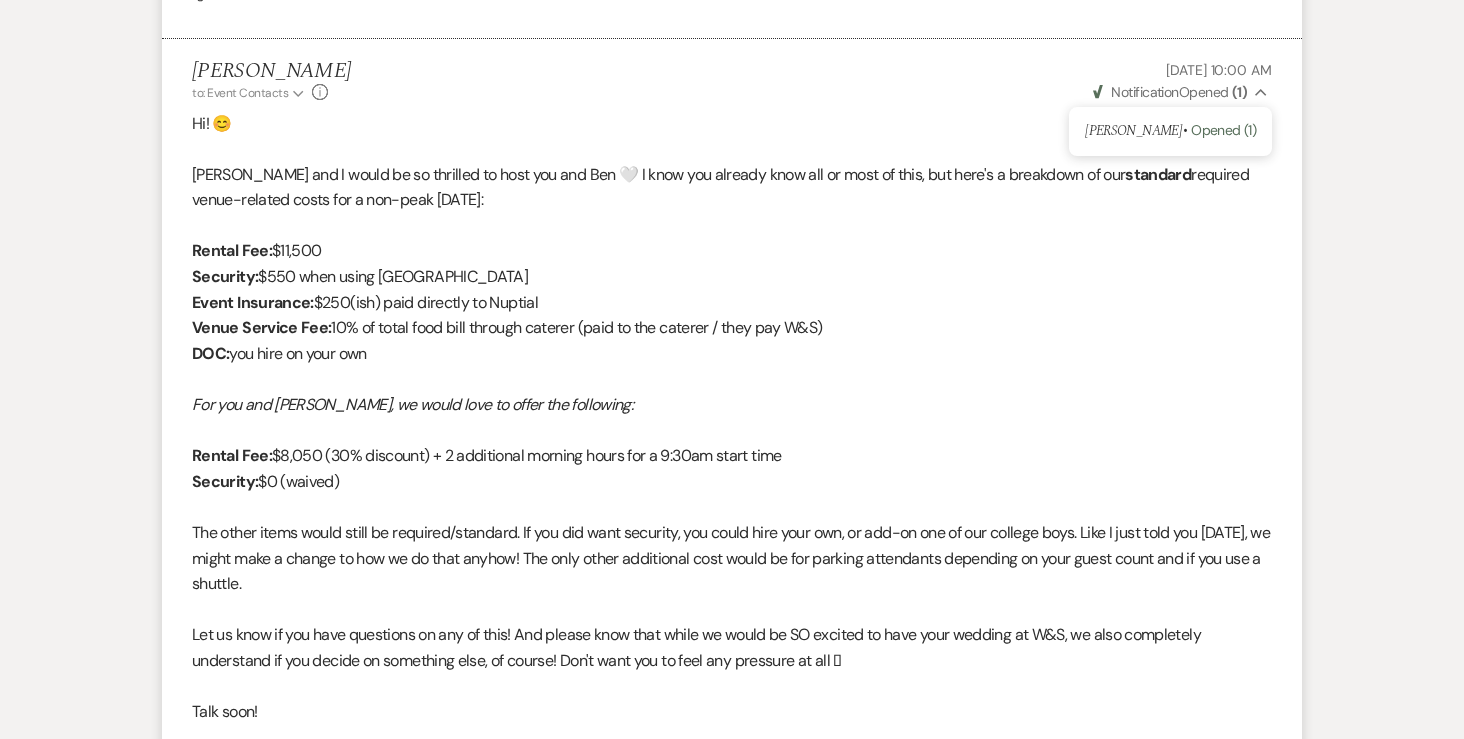 click at bounding box center [732, 149] 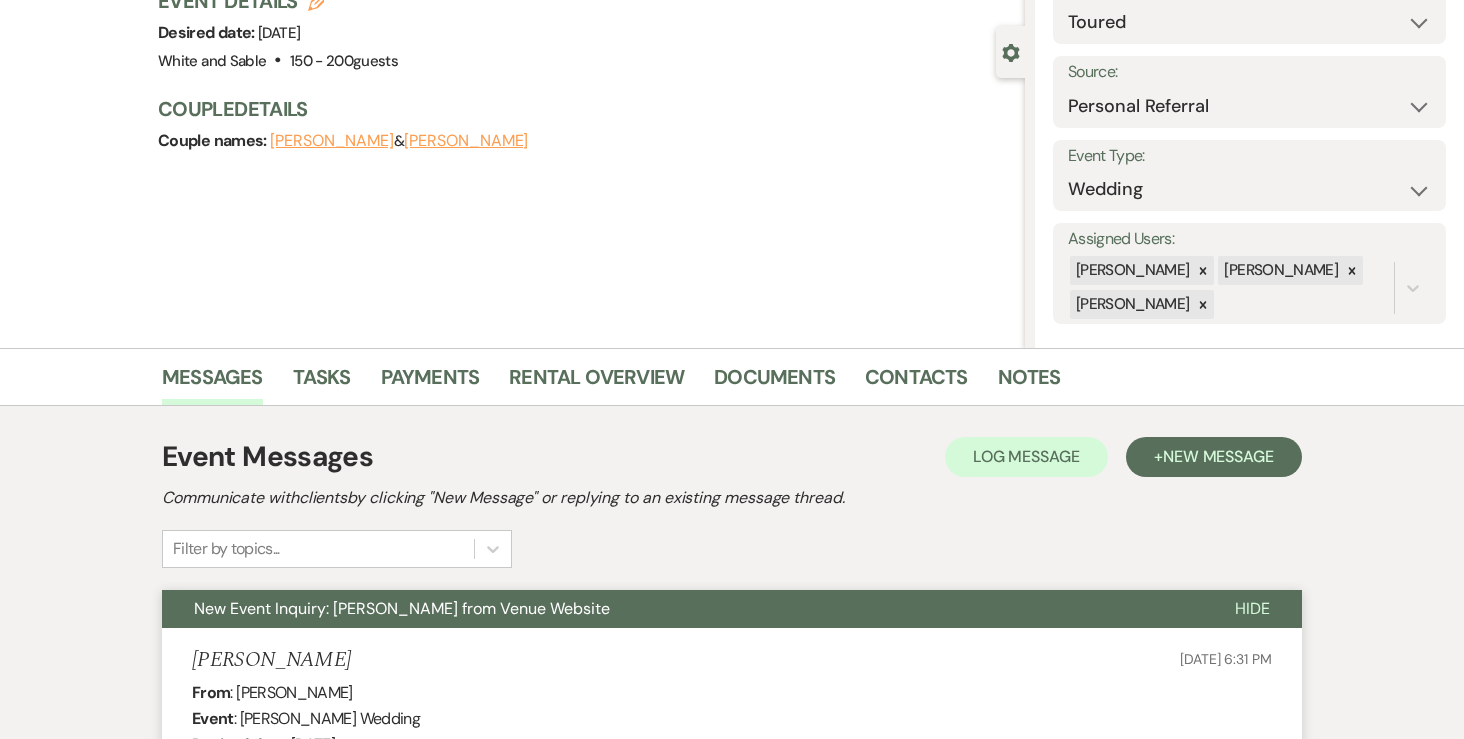 scroll, scrollTop: 0, scrollLeft: 0, axis: both 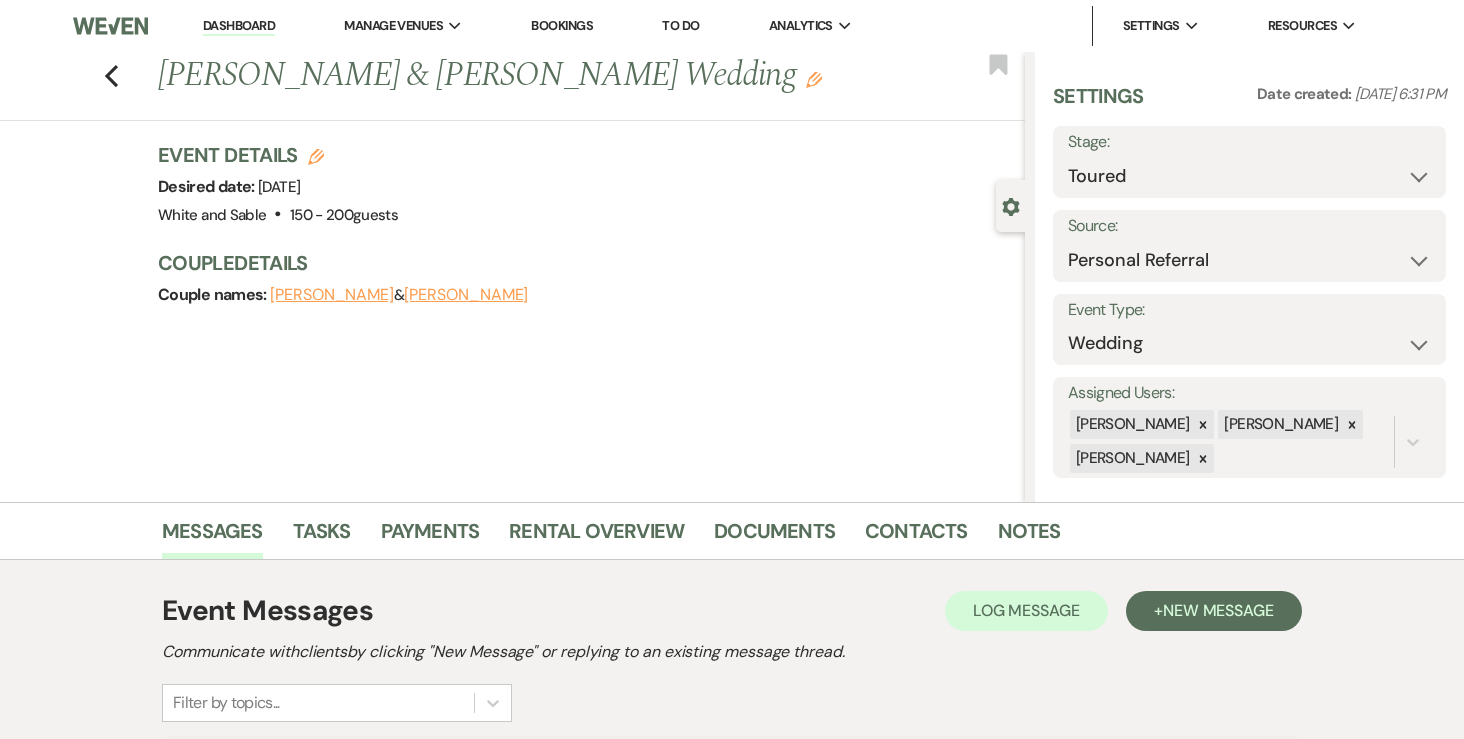 click on "Dashboard" at bounding box center [239, 26] 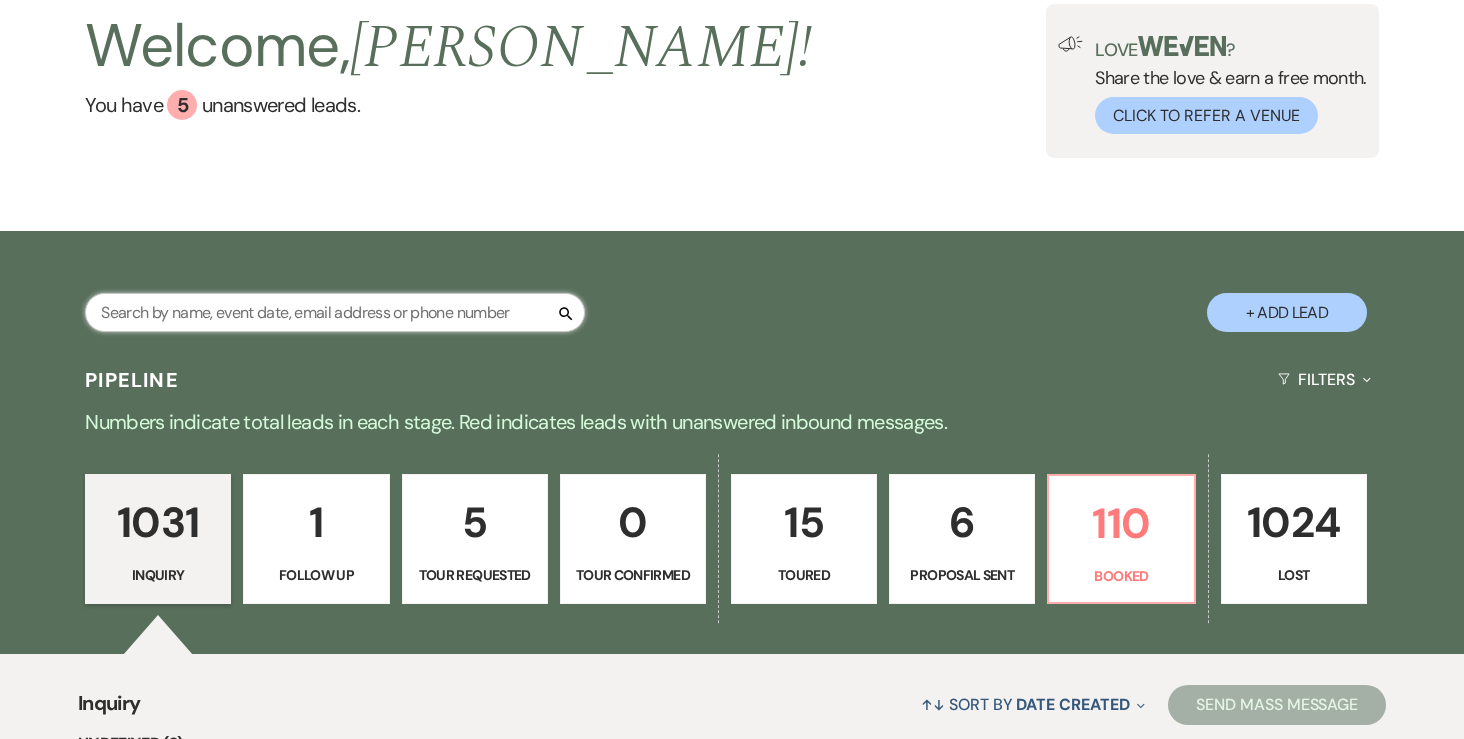 click at bounding box center (335, 312) 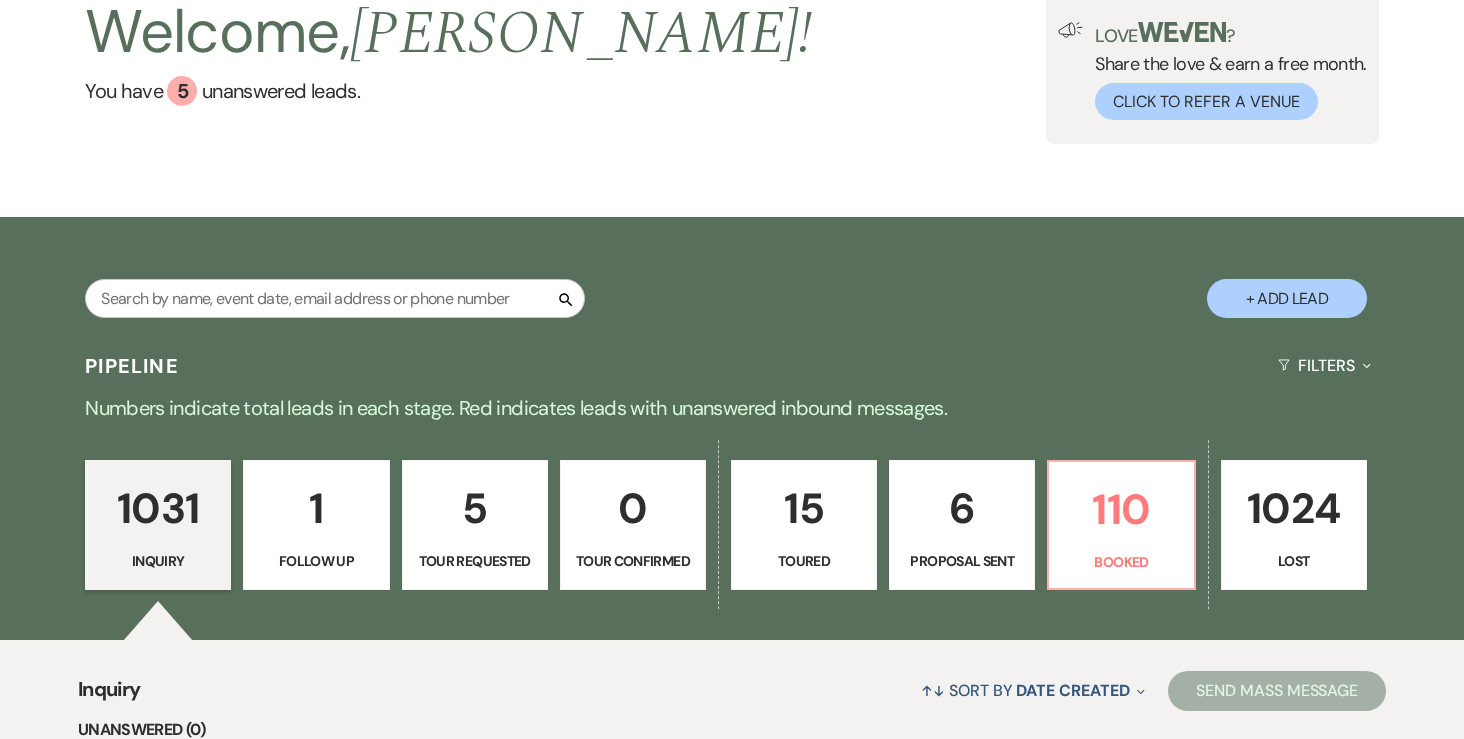 click on "1" at bounding box center [316, 508] 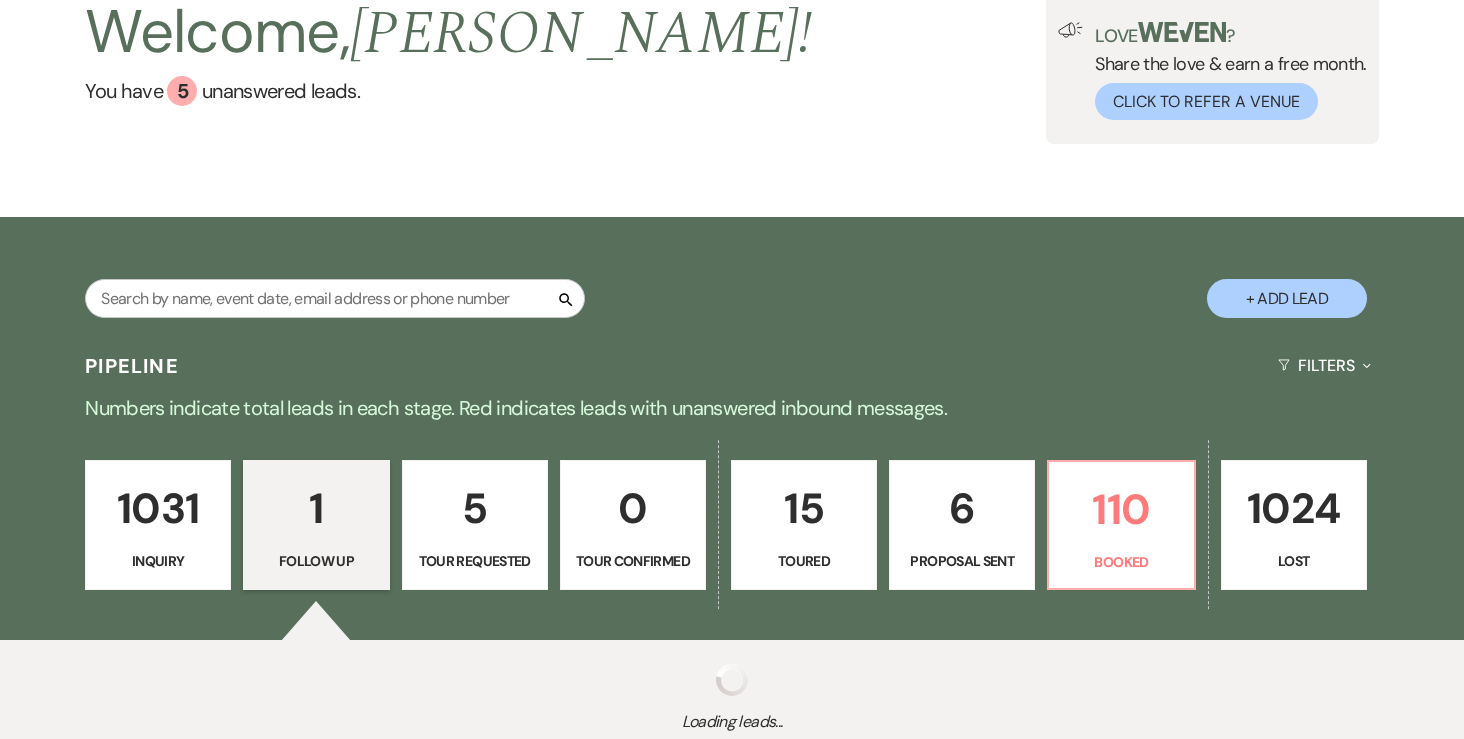 select on "9" 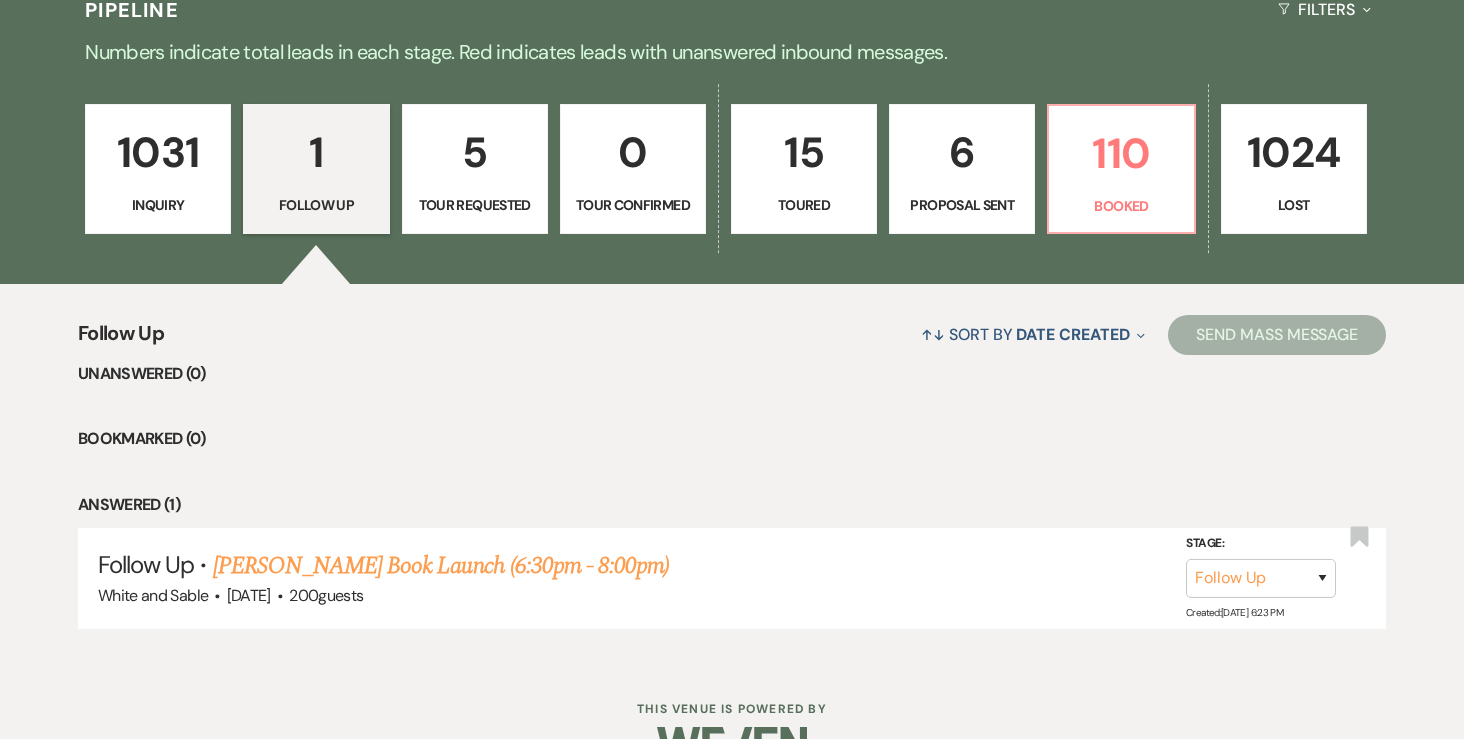 scroll, scrollTop: 543, scrollLeft: 0, axis: vertical 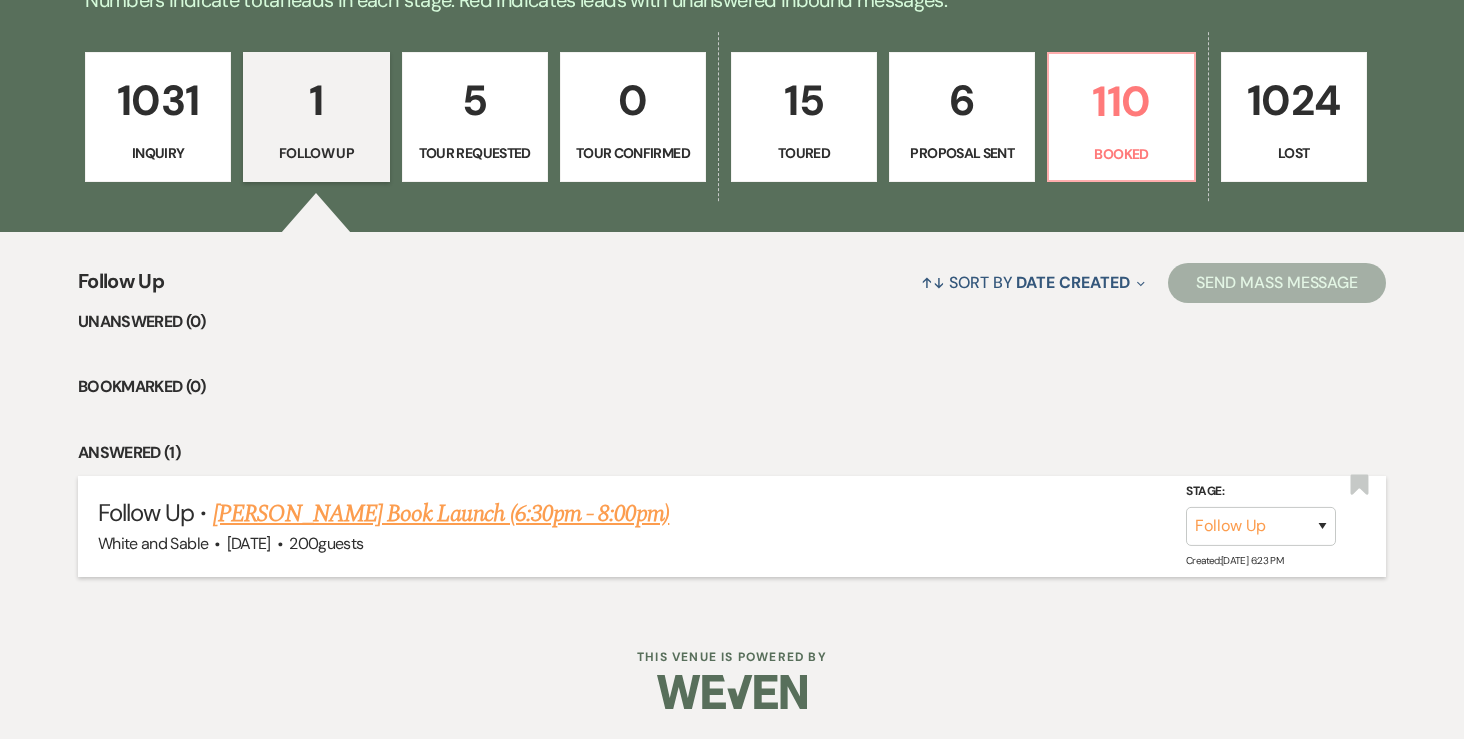 click on "[PERSON_NAME] Book Launch (6:30pm - 8:00pm)" at bounding box center (441, 514) 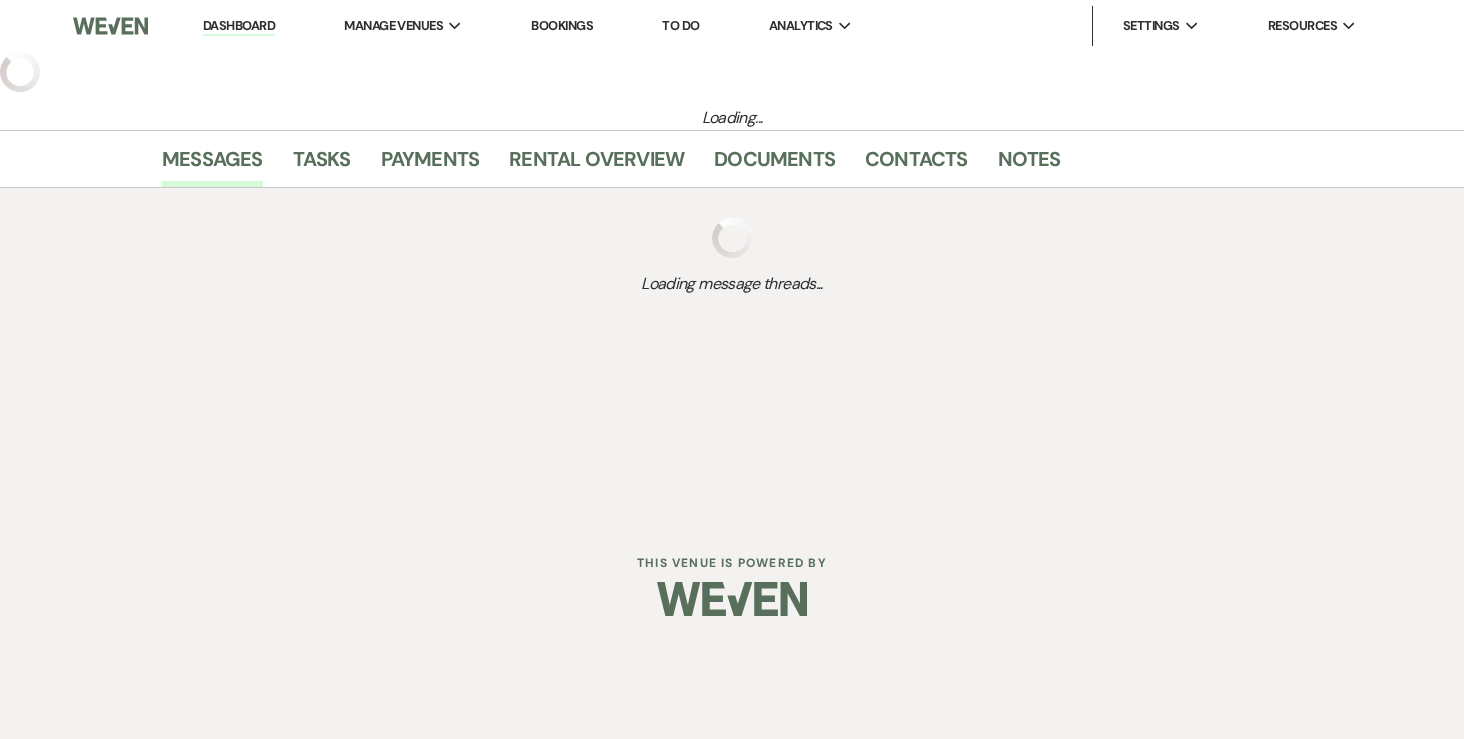 select on "9" 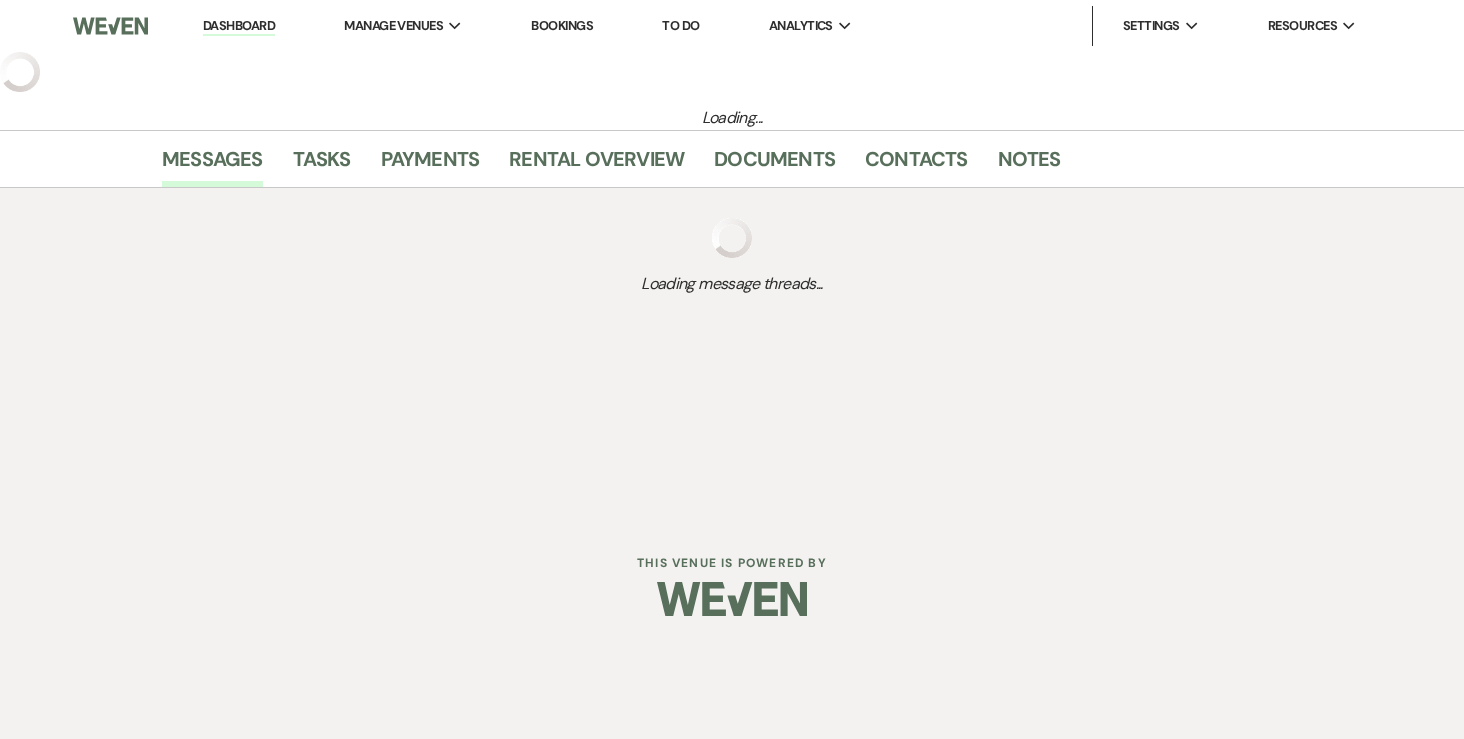 select on "12" 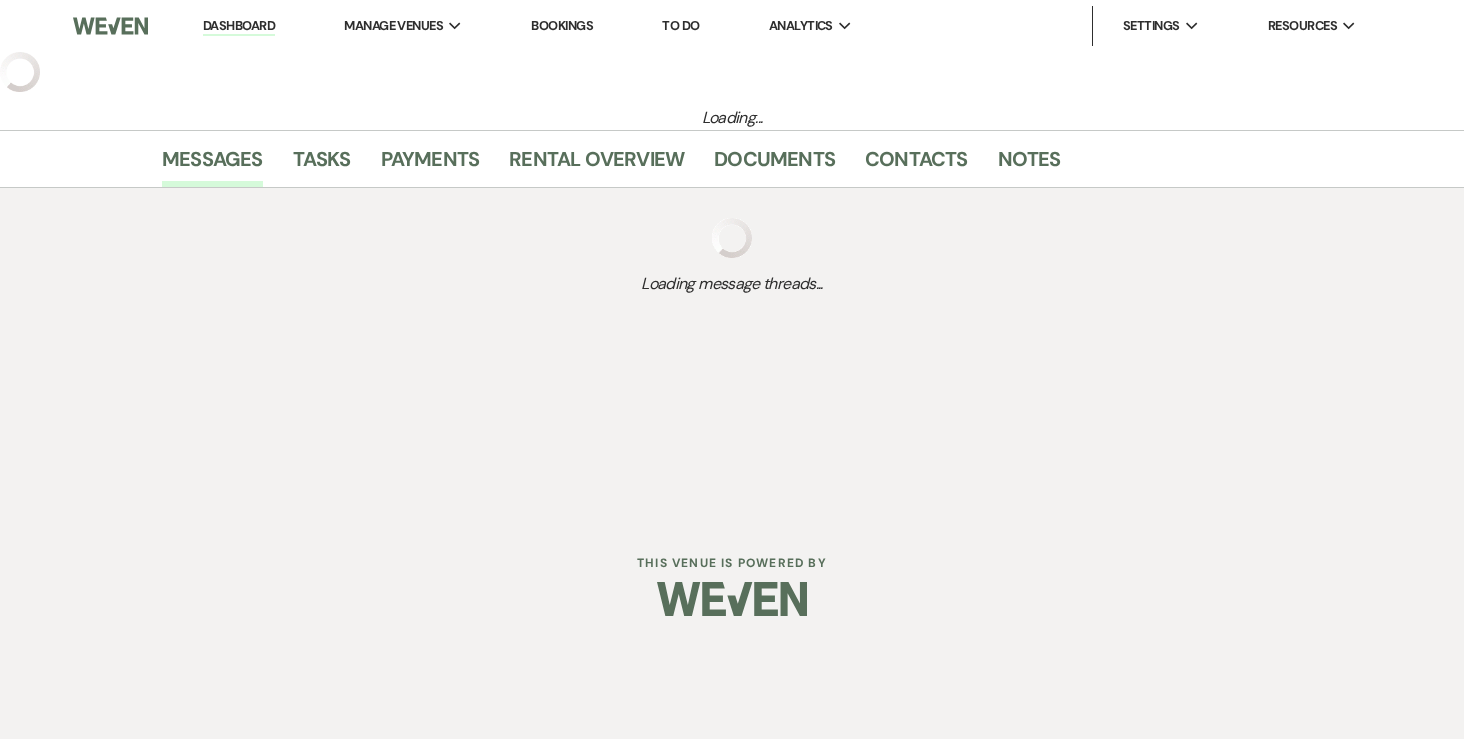 select on "7" 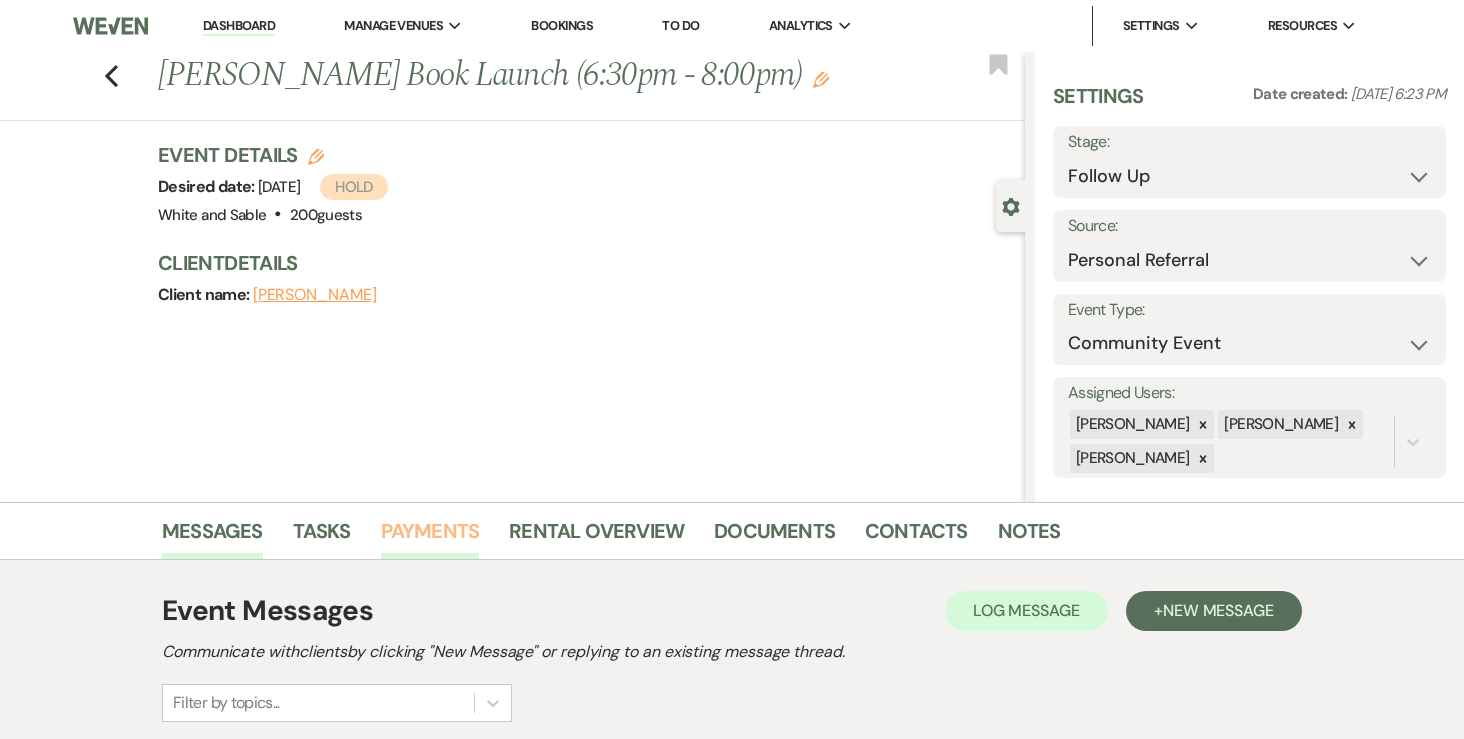 scroll, scrollTop: 235, scrollLeft: 0, axis: vertical 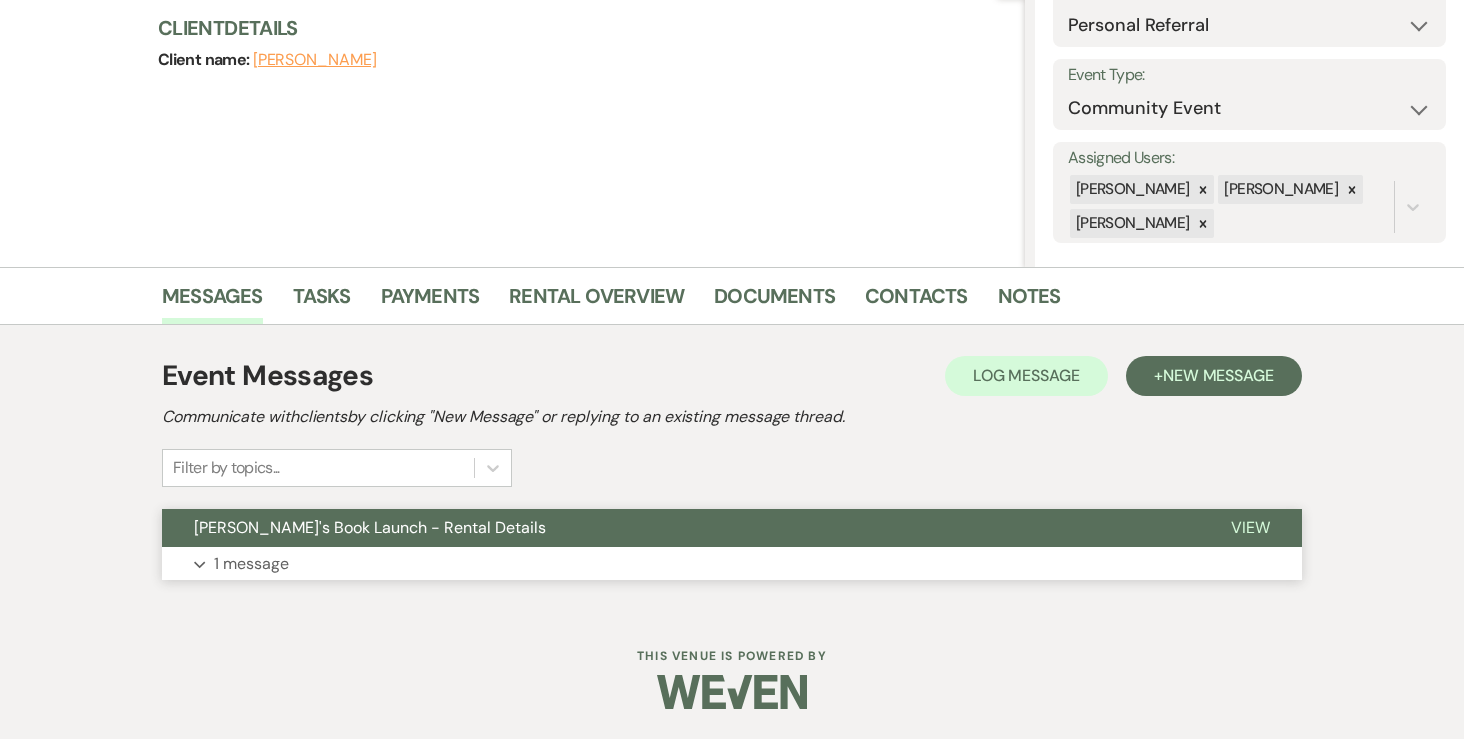 click on "1 message" at bounding box center (251, 564) 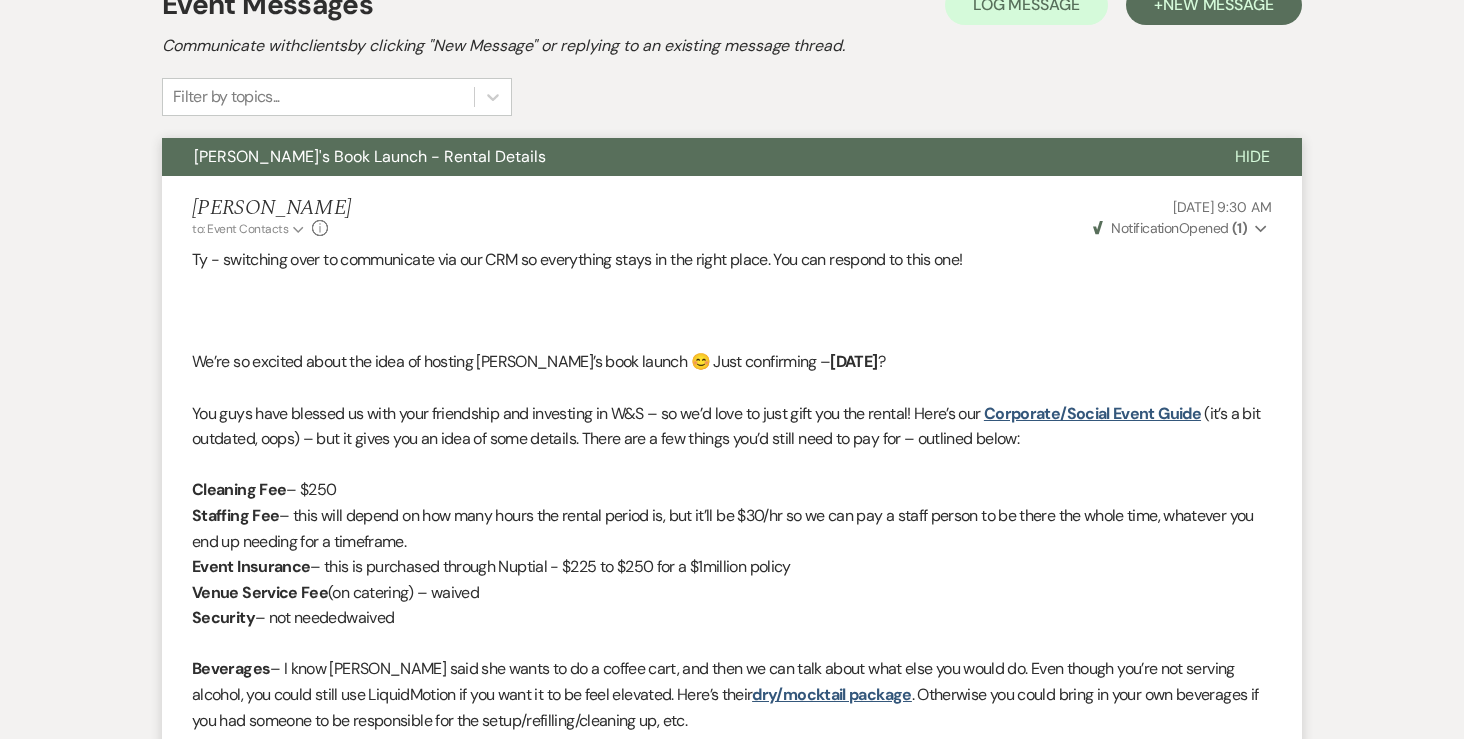 scroll, scrollTop: 607, scrollLeft: 0, axis: vertical 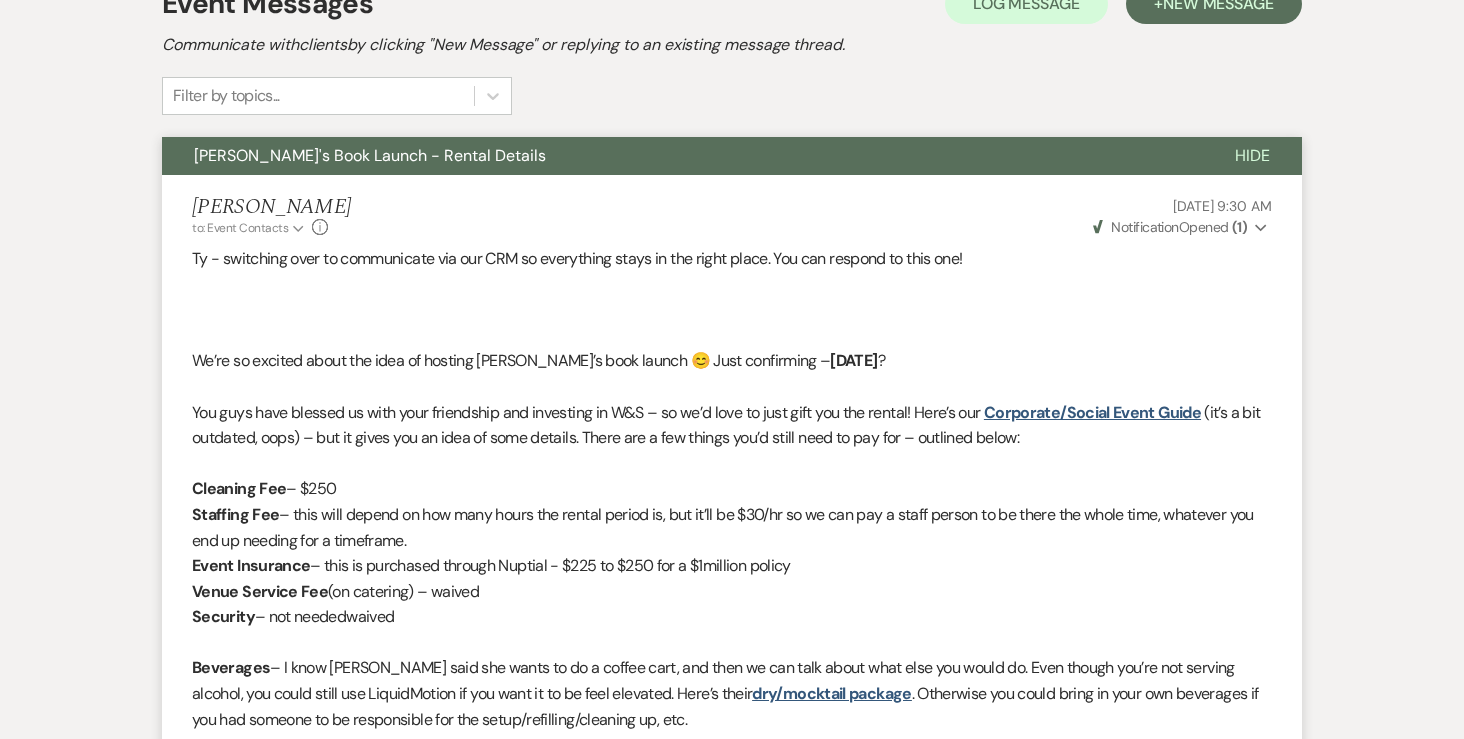click on "( 1 )" at bounding box center [1239, 227] 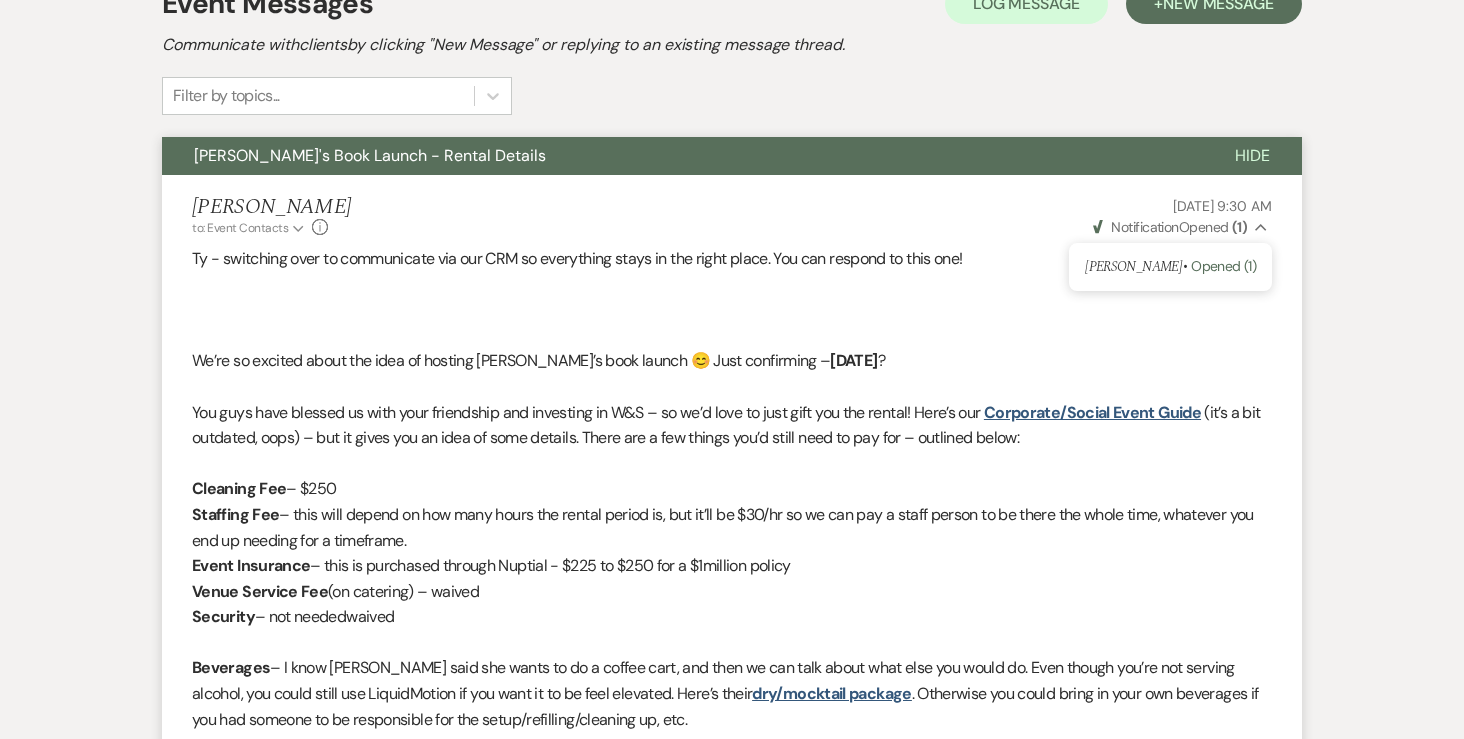 click on "[PERSON_NAME] to: Event Contacts Expand Info [DATE] 9:30 AM Weven Check Notification  Opened   ( 1 ) Collapse [PERSON_NAME]  • Opened (1)" at bounding box center (732, 216) 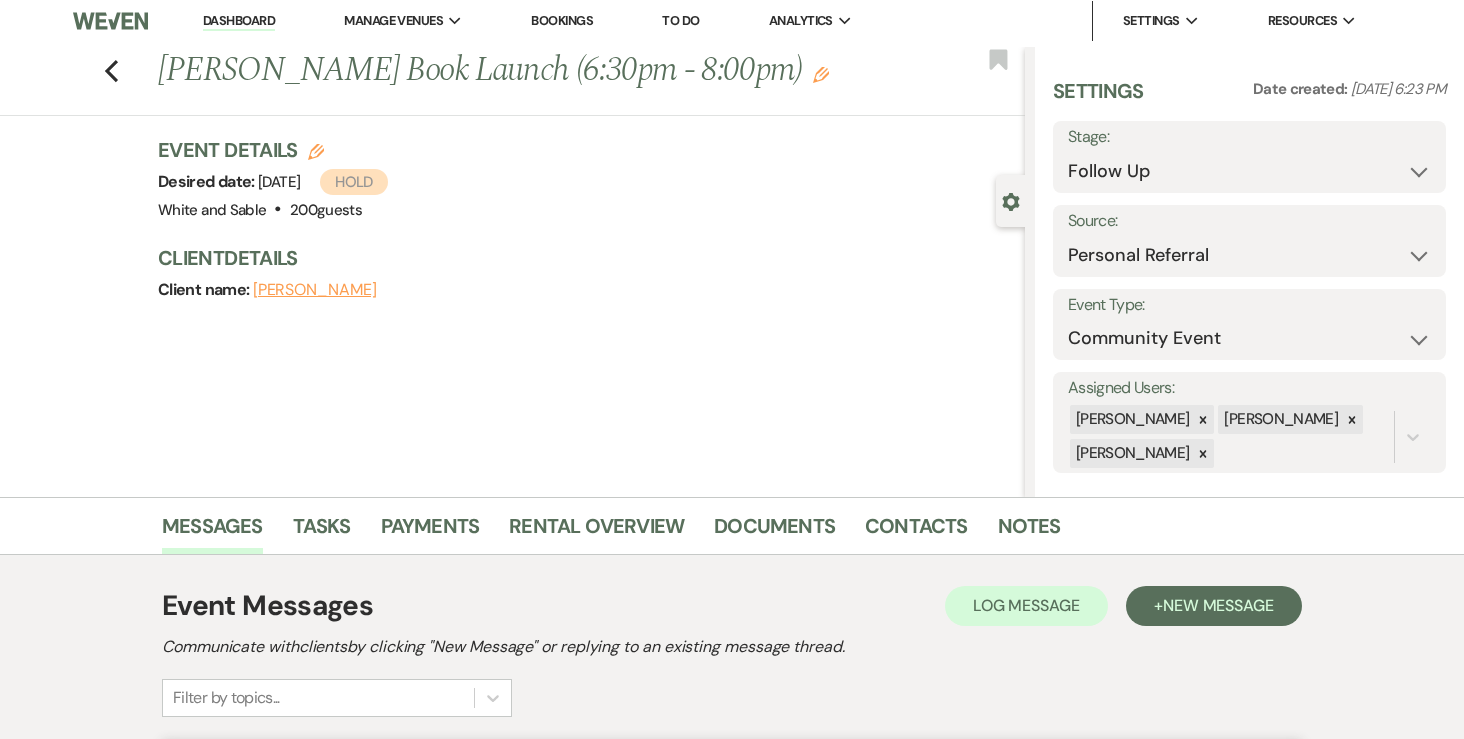 scroll, scrollTop: 0, scrollLeft: 0, axis: both 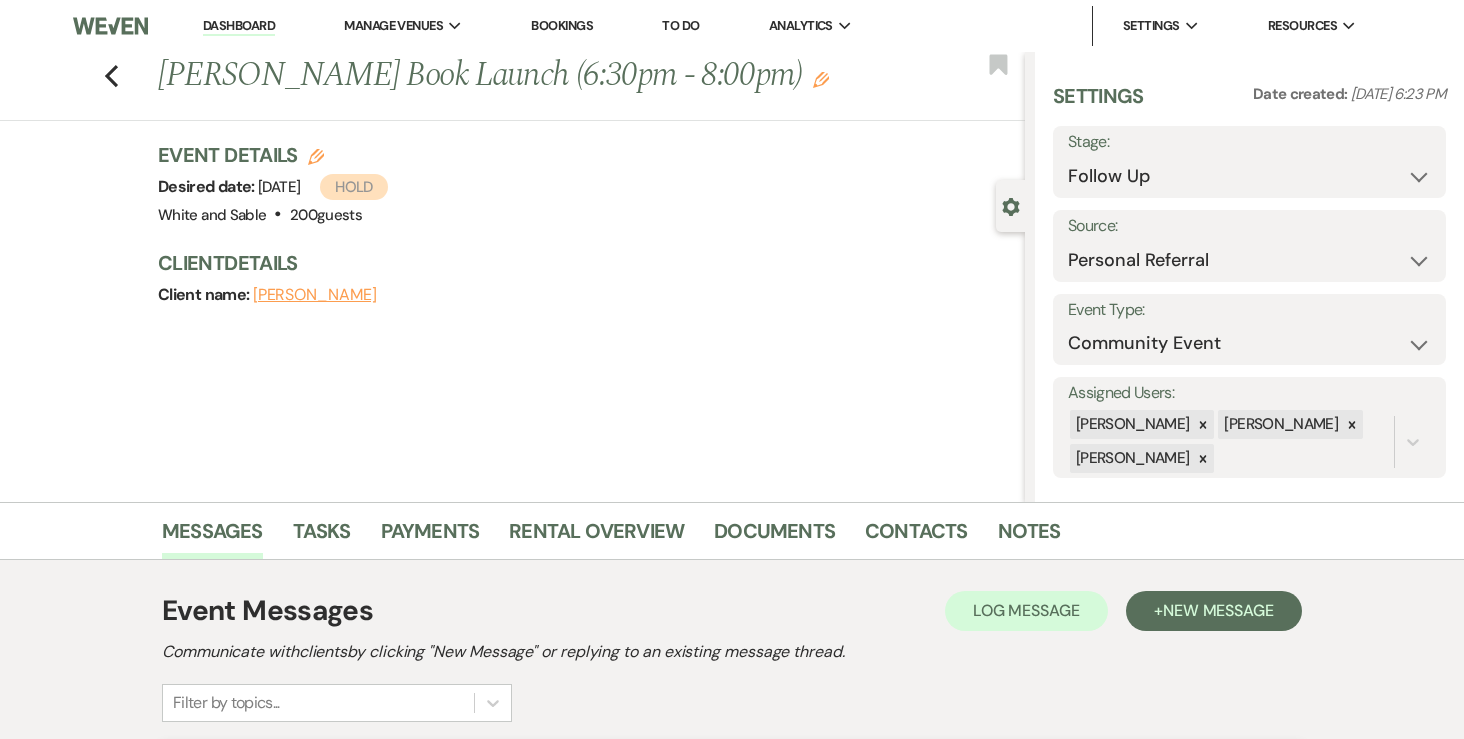 click on "Dashboard" at bounding box center [239, 26] 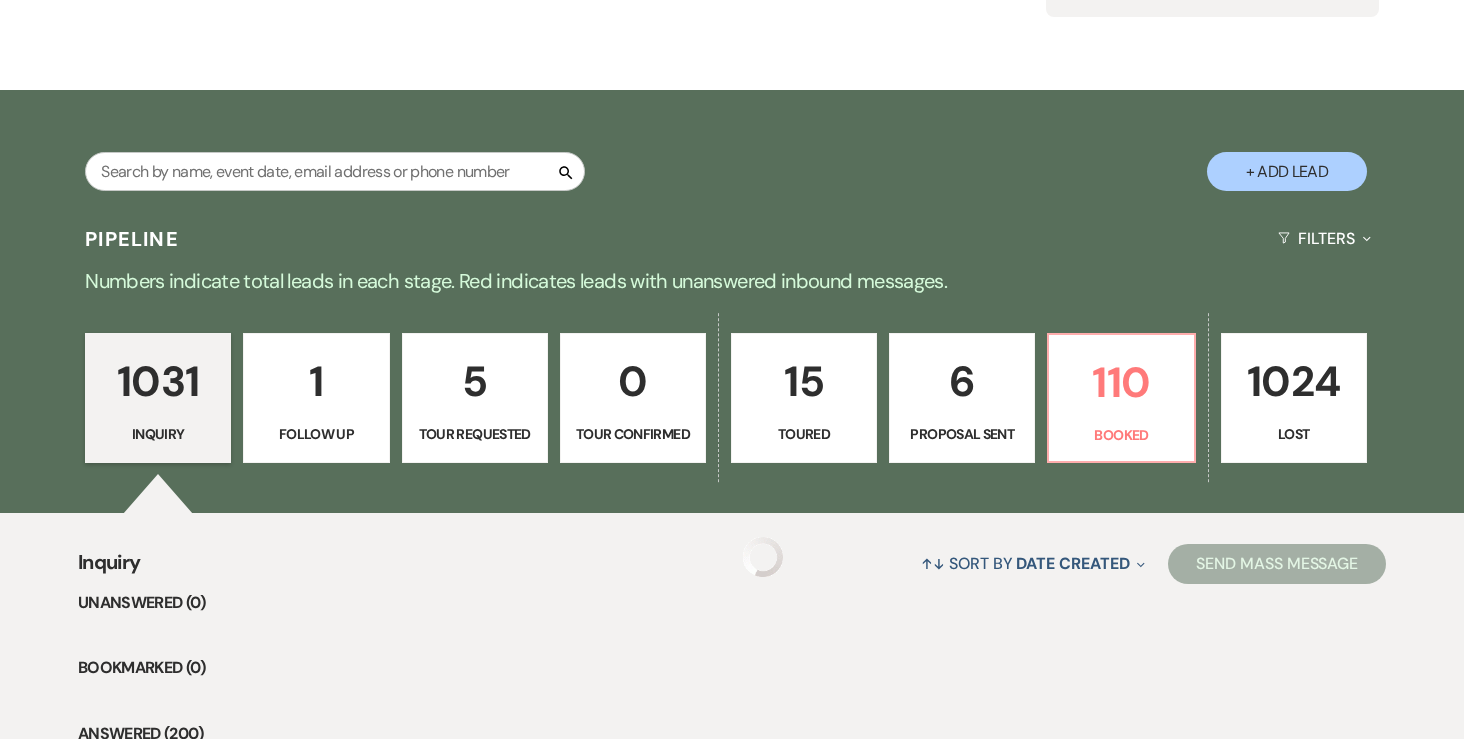 scroll, scrollTop: 268, scrollLeft: 0, axis: vertical 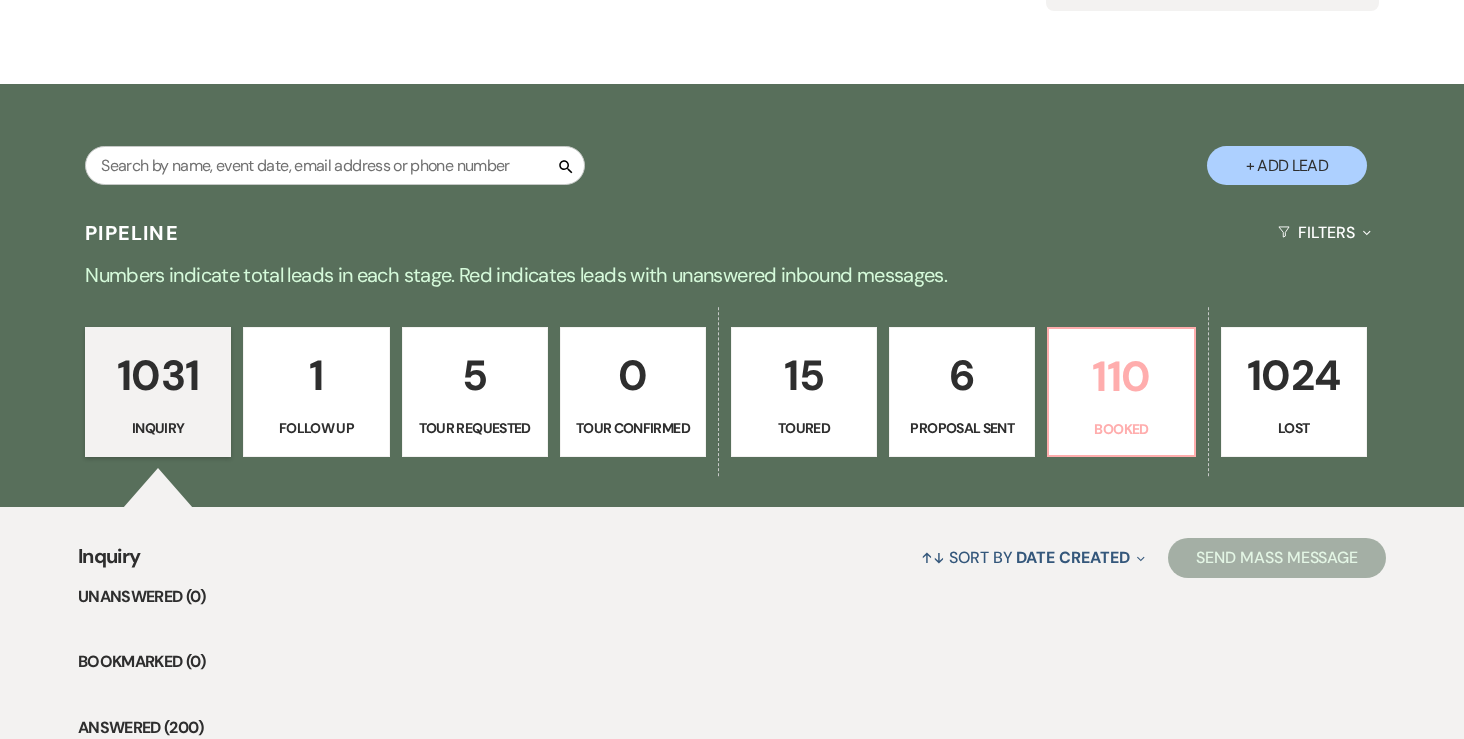 click on "110" at bounding box center (1121, 376) 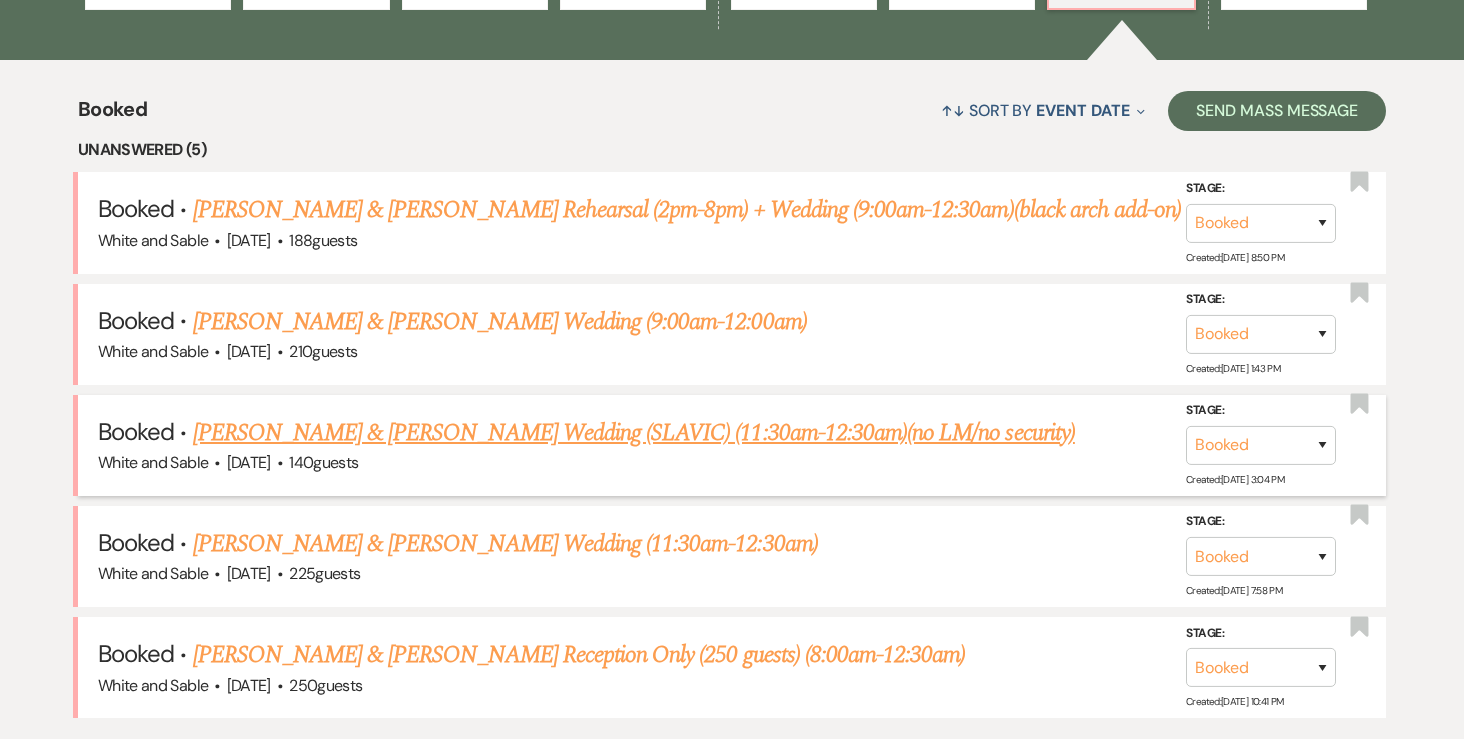 scroll, scrollTop: 707, scrollLeft: 0, axis: vertical 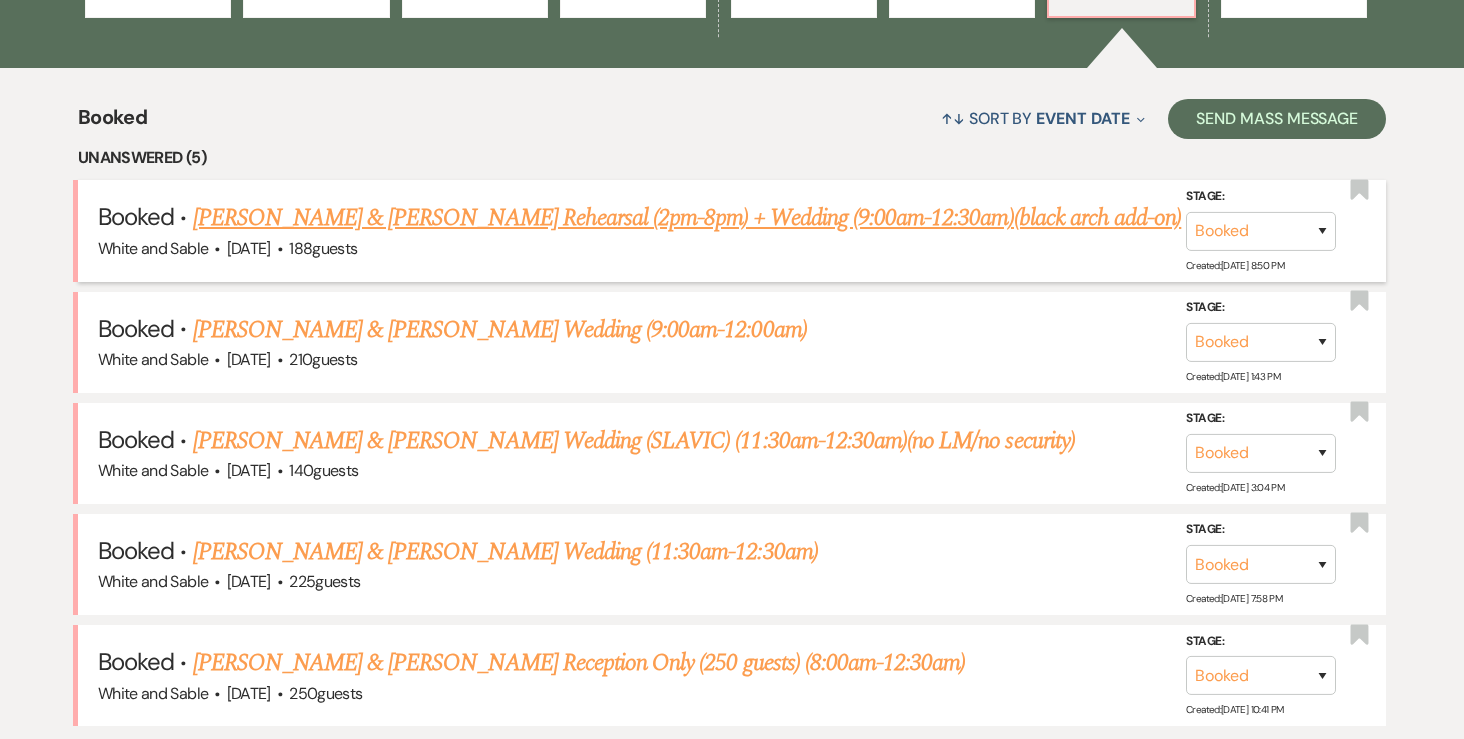 click on "[PERSON_NAME] & [PERSON_NAME] Rehearsal (2pm-8pm) + Wedding (9:00am-12:30am)(black arch add-on)" at bounding box center (687, 218) 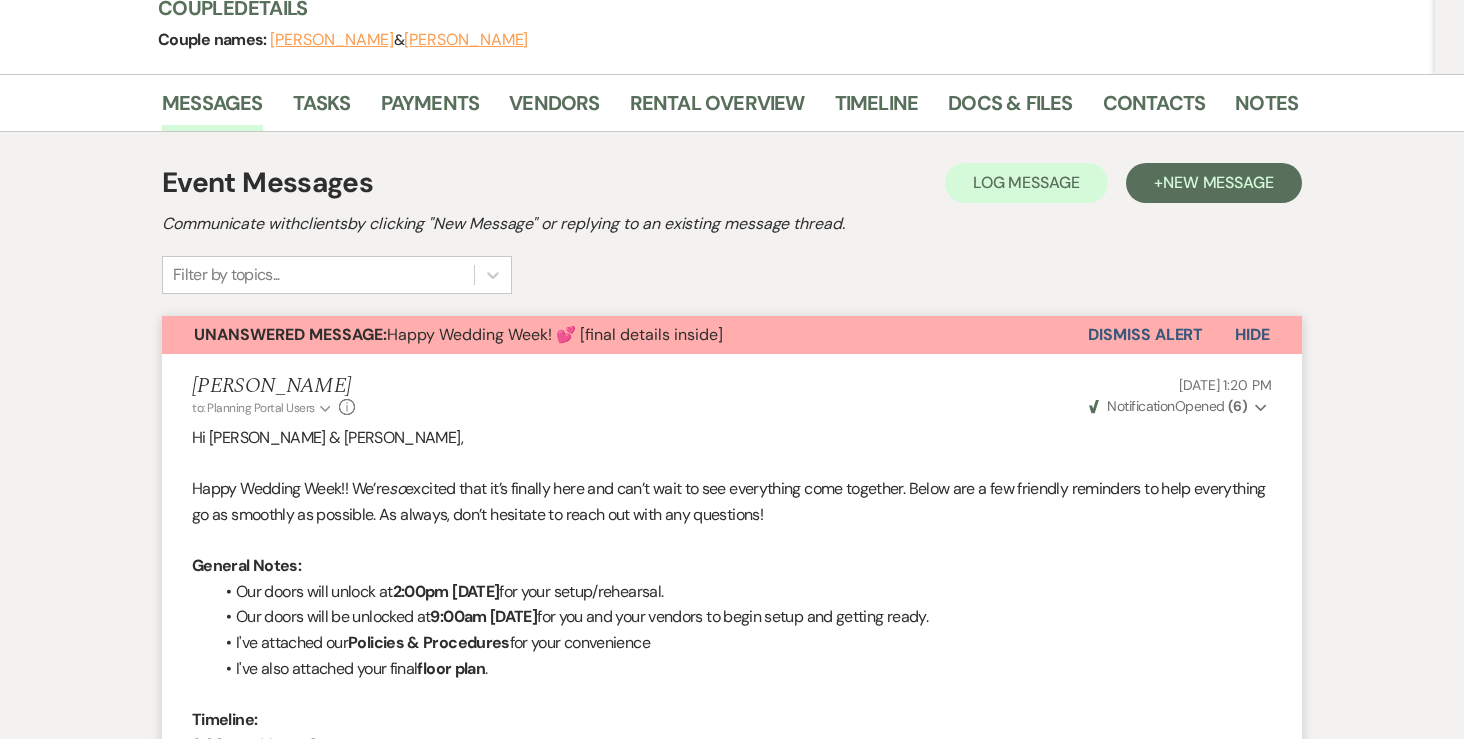 scroll, scrollTop: 268, scrollLeft: 0, axis: vertical 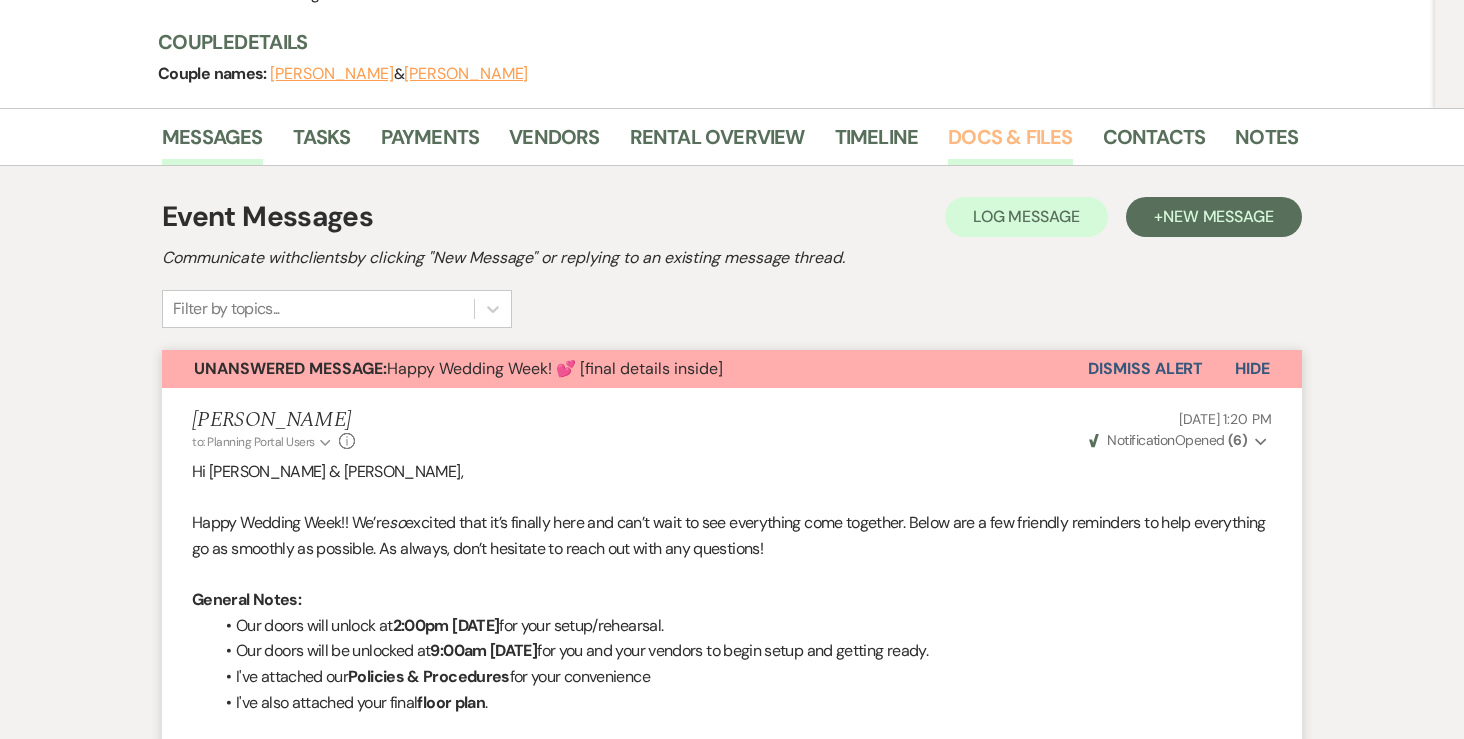 click on "Docs & Files" at bounding box center [1010, 143] 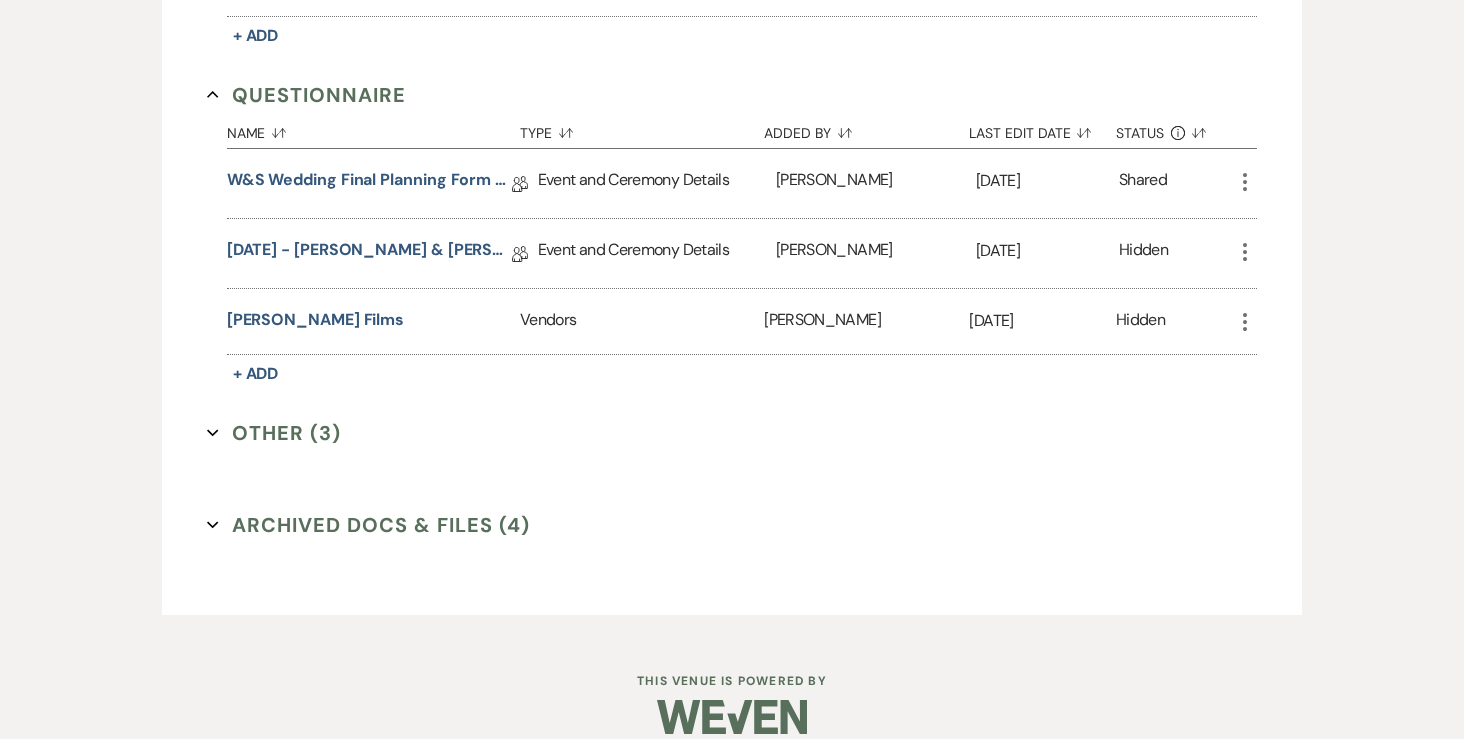 scroll, scrollTop: 4269, scrollLeft: 0, axis: vertical 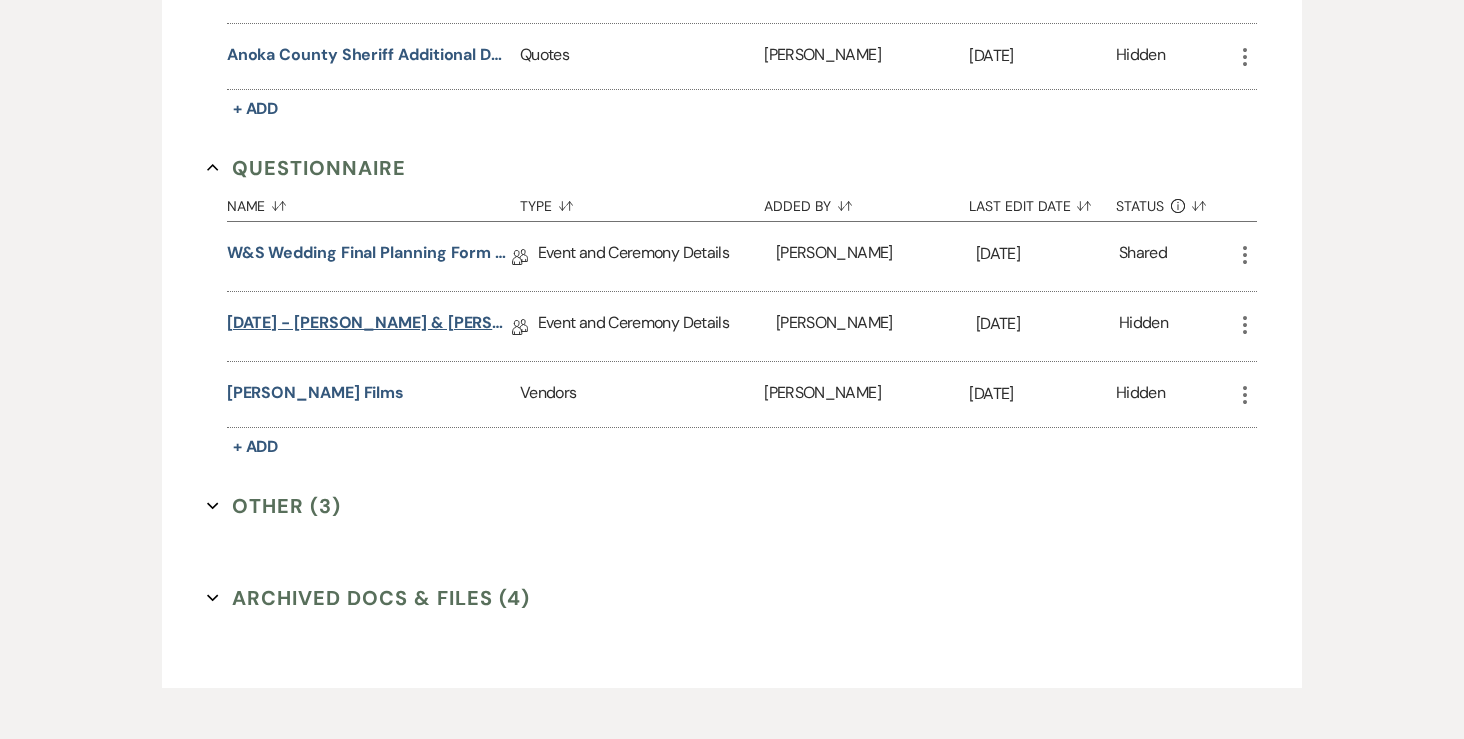 click on "[DATE] - [PERSON_NAME] & [PERSON_NAME] Final Details" at bounding box center [369, 326] 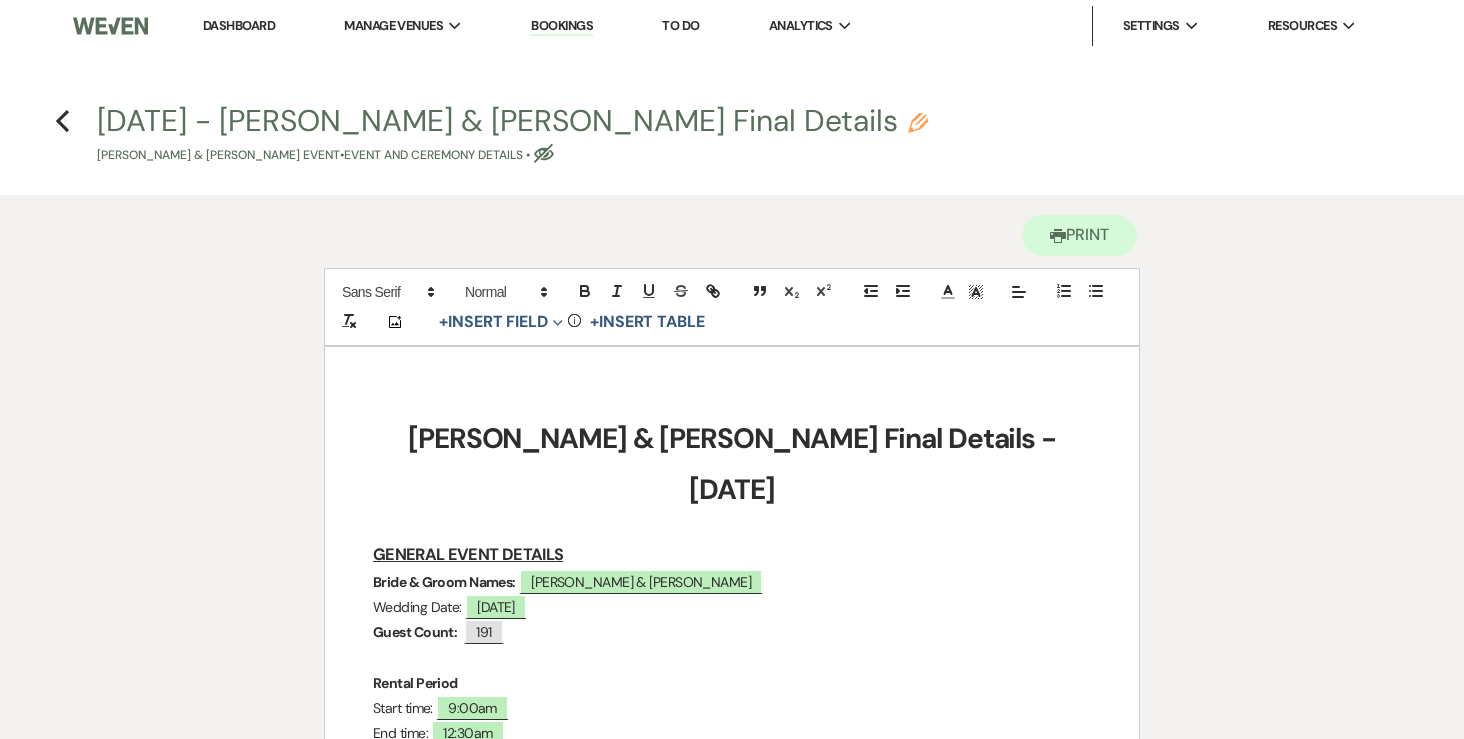scroll, scrollTop: 535, scrollLeft: 0, axis: vertical 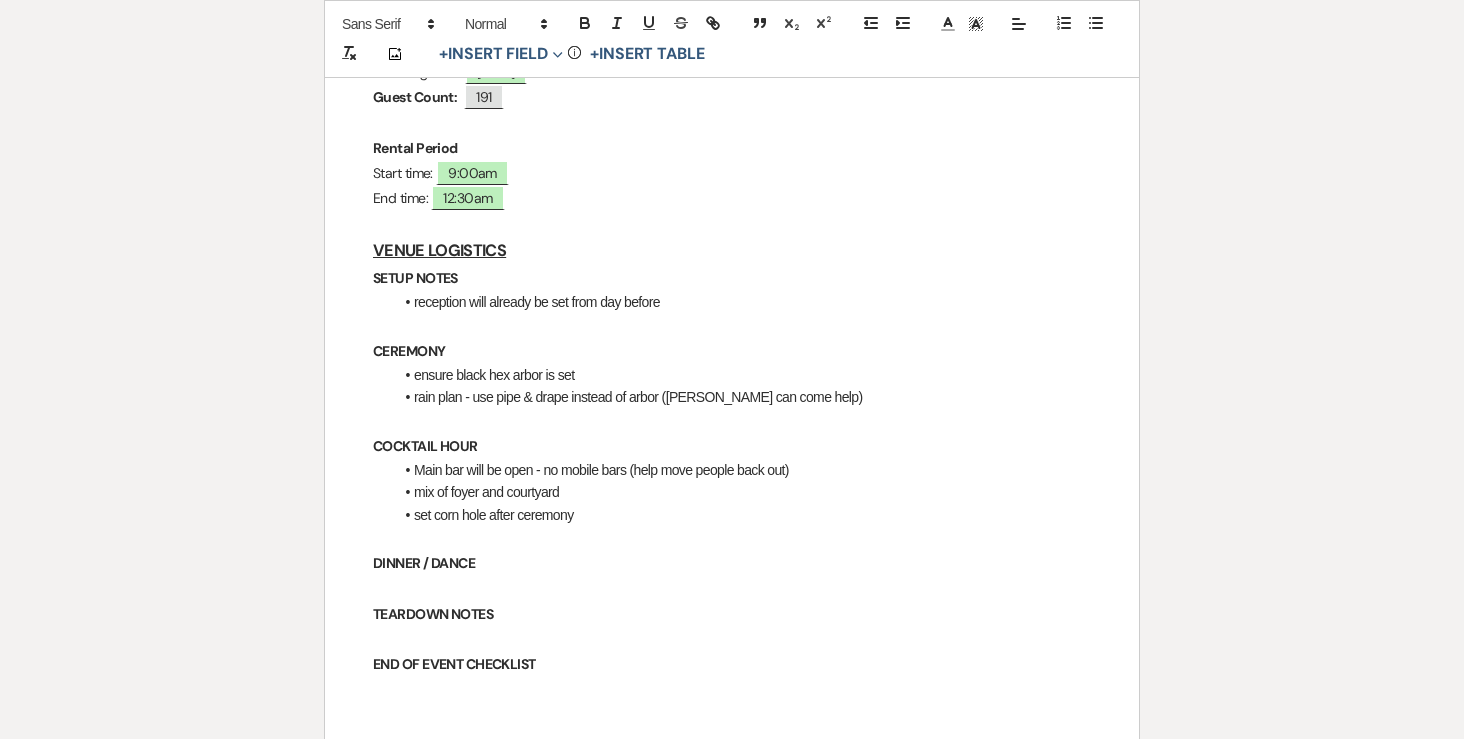 click at bounding box center (732, 325) 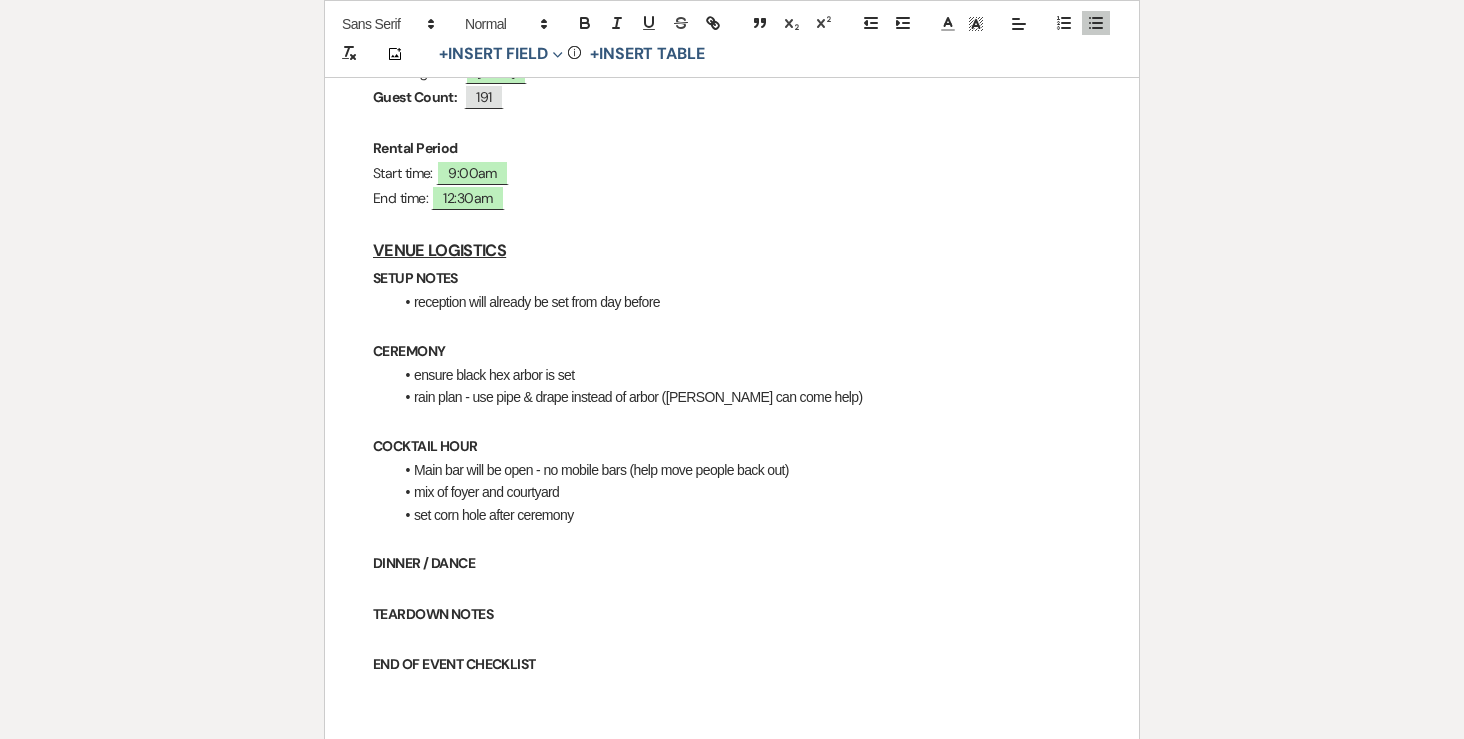 click on "reception will already be set from day before" at bounding box center [742, 302] 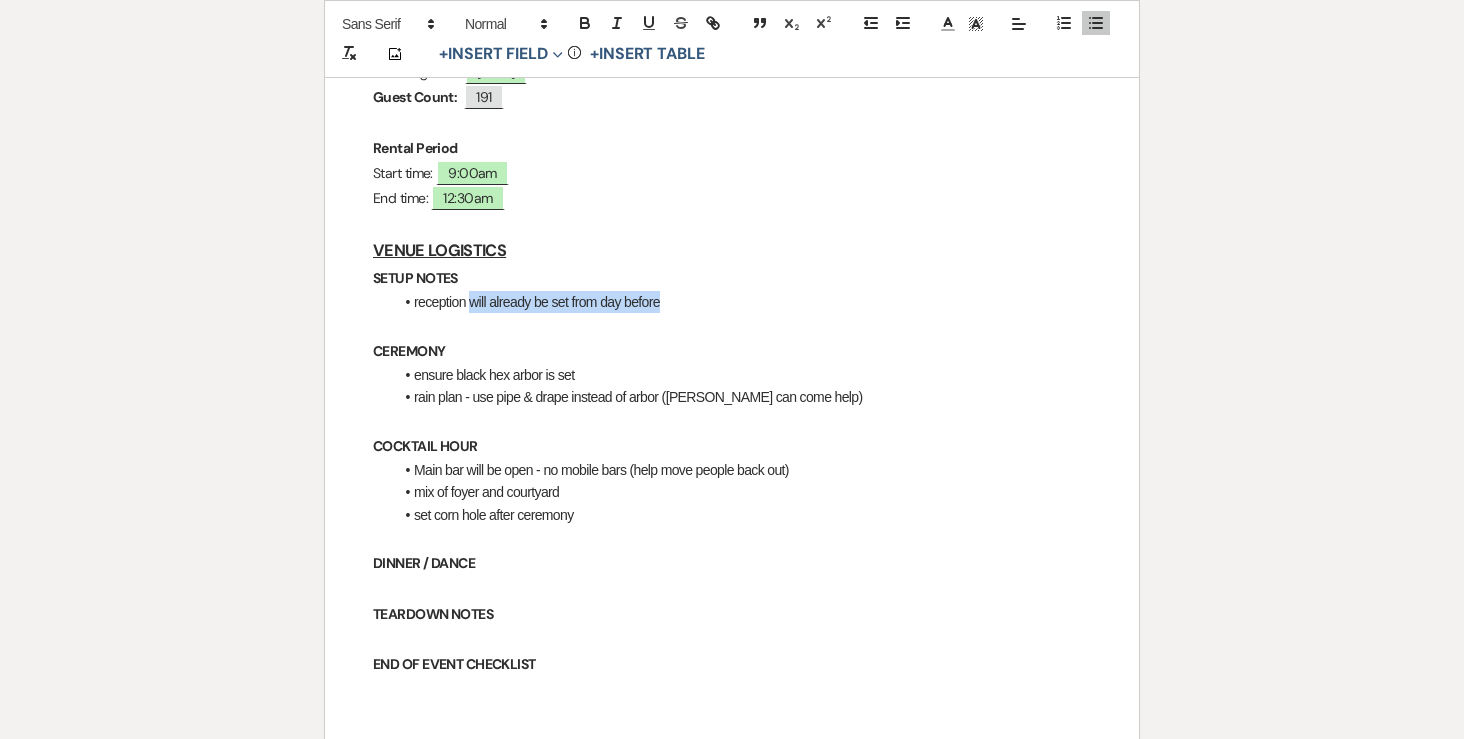 drag, startPoint x: 681, startPoint y: 247, endPoint x: 468, endPoint y: 252, distance: 213.05867 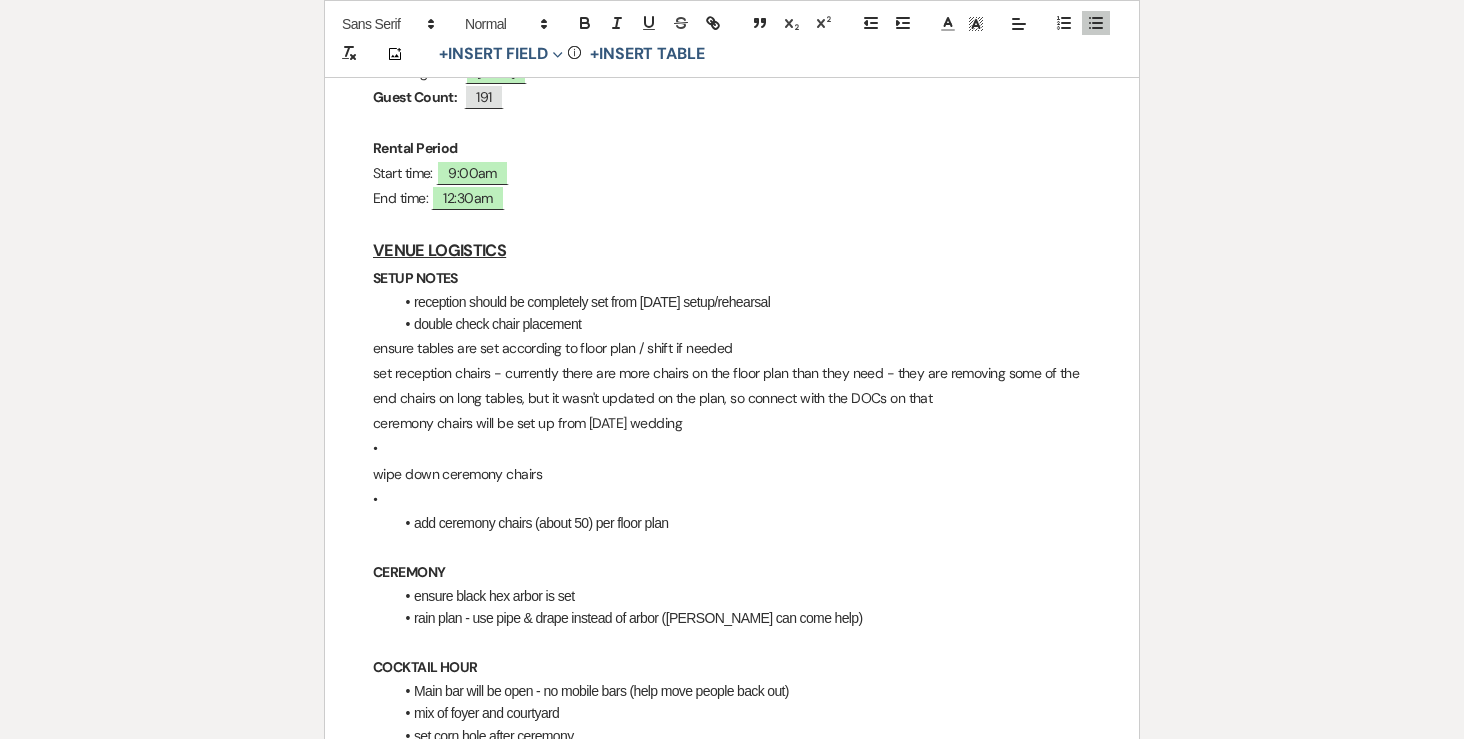 click on "ensure tables are set according to floor plan / shift if needed" at bounding box center [732, 348] 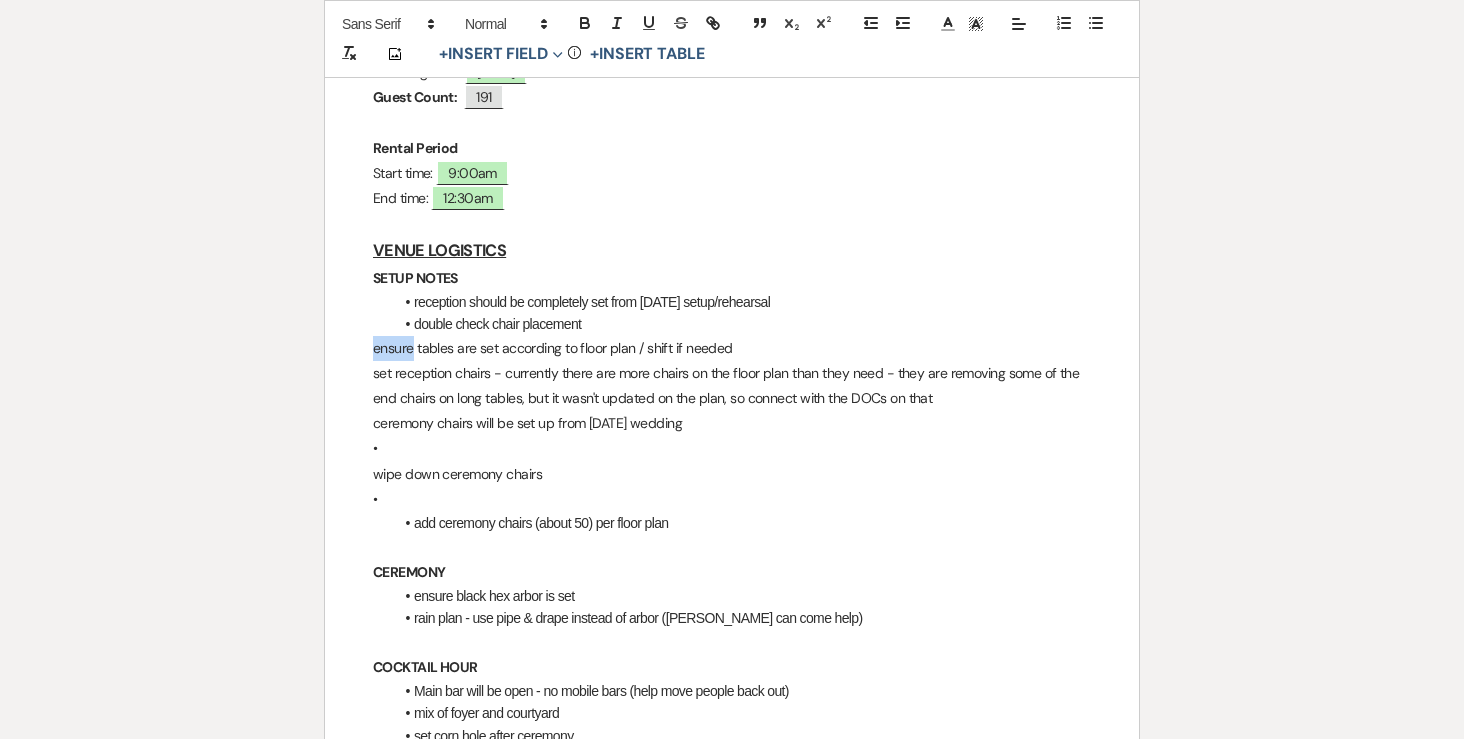 click on "ensure tables are set according to floor plan / shift if needed" at bounding box center (732, 348) 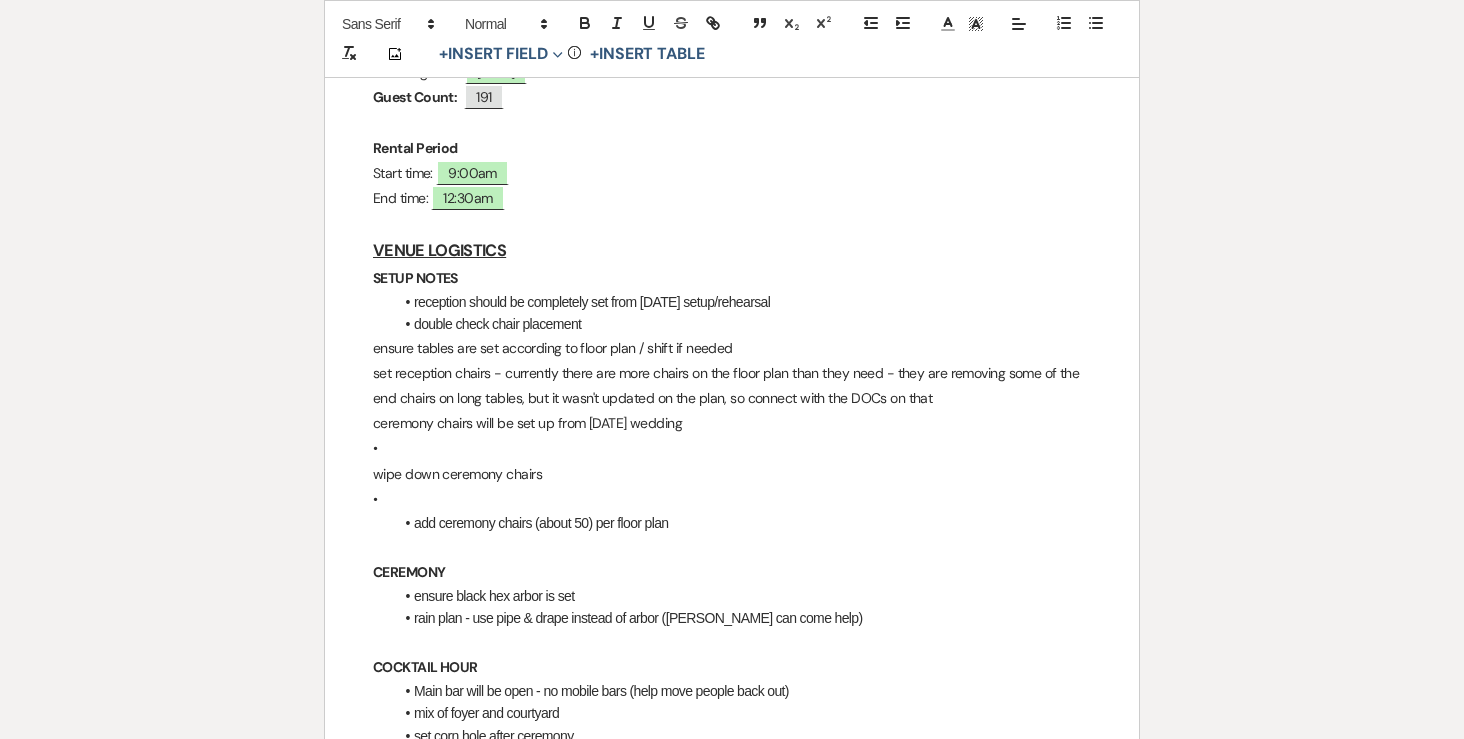 click on "set reception chairs - currently there are more chairs on the floor plan than they need - they are removing some of the" at bounding box center [732, 373] 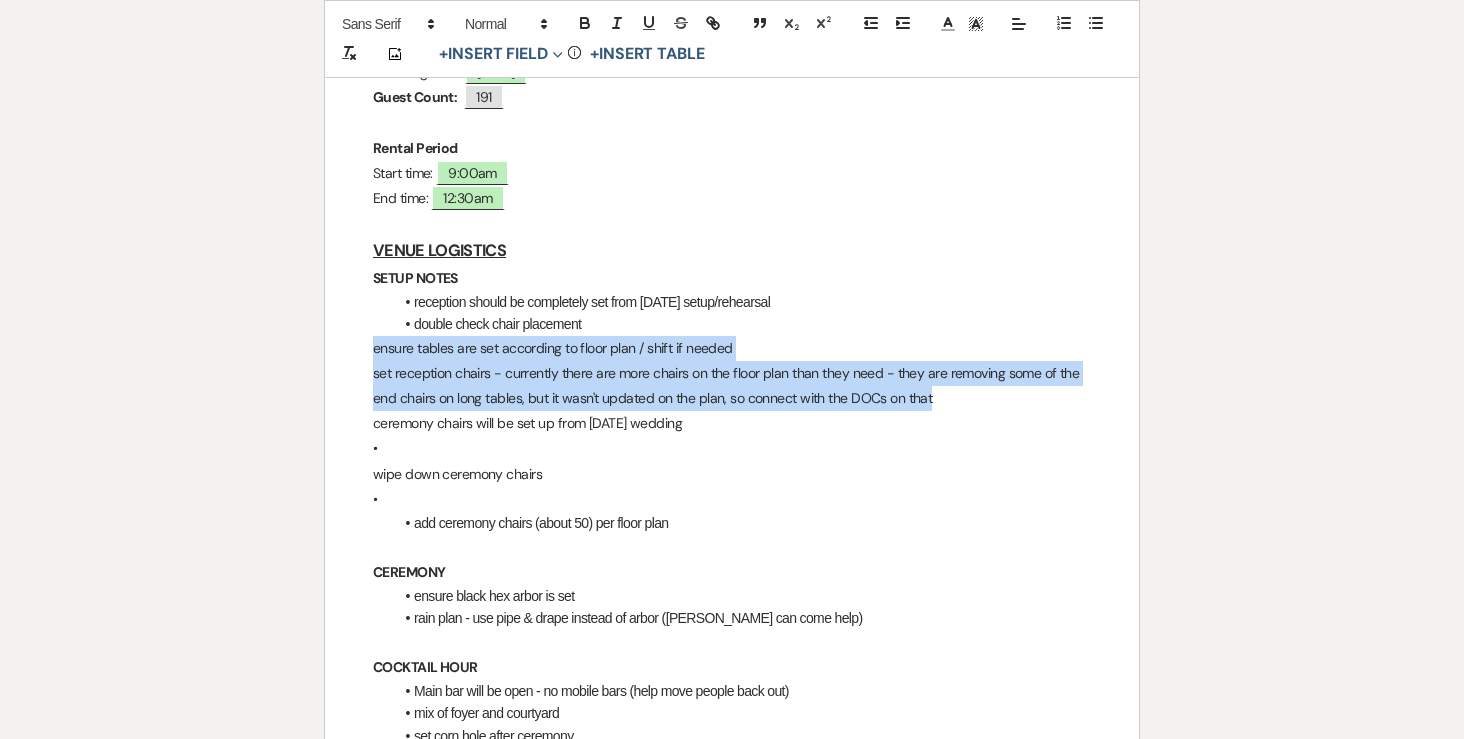 drag, startPoint x: 361, startPoint y: 302, endPoint x: 1033, endPoint y: 347, distance: 673.505 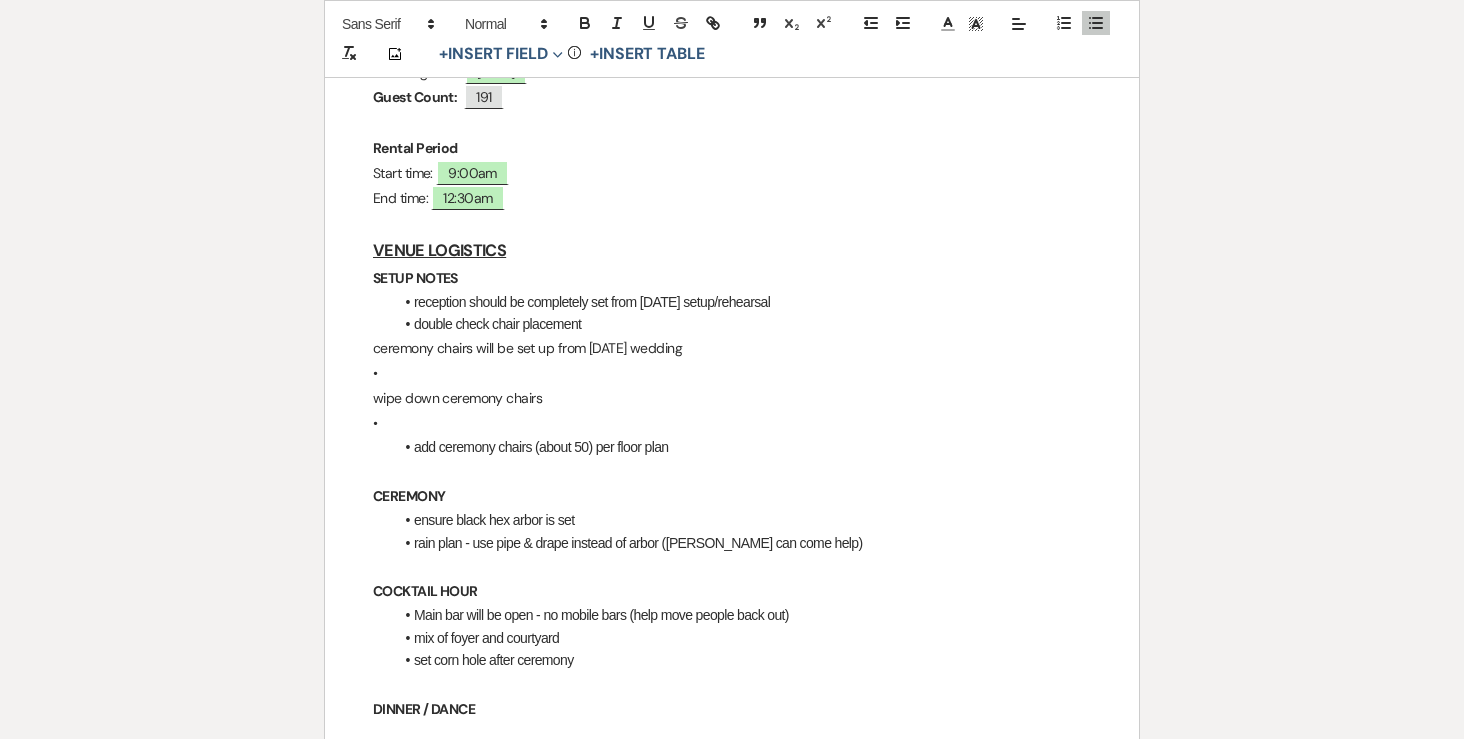 click on "[PERSON_NAME] & [PERSON_NAME] Final Details - [DATE] GENERAL EVENT DETAILS Bride & Groom Names:  ﻿
[PERSON_NAME] & [PERSON_NAME]
﻿   Wedding Date:  ﻿
[DATE]
﻿   Guest Count:    ﻿
191
﻿ Rental Period Start time:  ﻿
9:00am
﻿ End time:  ﻿
12:30am
﻿ VENUE LOGISTICS SETUP NOTES reception should be completely set from [DATE] setup/rehearsal double check chair placement  ceremony chairs will be set up from [DATE] wedding • wipe down ceremony chairs • add ceremony chairs (about 50) per floor plan CEREMONY ensure black hex arbor is set rain plan - use pipe & drape instead of arbor ([PERSON_NAME] can come help) COCKTAIL HOUR Main bar will be open - no mobile bars (help move people back out) mix of foyer and courtyard set corn hole after ceremony  DINNER / DANCE TEARDOWN NOTES END OF EVENT CHECKLIST    KEY CONTACTS Day-of Coordinator: Name:  ﻿
﻿ Email:  ﻿" at bounding box center [732, 945] 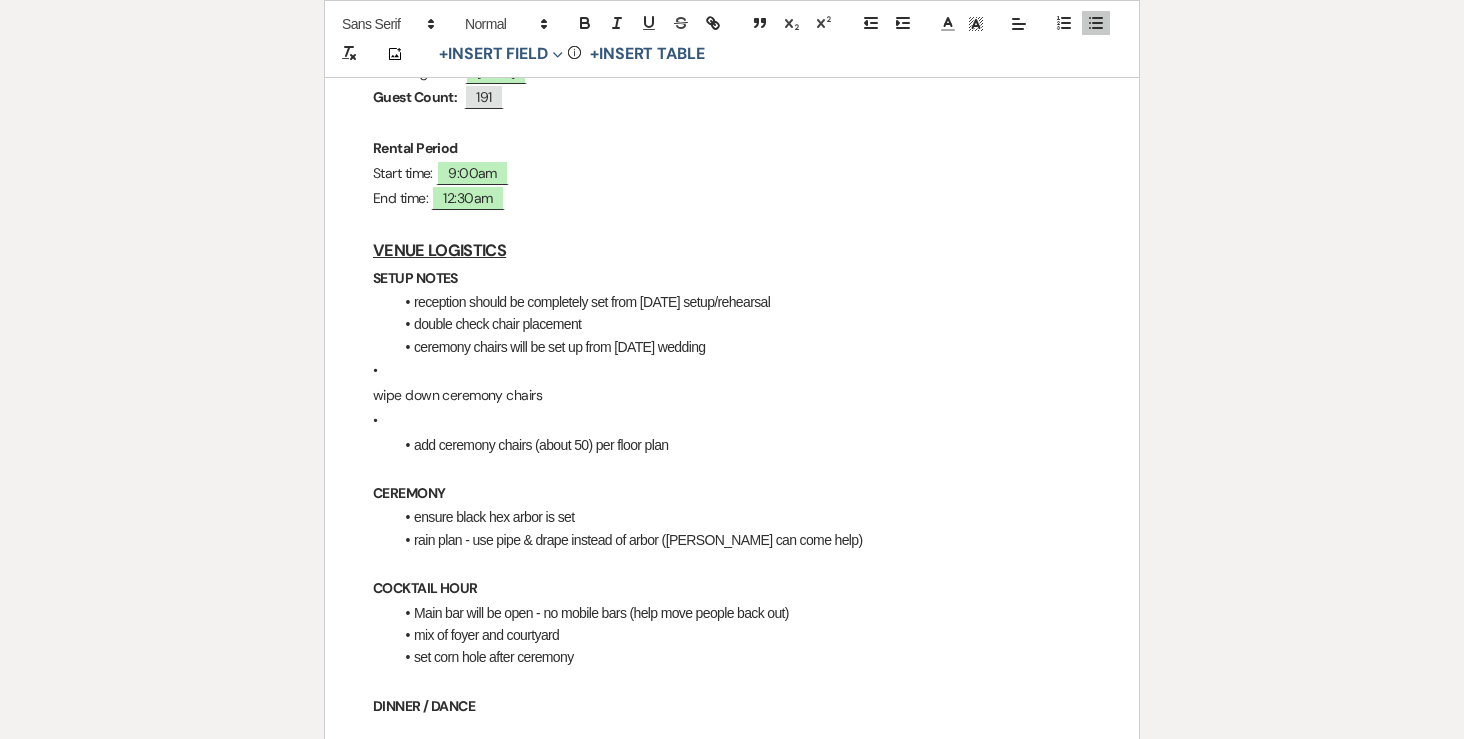 drag, startPoint x: 551, startPoint y: 296, endPoint x: 794, endPoint y: 299, distance: 243.01852 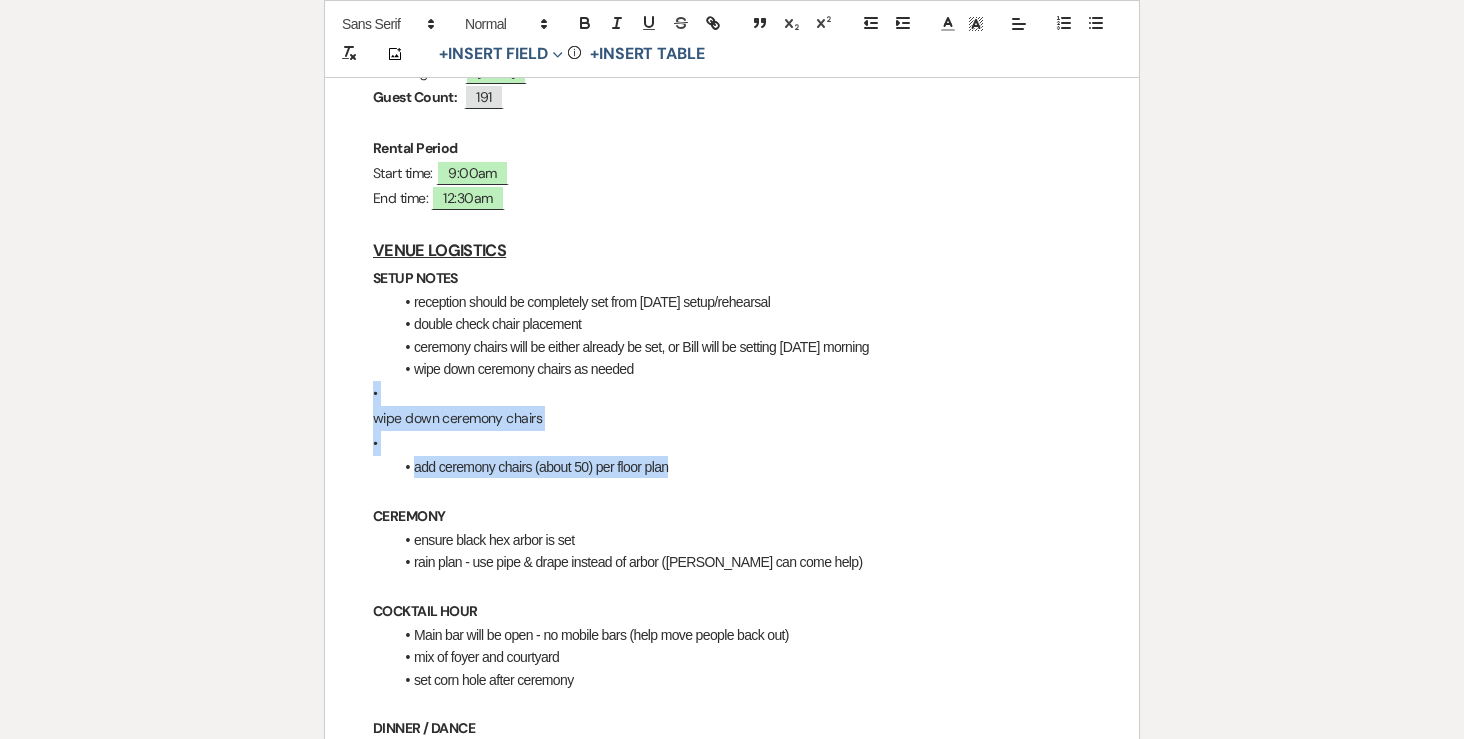drag, startPoint x: 697, startPoint y: 420, endPoint x: 301, endPoint y: 332, distance: 405.65994 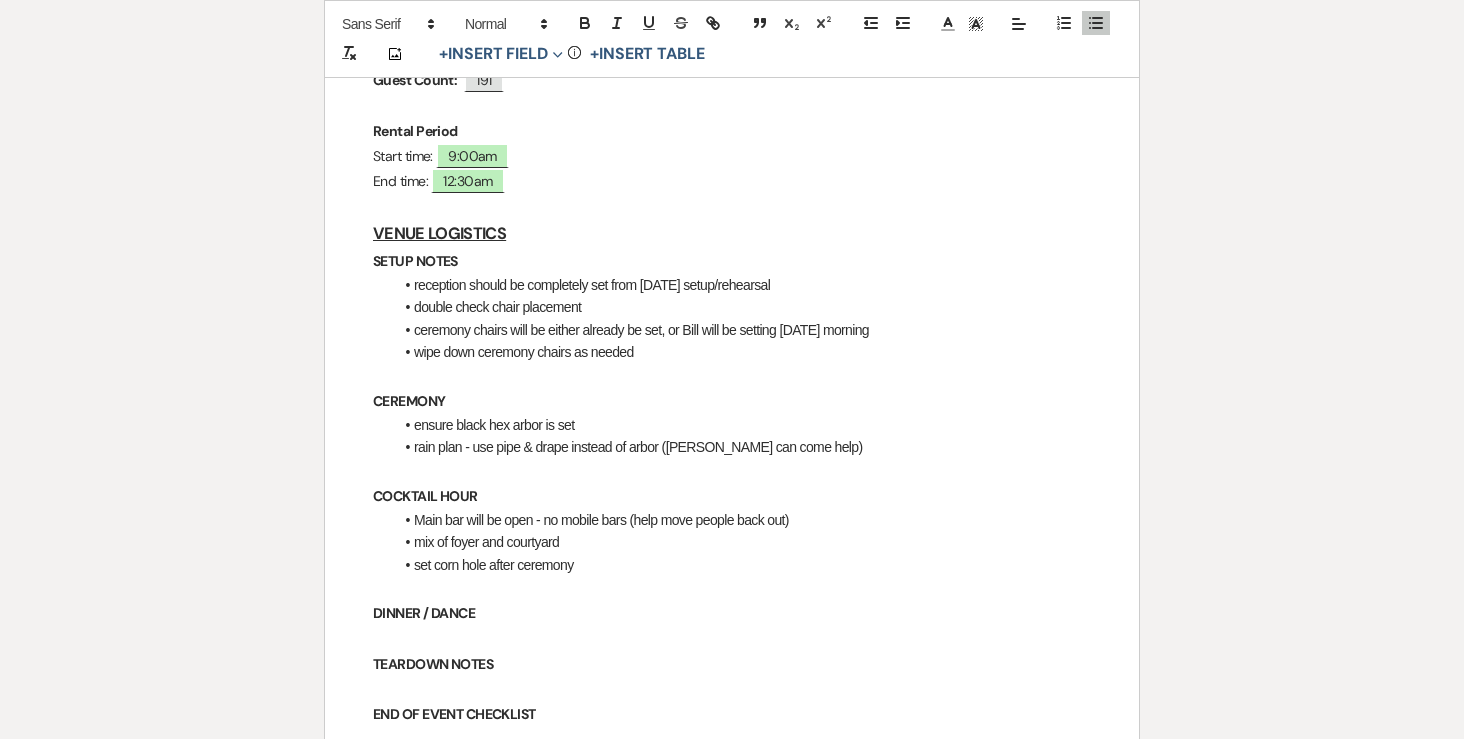 scroll, scrollTop: 555, scrollLeft: 0, axis: vertical 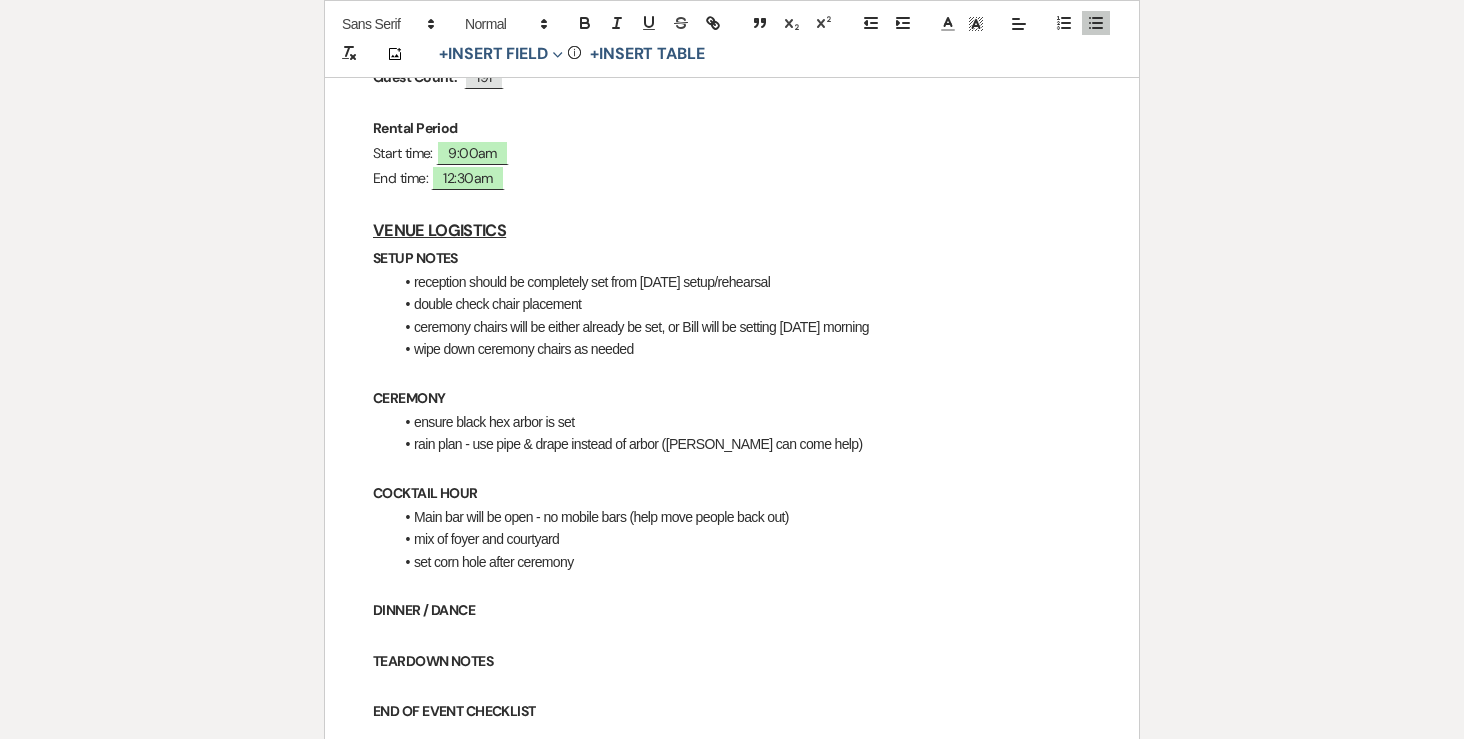 click on "ensure black hex arbor is set" at bounding box center [742, 422] 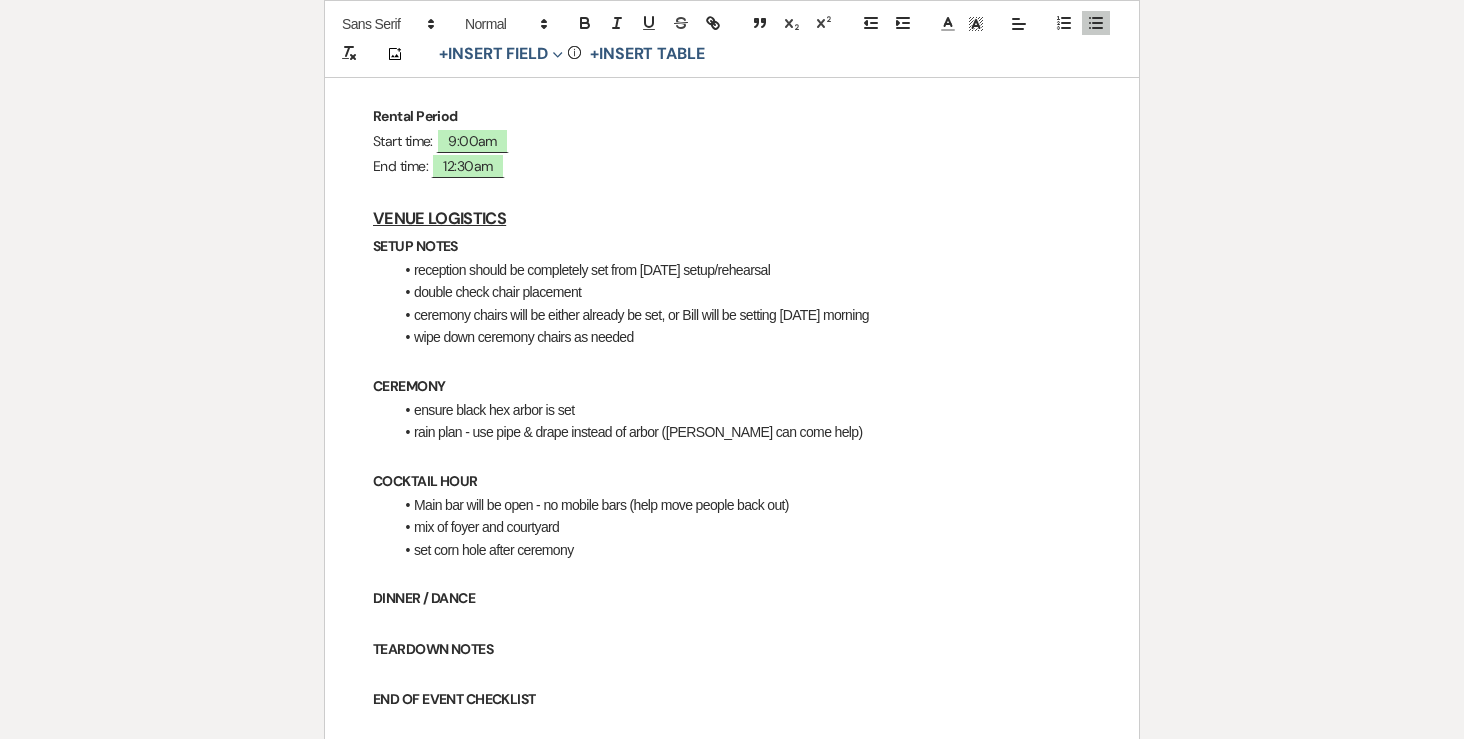 scroll, scrollTop: 570, scrollLeft: 0, axis: vertical 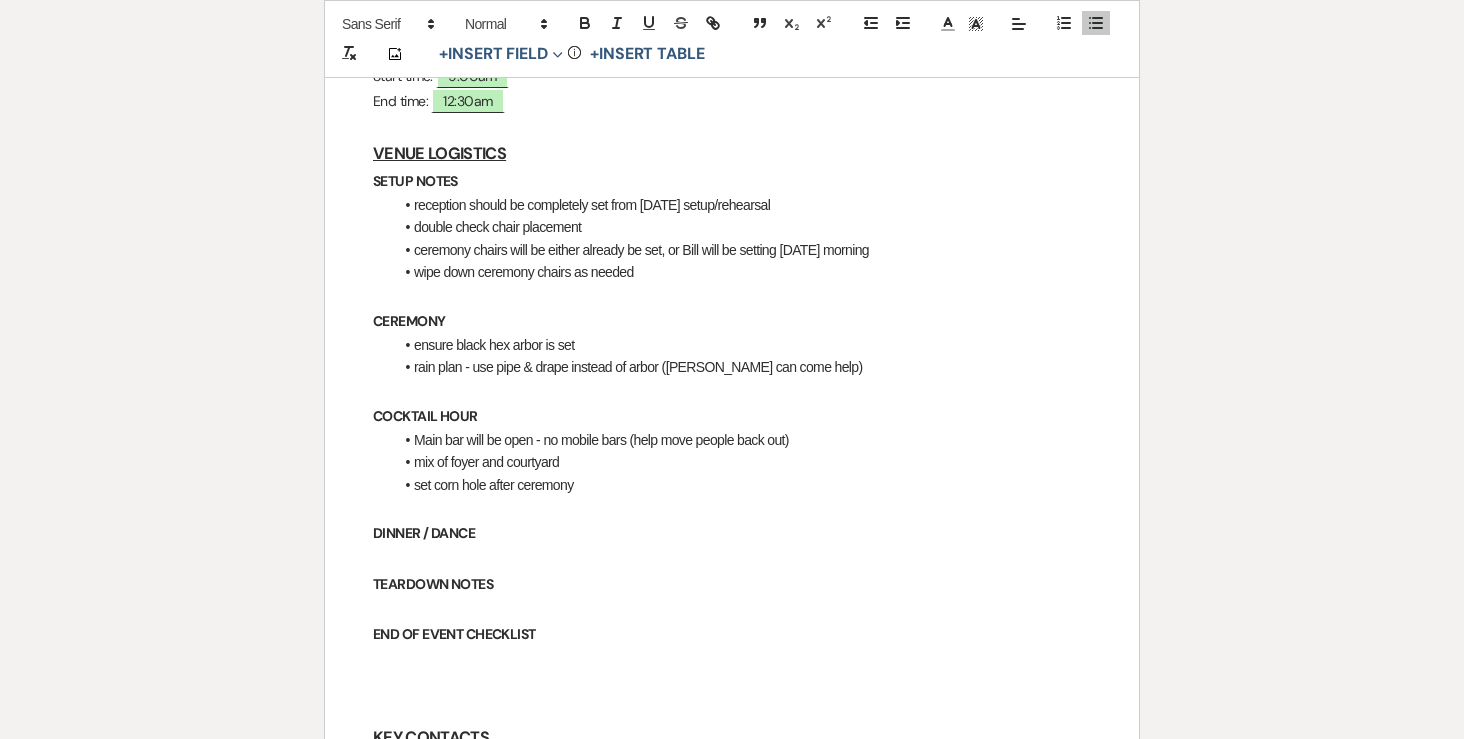 click on "mix of foyer and courtyard" at bounding box center [742, 462] 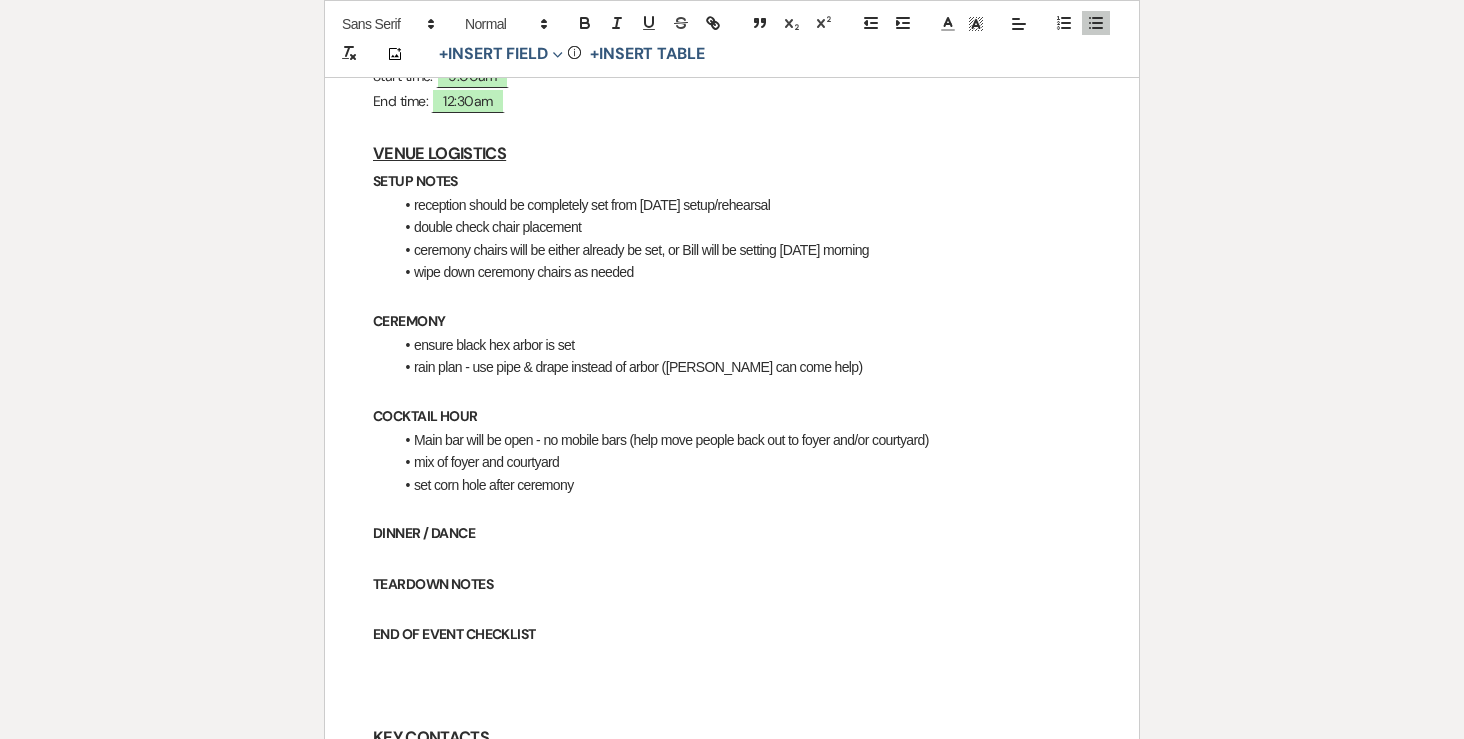 click on "mix of foyer and courtyard" at bounding box center [742, 462] 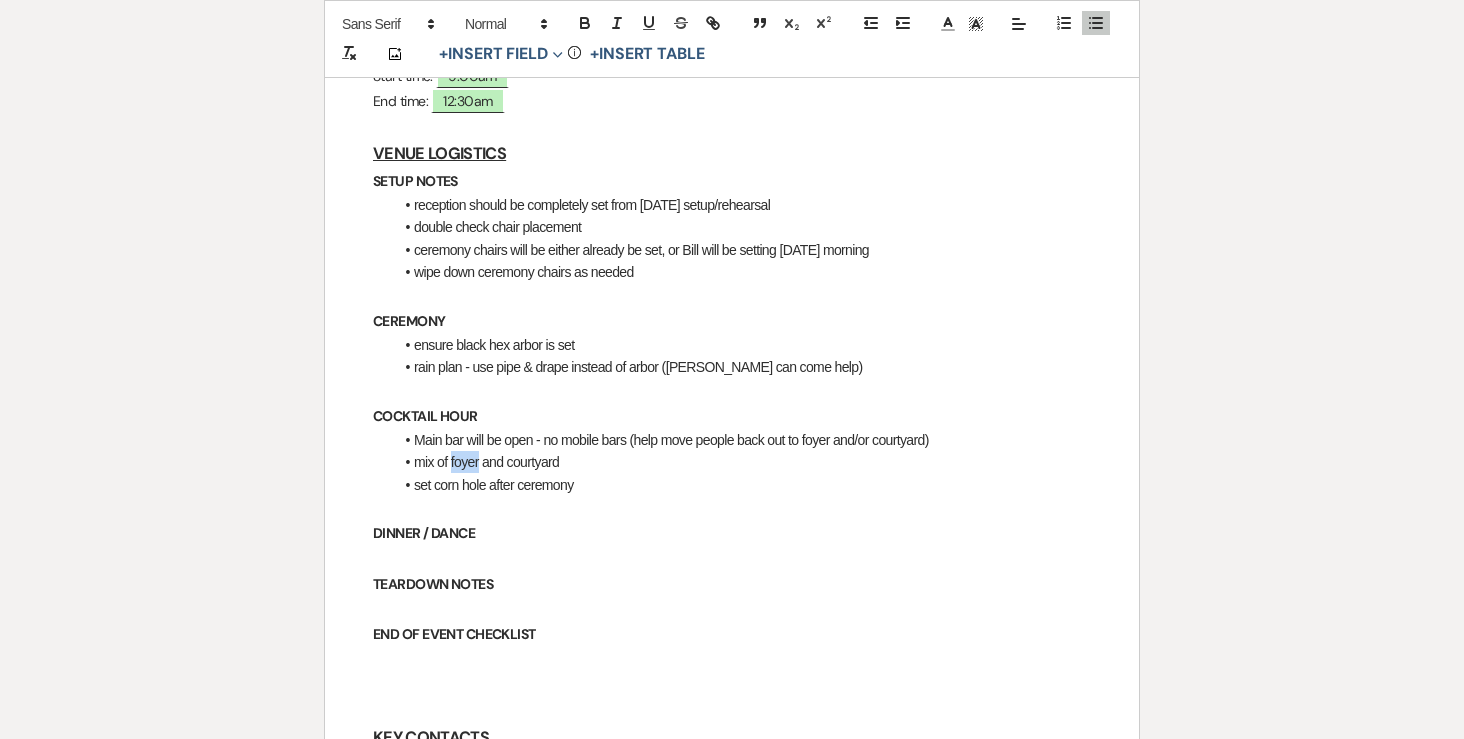 click on "mix of foyer and courtyard" at bounding box center (742, 462) 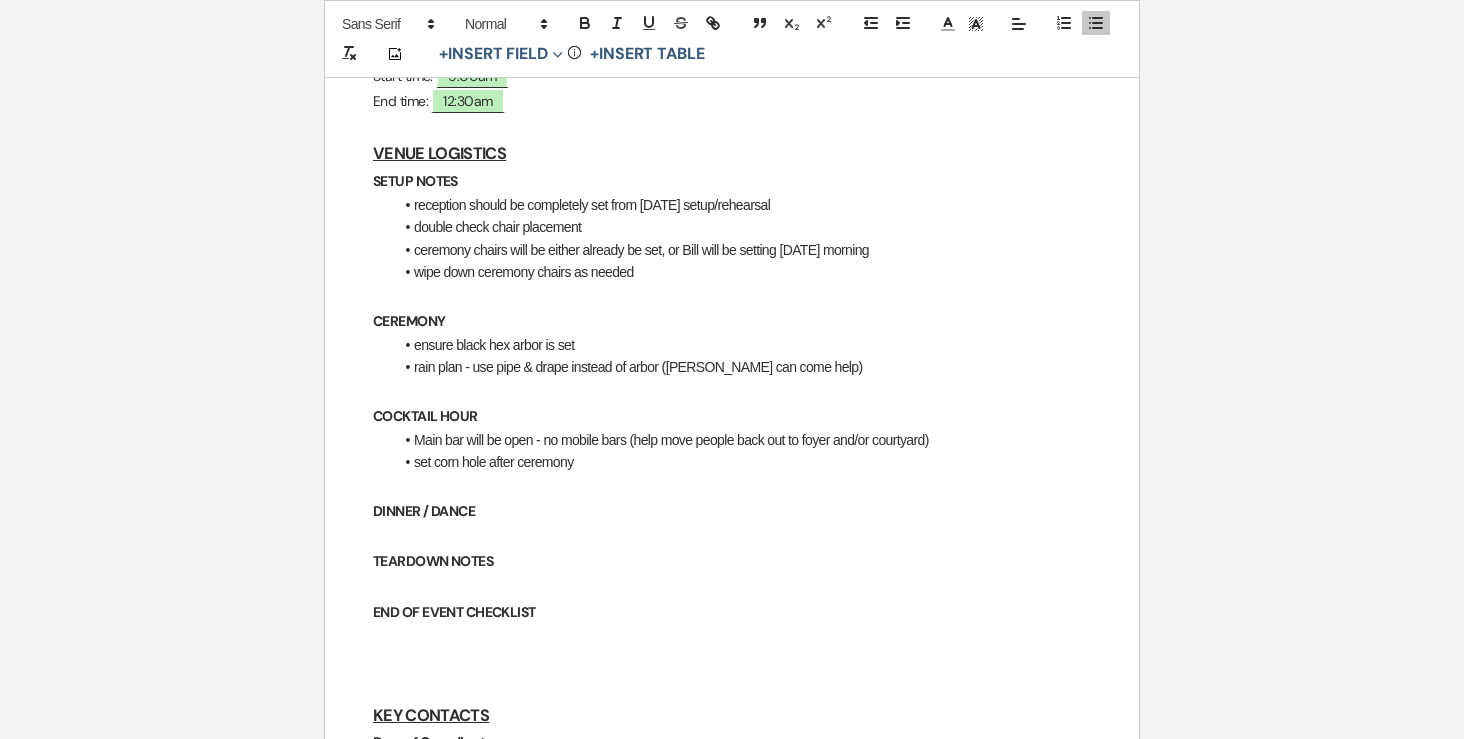click on "Main bar will be open - no mobile bars (help move people back out to foyer and/or courtyard)" at bounding box center (742, 440) 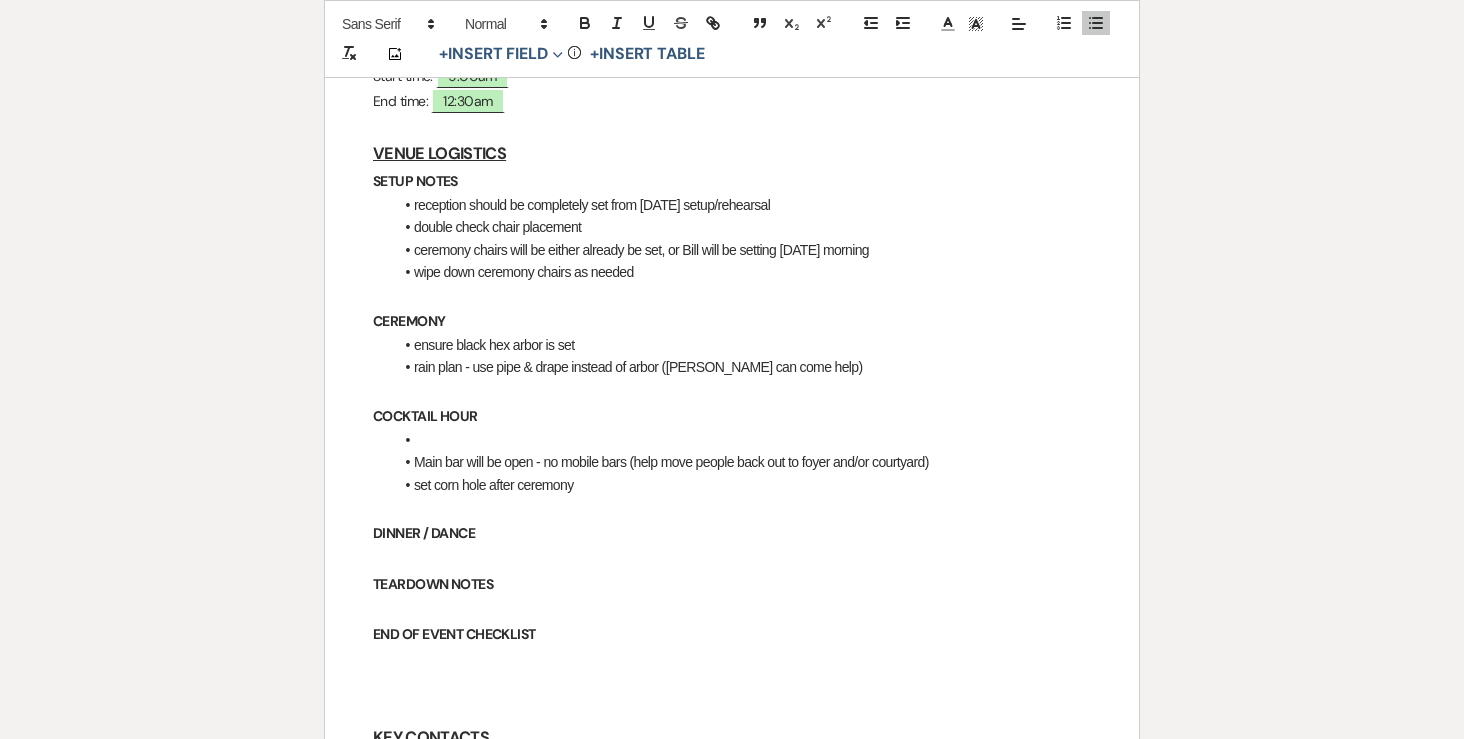 click at bounding box center [742, 440] 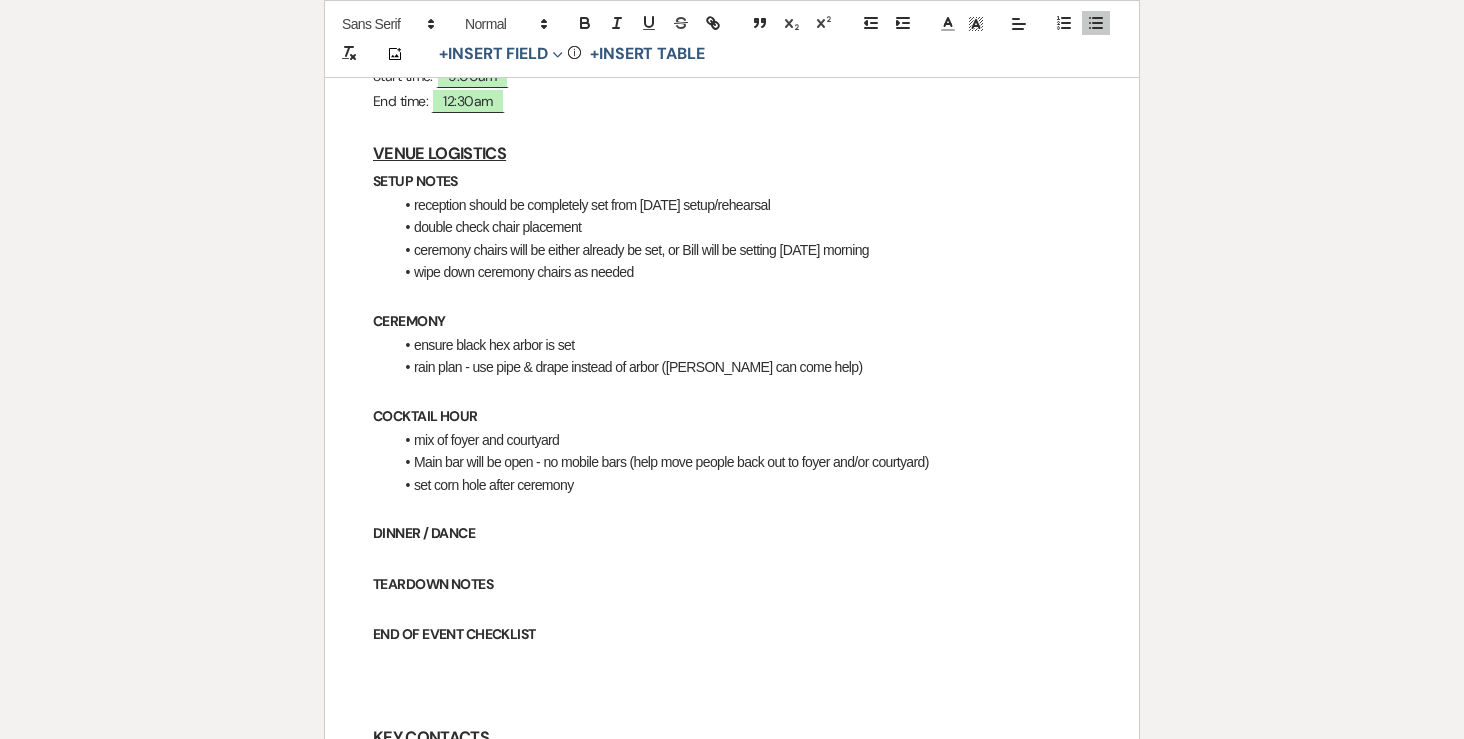 click on "set corn hole after ceremony" at bounding box center (742, 485) 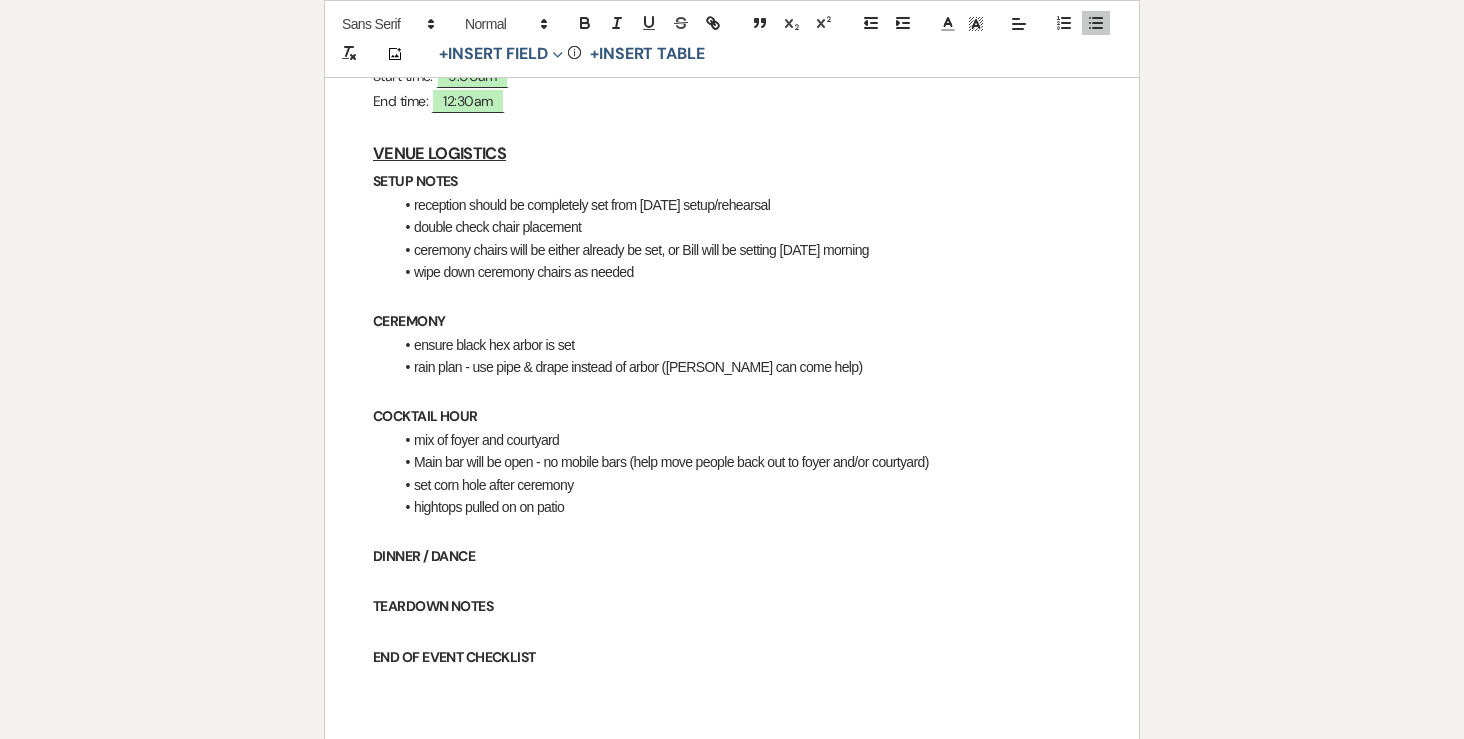 click on "hightops pulled on on patio" at bounding box center [742, 507] 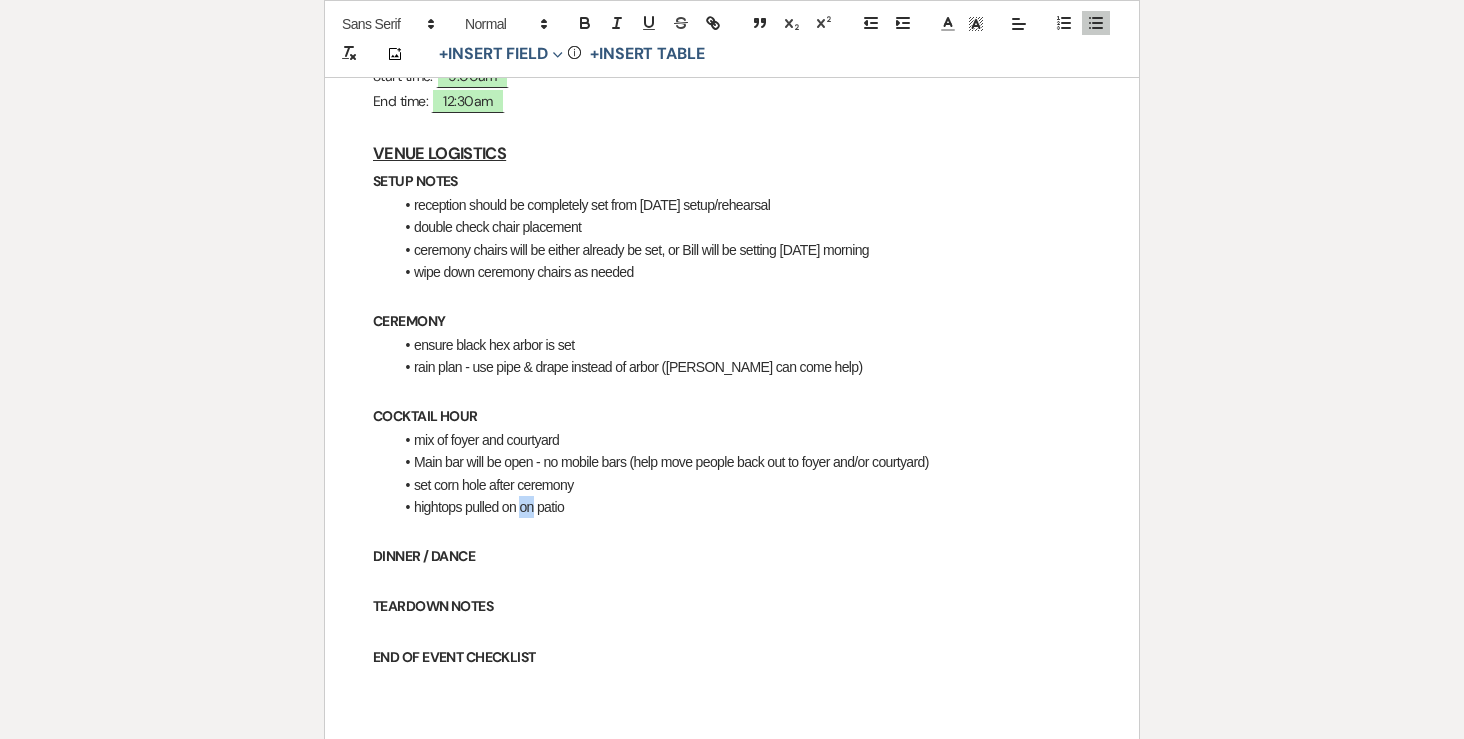 click on "hightops pulled on on patio" at bounding box center [742, 507] 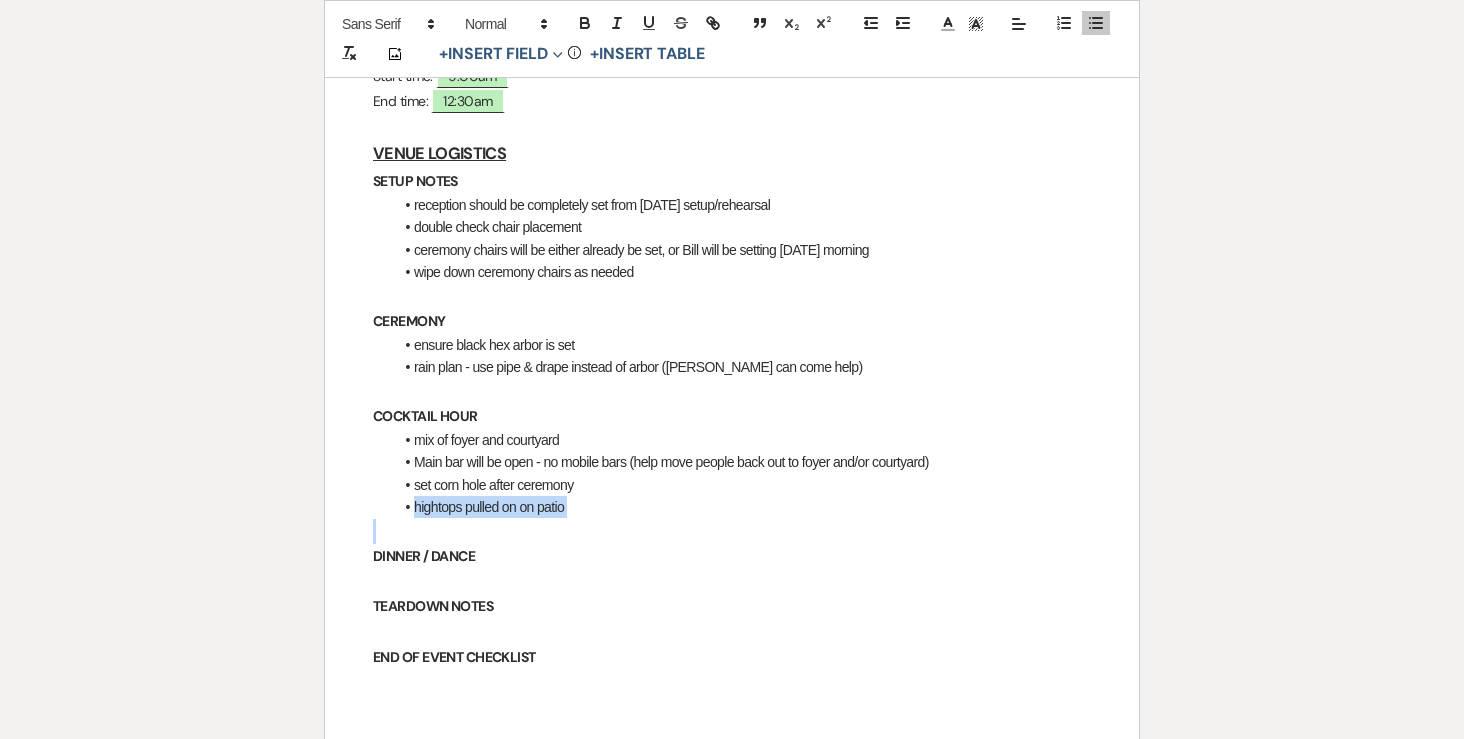 click on "hightops pulled on on patio" at bounding box center [742, 507] 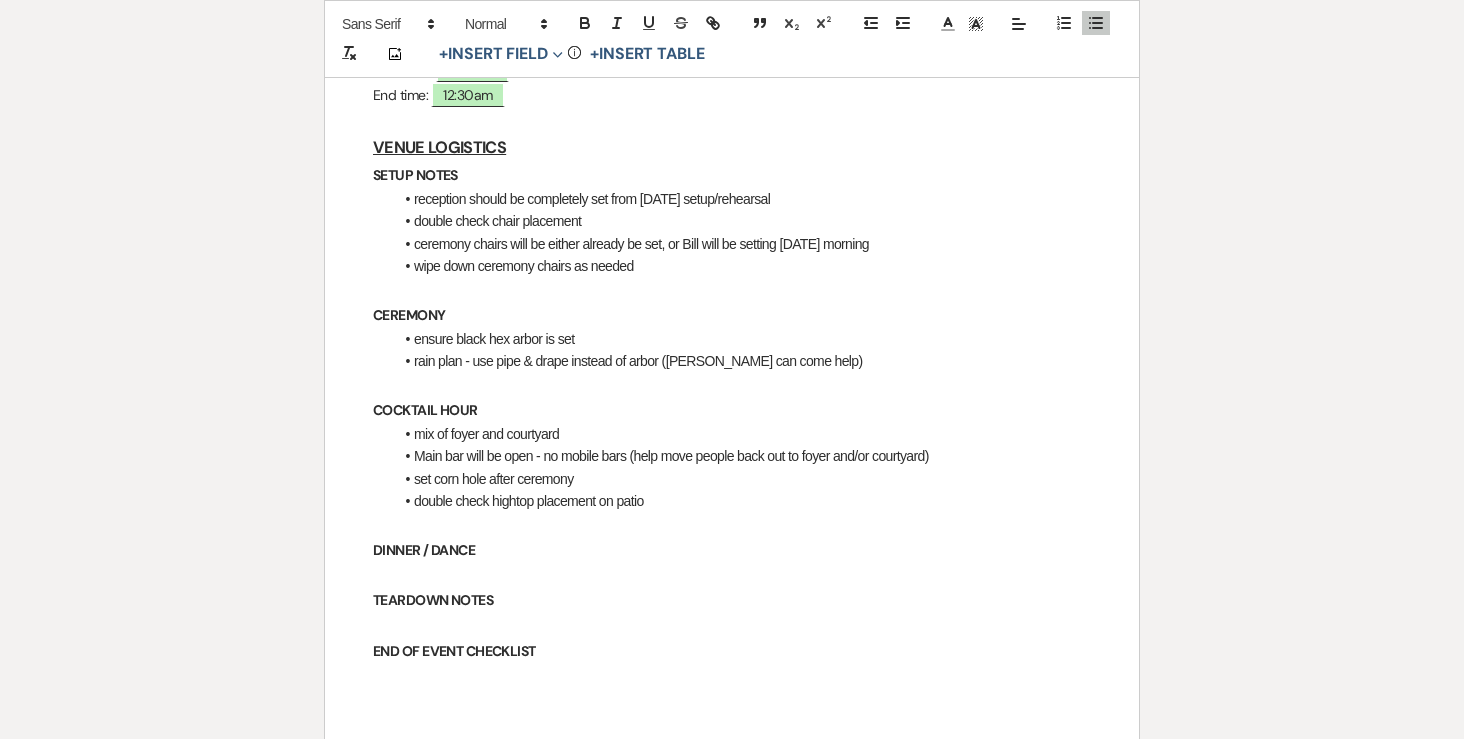 scroll, scrollTop: 645, scrollLeft: 0, axis: vertical 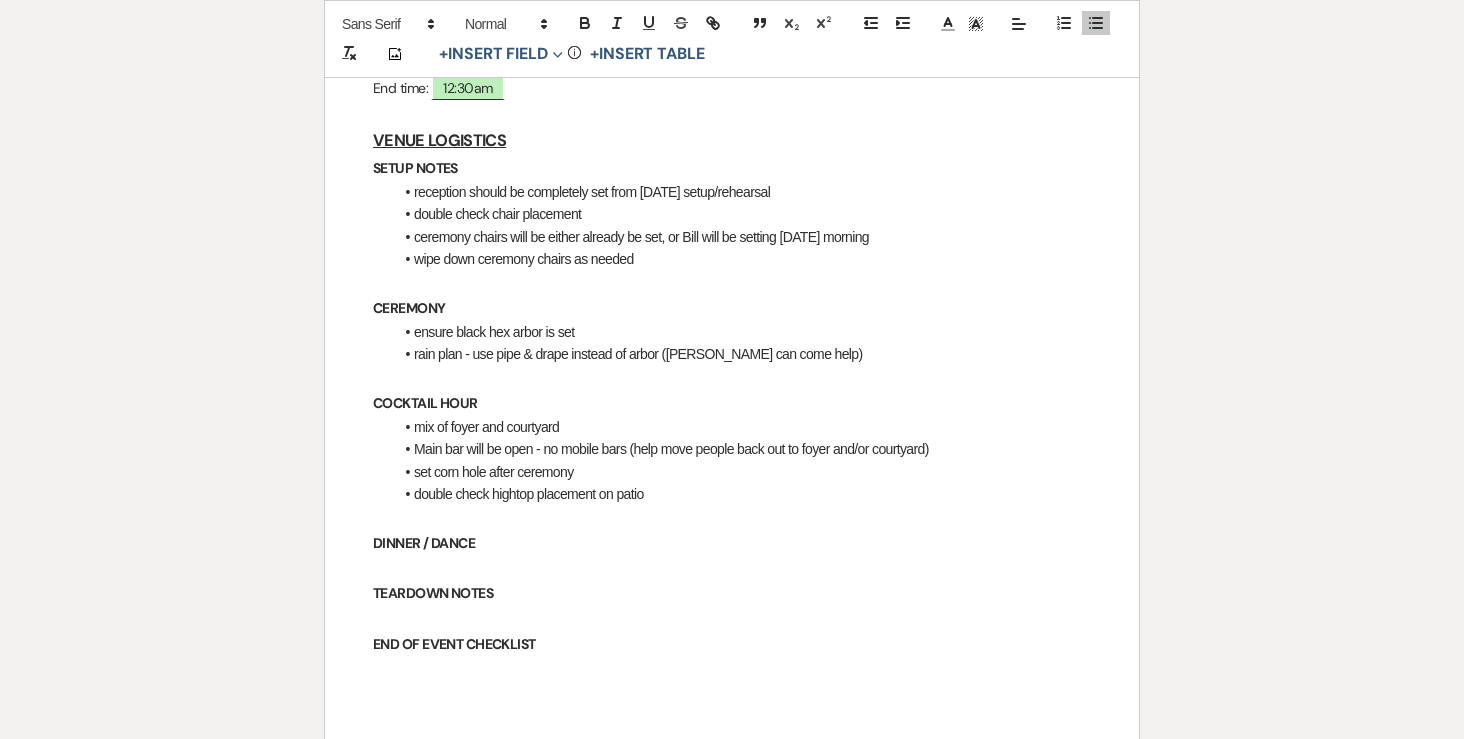 click at bounding box center [732, 518] 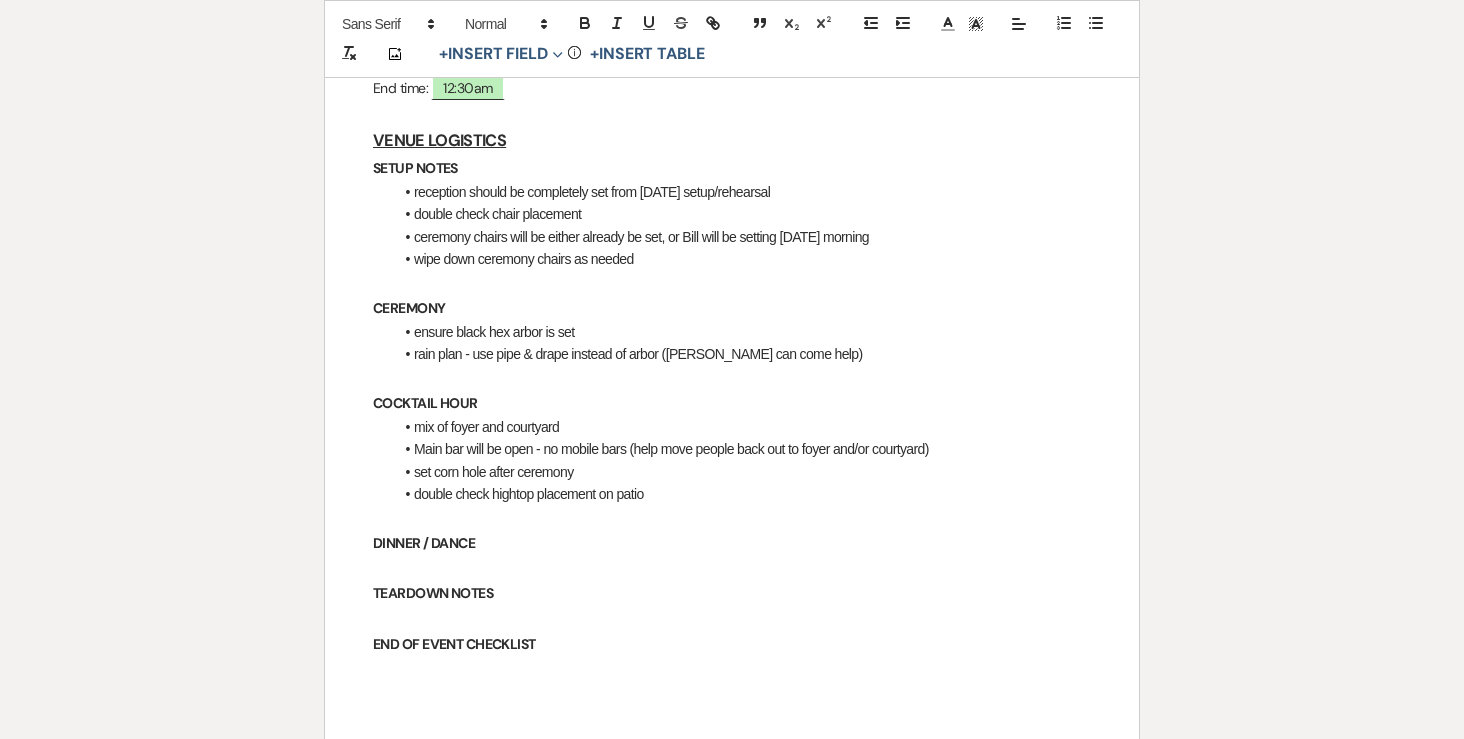 click at bounding box center (732, 518) 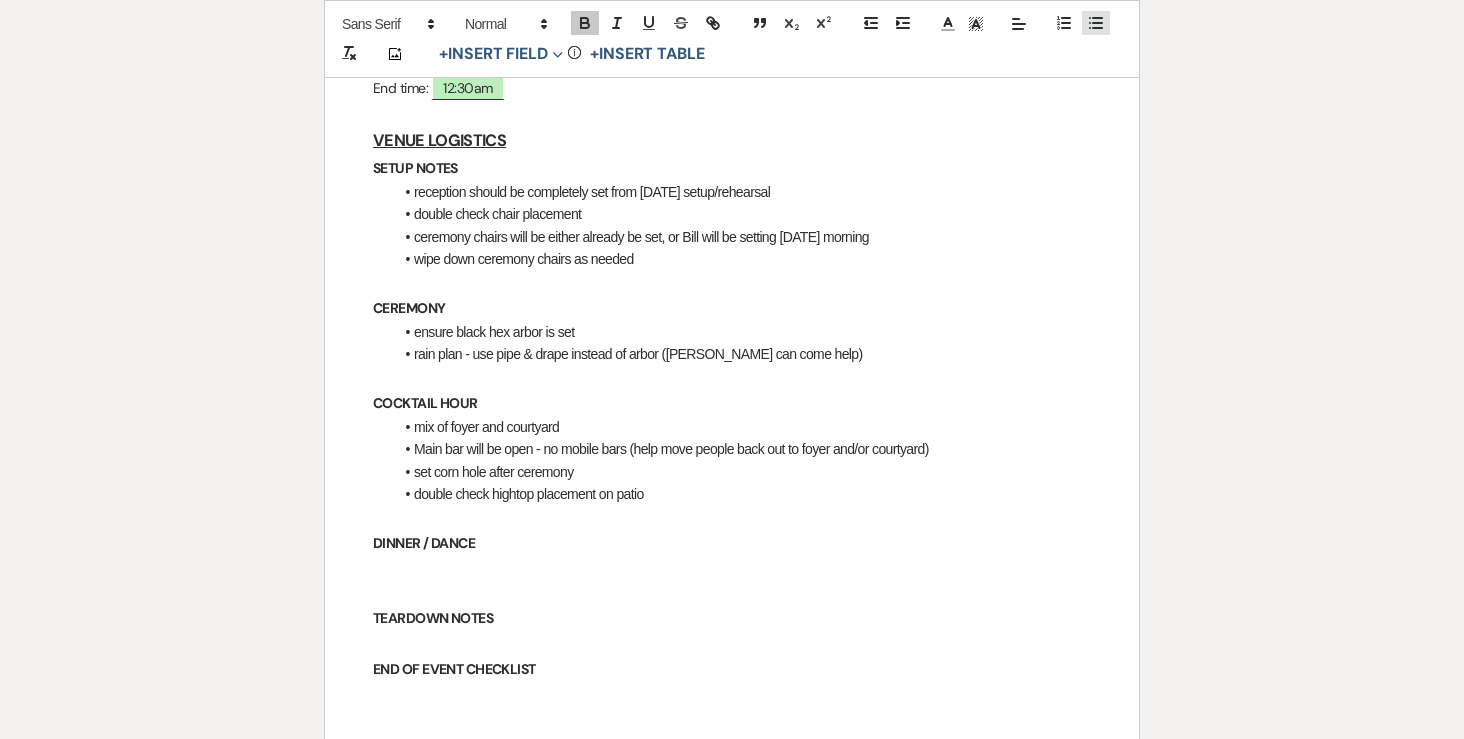 click at bounding box center [1096, 23] 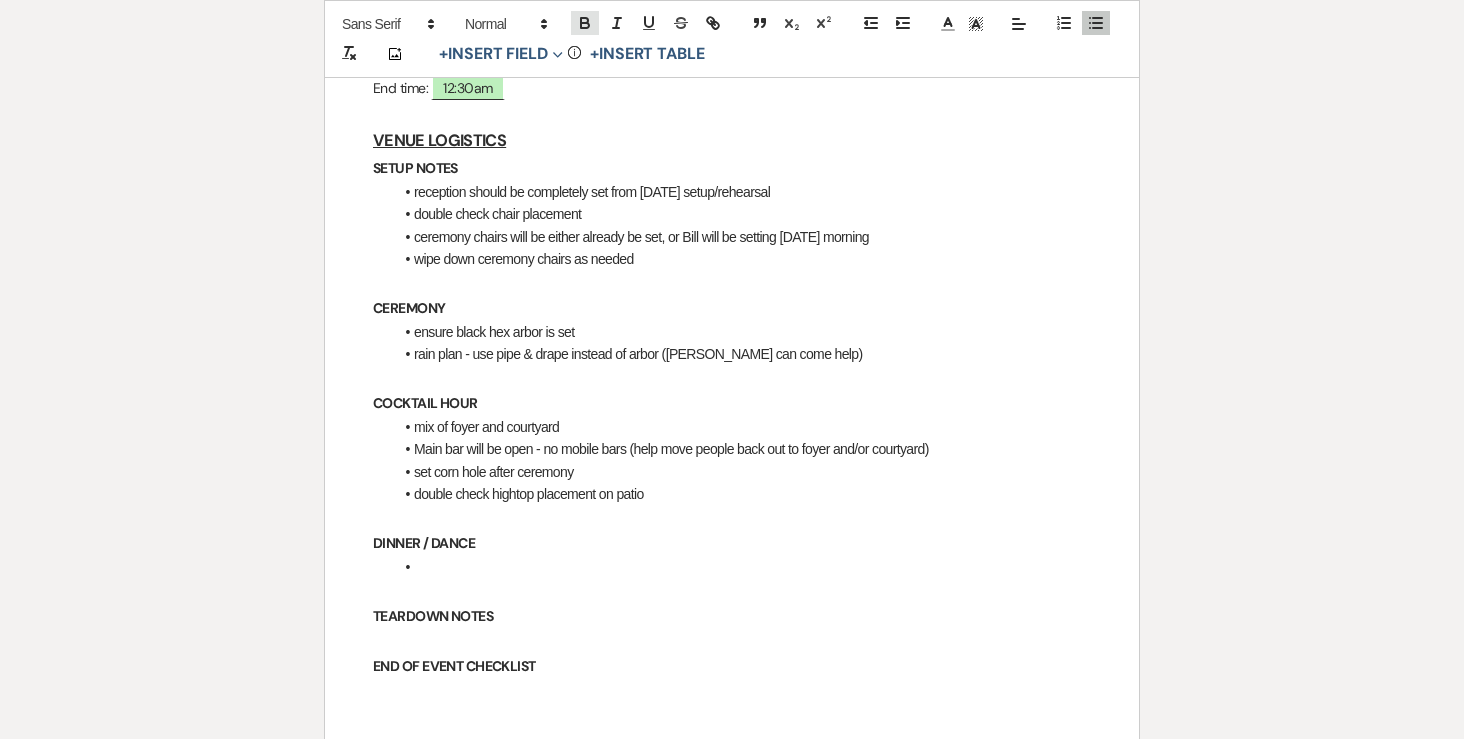 click 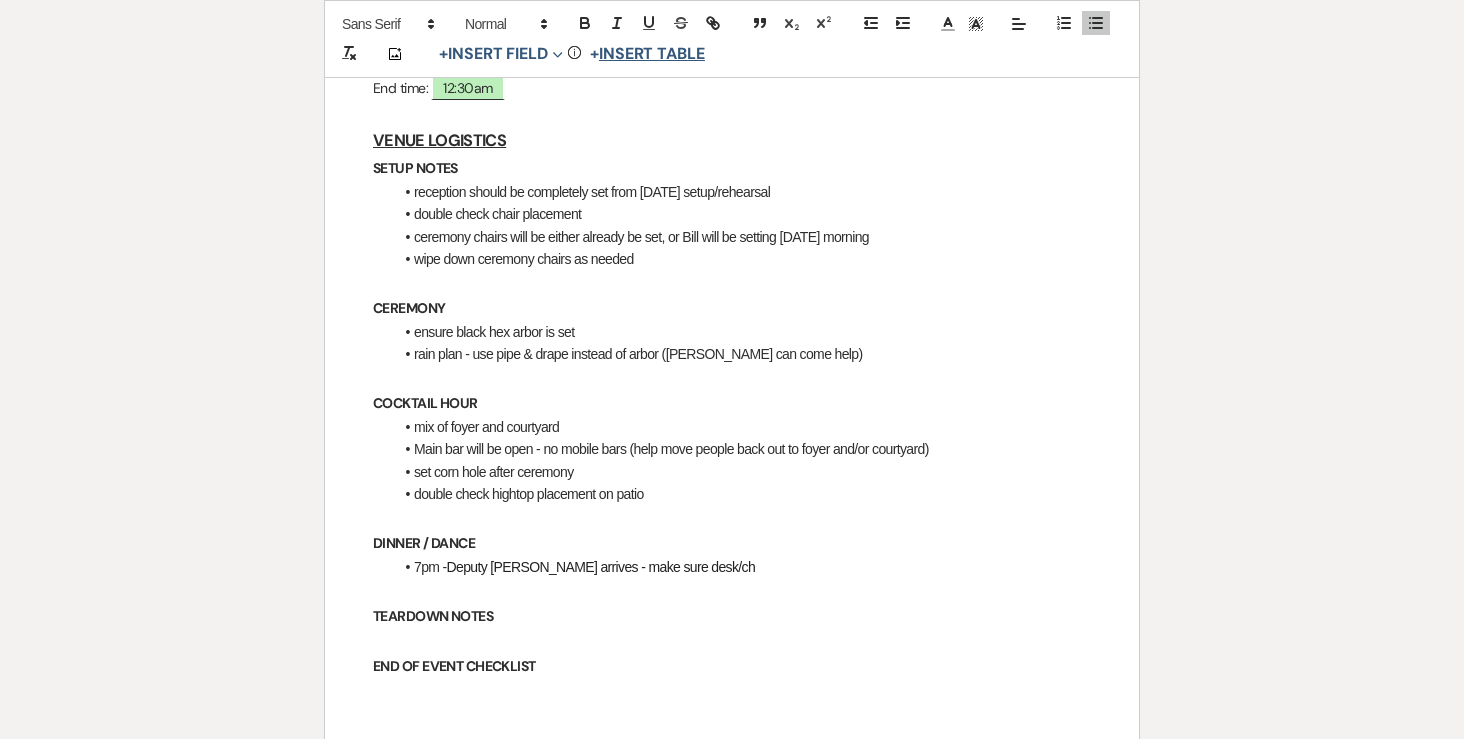 click on "+" at bounding box center [594, 54] 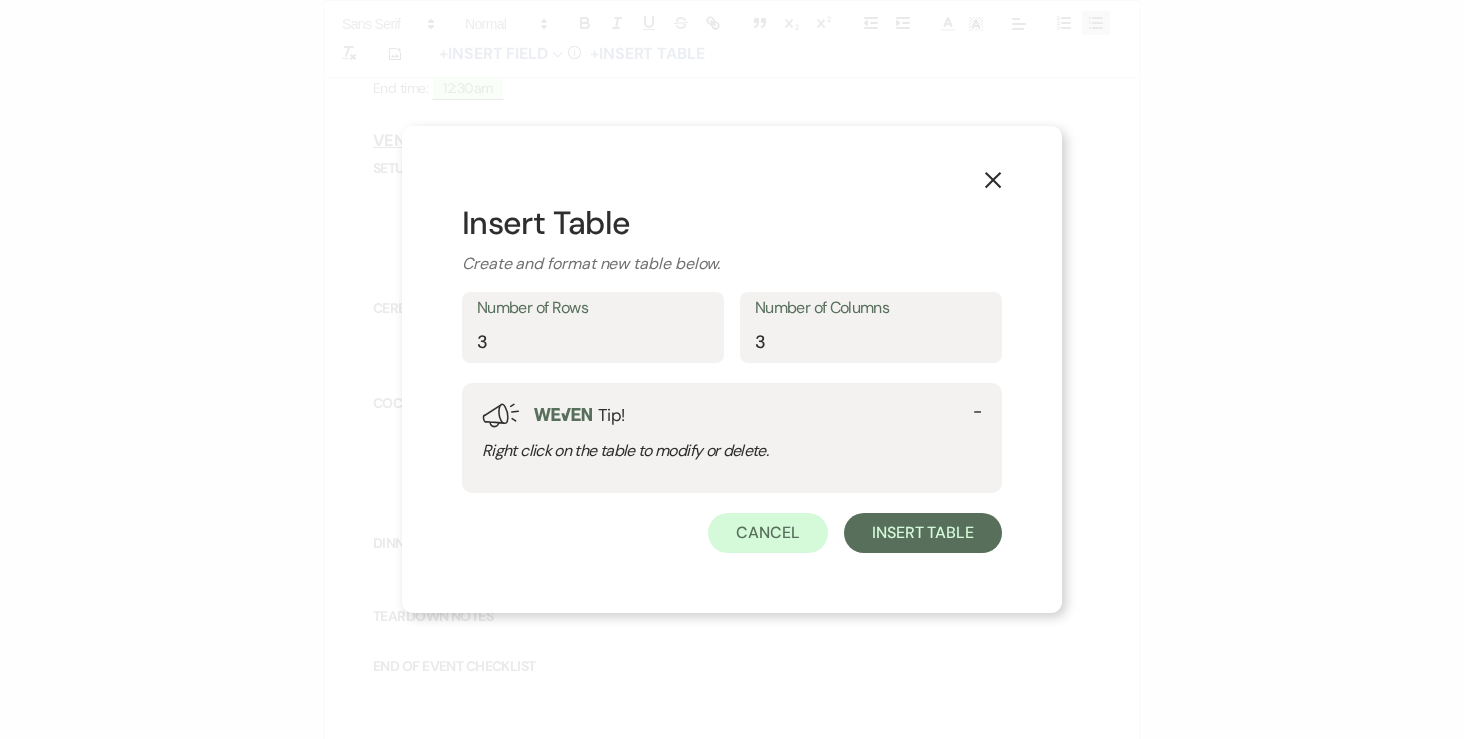 click on "X" 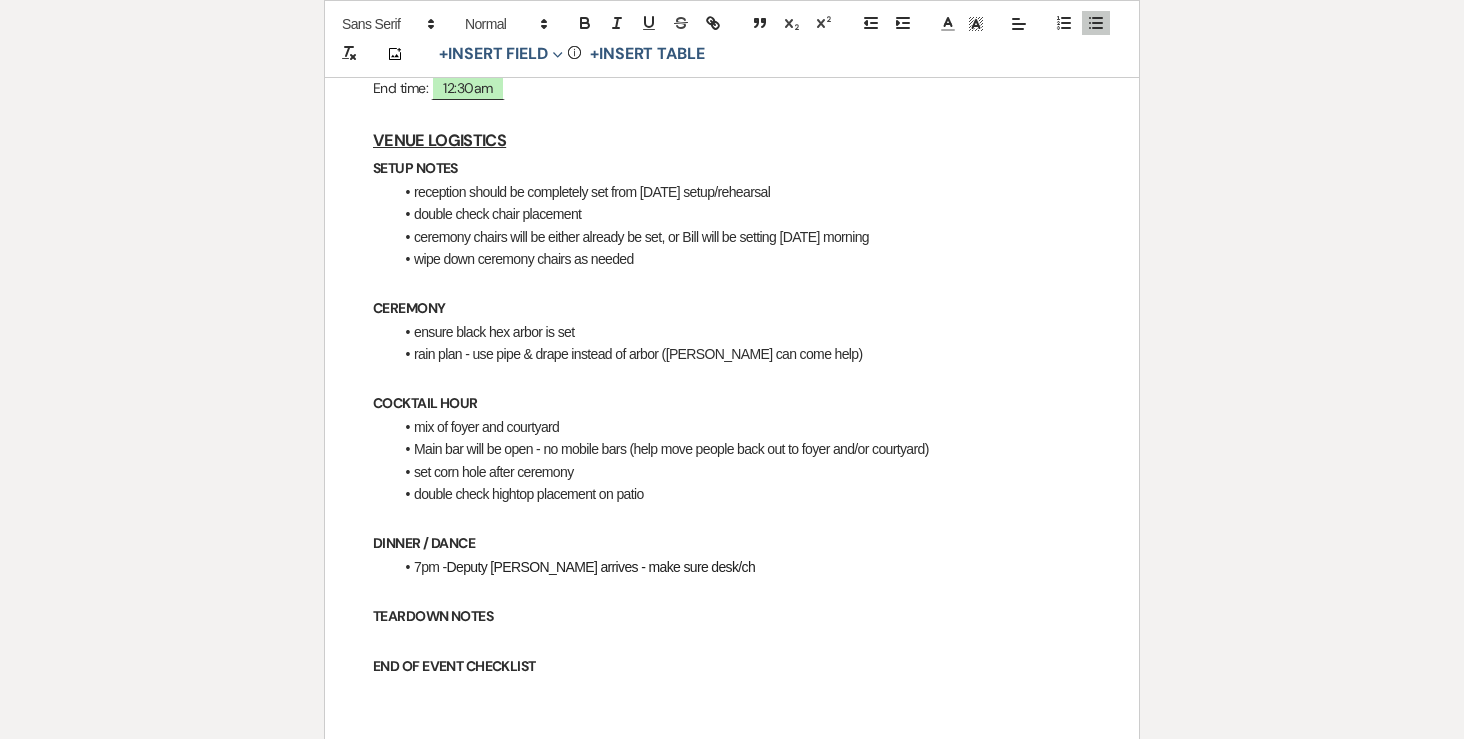 click on "DINNER / DANCE" at bounding box center [732, 543] 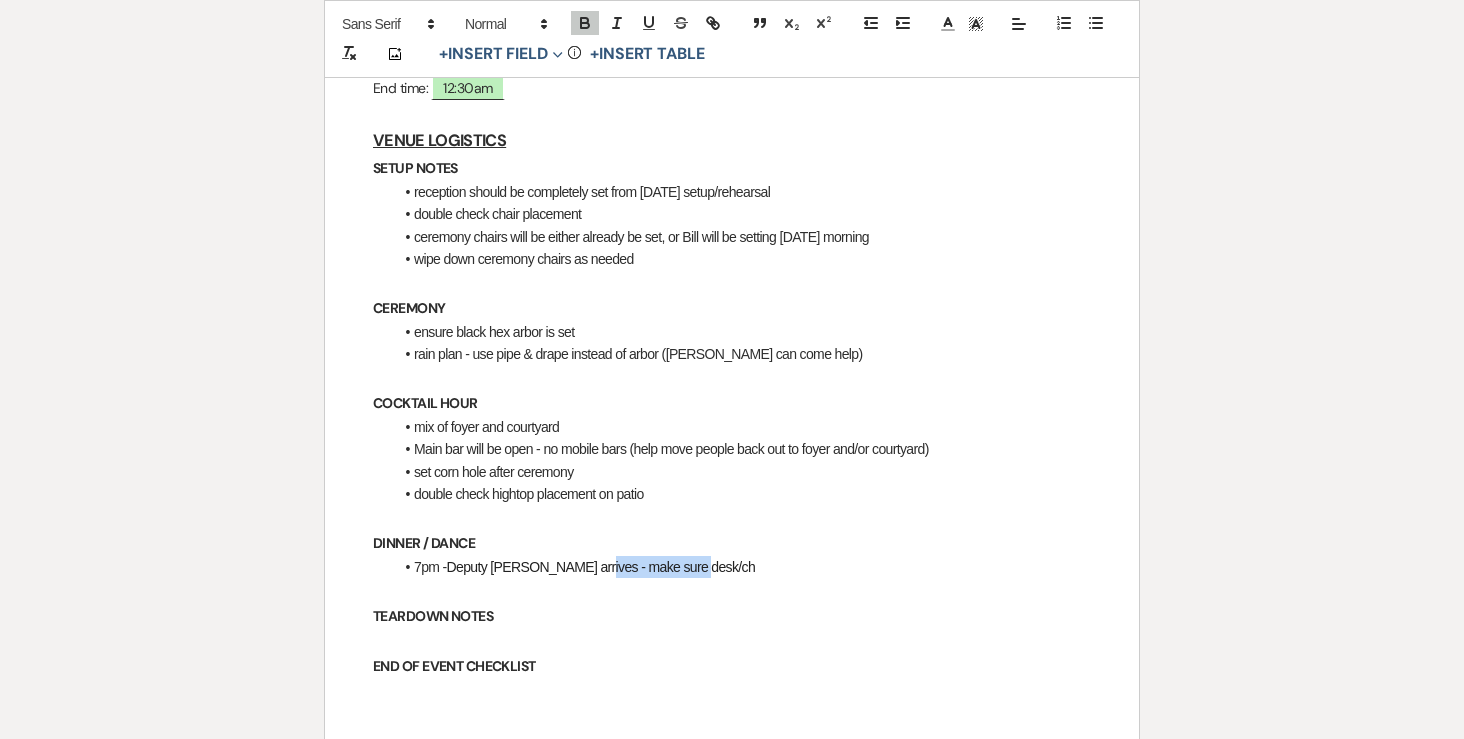 drag, startPoint x: 721, startPoint y: 521, endPoint x: 598, endPoint y: 518, distance: 123.03658 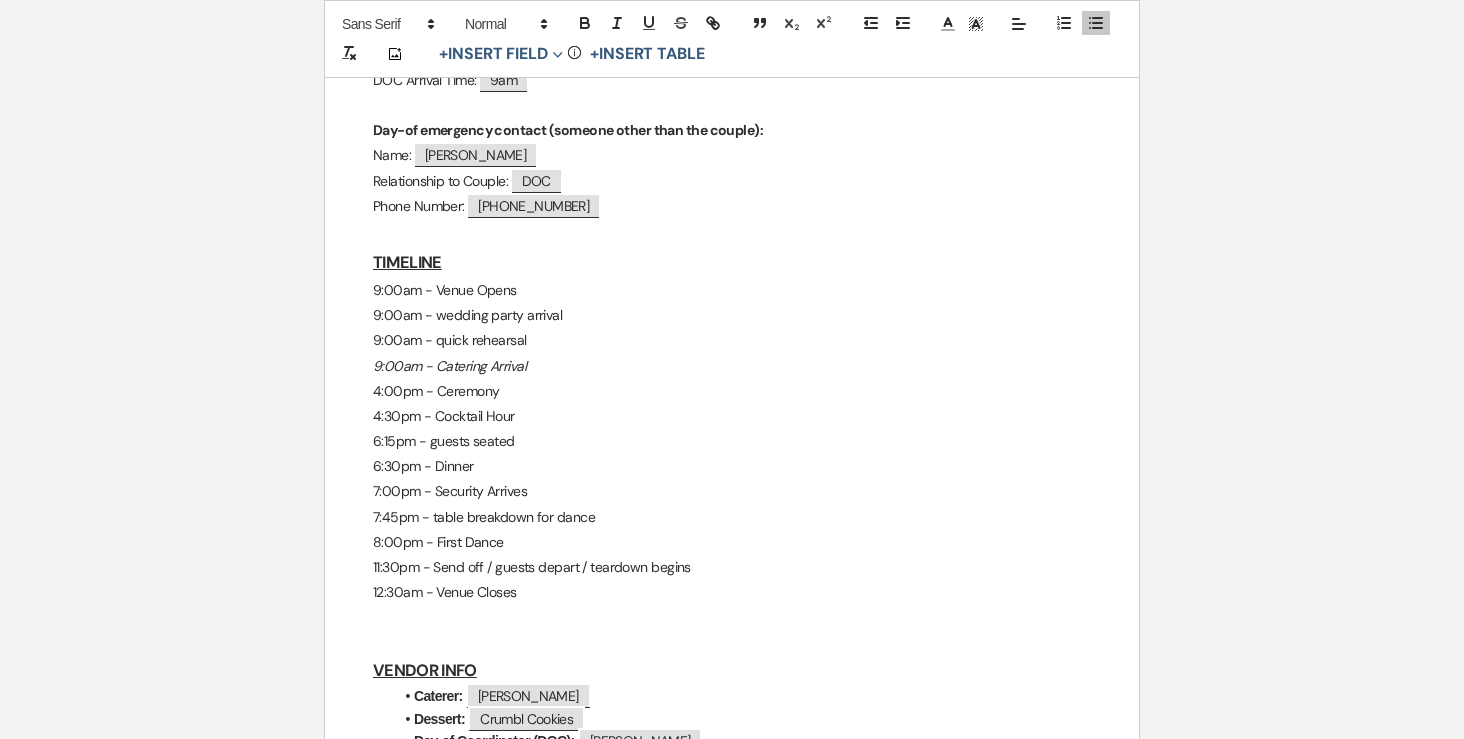 scroll, scrollTop: 1464, scrollLeft: 0, axis: vertical 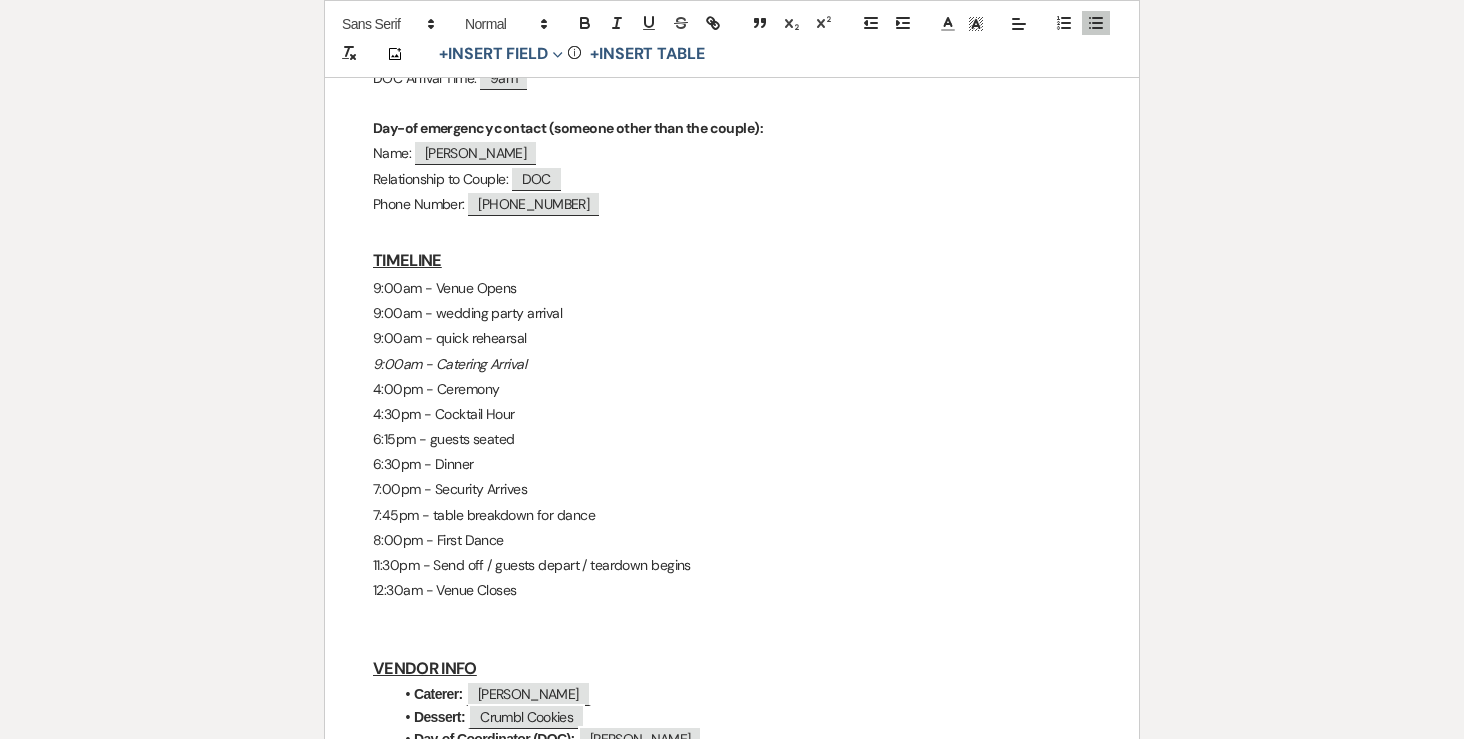 click on "7:45pm - table breakdown for dance" at bounding box center [484, 515] 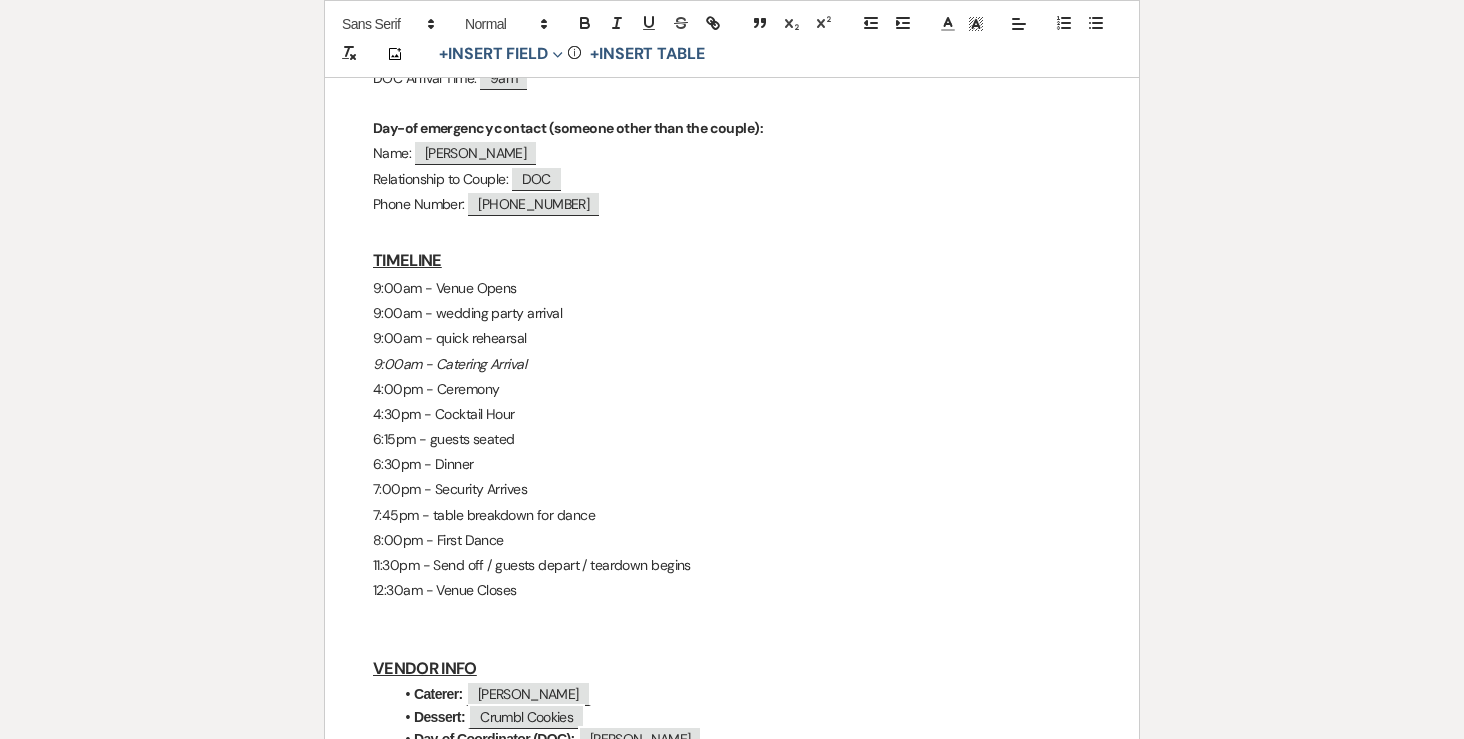 click on "7:00pm - Security Arrives" at bounding box center (450, 489) 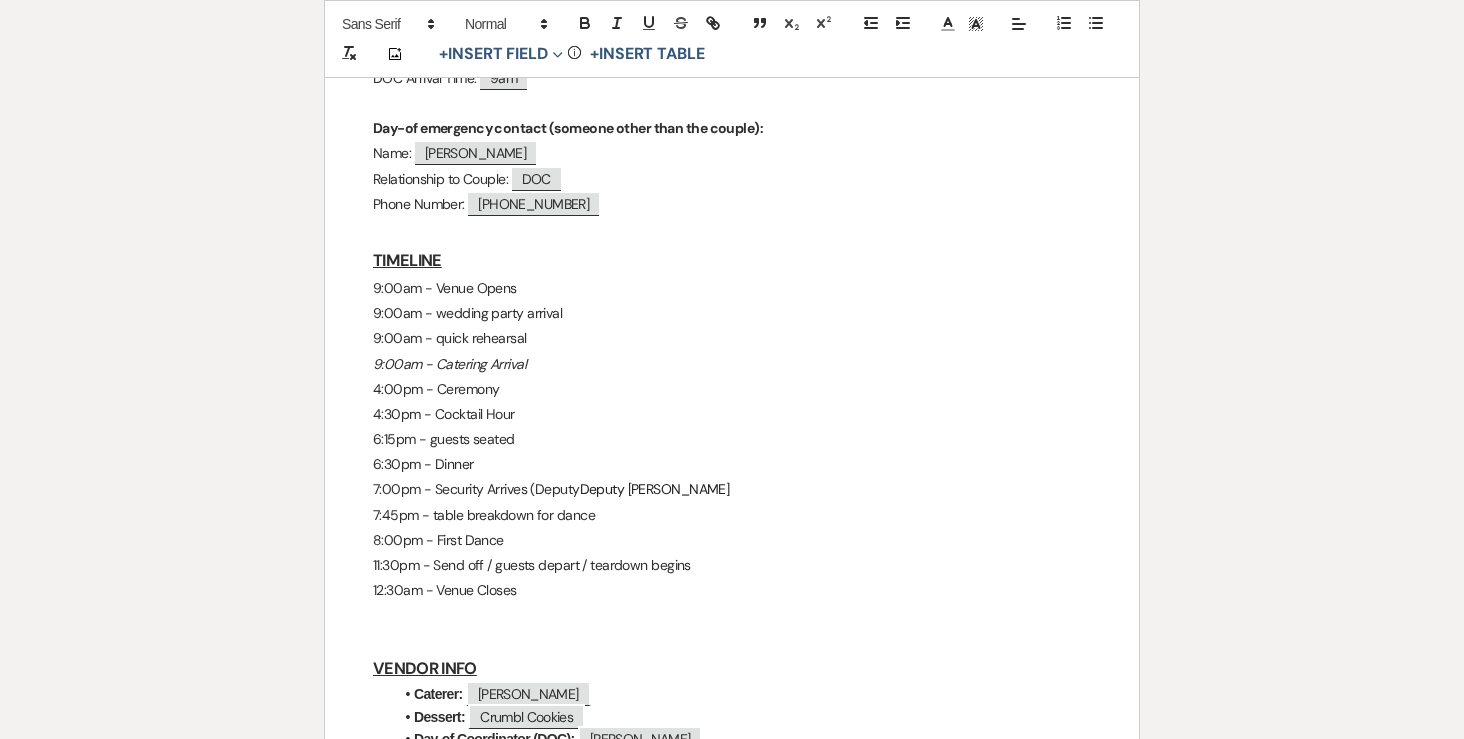 click on "7:00pm - Security Arrives (Deputy  Deputy [PERSON_NAME]" at bounding box center (732, 489) 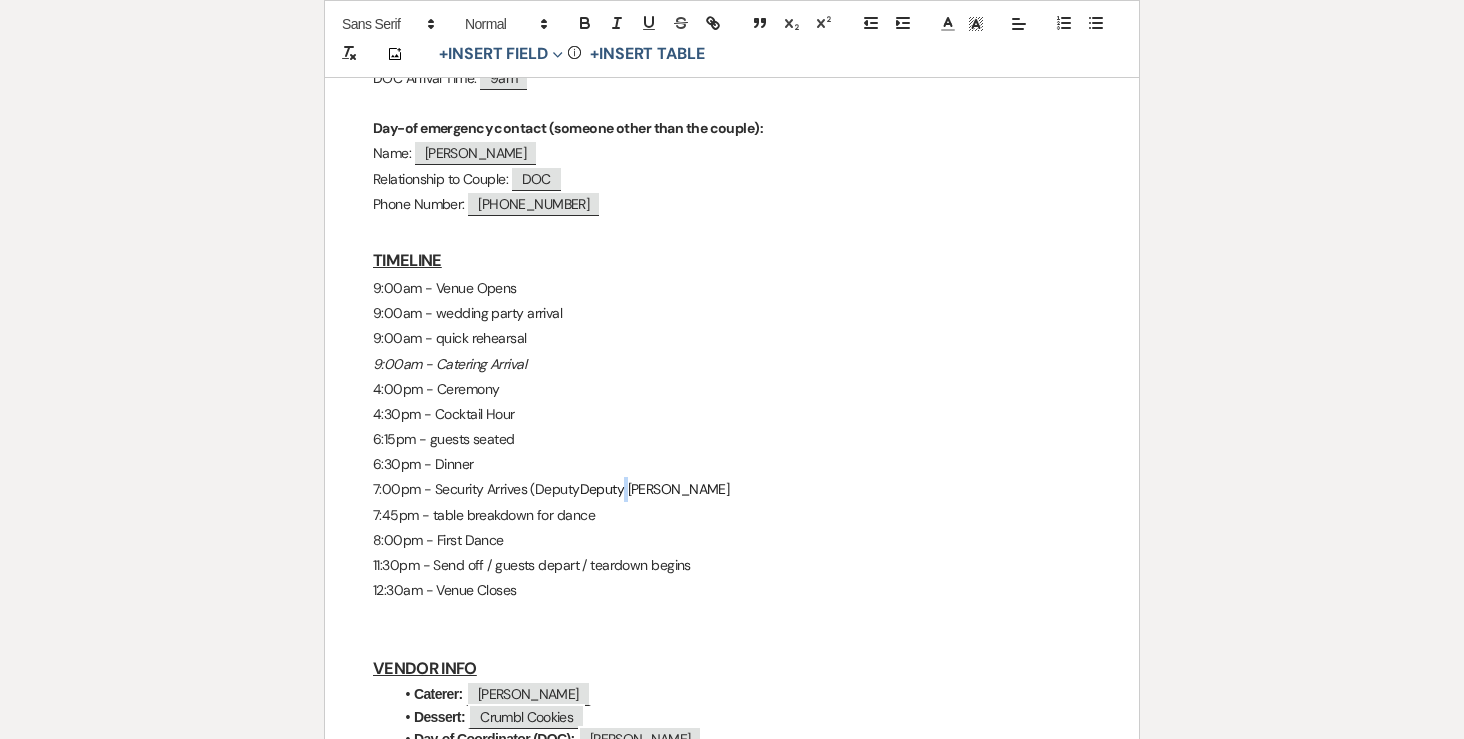 click on "7:00pm - Security Arrives (Deputy  Deputy [PERSON_NAME]" at bounding box center (732, 489) 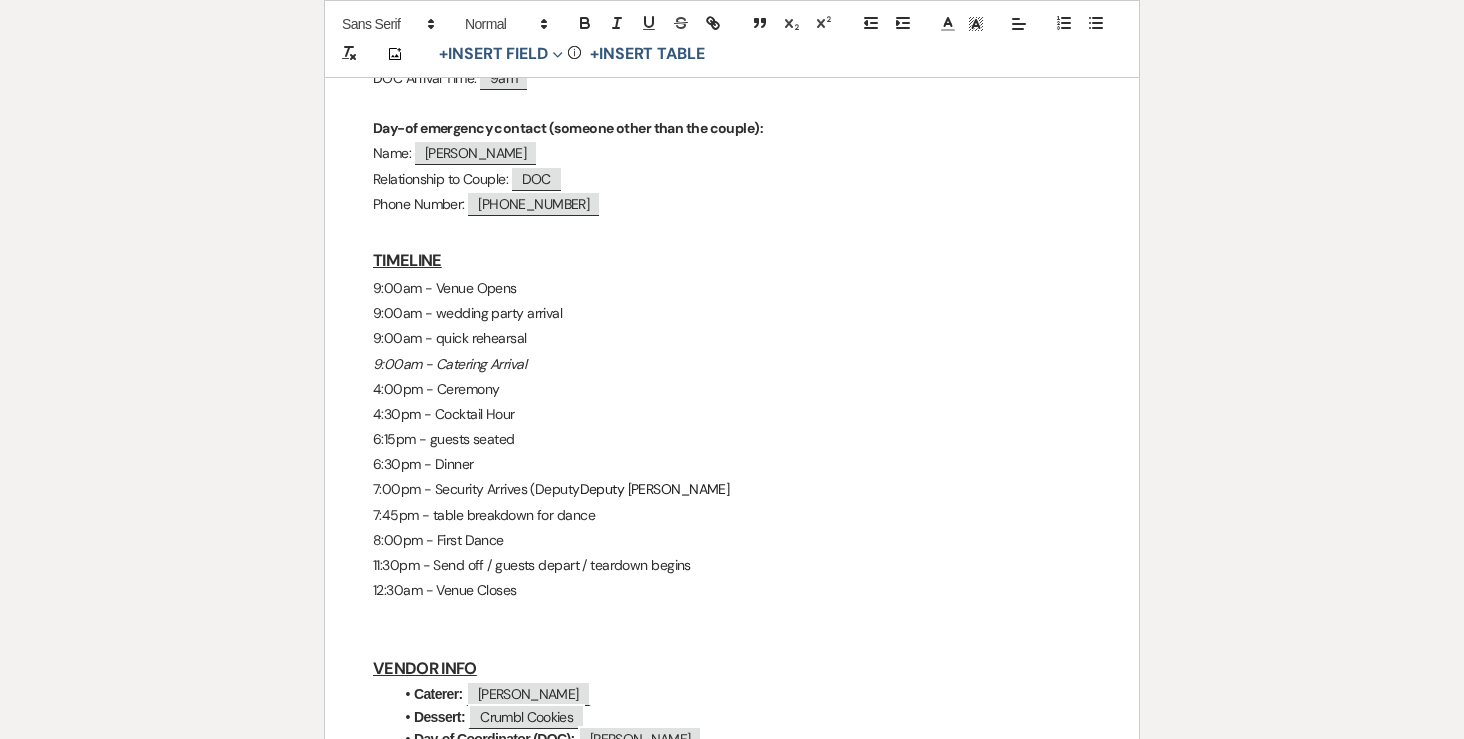 click on "Deputy [PERSON_NAME]" at bounding box center [655, 489] 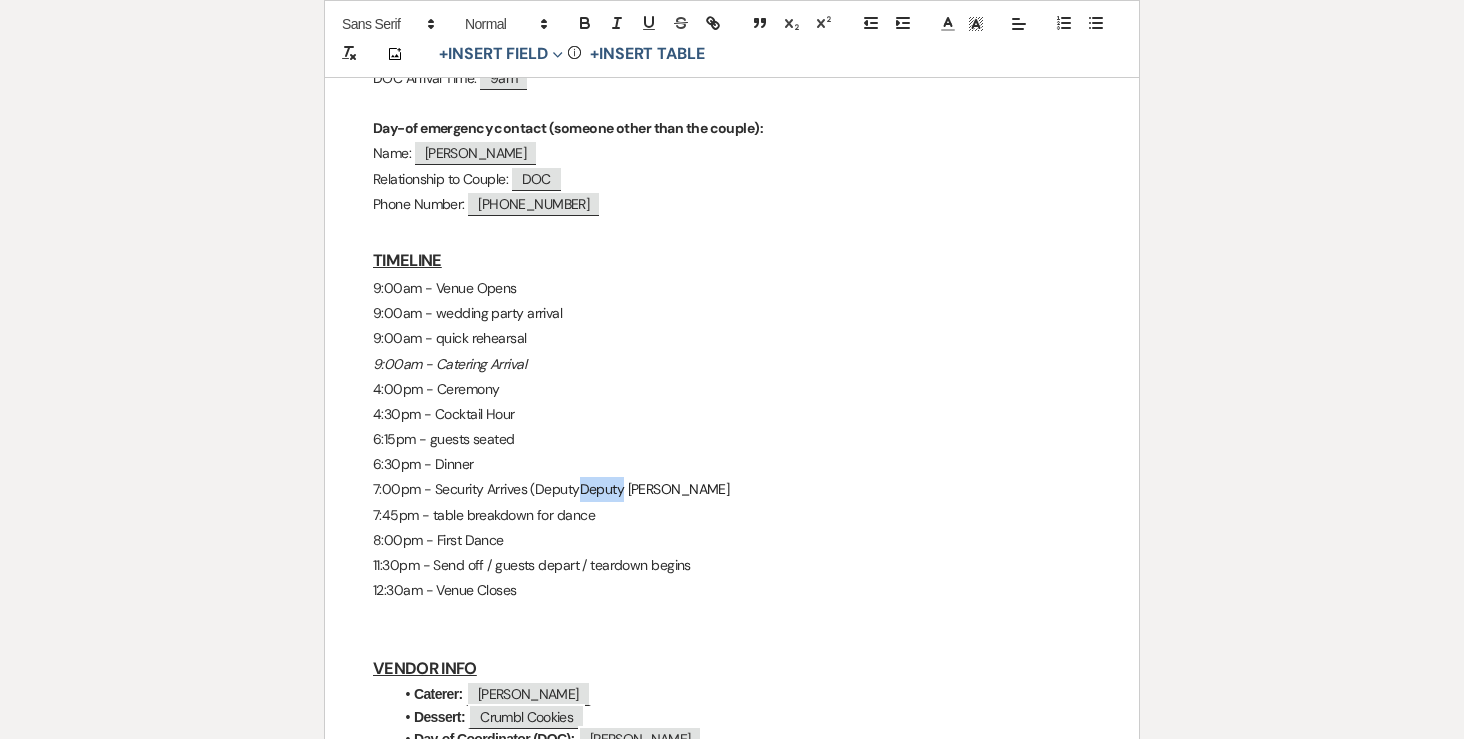 click on "Deputy [PERSON_NAME]" at bounding box center (655, 489) 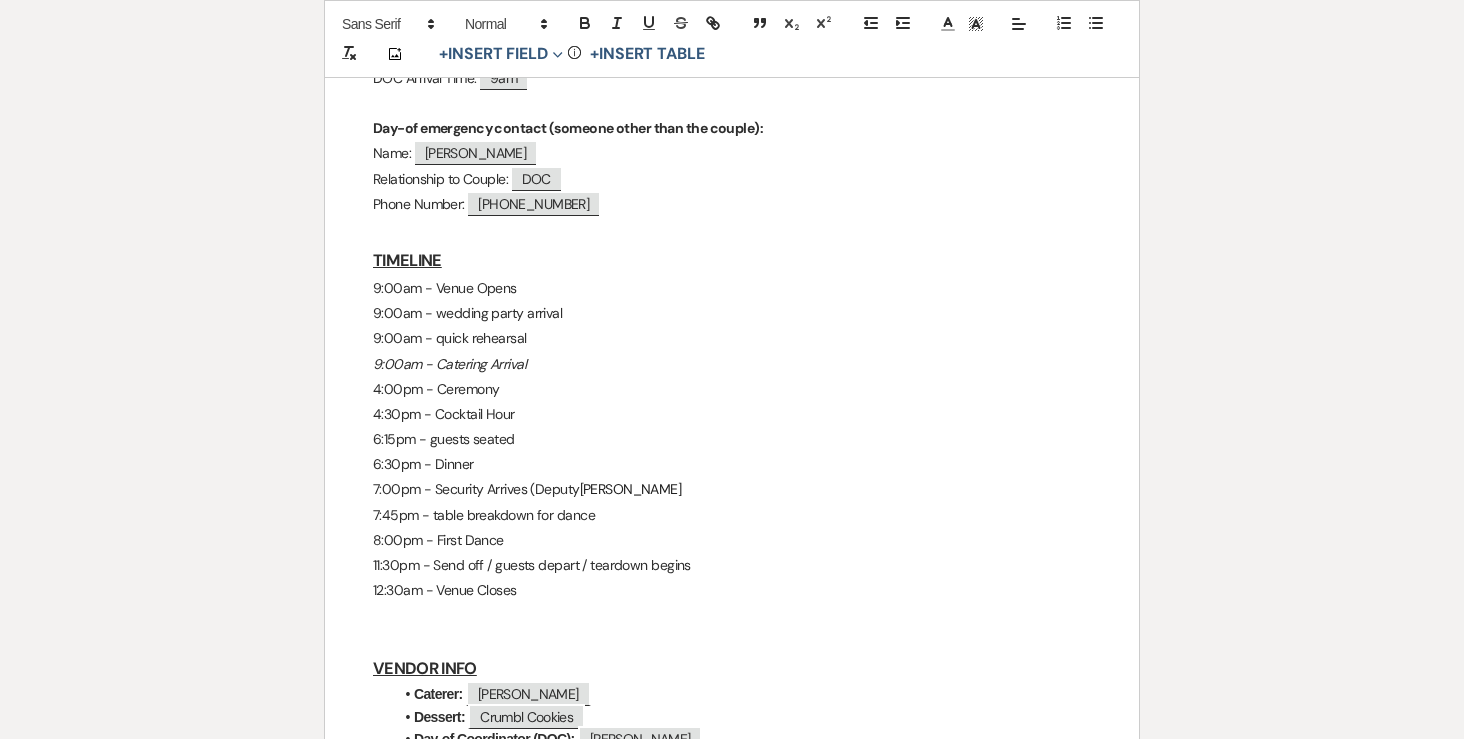 click on "7:00pm - Security Arrives (Deputy   [PERSON_NAME]" at bounding box center (732, 489) 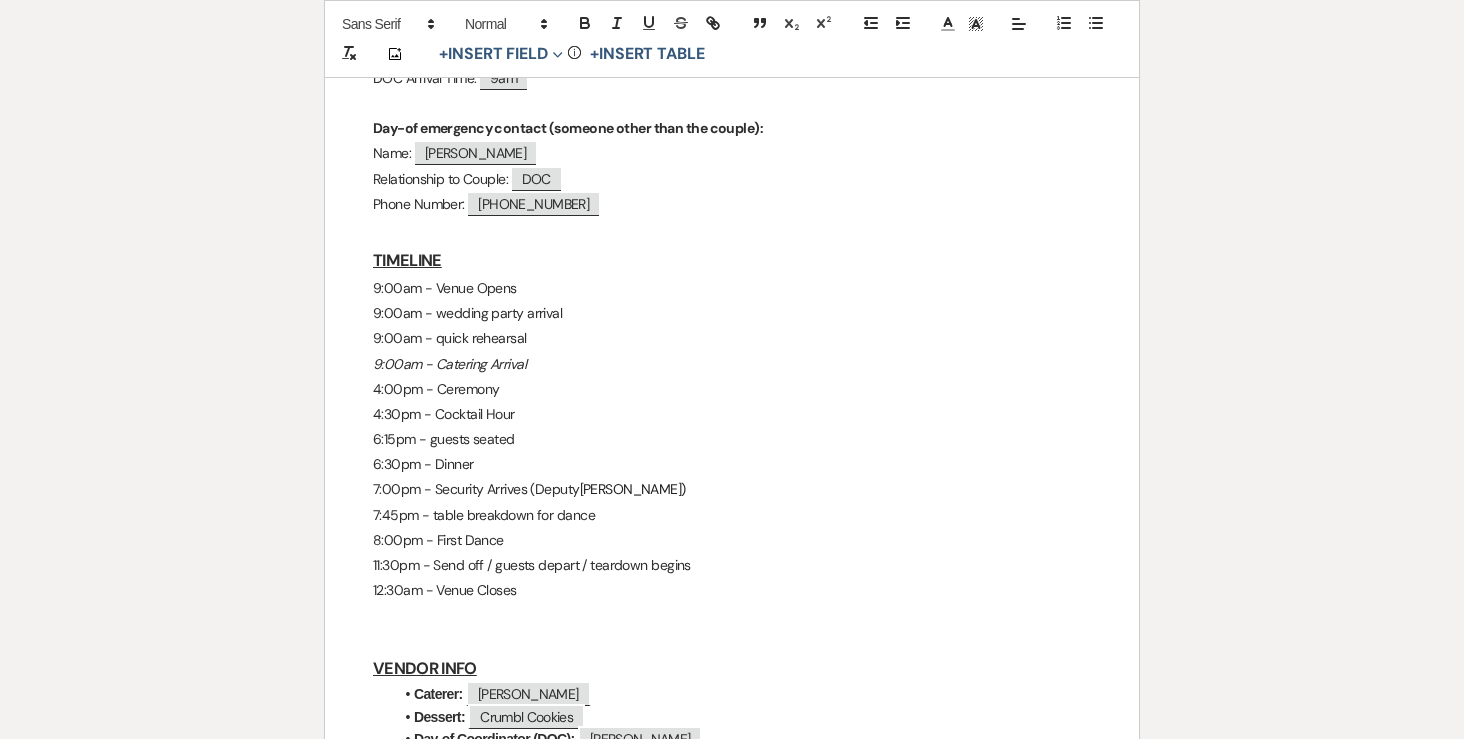 click on "[PERSON_NAME])" at bounding box center (633, 489) 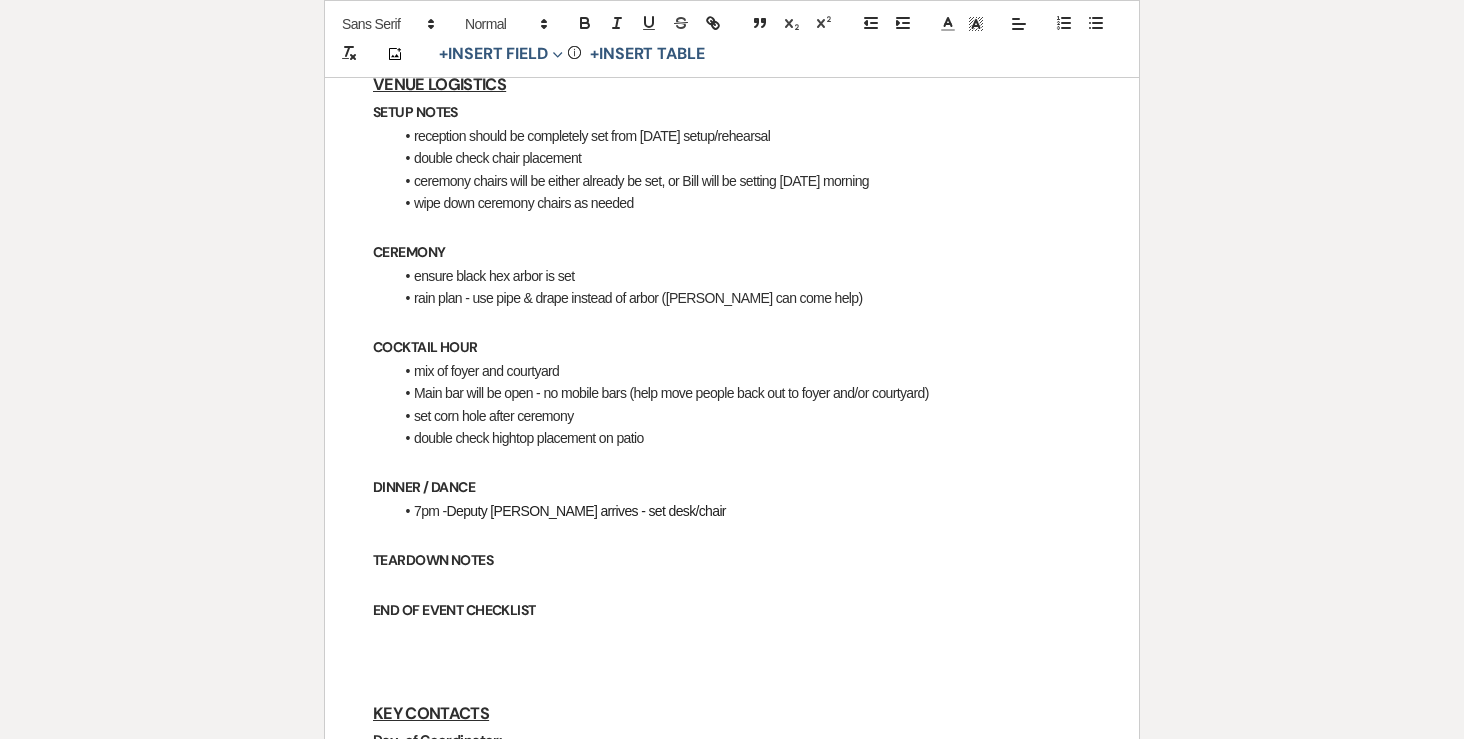 scroll, scrollTop: 709, scrollLeft: 0, axis: vertical 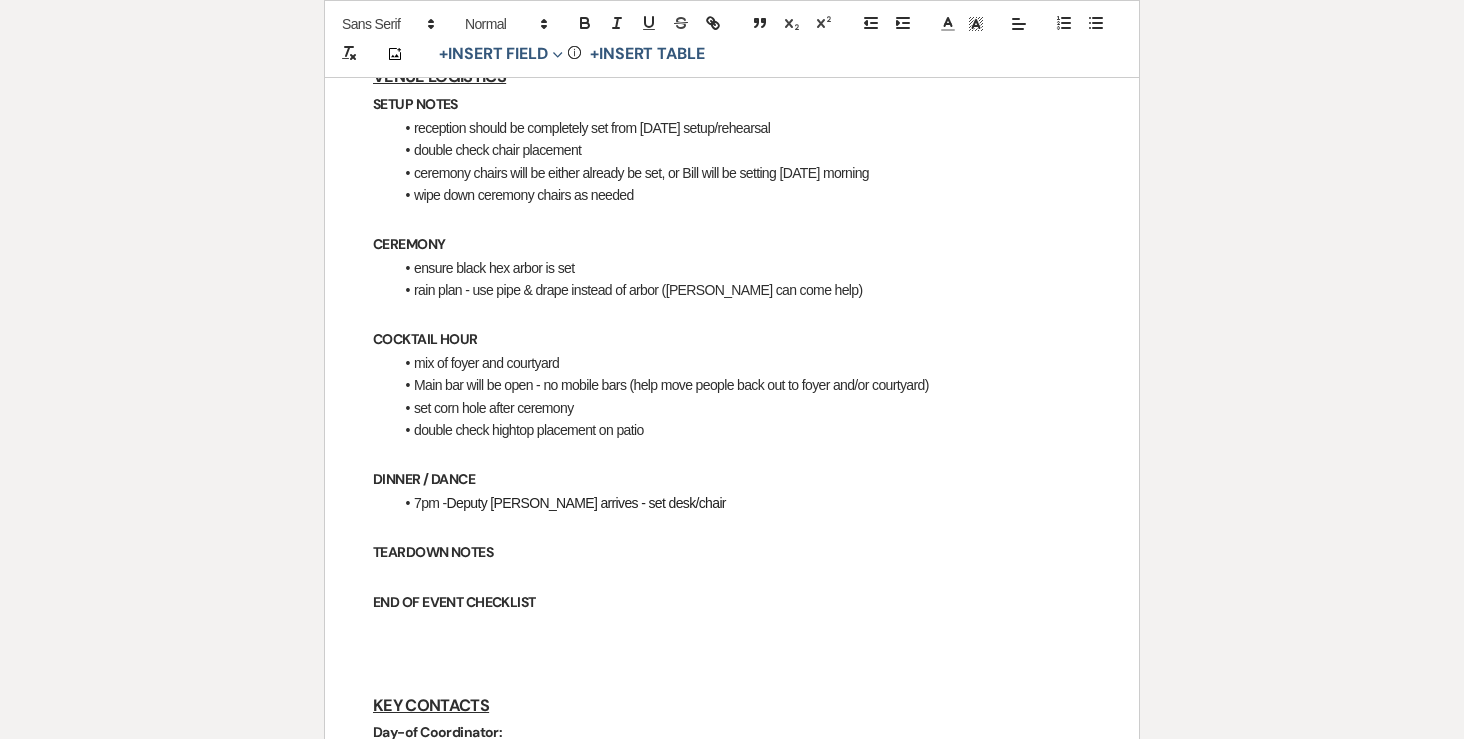 click at bounding box center (732, 526) 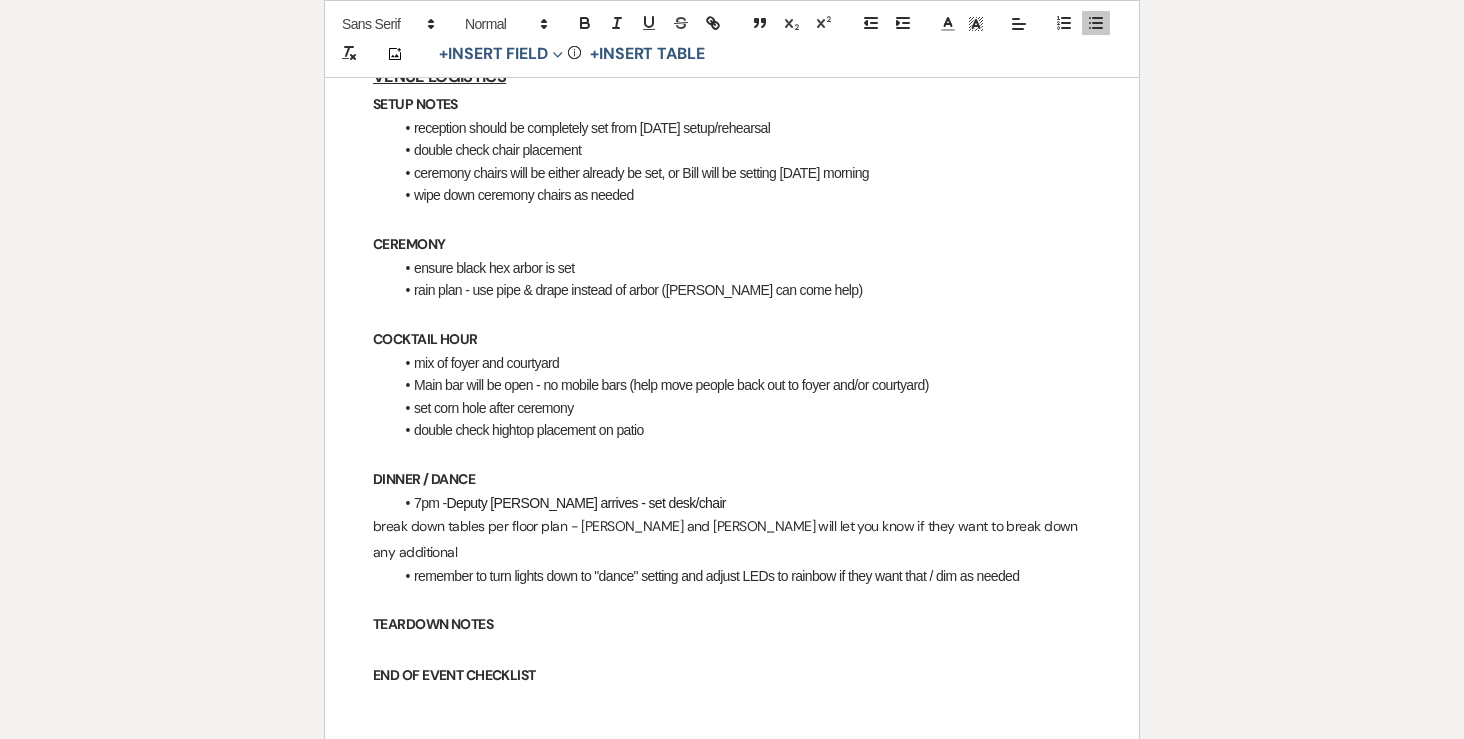 click on "[PERSON_NAME] & [PERSON_NAME] Final Details - [DATE] GENERAL EVENT DETAILS Bride & Groom Names:  ﻿
[PERSON_NAME] & [PERSON_NAME]
﻿   Wedding Date:  ﻿
[DATE]
﻿   Guest Count:    ﻿
191
﻿ Rental Period Start time:  ﻿
9:00am
﻿ End time:  ﻿
12:30am
﻿ VENUE LOGISTICS SETUP NOTES reception should be completely set from [DATE] setup/rehearsal double check chair placement  ceremony chairs will be either already be set, or Bill will be setting [DATE] morning  wipe down ceremony chairs as needed CEREMONY ensure black hex arbor is set rain plan - use pipe & drape instead of arbor ([PERSON_NAME] can come help) COCKTAIL HOUR mix of foyer and courtyard Main bar will be open - no mobile bars (help move people back out to foyer and/or courtyard) set corn hole after ceremony  double check hightop placement on patio  DINNER / DANCE 7pm -  Deputy [PERSON_NAME] arrives - set desk/chair  TEARDOWN NOTES" at bounding box center (732, 791) 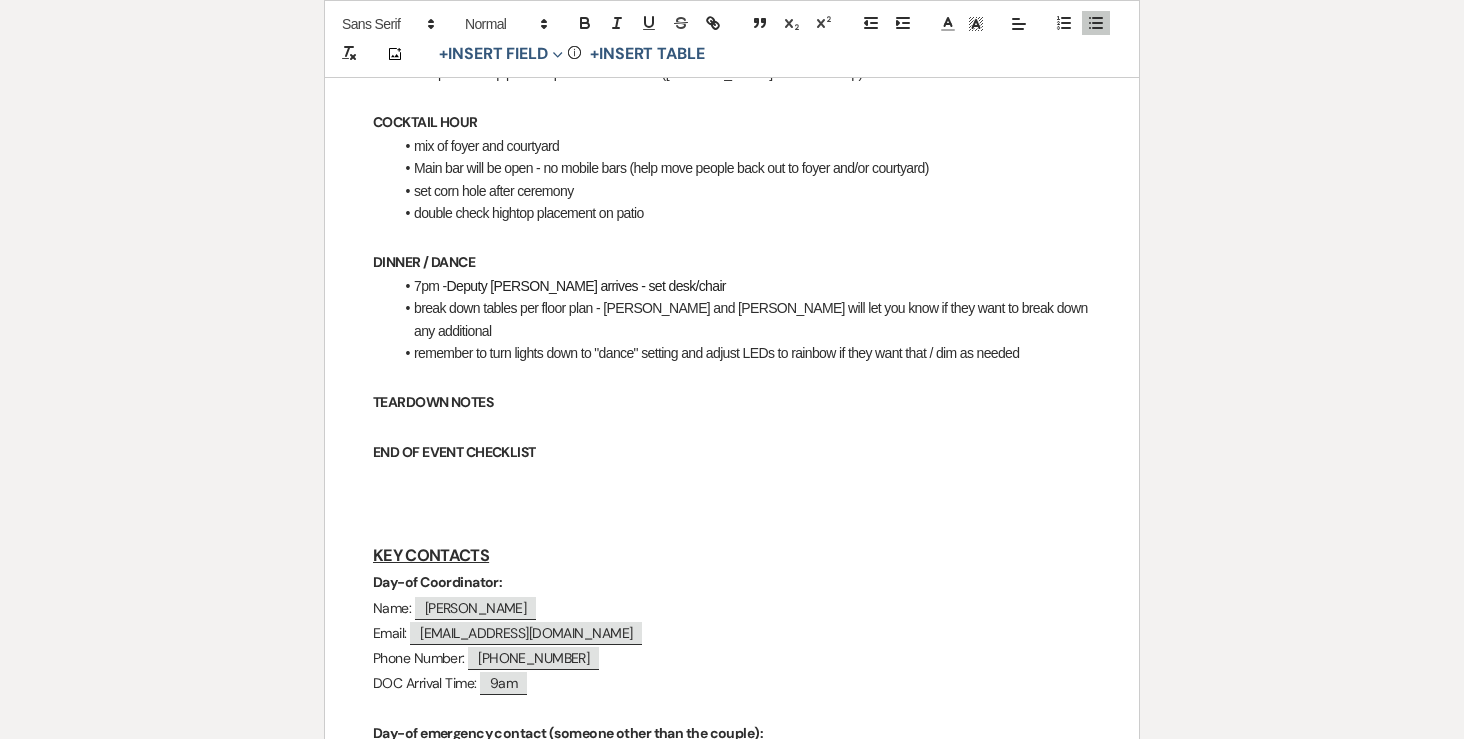 scroll, scrollTop: 925, scrollLeft: 0, axis: vertical 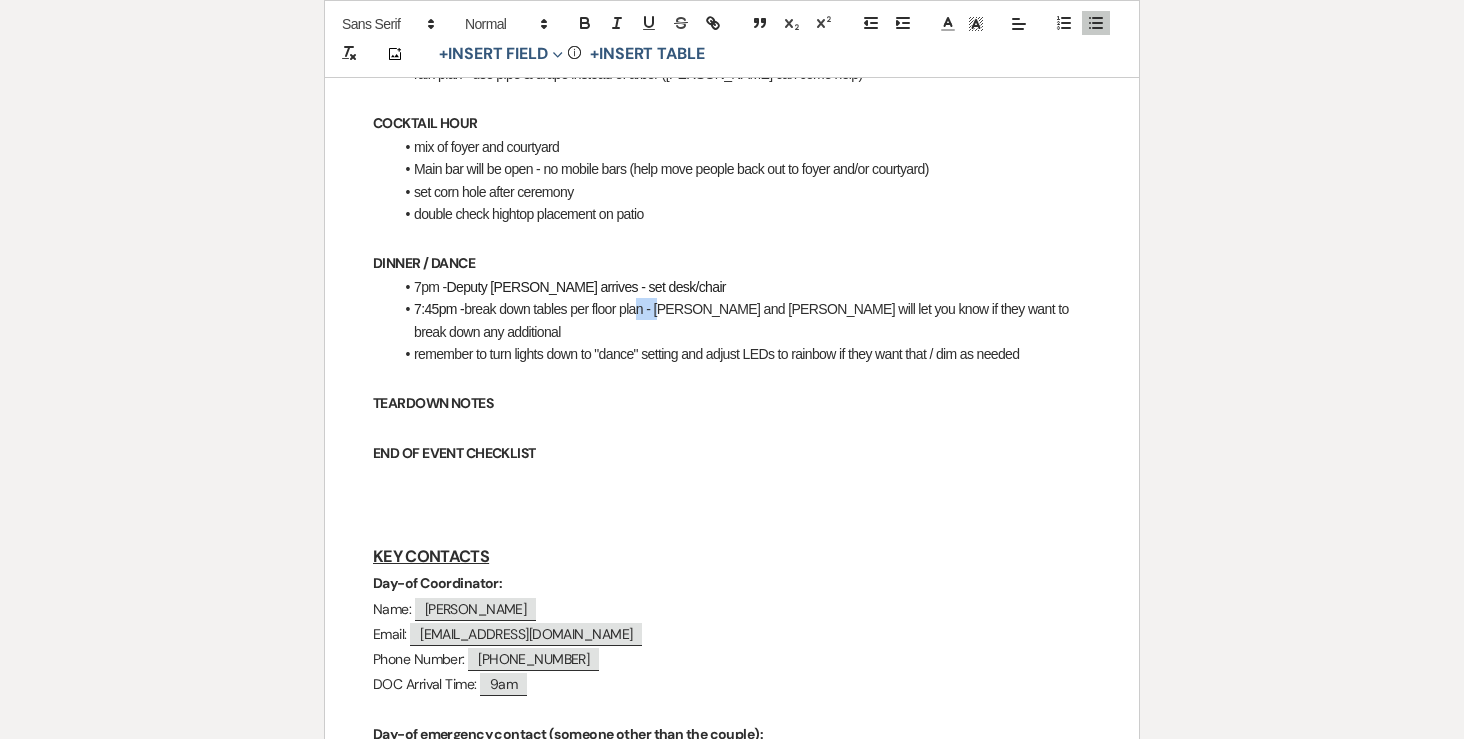 drag, startPoint x: 507, startPoint y: 285, endPoint x: 667, endPoint y: 260, distance: 161.94135 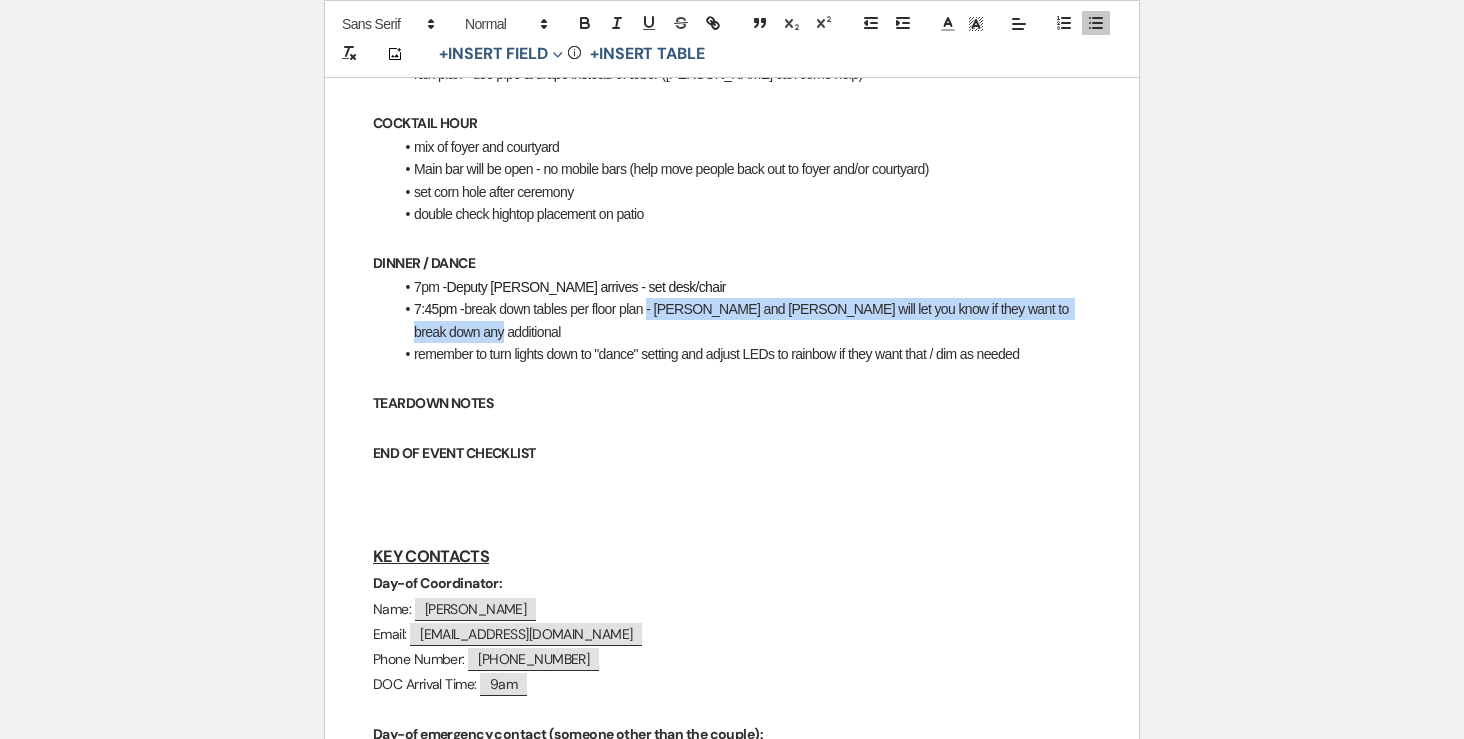 drag, startPoint x: 653, startPoint y: 276, endPoint x: 655, endPoint y: 266, distance: 10.198039 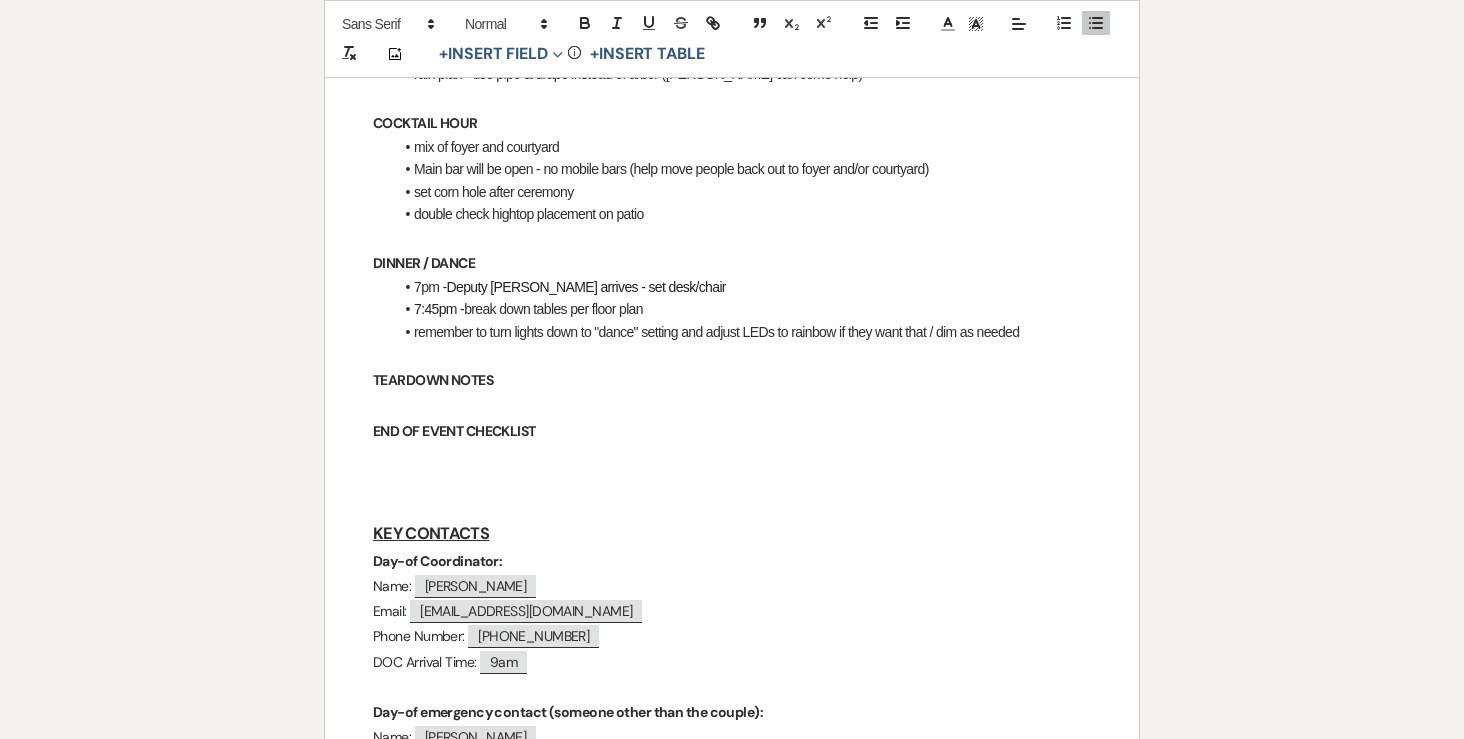 click on "TEARDOWN NOTES" at bounding box center (732, 380) 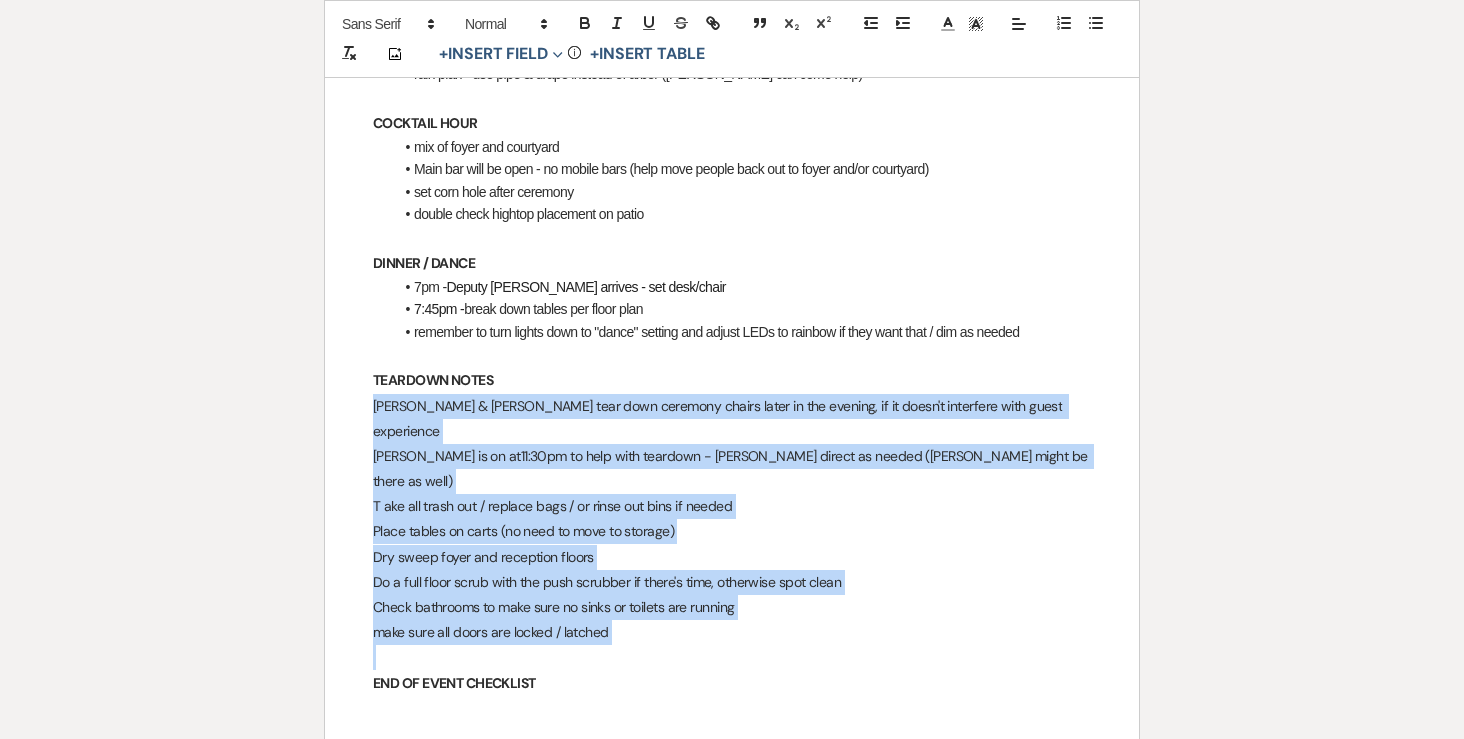 drag, startPoint x: 372, startPoint y: 352, endPoint x: 627, endPoint y: 543, distance: 318.60007 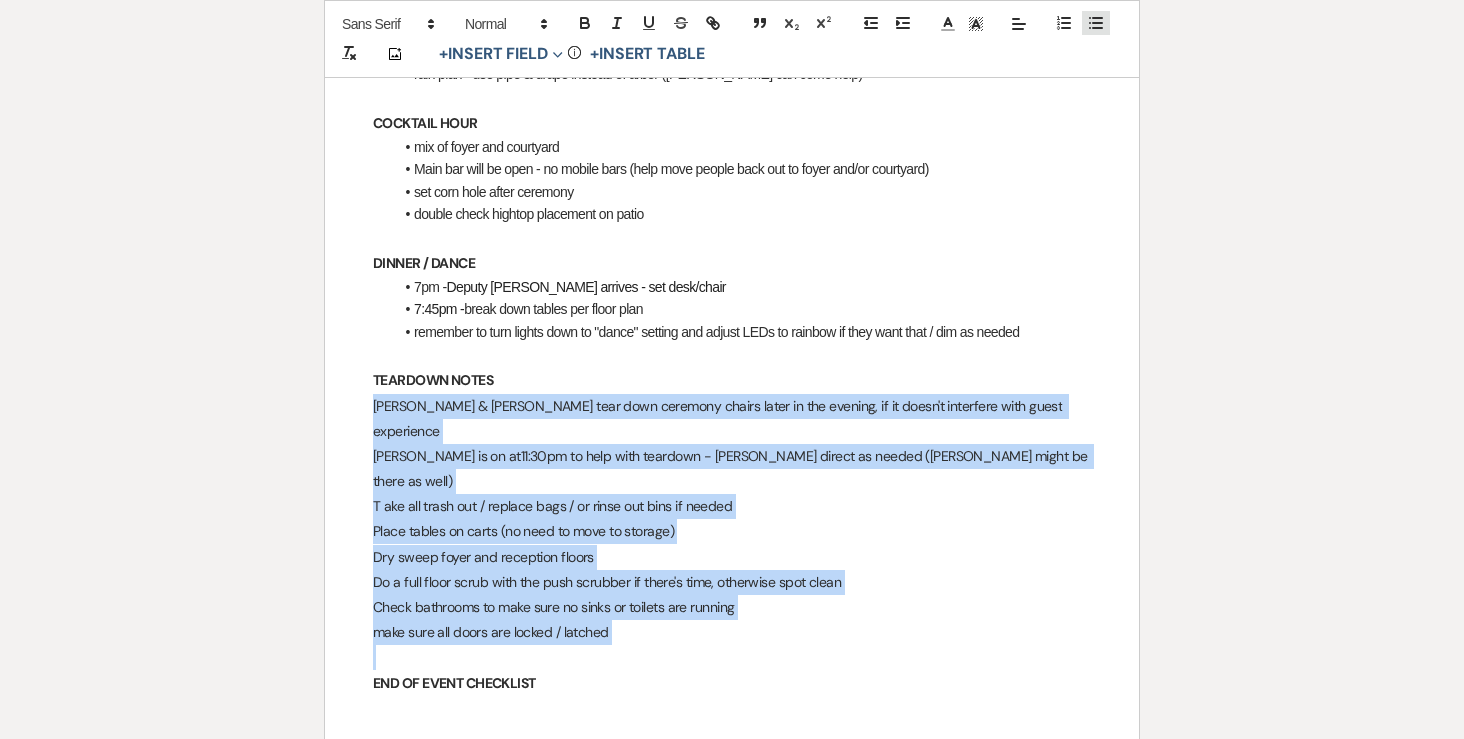 click 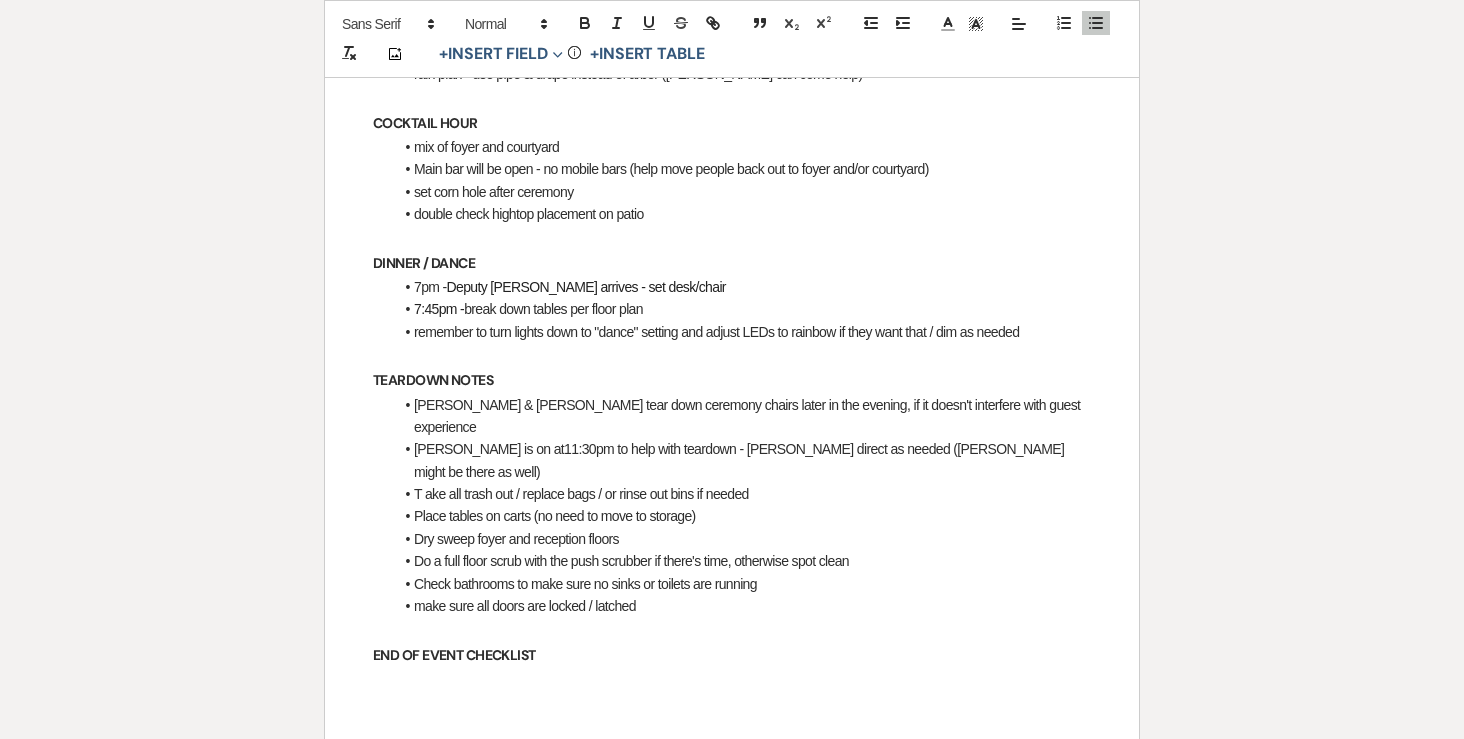 click on "TEARDOWN NOTES" at bounding box center (732, 380) 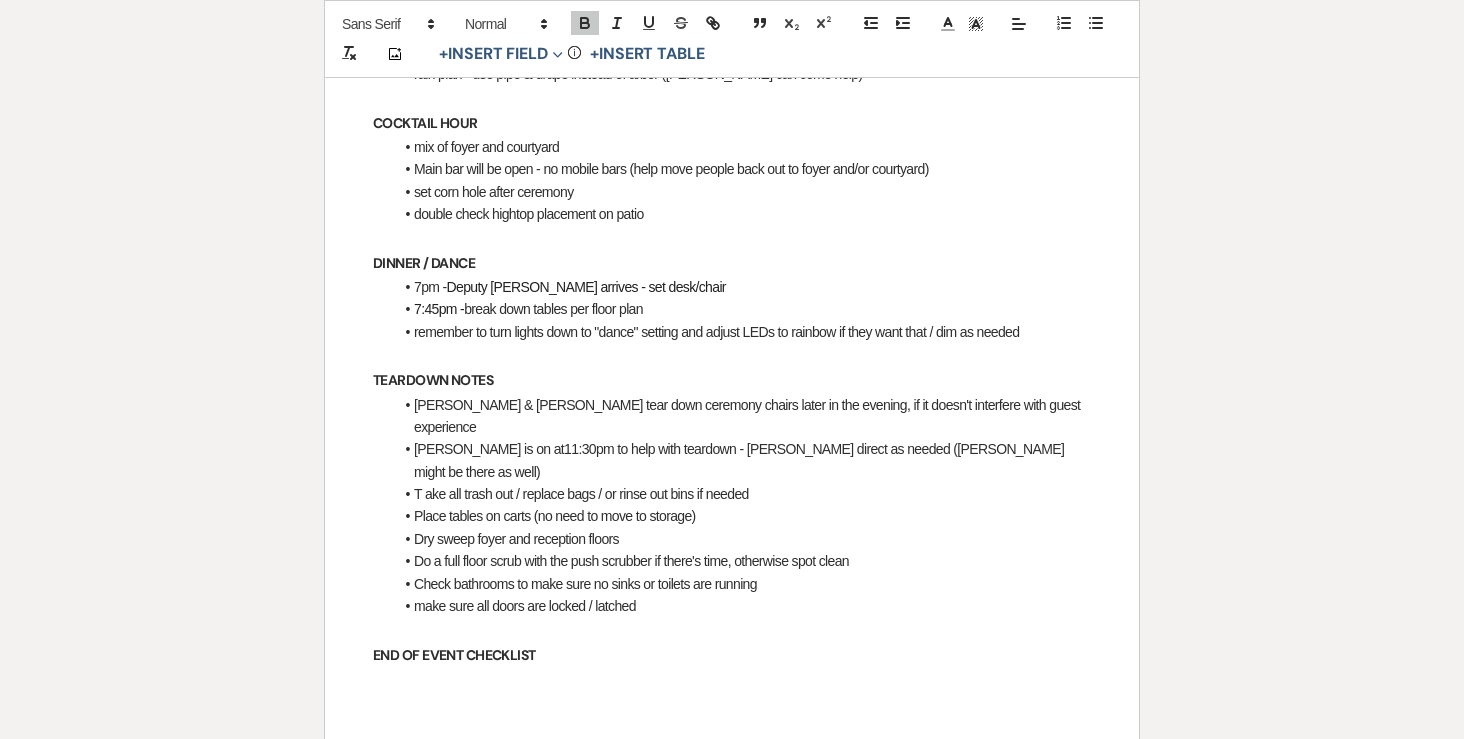click on "[PERSON_NAME] is on at11:30pm to help with teardown - [PERSON_NAME] direct as needed ([PERSON_NAME] might be there as well)" at bounding box center [742, 460] 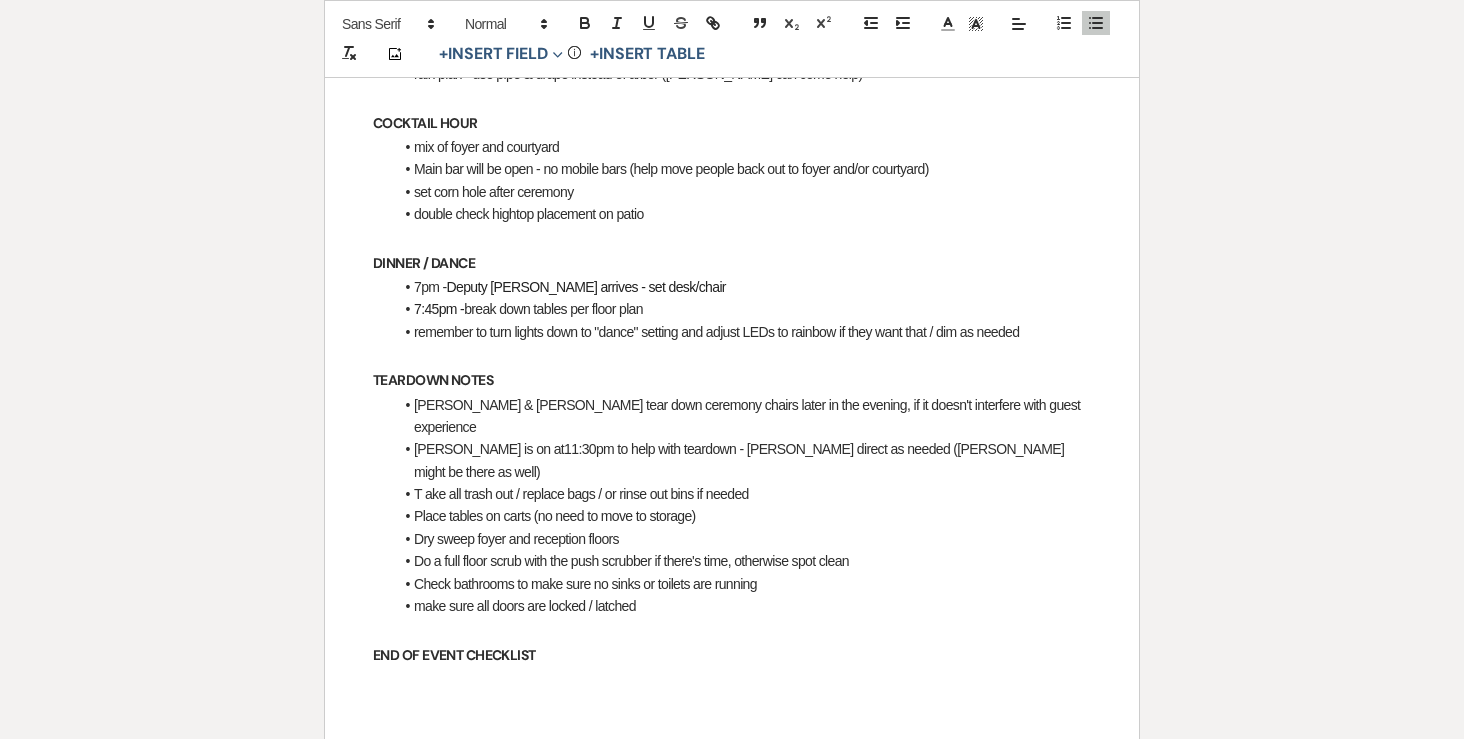 click on "[PERSON_NAME] & [PERSON_NAME] tear down ceremony chairs later in the evening, if it doesn't interfere with guest experience" at bounding box center [742, 416] 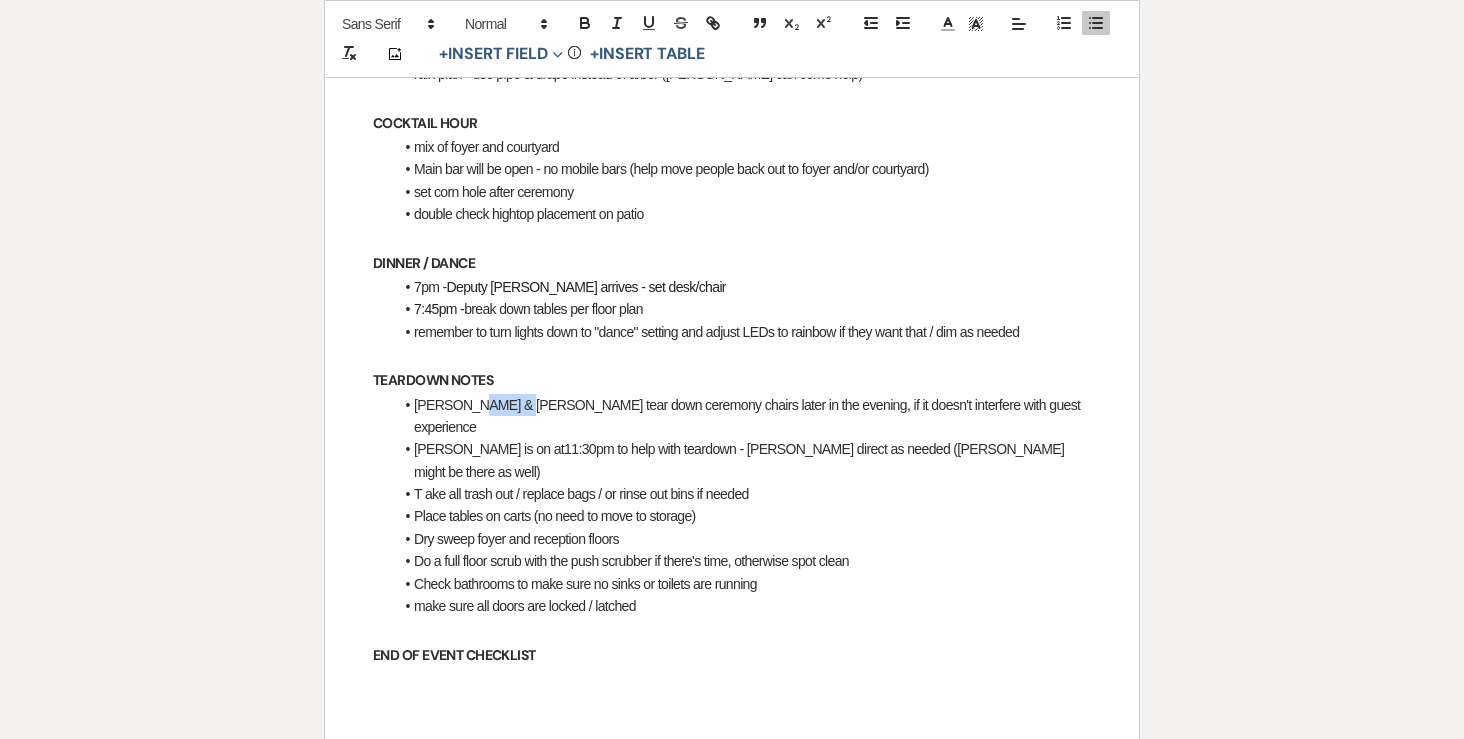 click on "[PERSON_NAME] & [PERSON_NAME] tear down ceremony chairs later in the evening, if it doesn't interfere with guest experience" at bounding box center (742, 416) 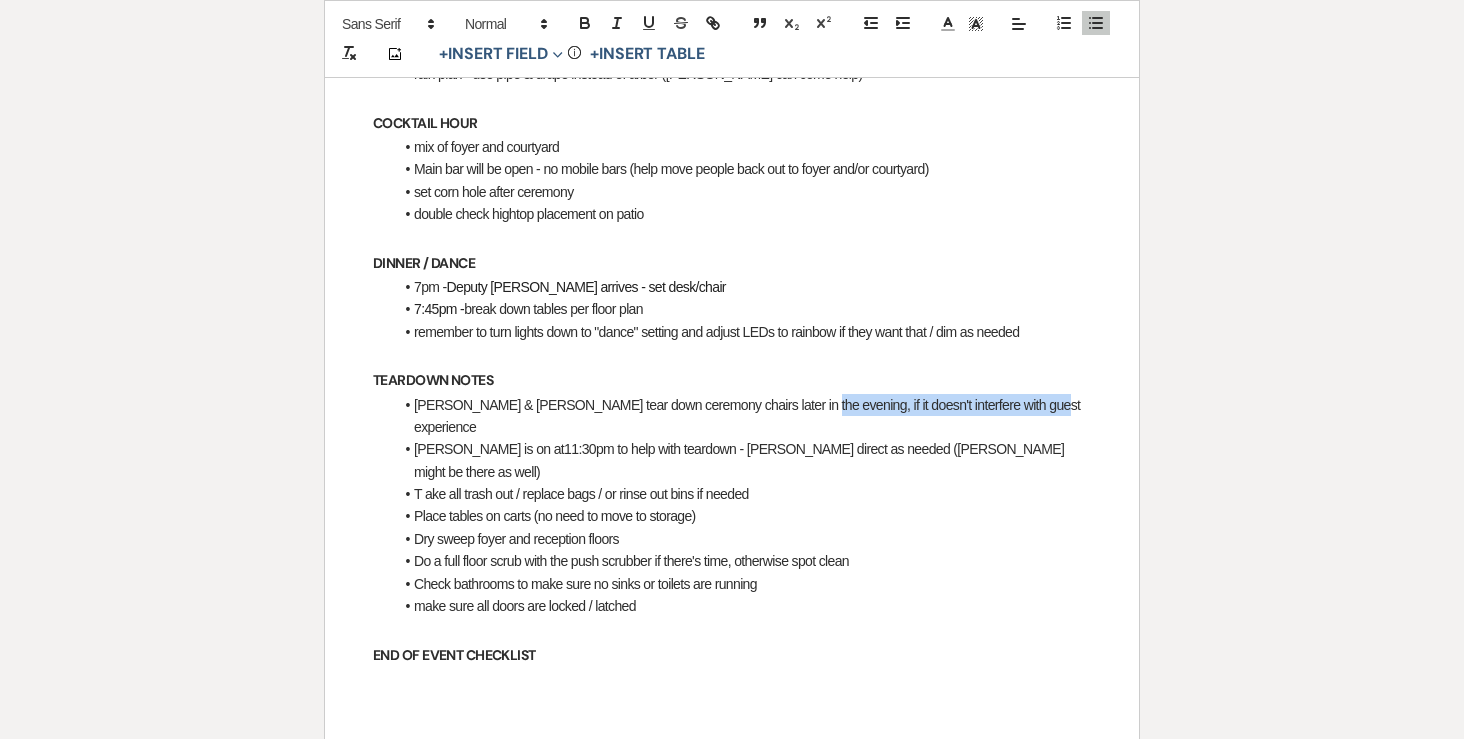 drag, startPoint x: 778, startPoint y: 357, endPoint x: 1039, endPoint y: 355, distance: 261.00766 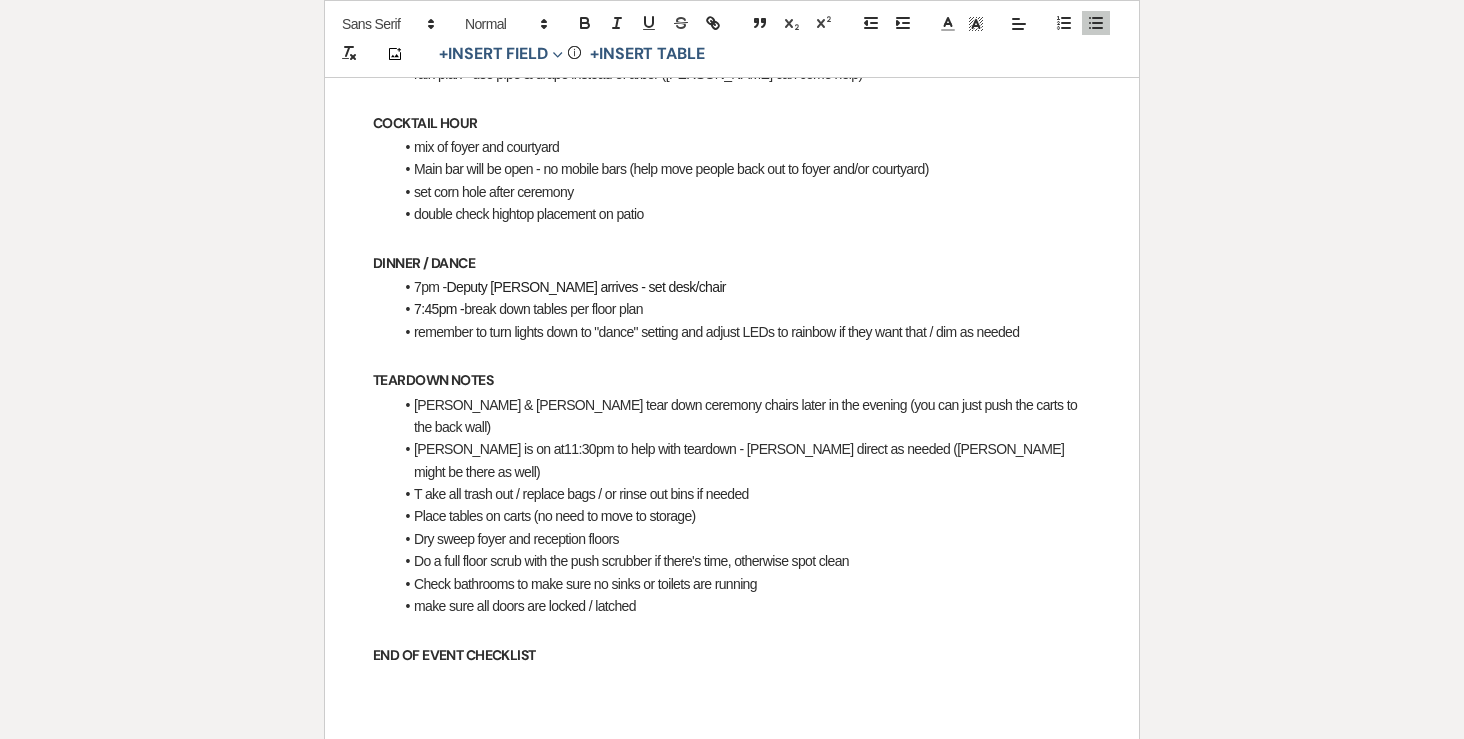 click on "[PERSON_NAME] is on at11:30pm to help with teardown - [PERSON_NAME] direct as needed ([PERSON_NAME] might be there as well)" at bounding box center [742, 460] 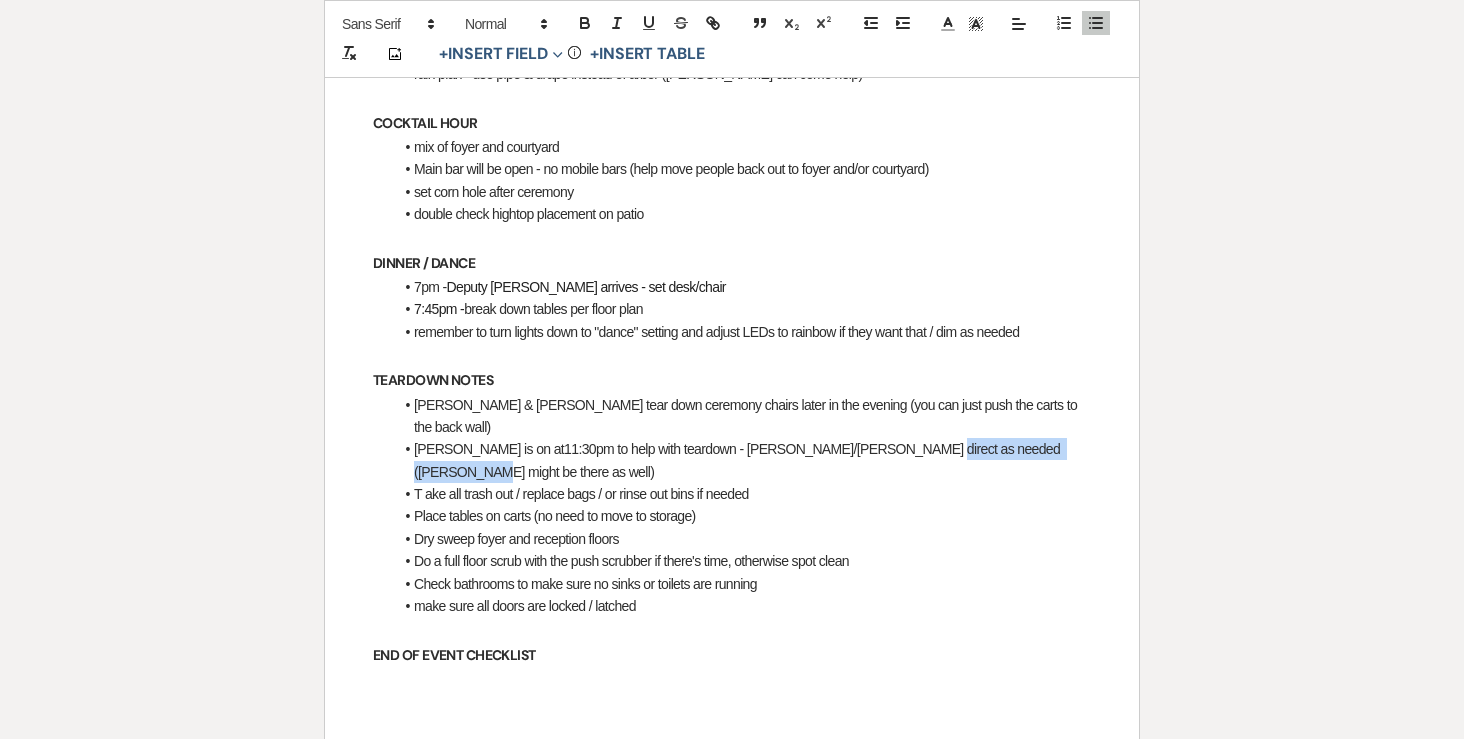 drag, startPoint x: 1062, startPoint y: 379, endPoint x: 881, endPoint y: 376, distance: 181.02486 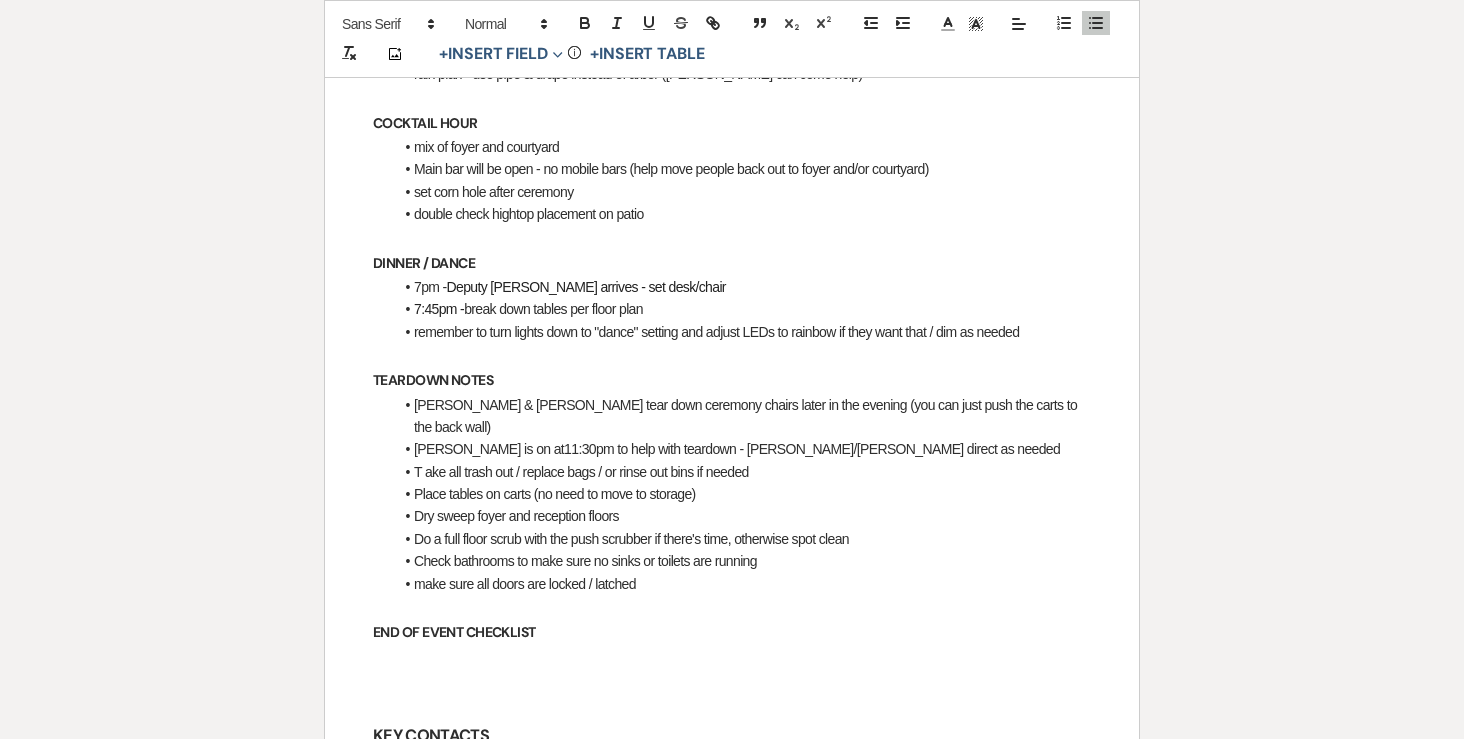 click on "T ake all trash out / replace bags / or rinse out bins if needed" at bounding box center (742, 472) 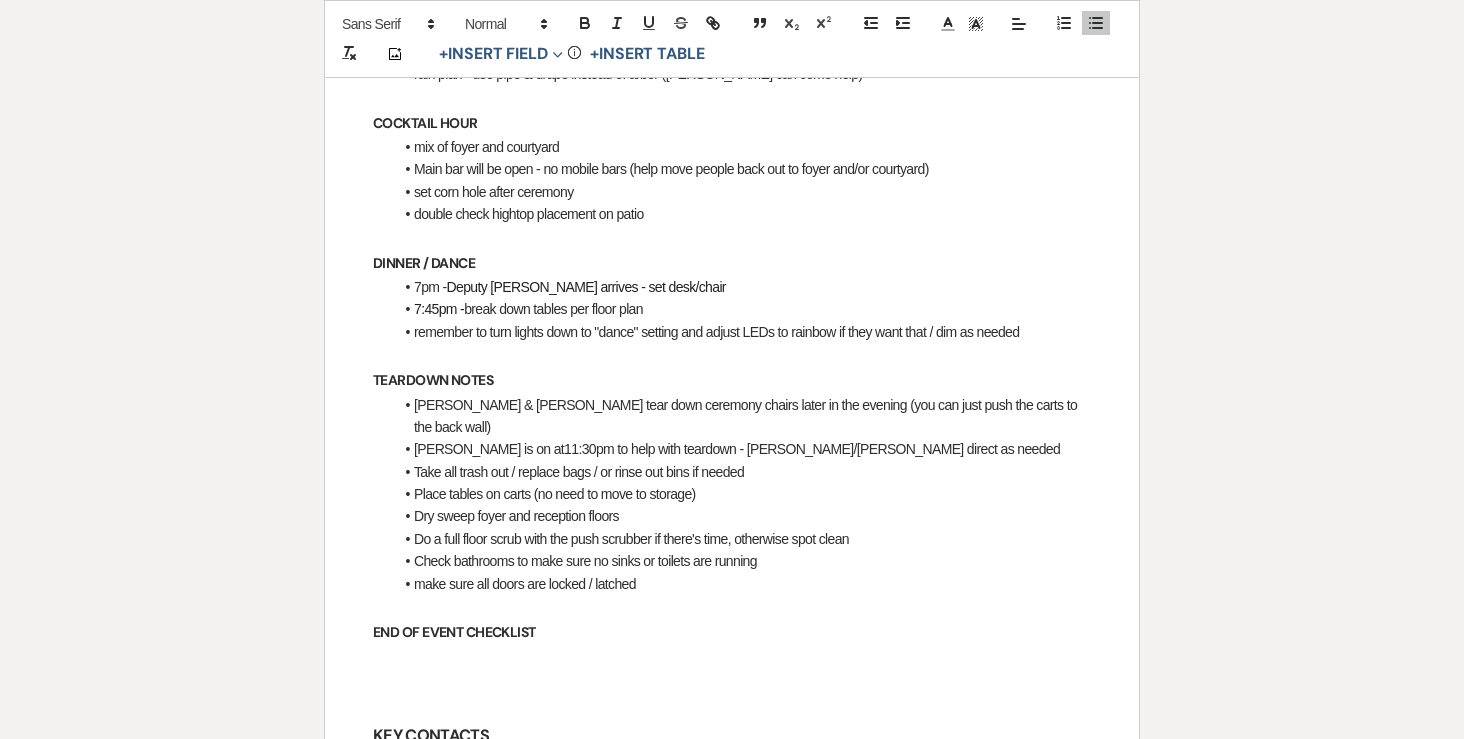 click on "END OF EVENT CHECKLIST" at bounding box center (454, 632) 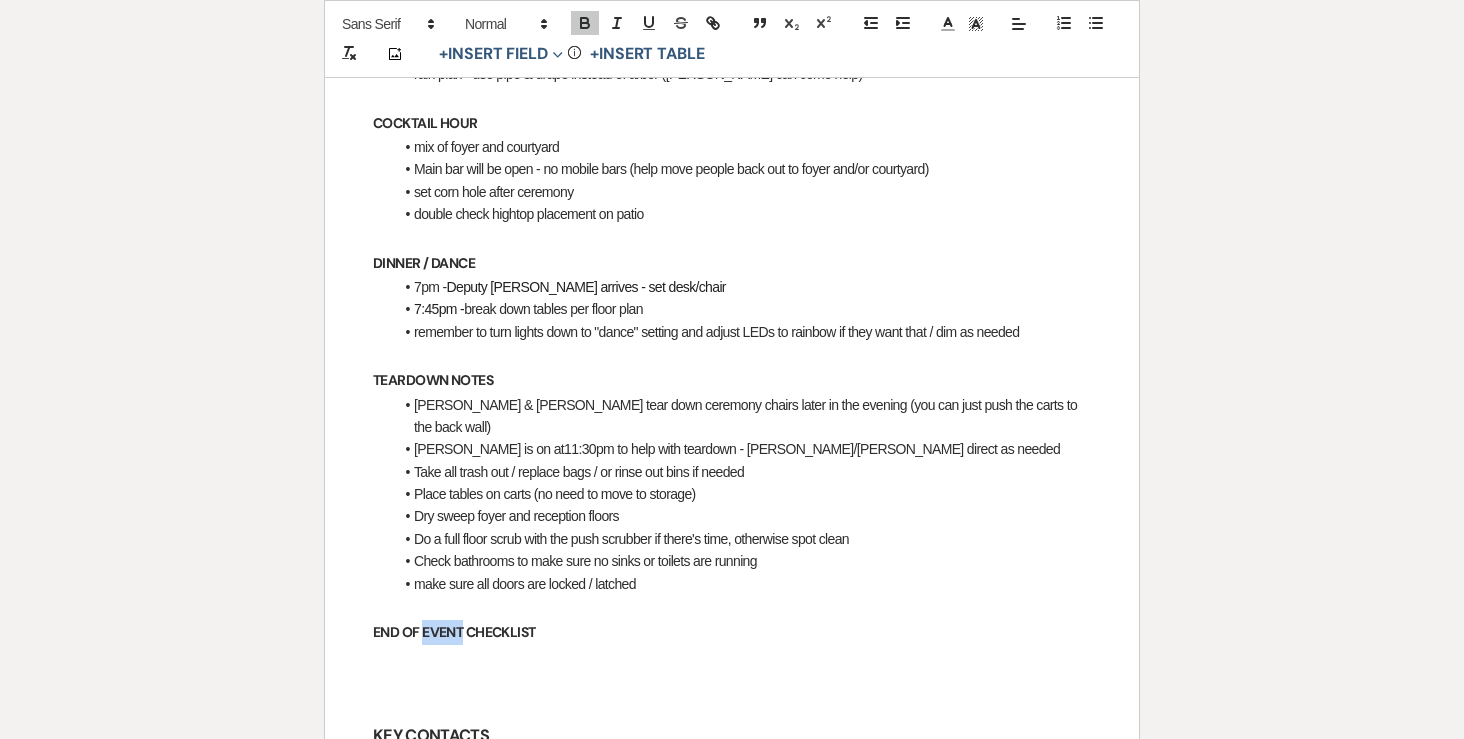 click on "END OF EVENT CHECKLIST" at bounding box center (454, 632) 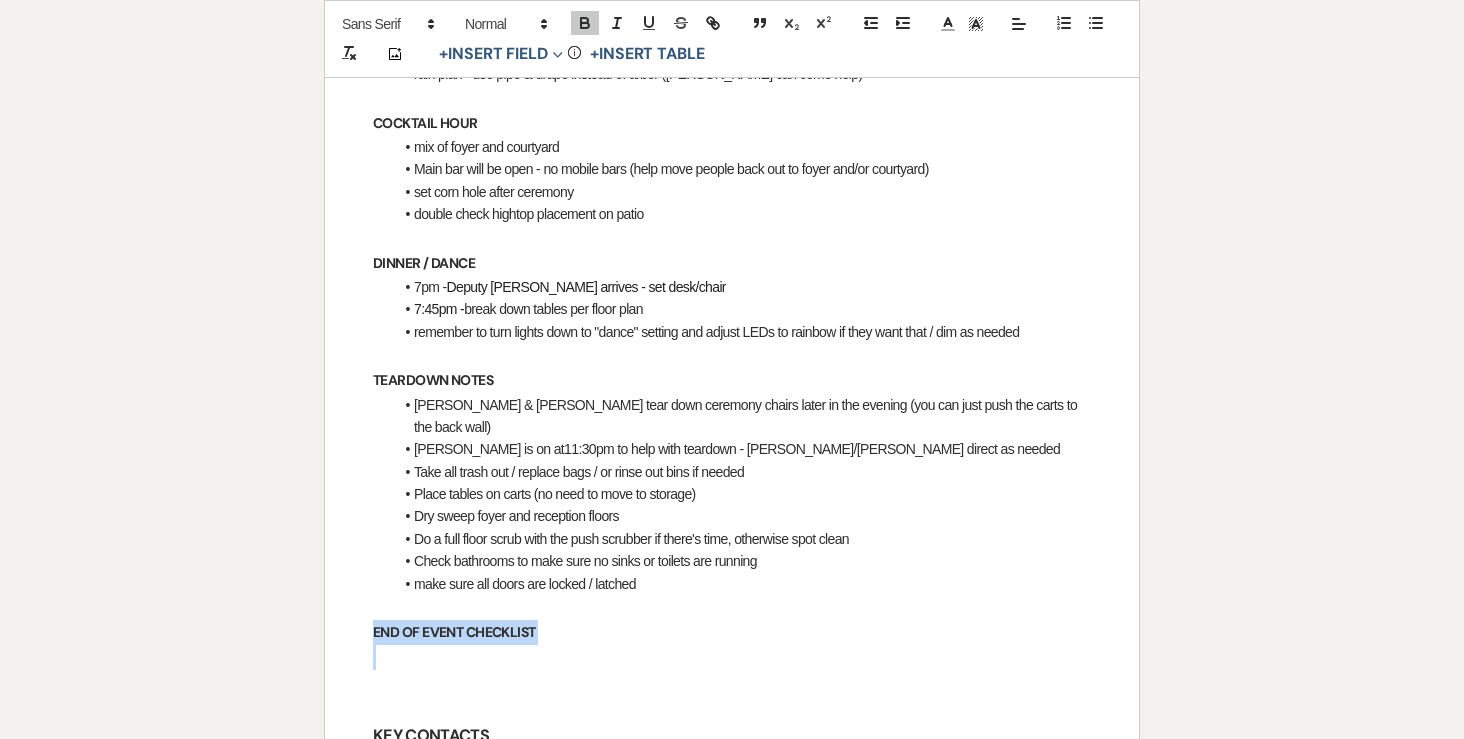 click on "END OF EVENT CHECKLIST" at bounding box center [454, 632] 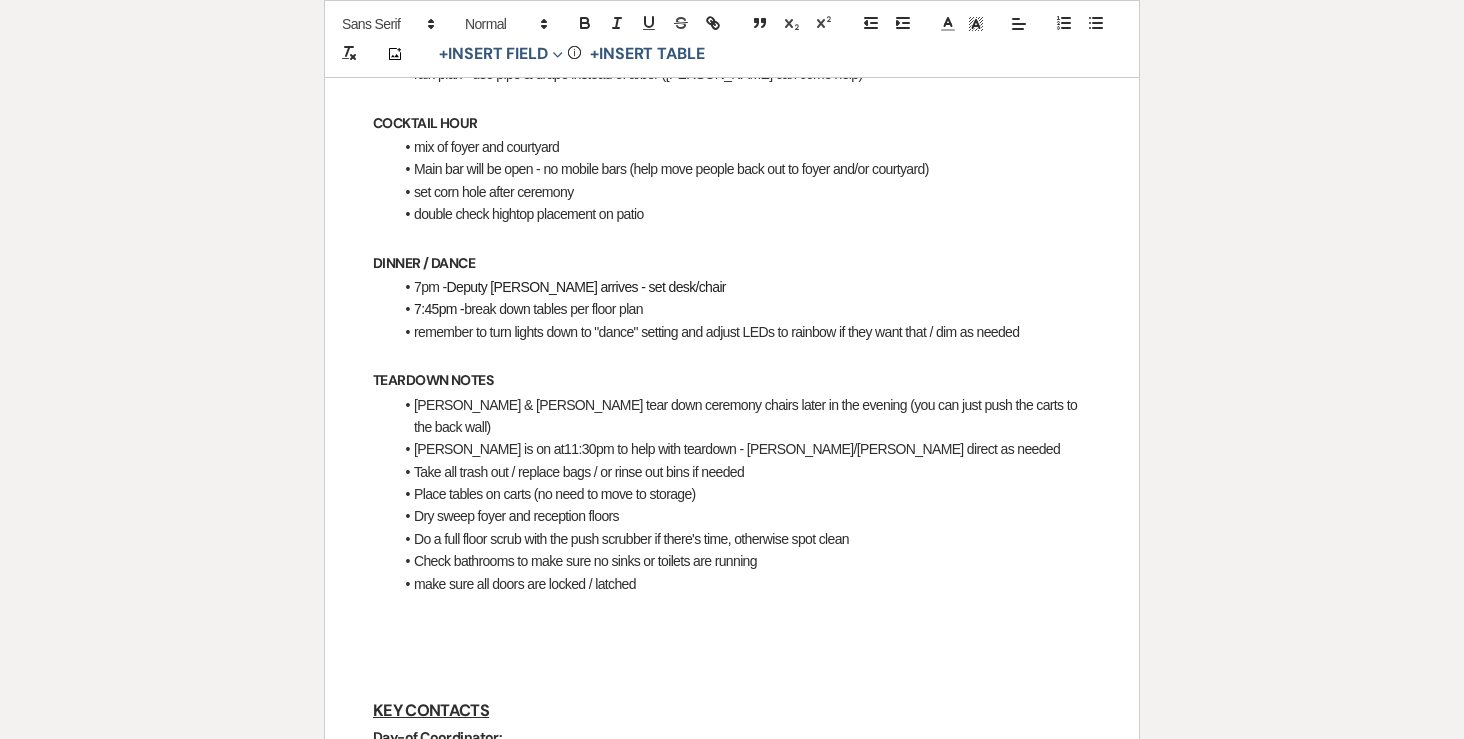 click on "TEARDOWN NOTES" at bounding box center [732, 380] 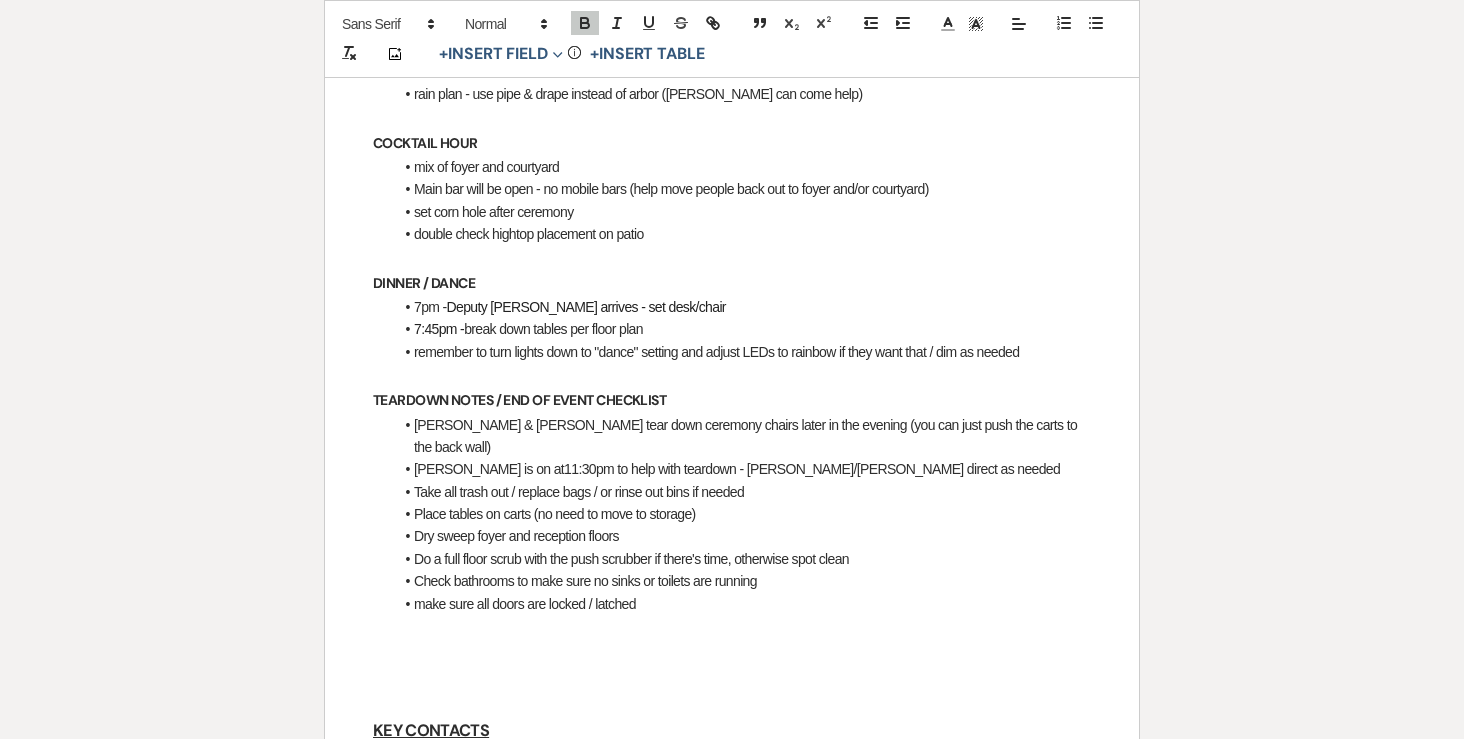 scroll, scrollTop: 906, scrollLeft: 0, axis: vertical 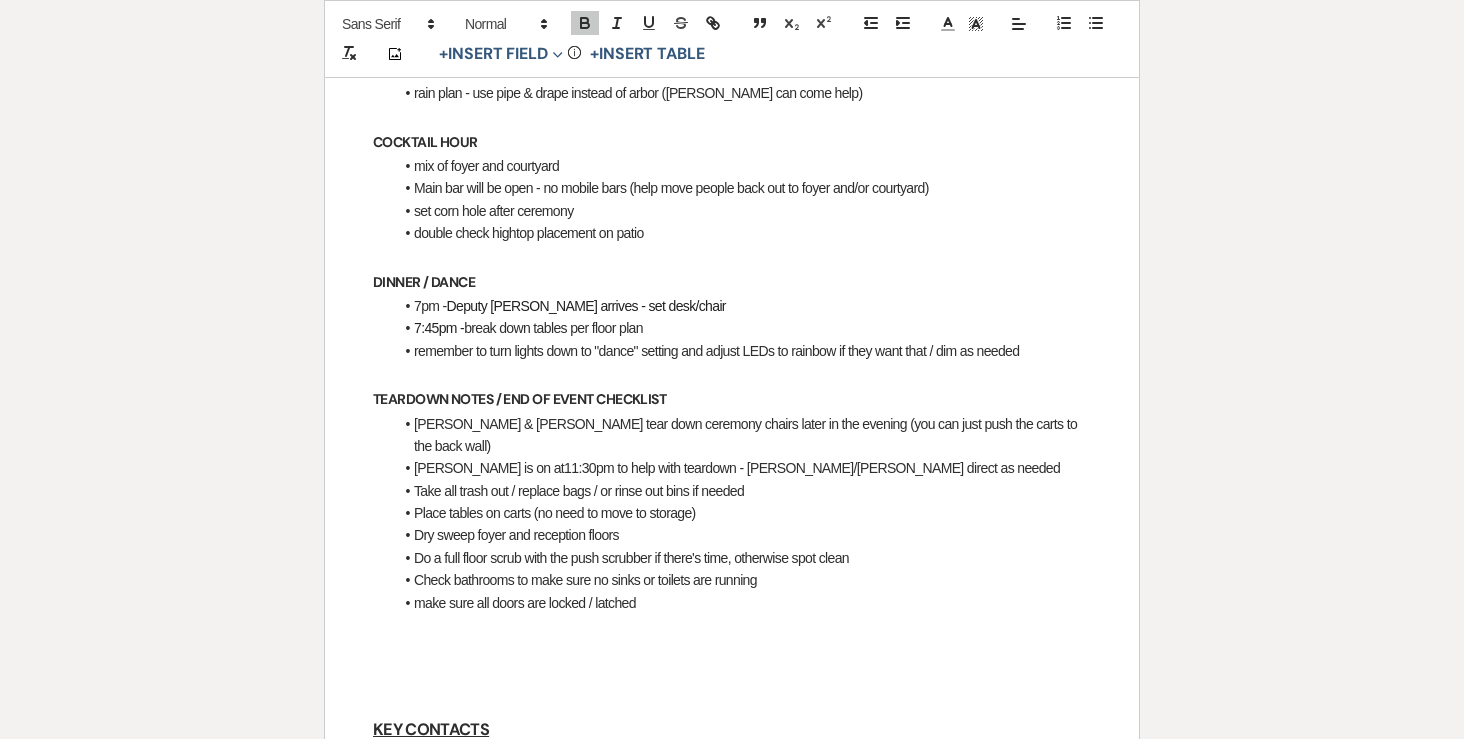 click on "TEARDOWN NOTES / END OF EVENT CHECKLIST" at bounding box center (519, 399) 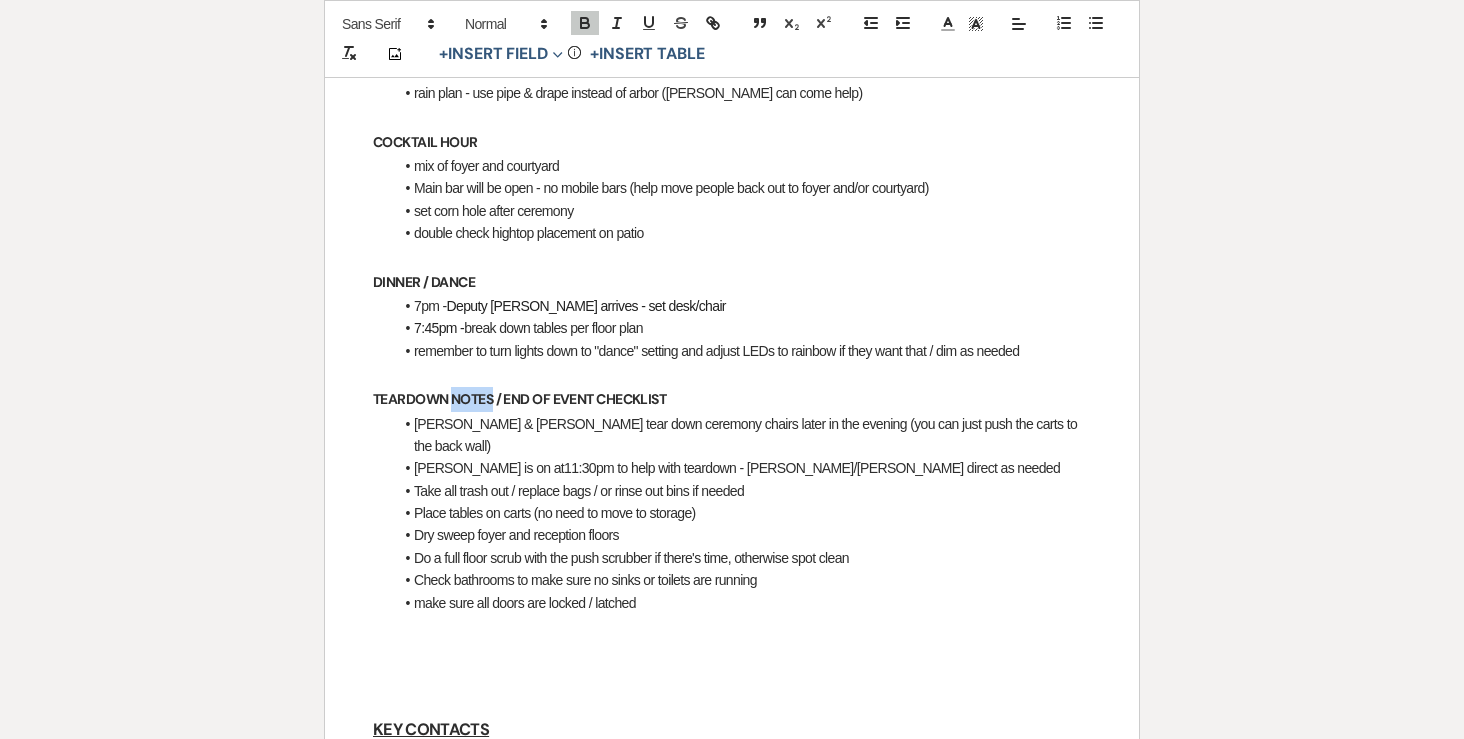 click on "TEARDOWN NOTES / END OF EVENT CHECKLIST" at bounding box center [519, 399] 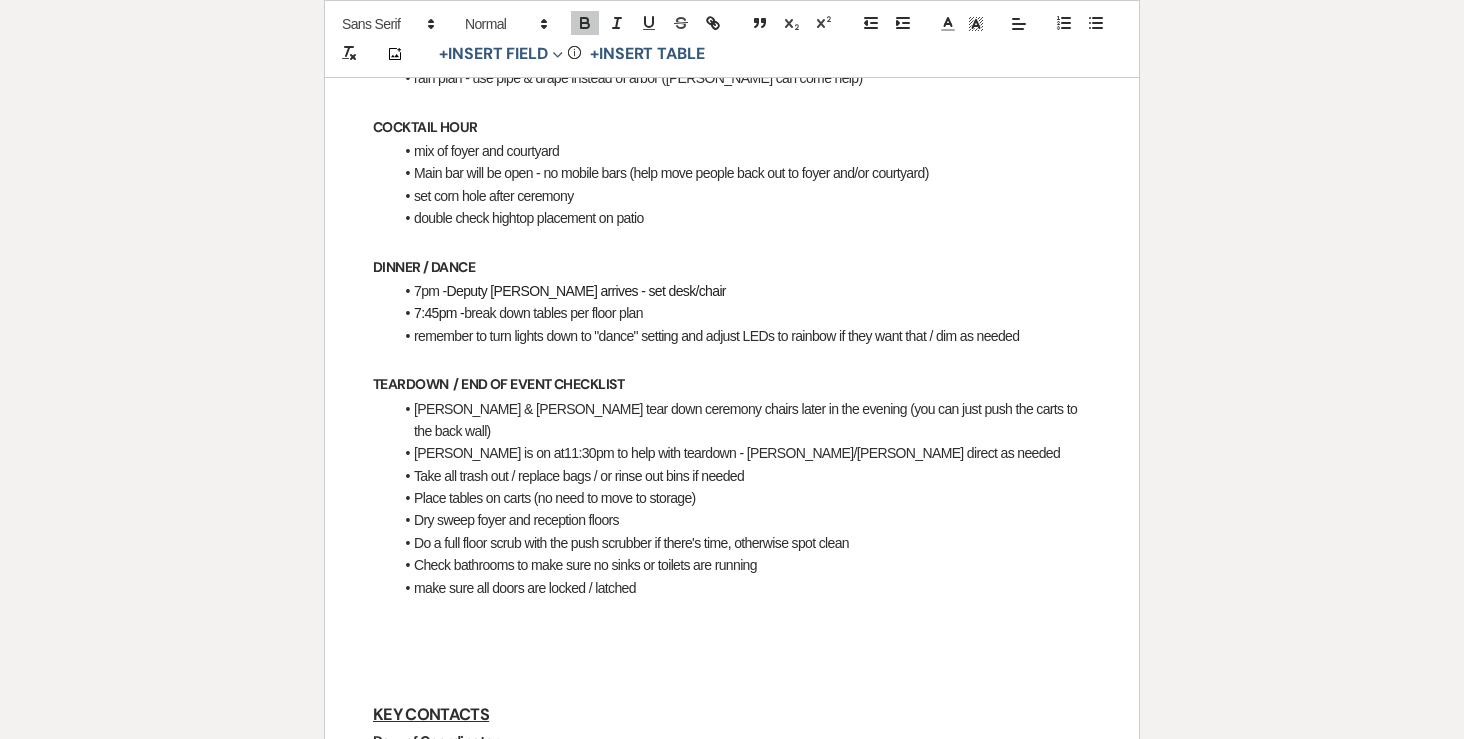scroll, scrollTop: 924, scrollLeft: 0, axis: vertical 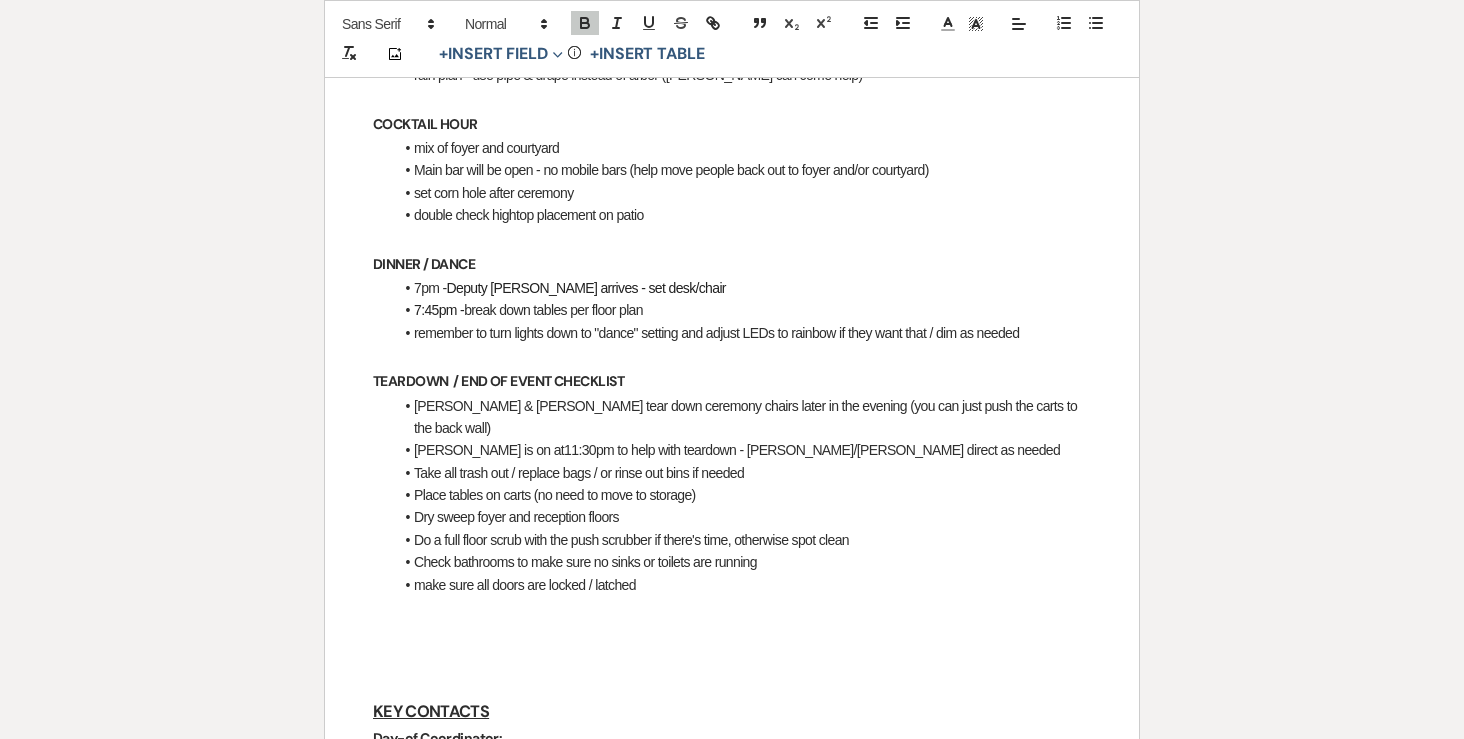 click on "Do a full floor scrub with the push scrubber if there's time, otherwise spot clean" at bounding box center [742, 540] 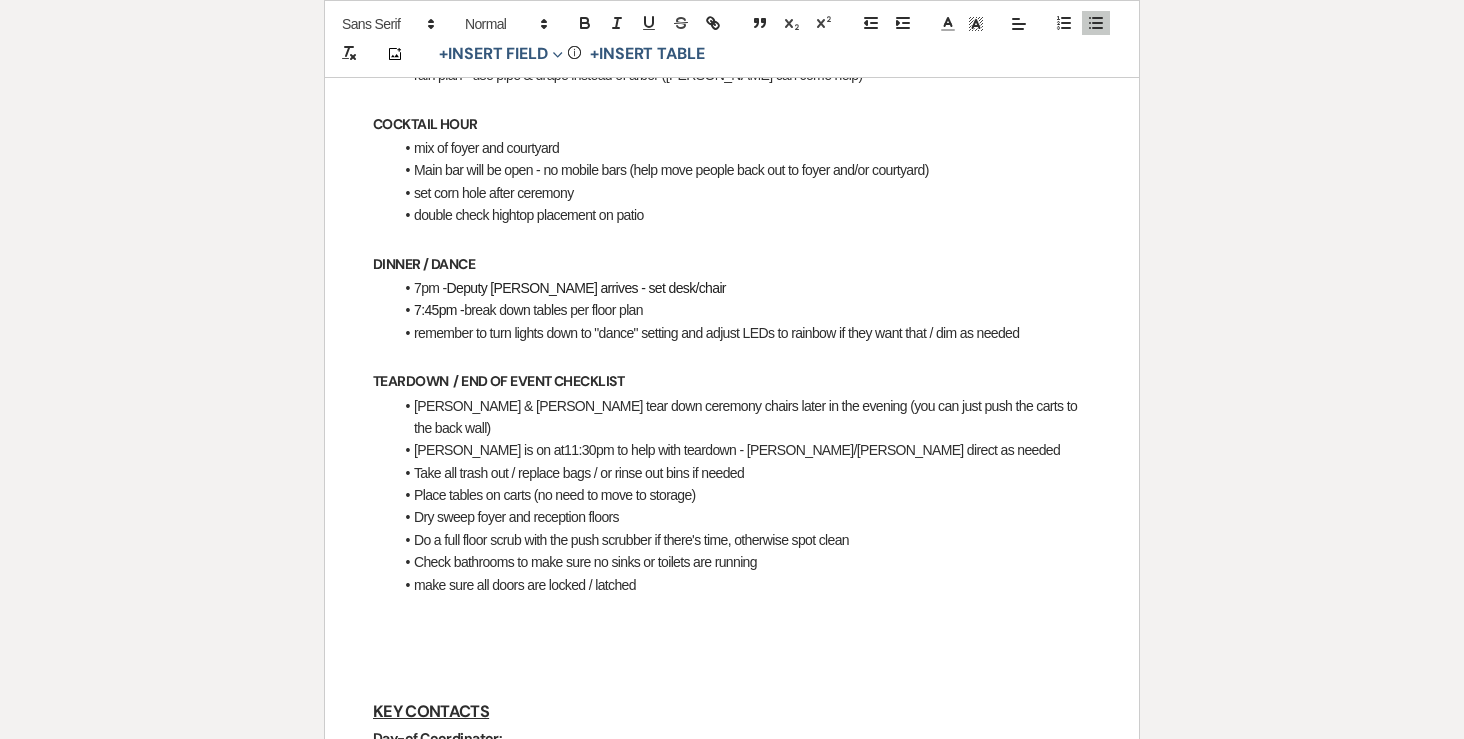 click on "Do a full floor scrub with the push scrubber if there's time, otherwise spot clean" at bounding box center (742, 540) 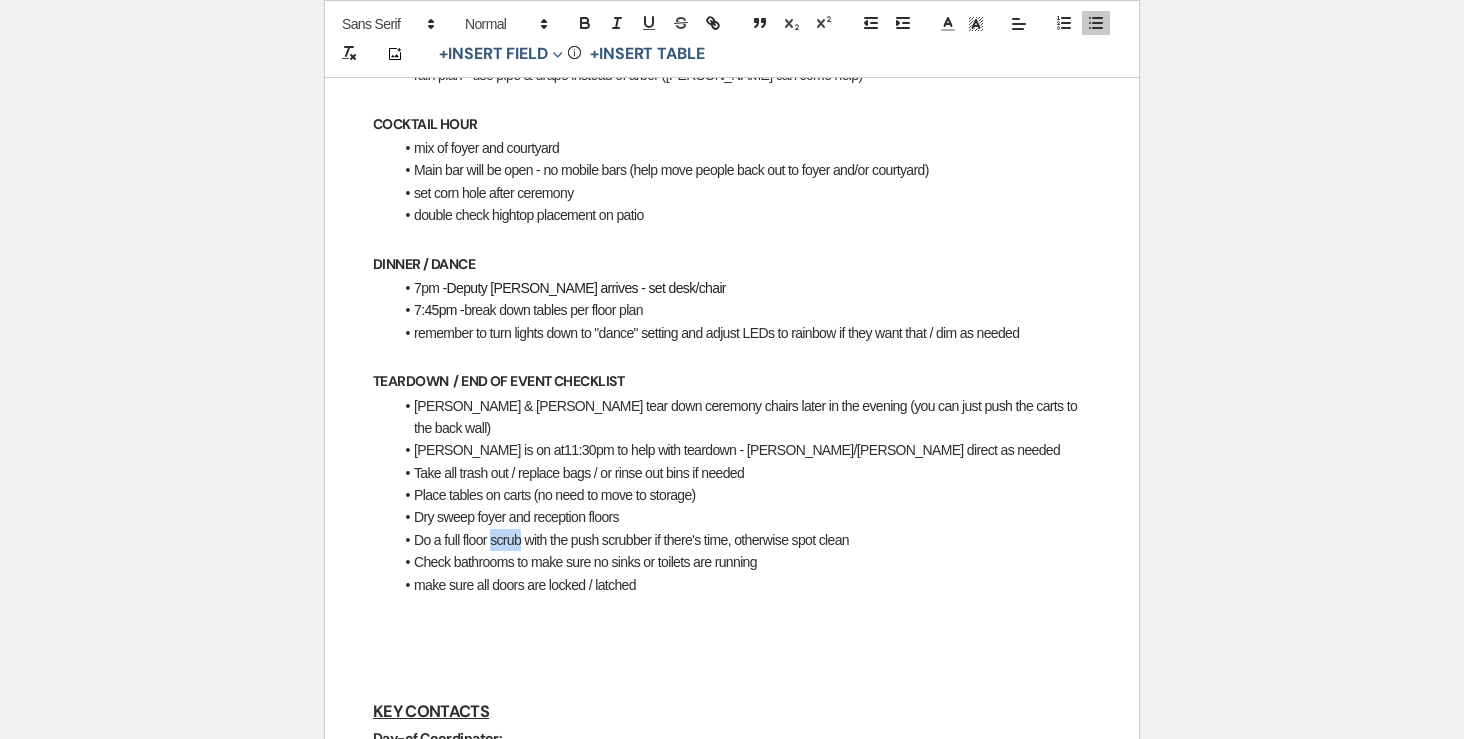 click on "Do a full floor scrub with the push scrubber if there's time, otherwise spot clean" at bounding box center (742, 540) 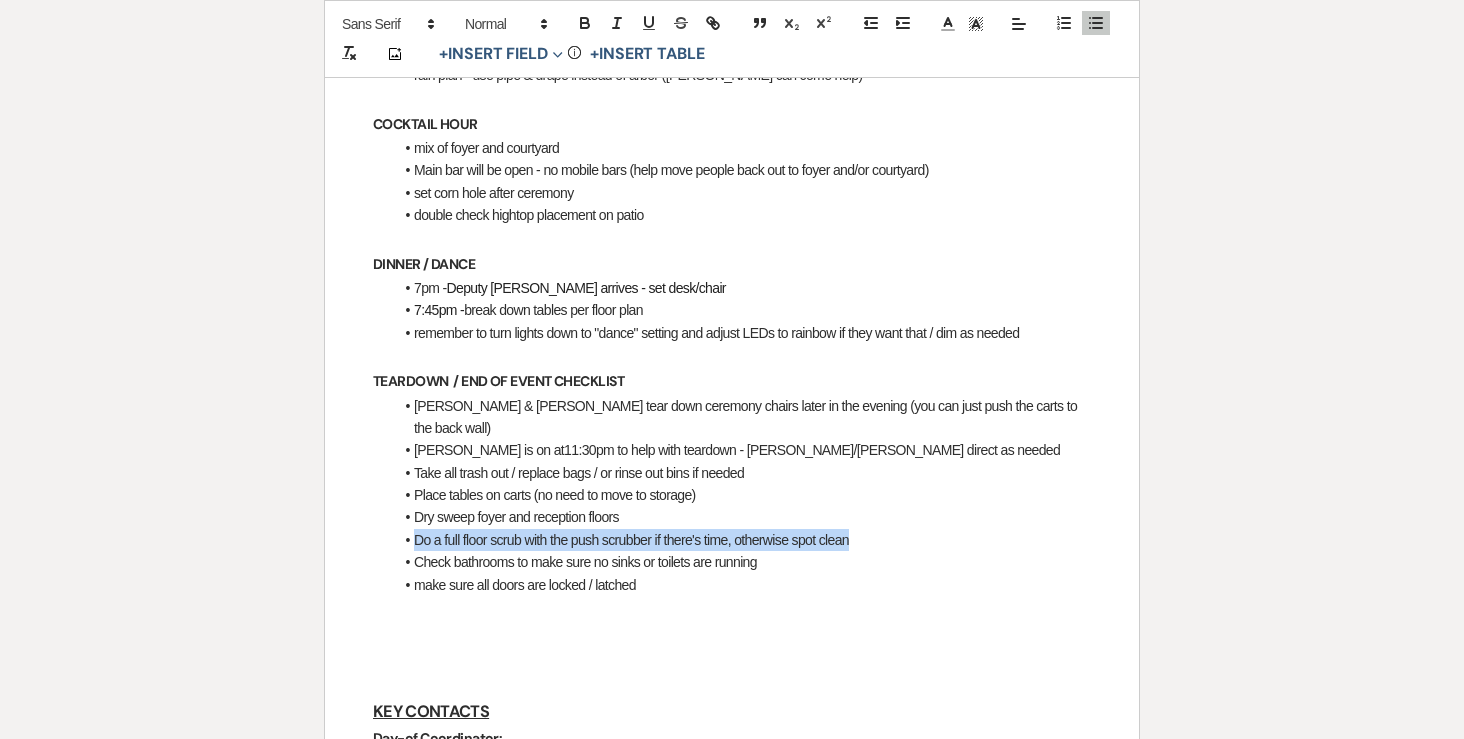 click on "Do a full floor scrub with the push scrubber if there's time, otherwise spot clean" at bounding box center (742, 540) 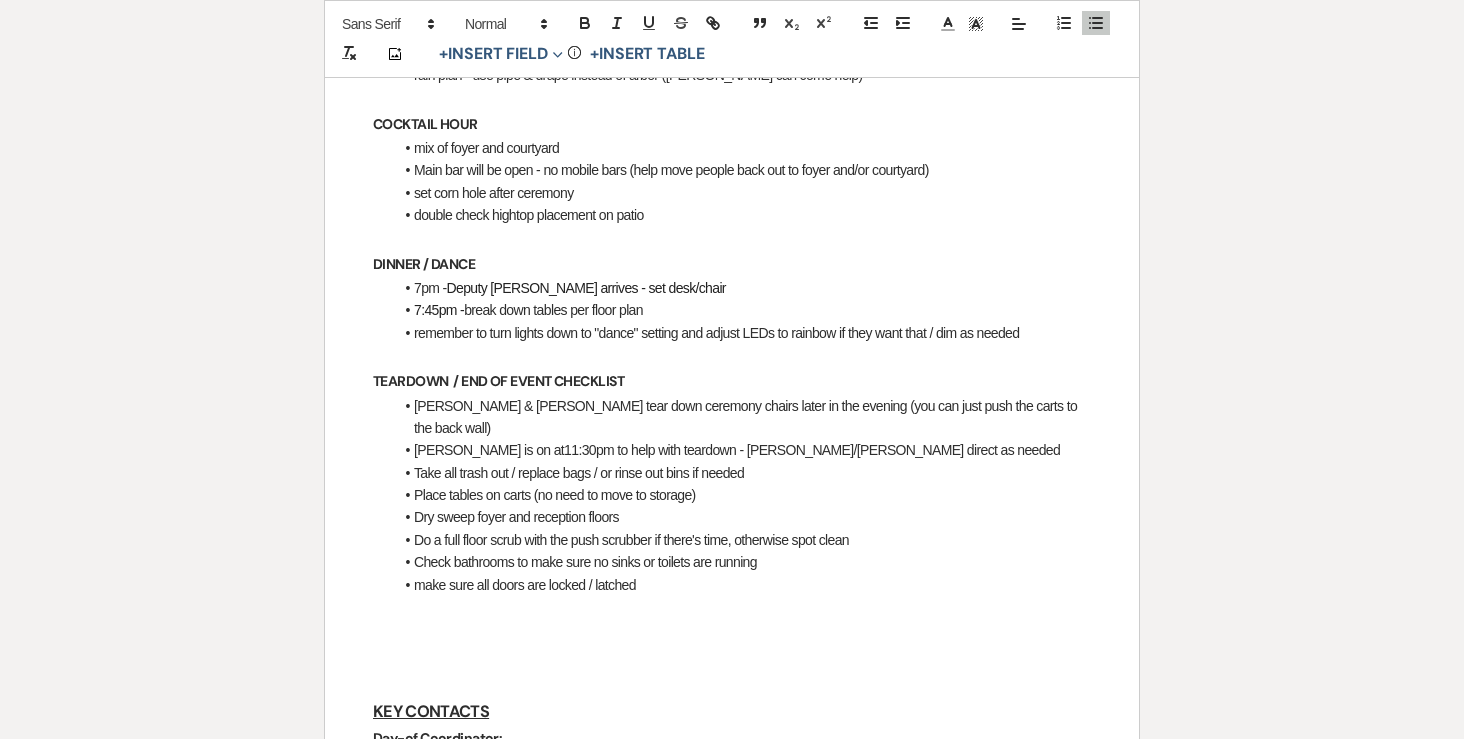 click on "Do a full floor scrub with the push scrubber if there's time, otherwise spot clean" at bounding box center [742, 540] 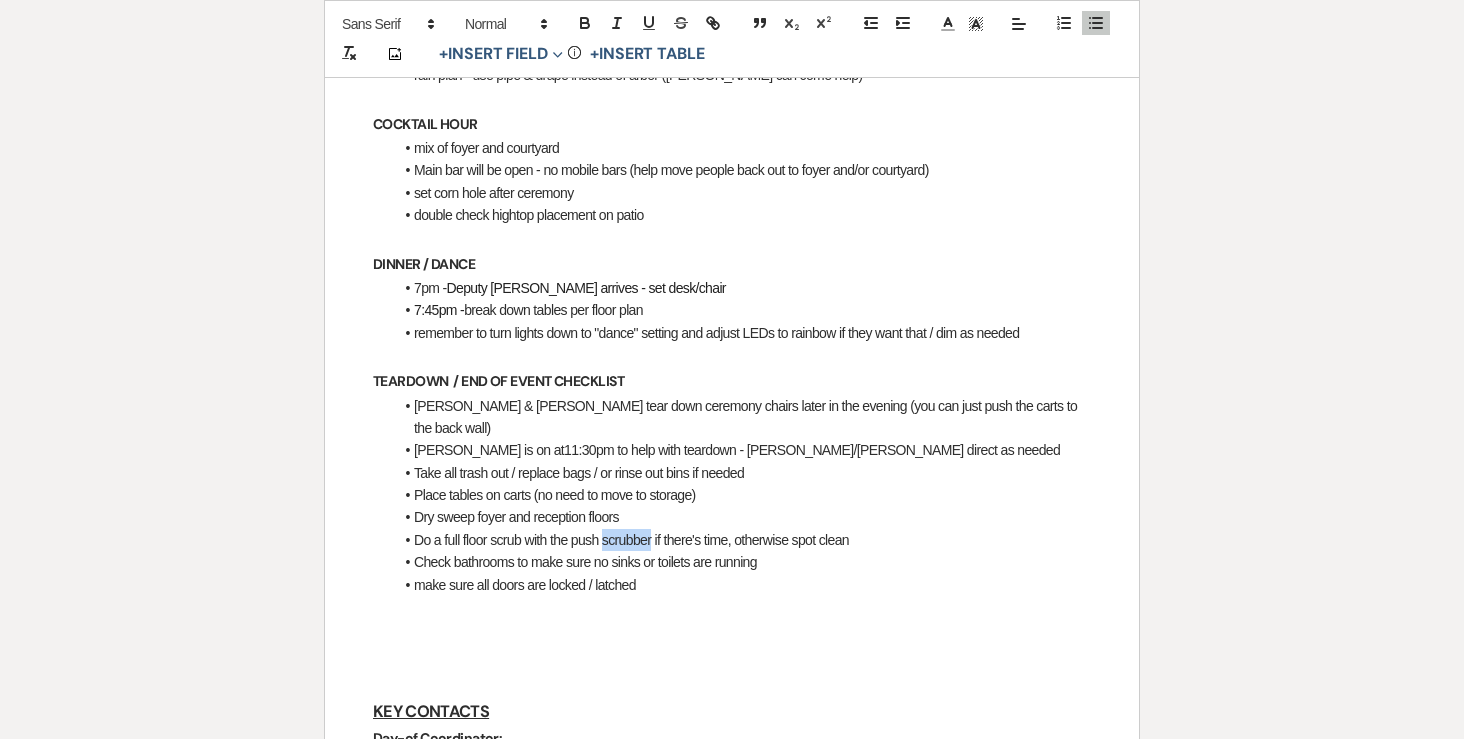 click on "Do a full floor scrub with the push scrubber if there's time, otherwise spot clean" at bounding box center (742, 540) 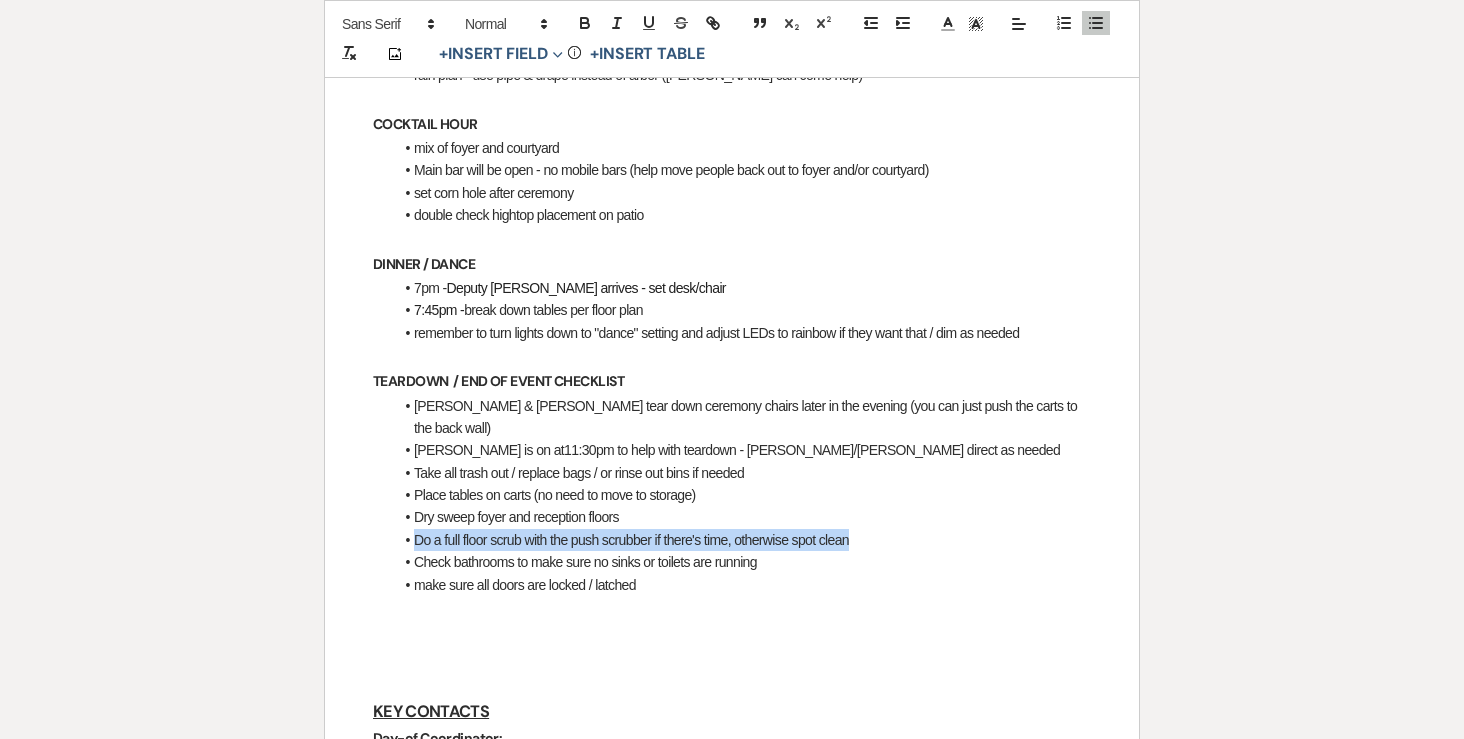 click on "Do a full floor scrub with the push scrubber if there's time, otherwise spot clean" at bounding box center (742, 540) 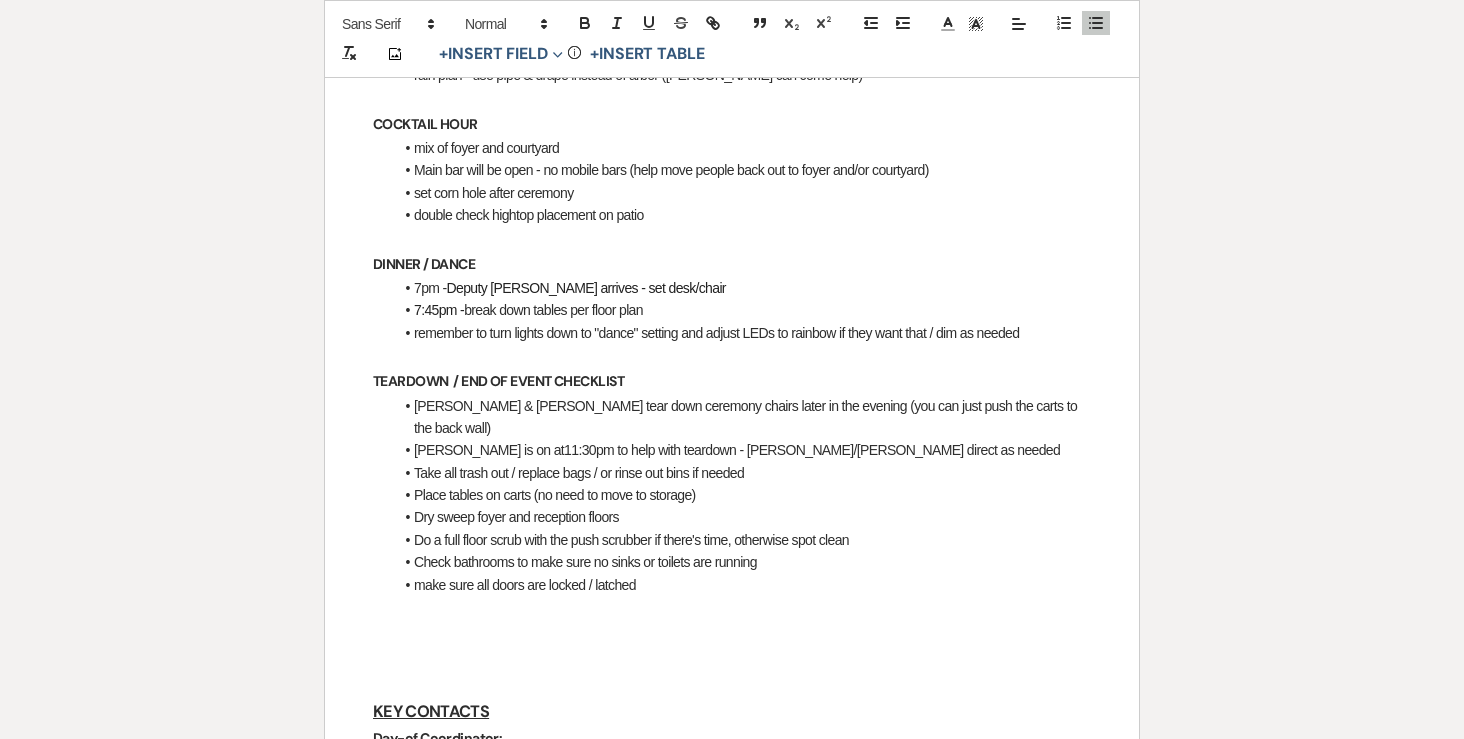 click on "Do a full floor scrub with the push scrubber if there's time, otherwise spot clean" at bounding box center (742, 540) 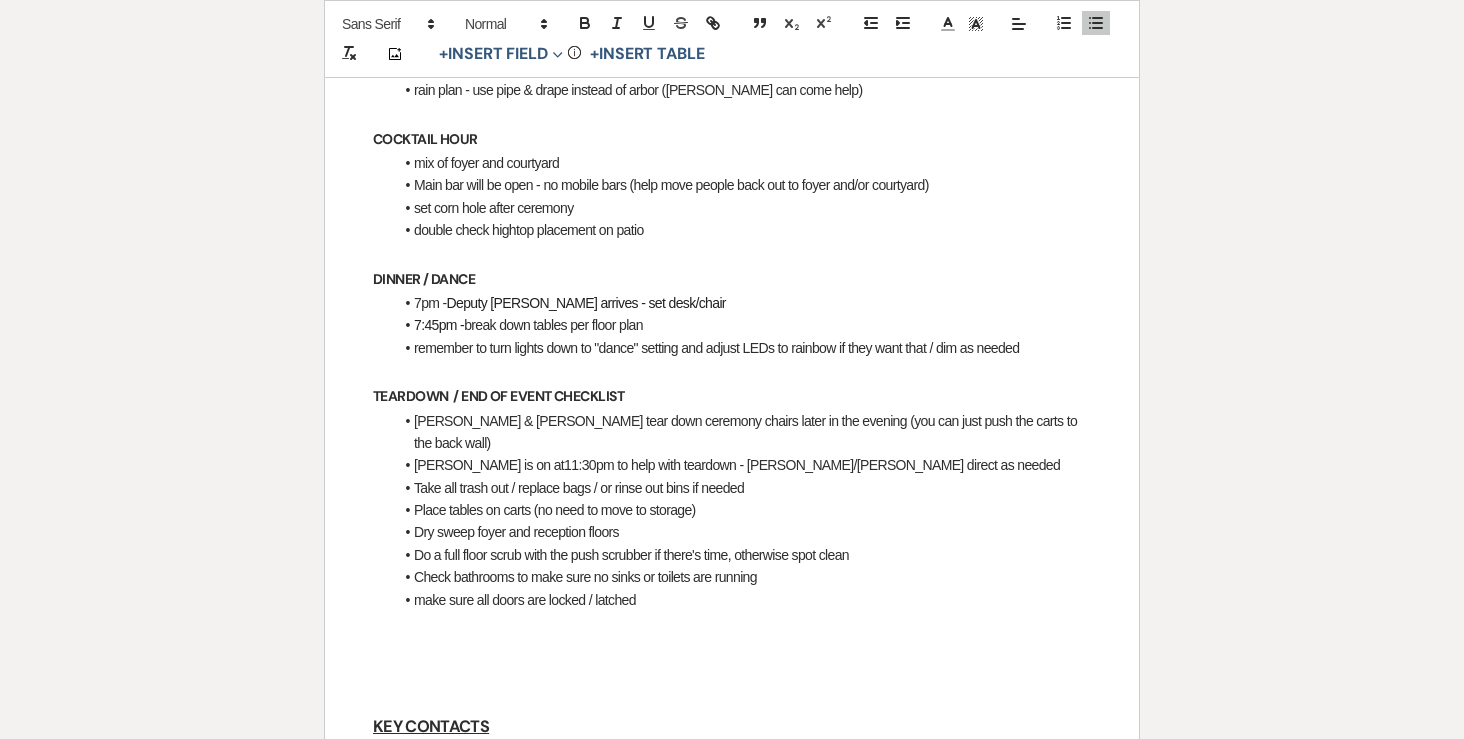 scroll, scrollTop: 902, scrollLeft: 0, axis: vertical 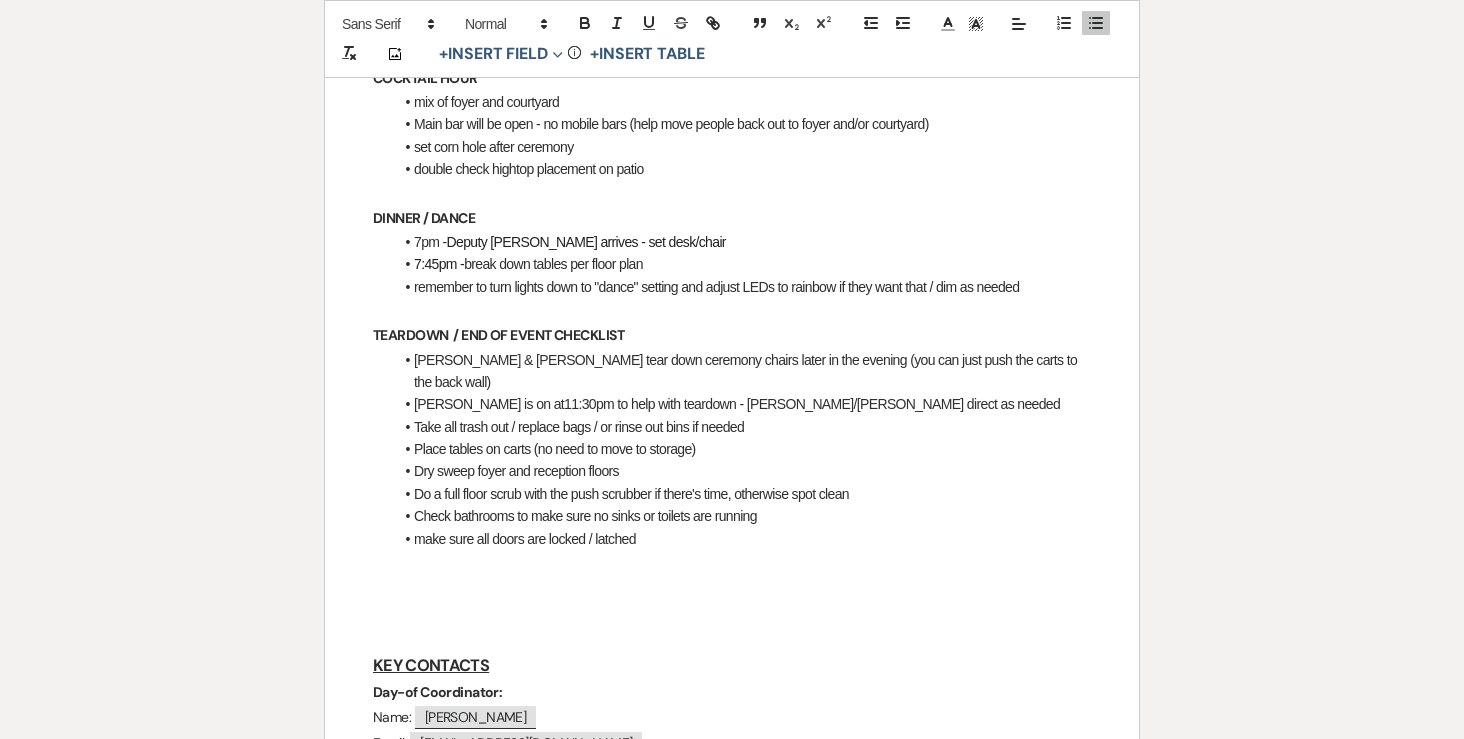 click at bounding box center [732, 612] 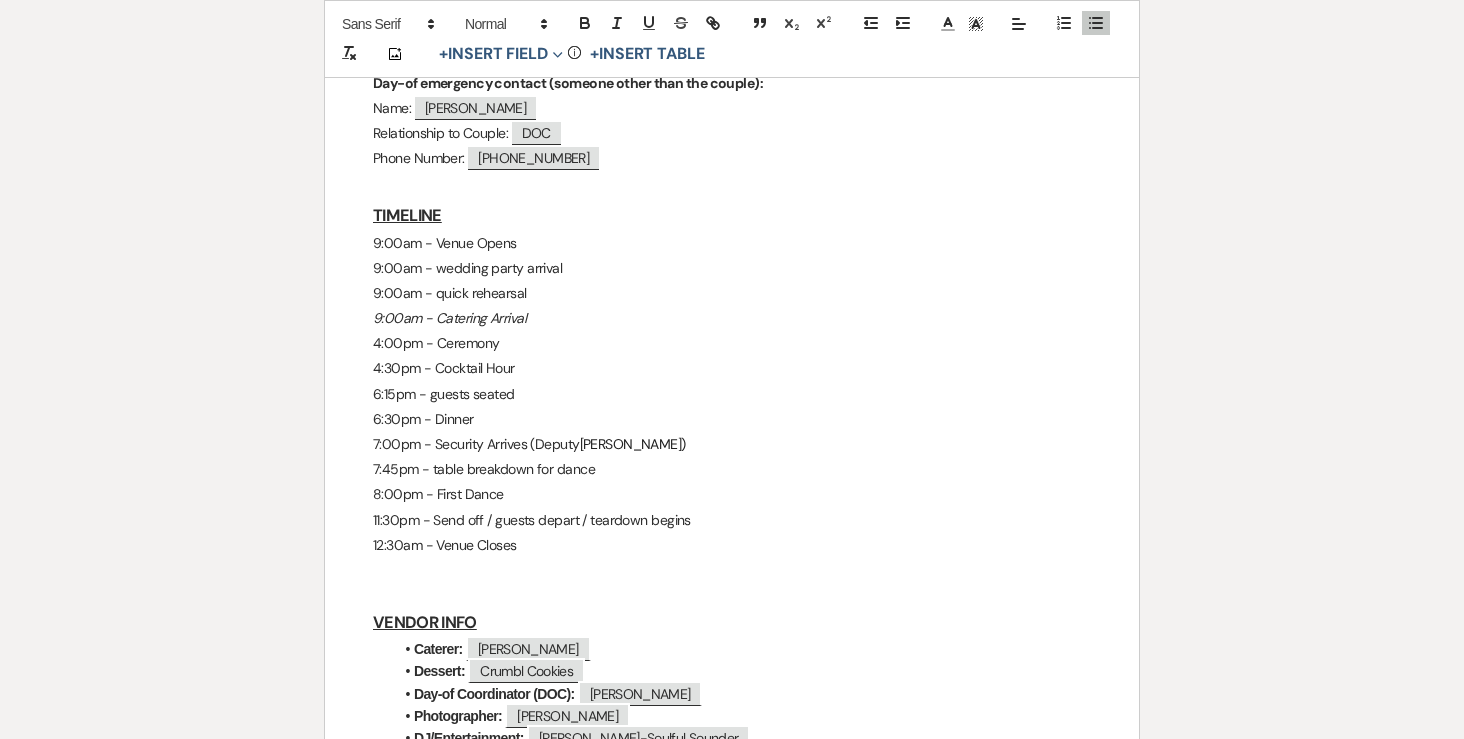 scroll, scrollTop: 1693, scrollLeft: 0, axis: vertical 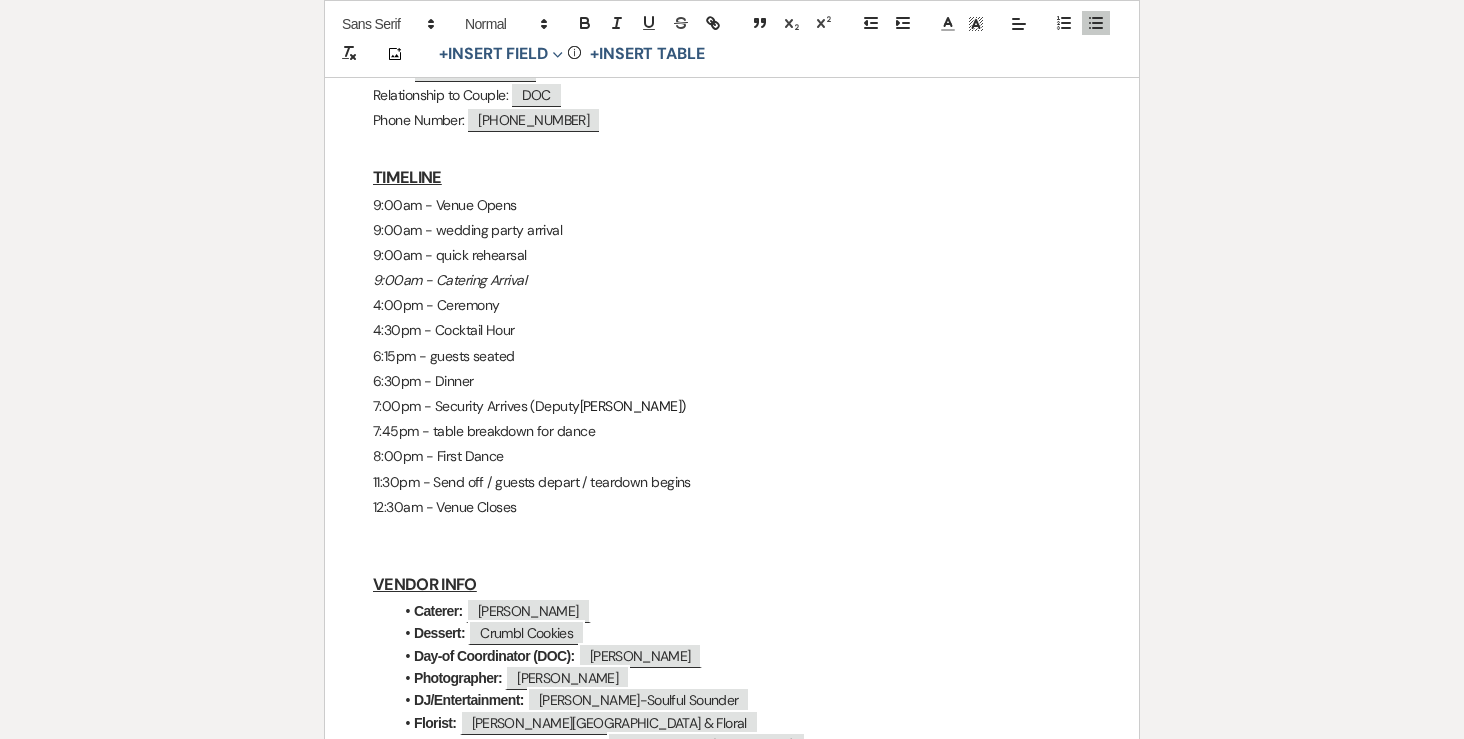 click at bounding box center [732, 532] 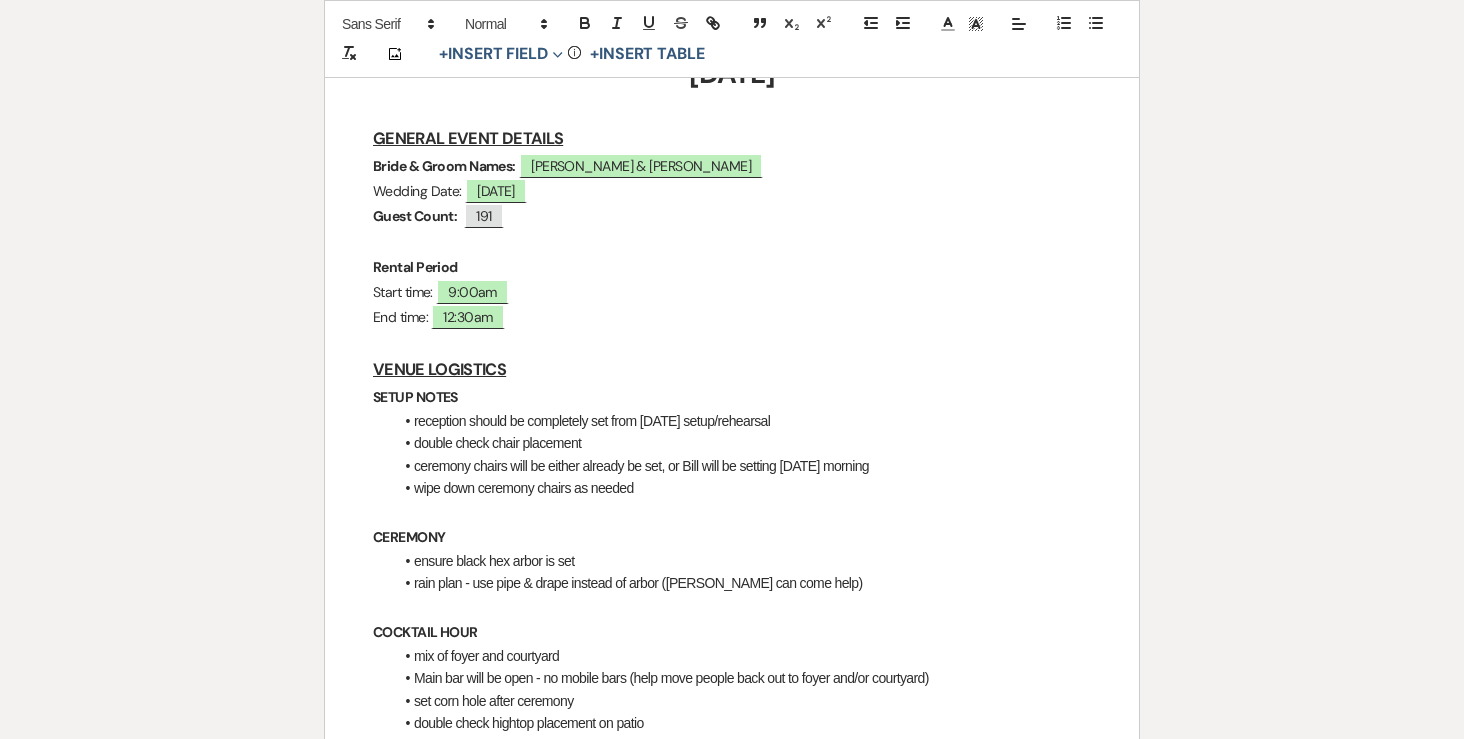 scroll, scrollTop: 415, scrollLeft: 0, axis: vertical 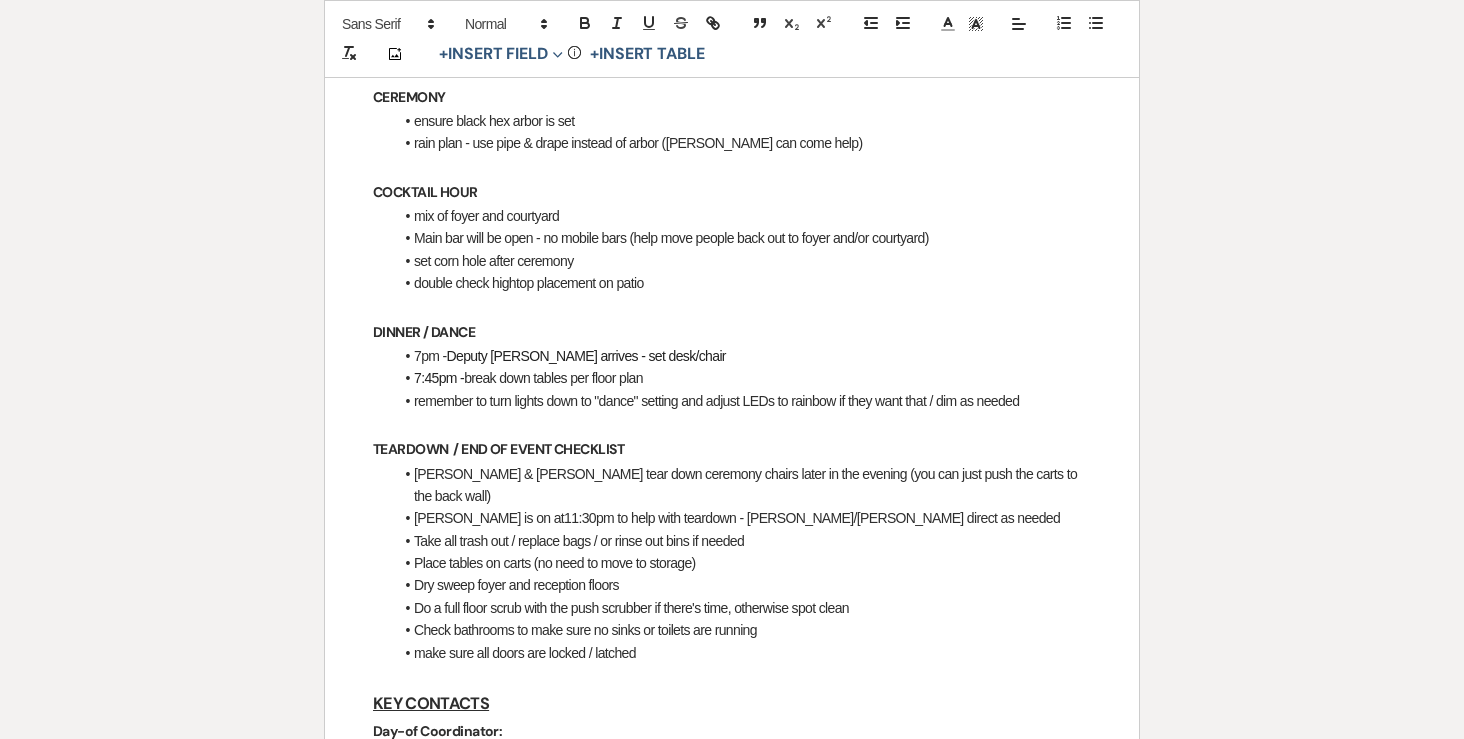 click on "[PERSON_NAME] is on at11:30pm to help with teardown - [PERSON_NAME]/[PERSON_NAME] direct as needed" at bounding box center [742, 518] 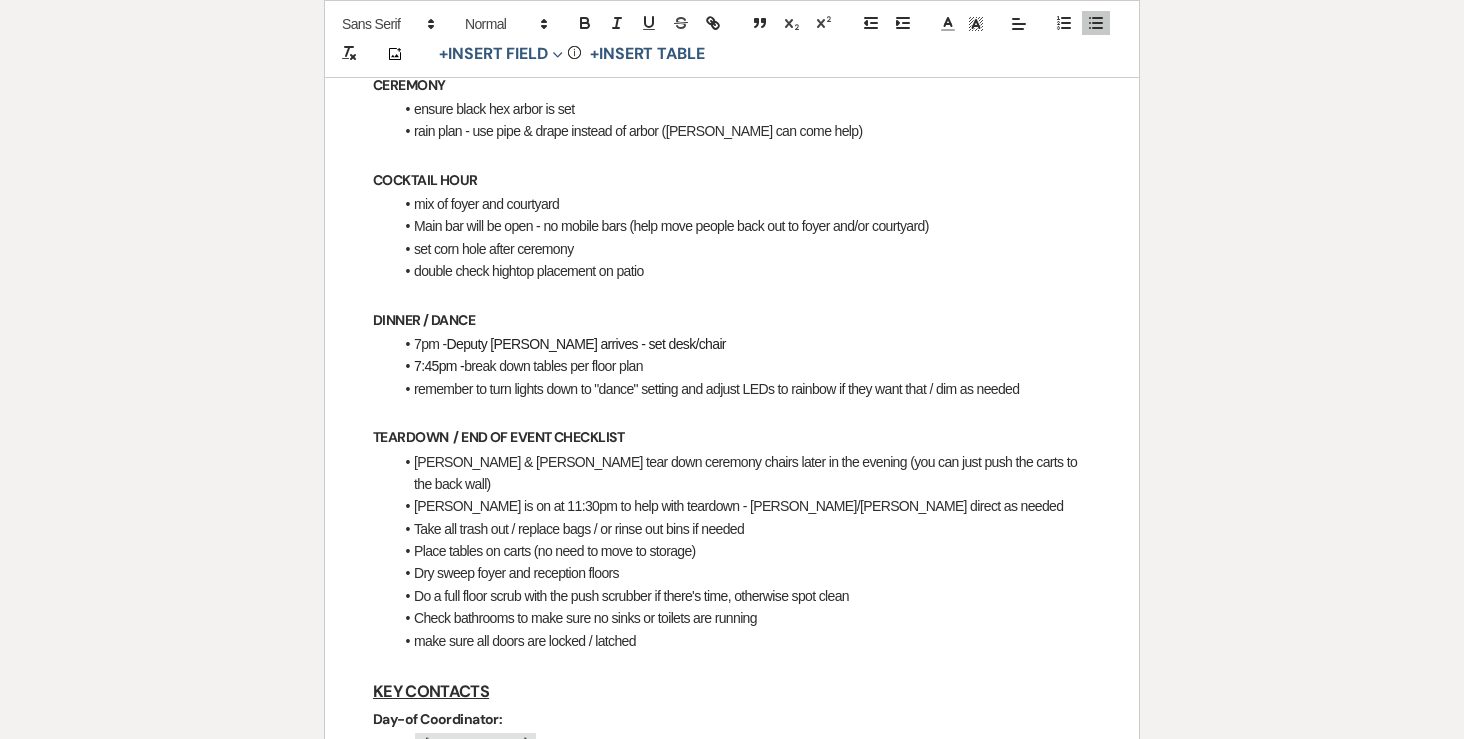scroll, scrollTop: 869, scrollLeft: 0, axis: vertical 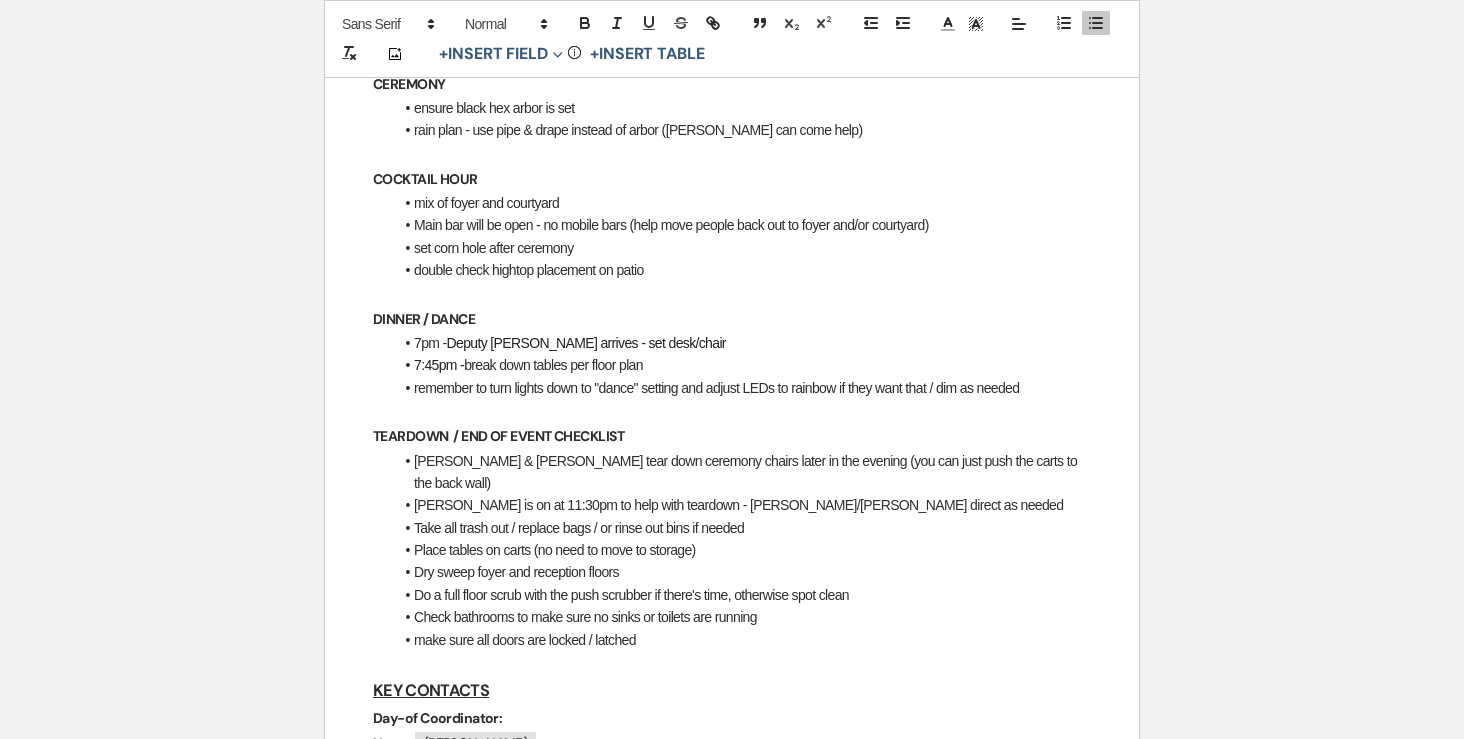 click on "[PERSON_NAME] is on at 11:30pm to help with teardown - [PERSON_NAME]/[PERSON_NAME] direct as needed" at bounding box center [742, 505] 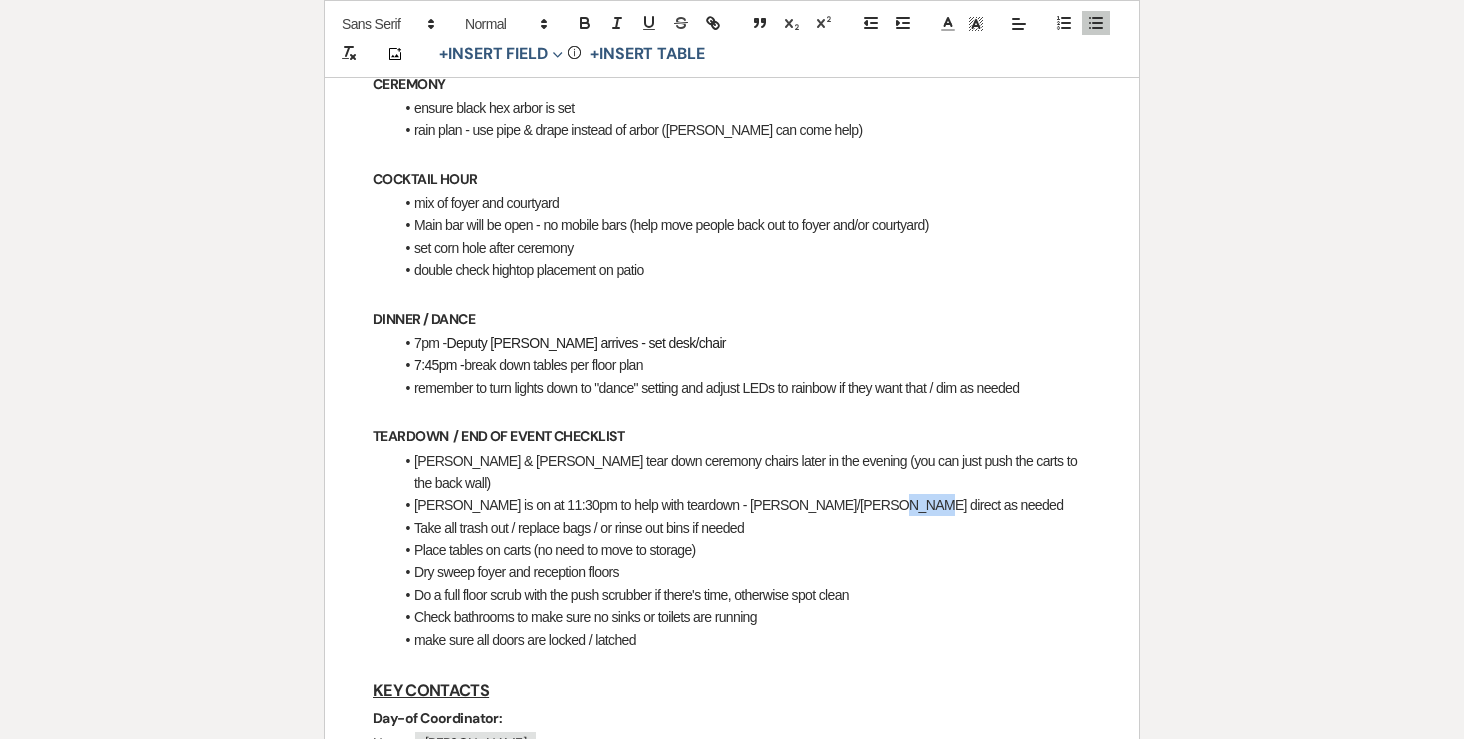 drag, startPoint x: 881, startPoint y: 435, endPoint x: 837, endPoint y: 435, distance: 44 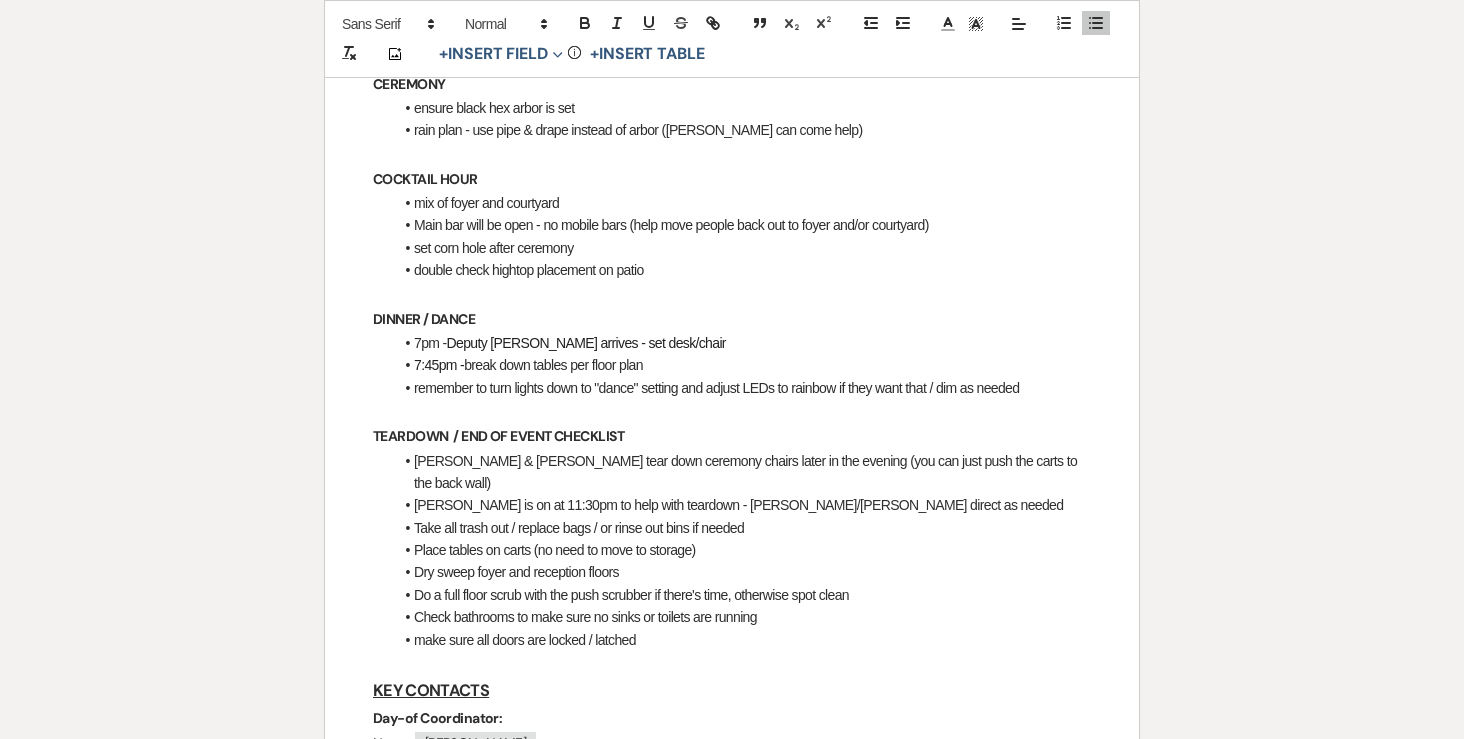 click on "[PERSON_NAME] is on at 11:30pm to help with teardown - [PERSON_NAME]/[PERSON_NAME] direct as needed" at bounding box center (742, 505) 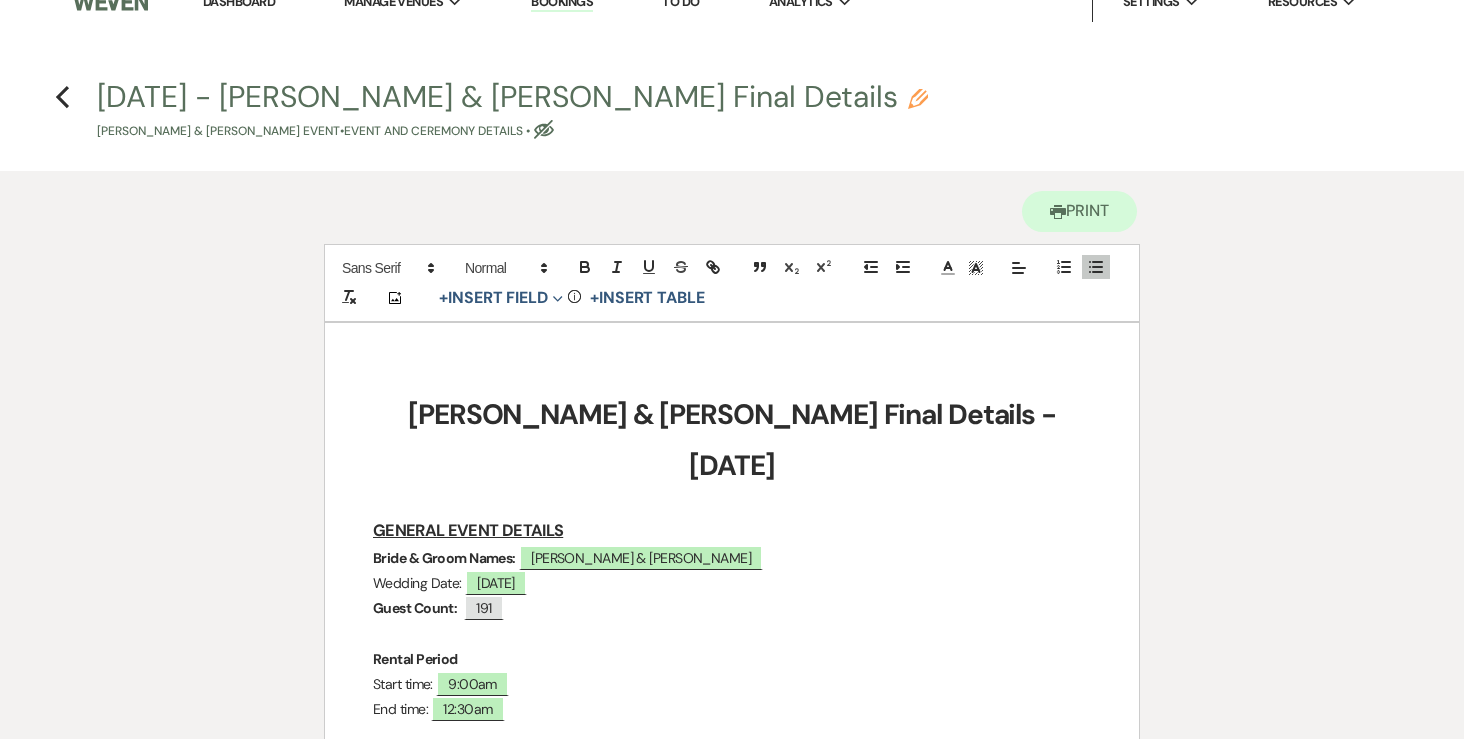 scroll, scrollTop: 0, scrollLeft: 0, axis: both 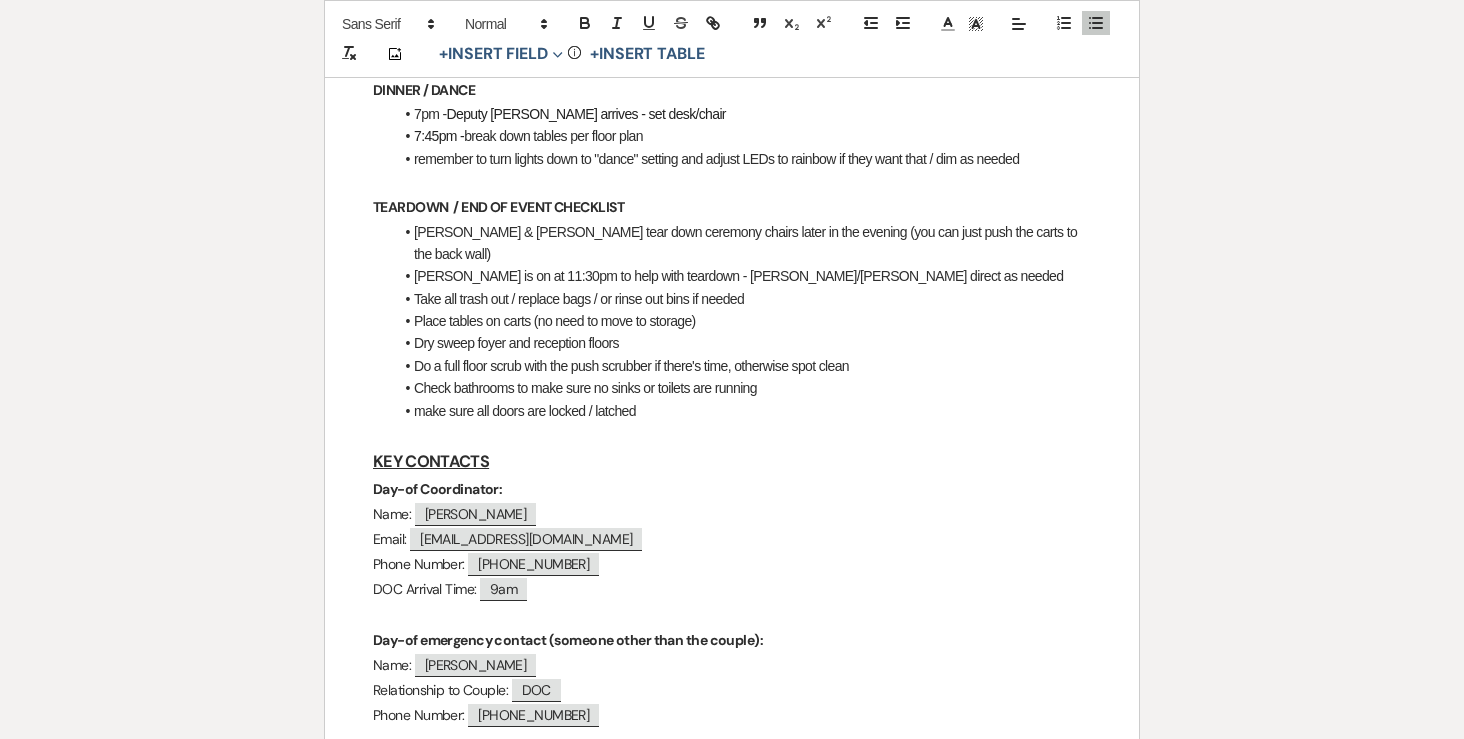 click at bounding box center (732, 434) 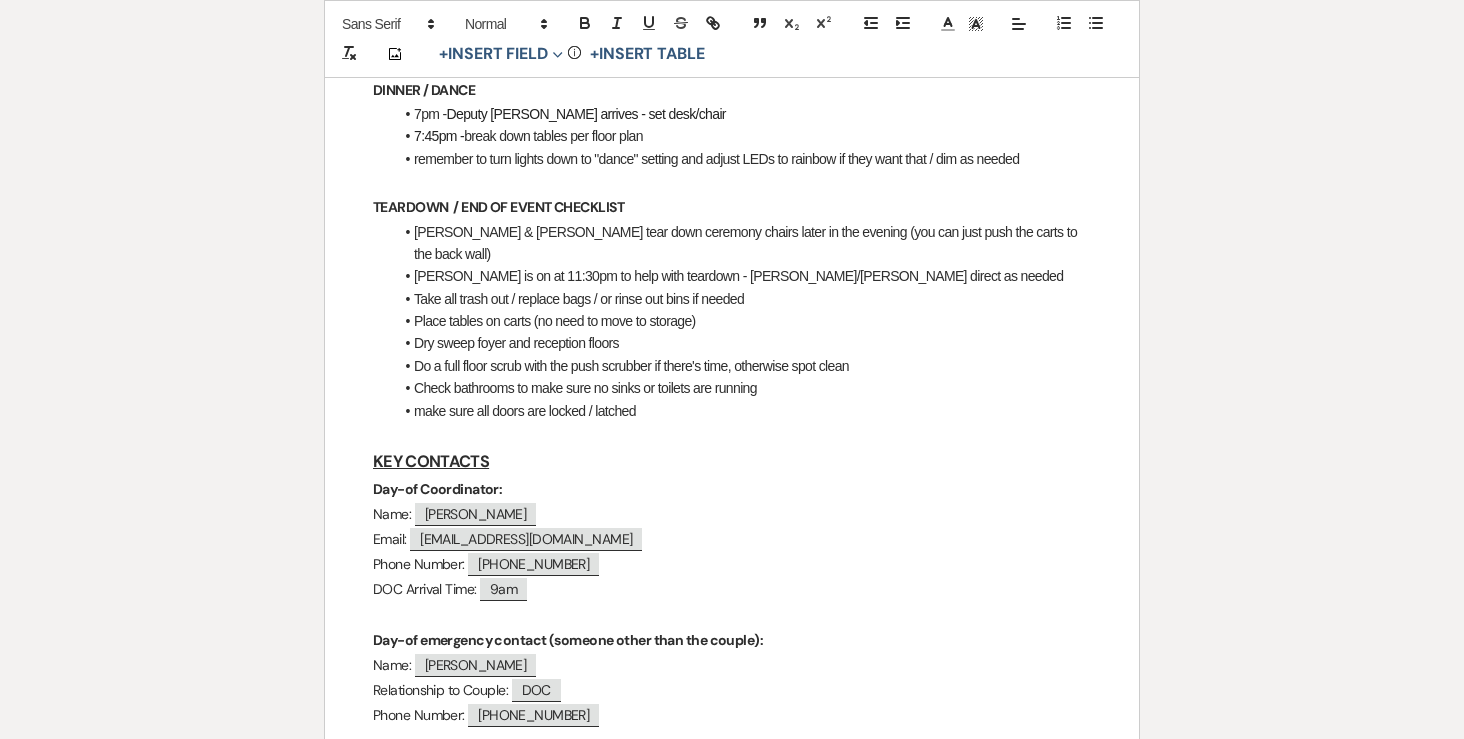 click on "[PERSON_NAME] is on at 11:30pm to help with teardown - [PERSON_NAME]/[PERSON_NAME] direct as needed" at bounding box center (742, 276) 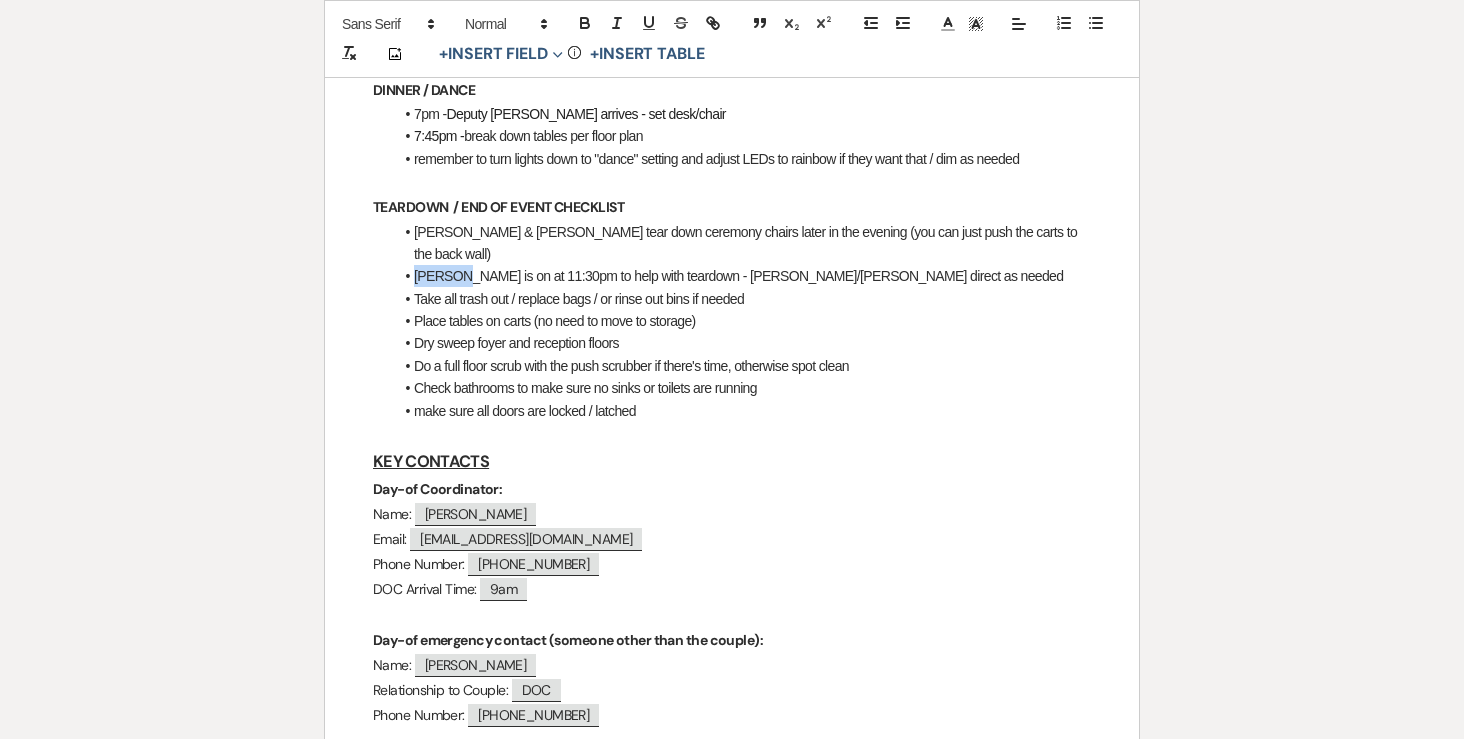 click on "[PERSON_NAME] is on at 11:30pm to help with teardown - [PERSON_NAME]/[PERSON_NAME] direct as needed" at bounding box center (742, 276) 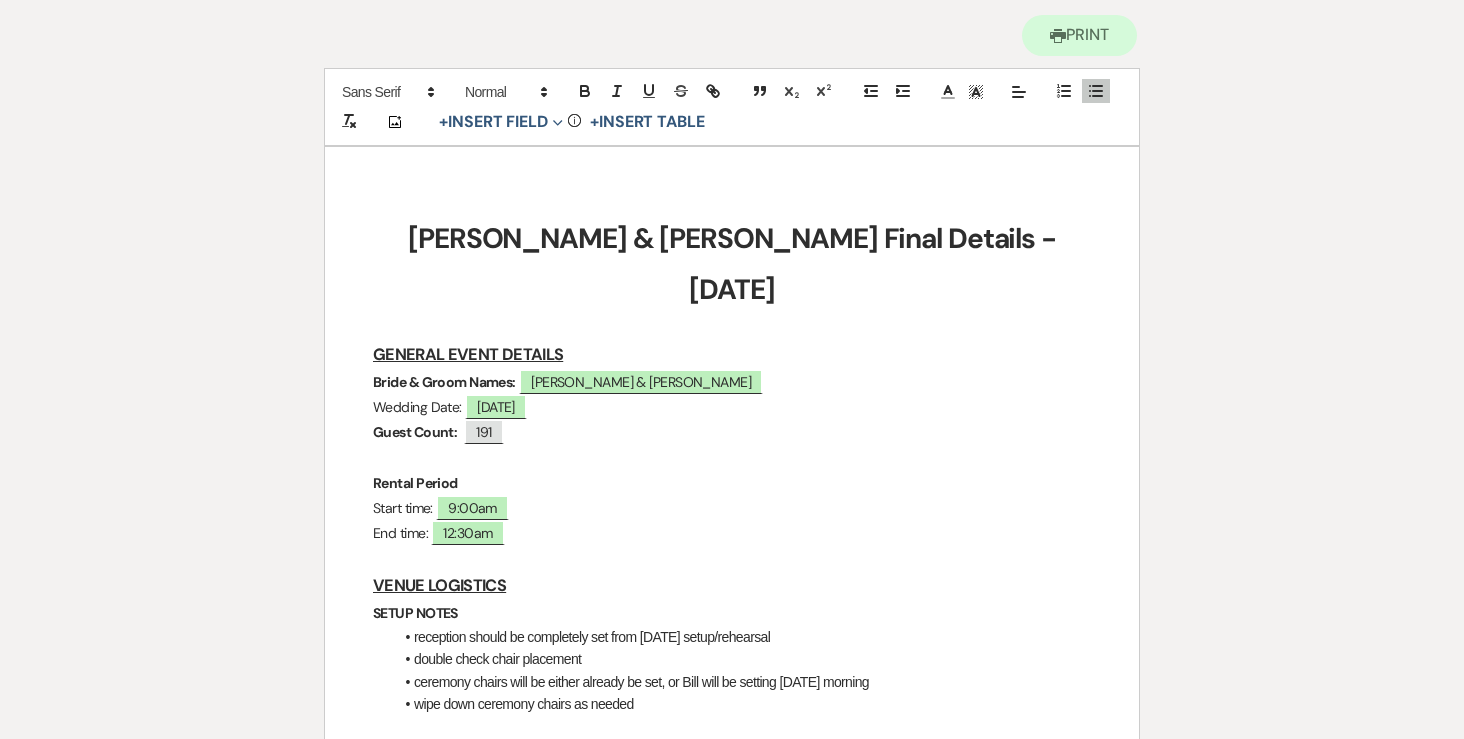 scroll, scrollTop: 0, scrollLeft: 0, axis: both 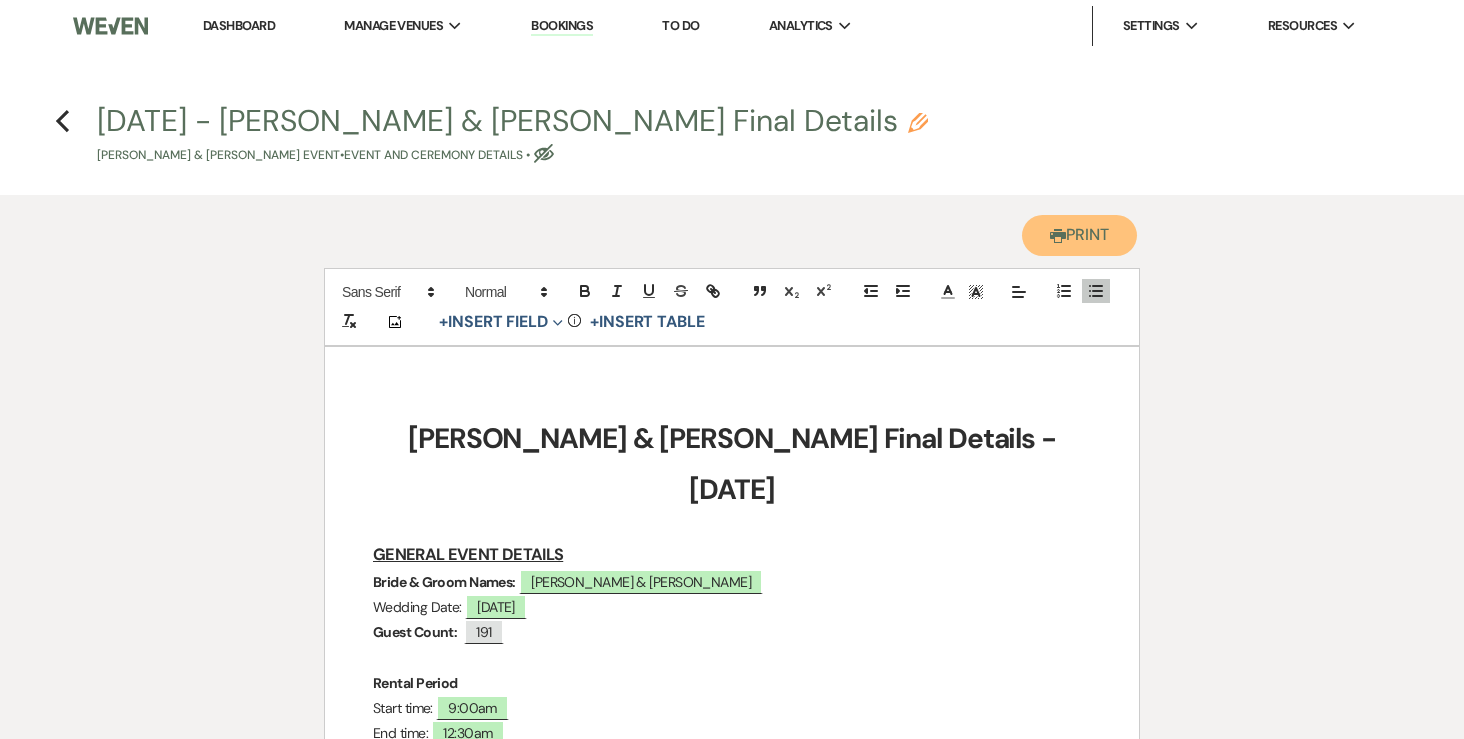 click on "Printer" 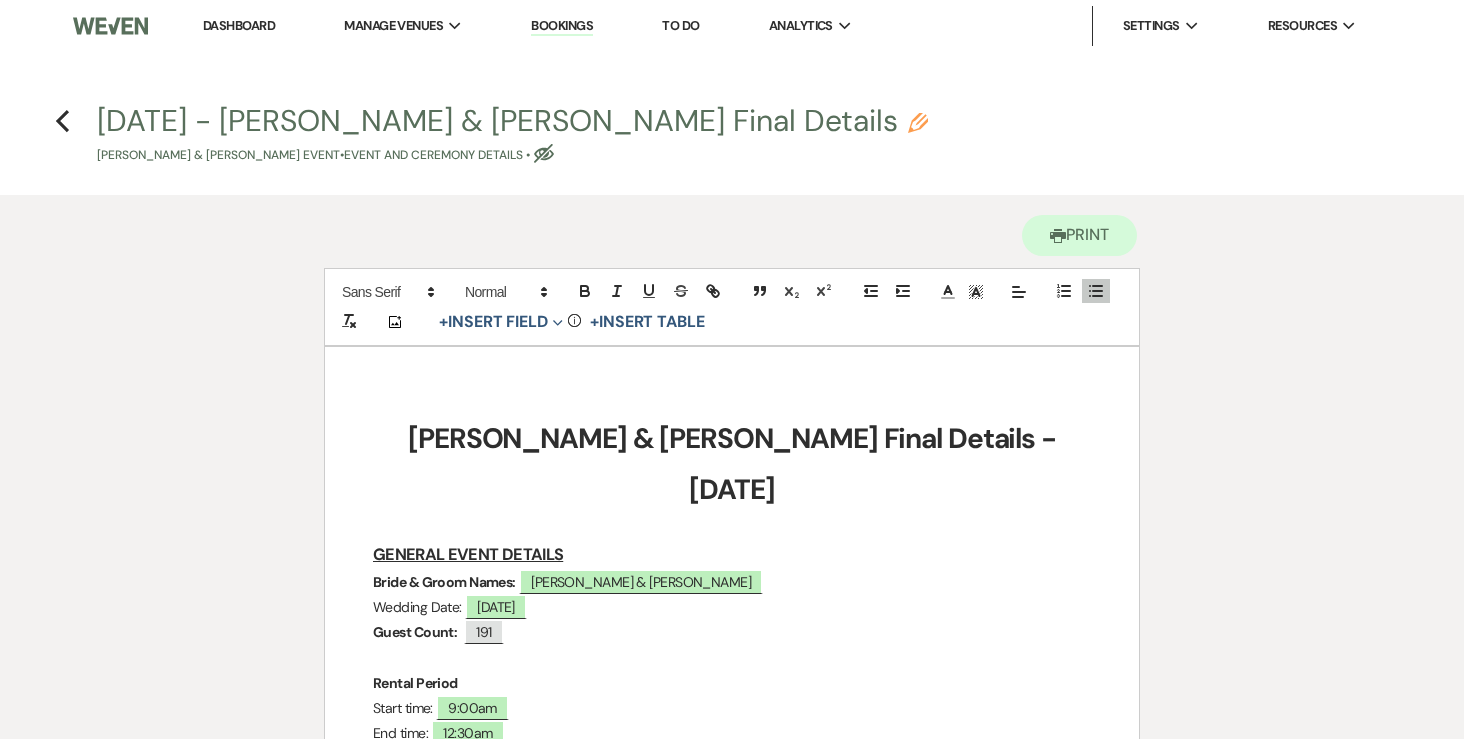 drag, startPoint x: 462, startPoint y: 558, endPoint x: 364, endPoint y: 558, distance: 98 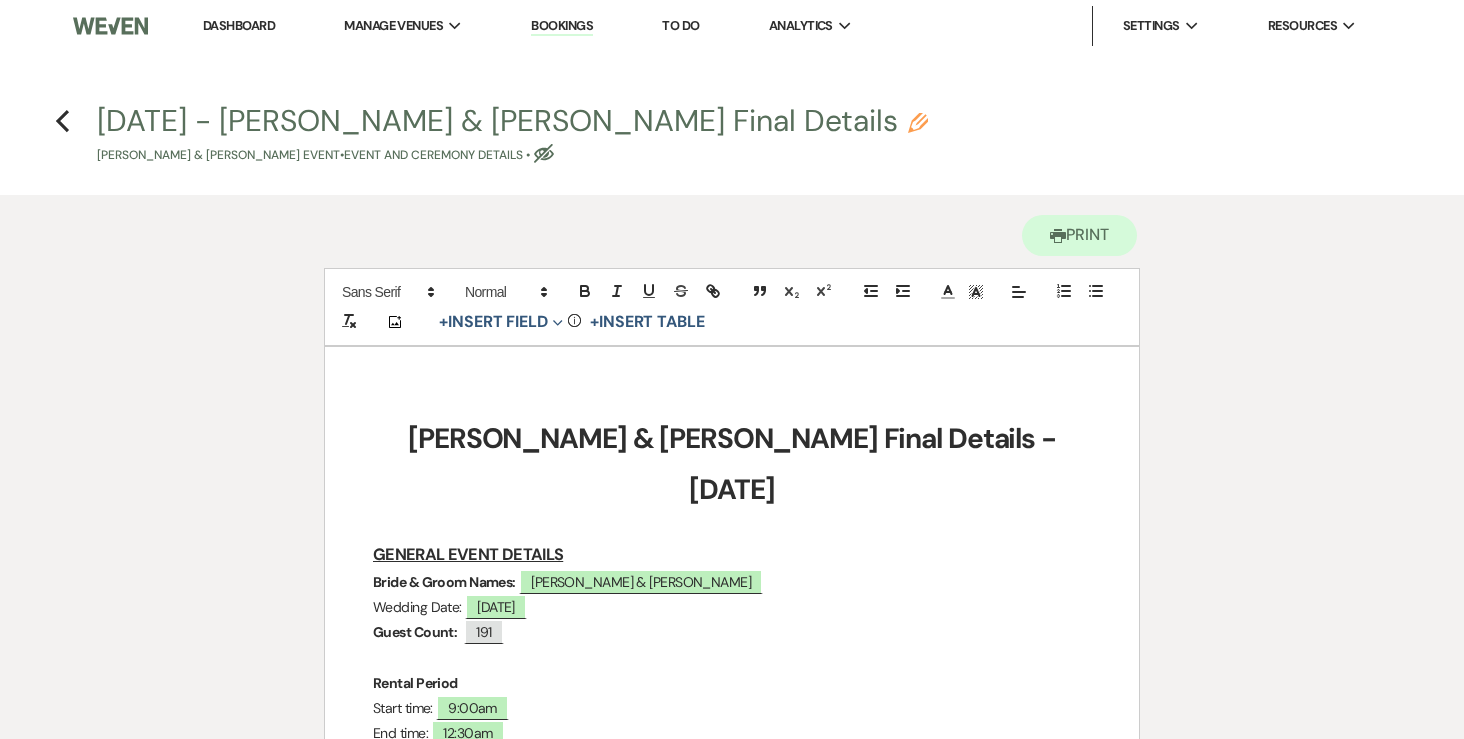 click at bounding box center [649, 292] 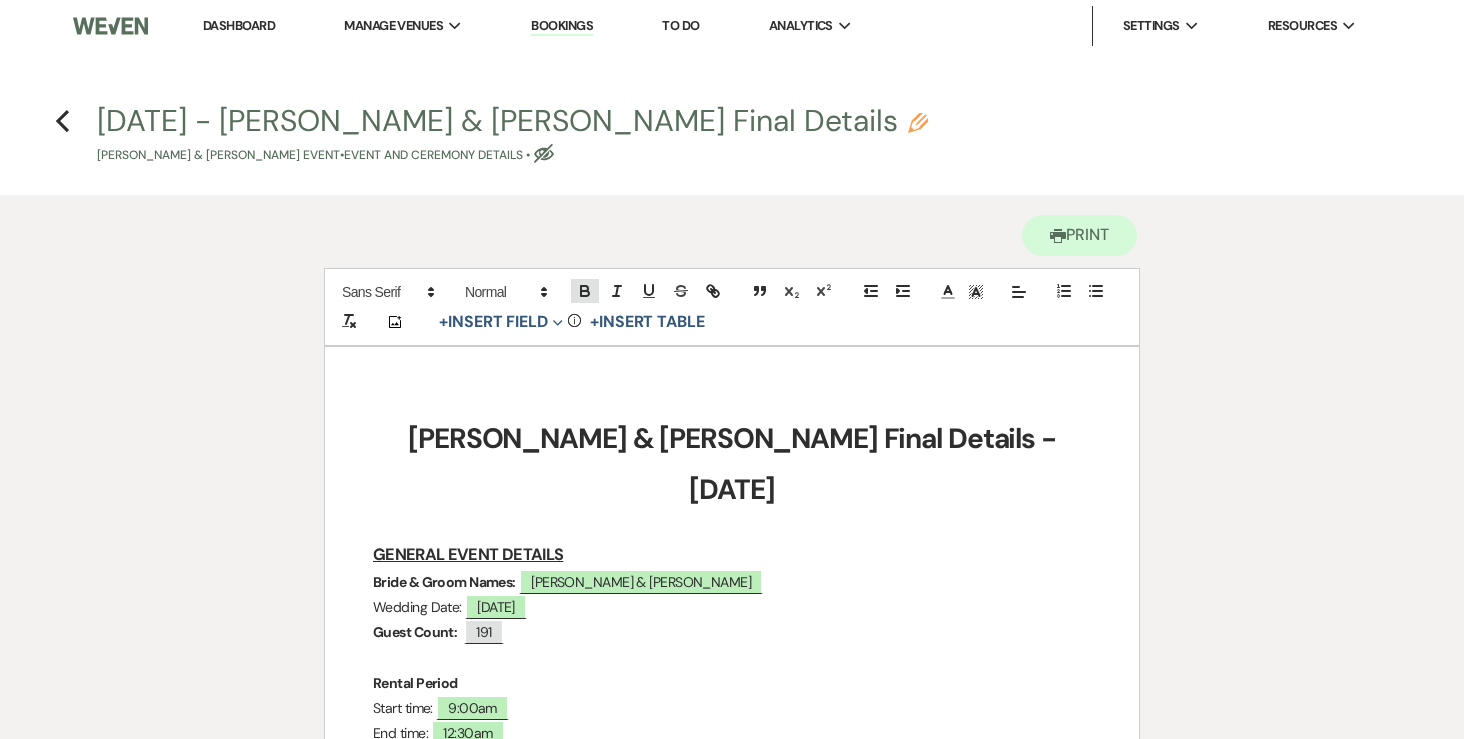 click 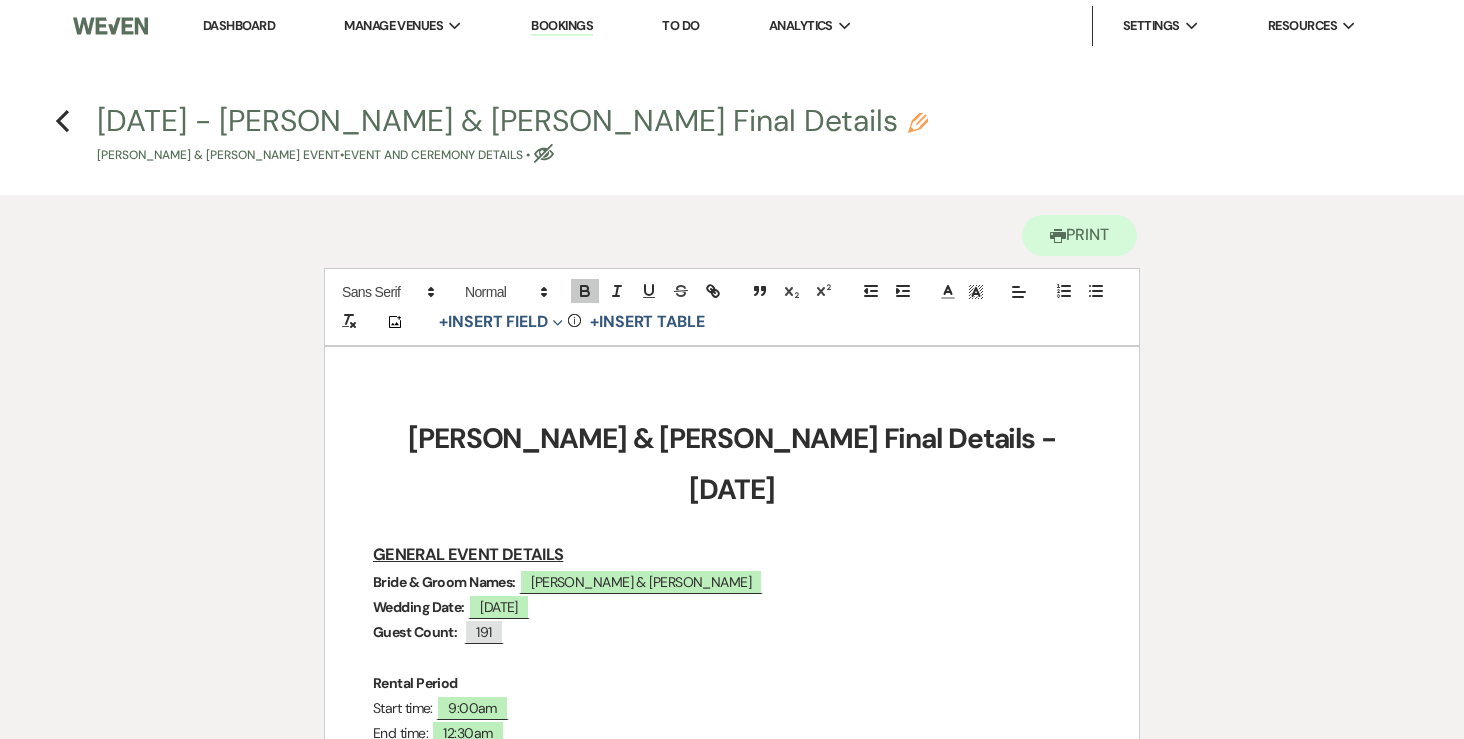 click on "Wedding Date:  ﻿
[DATE]
﻿" at bounding box center (732, 607) 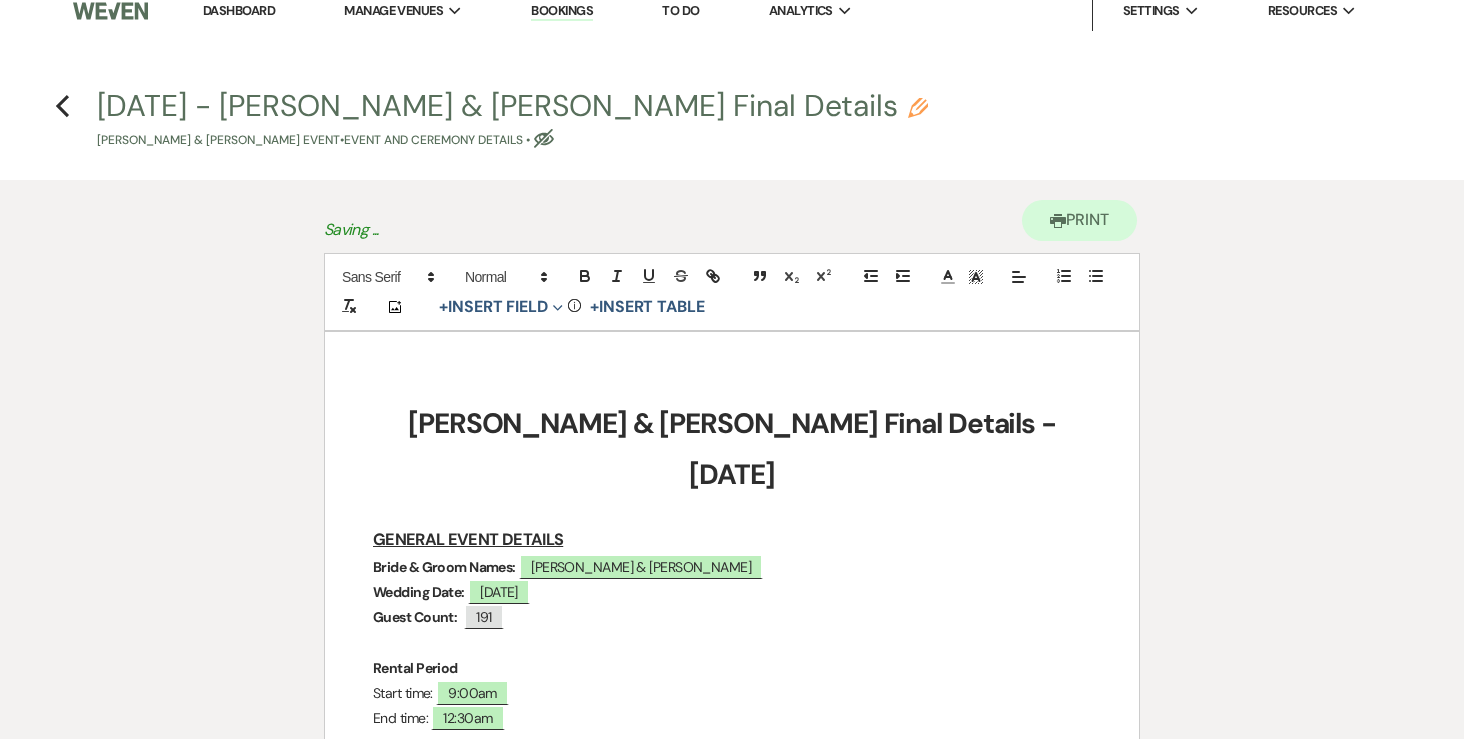 scroll, scrollTop: 19, scrollLeft: 0, axis: vertical 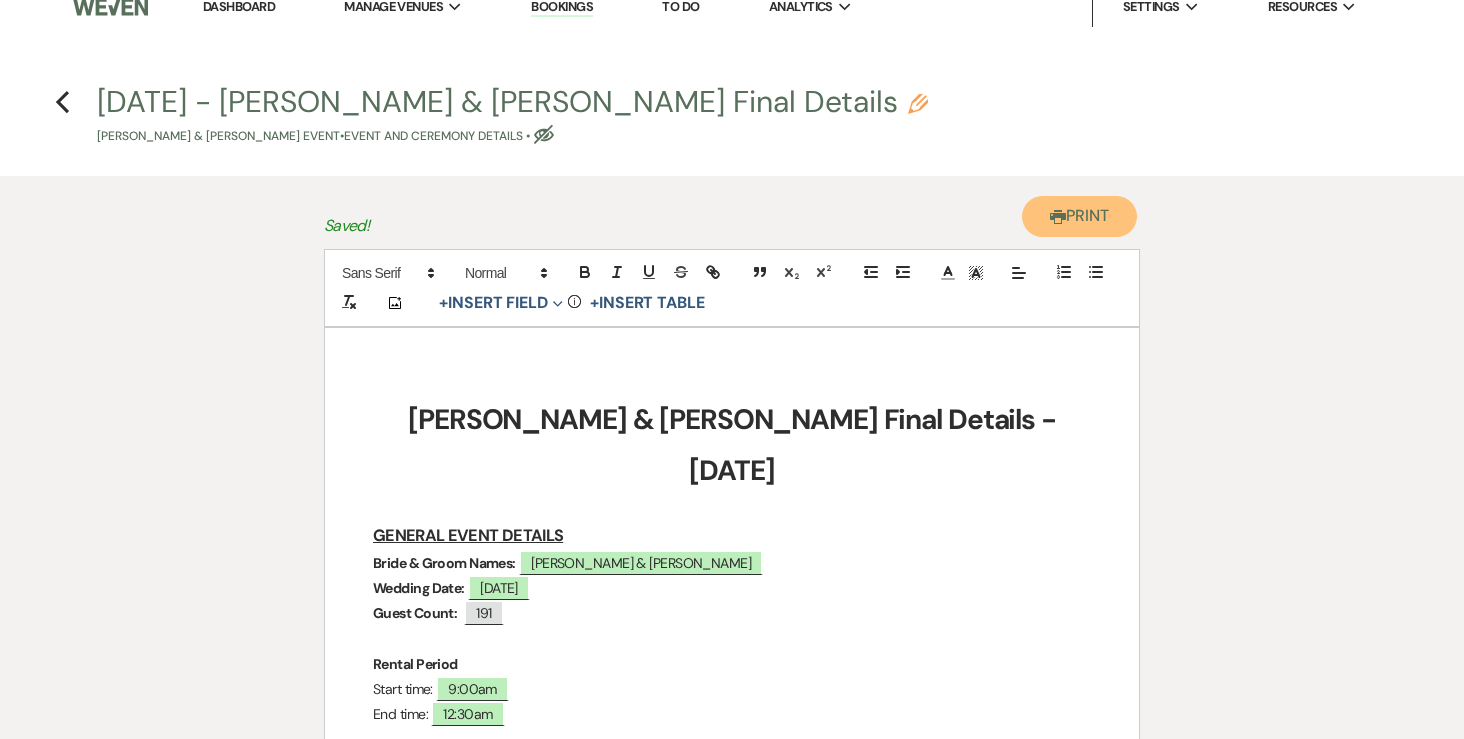 click on "Printer  Print" at bounding box center (1079, 216) 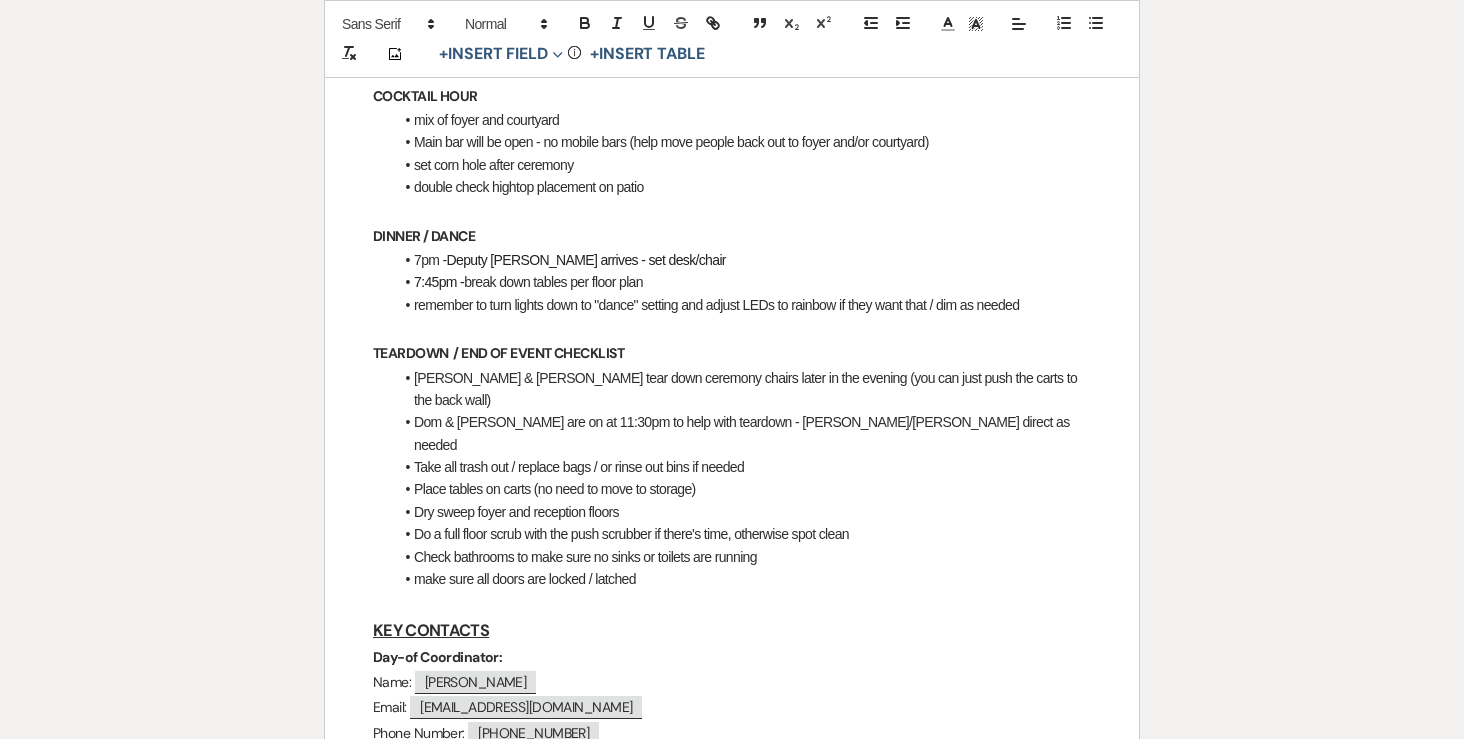 scroll, scrollTop: 953, scrollLeft: 0, axis: vertical 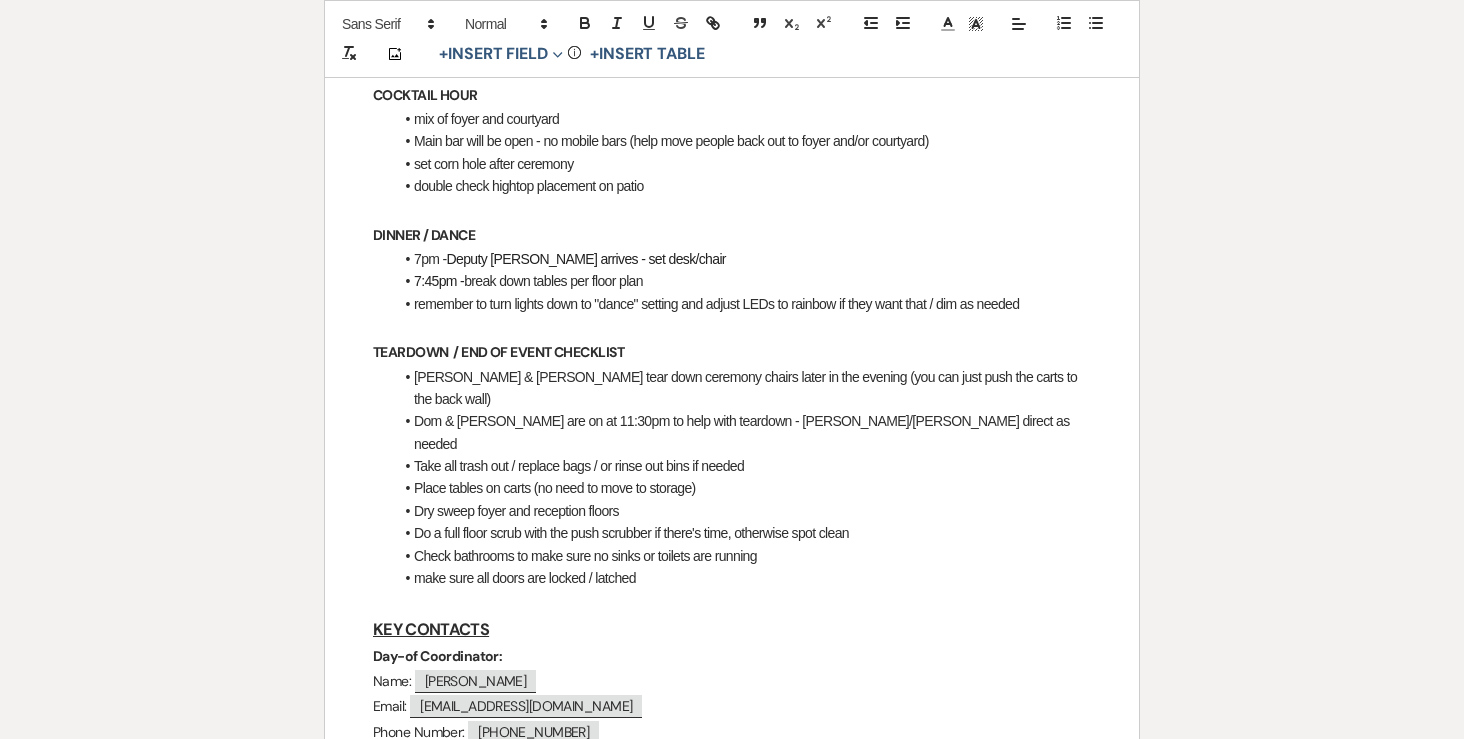 click on "[PERSON_NAME] & [PERSON_NAME] tear down ceremony chairs later in the evening (you can just push the carts to the back wall)" at bounding box center [742, 388] 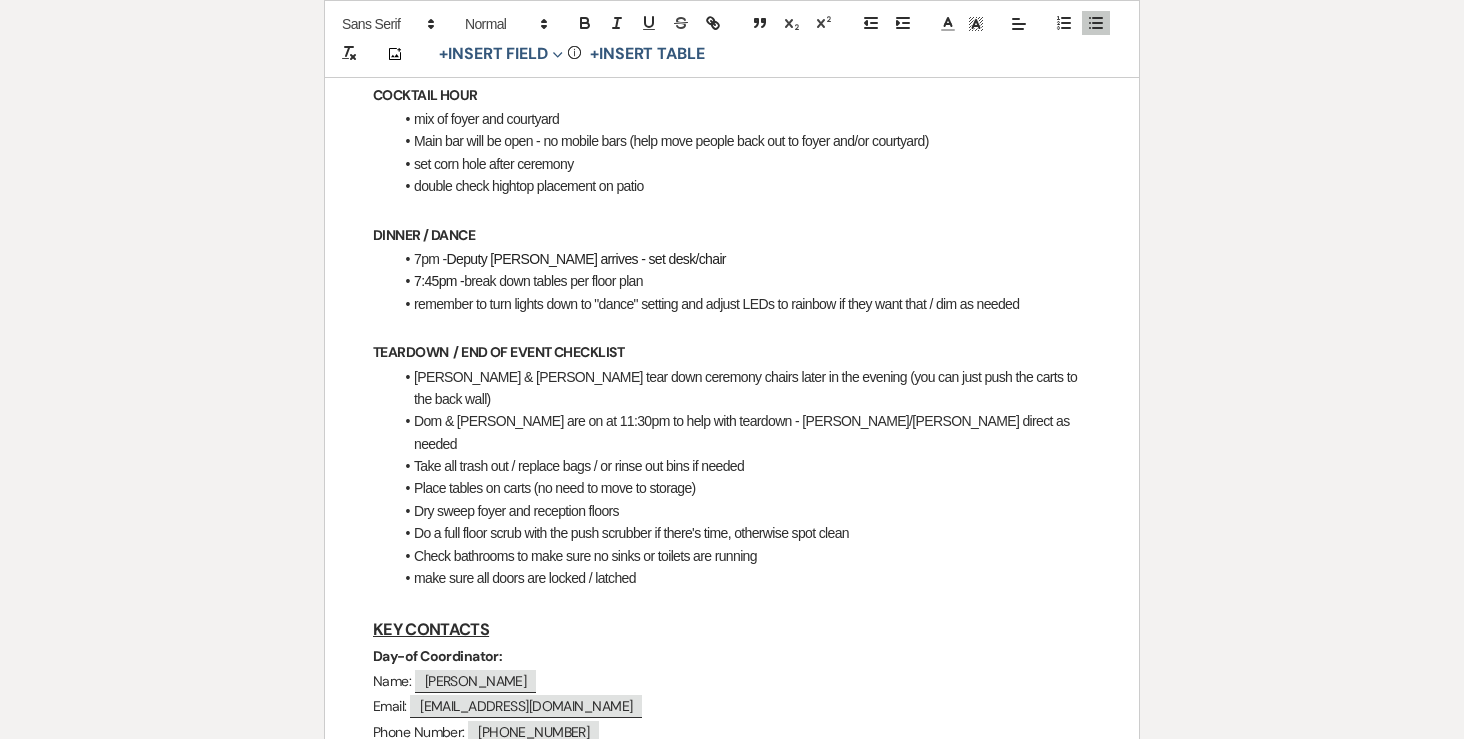 click on "Dom & [PERSON_NAME] are on at 11:30pm to help with teardown - [PERSON_NAME]/[PERSON_NAME] direct as needed" at bounding box center [742, 432] 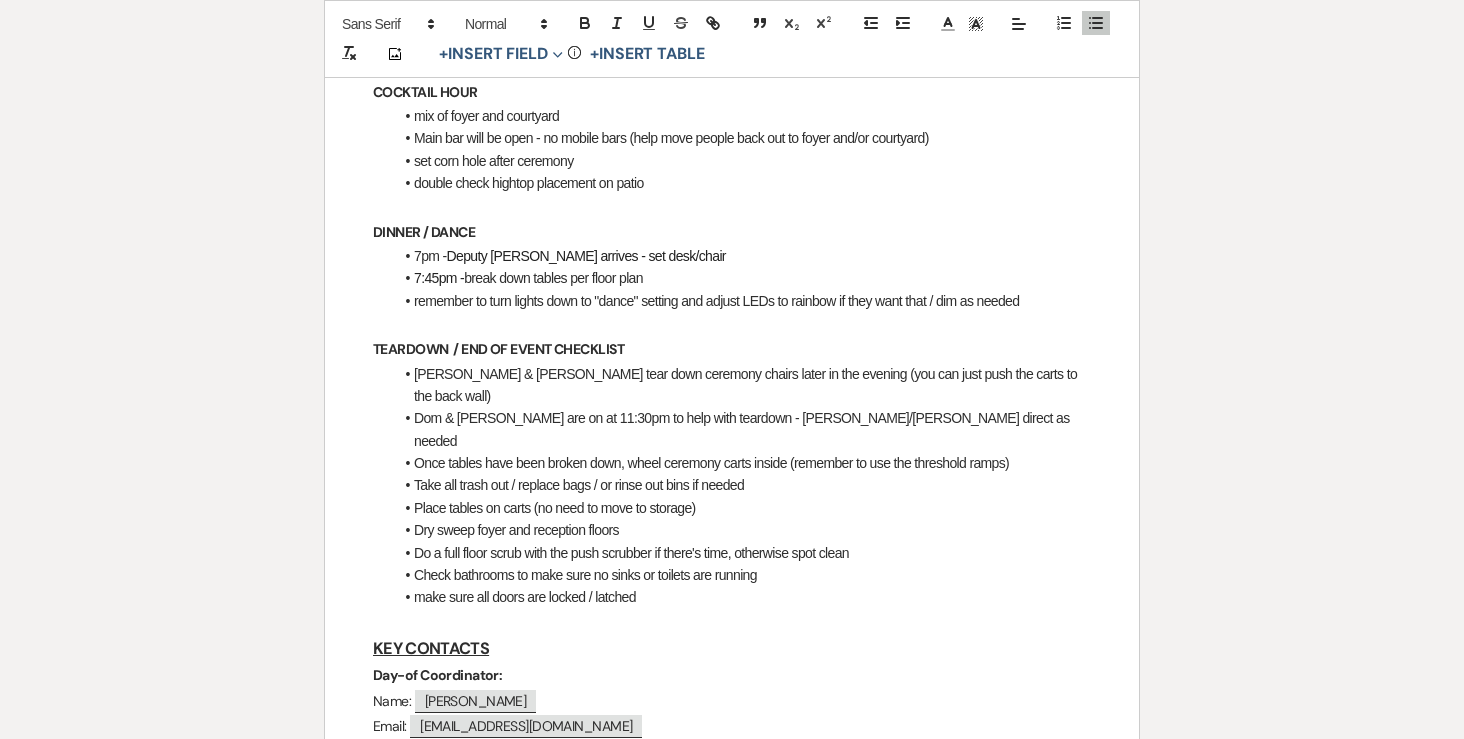 scroll, scrollTop: 955, scrollLeft: 0, axis: vertical 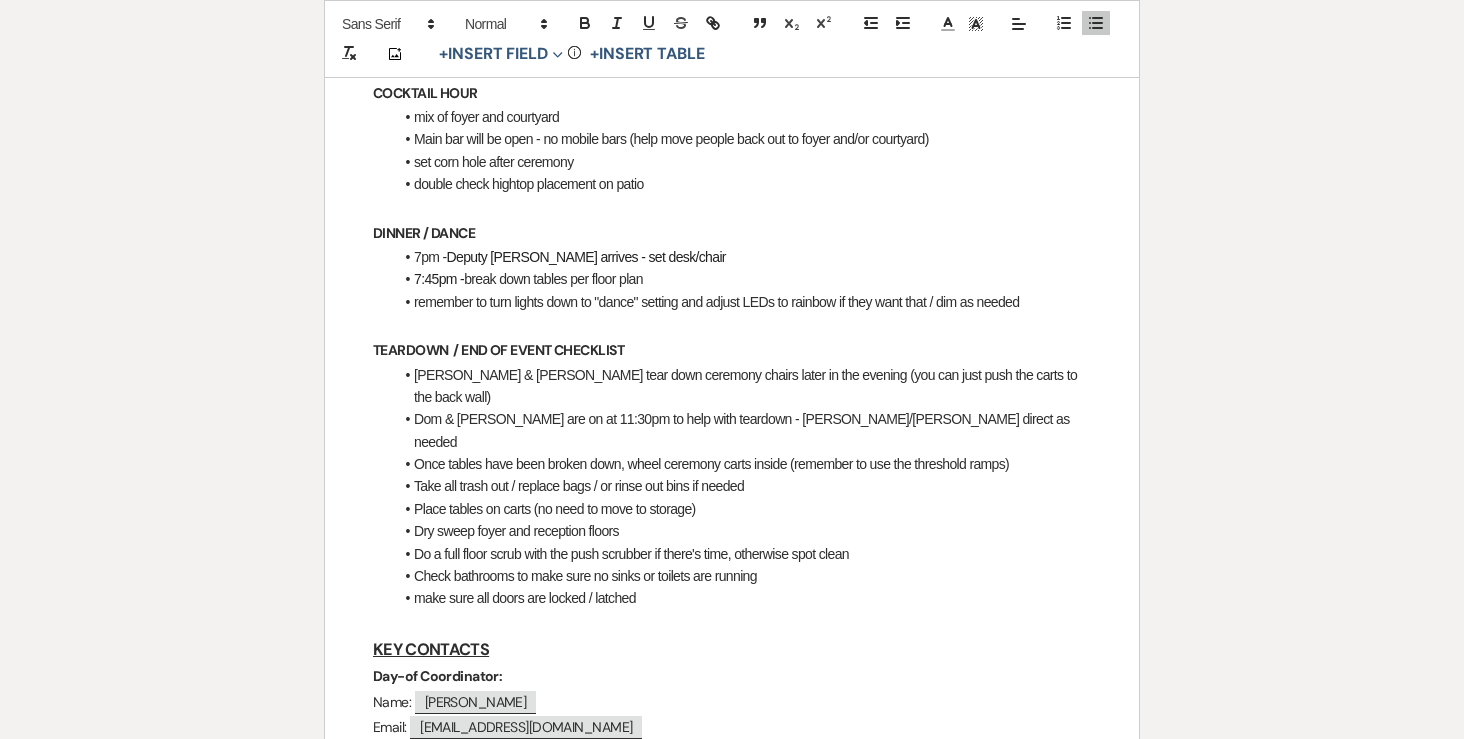 click on "Once tables have been broken down, wheel ceremony carts inside (remember to use the threshold ramps)" at bounding box center [742, 464] 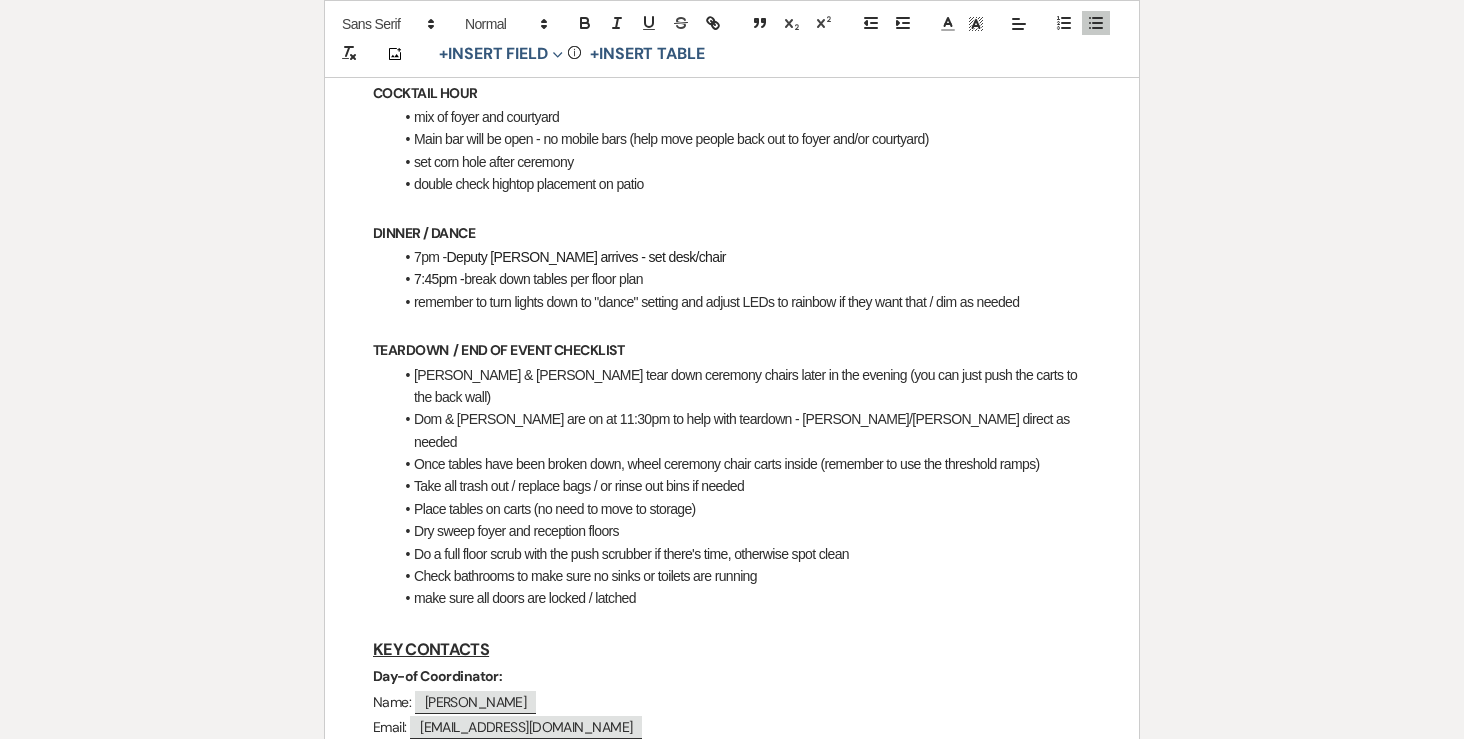 click on "Take all trash out / replace bags / or rinse out bins if needed" at bounding box center [742, 486] 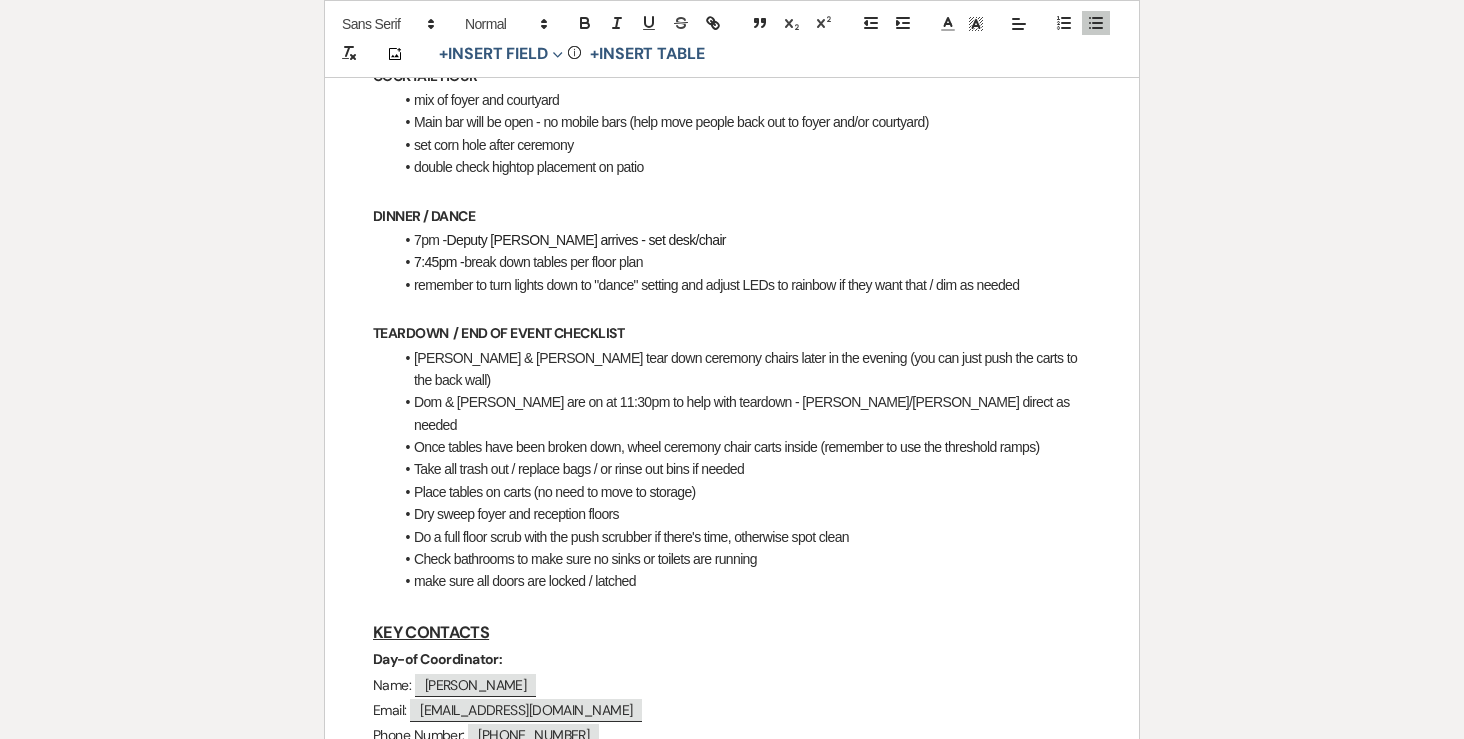 scroll, scrollTop: 975, scrollLeft: 0, axis: vertical 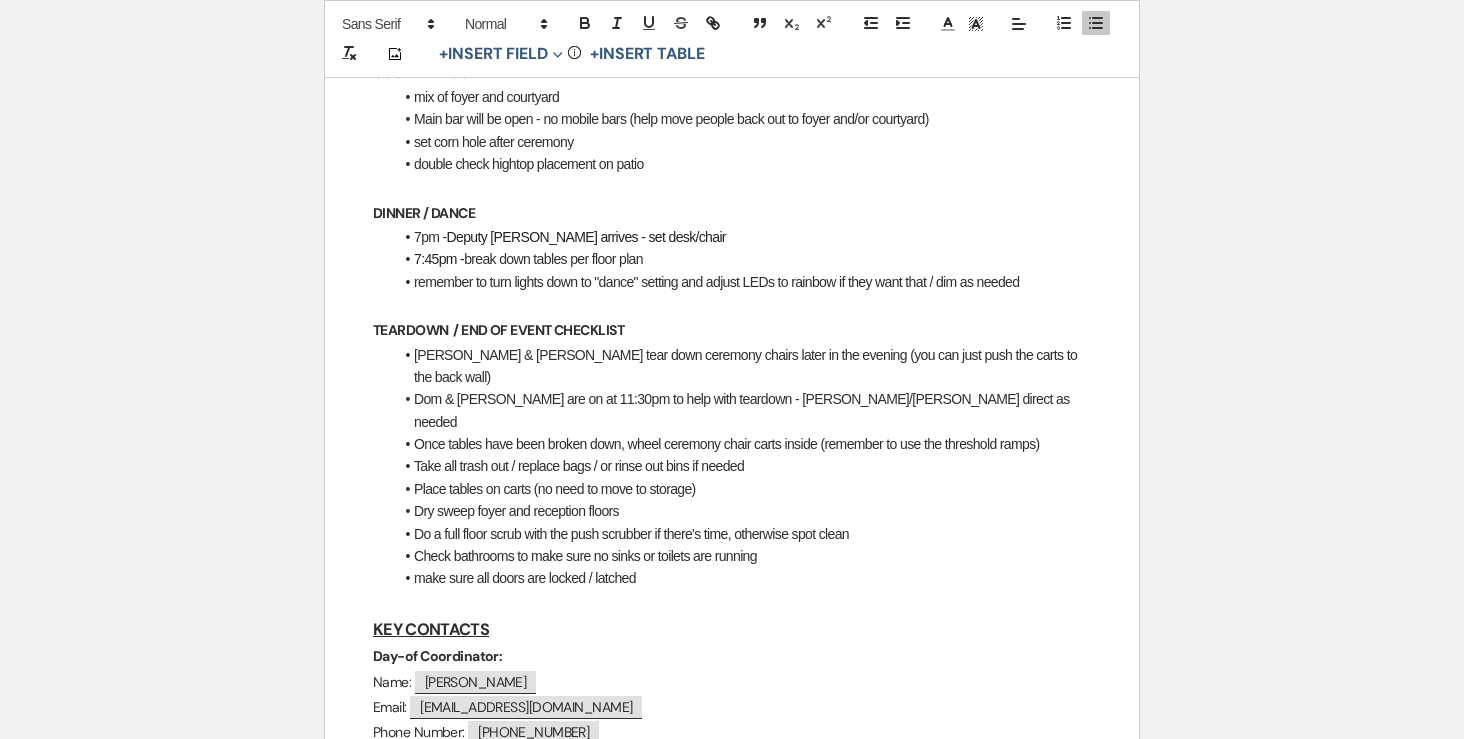 click on "[PERSON_NAME] & [PERSON_NAME] tear down ceremony chairs later in the evening (you can just push the carts to the back wall)" at bounding box center (742, 366) 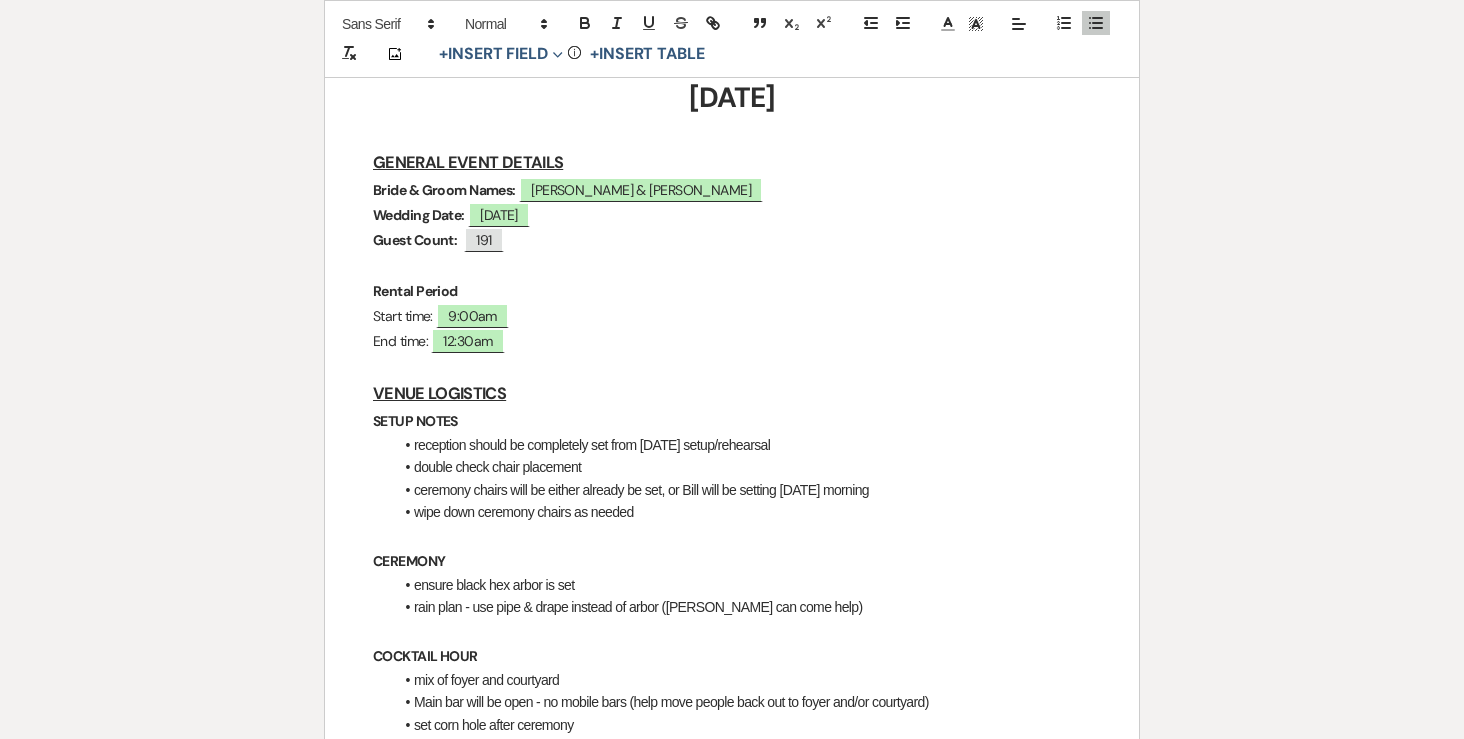 scroll, scrollTop: 0, scrollLeft: 0, axis: both 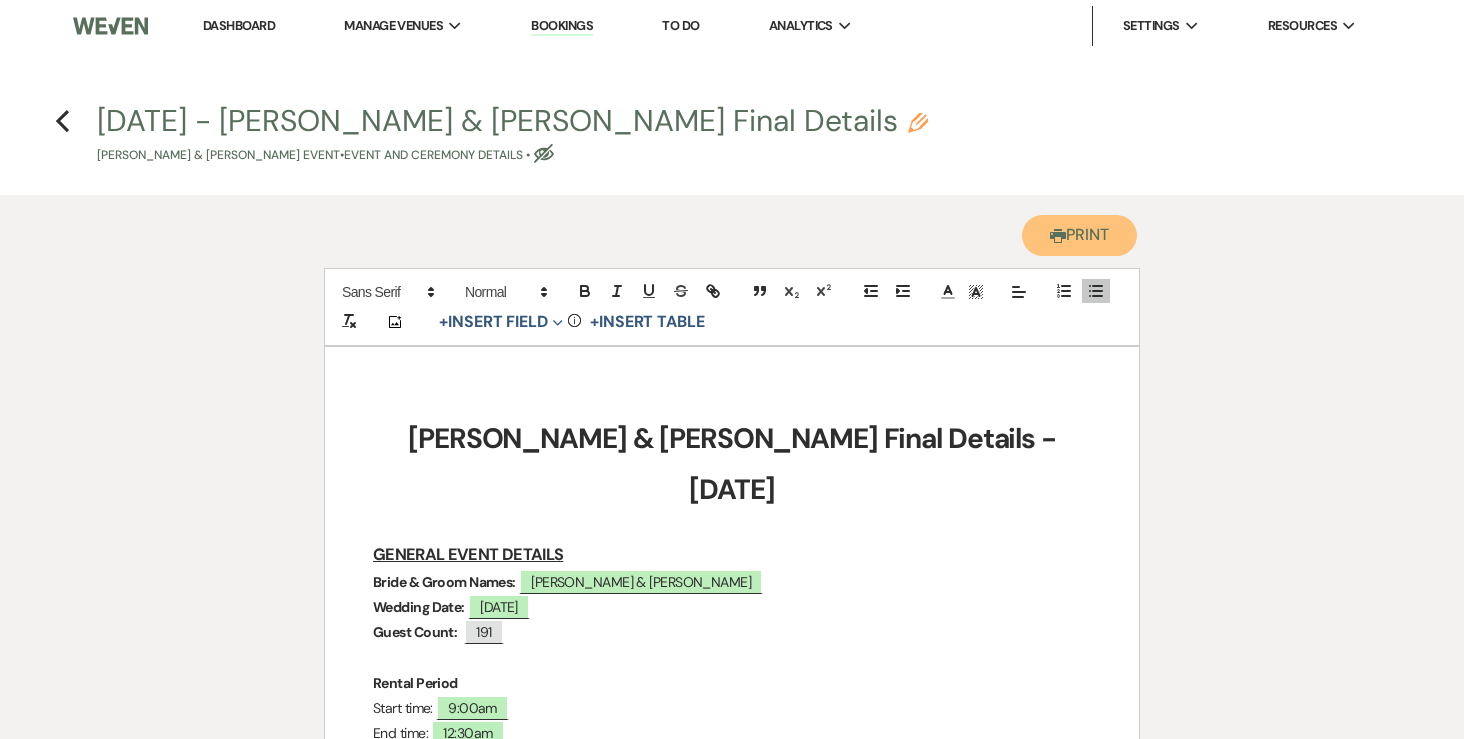 click on "Printer  Print" at bounding box center (1079, 235) 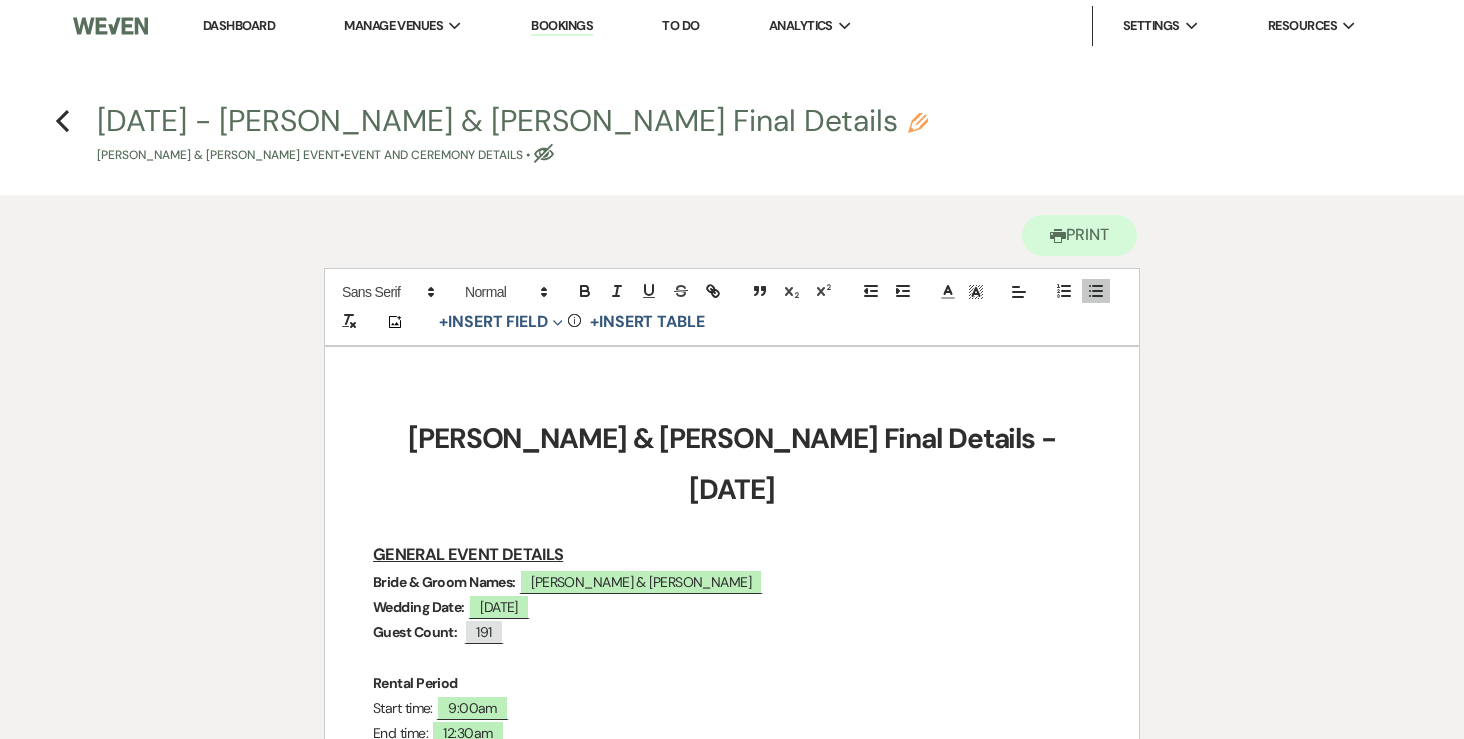 click on "Dashboard" at bounding box center (239, 25) 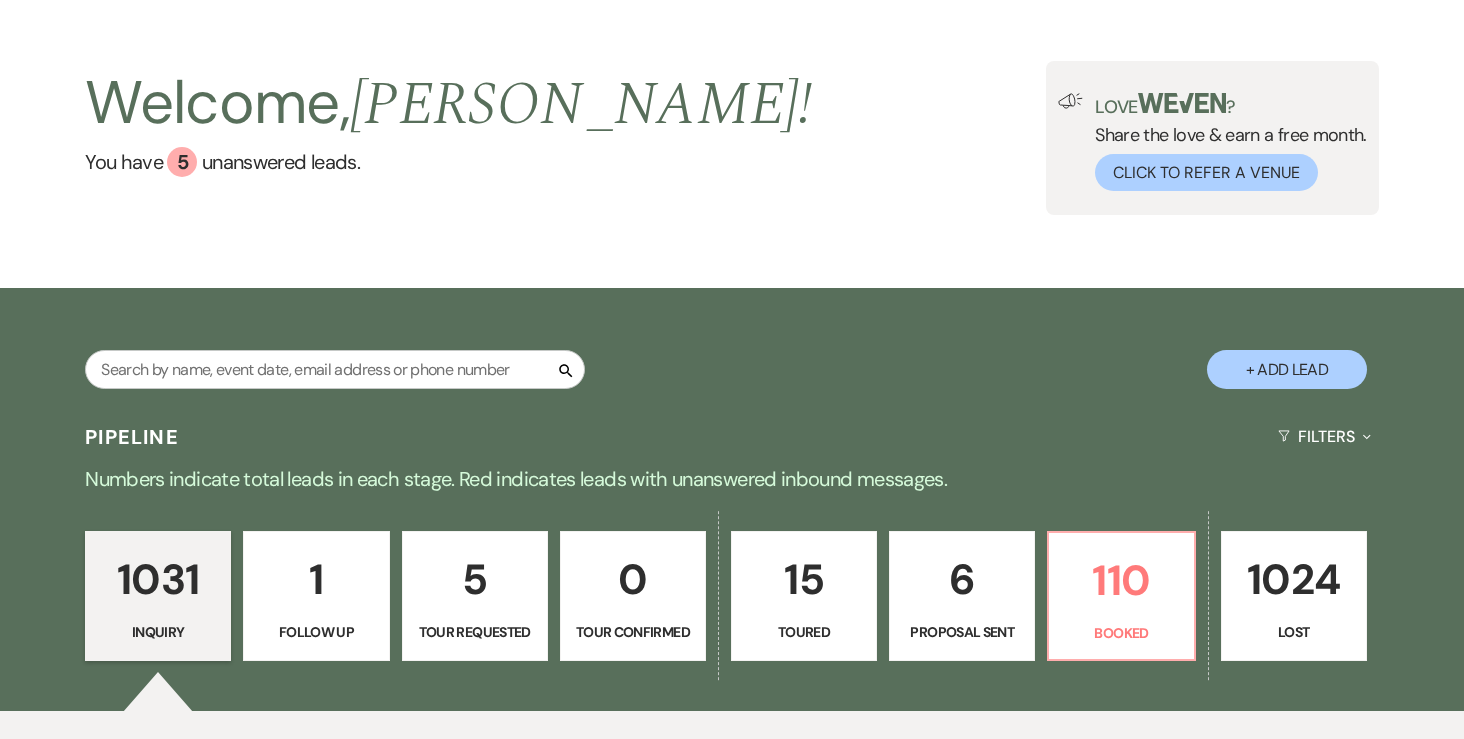 scroll, scrollTop: 66, scrollLeft: 0, axis: vertical 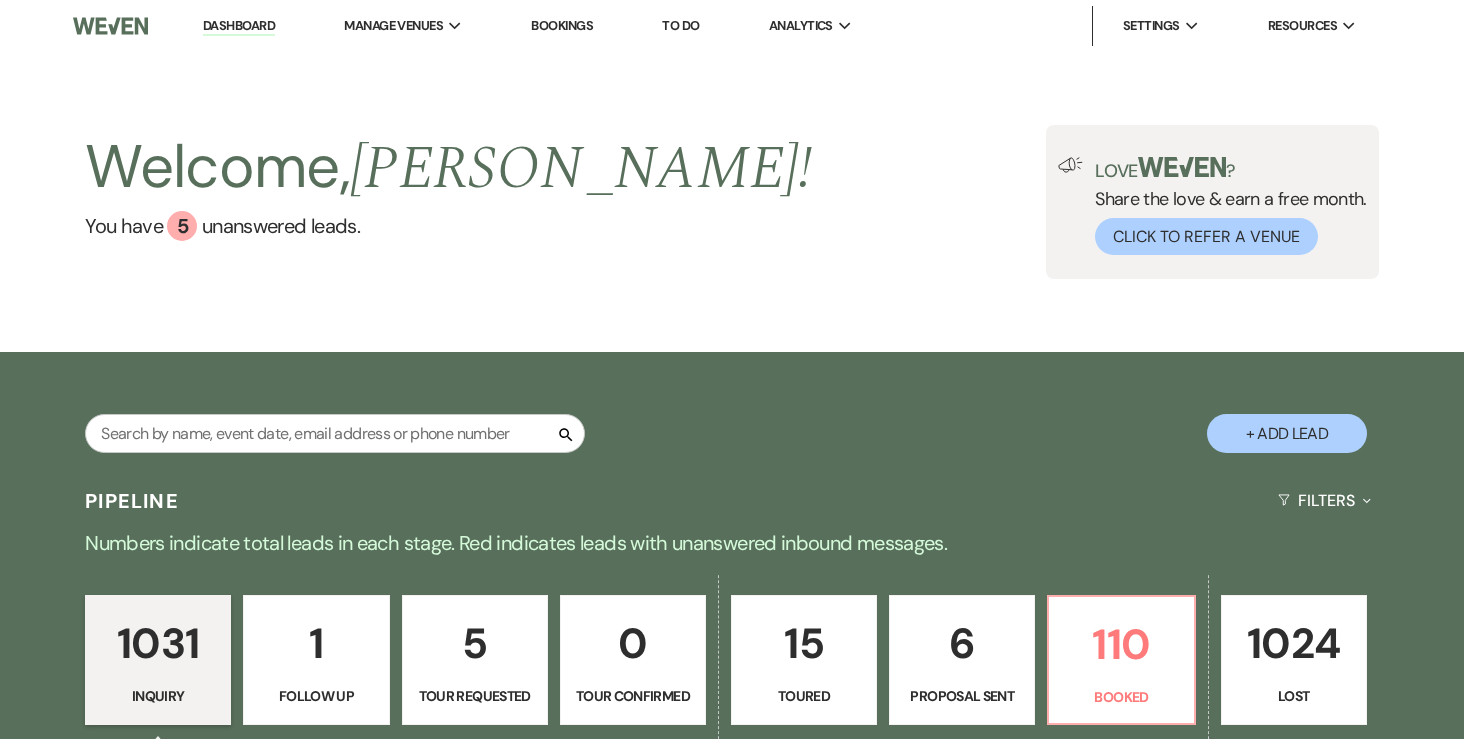 click on "To Do" at bounding box center (680, 25) 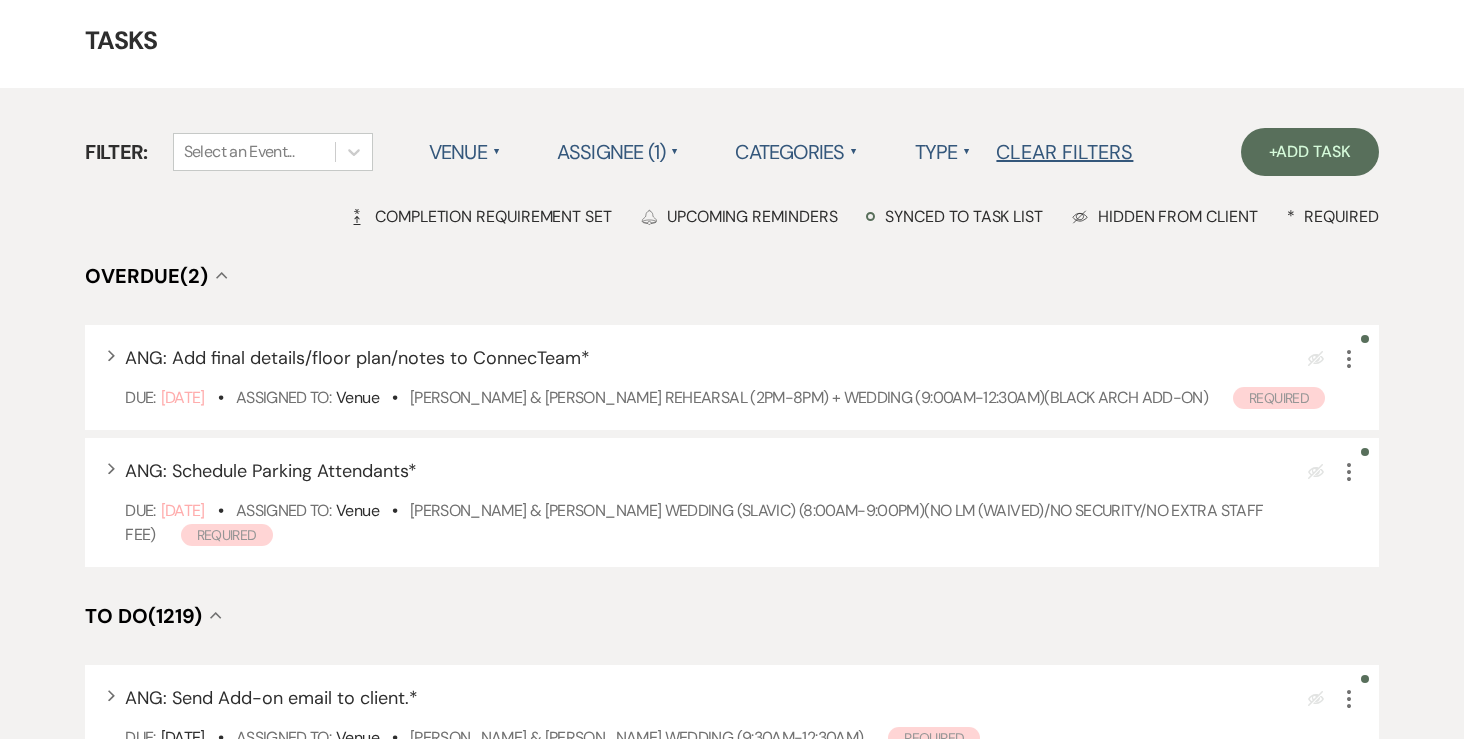 scroll, scrollTop: 79, scrollLeft: 0, axis: vertical 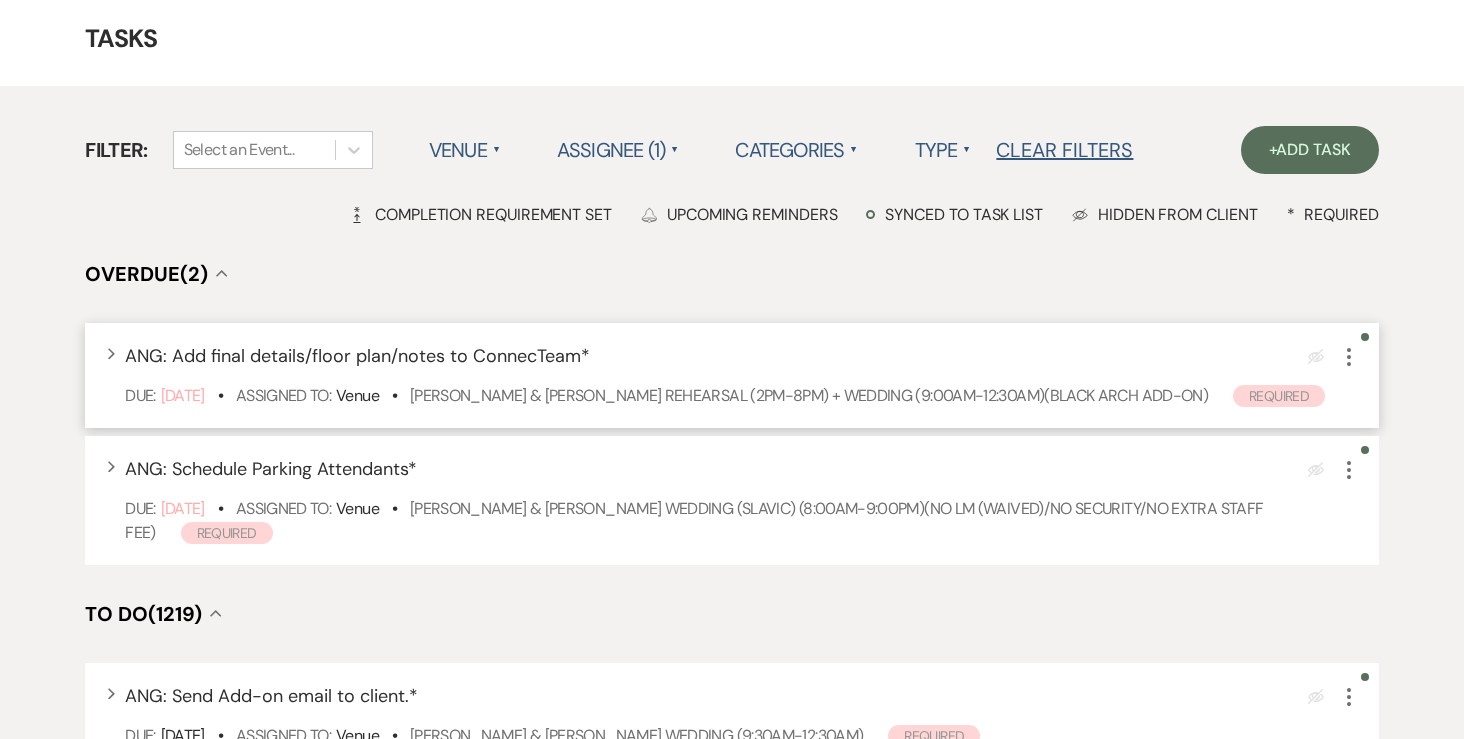 click on "More" 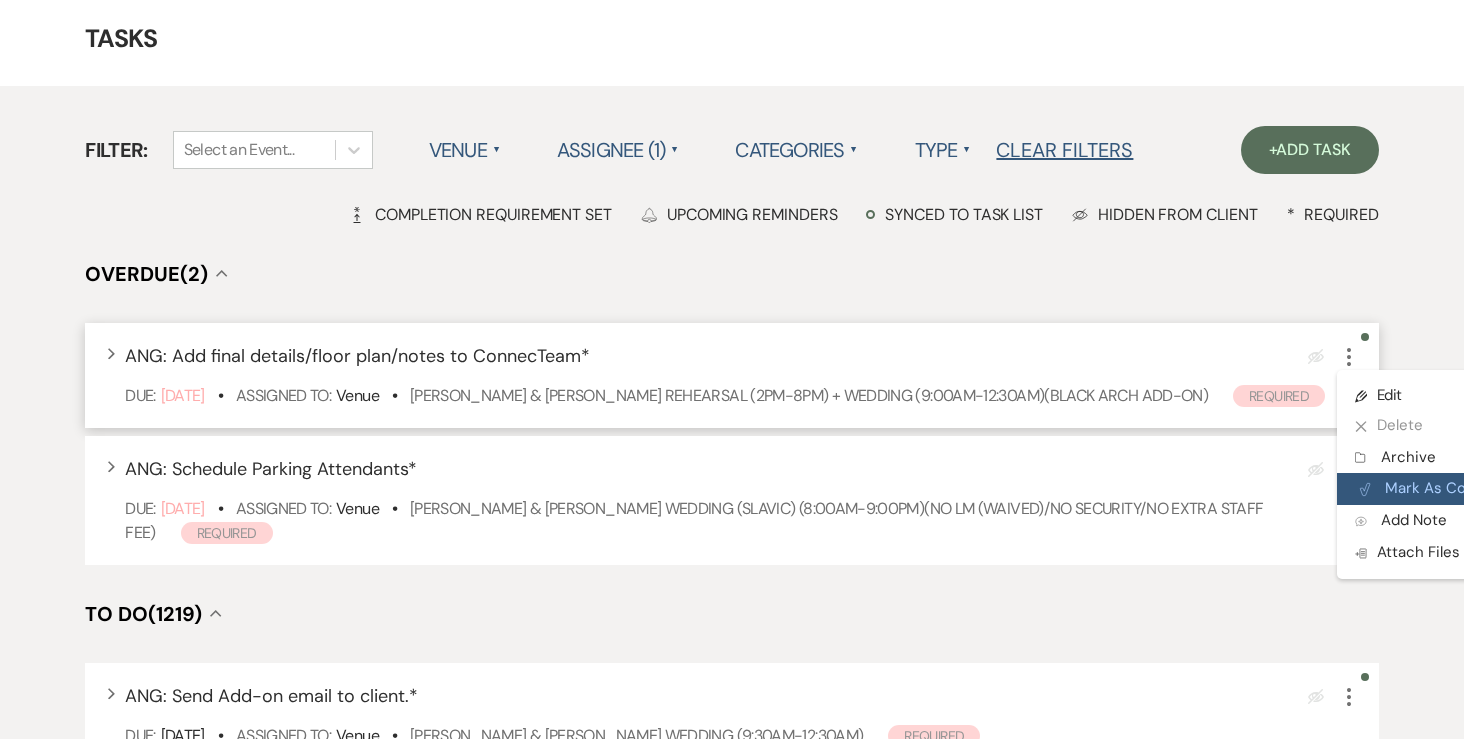 click on "Plan Portal Link   Mark As Complete" at bounding box center [1435, 489] 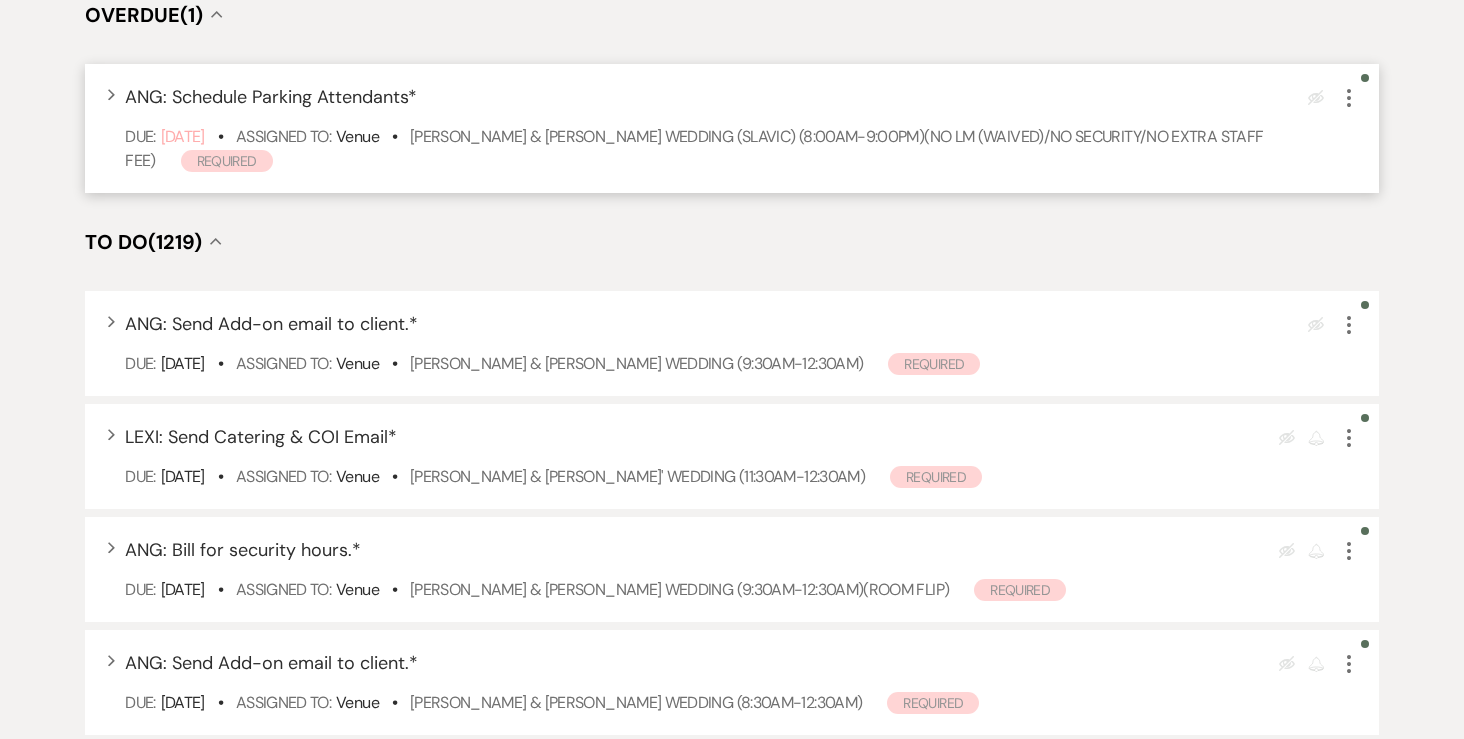 scroll, scrollTop: 341, scrollLeft: 0, axis: vertical 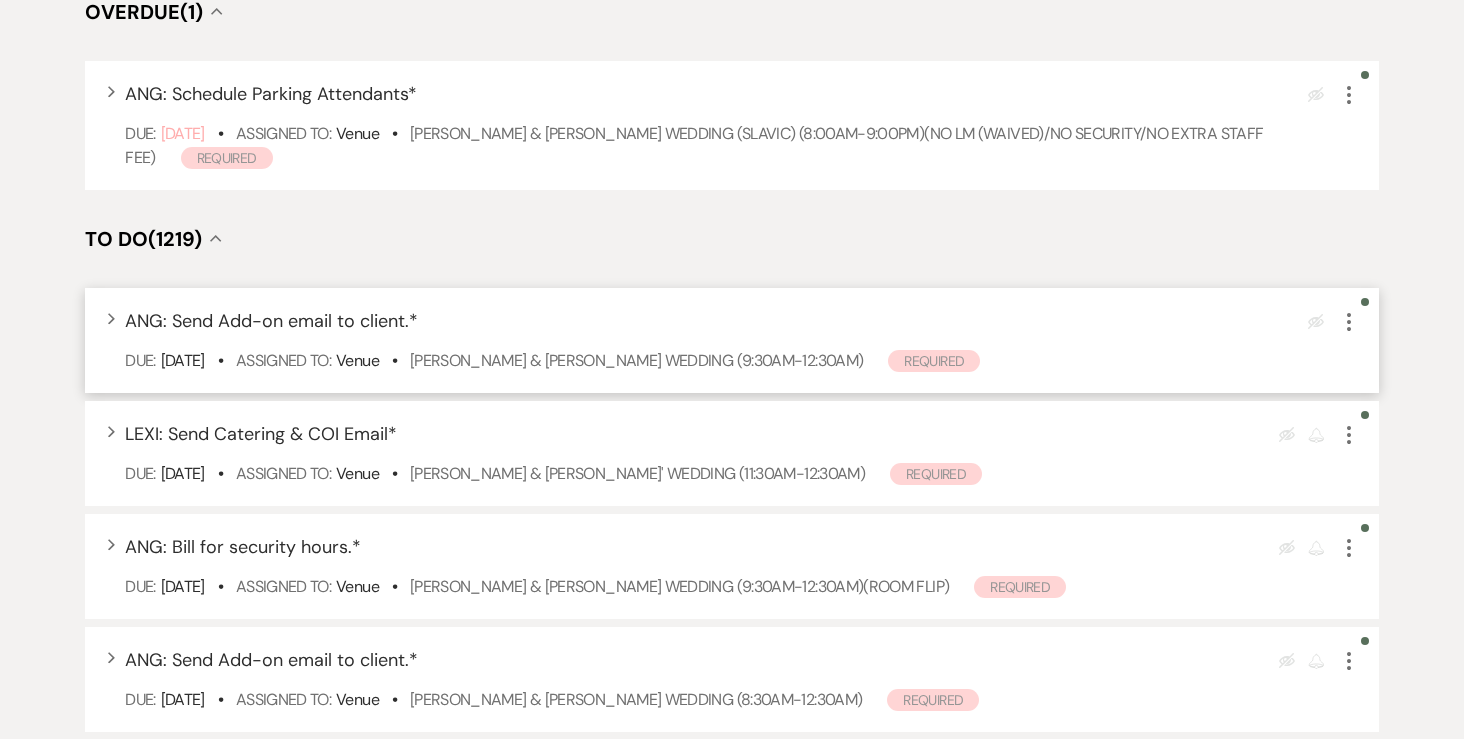 click 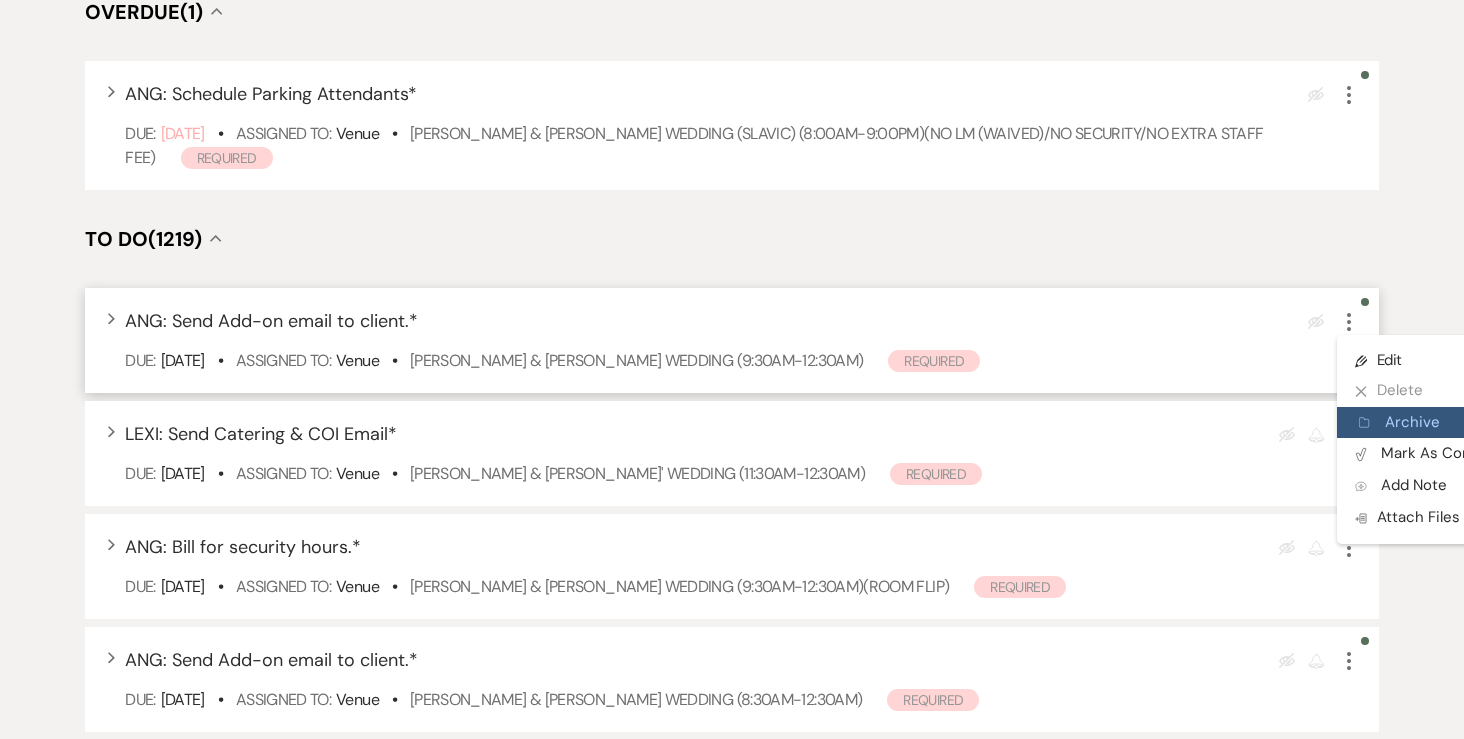 click on "Archive   Archive" at bounding box center (1433, 423) 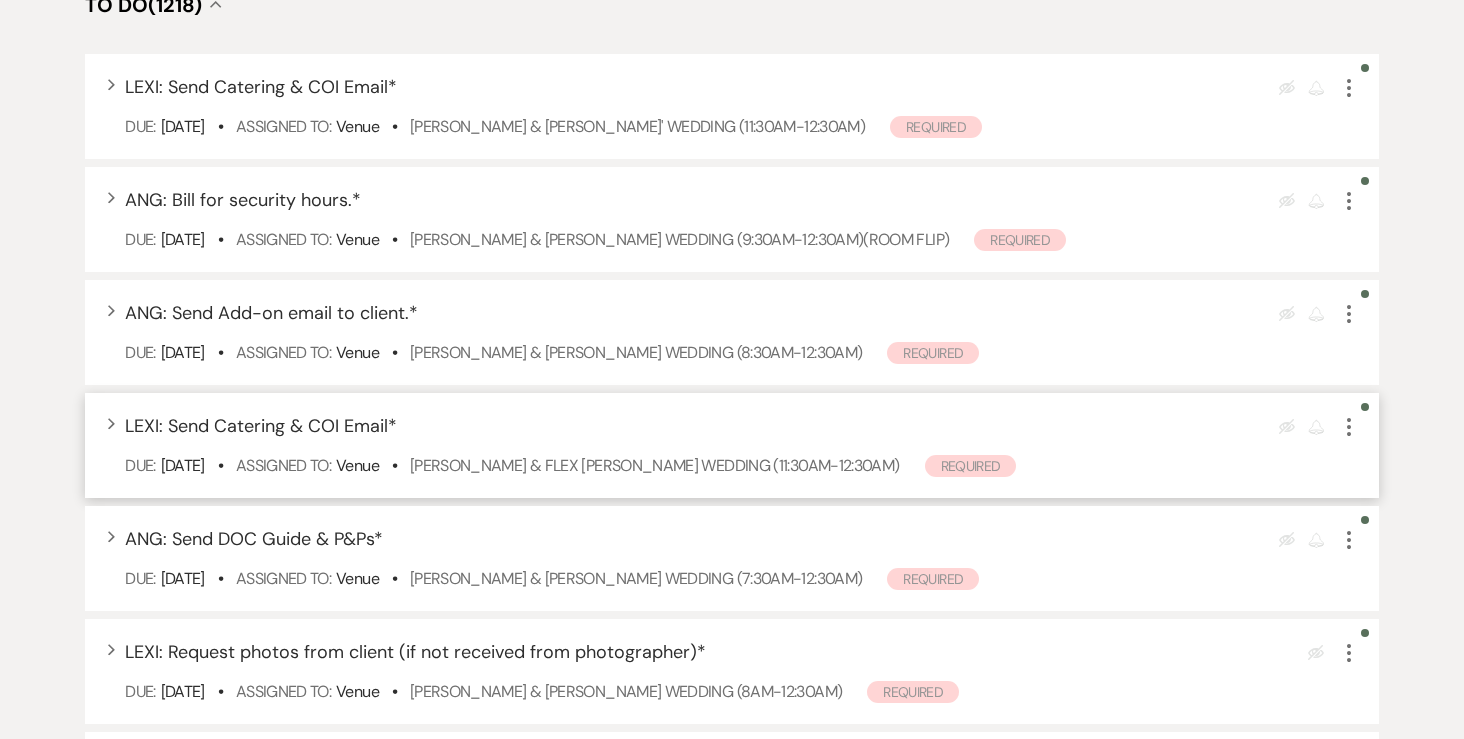 scroll, scrollTop: 572, scrollLeft: 0, axis: vertical 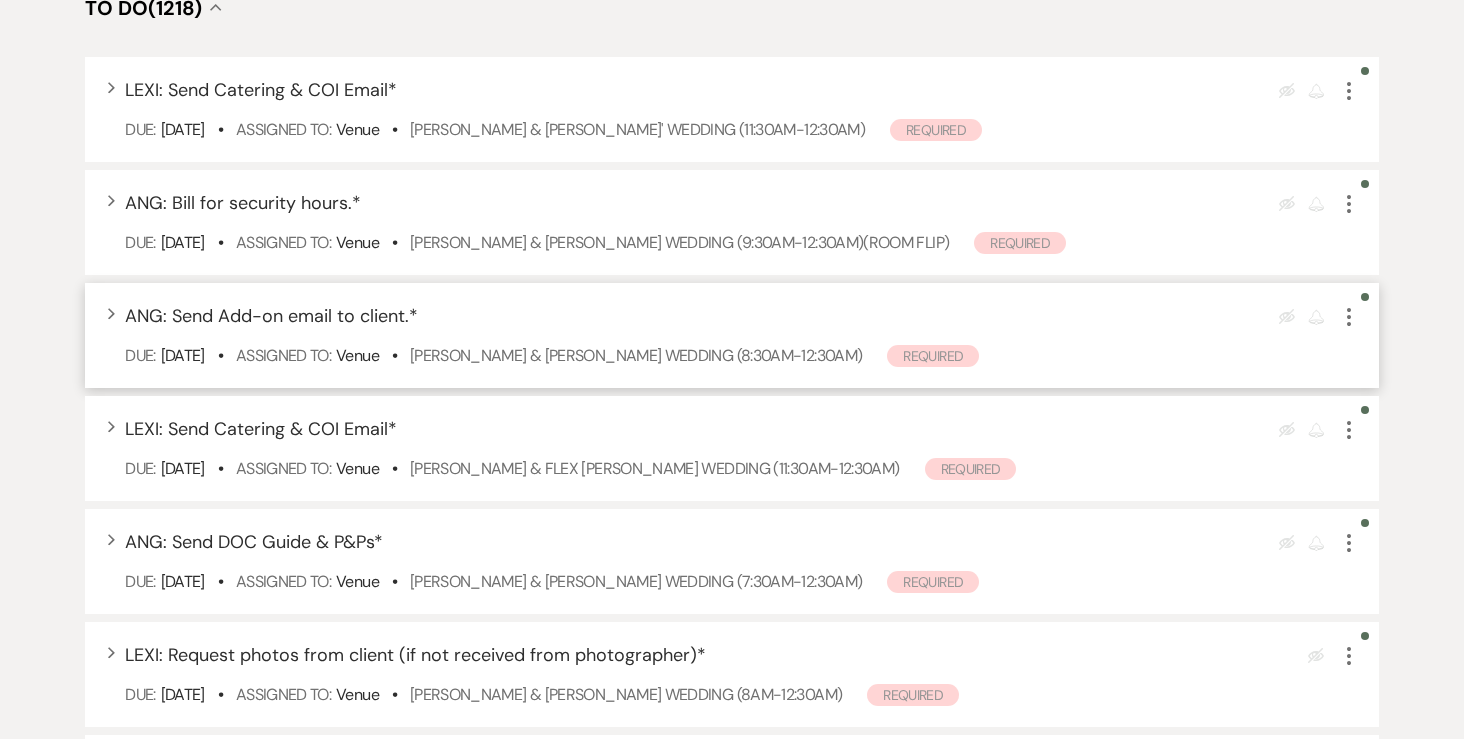 click on "More" 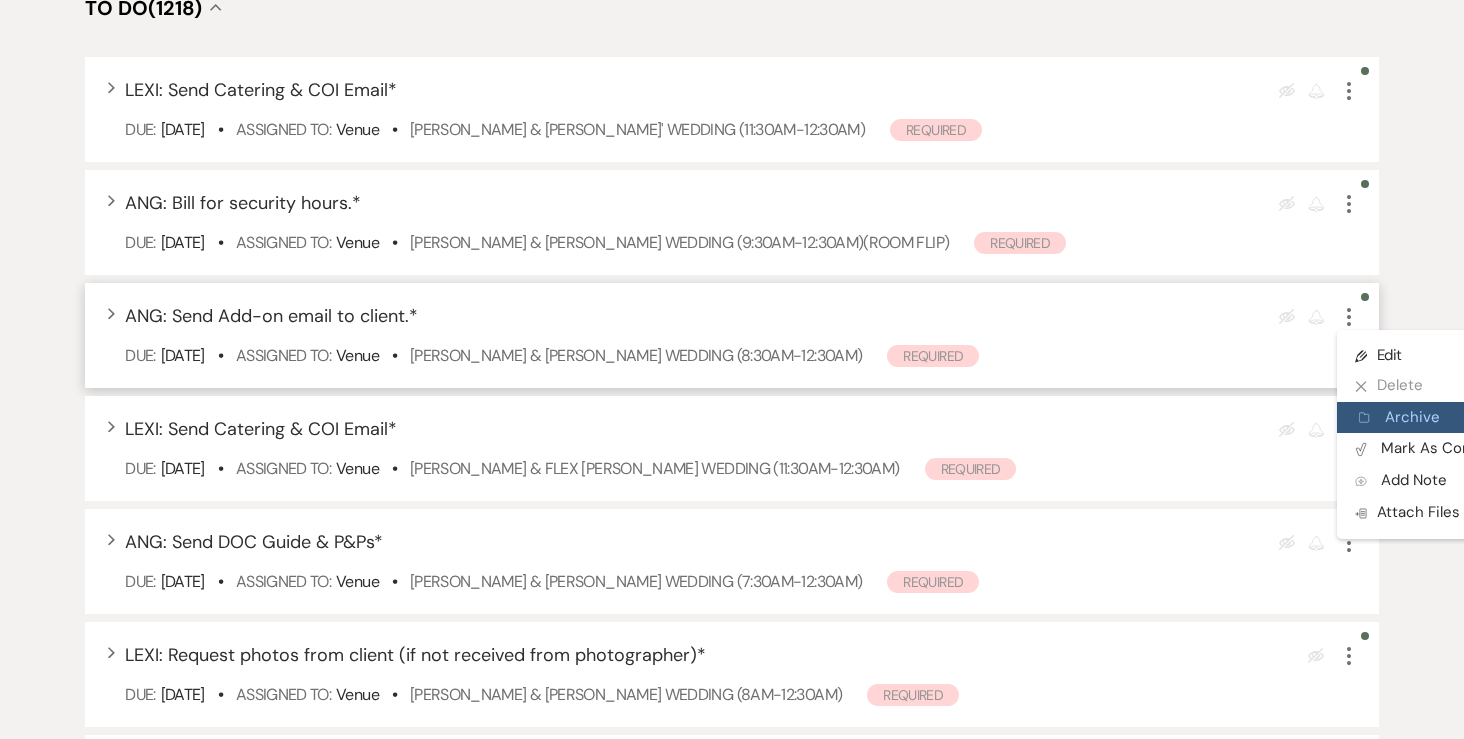 click on "Archive   Archive" at bounding box center [1433, 418] 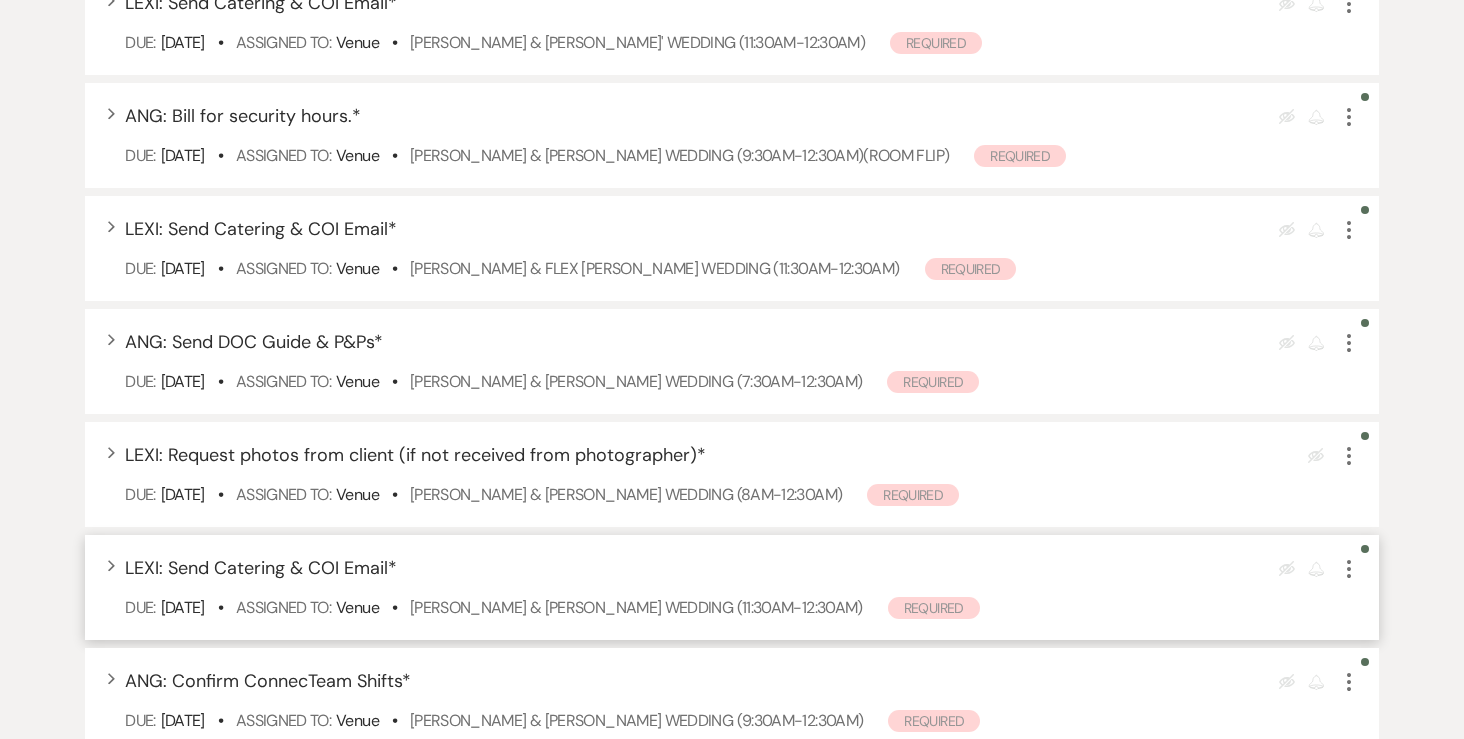 scroll, scrollTop: 0, scrollLeft: 0, axis: both 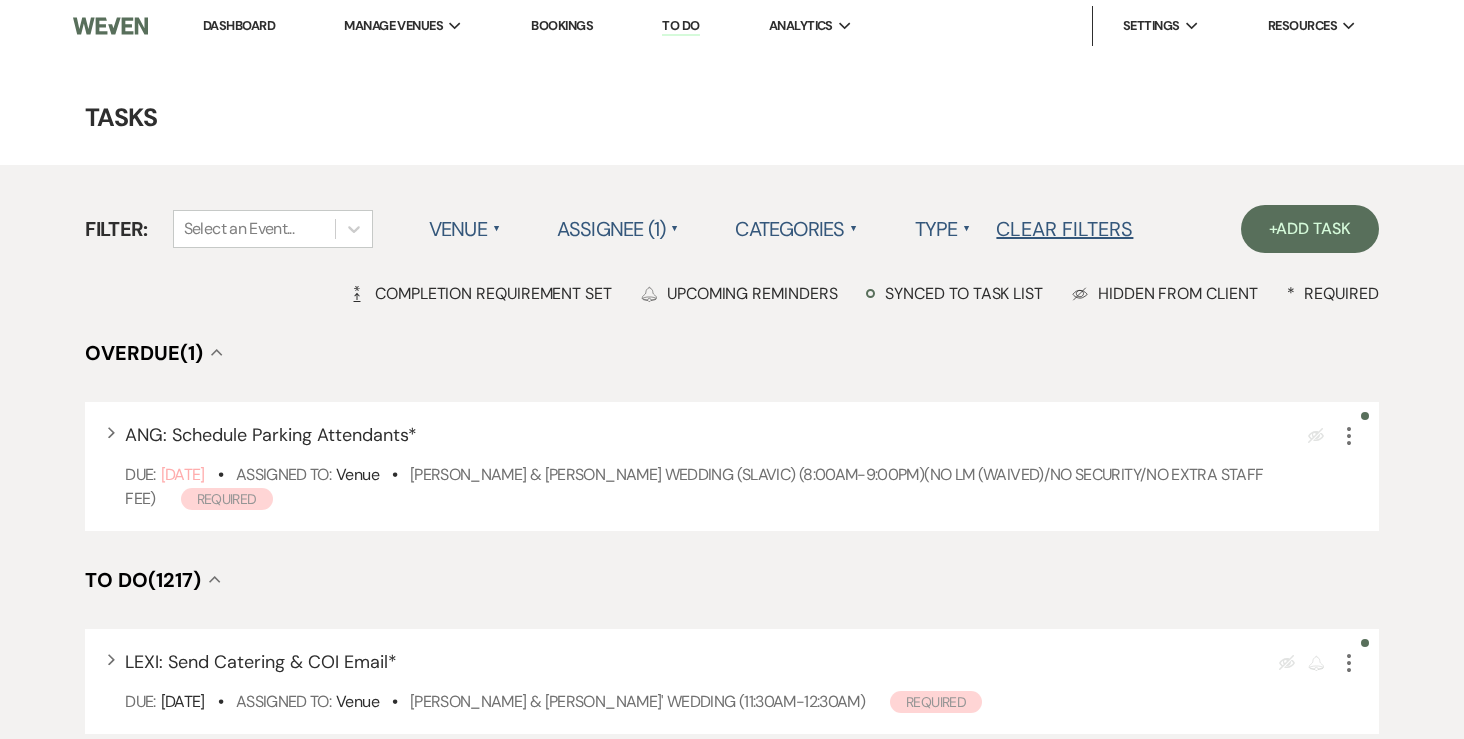 click on "Dashboard" at bounding box center [239, 25] 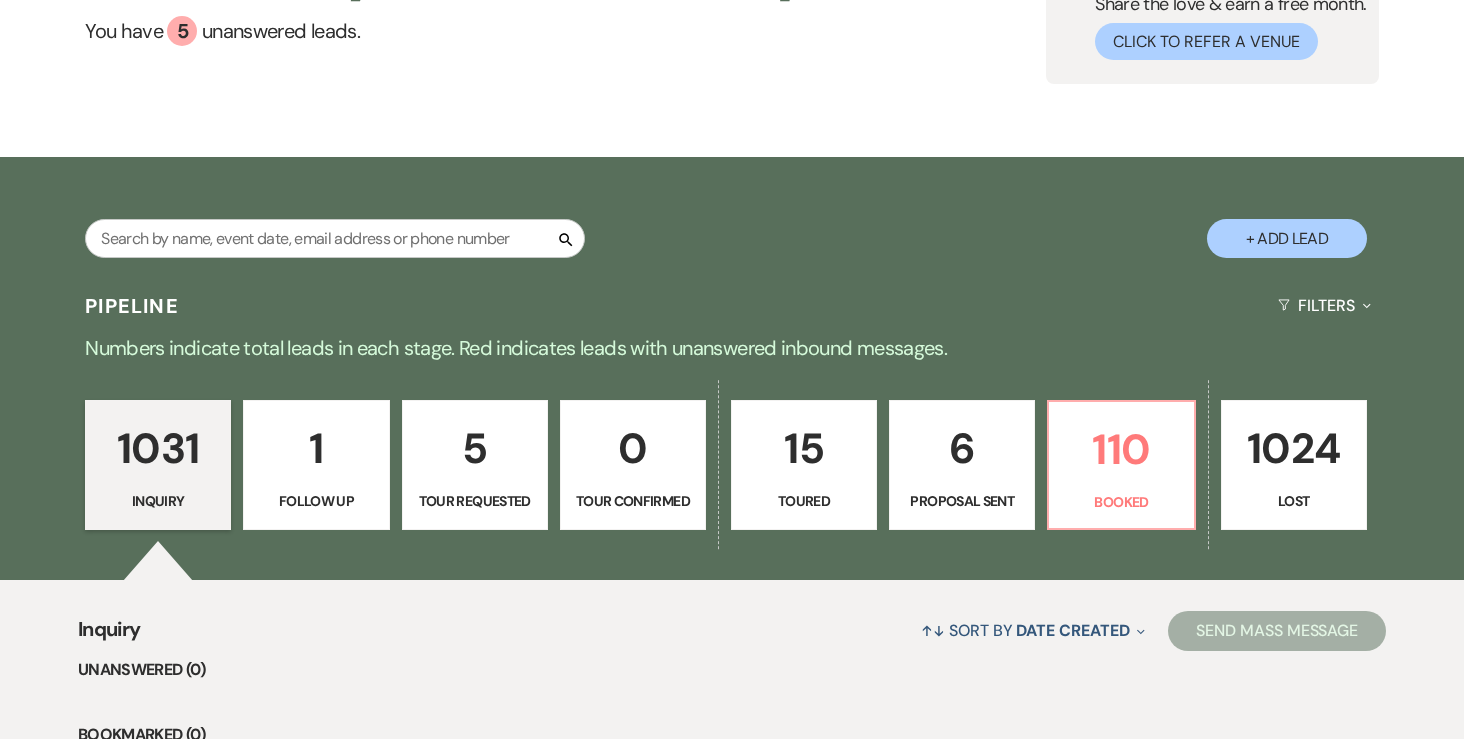 scroll, scrollTop: 267, scrollLeft: 0, axis: vertical 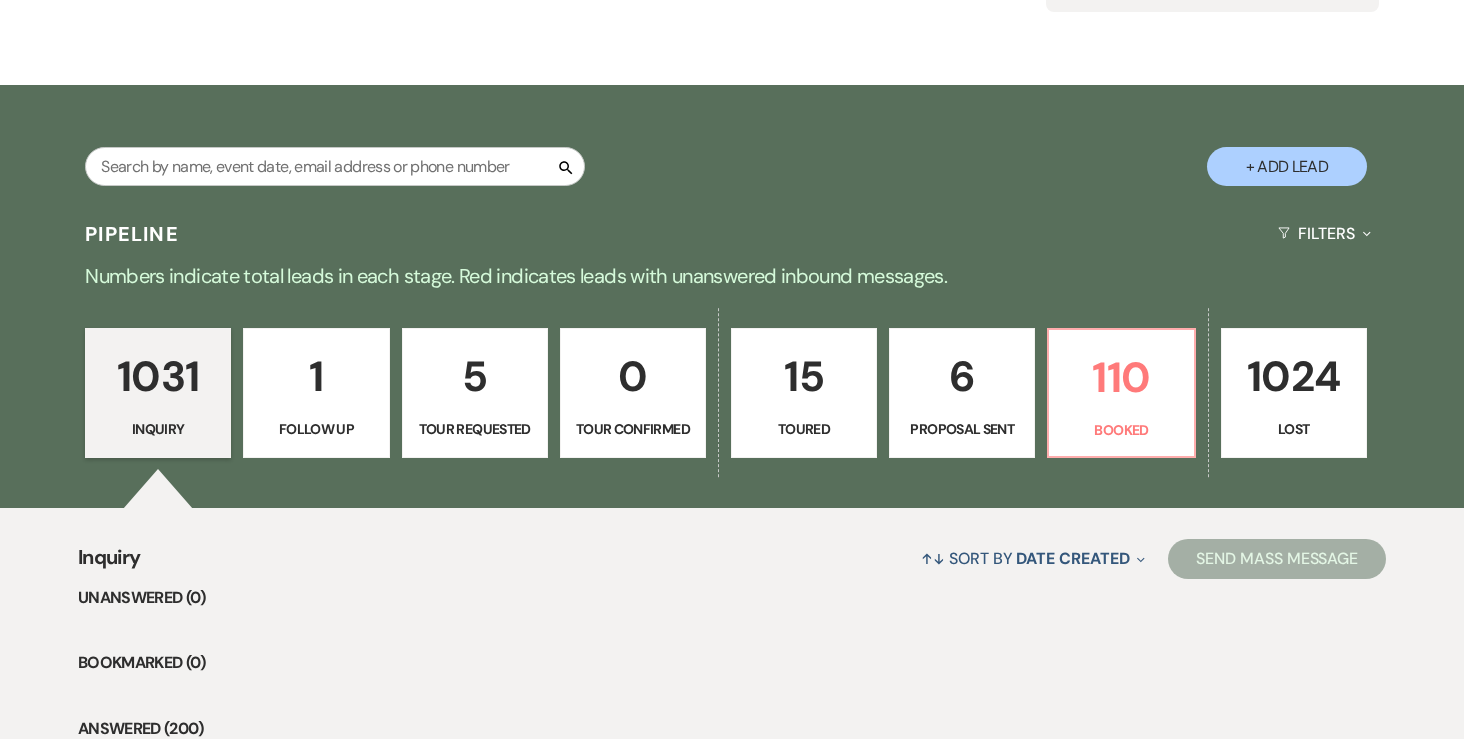 click on "6" at bounding box center [962, 376] 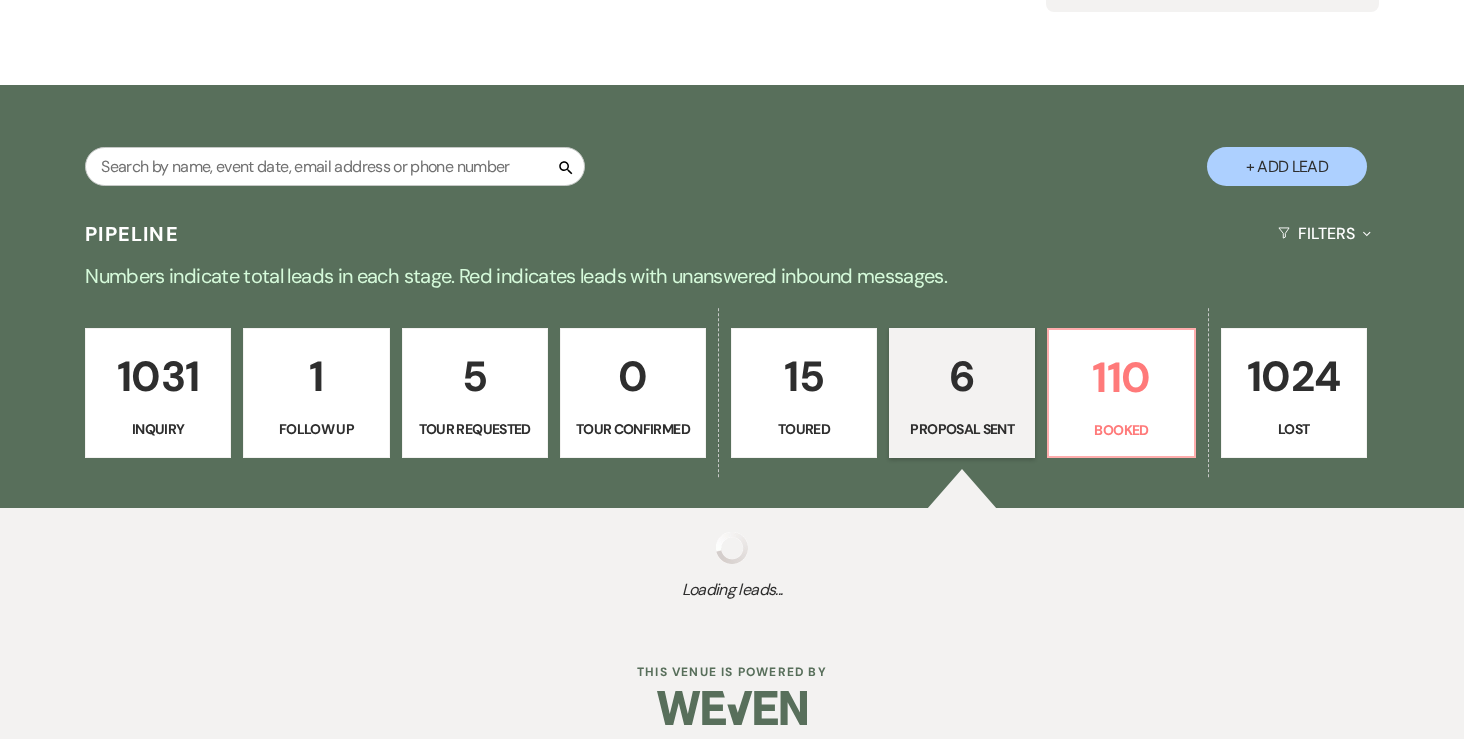 select on "6" 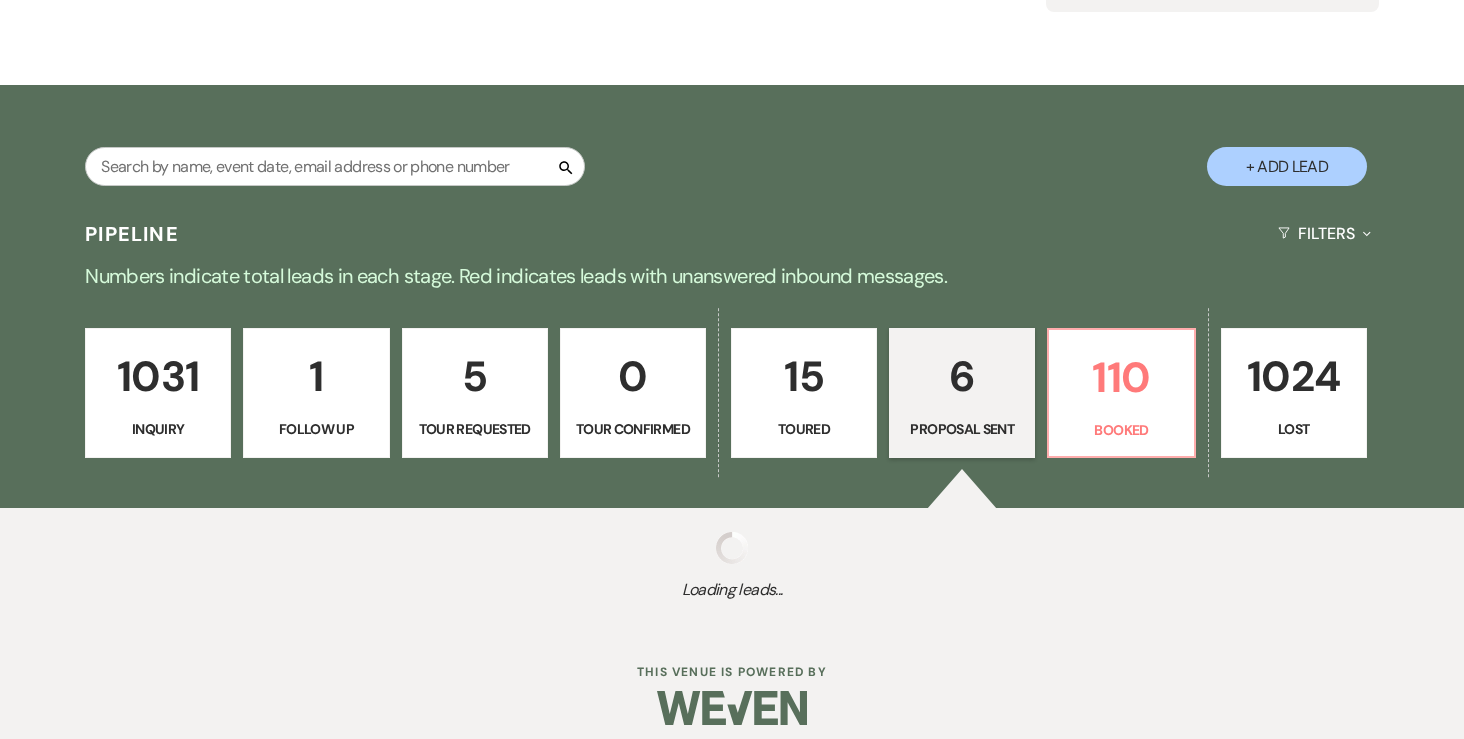 select on "6" 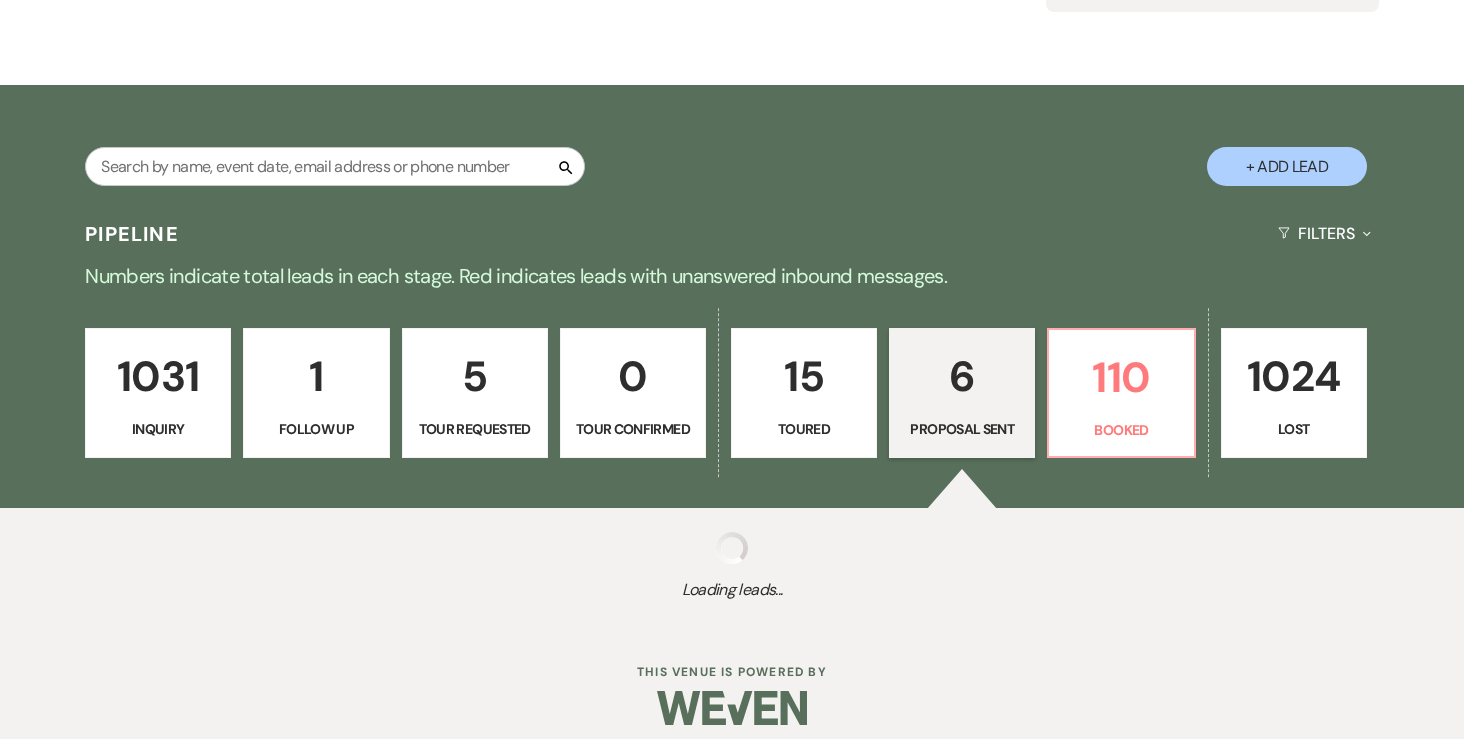select on "6" 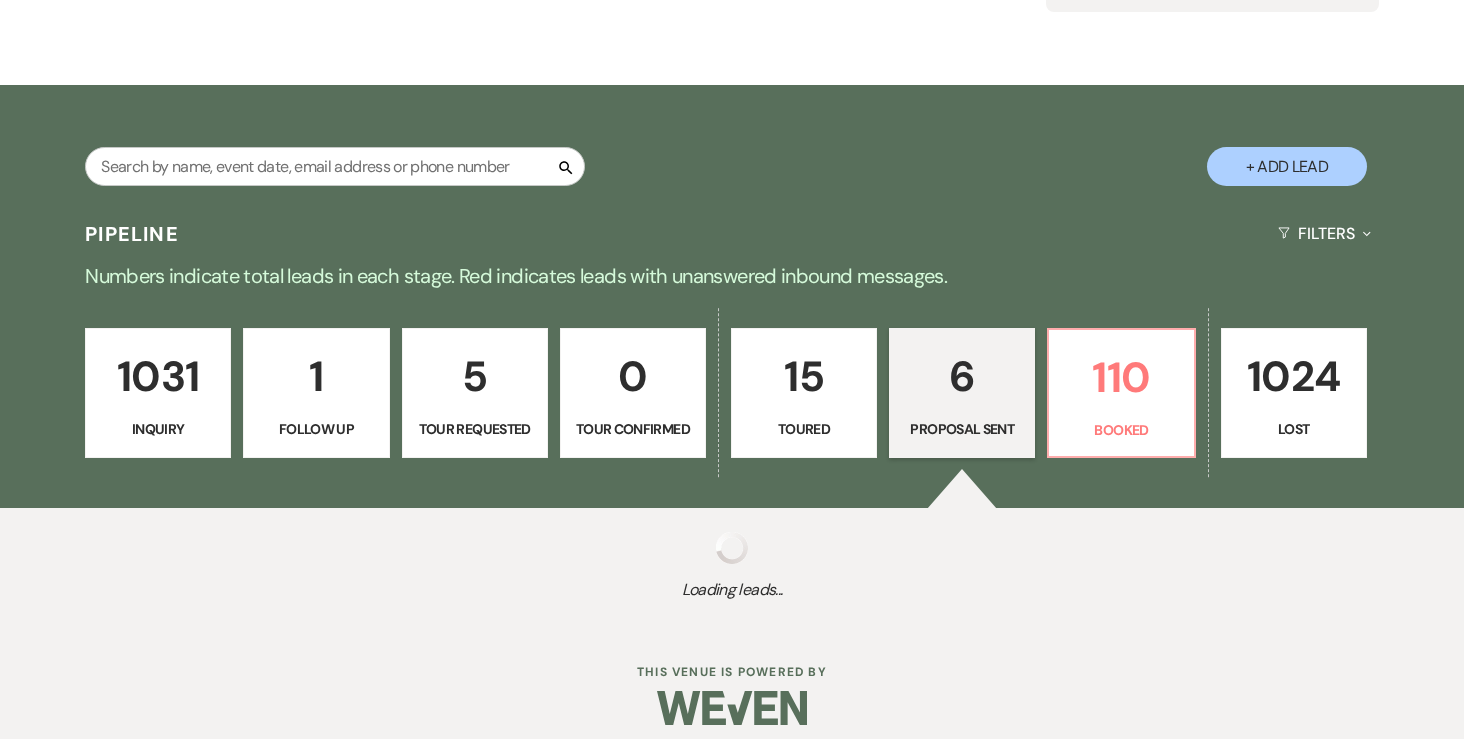 select on "6" 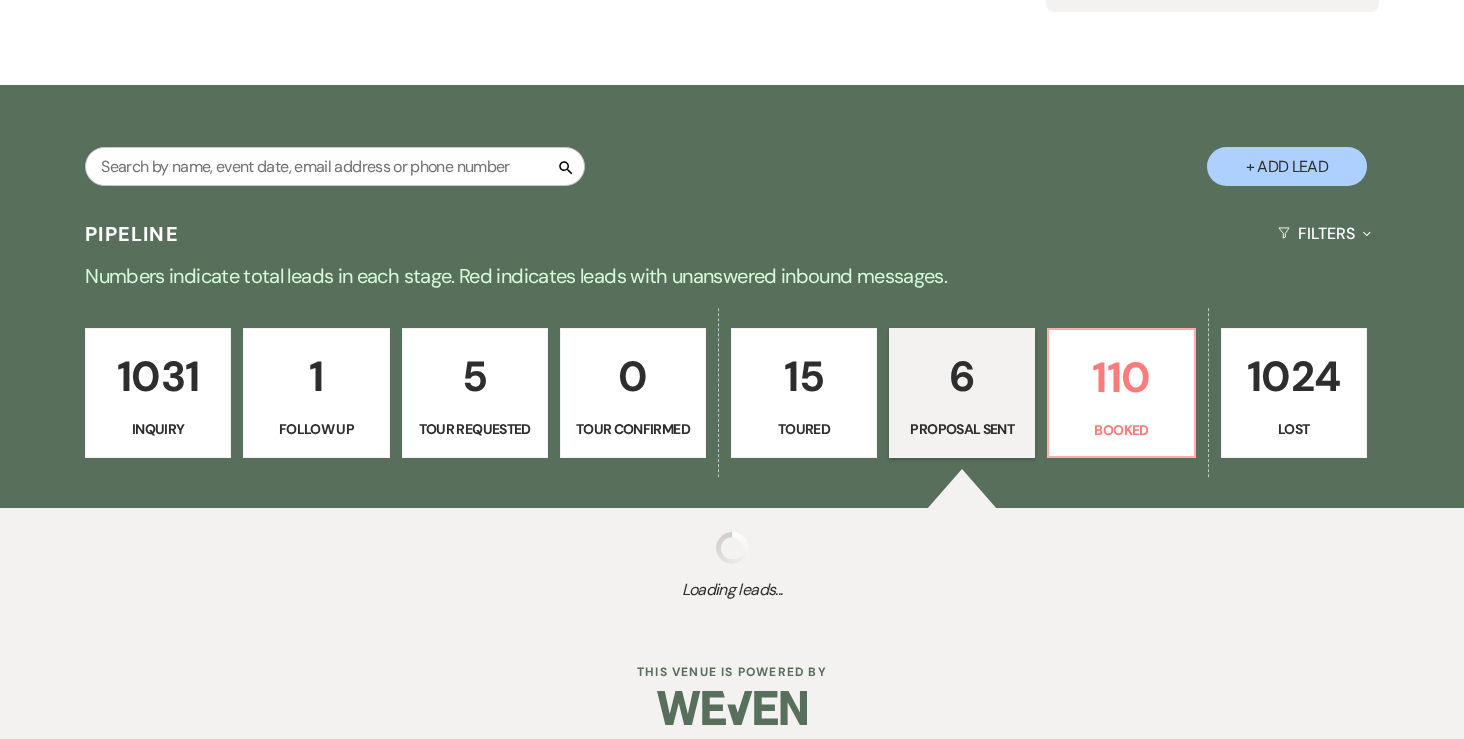 select on "6" 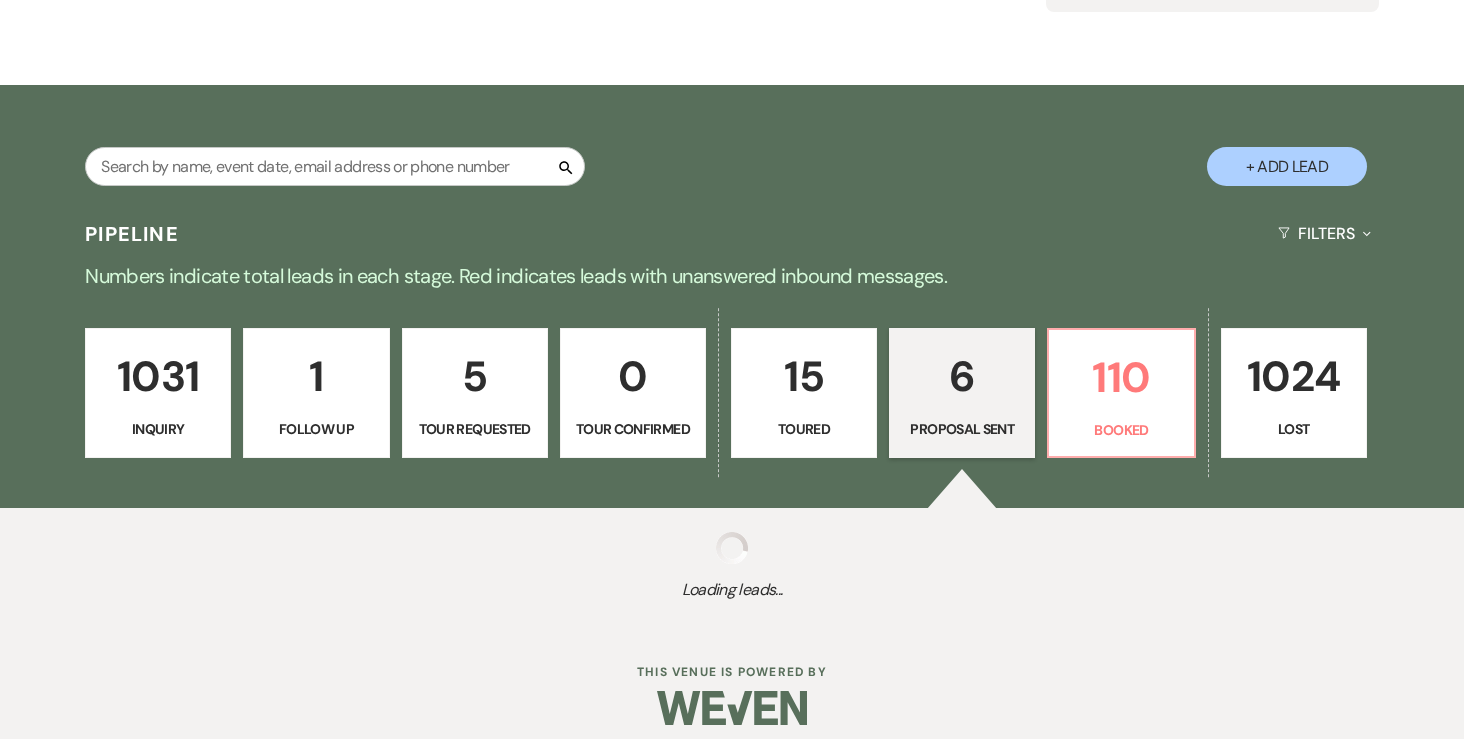 select on "6" 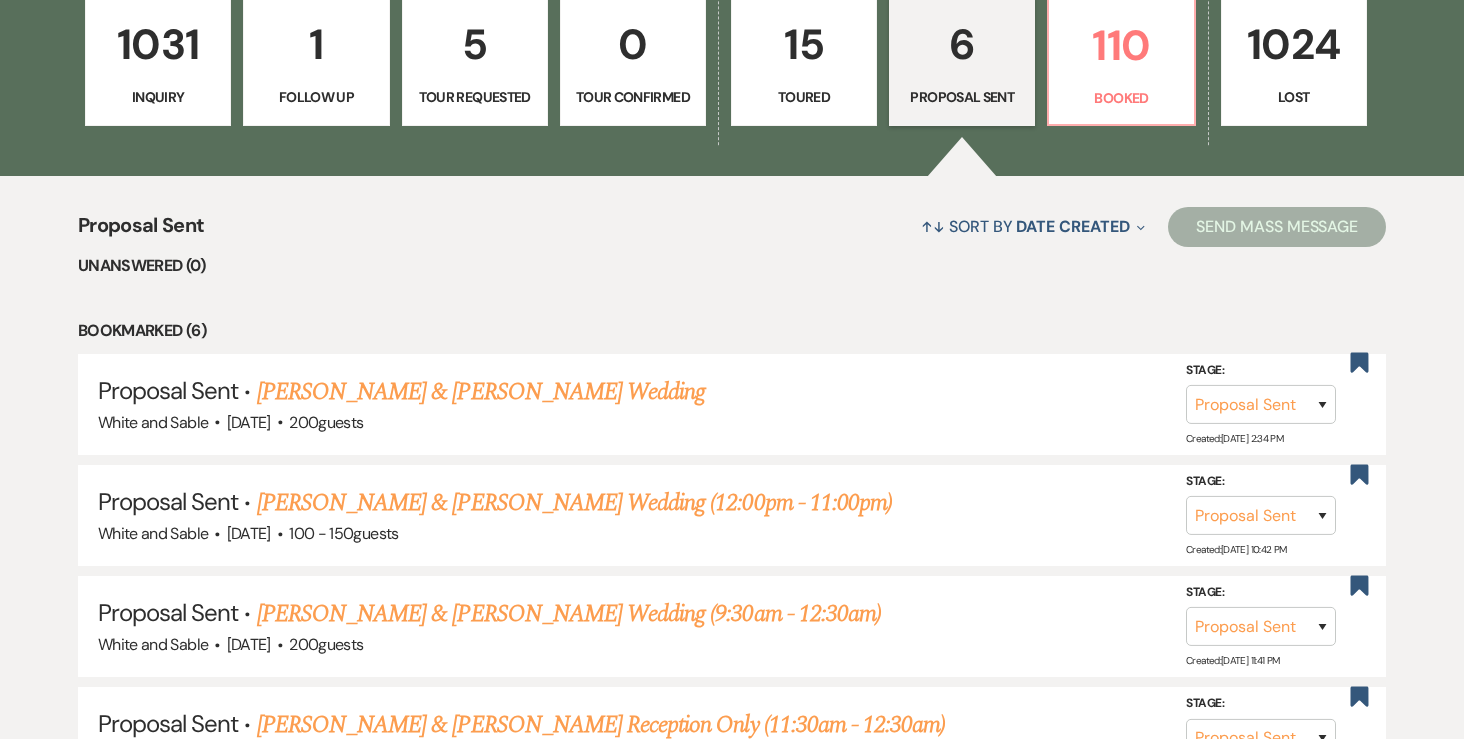 scroll, scrollTop: 653, scrollLeft: 0, axis: vertical 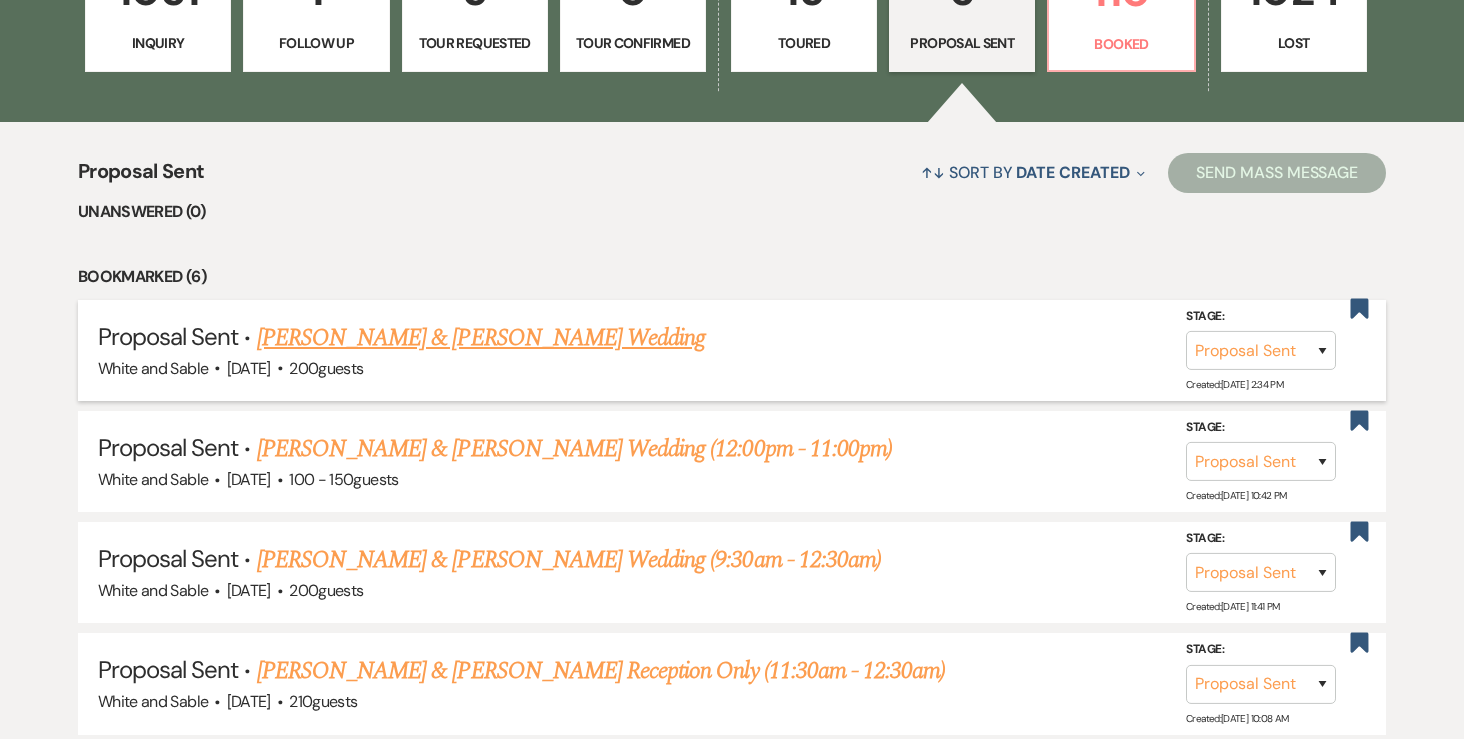 click on "[PERSON_NAME] & [PERSON_NAME] Wedding" at bounding box center [481, 338] 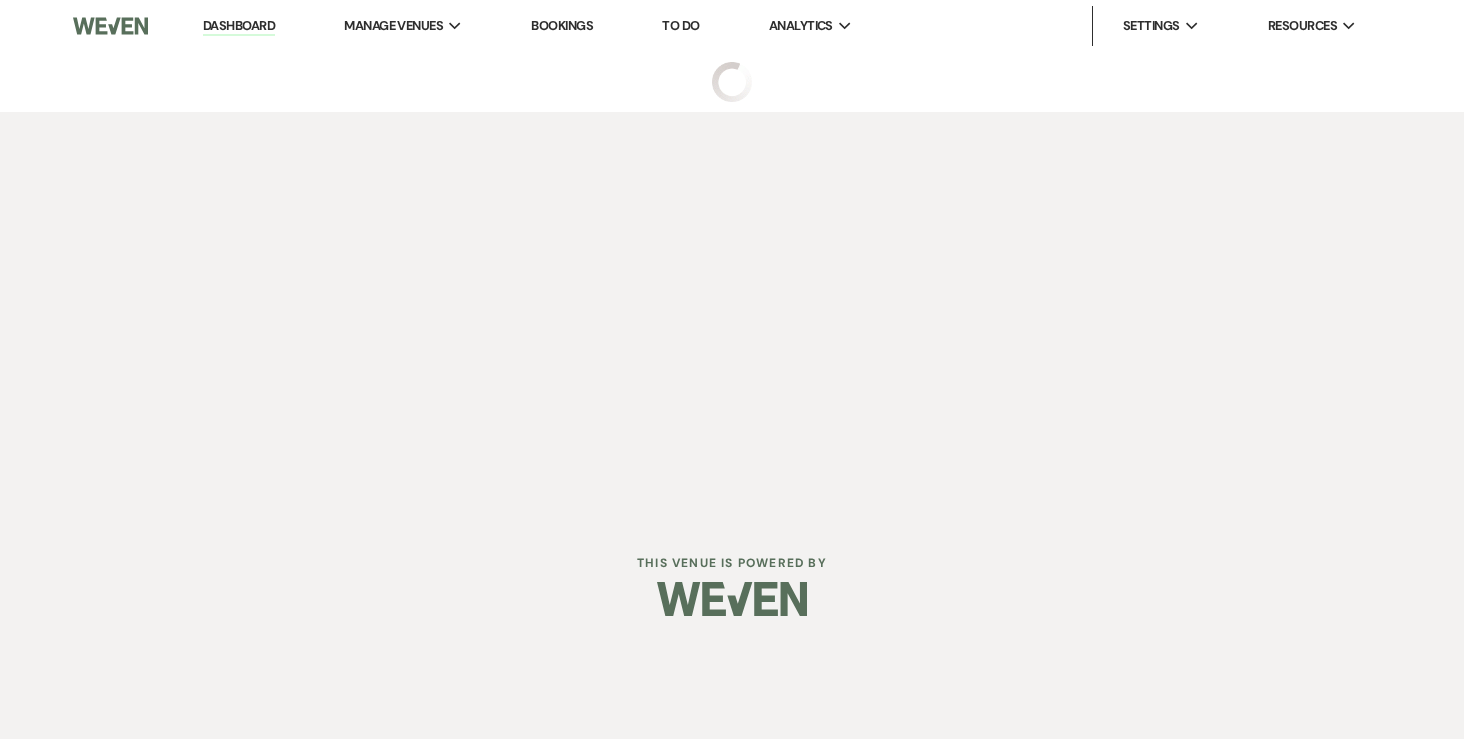 scroll, scrollTop: 0, scrollLeft: 0, axis: both 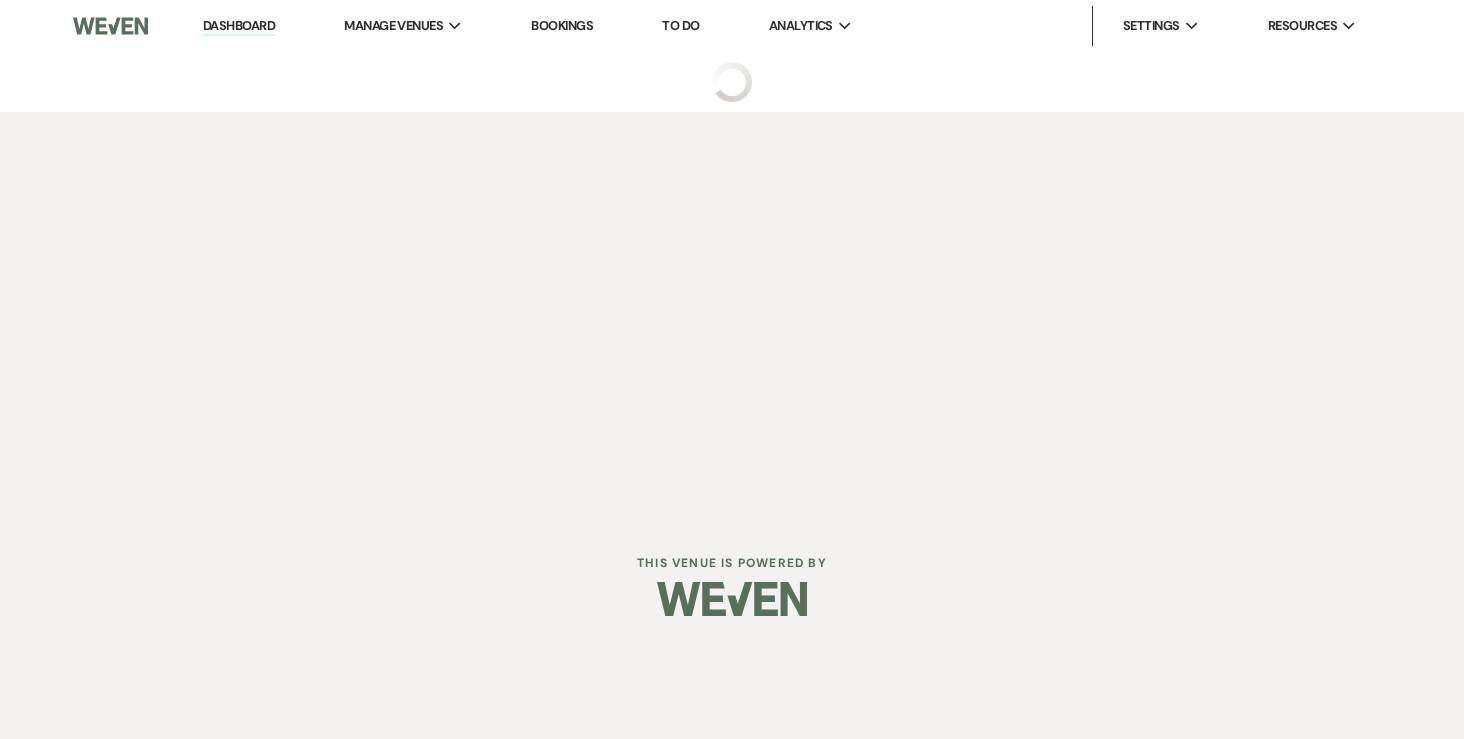 select on "6" 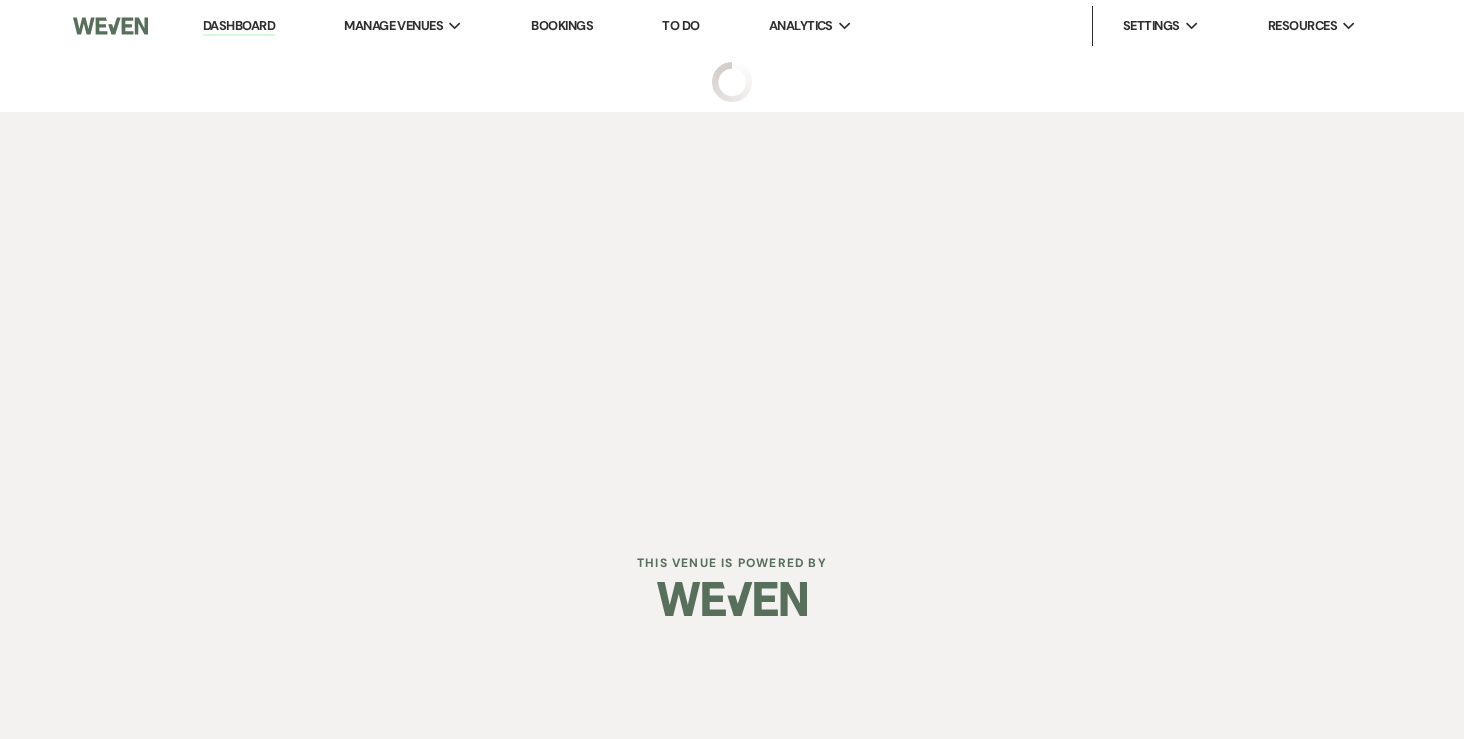 select on "7" 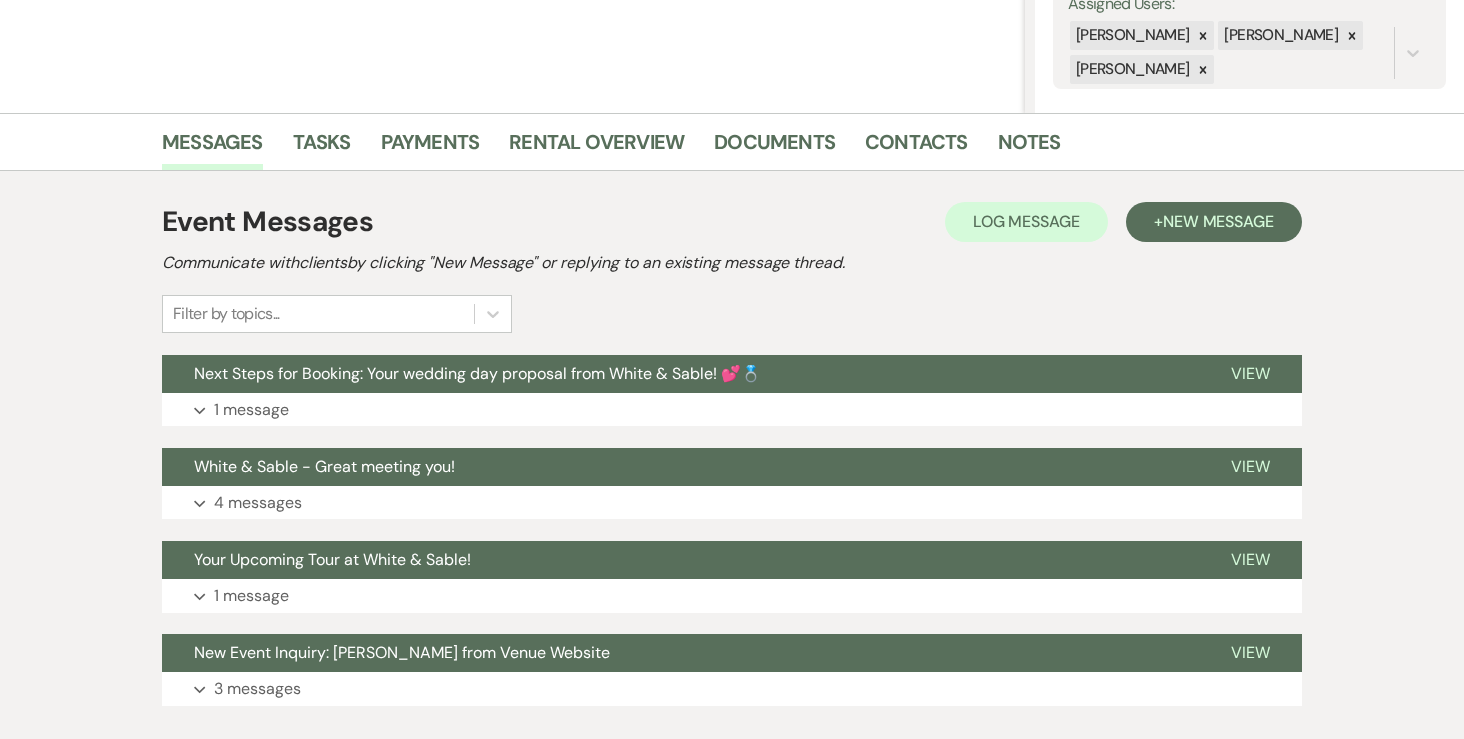 scroll, scrollTop: 514, scrollLeft: 0, axis: vertical 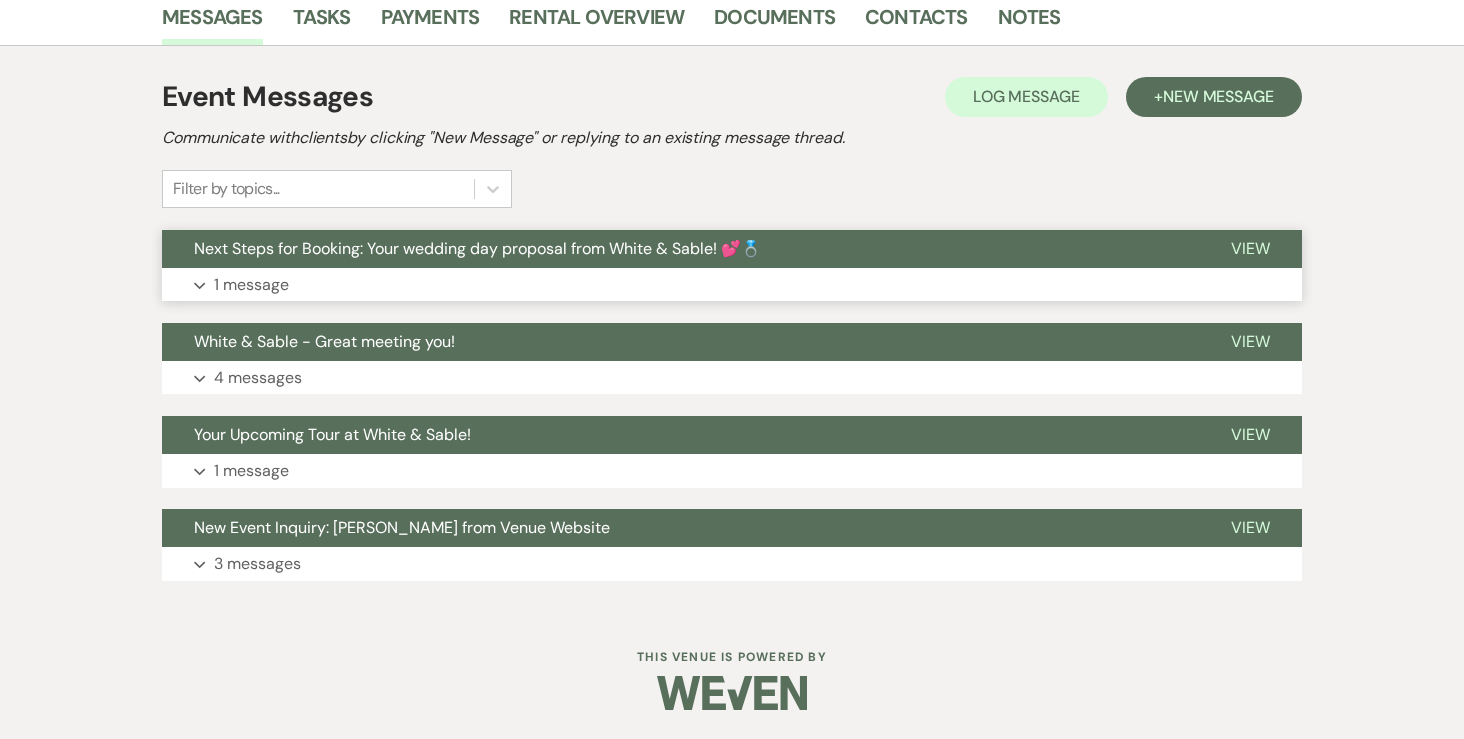 click on "1 message" at bounding box center [251, 285] 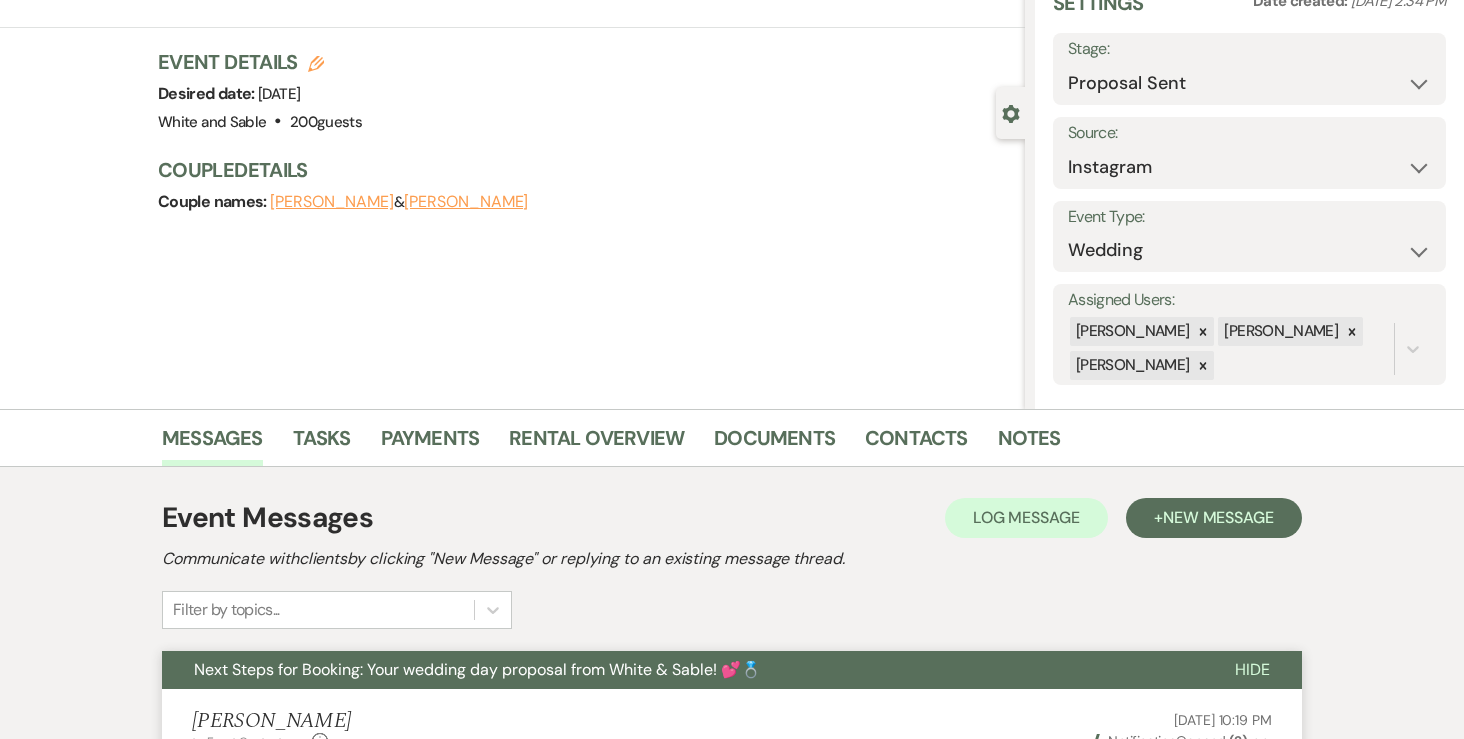 scroll, scrollTop: 0, scrollLeft: 0, axis: both 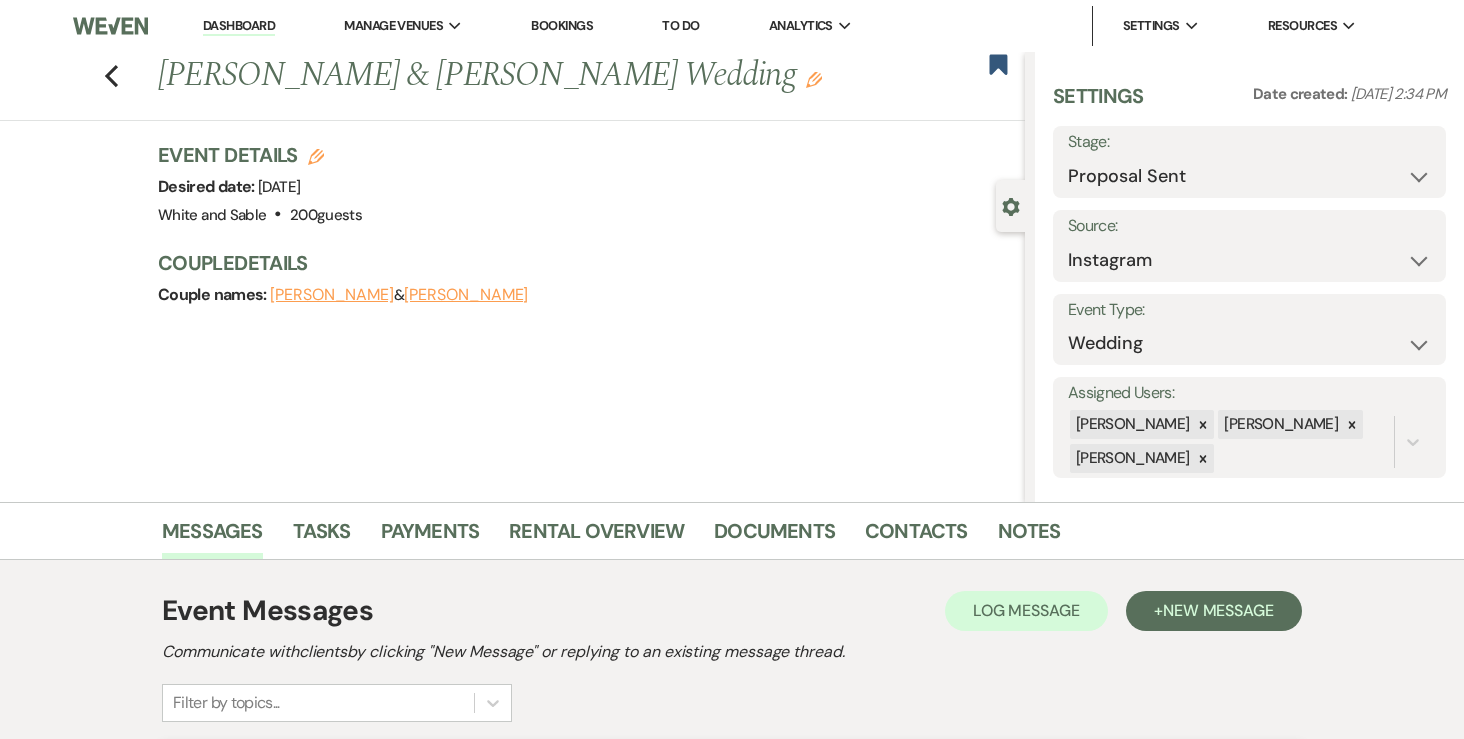 click on "Previous [PERSON_NAME] & [PERSON_NAME] Wedding Edit Bookmark" at bounding box center [507, 86] 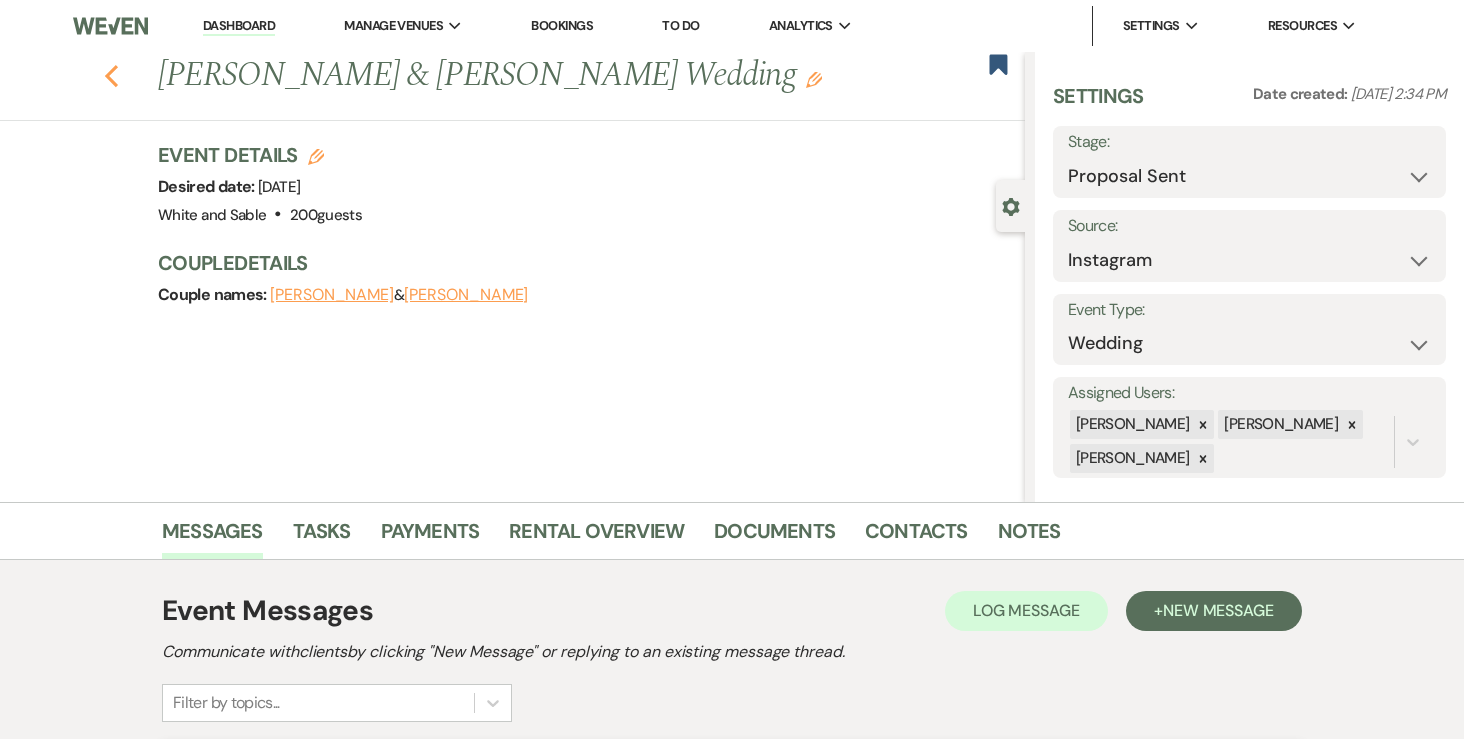 click on "Previous" 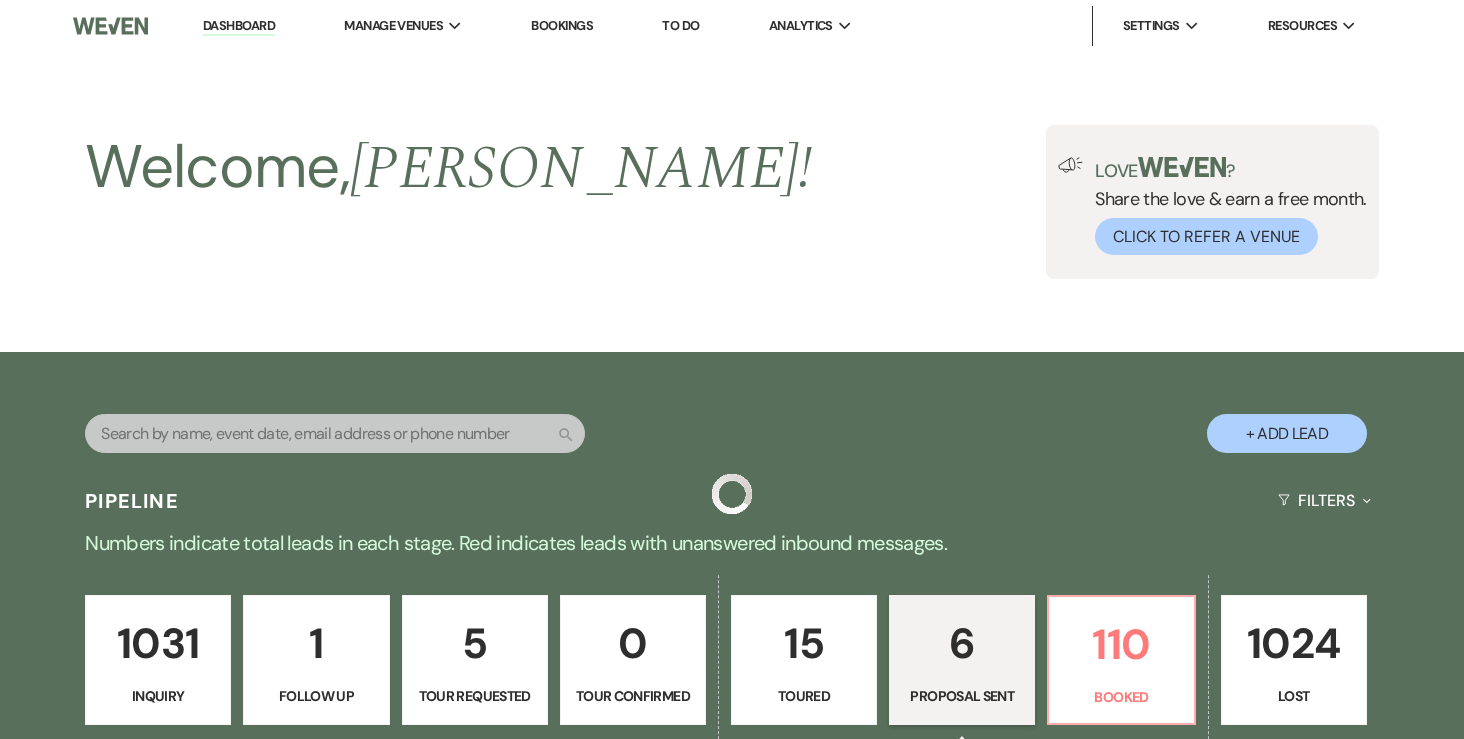 scroll, scrollTop: 653, scrollLeft: 0, axis: vertical 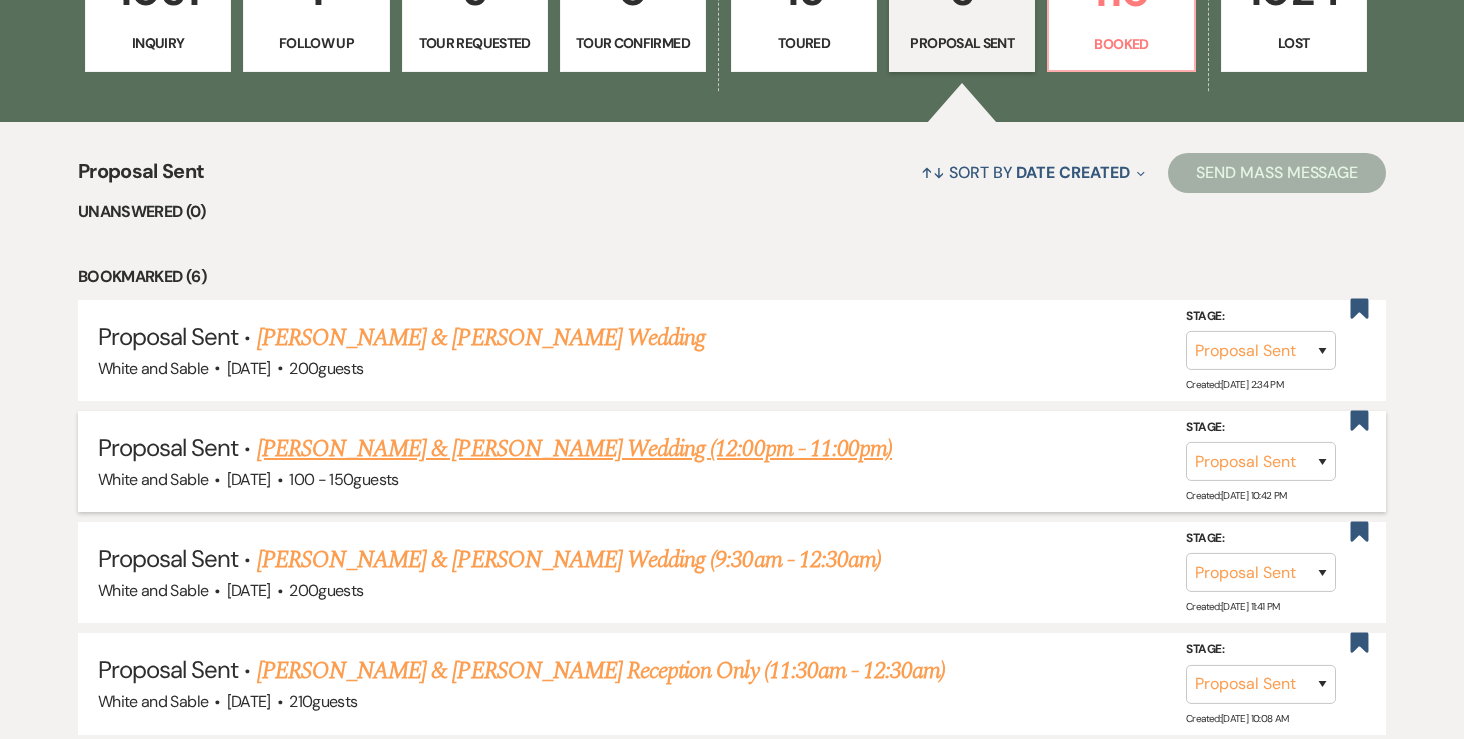 click on "[PERSON_NAME] & [PERSON_NAME] Wedding (12:00pm - 11:00pm)" at bounding box center (574, 449) 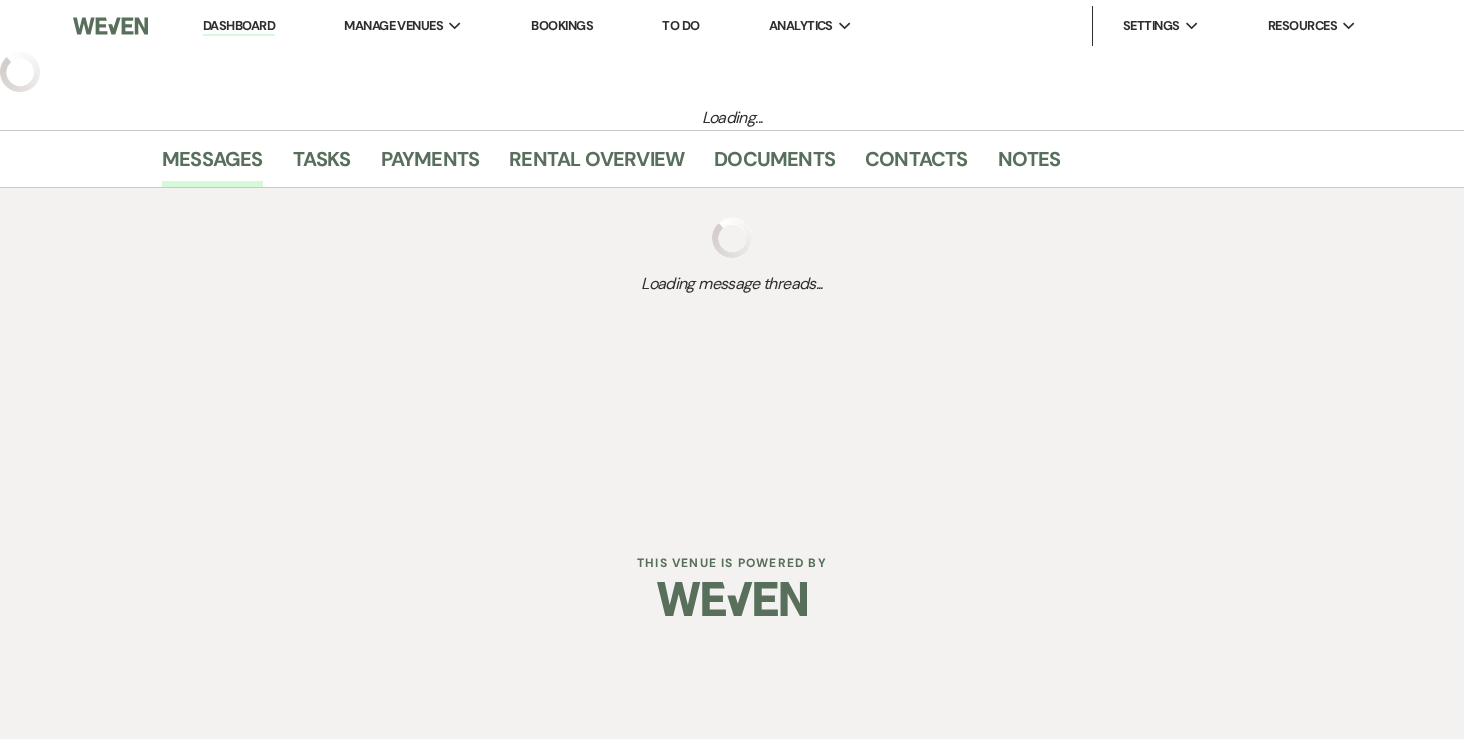 select on "6" 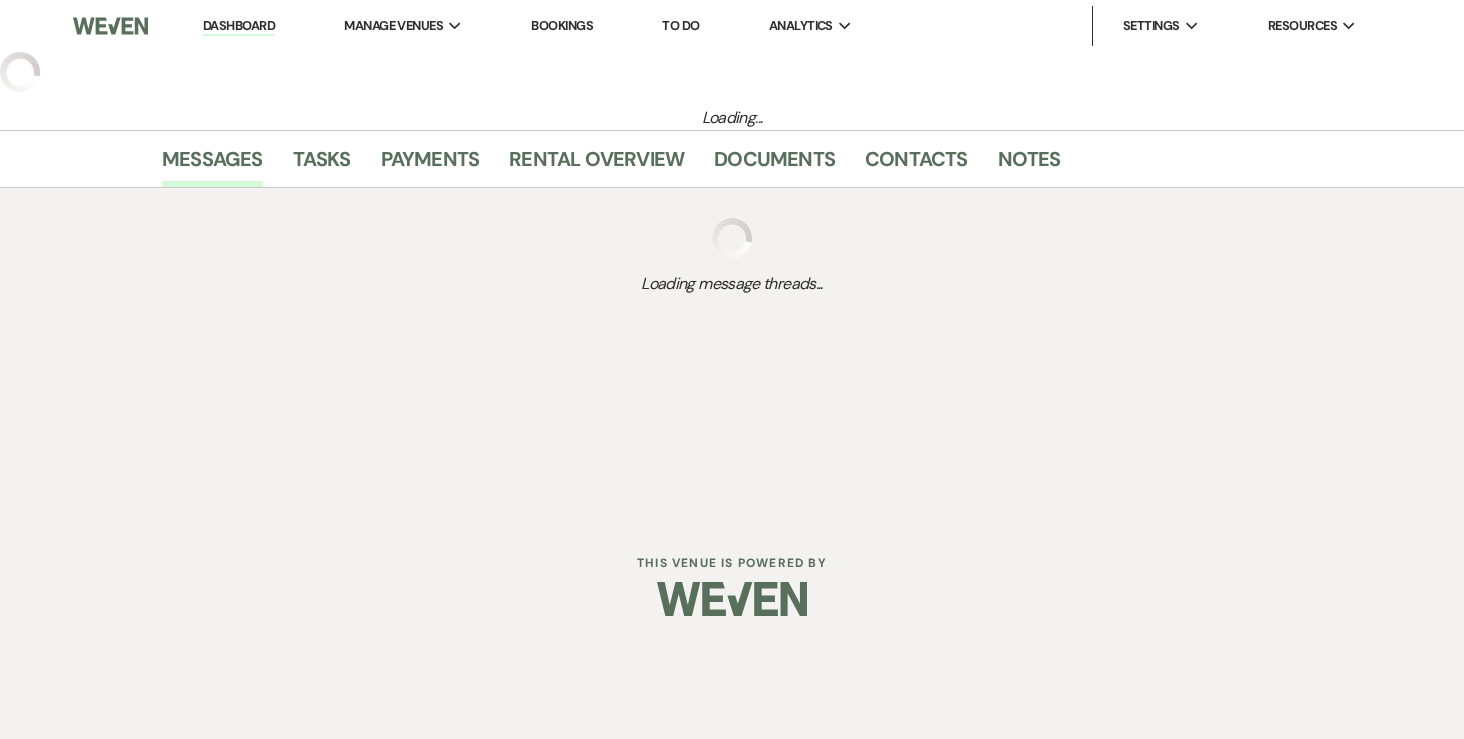 select on "6" 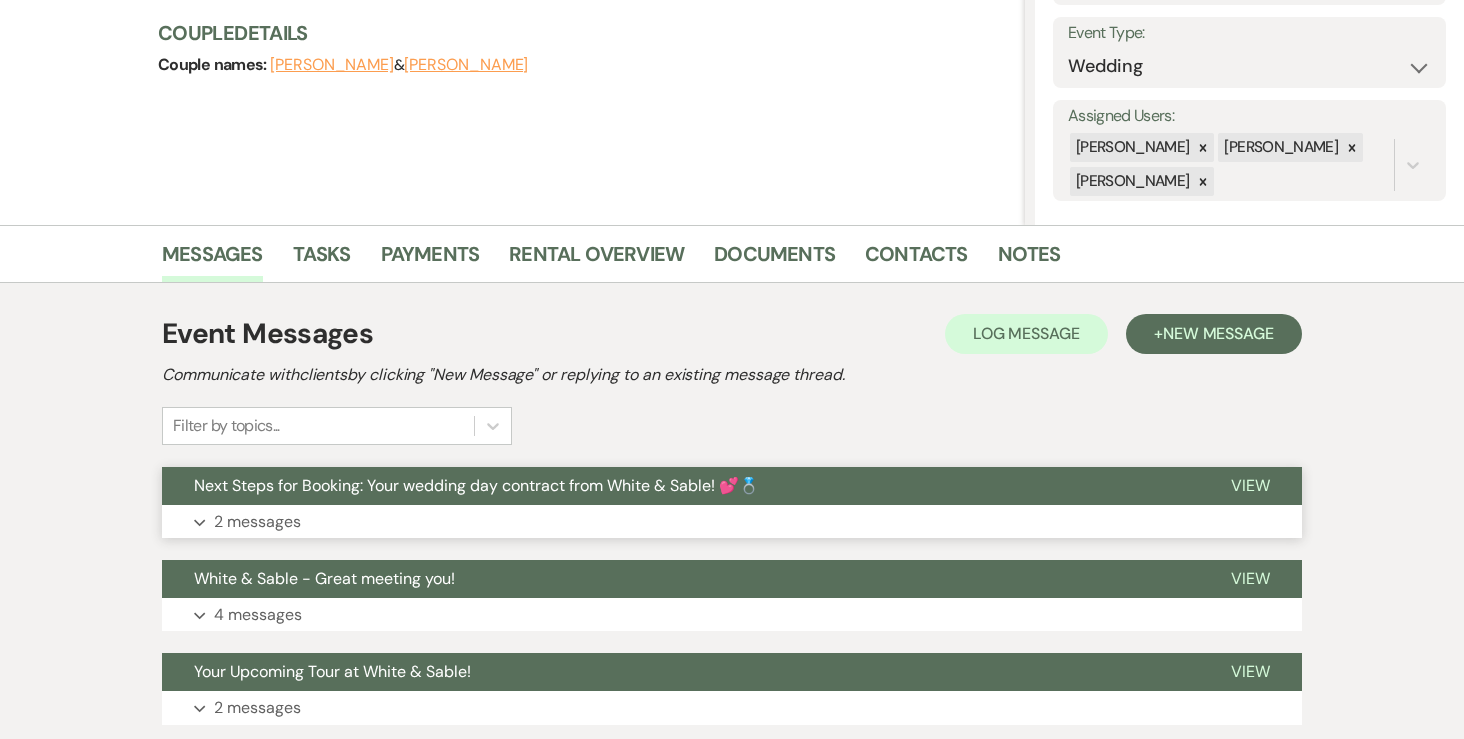 click on "2 messages" at bounding box center (257, 522) 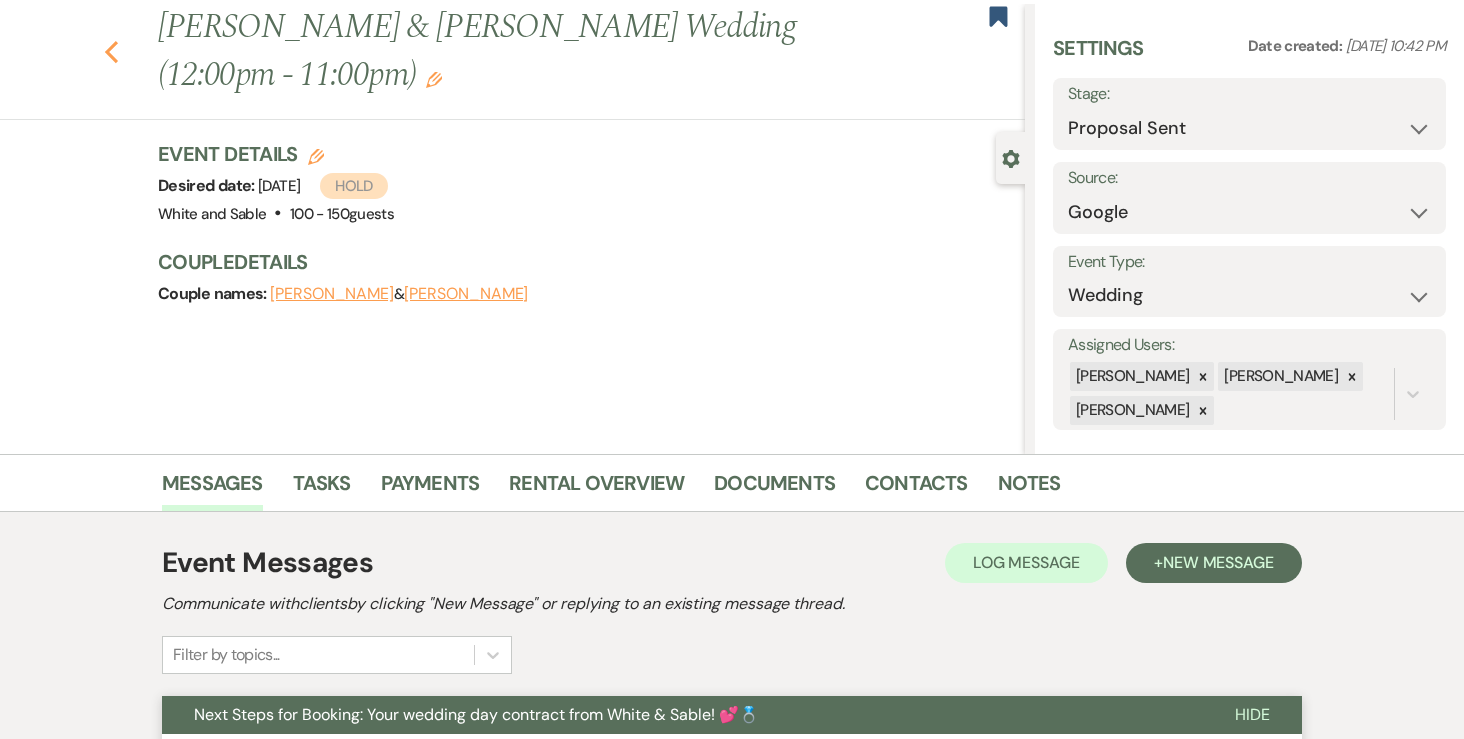 click on "Previous" 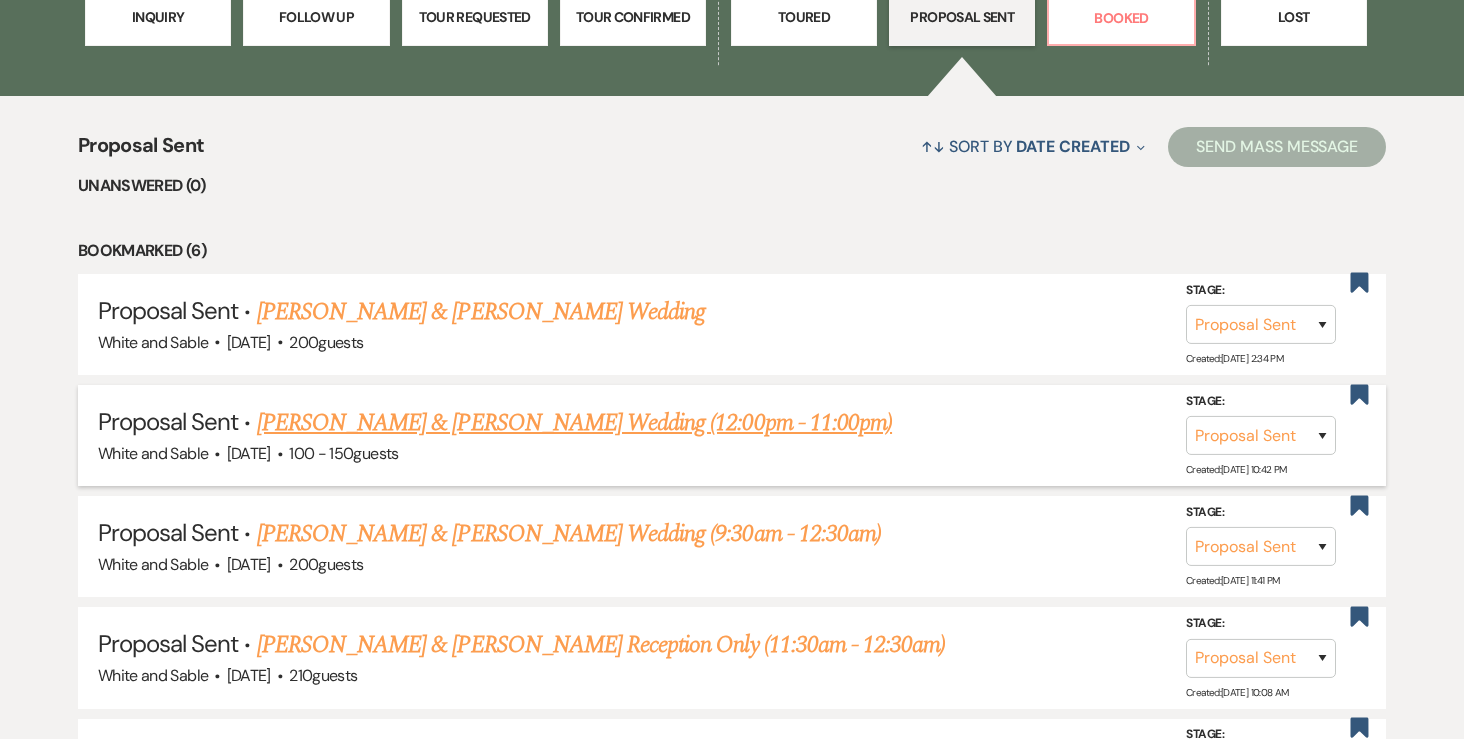 scroll, scrollTop: 683, scrollLeft: 0, axis: vertical 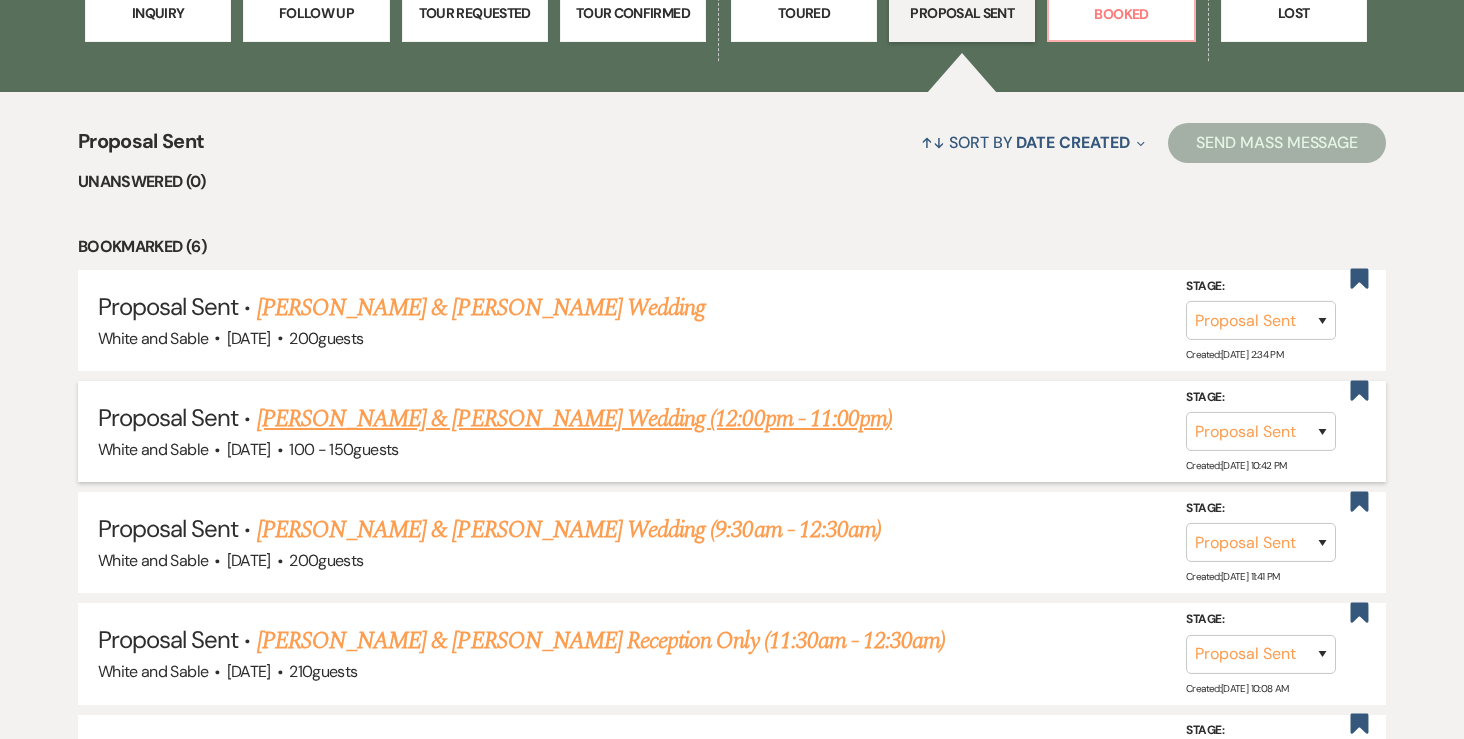 click on "[PERSON_NAME] & [PERSON_NAME] Wedding (12:00pm - 11:00pm)" at bounding box center [574, 419] 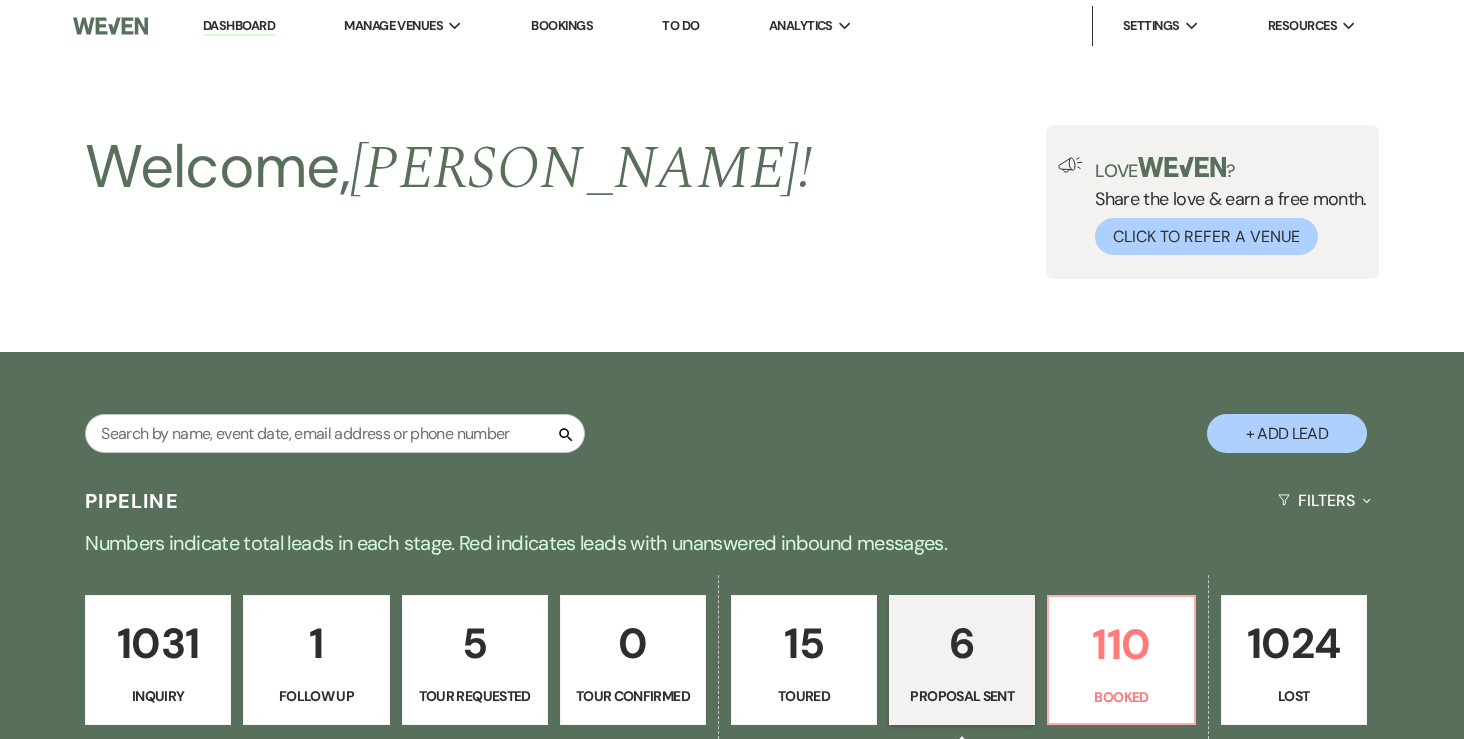 select on "6" 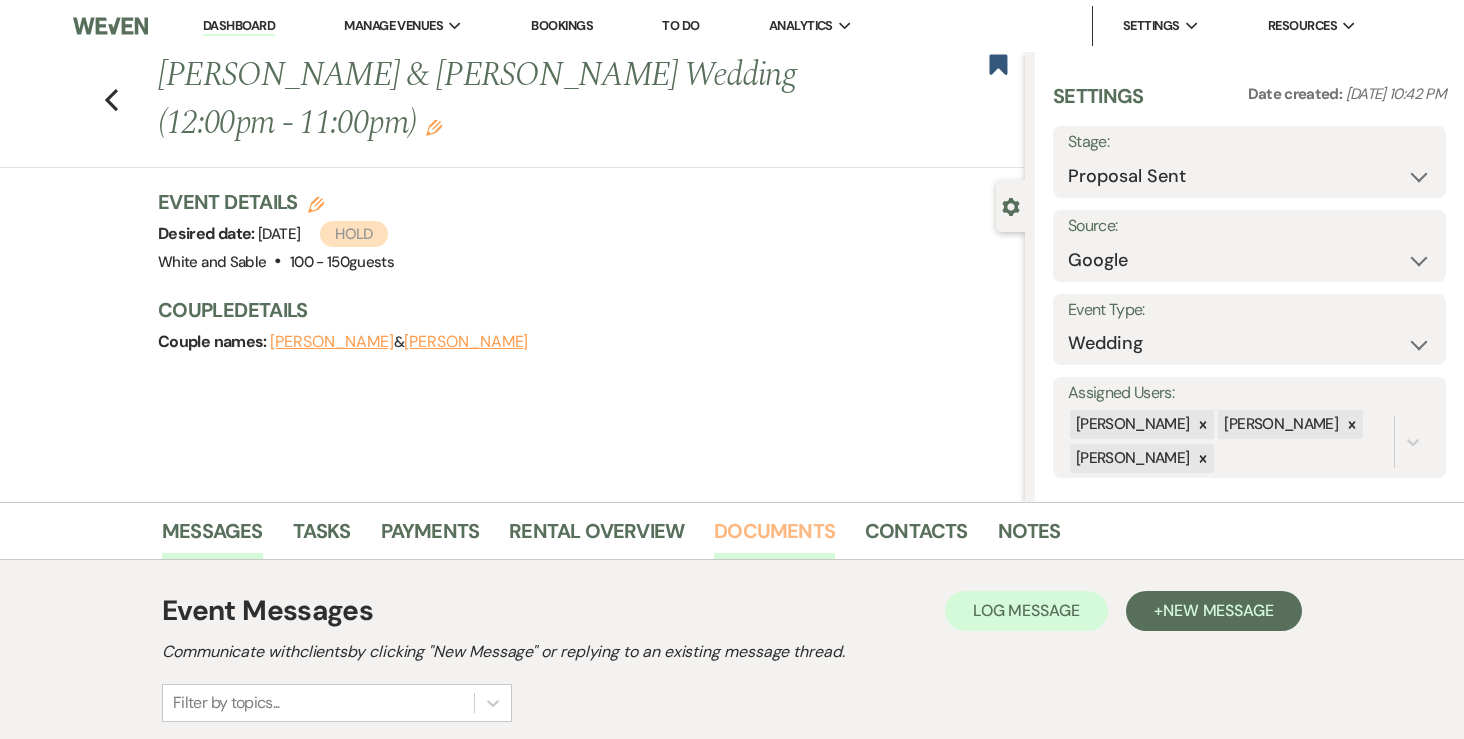 click on "Documents" at bounding box center [774, 537] 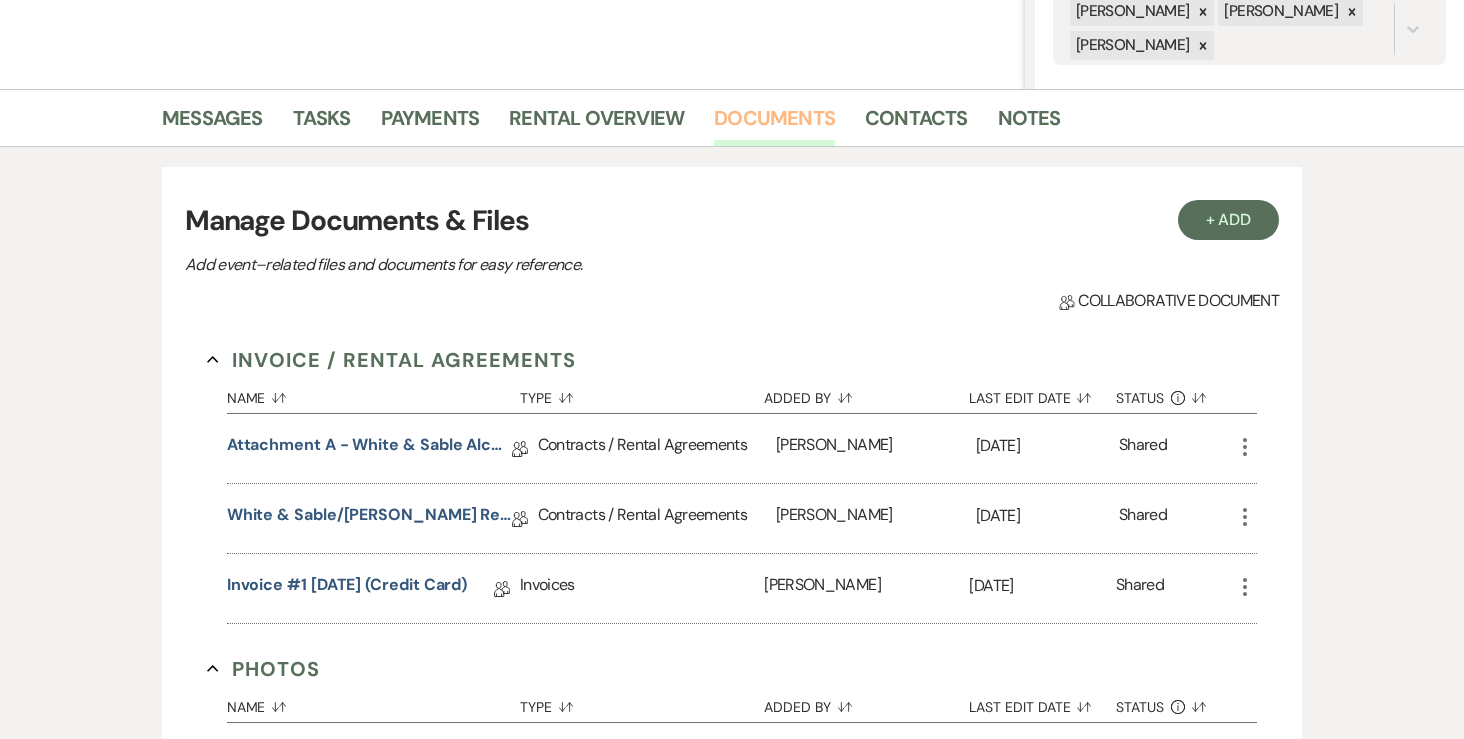 scroll, scrollTop: 416, scrollLeft: 0, axis: vertical 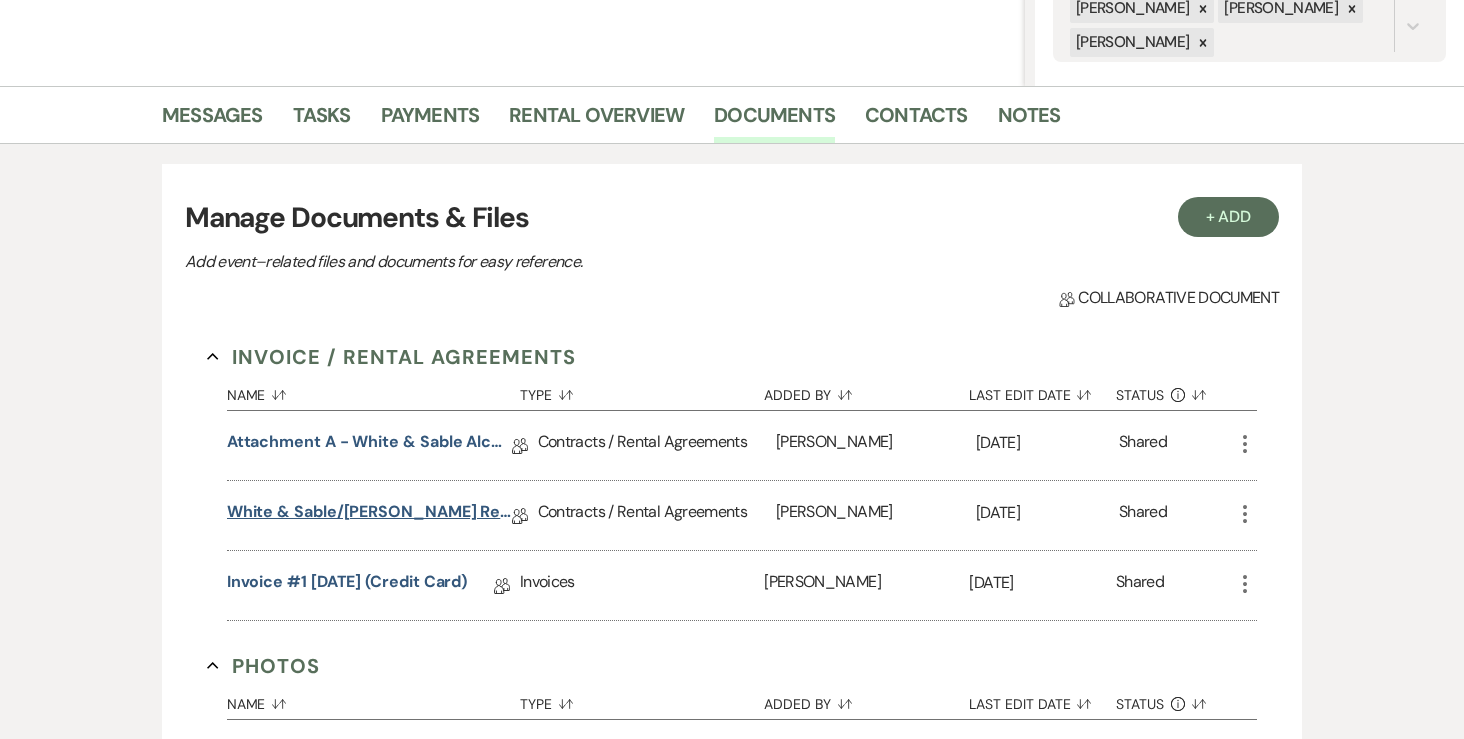 click on "White & Sable/[PERSON_NAME] Rental Agreement - [DATE]" at bounding box center [369, 515] 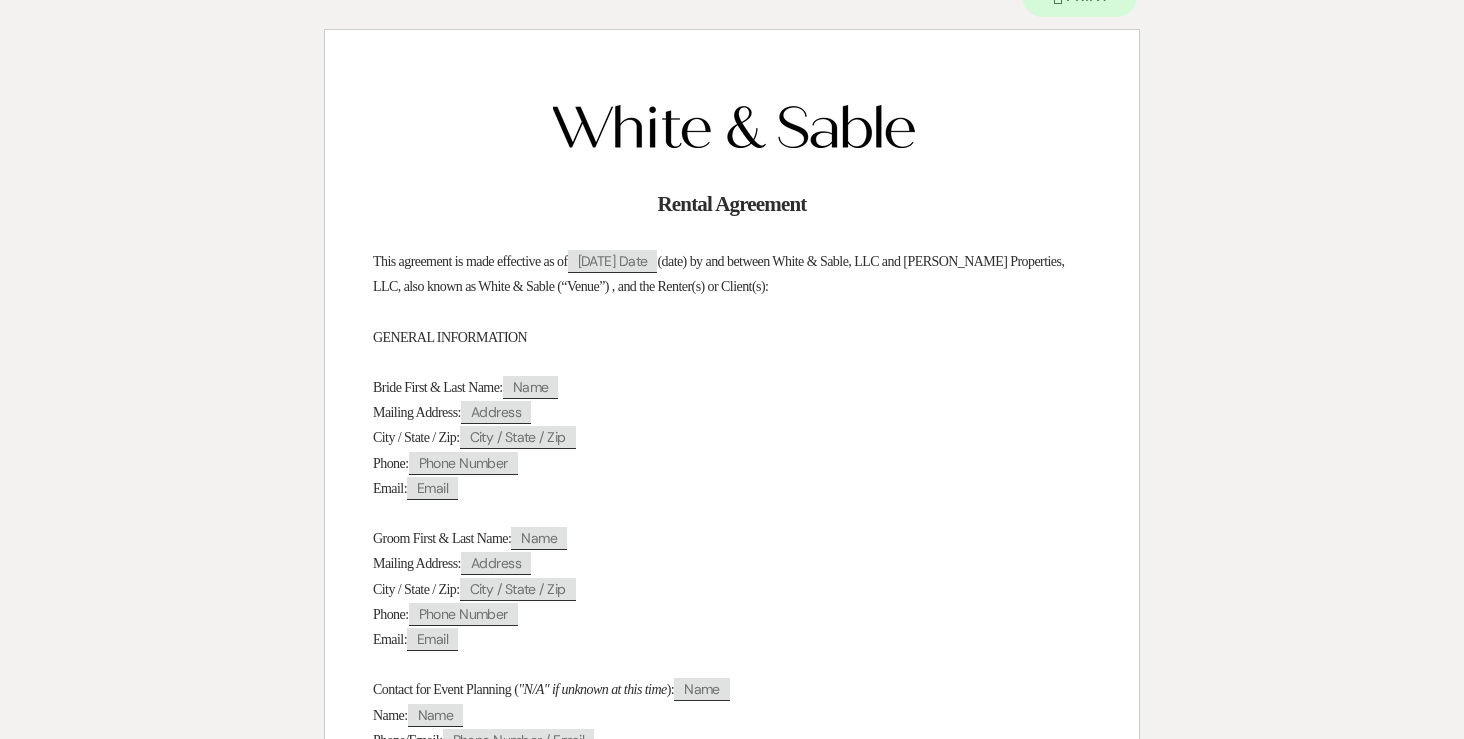 scroll, scrollTop: 0, scrollLeft: 0, axis: both 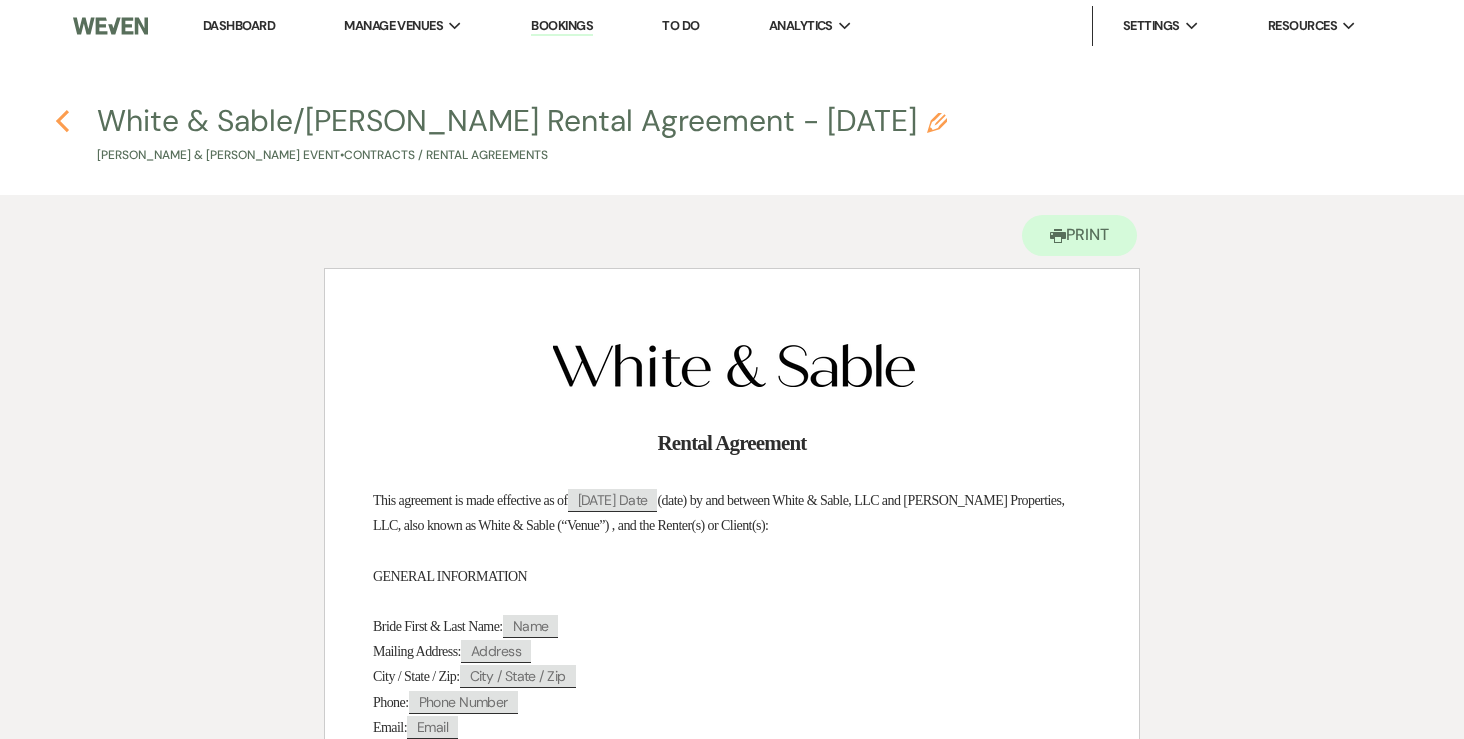 click 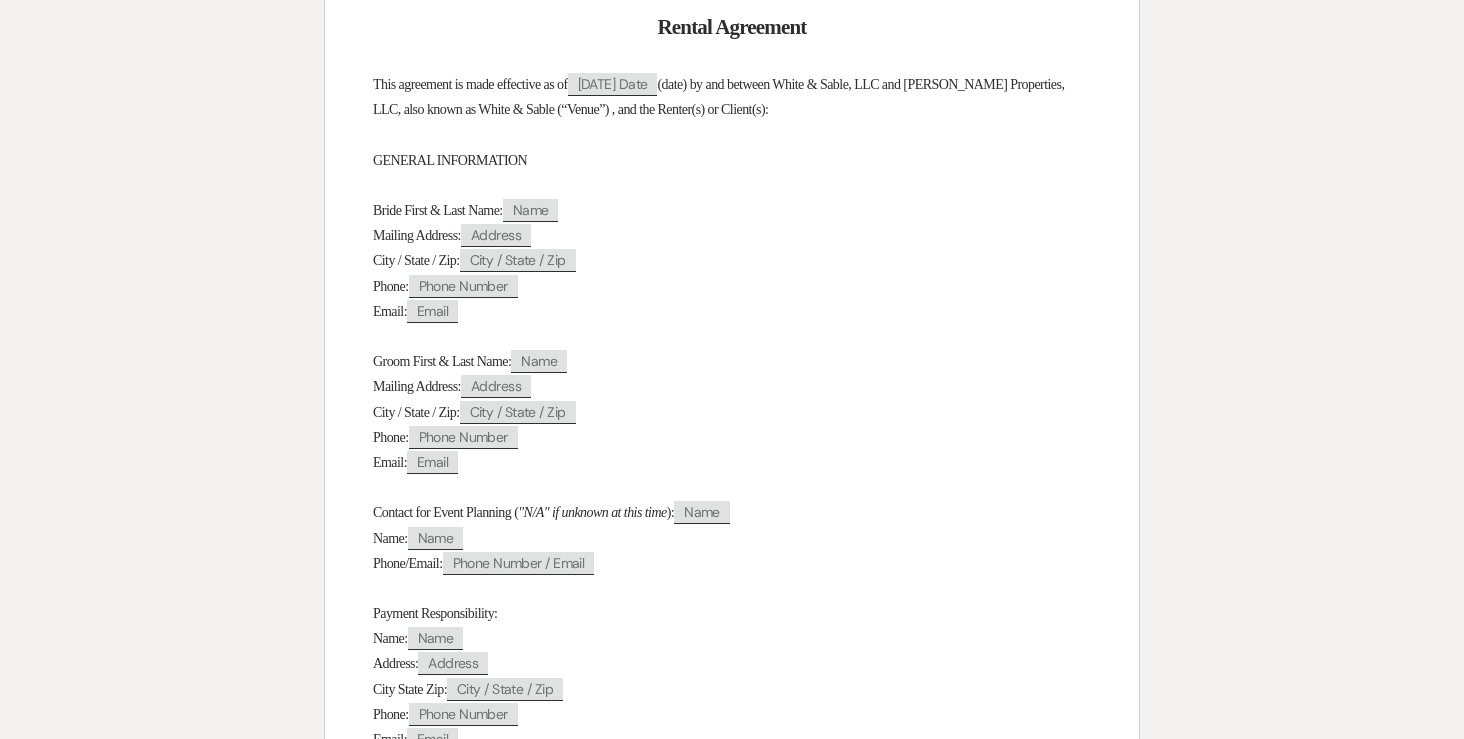 select on "6" 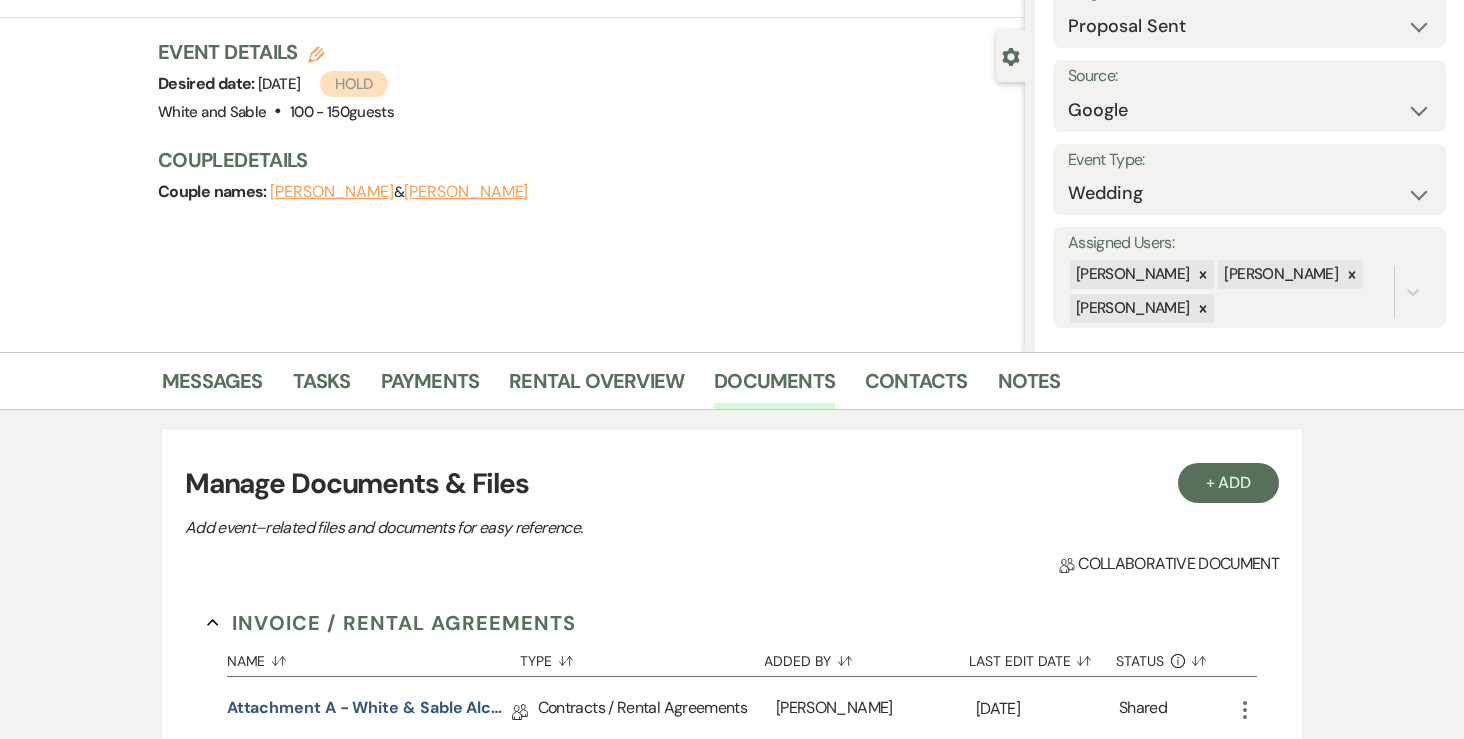 scroll, scrollTop: 0, scrollLeft: 0, axis: both 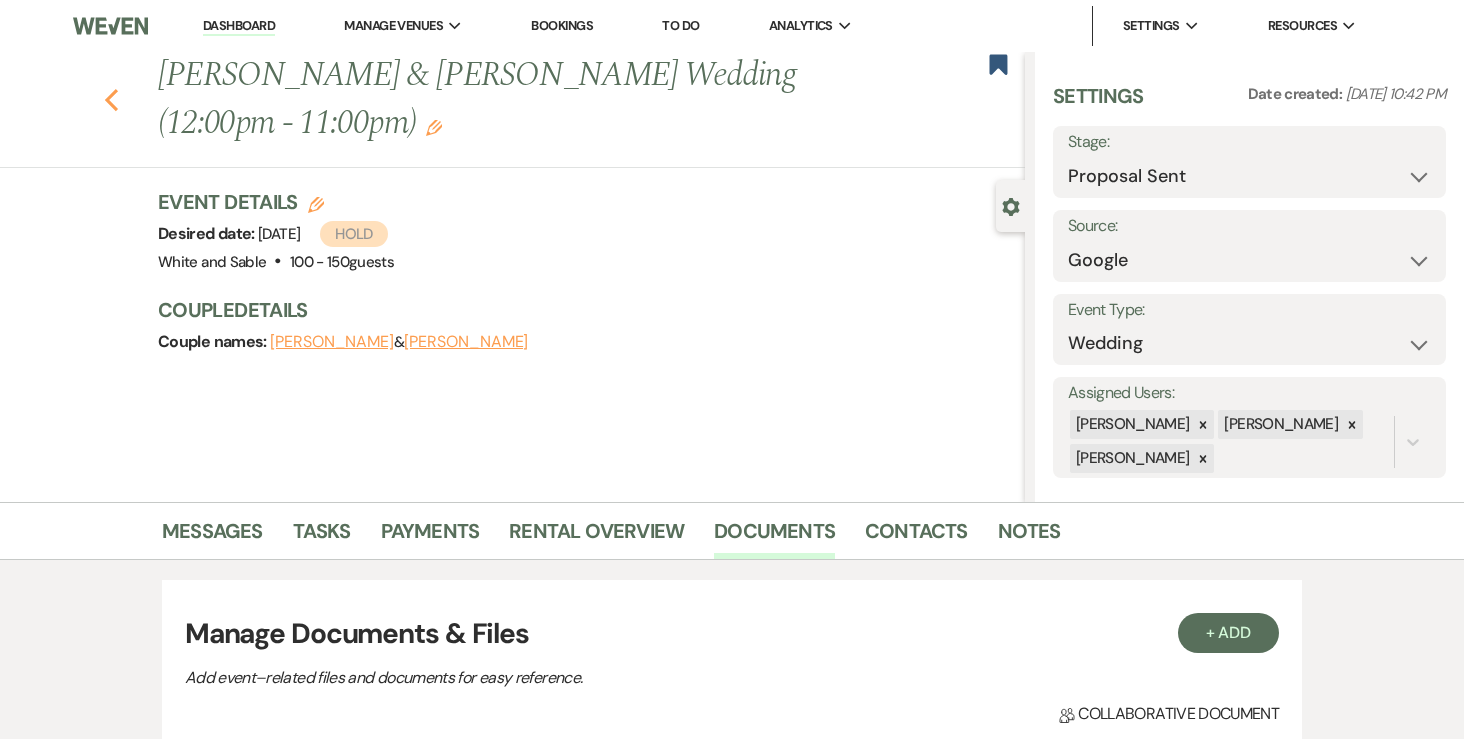 click 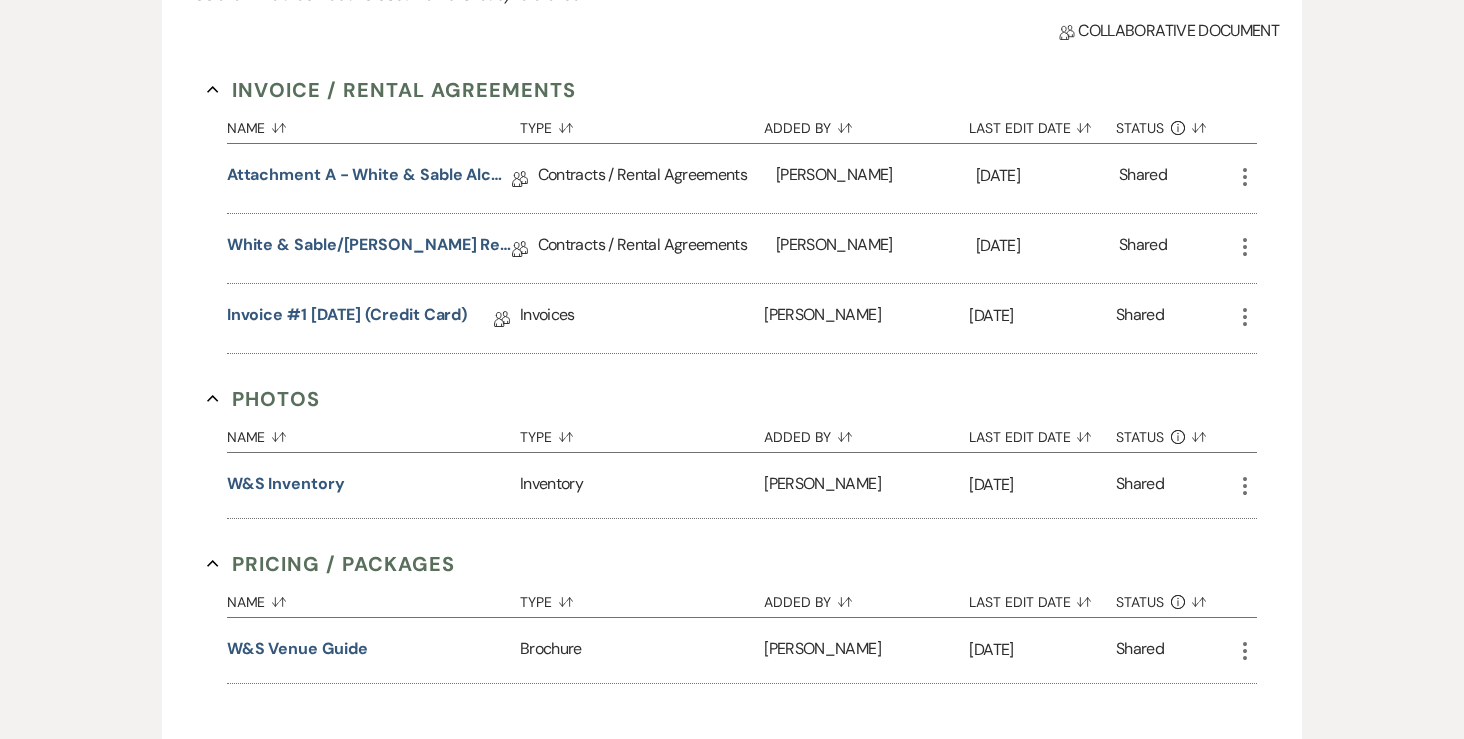 select on "6" 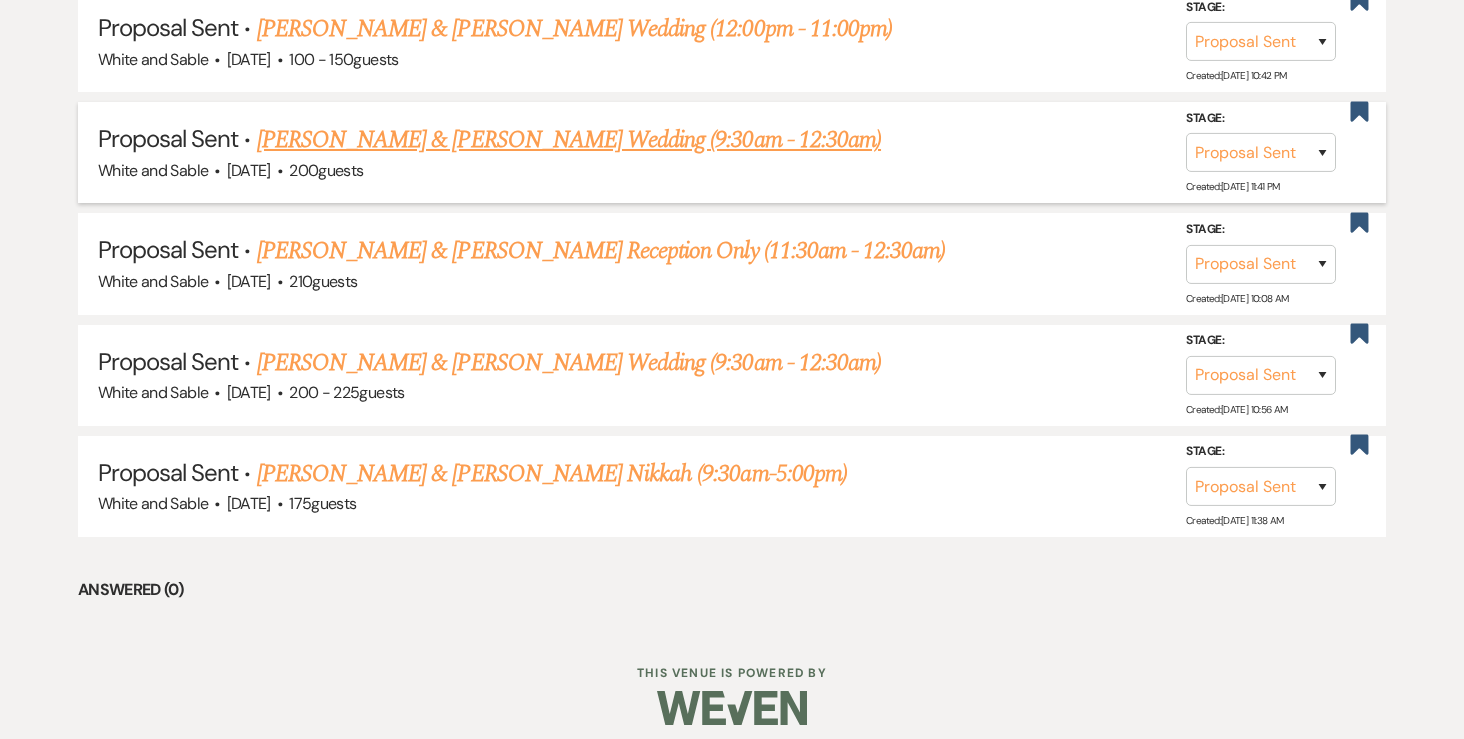 scroll, scrollTop: 1080, scrollLeft: 0, axis: vertical 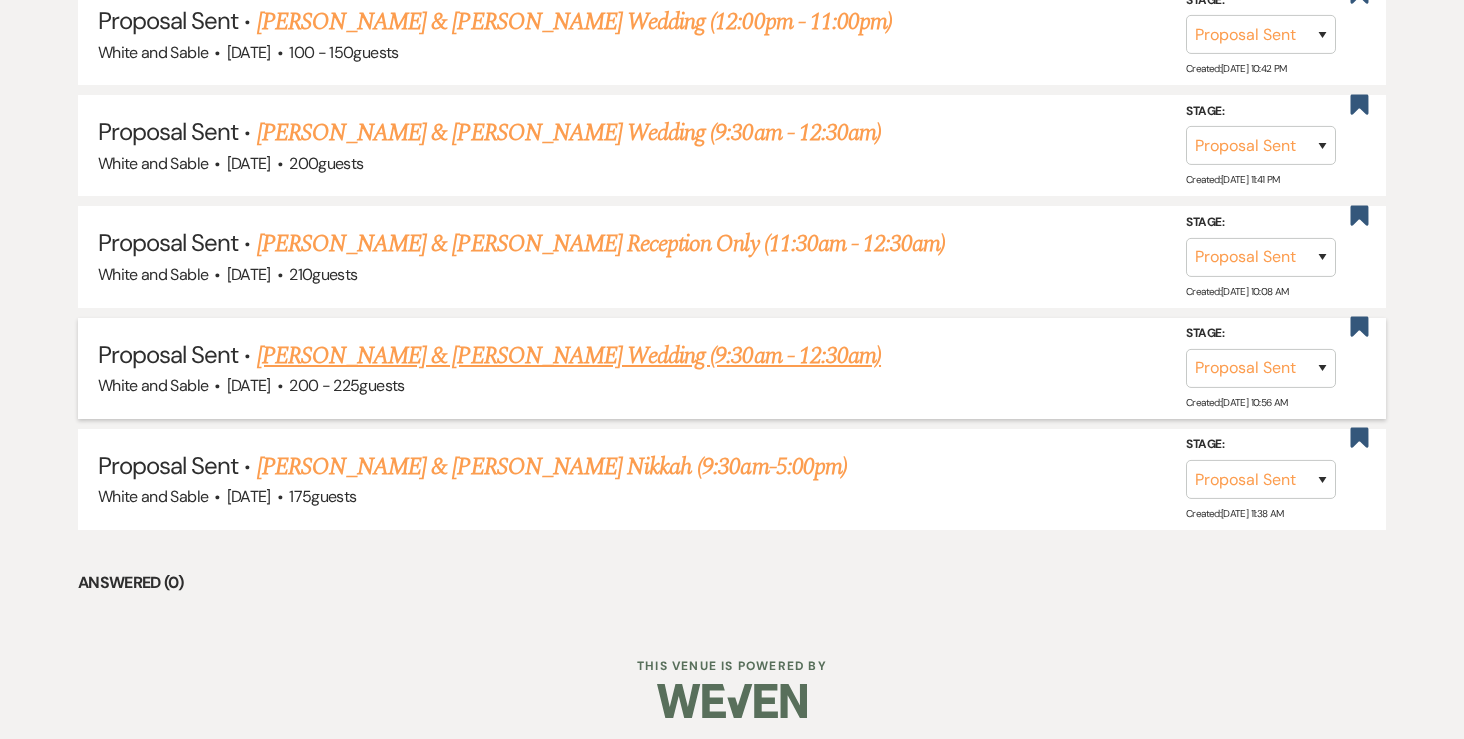 click on "[PERSON_NAME] & [PERSON_NAME] Wedding (9:30am - 12:30am)" at bounding box center (569, 356) 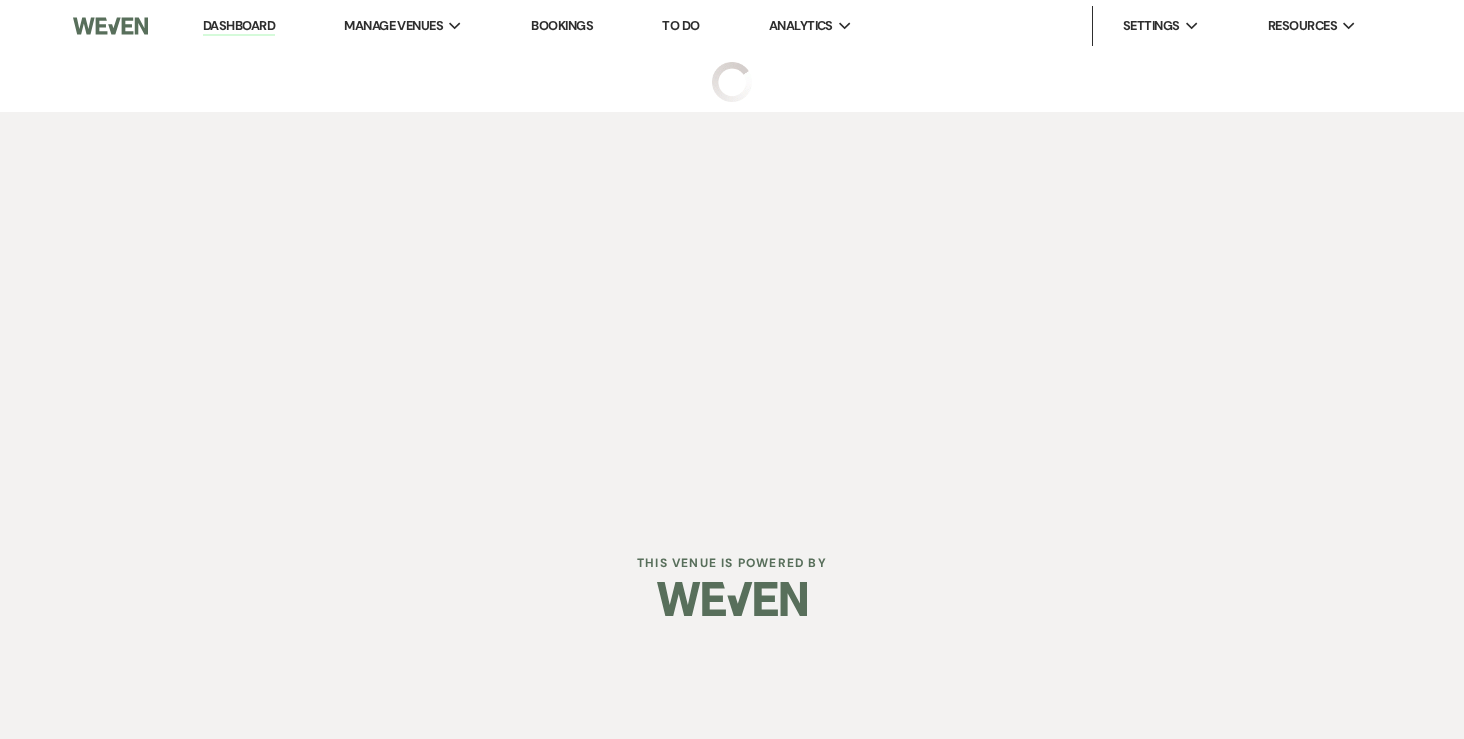 select on "6" 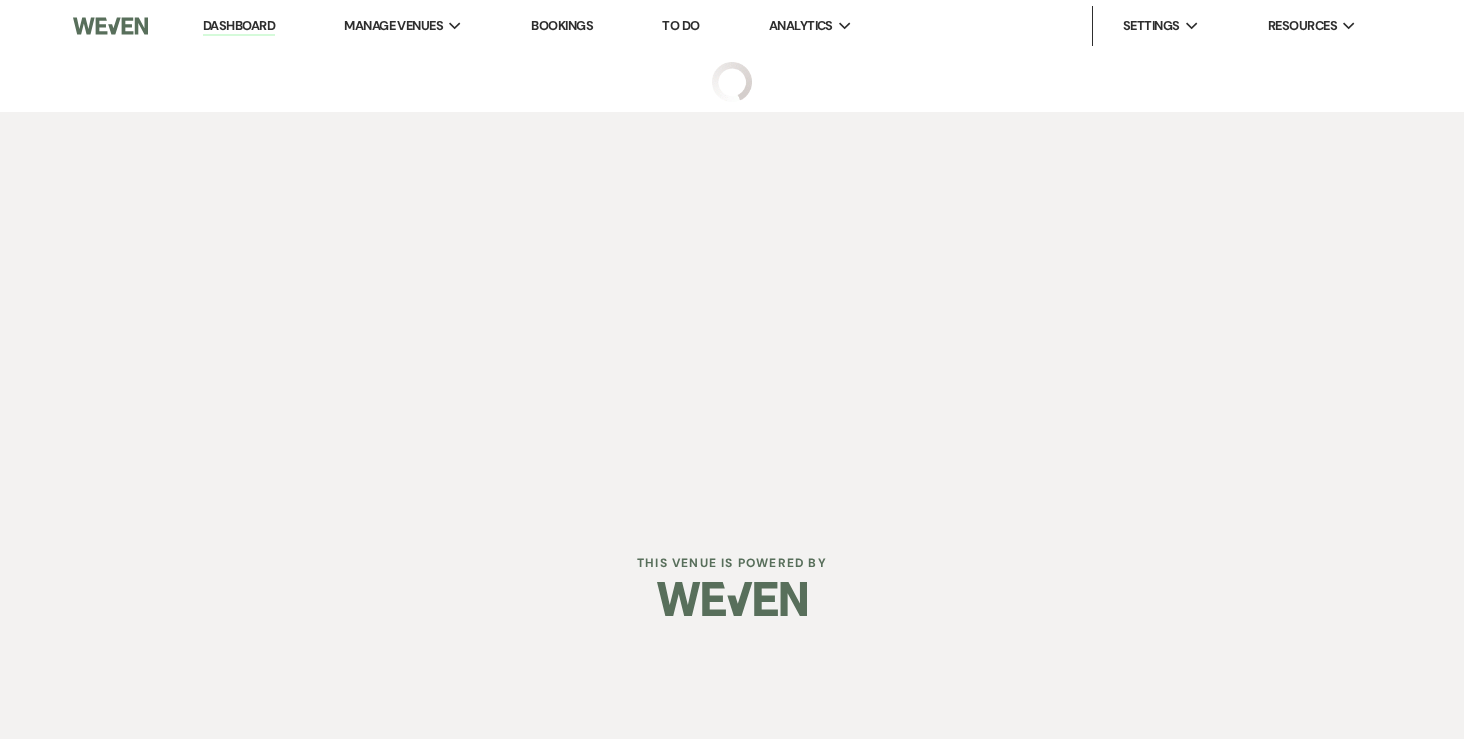 select on "5" 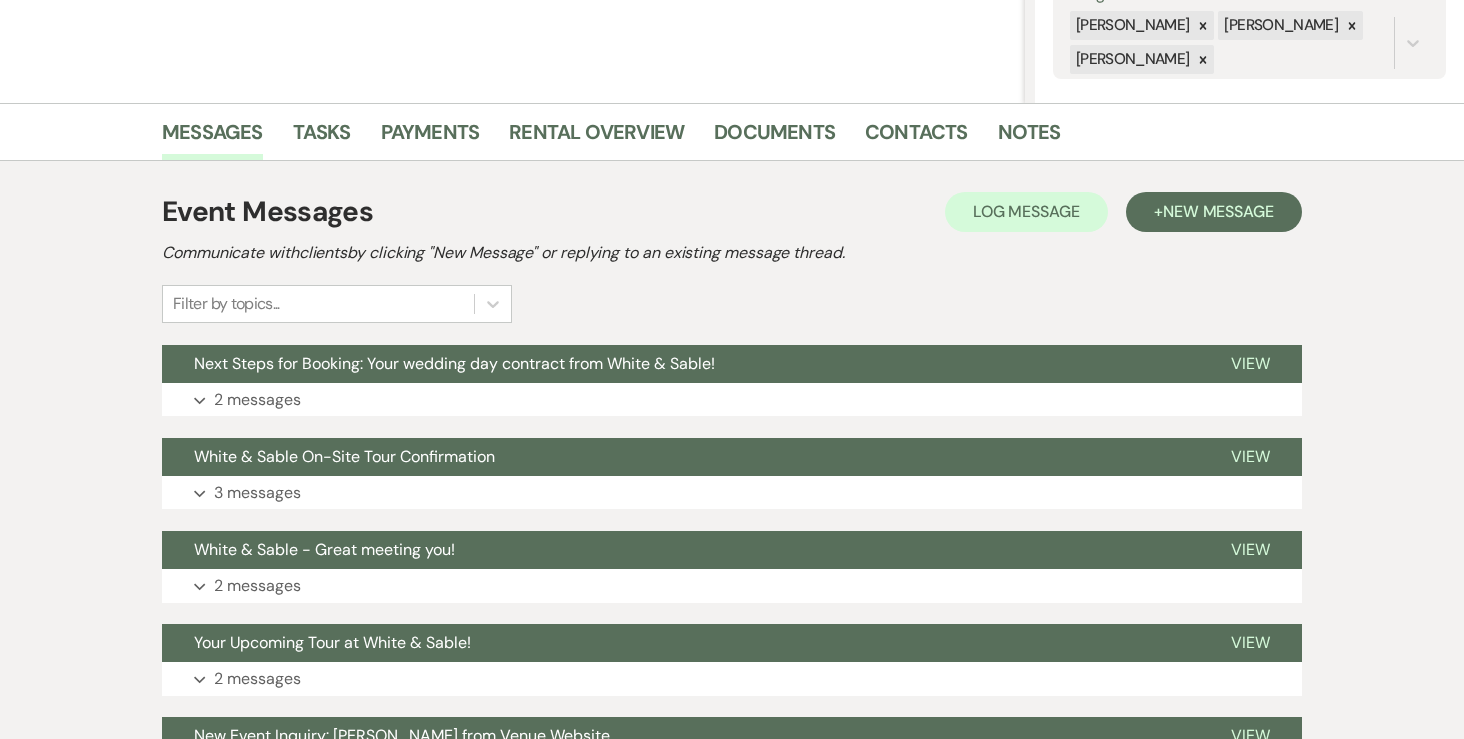 scroll, scrollTop: 398, scrollLeft: 0, axis: vertical 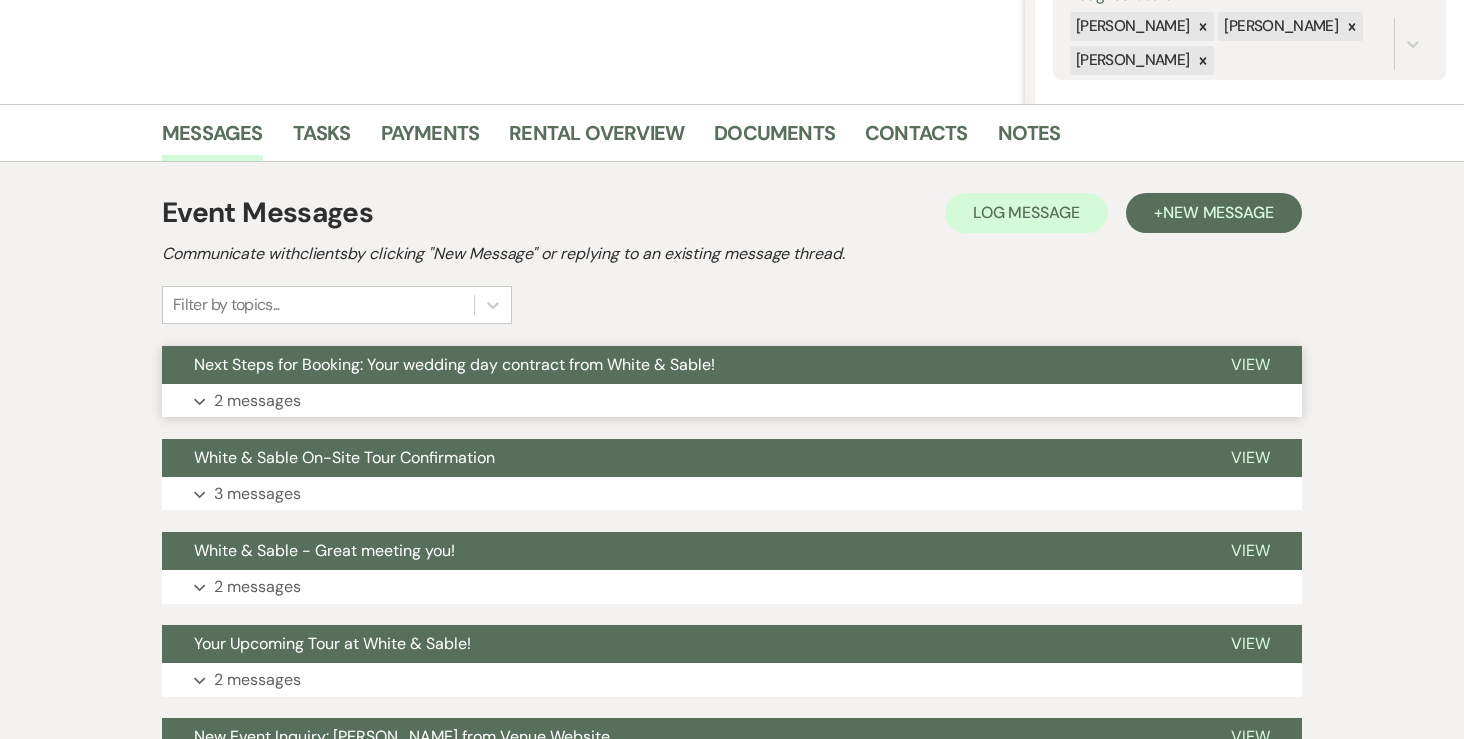 click on "2 messages" at bounding box center [257, 401] 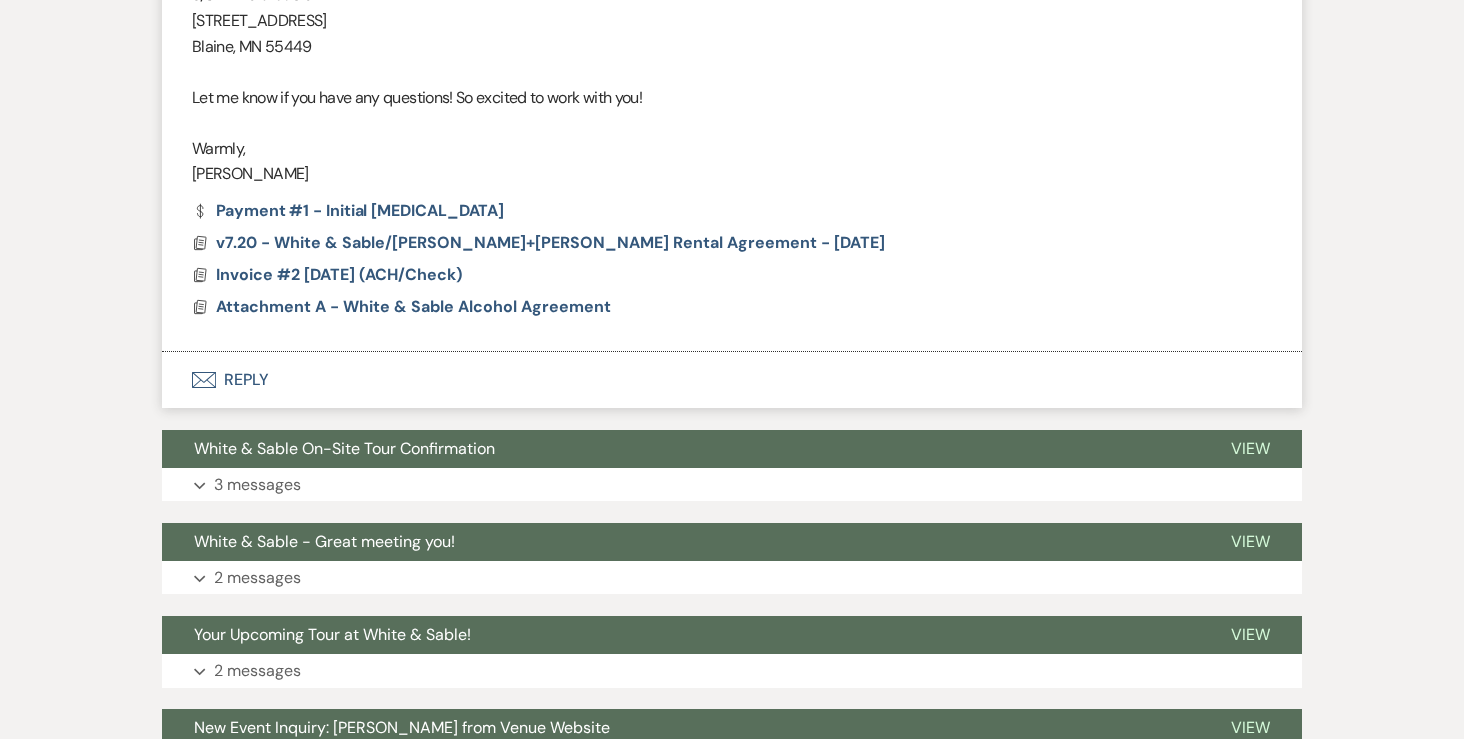 scroll, scrollTop: 2226, scrollLeft: 0, axis: vertical 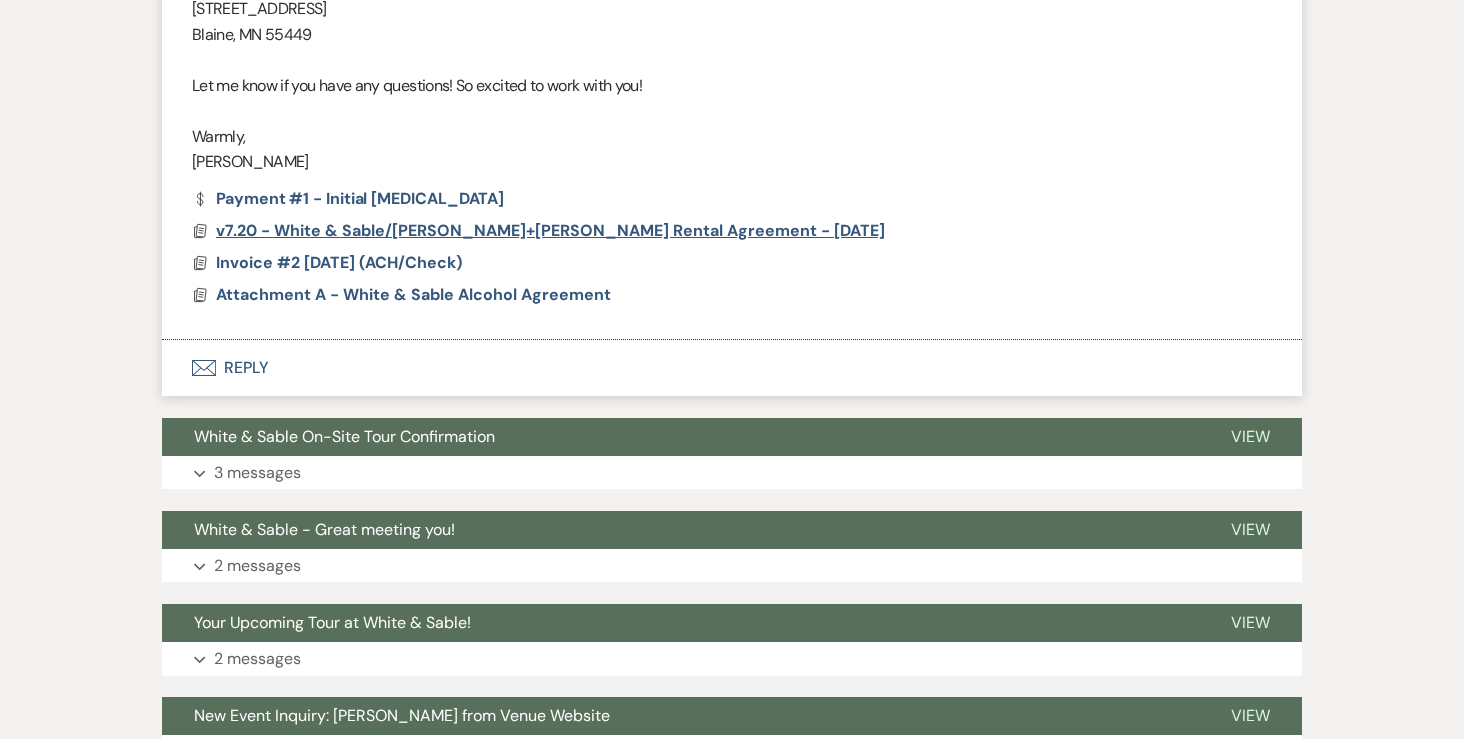 click on "v7.20 - White & Sable/[PERSON_NAME]+[PERSON_NAME] Rental Agreement - [DATE]" at bounding box center (550, 230) 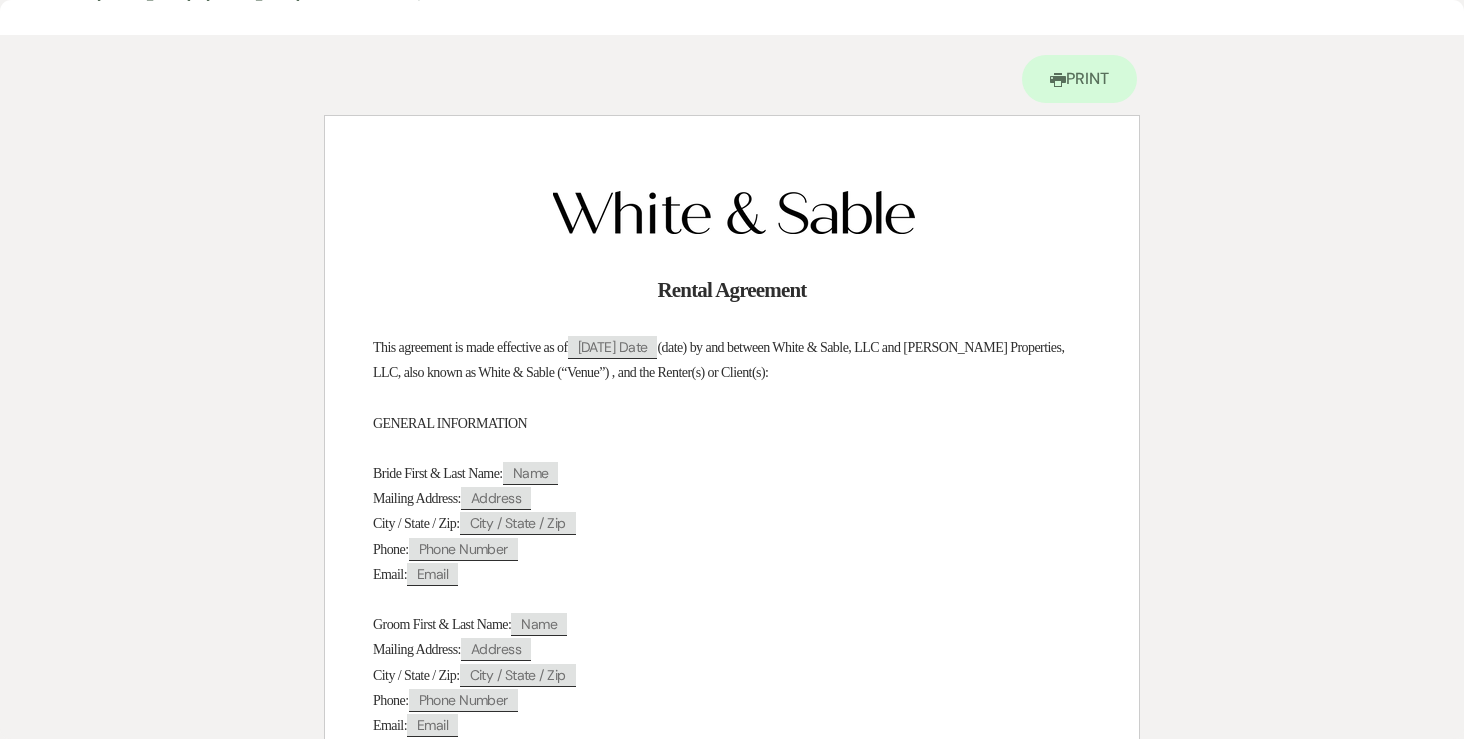 scroll, scrollTop: 0, scrollLeft: 0, axis: both 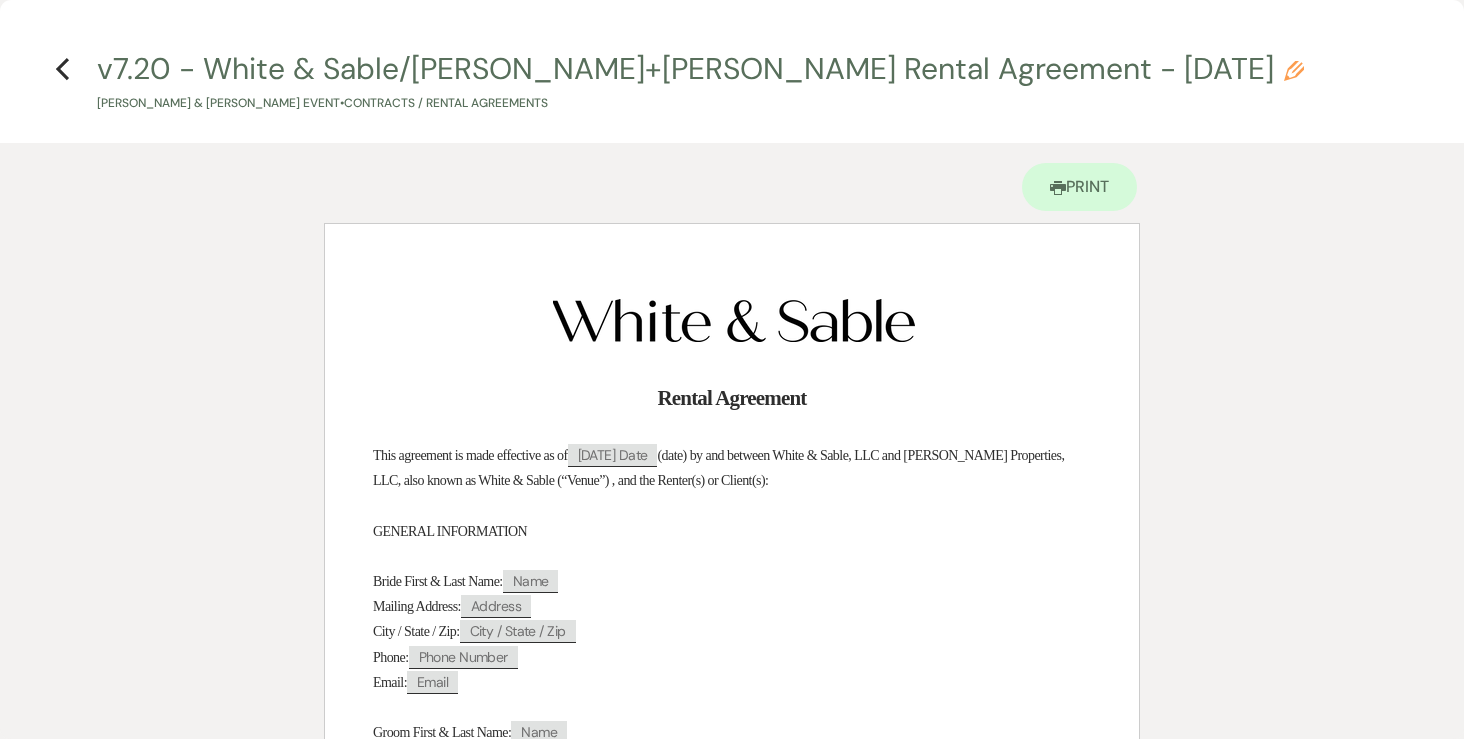 click on "Previous v7.20 - White & Sable/[PERSON_NAME]+[PERSON_NAME] Rental Agreement - [DATE] Pencil [PERSON_NAME] & [PERSON_NAME] Event  •  Contracts / Rental Agreements" at bounding box center (732, 80) 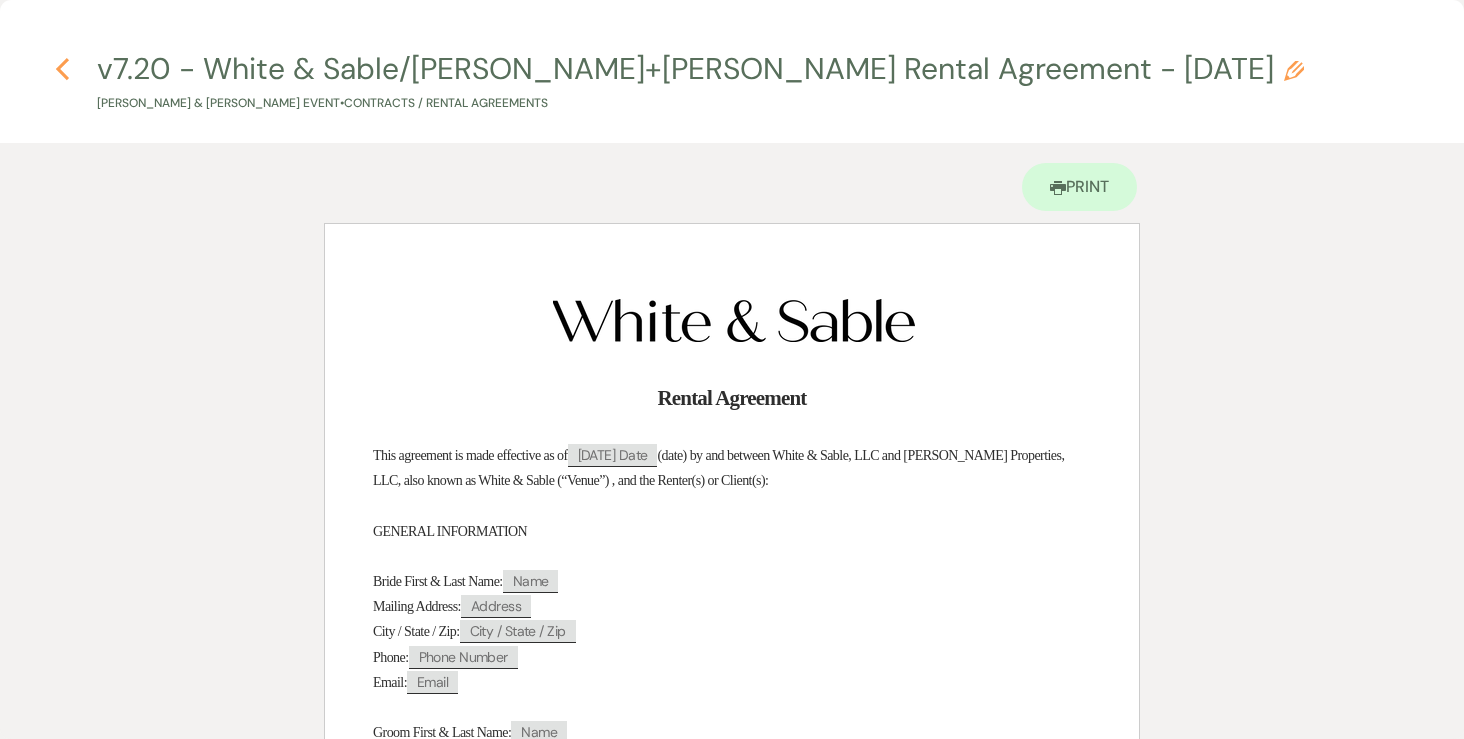 click on "Previous" 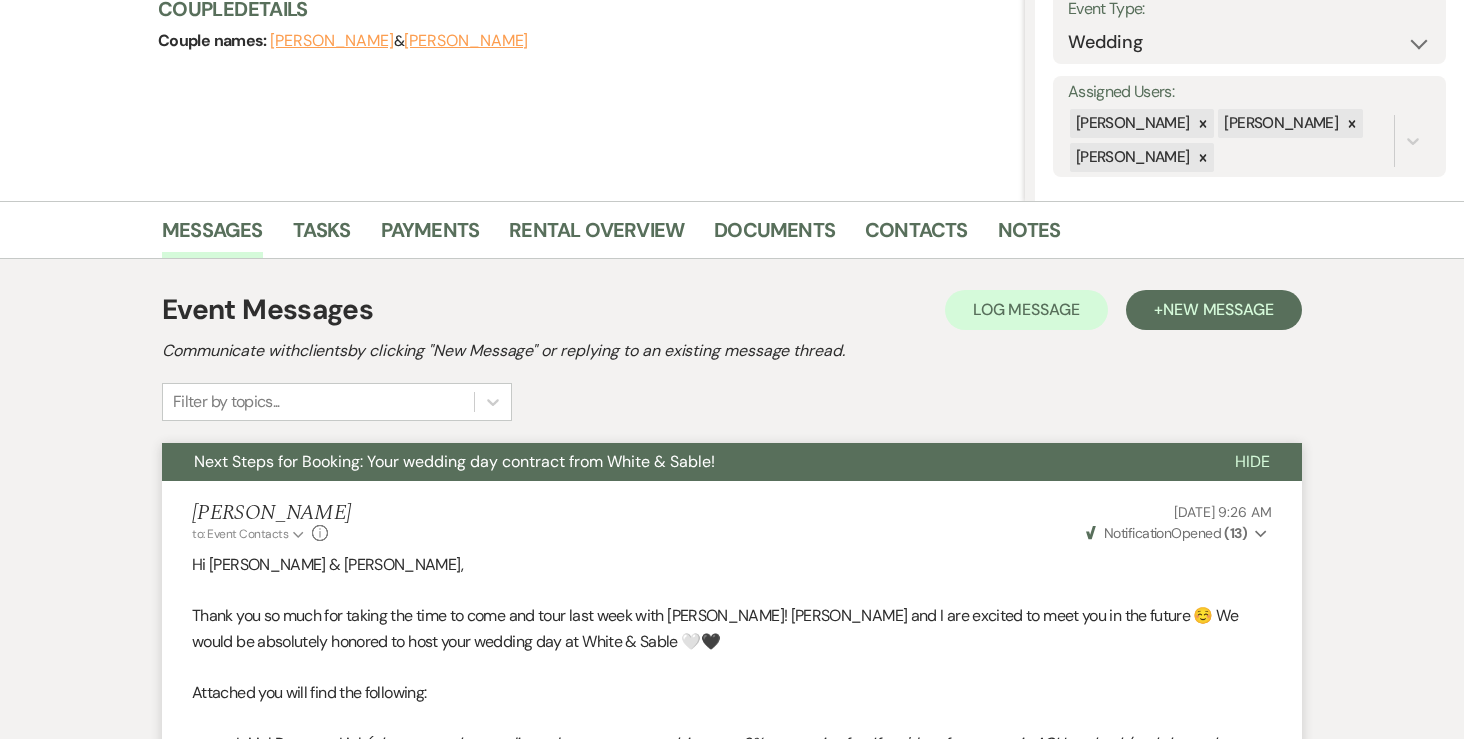 scroll, scrollTop: 424, scrollLeft: 0, axis: vertical 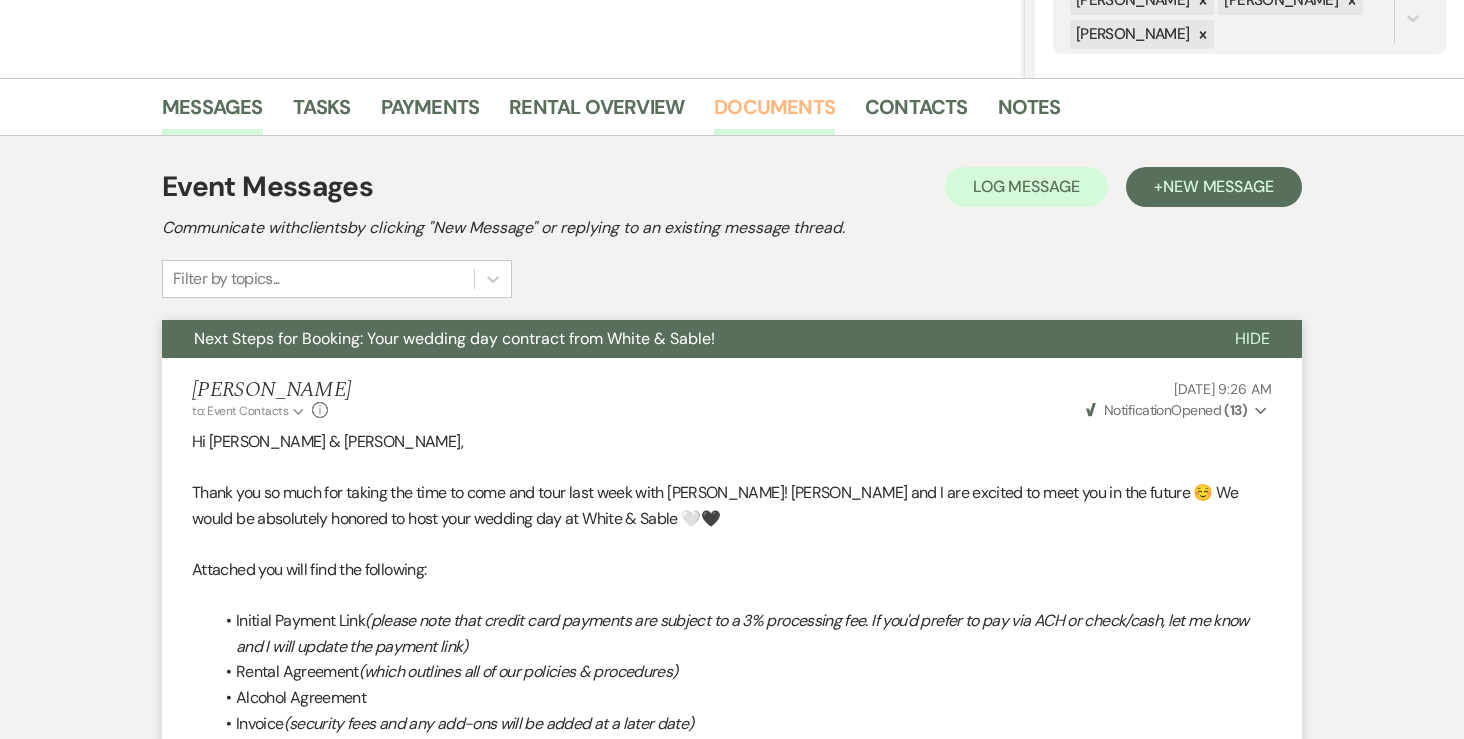 click on "Documents" at bounding box center [774, 113] 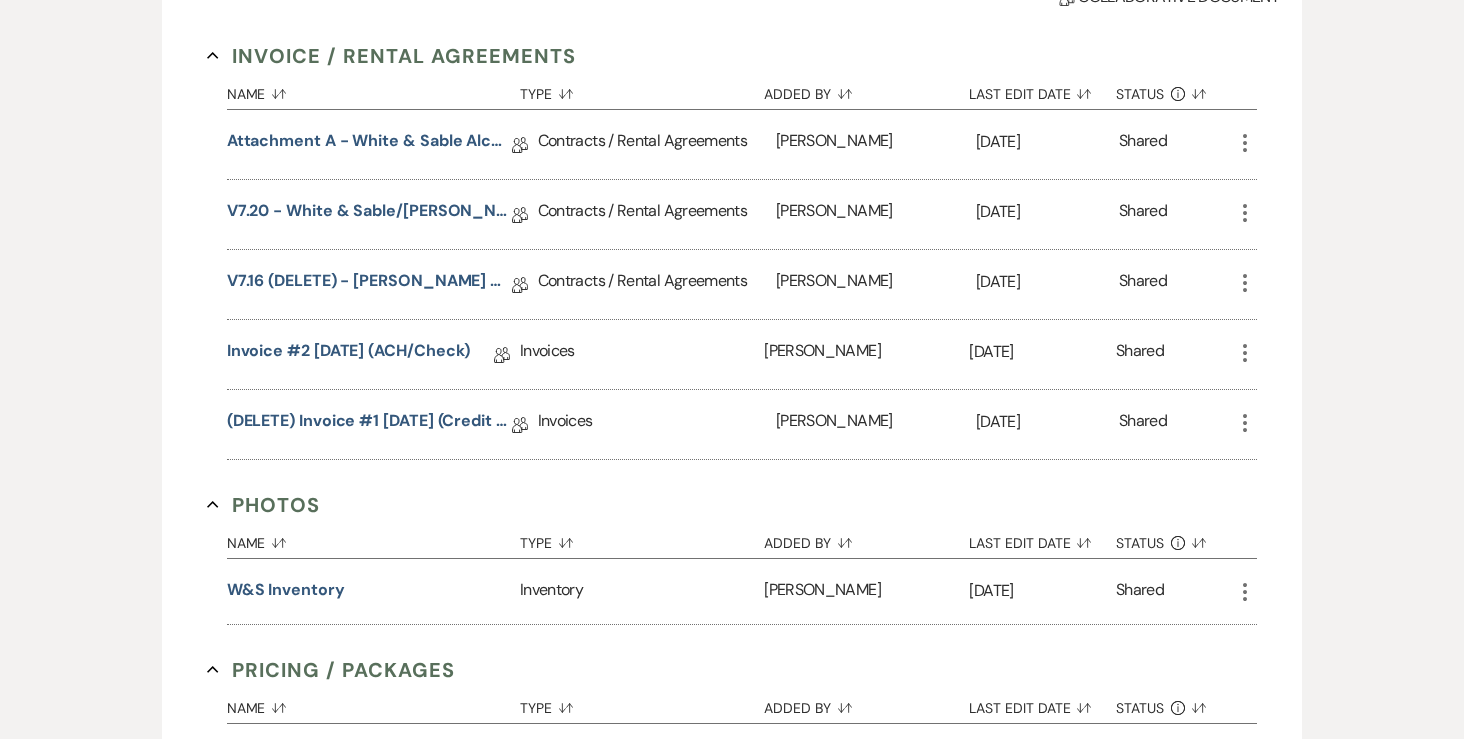 scroll, scrollTop: 724, scrollLeft: 0, axis: vertical 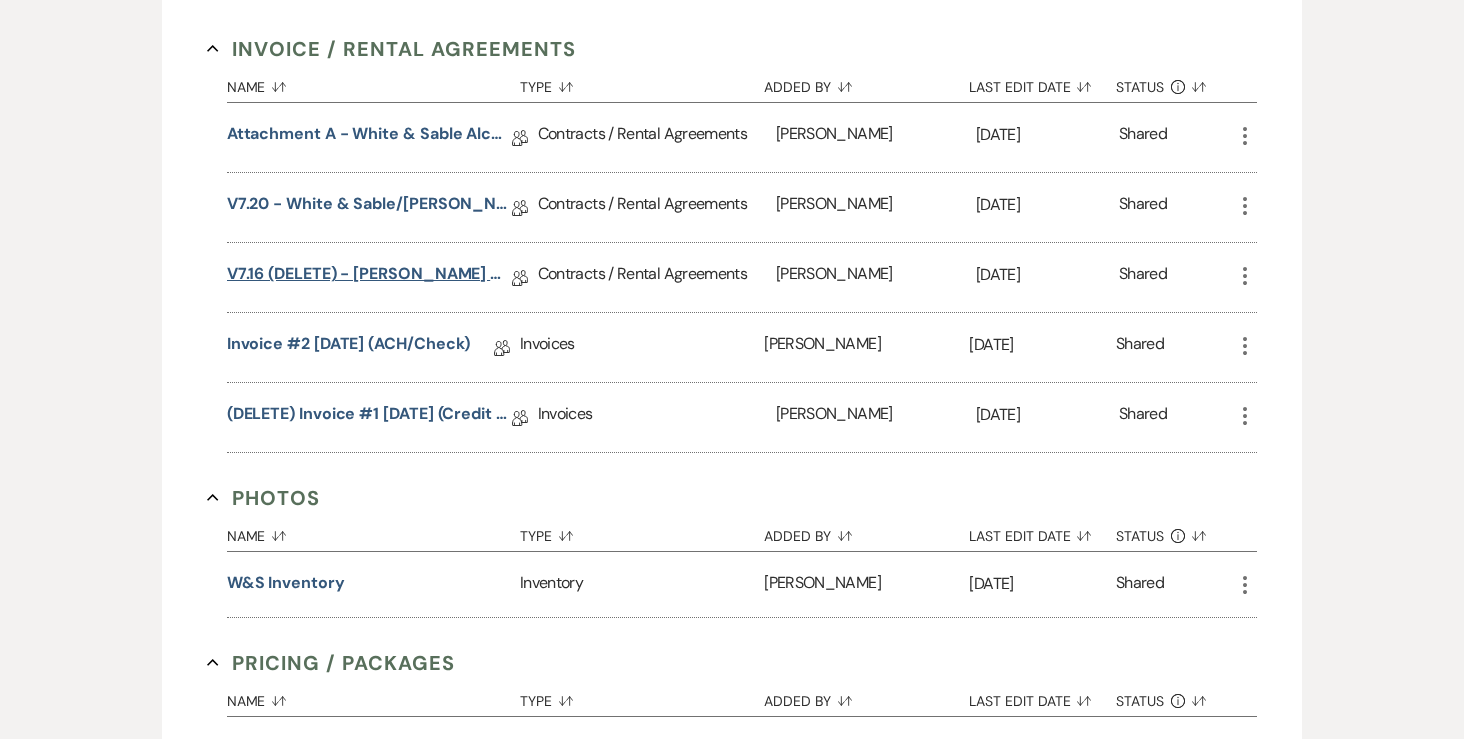 click on "v7.16 (DELETE) - [PERSON_NAME] & Sable/[PERSON_NAME] Rental Agreement - [DATE]" at bounding box center (369, 277) 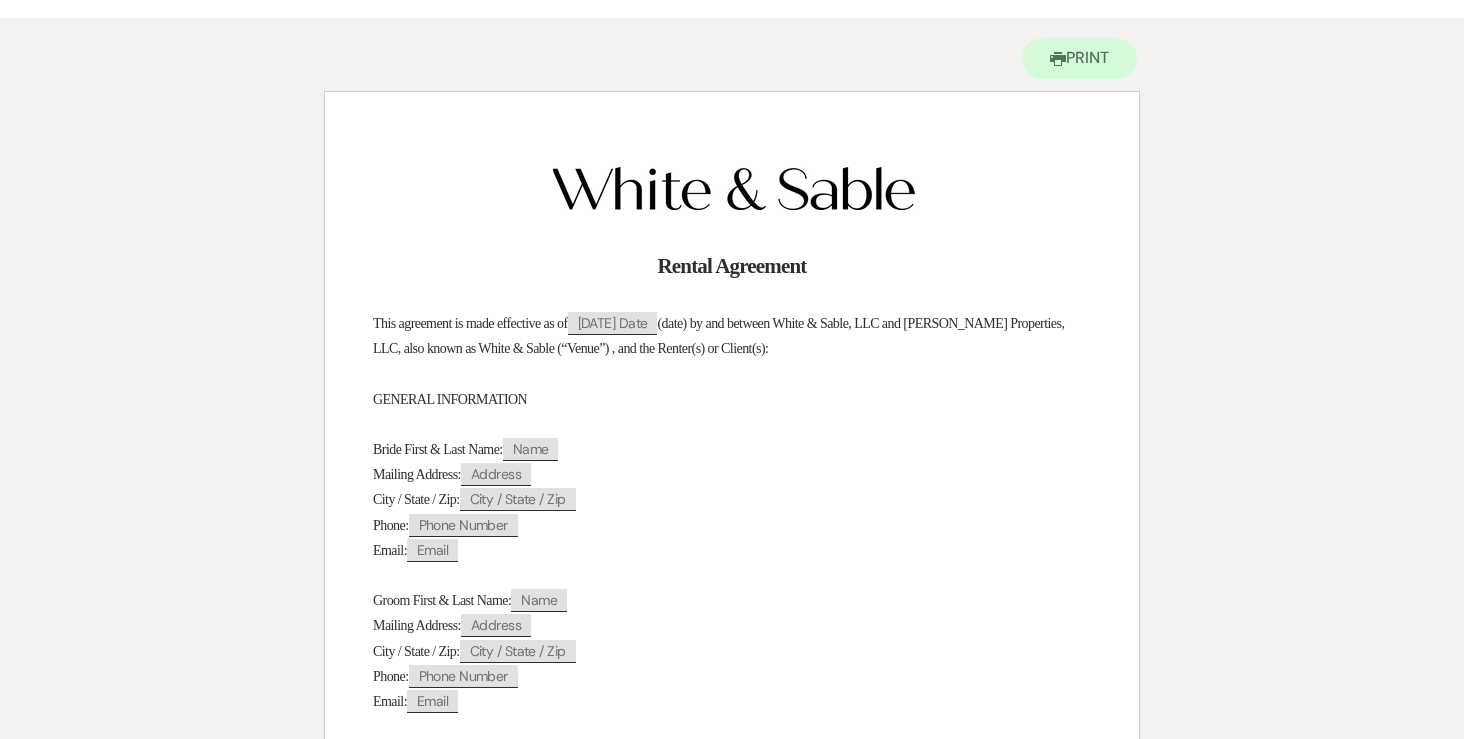 scroll, scrollTop: 0, scrollLeft: 0, axis: both 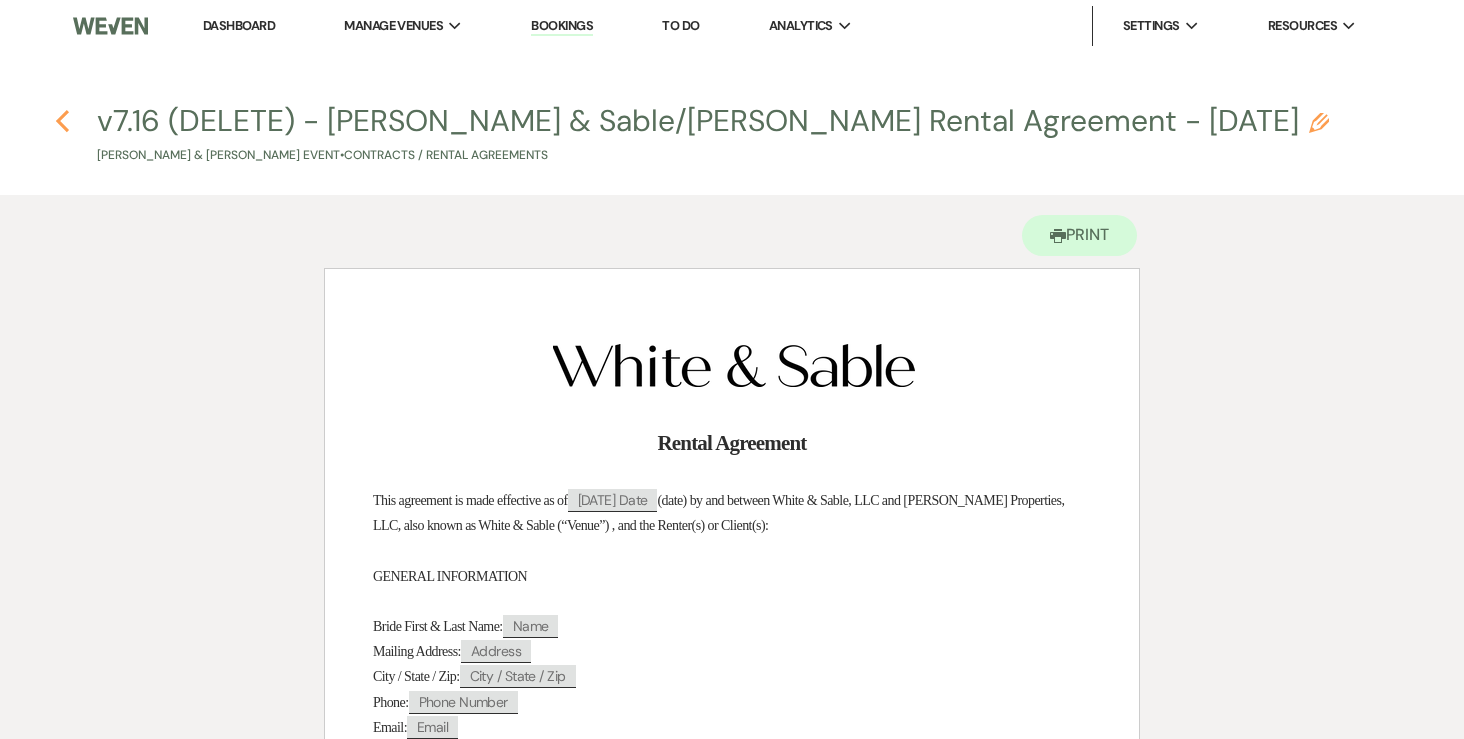 click 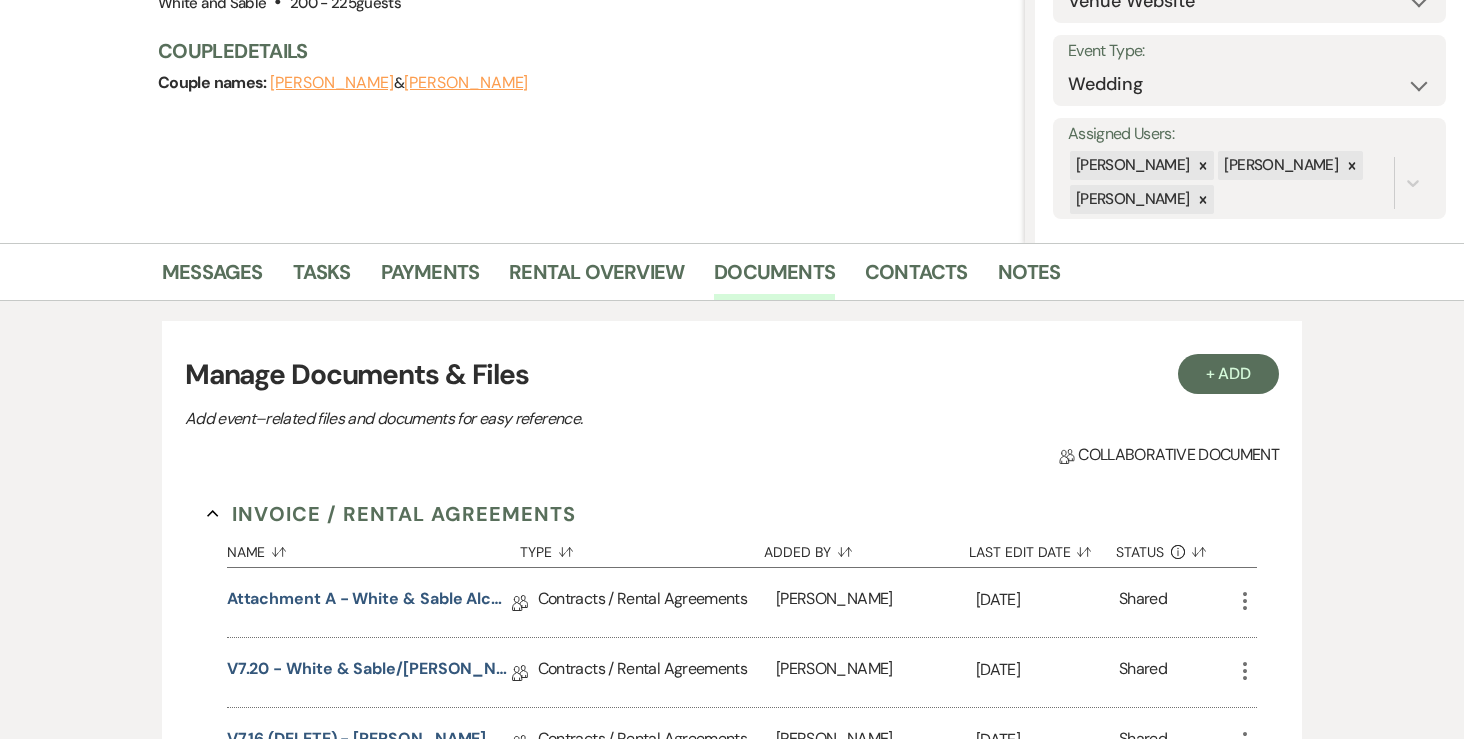 scroll 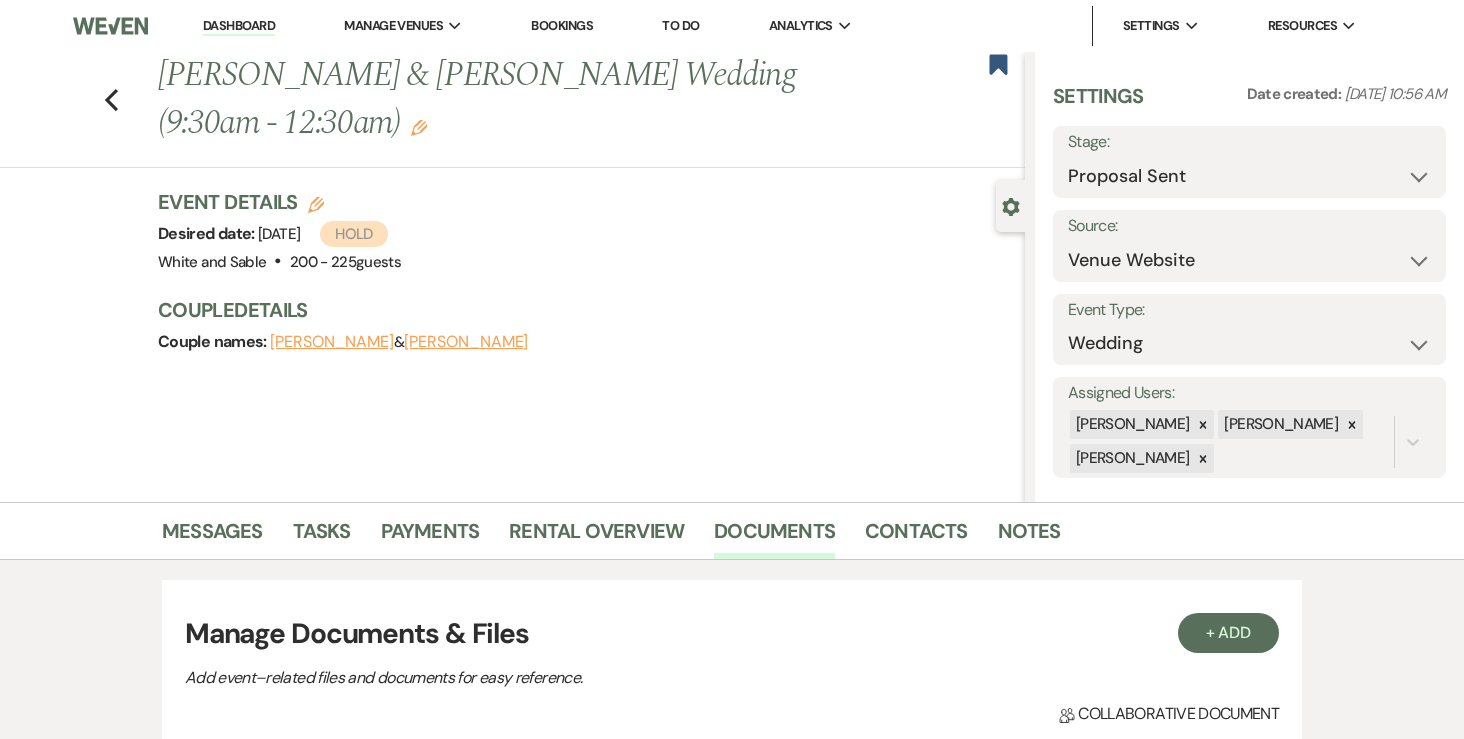 click on "Previous [PERSON_NAME] & [PERSON_NAME] Wedding (9:30am - 12:30am) Edit Bookmark" at bounding box center [507, 110] 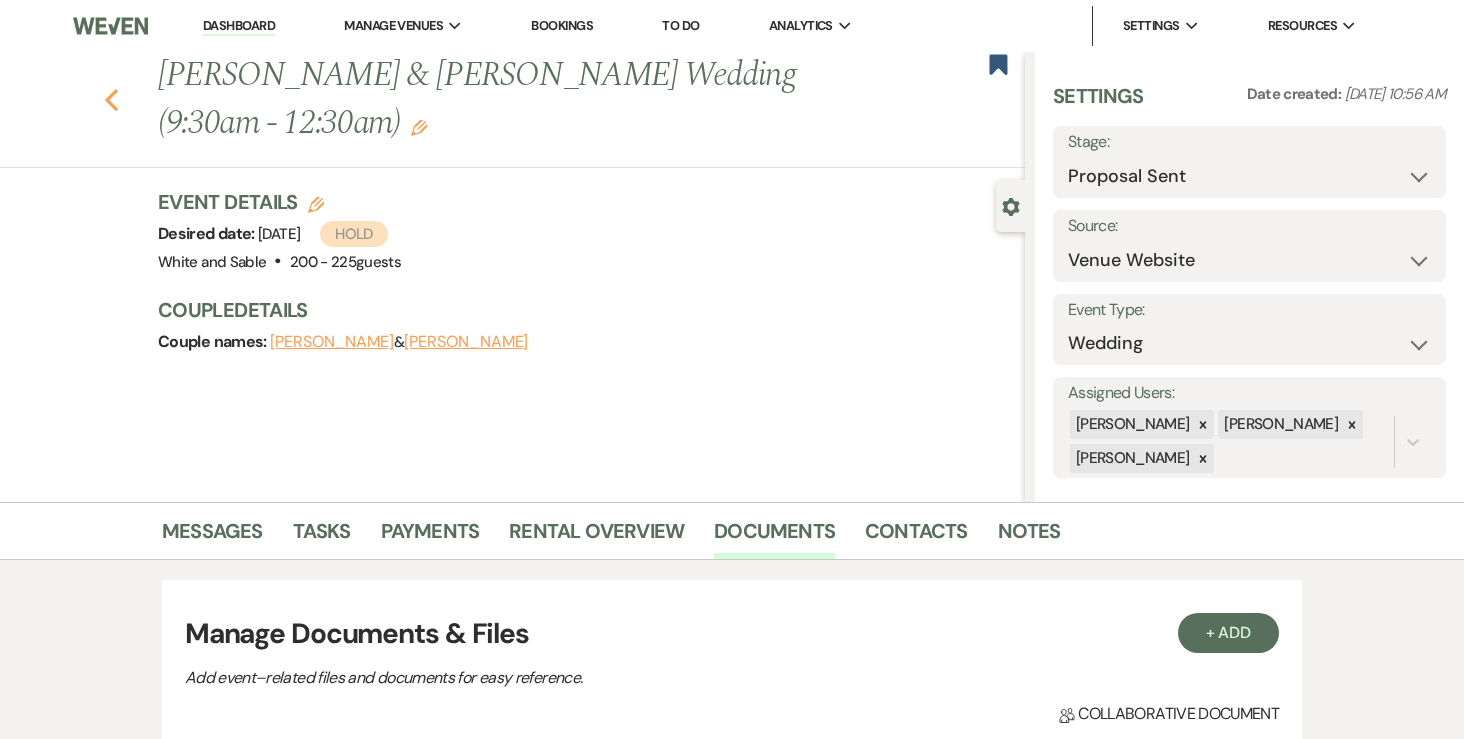 click on "Previous" 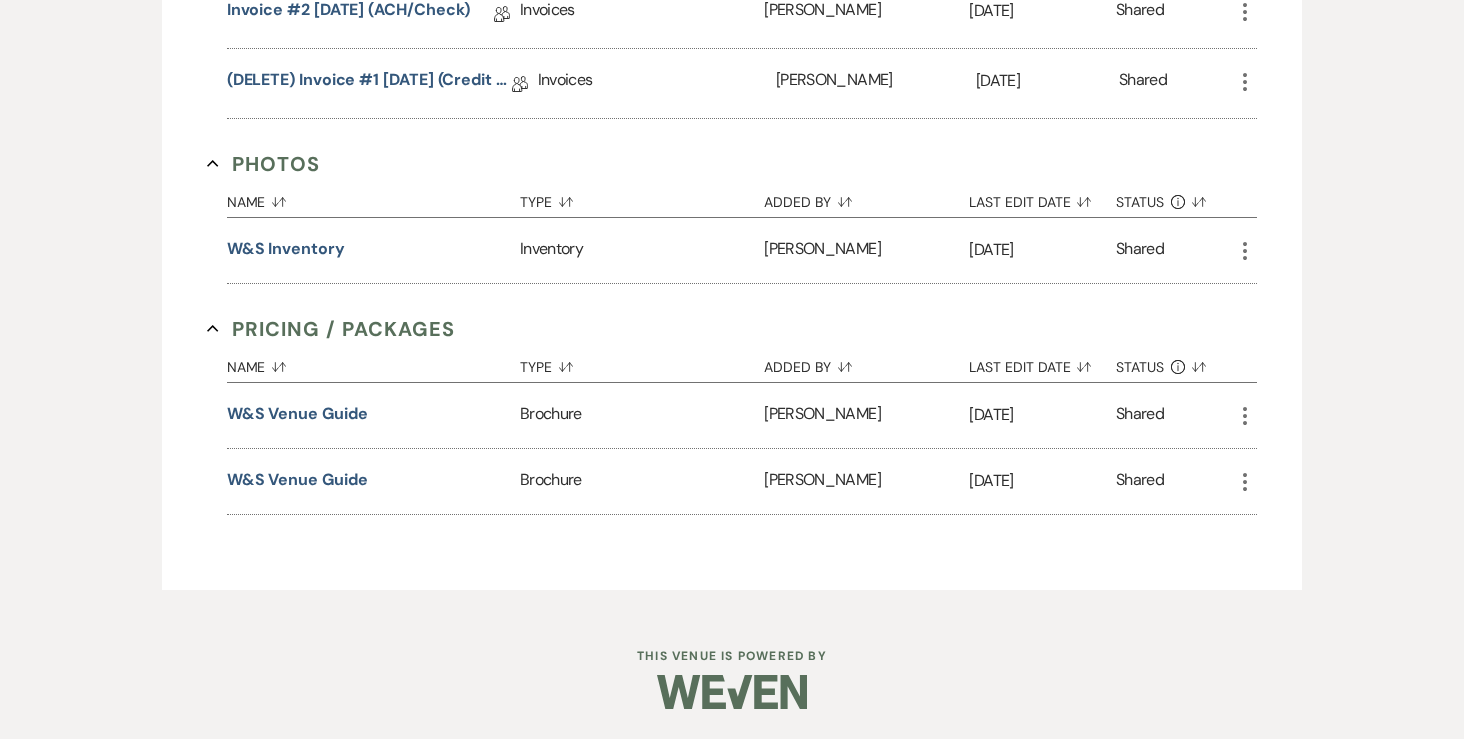 select on "6" 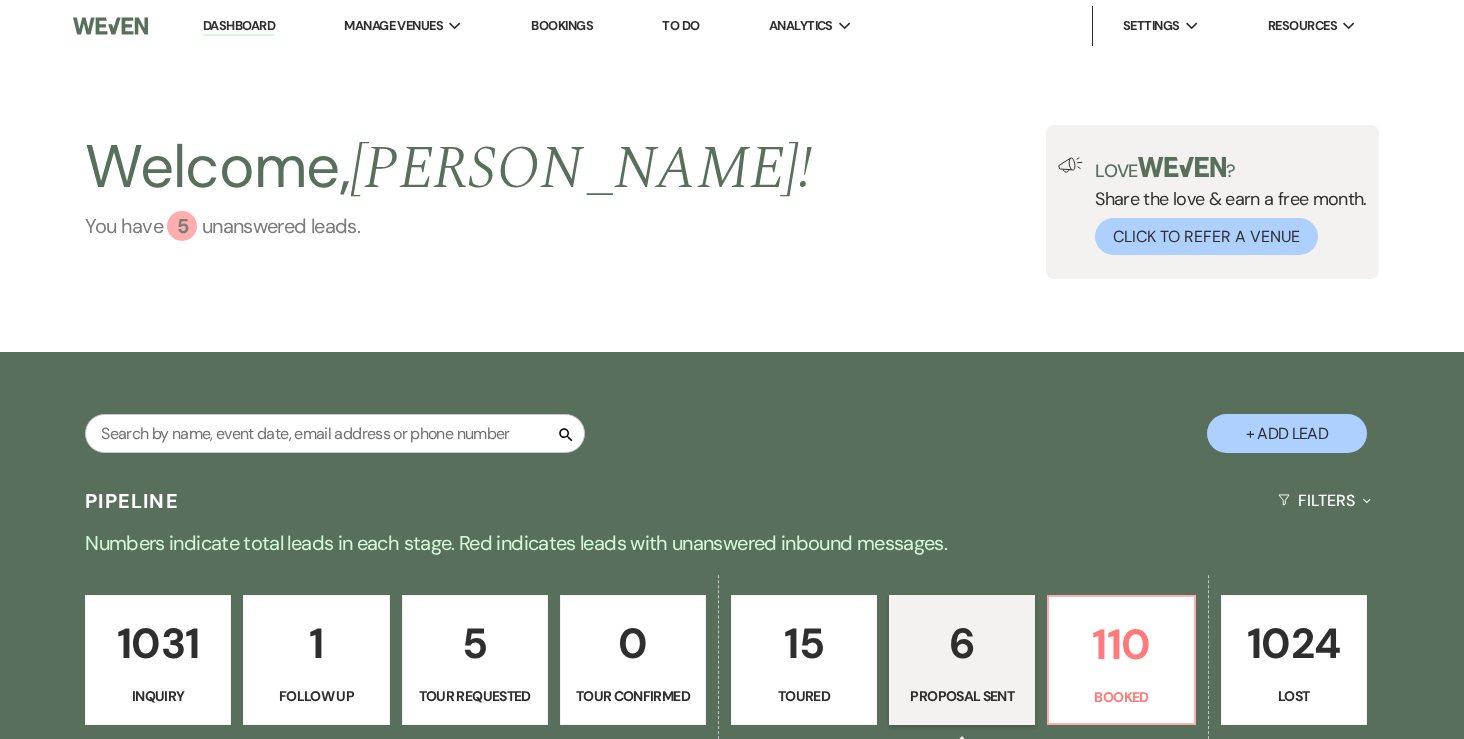 drag, startPoint x: 233, startPoint y: 28, endPoint x: 315, endPoint y: 214, distance: 203.27321 